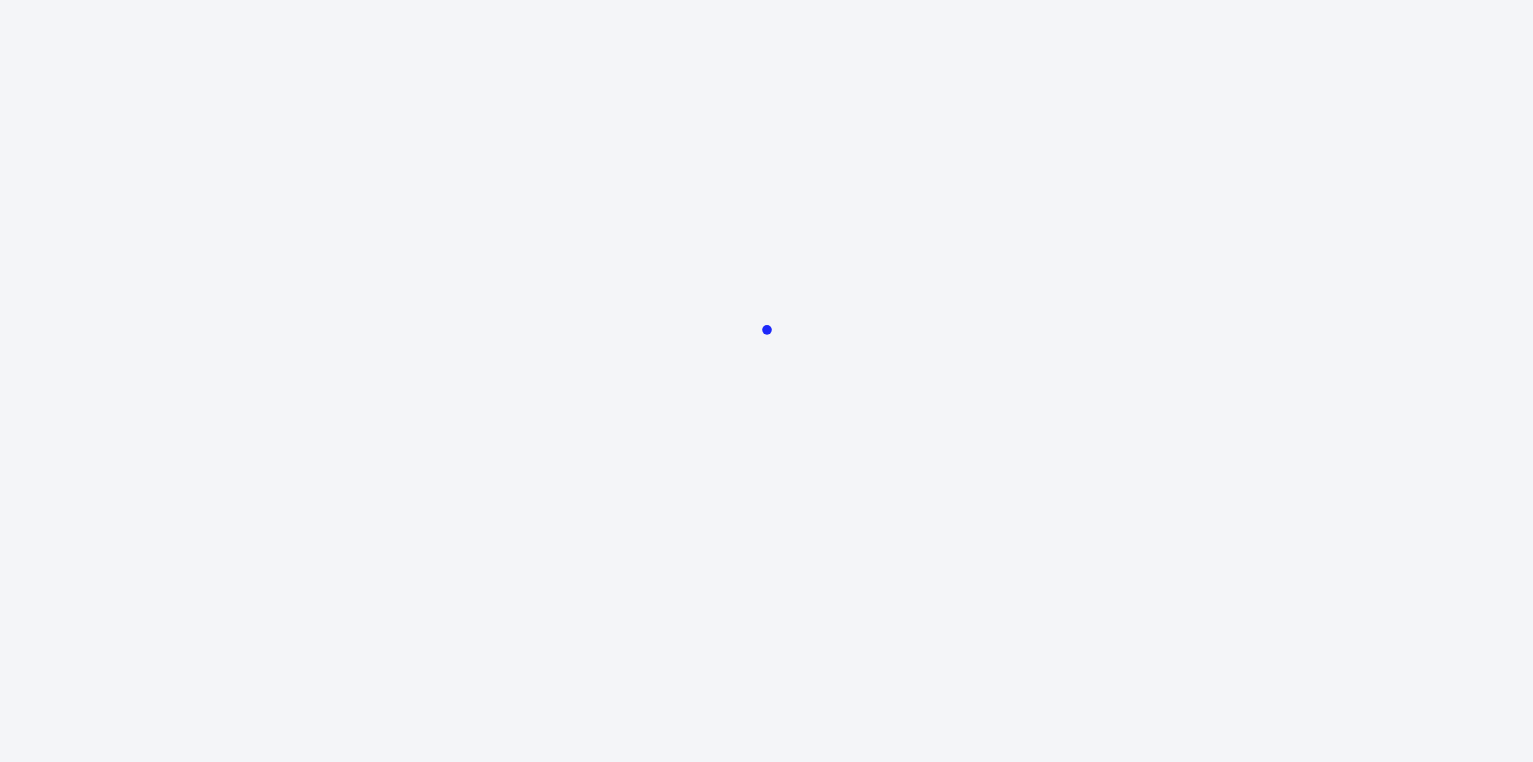 scroll, scrollTop: 0, scrollLeft: 0, axis: both 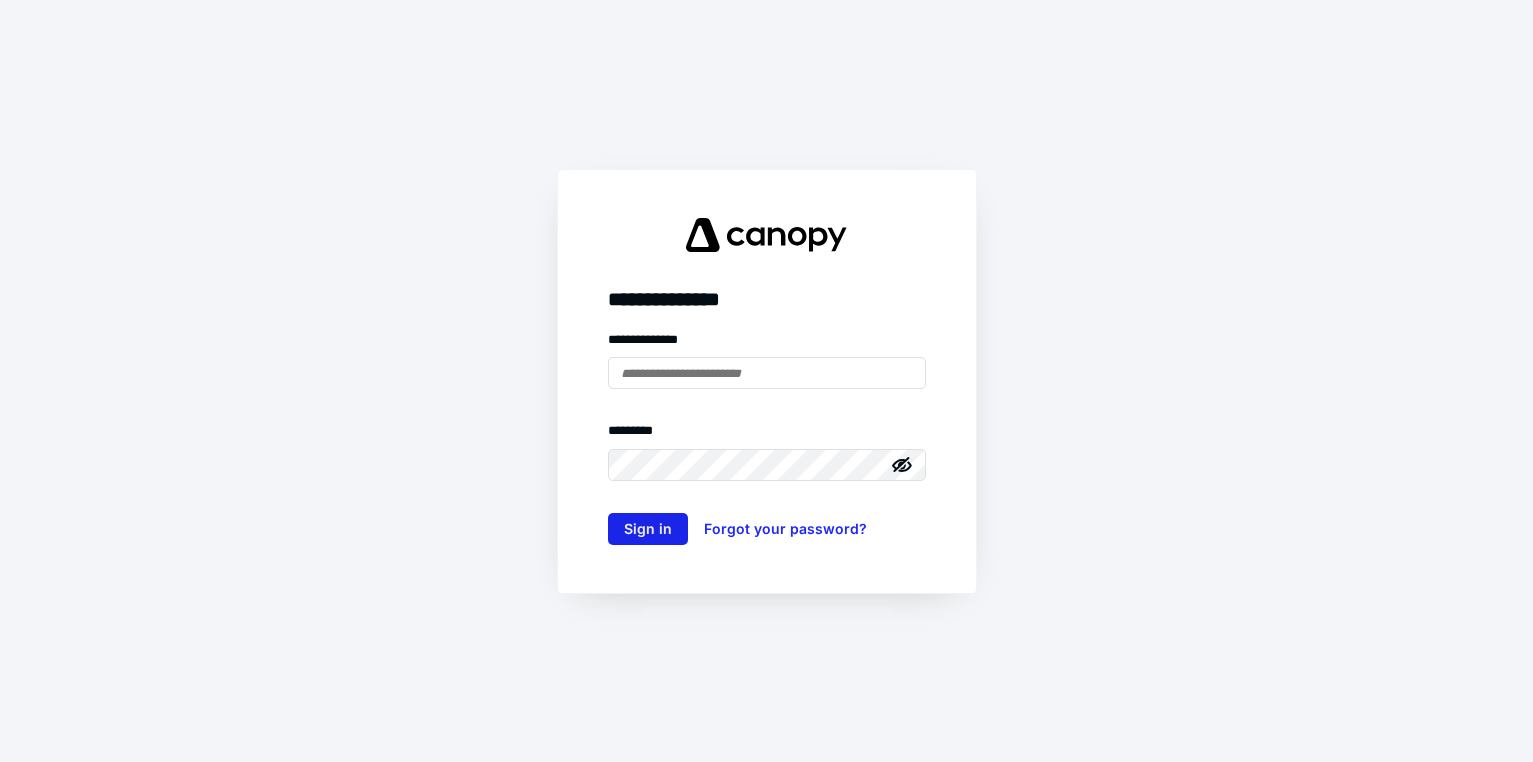 type on "**********" 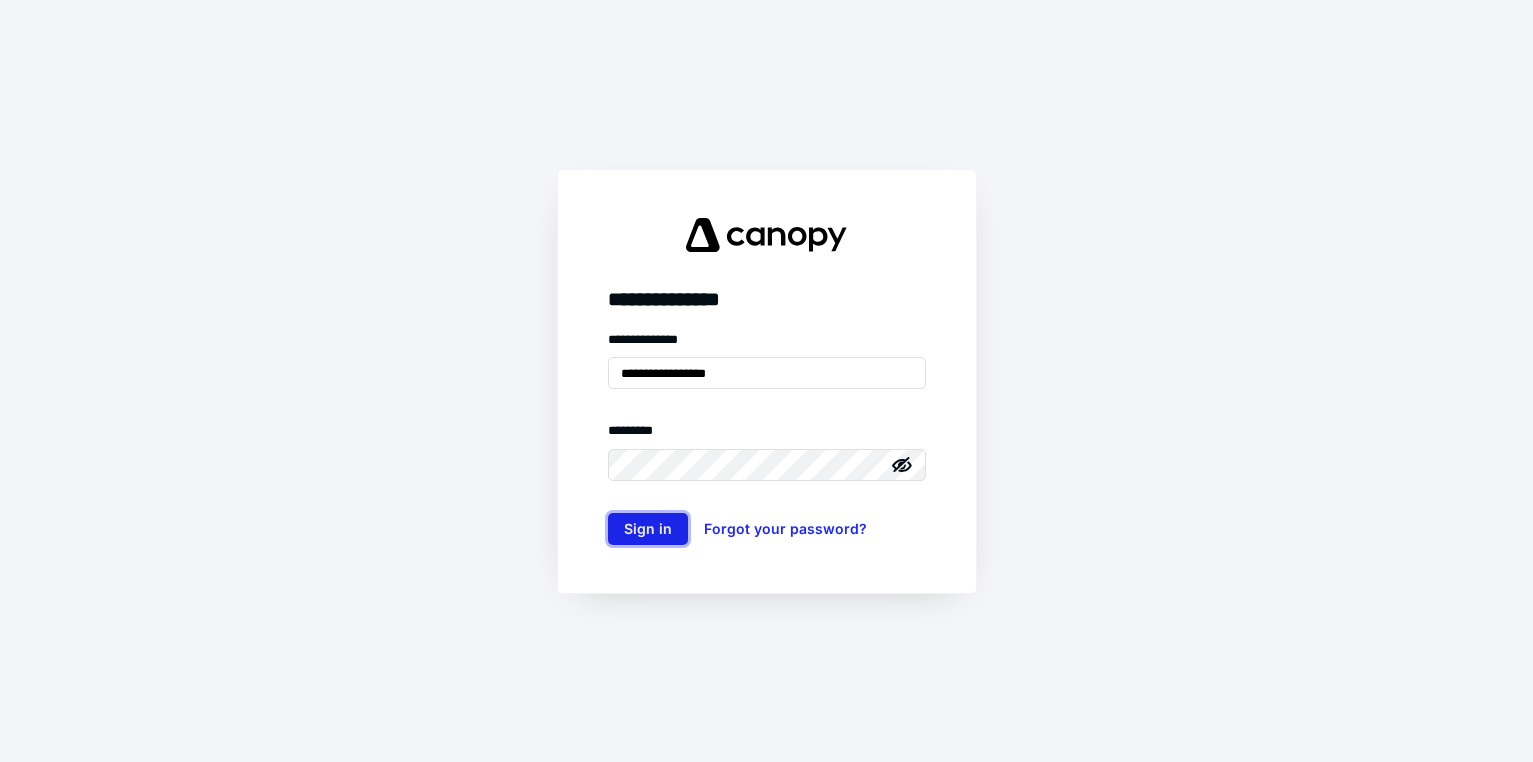 click on "Sign in" at bounding box center [648, 529] 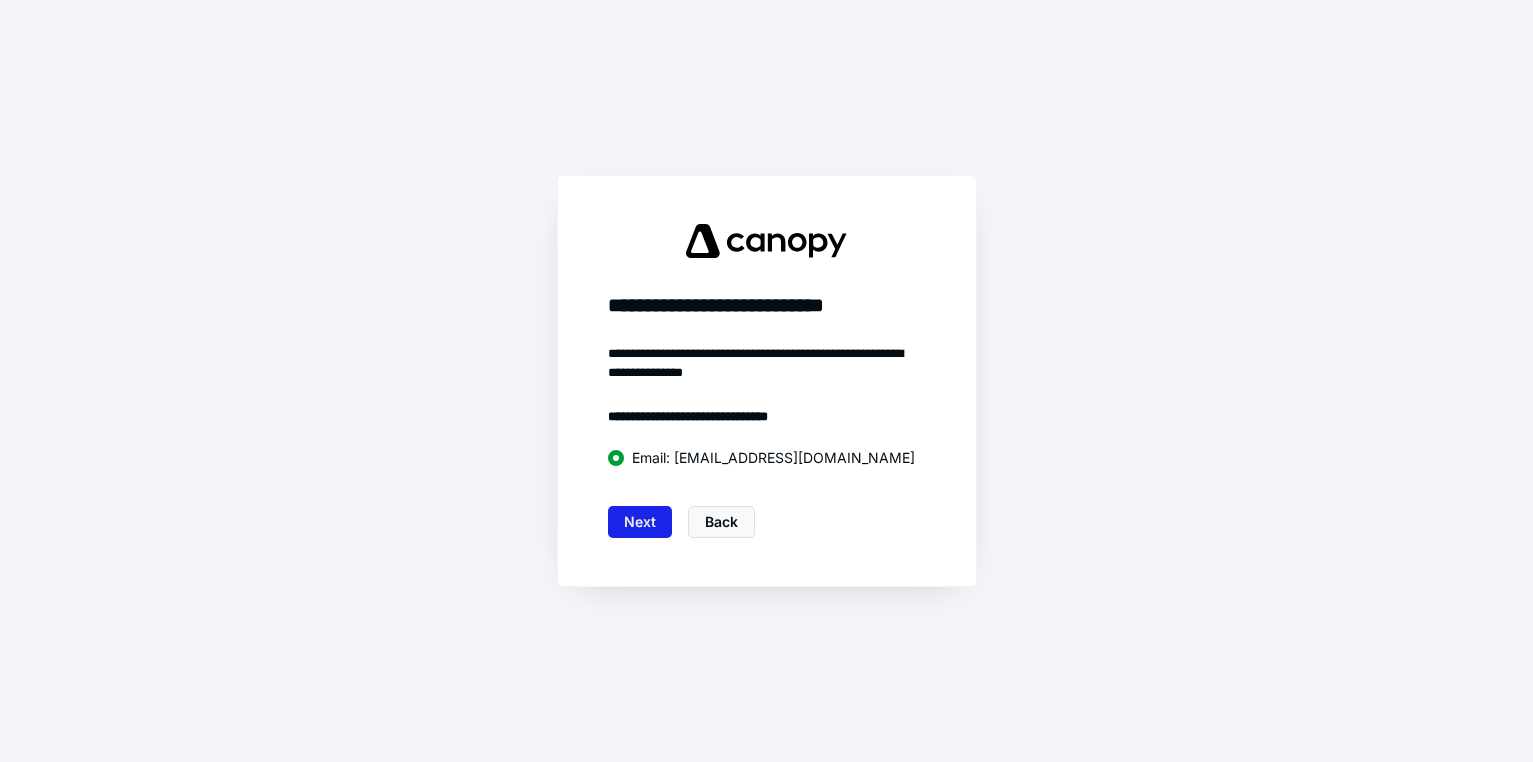 click on "Next" at bounding box center (640, 522) 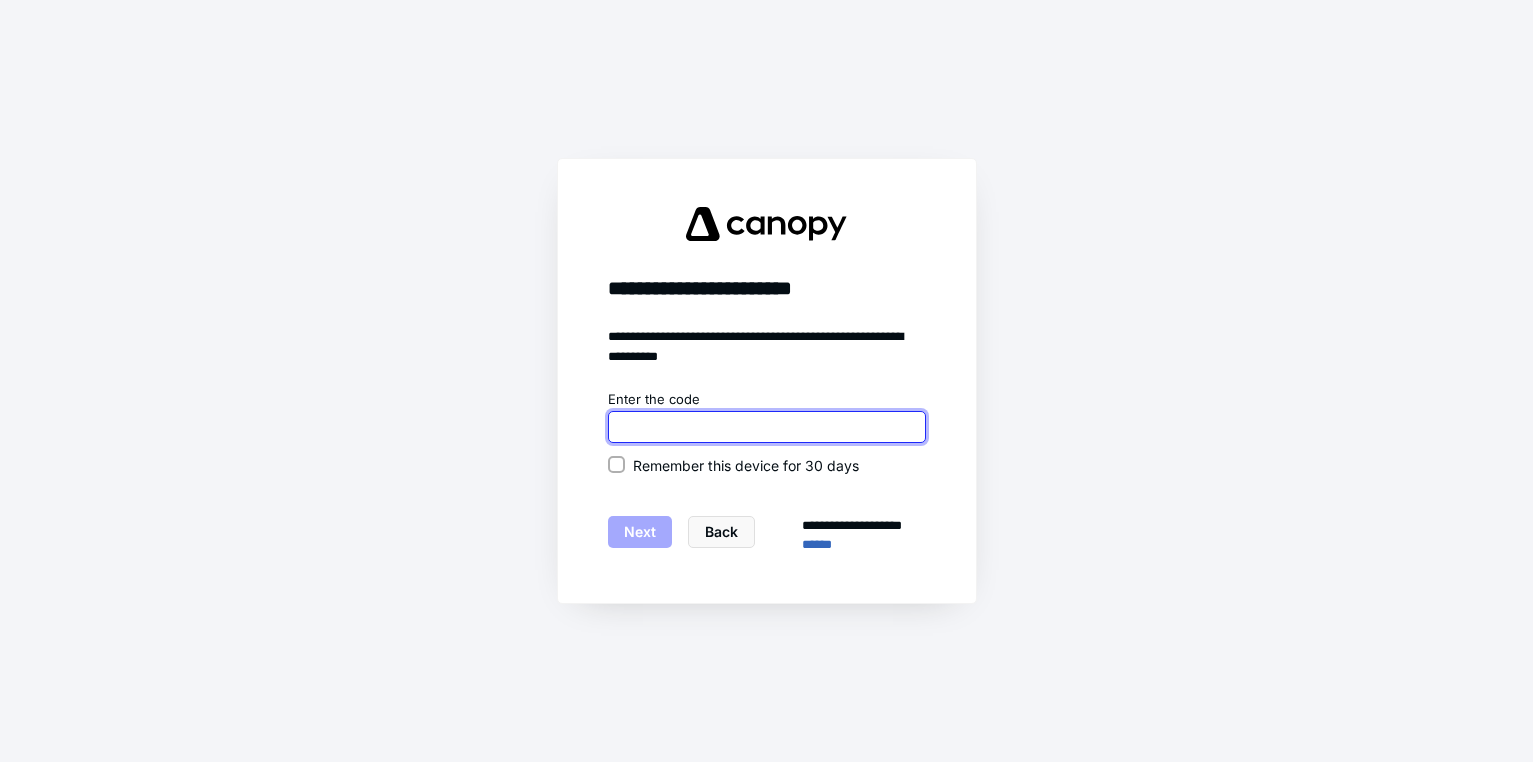 click at bounding box center [767, 427] 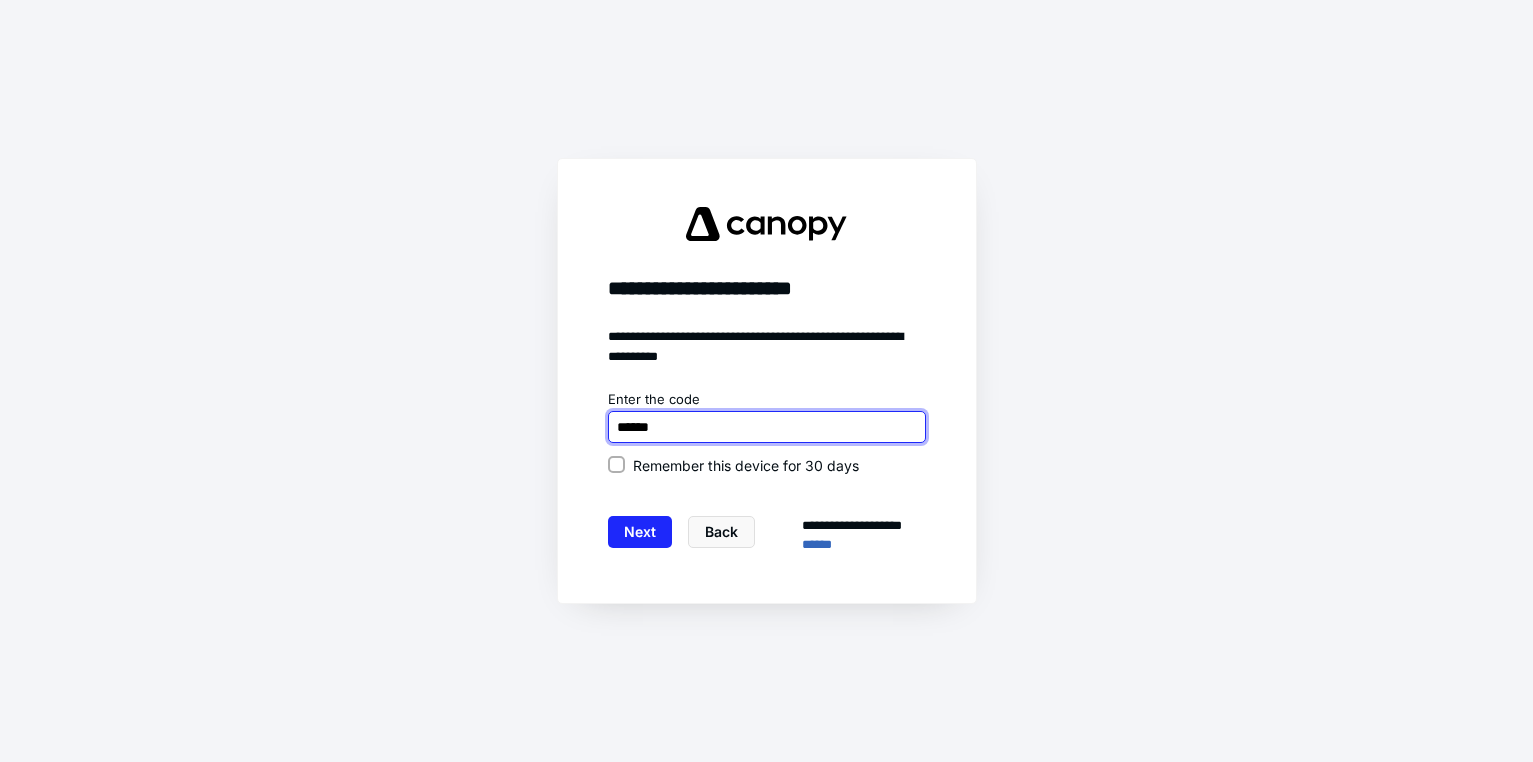 type on "******" 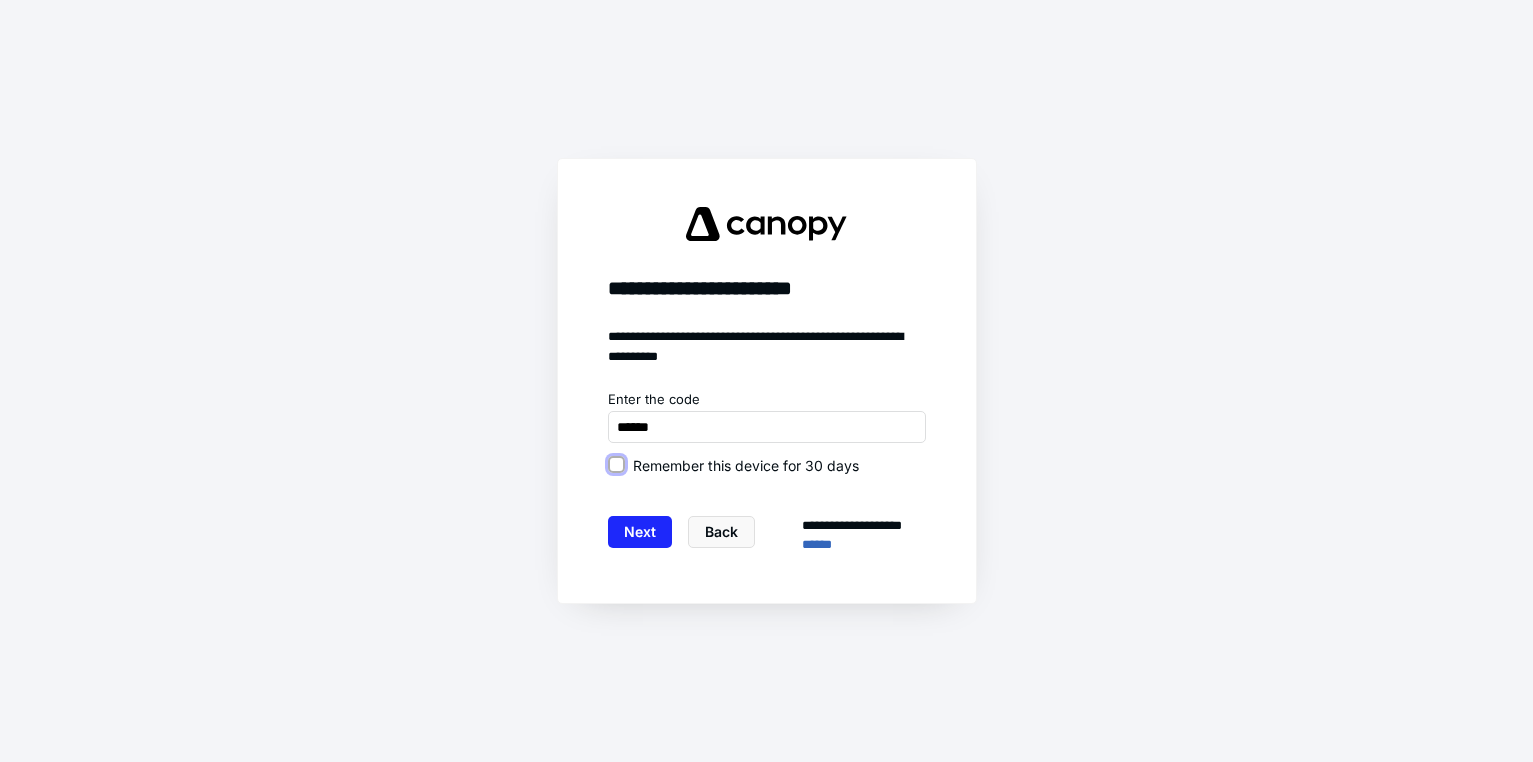 click on "Remember this device for 30 days" at bounding box center [616, 465] 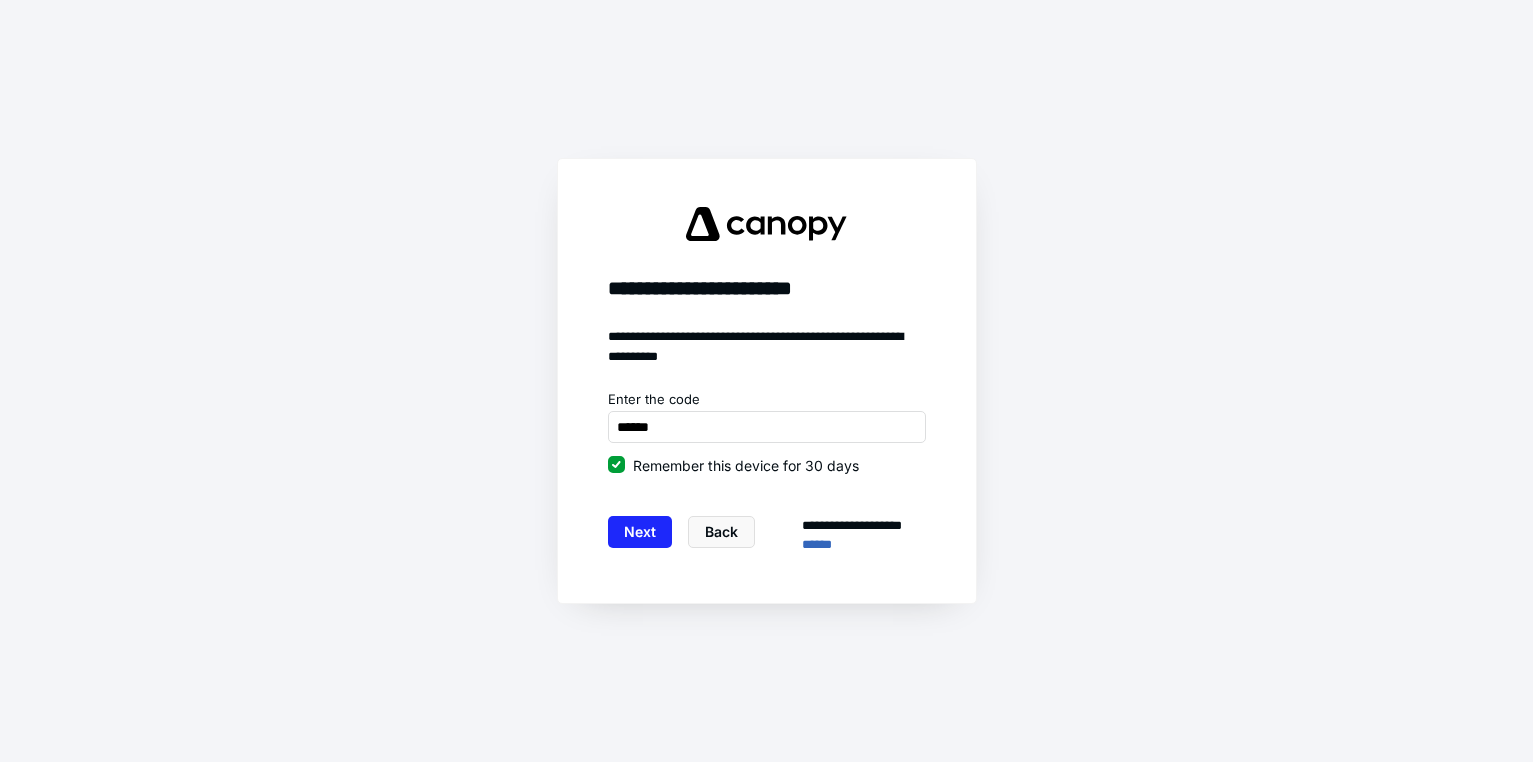 click on "Next Back" at bounding box center (681, 535) 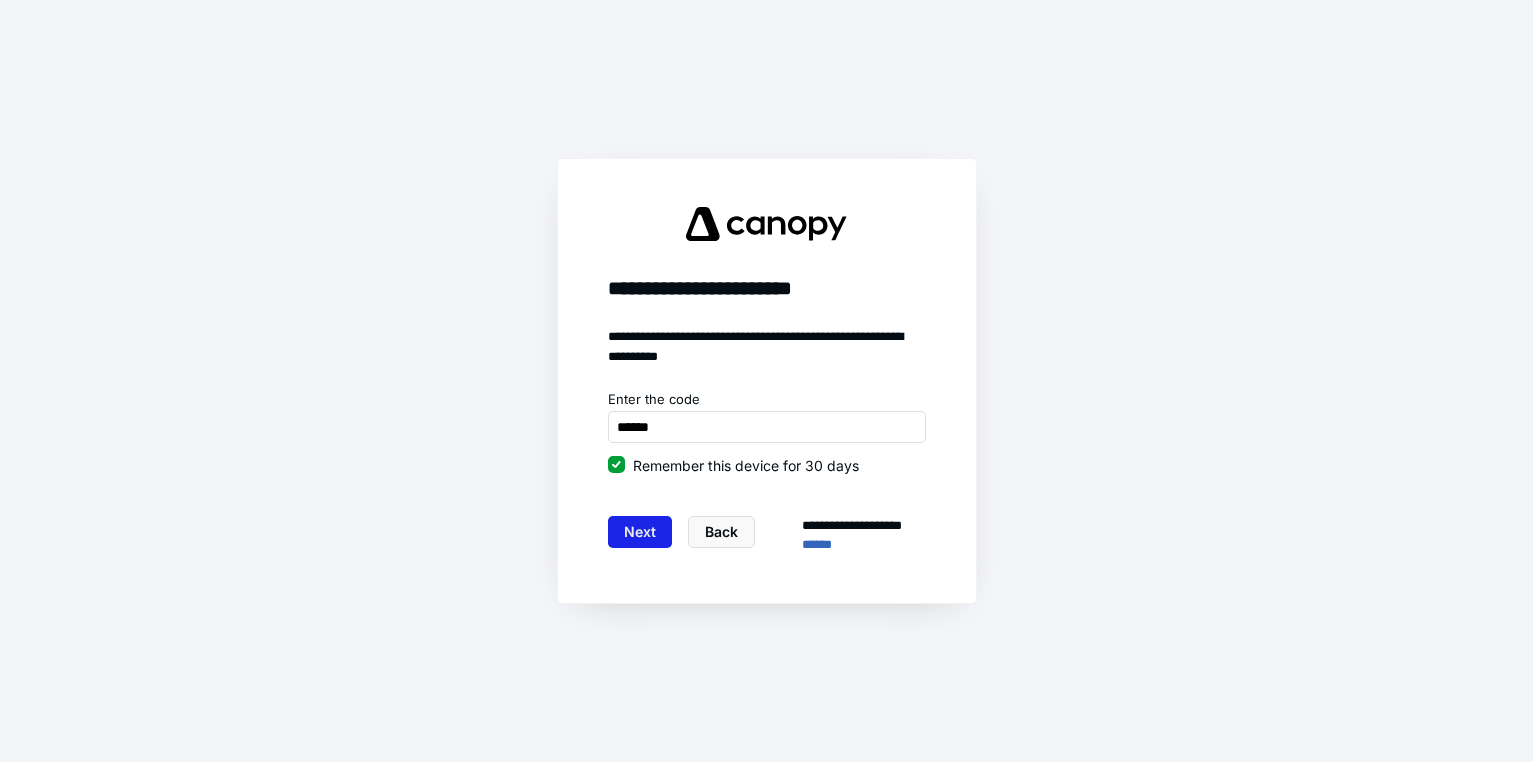 click on "Next" at bounding box center (640, 532) 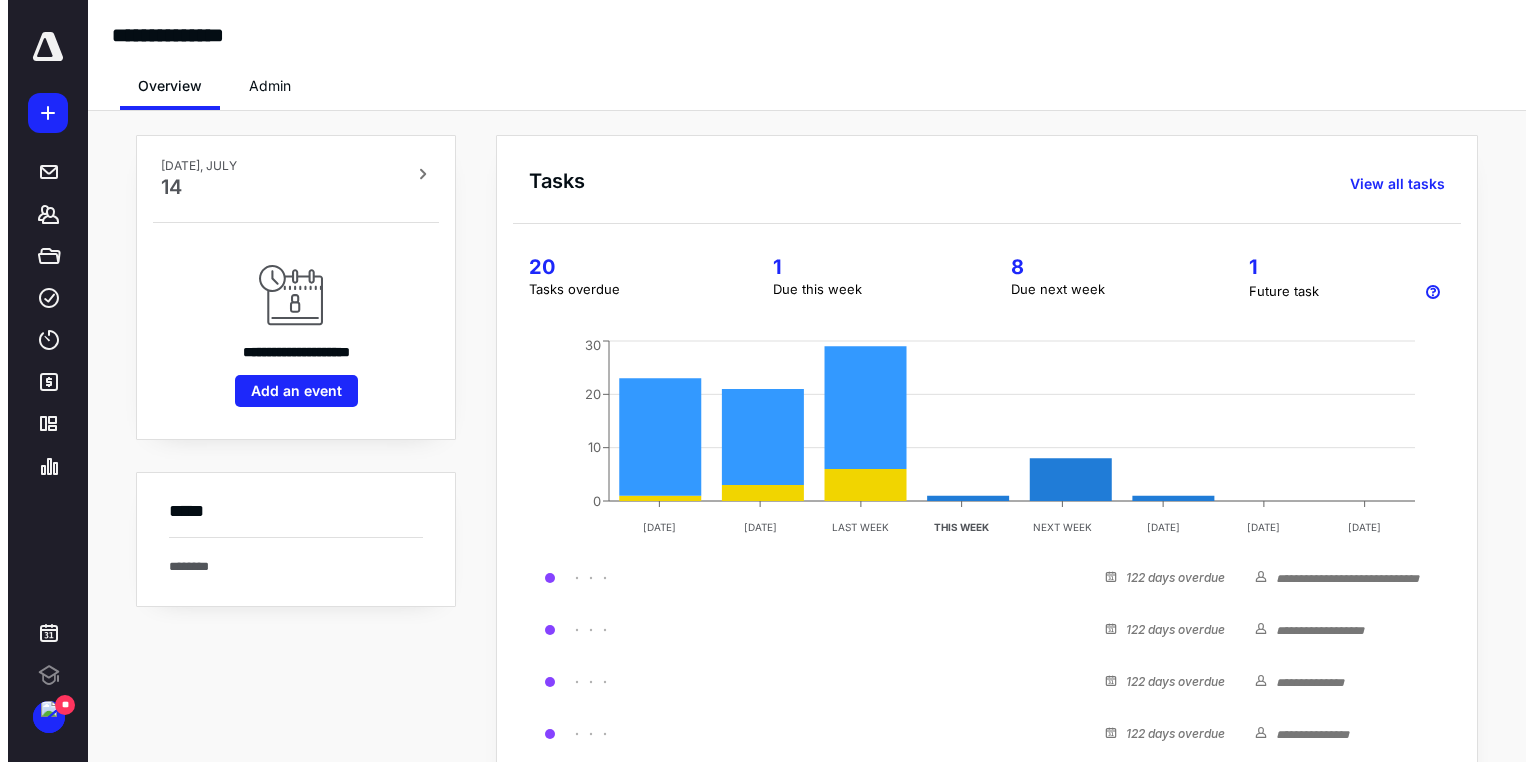 scroll, scrollTop: 0, scrollLeft: 0, axis: both 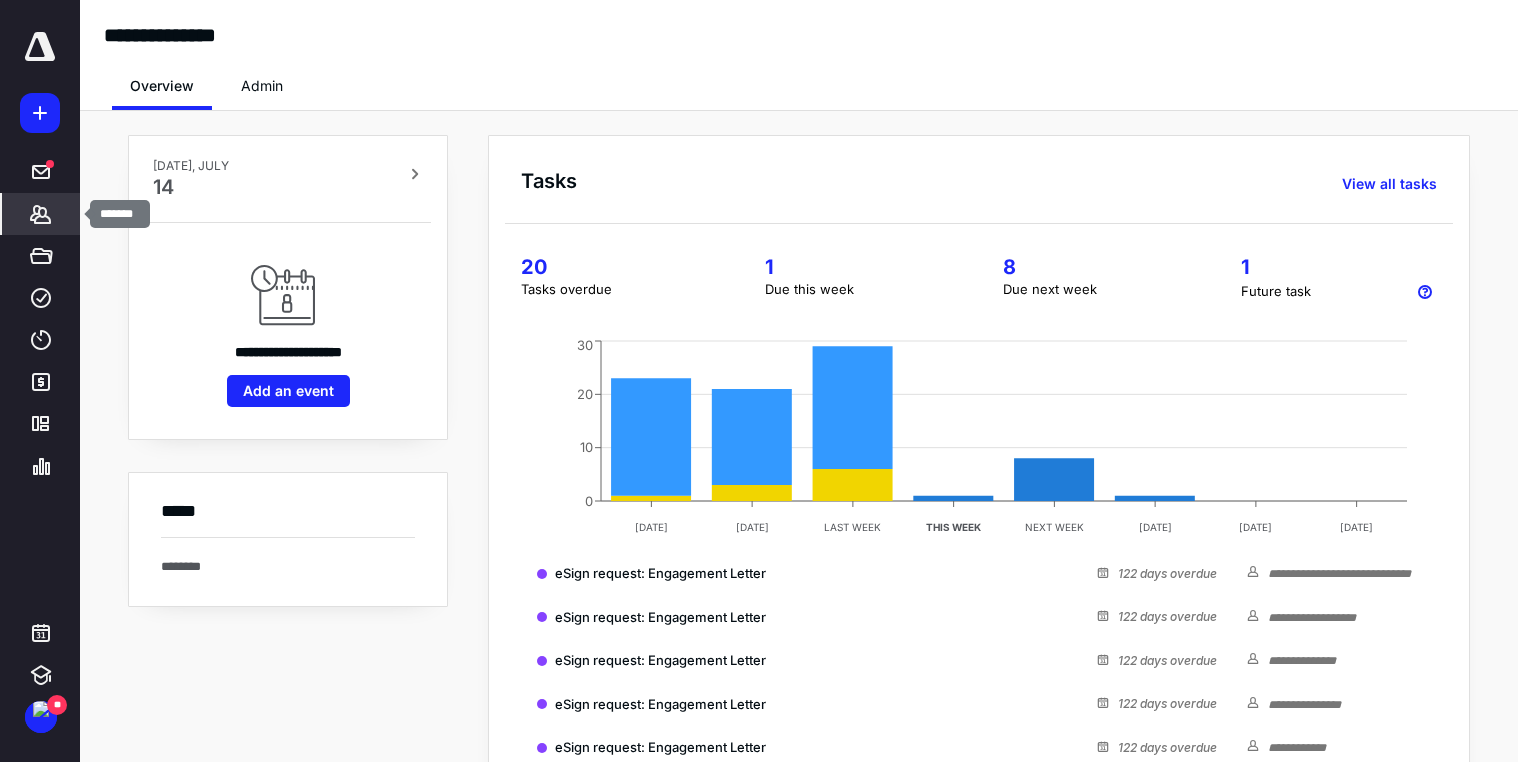 click 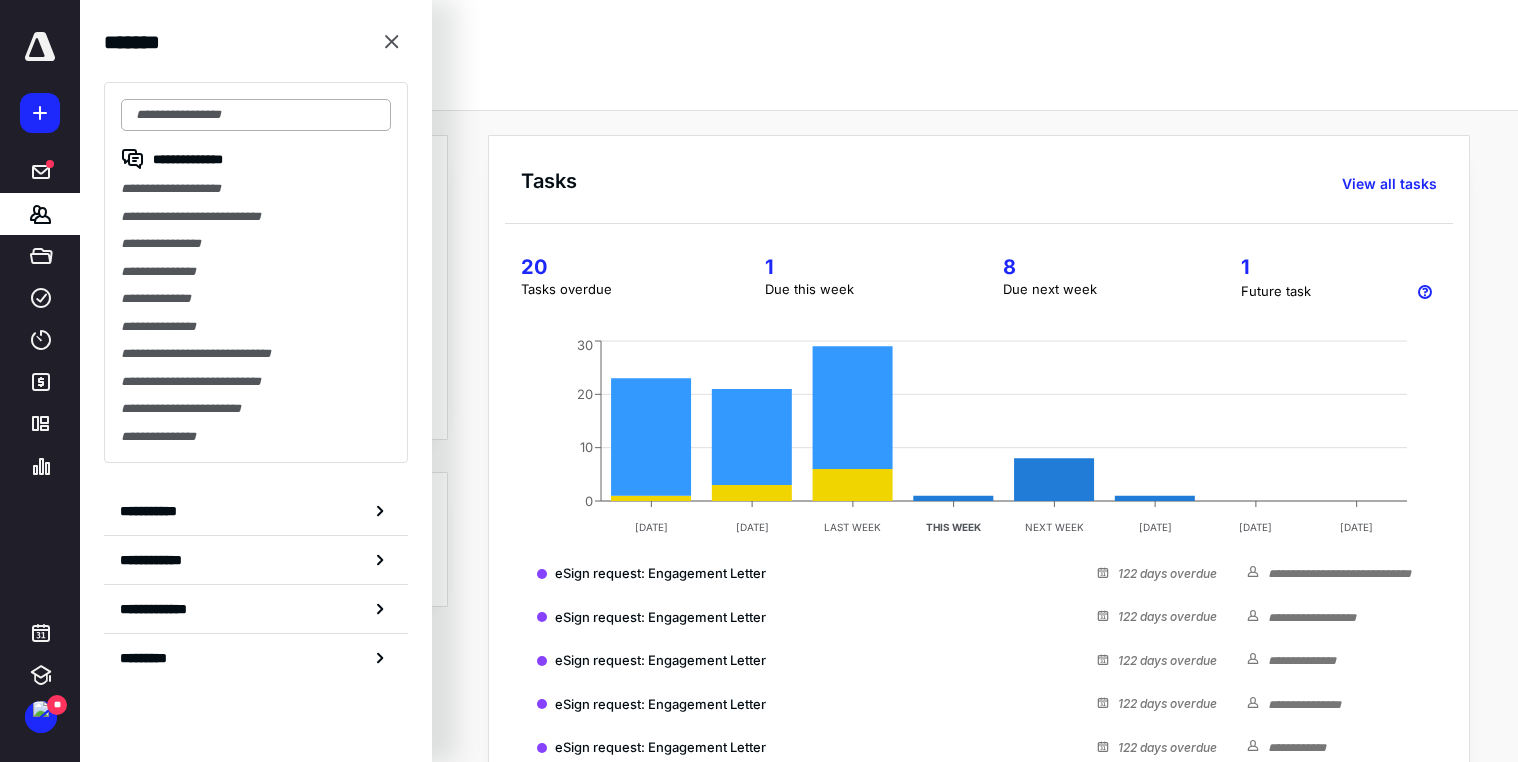 click at bounding box center (256, 115) 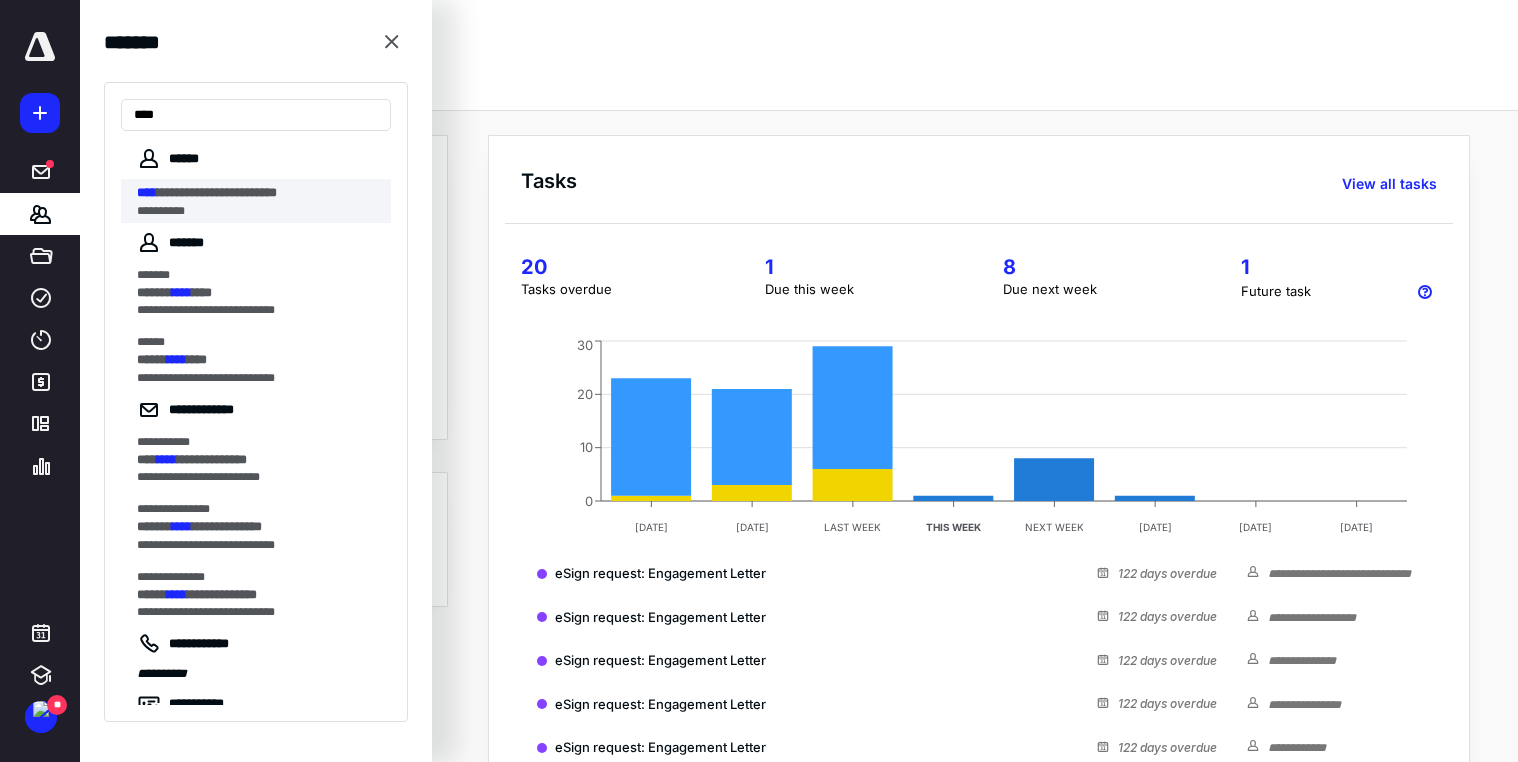 type on "****" 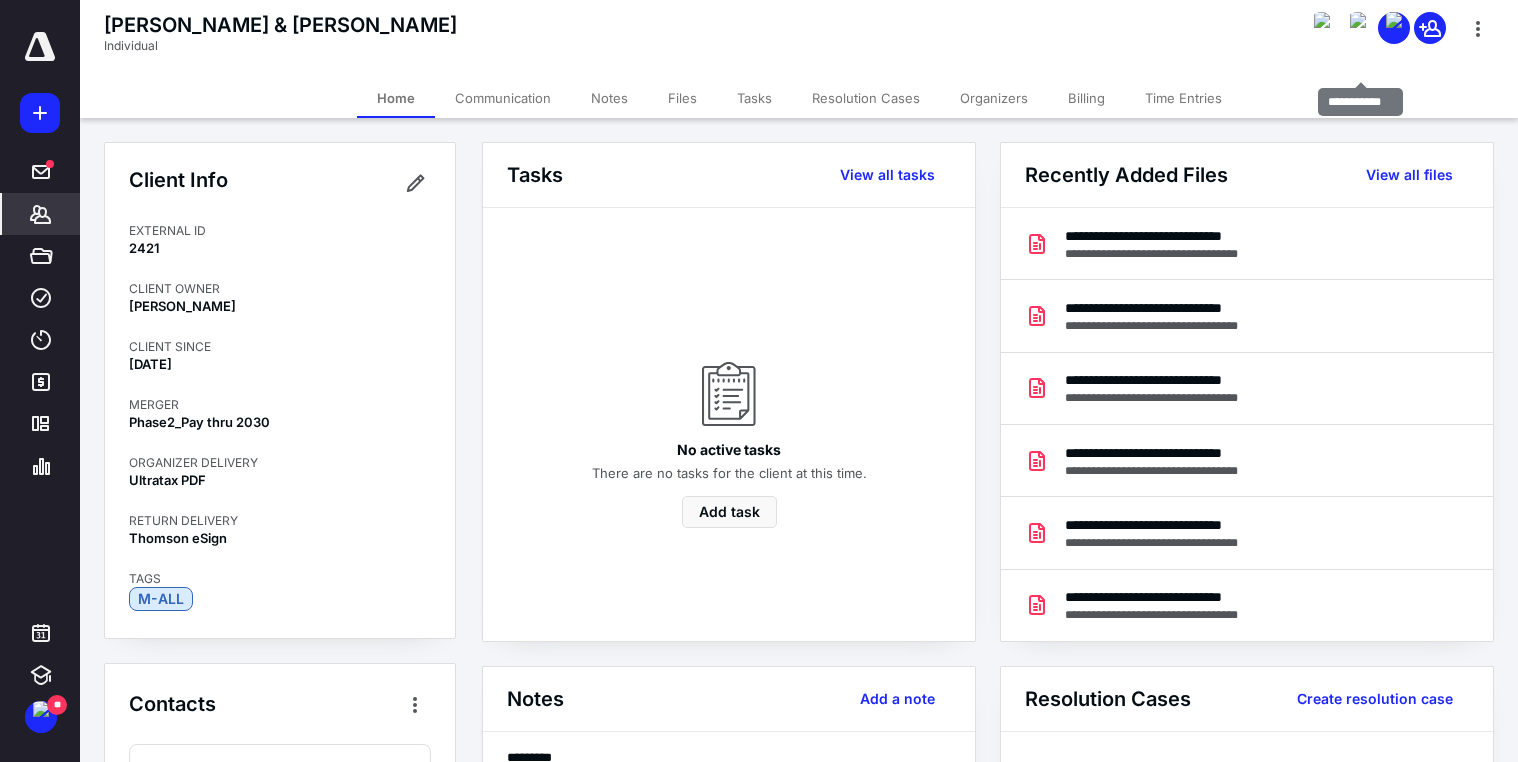 click at bounding box center [1358, 20] 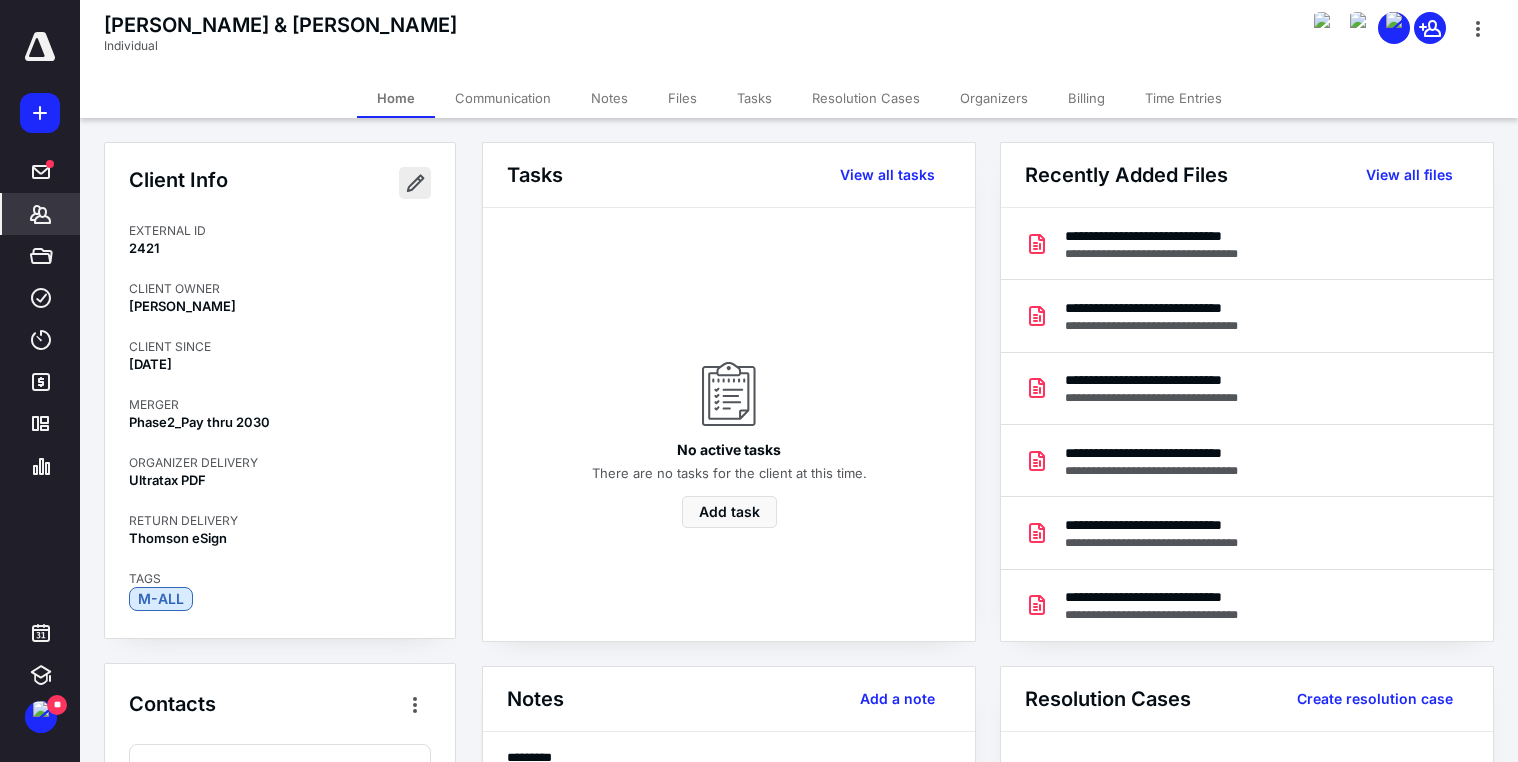 click at bounding box center (415, 183) 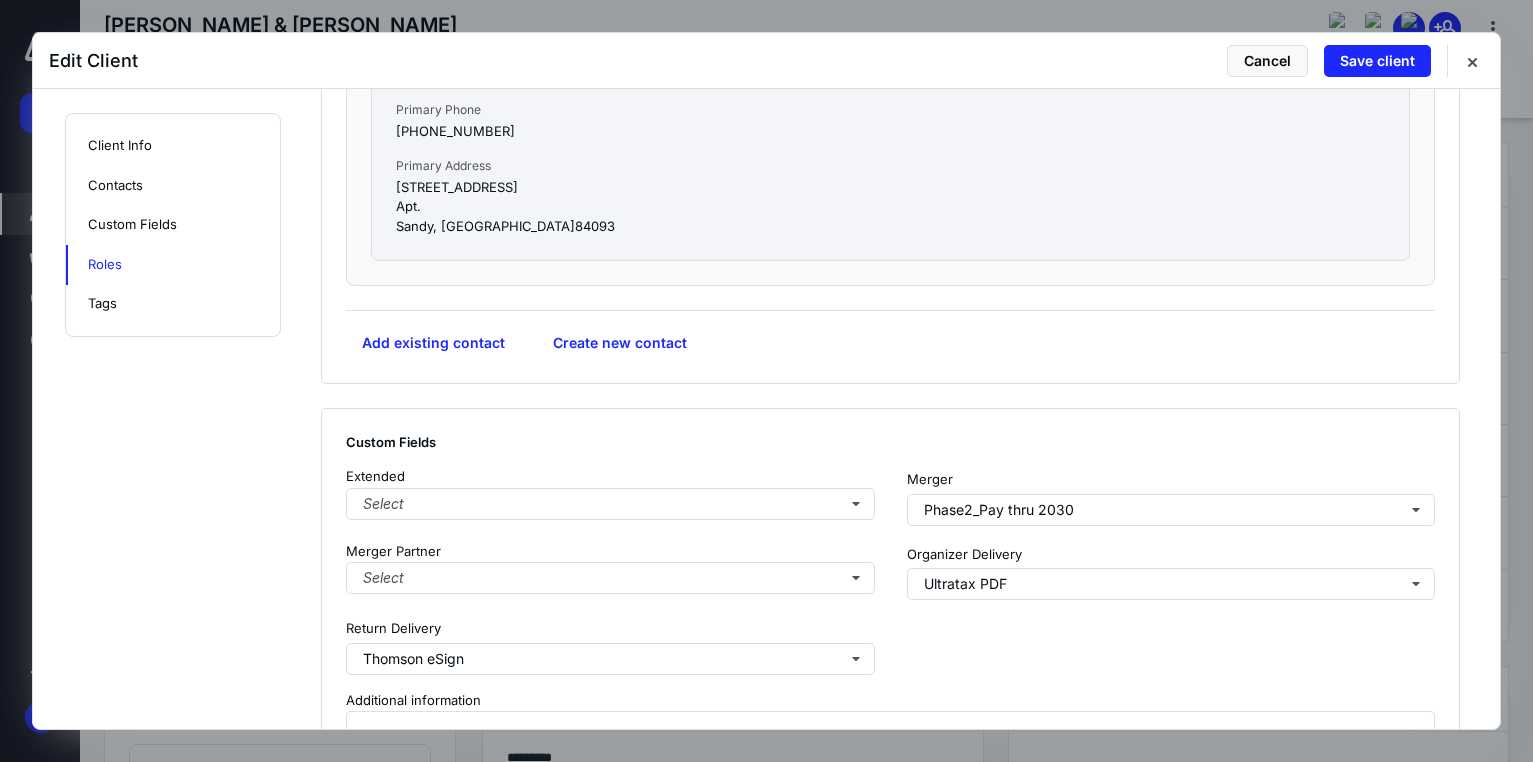 scroll, scrollTop: 2091, scrollLeft: 0, axis: vertical 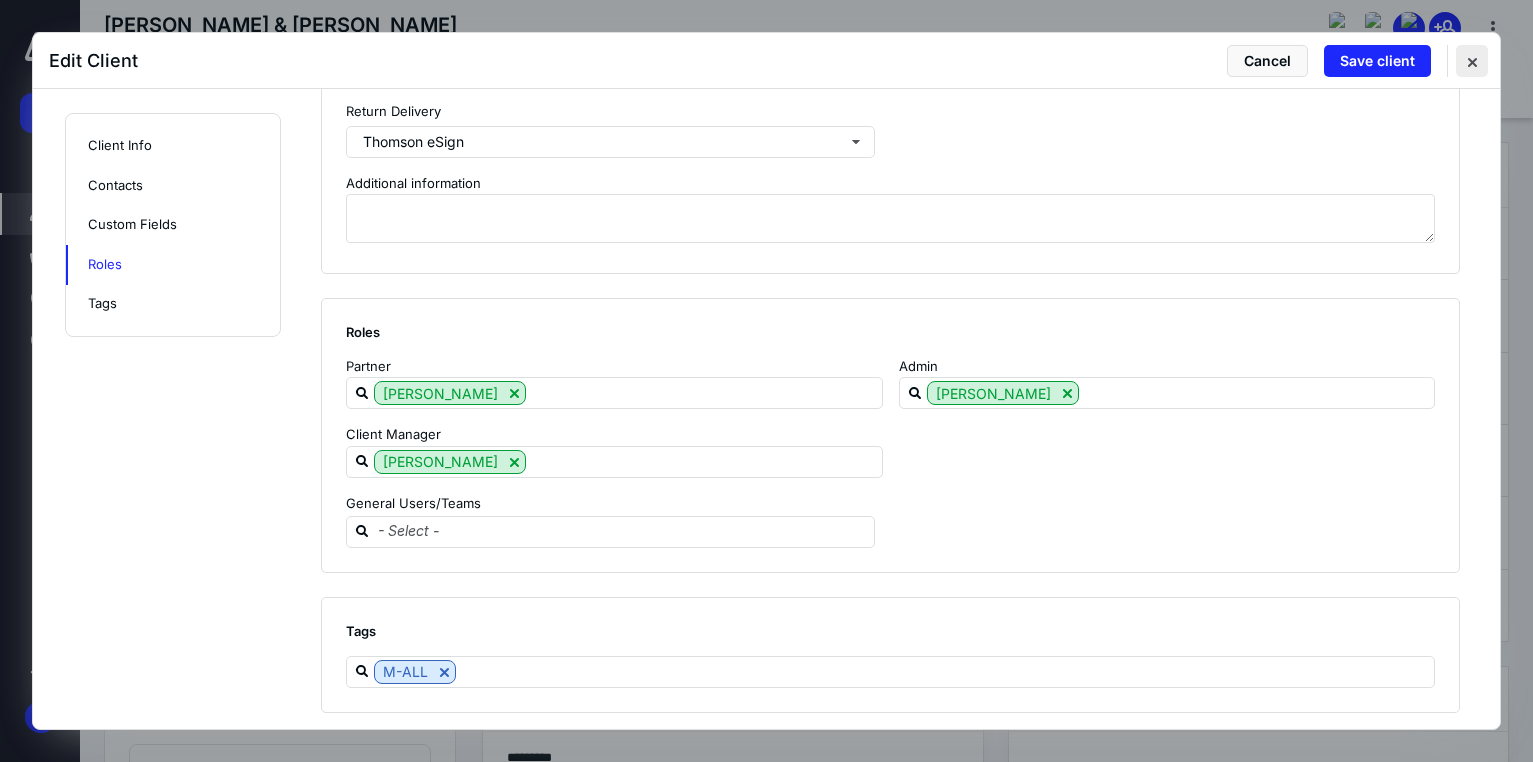 click at bounding box center (1472, 61) 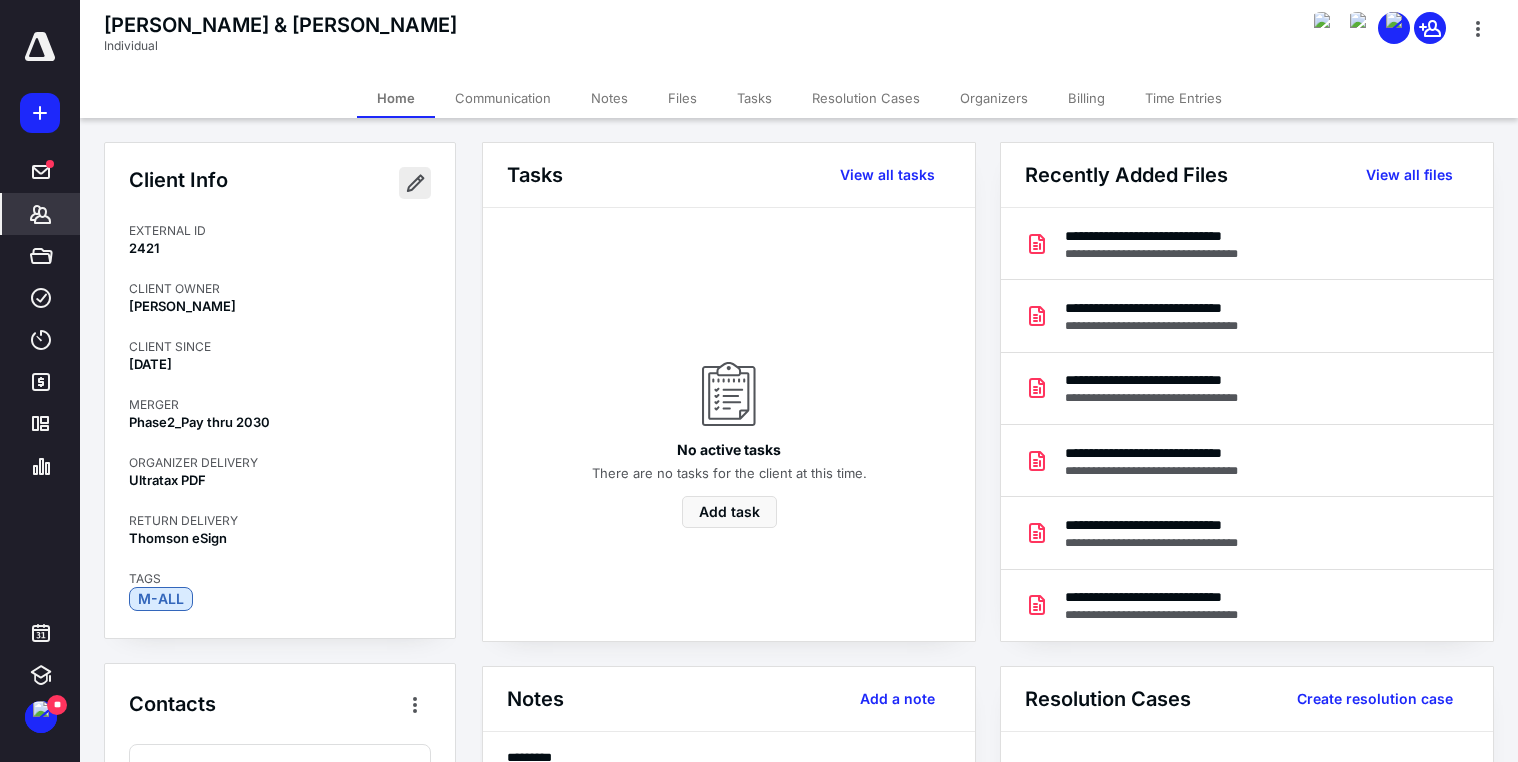 click at bounding box center [415, 183] 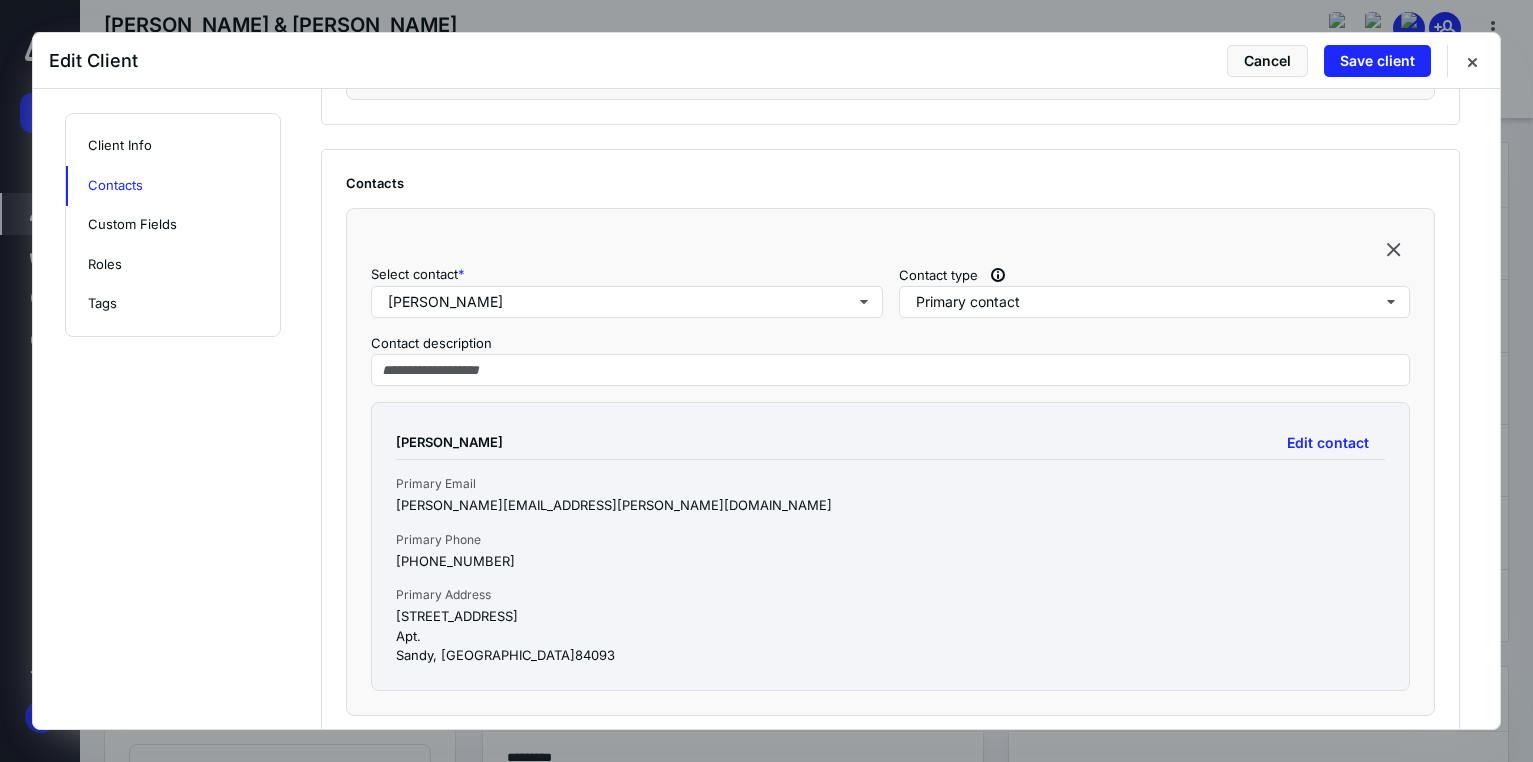 scroll, scrollTop: 600, scrollLeft: 0, axis: vertical 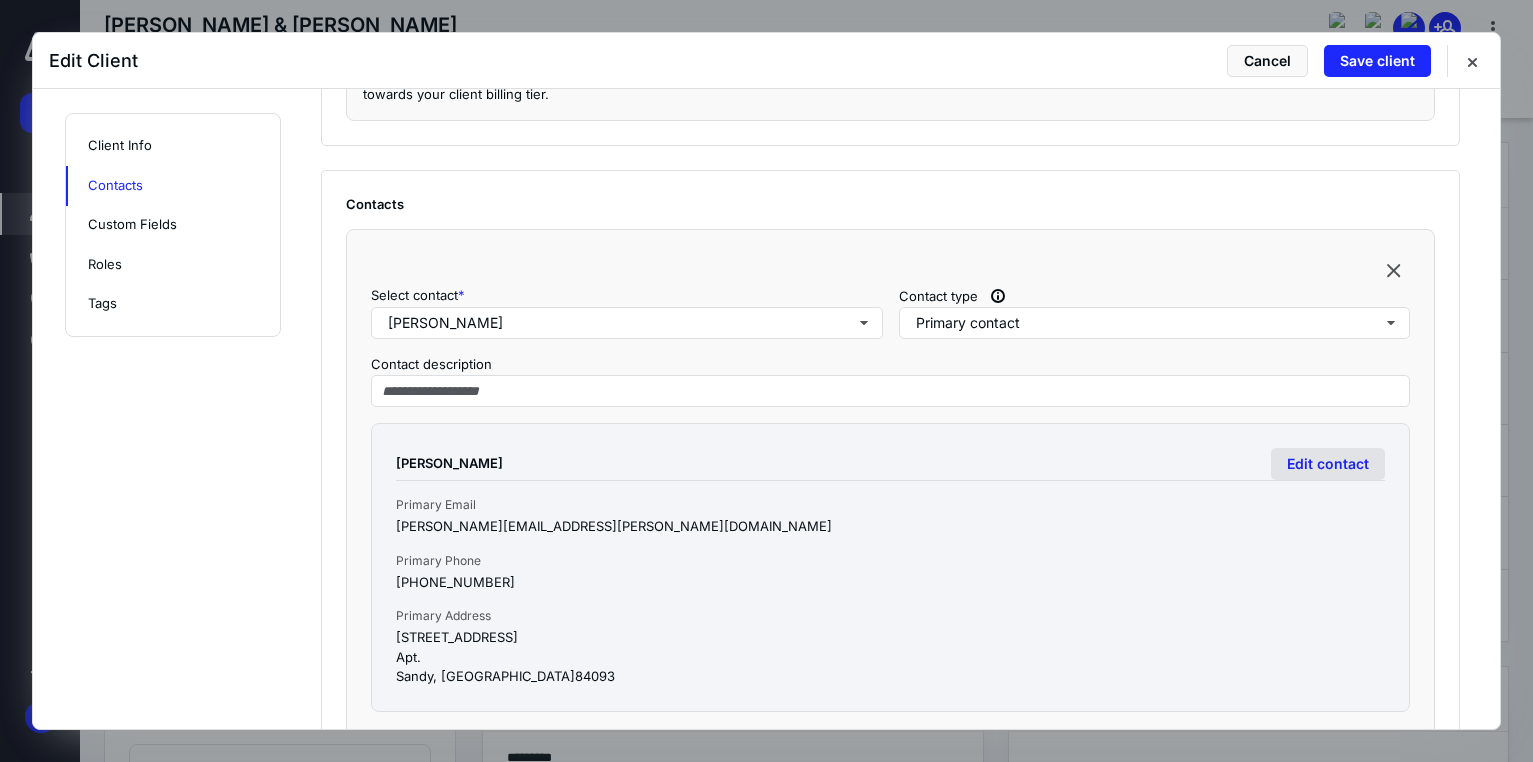 click on "Edit contact" at bounding box center (1328, 464) 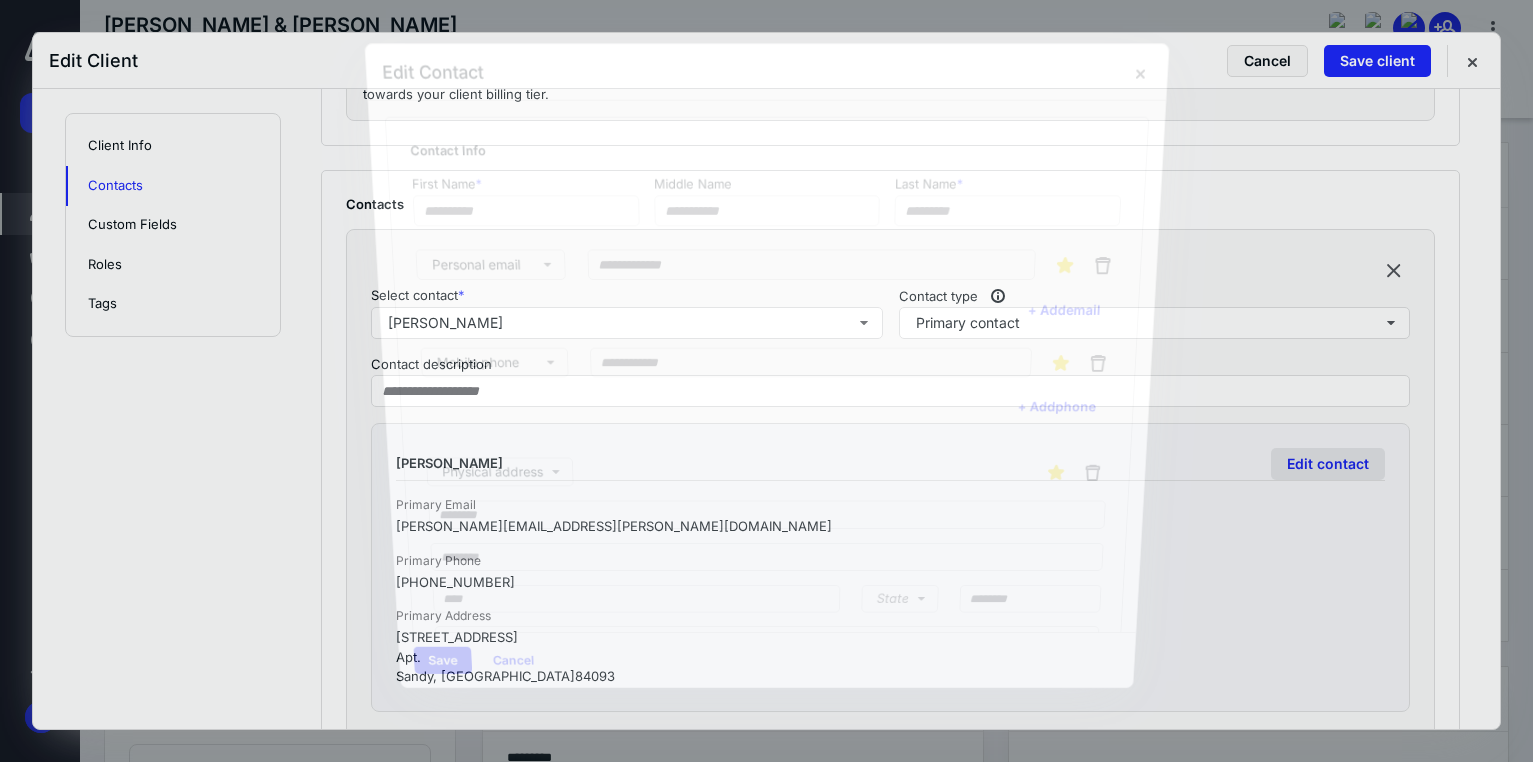 type on "******" 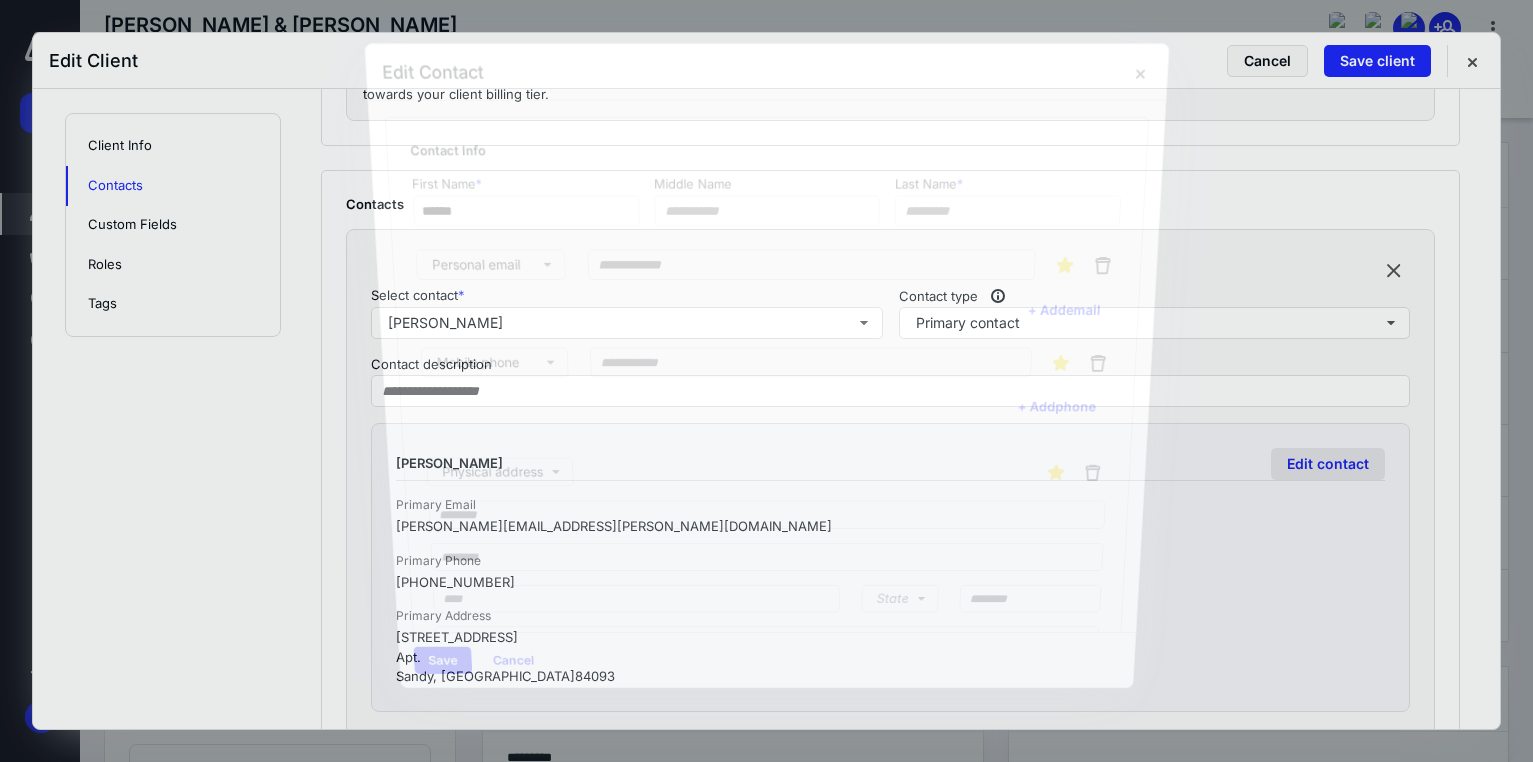type on "*" 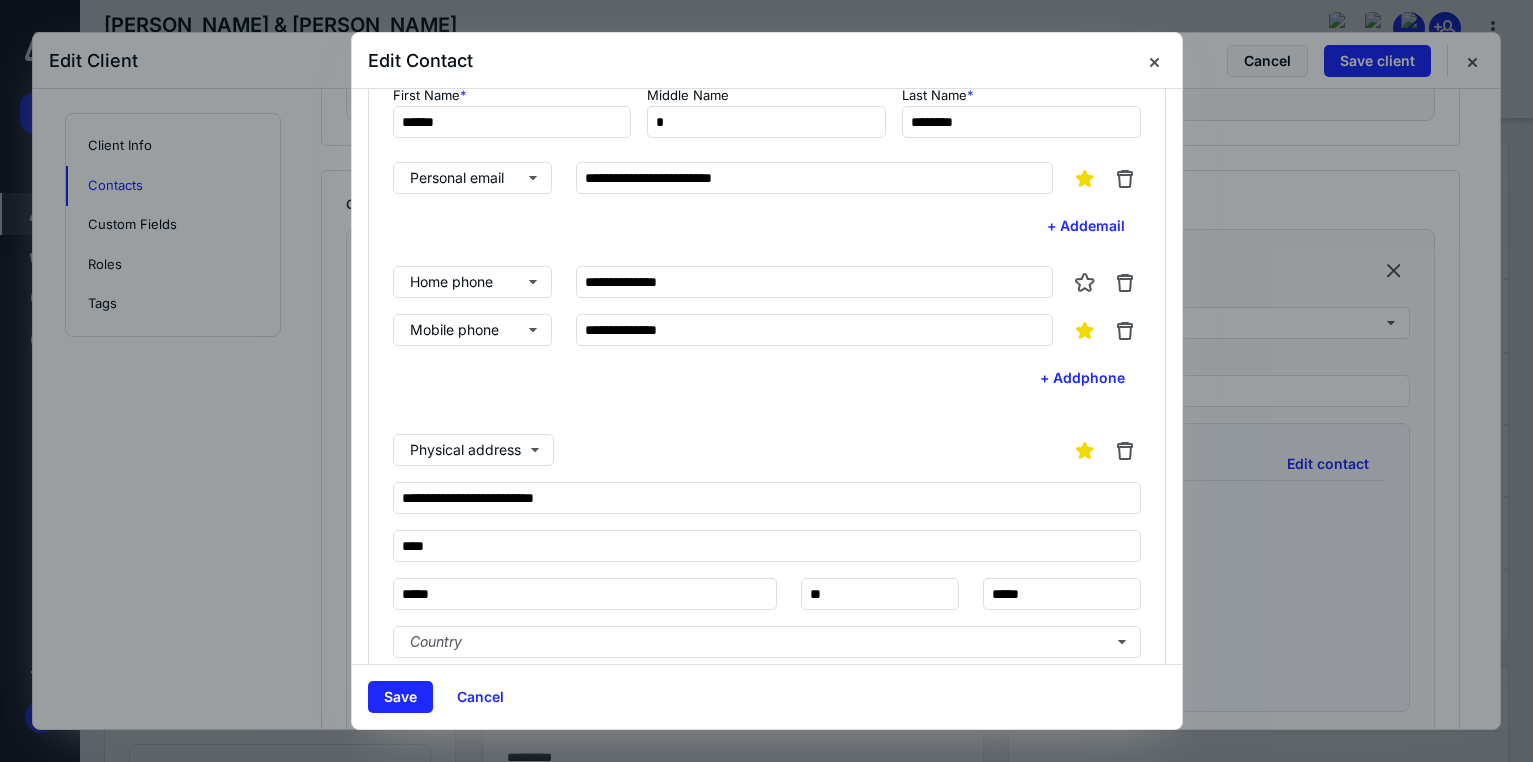 scroll, scrollTop: 200, scrollLeft: 0, axis: vertical 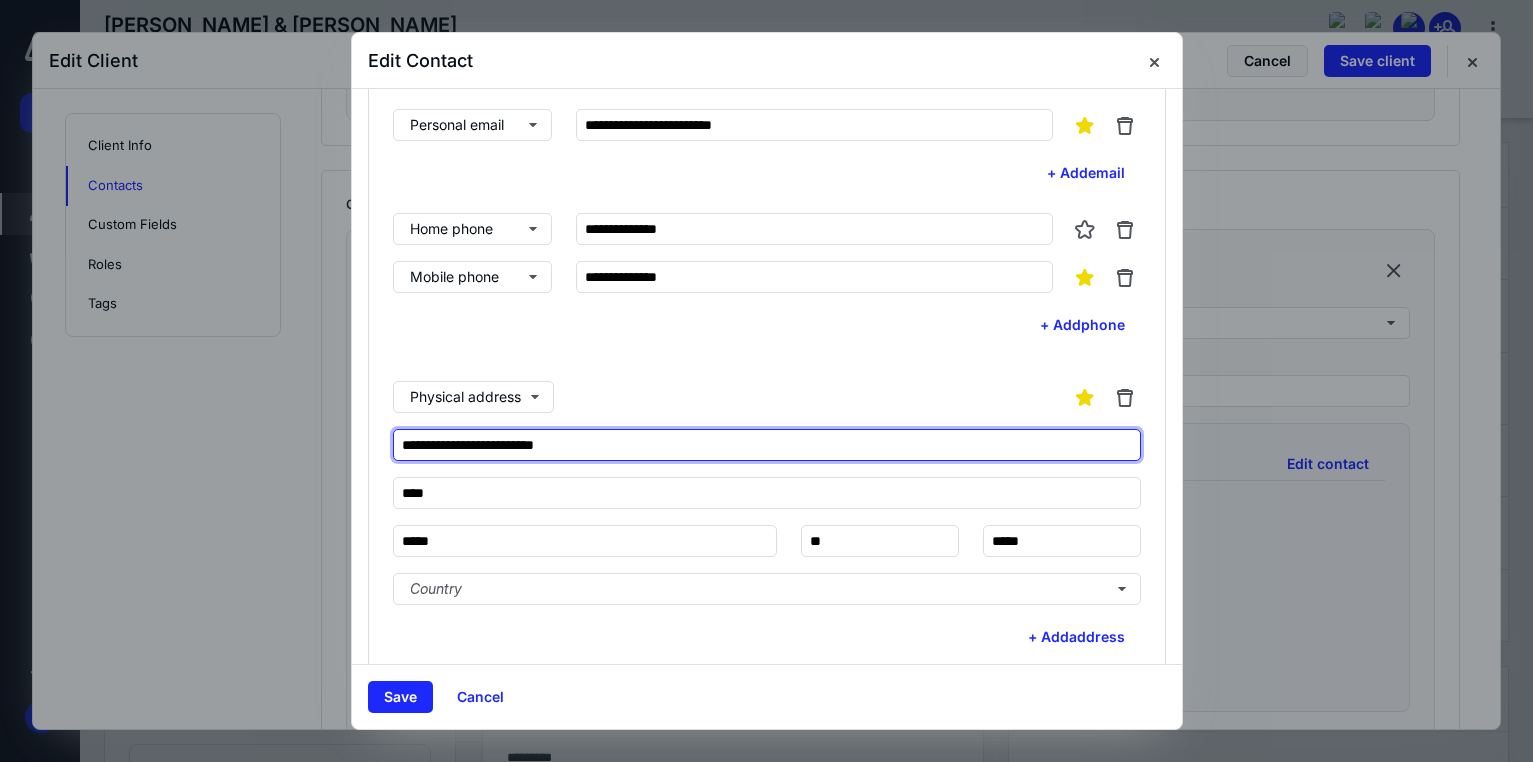 drag, startPoint x: 619, startPoint y: 448, endPoint x: 358, endPoint y: 422, distance: 262.2918 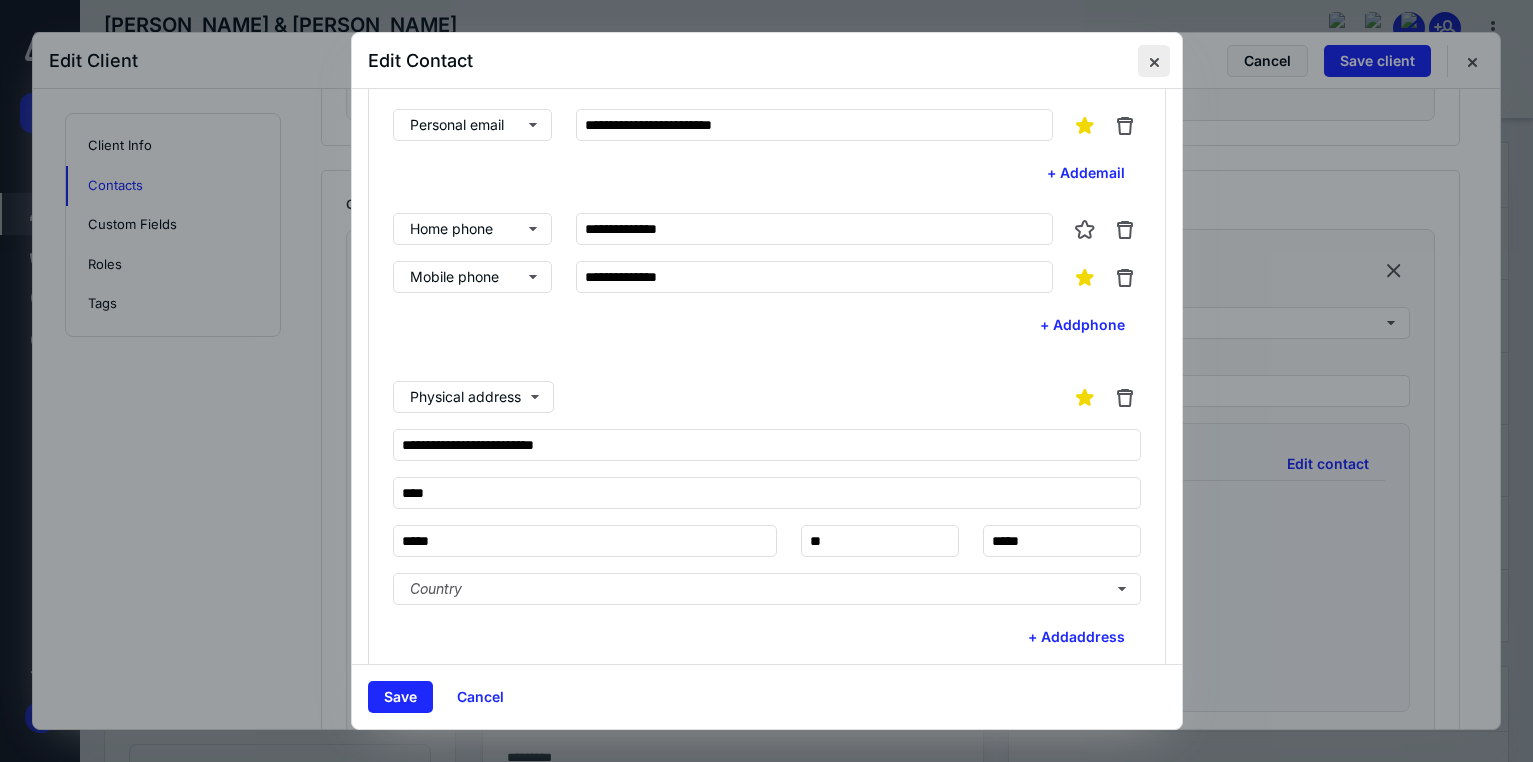 click at bounding box center (1154, 61) 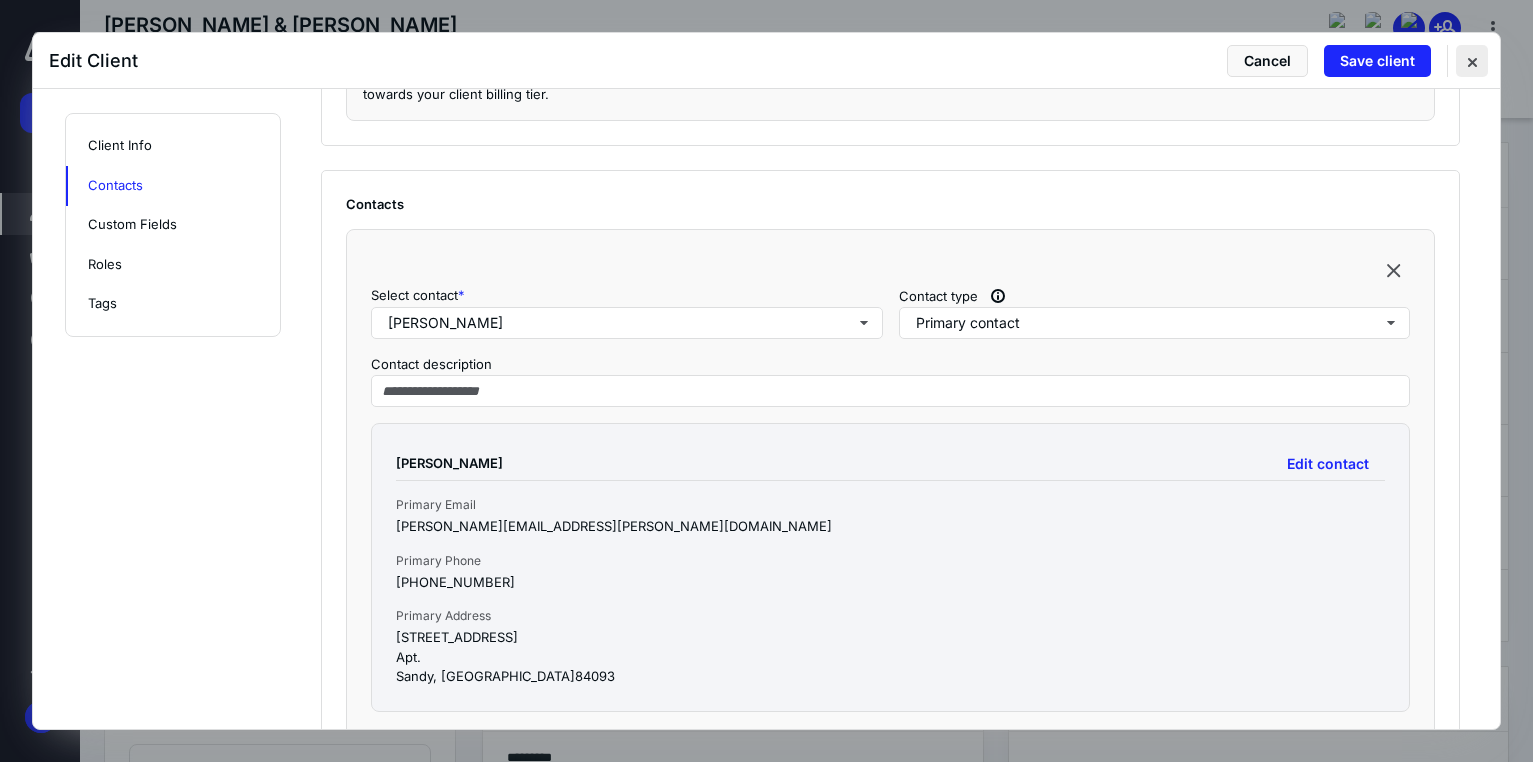 click at bounding box center [1472, 61] 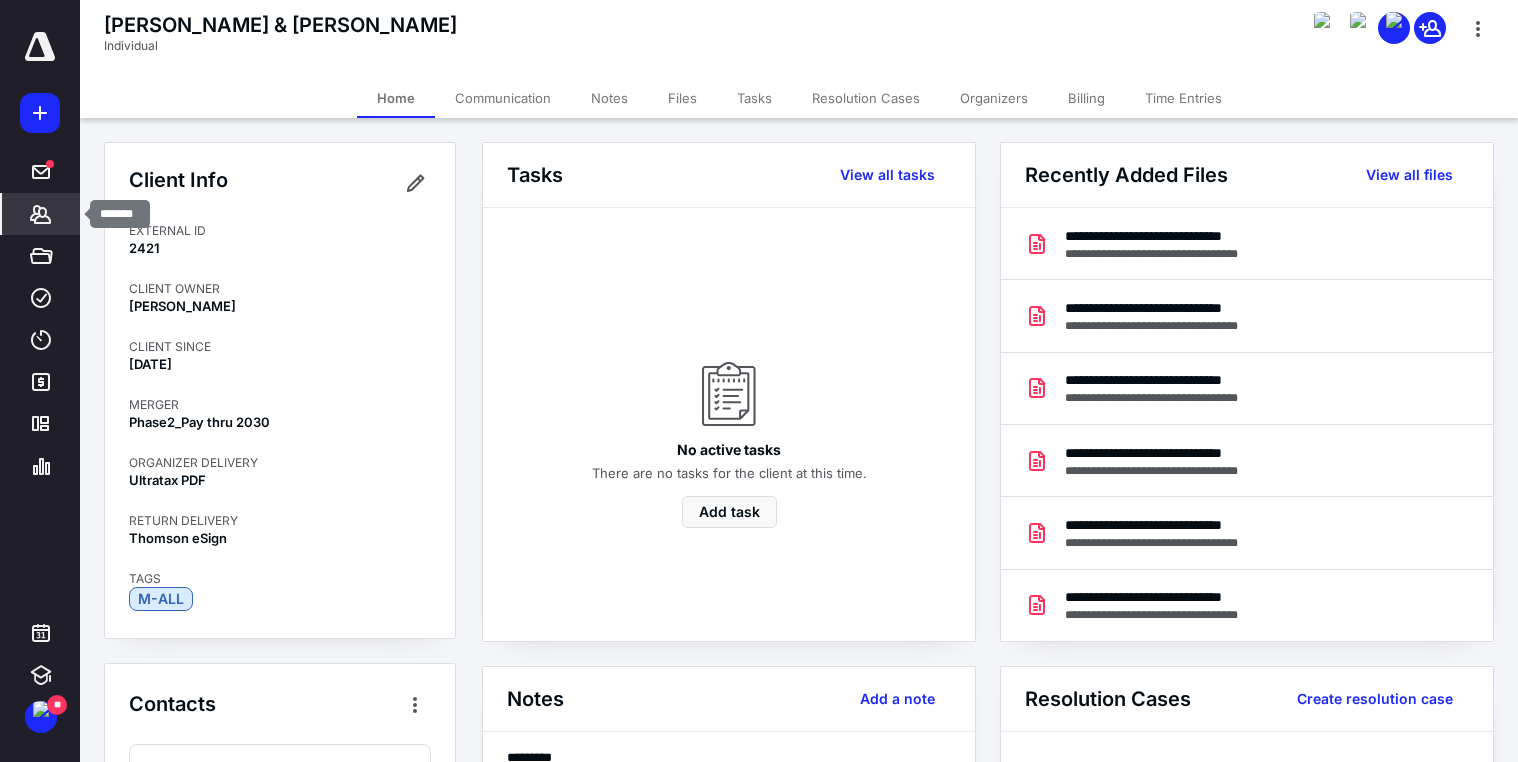 click 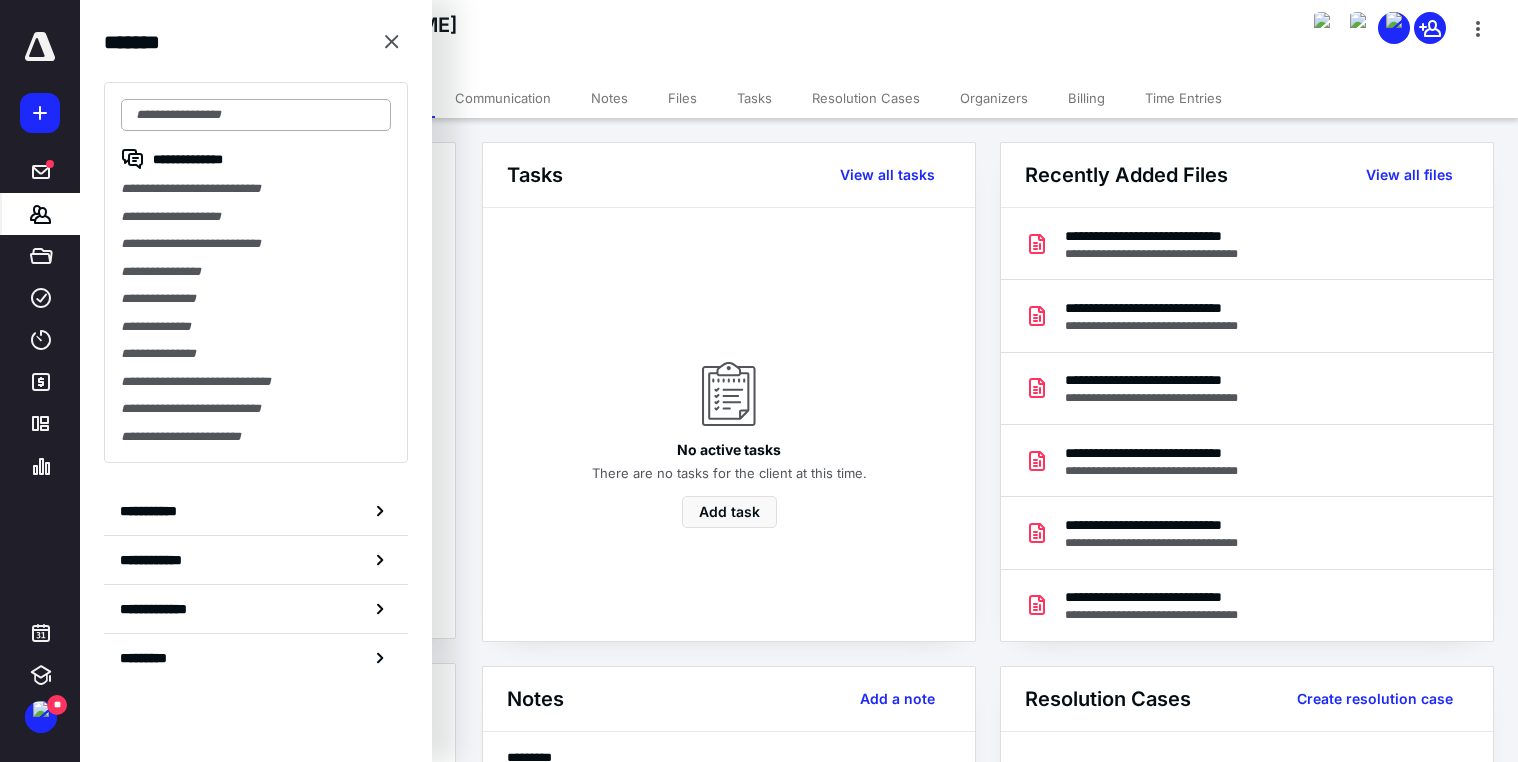 click at bounding box center [256, 115] 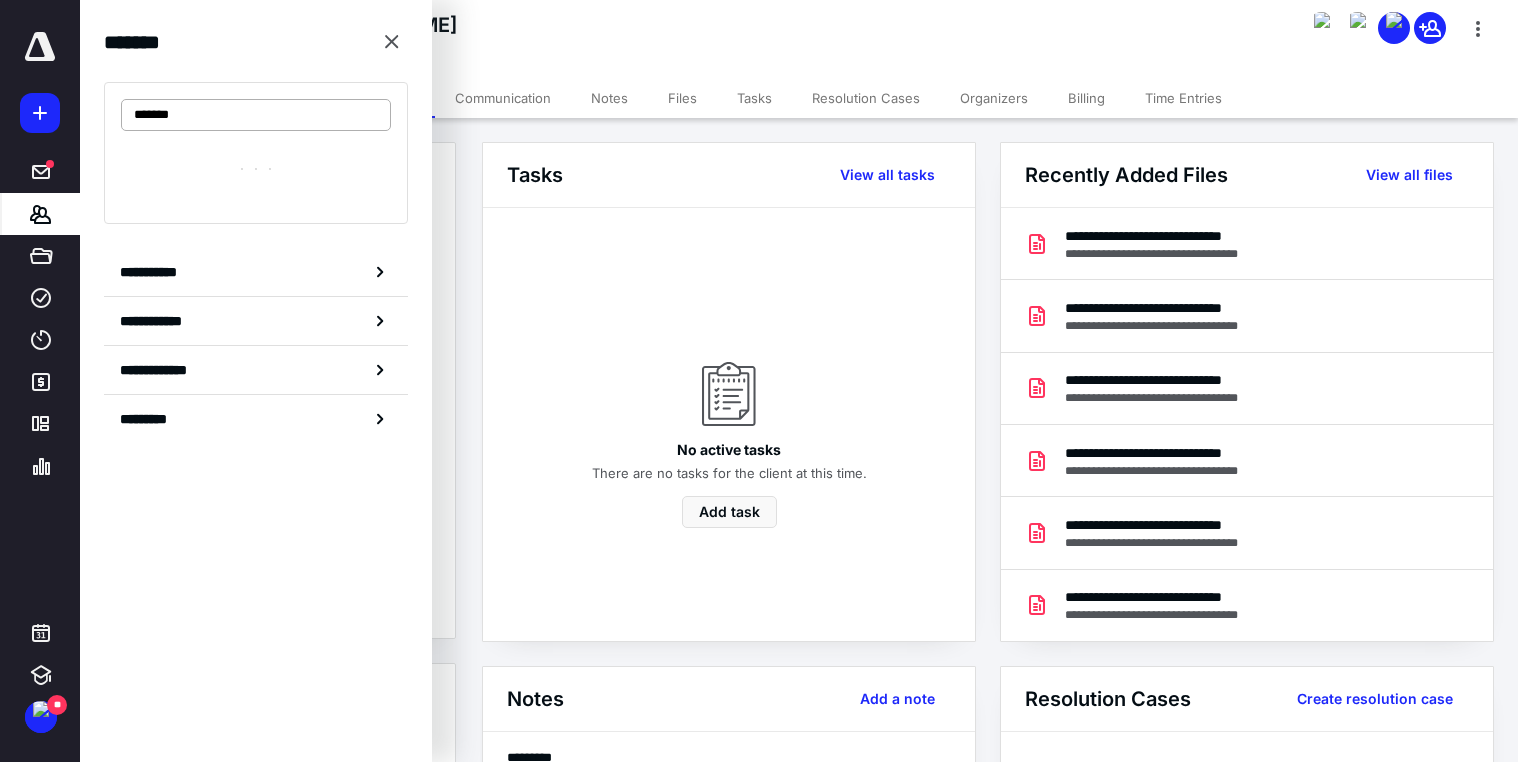 type on "*******" 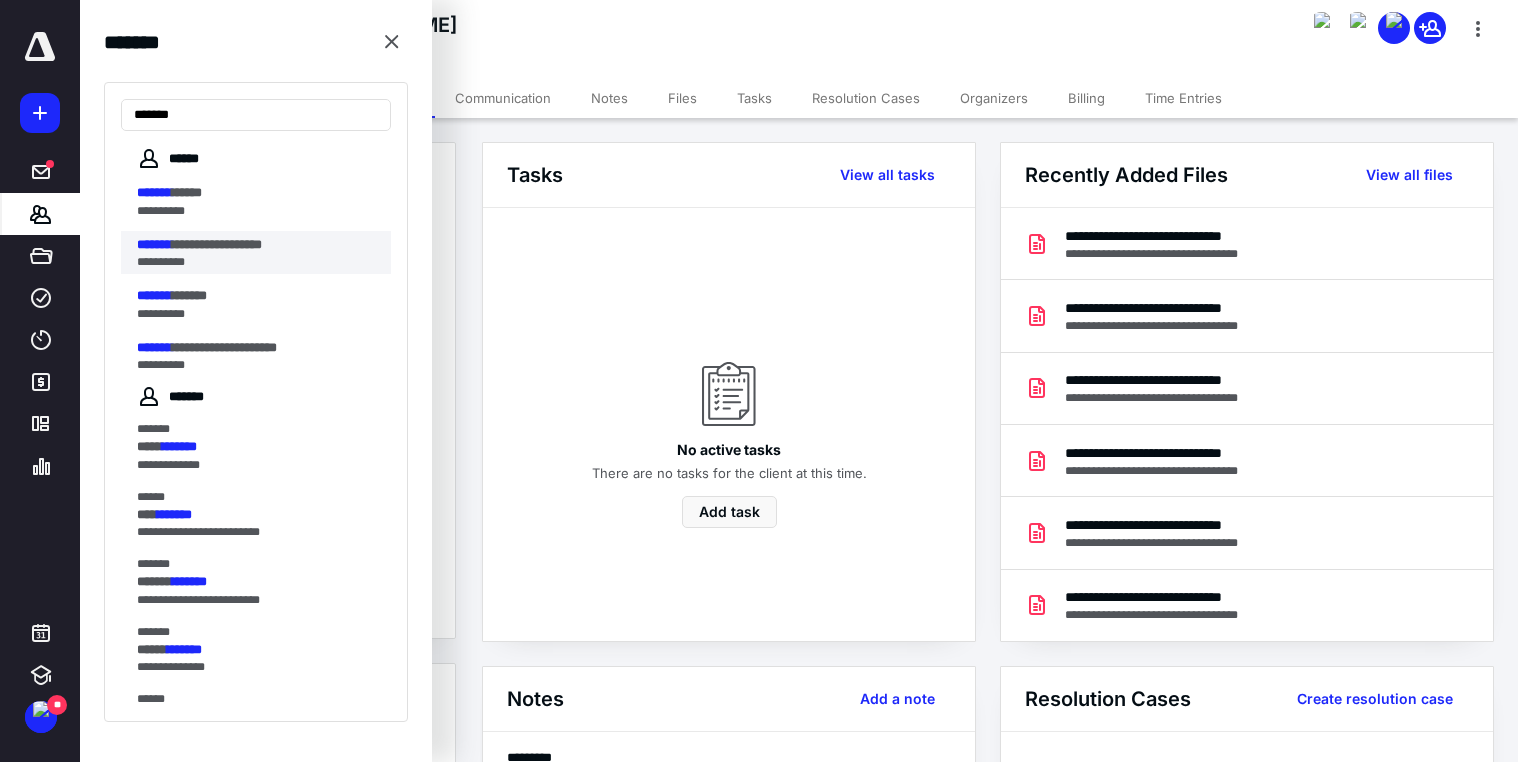 click on "**********" at bounding box center (217, 244) 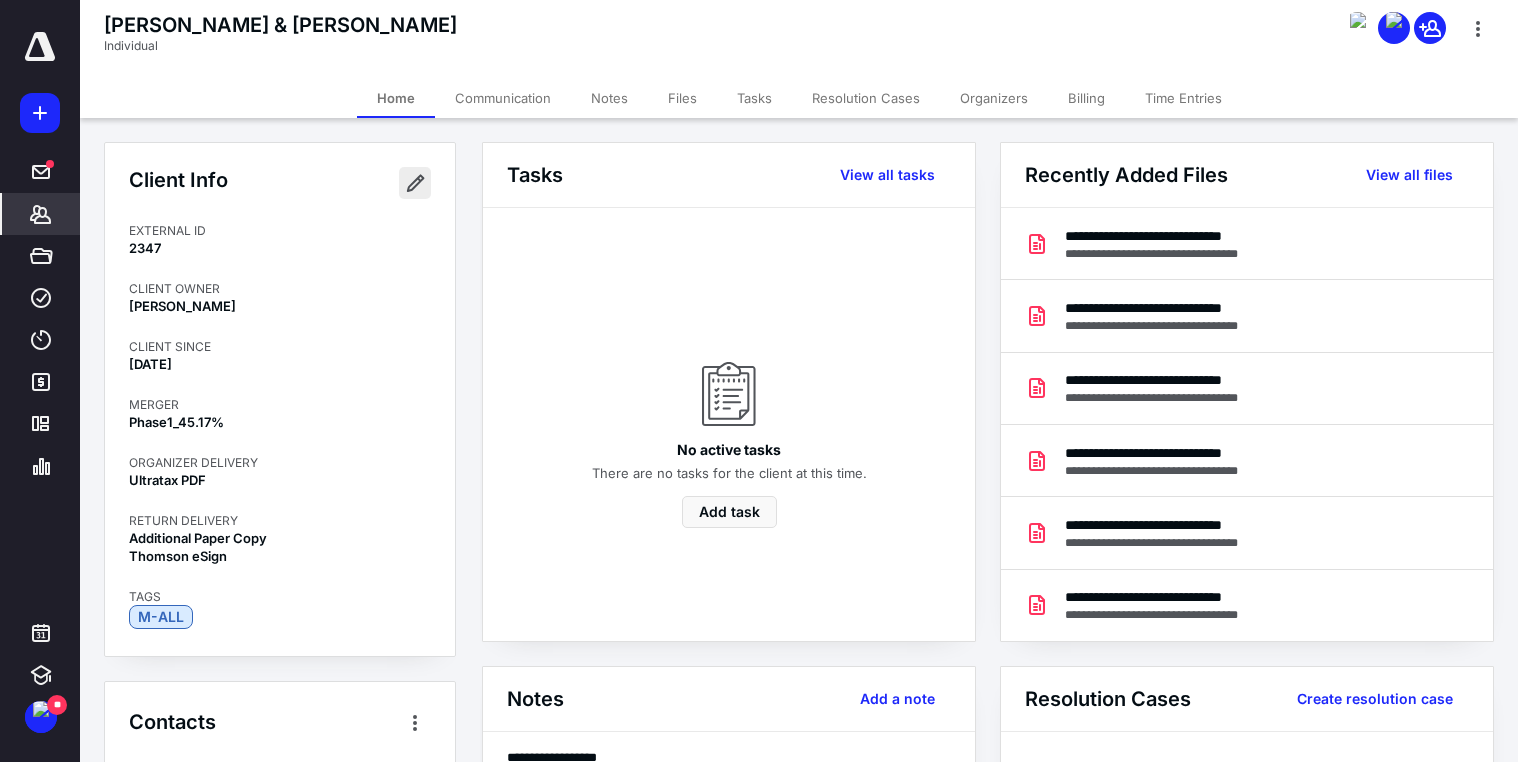 click at bounding box center (415, 183) 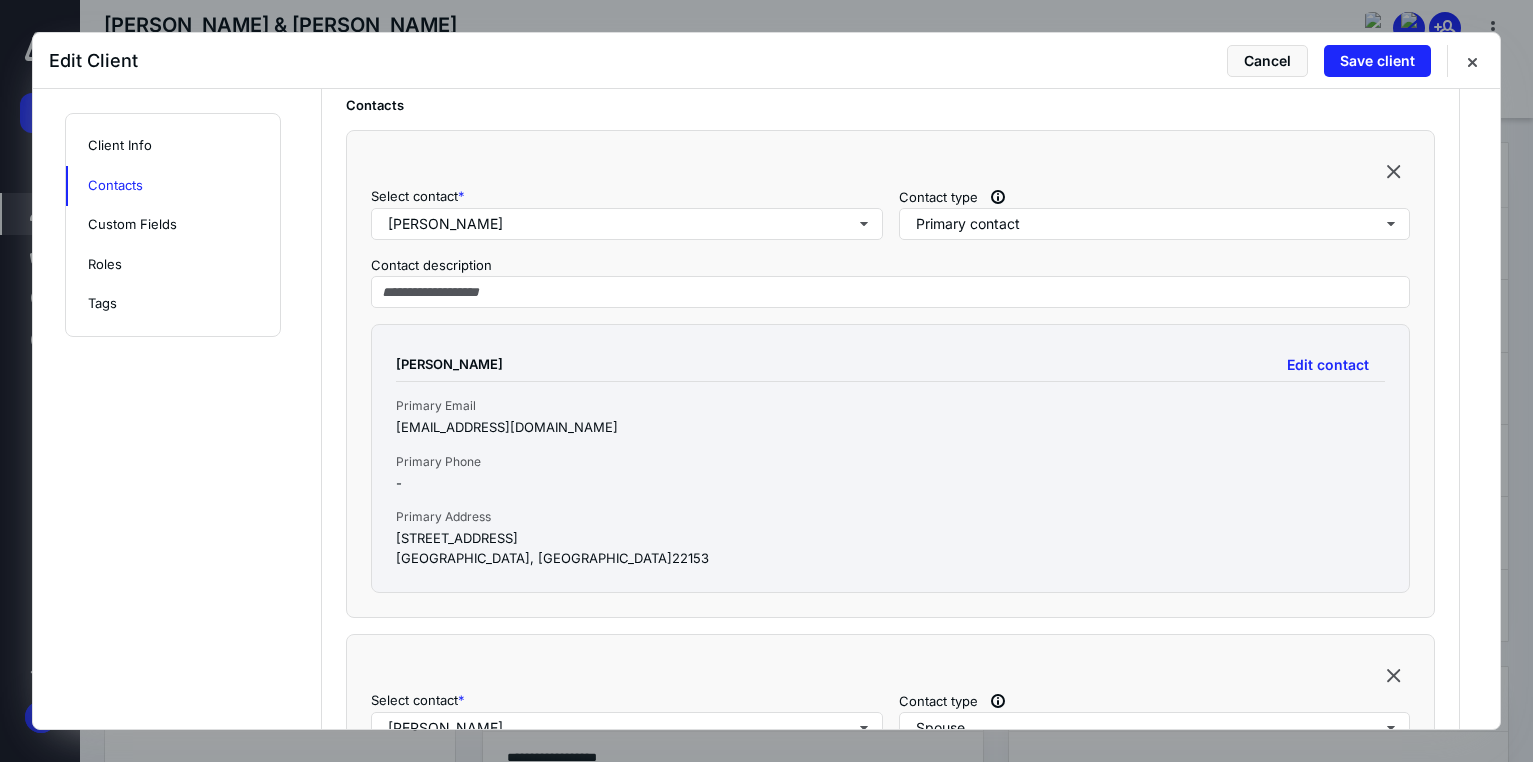 scroll, scrollTop: 700, scrollLeft: 0, axis: vertical 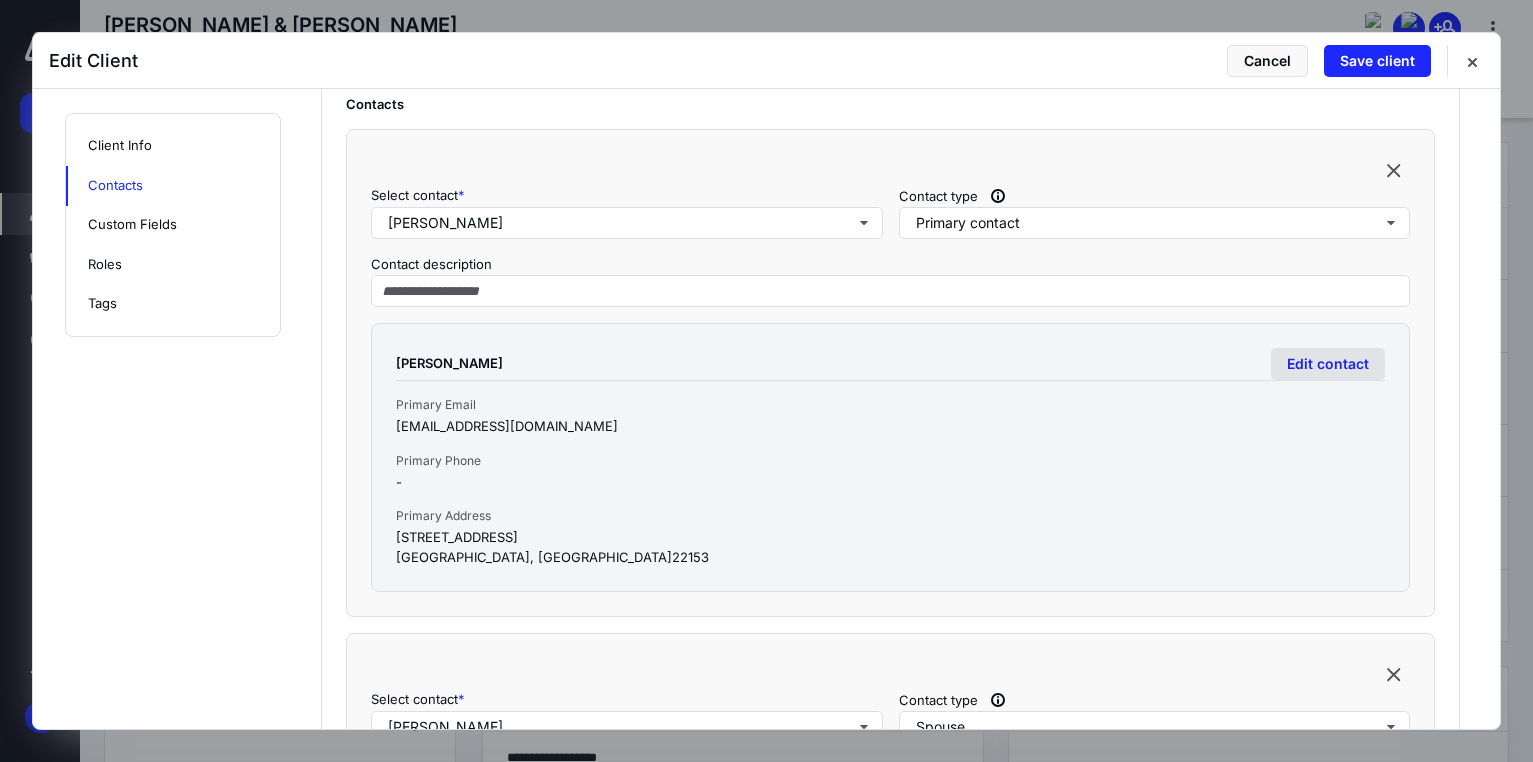 click on "Edit contact" at bounding box center [1328, 364] 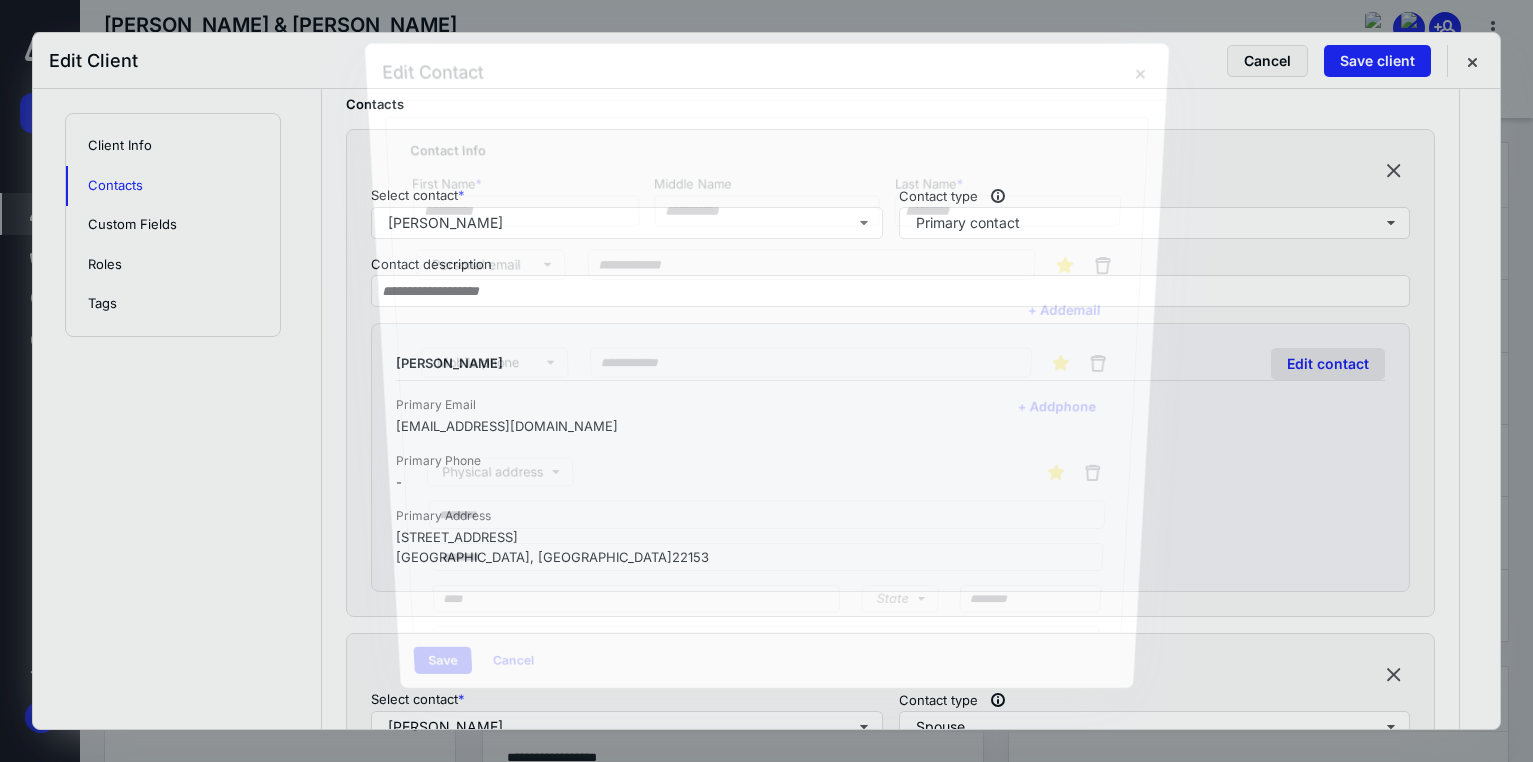 type on "******" 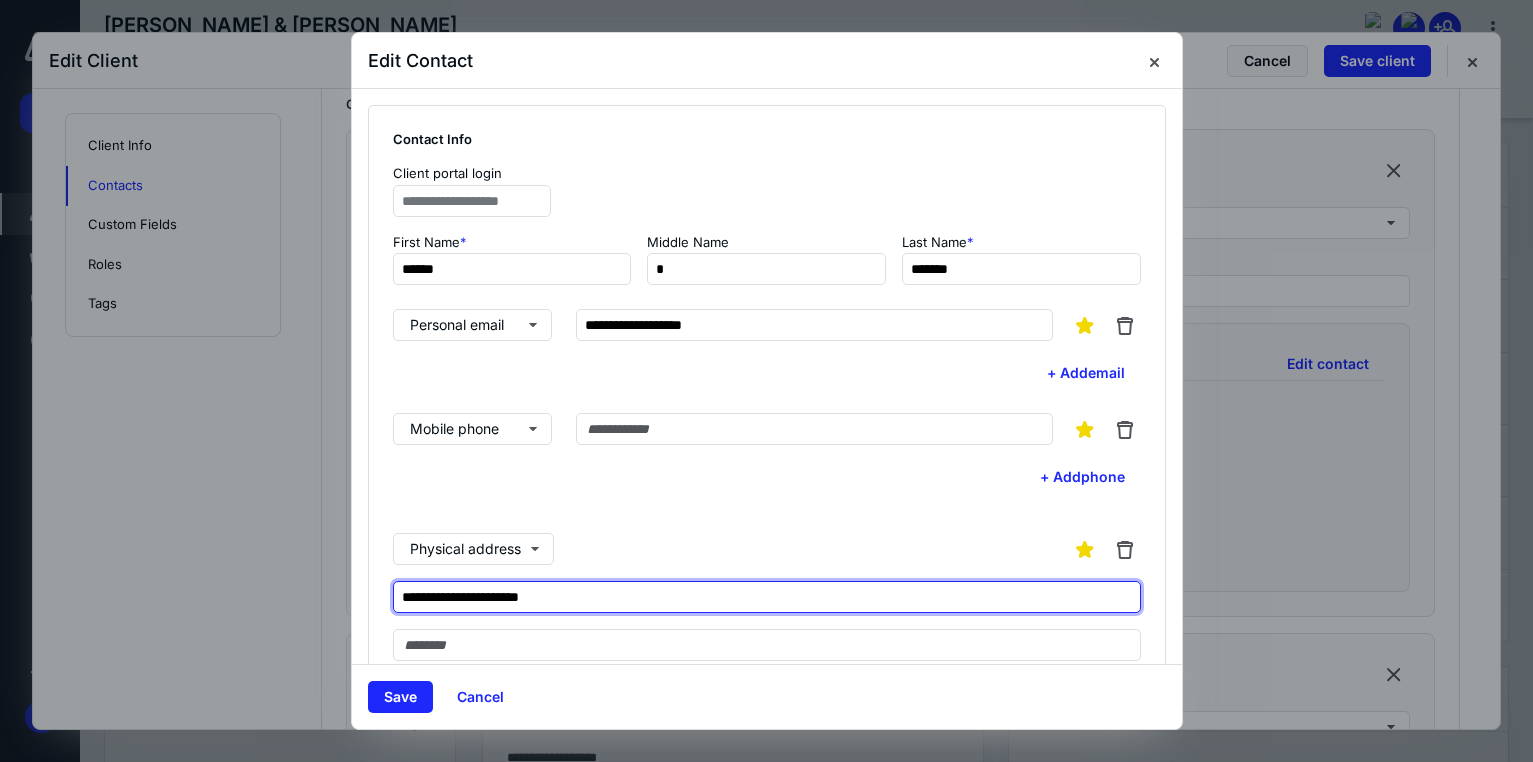 drag, startPoint x: 585, startPoint y: 591, endPoint x: 365, endPoint y: 604, distance: 220.38376 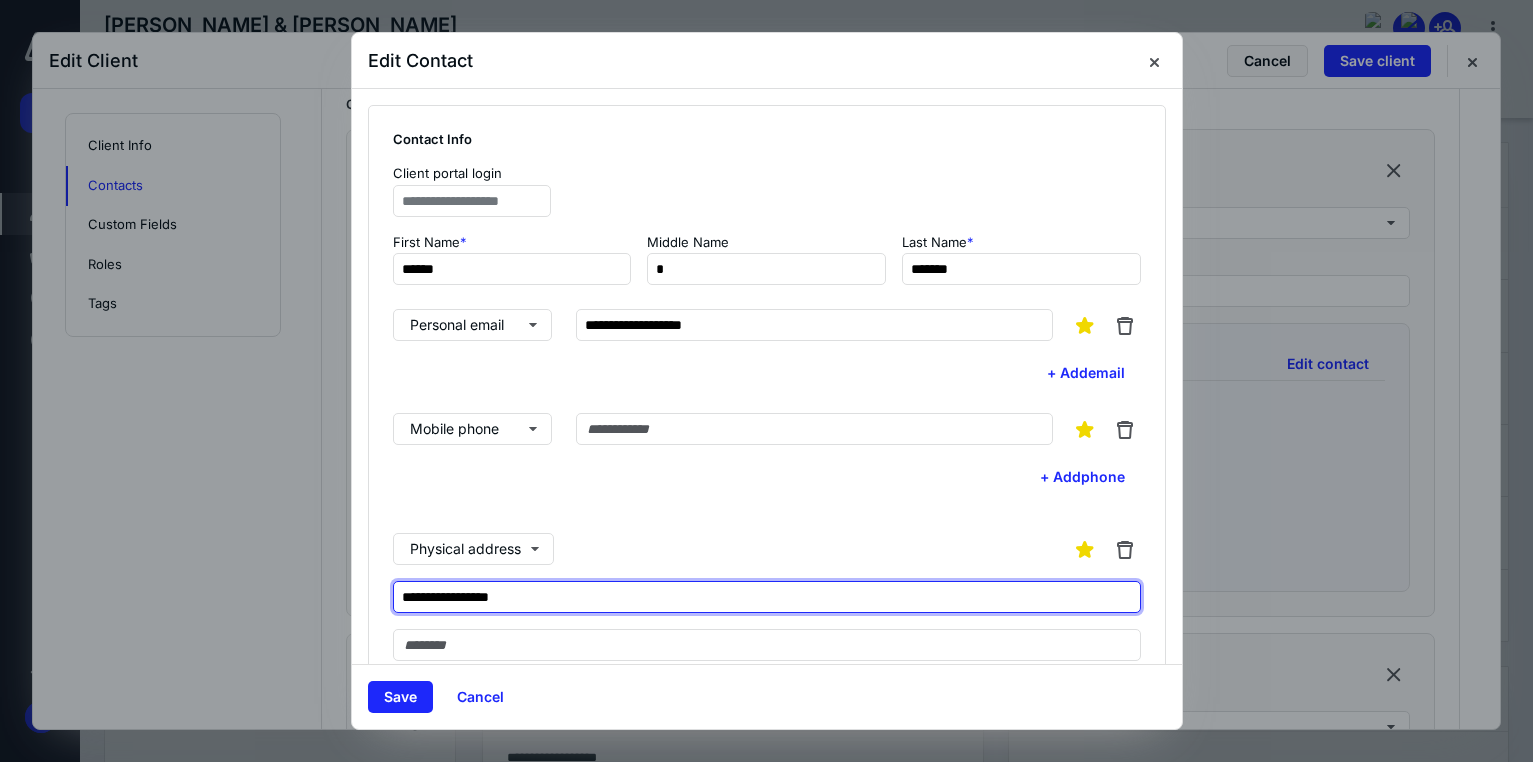 type on "**********" 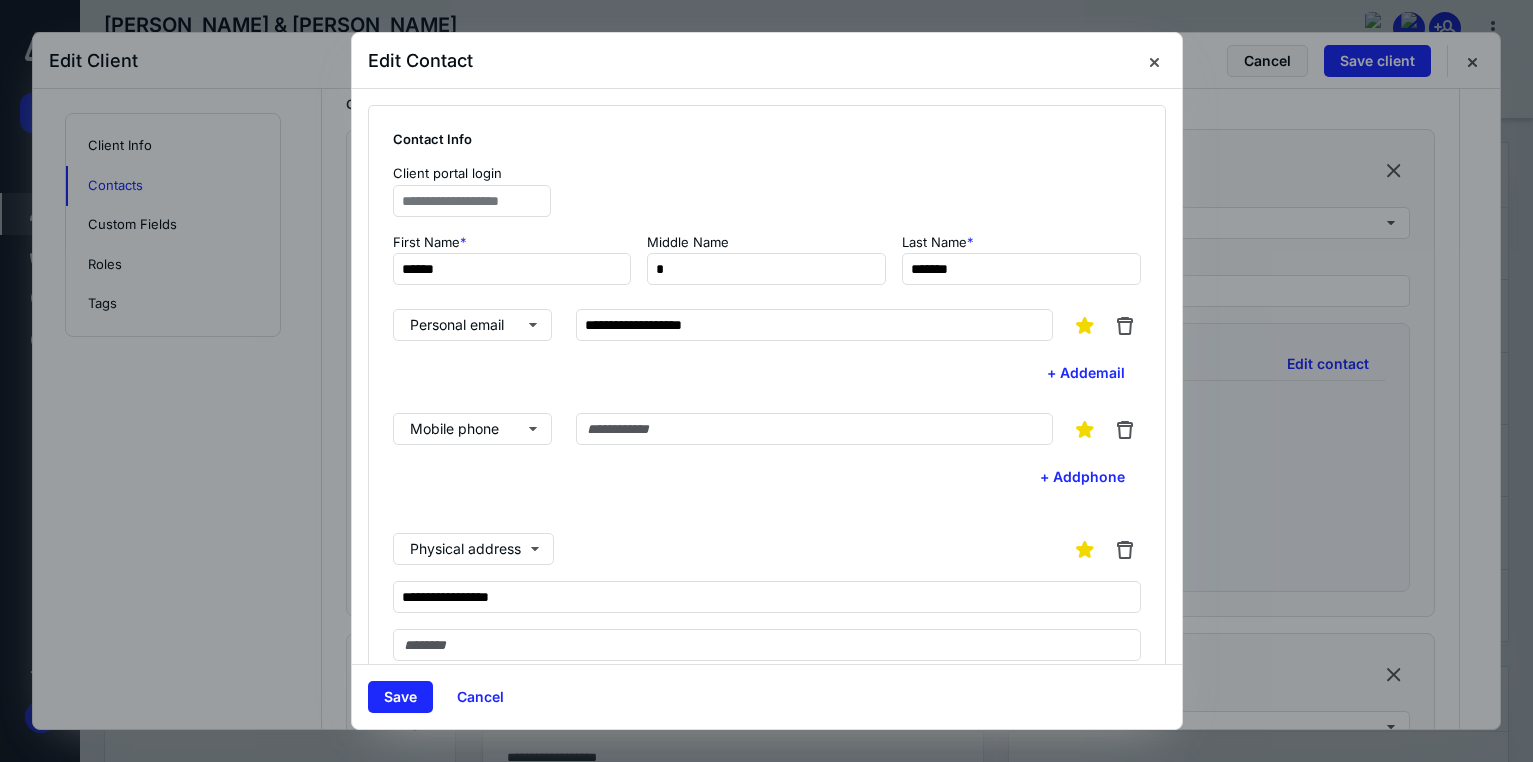 scroll, scrollTop: 317, scrollLeft: 0, axis: vertical 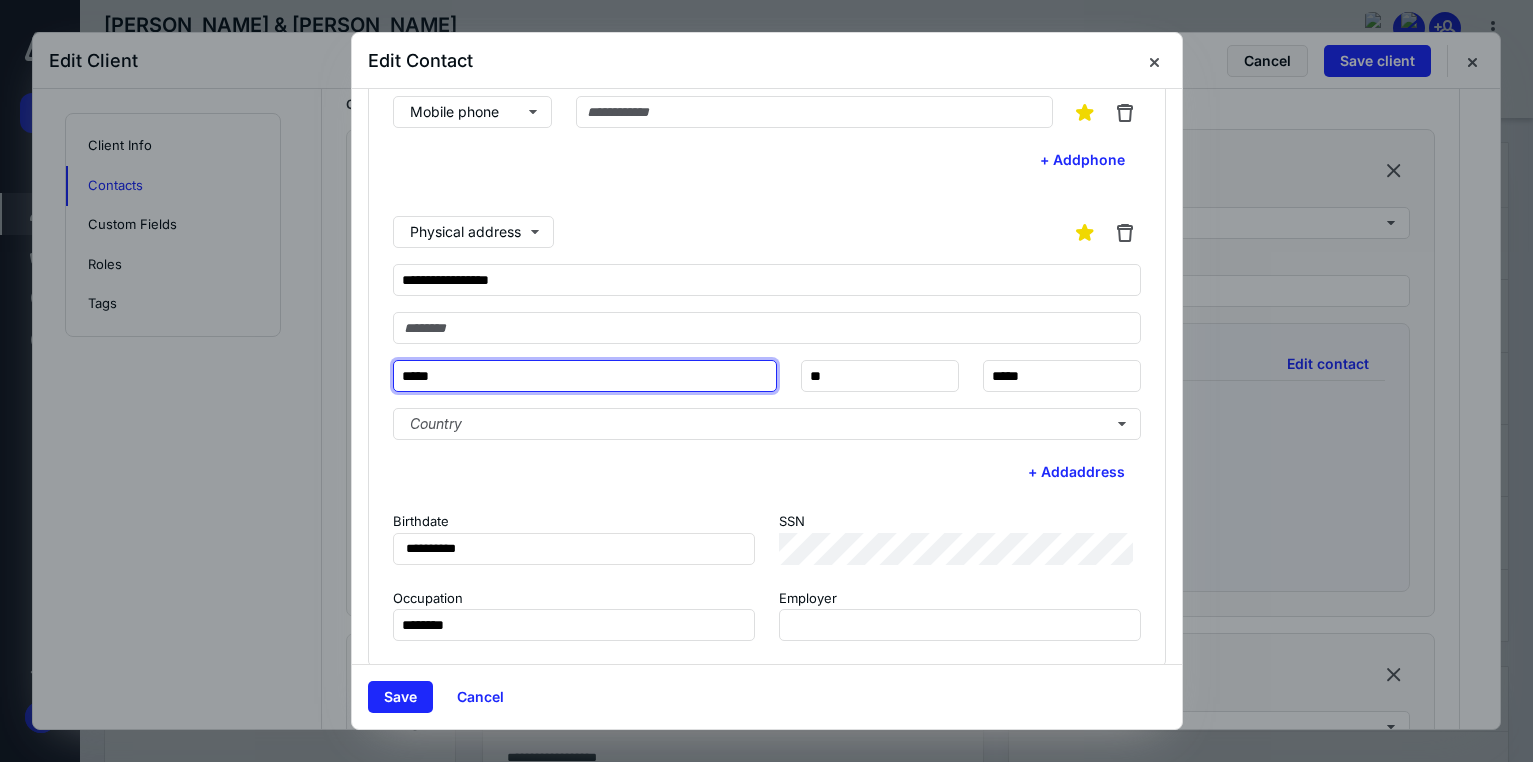 type on "*****" 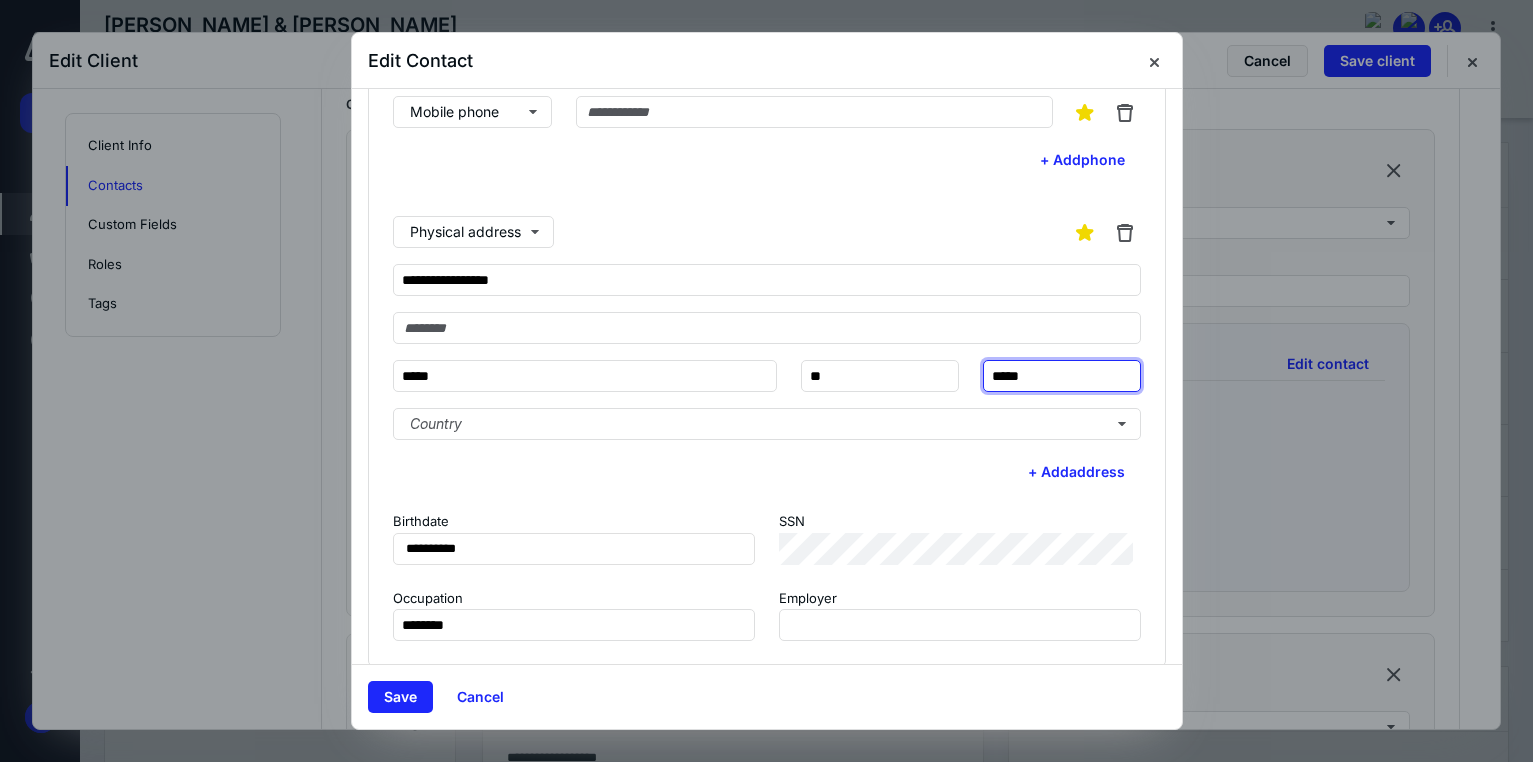 type on "*****" 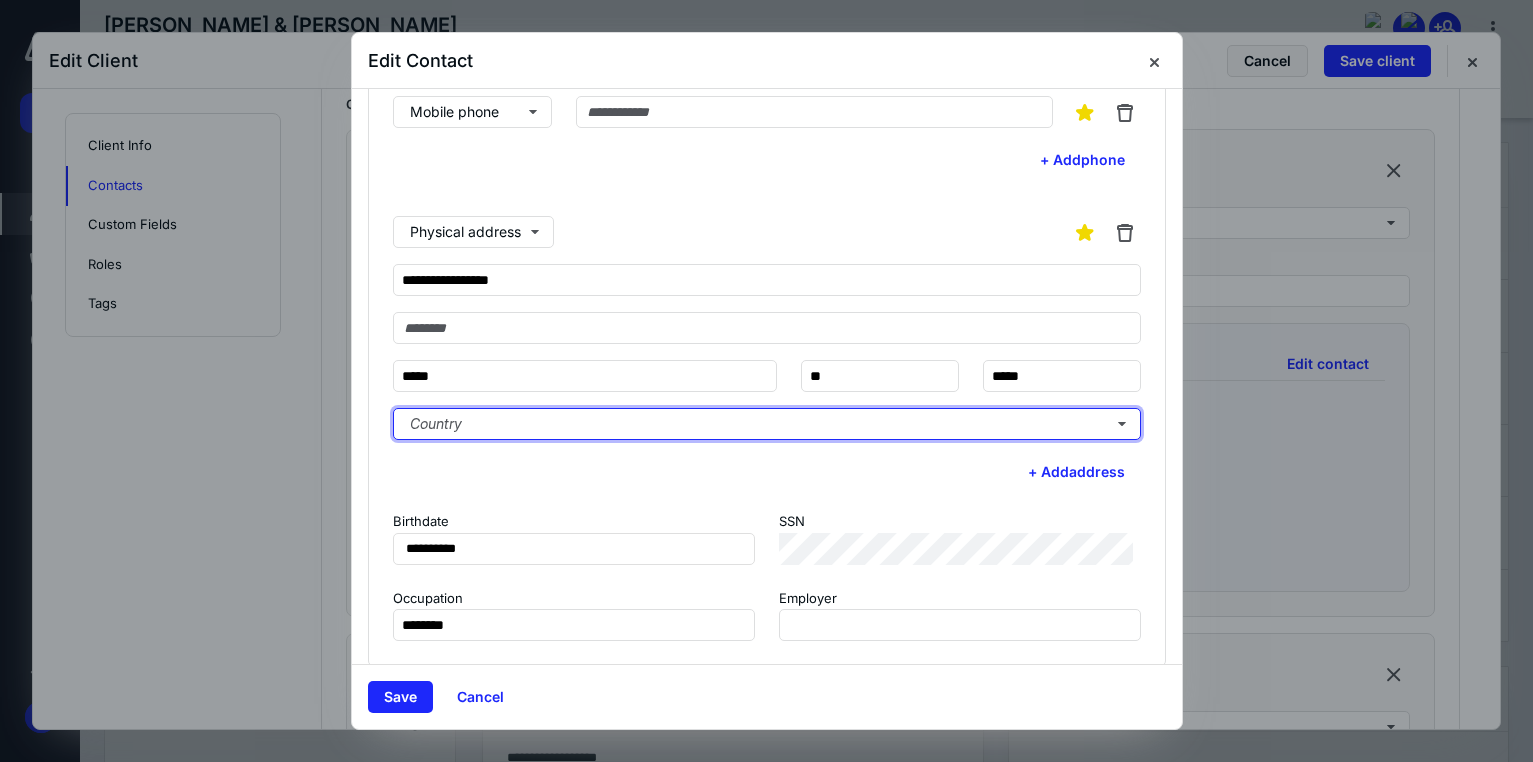 type 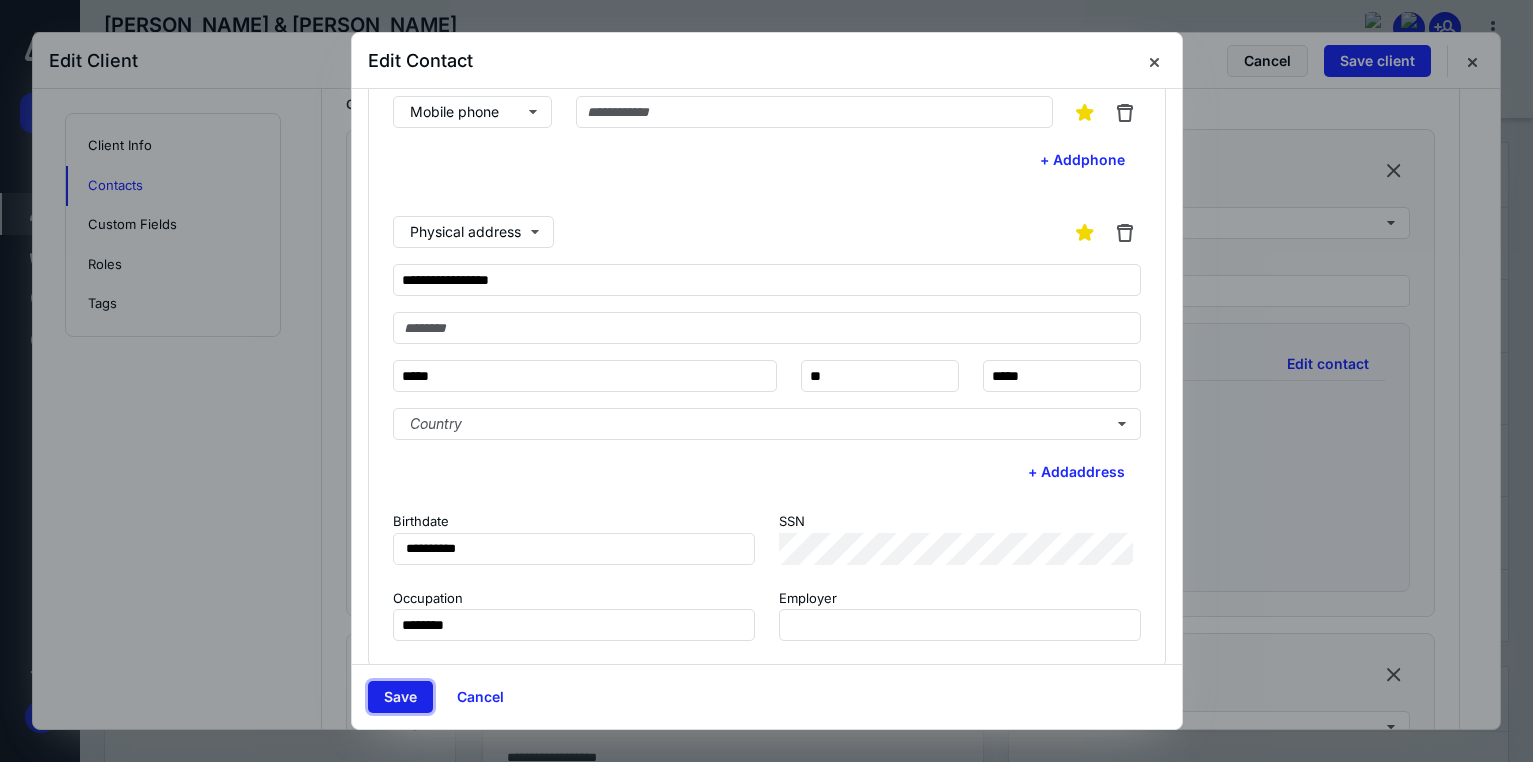 click on "Save" at bounding box center (400, 697) 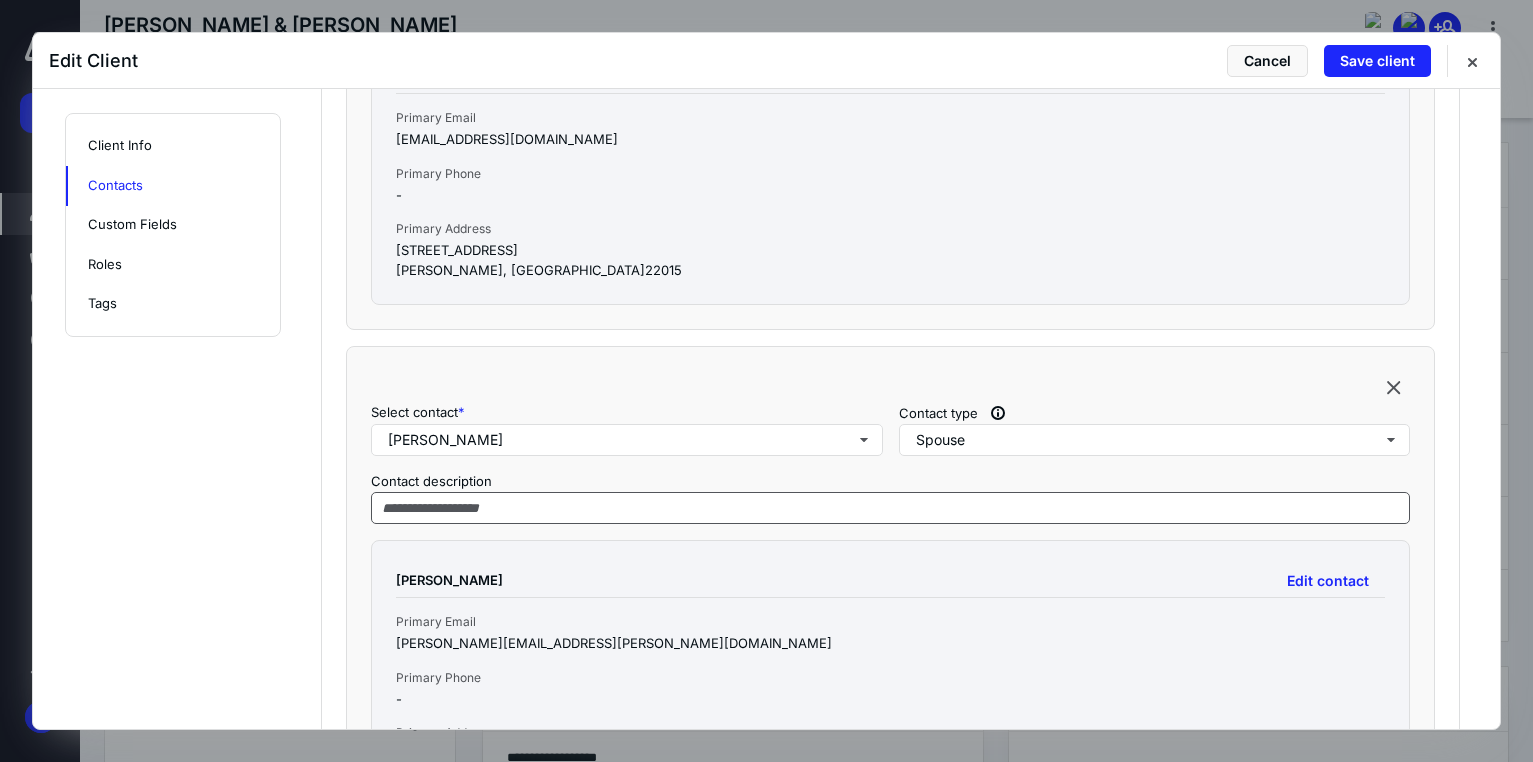 scroll, scrollTop: 1000, scrollLeft: 0, axis: vertical 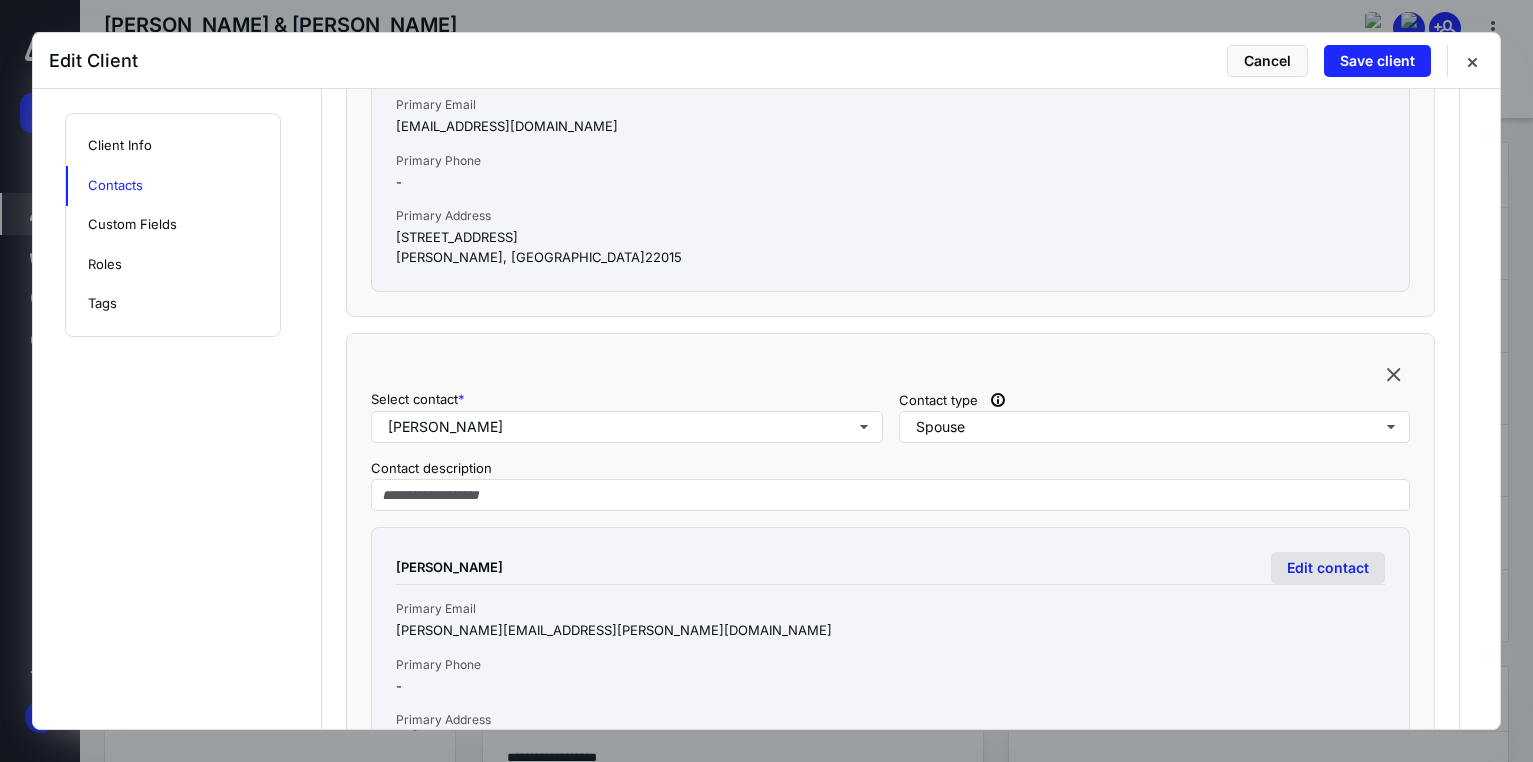 click on "Edit contact" at bounding box center [1328, 568] 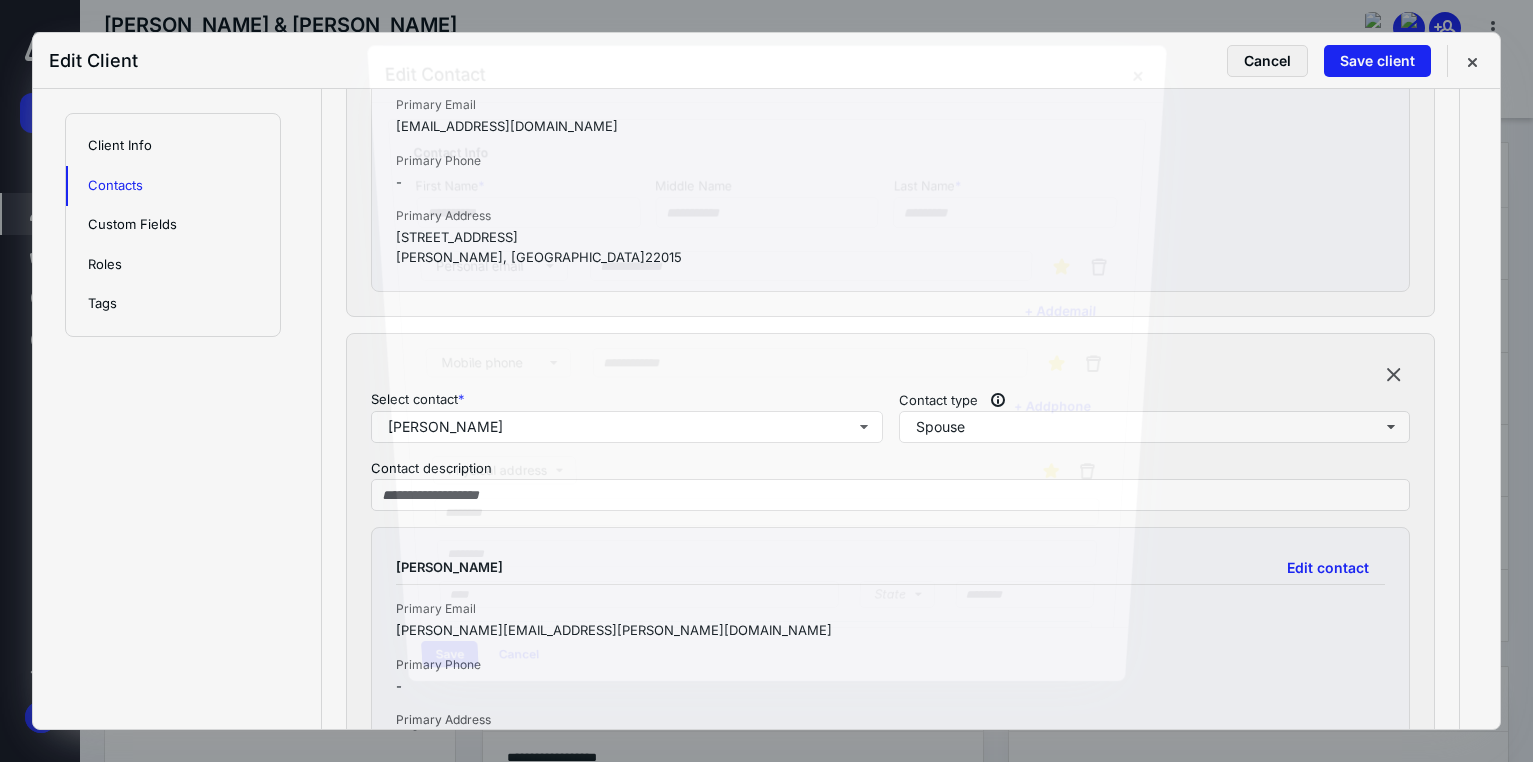 type on "***" 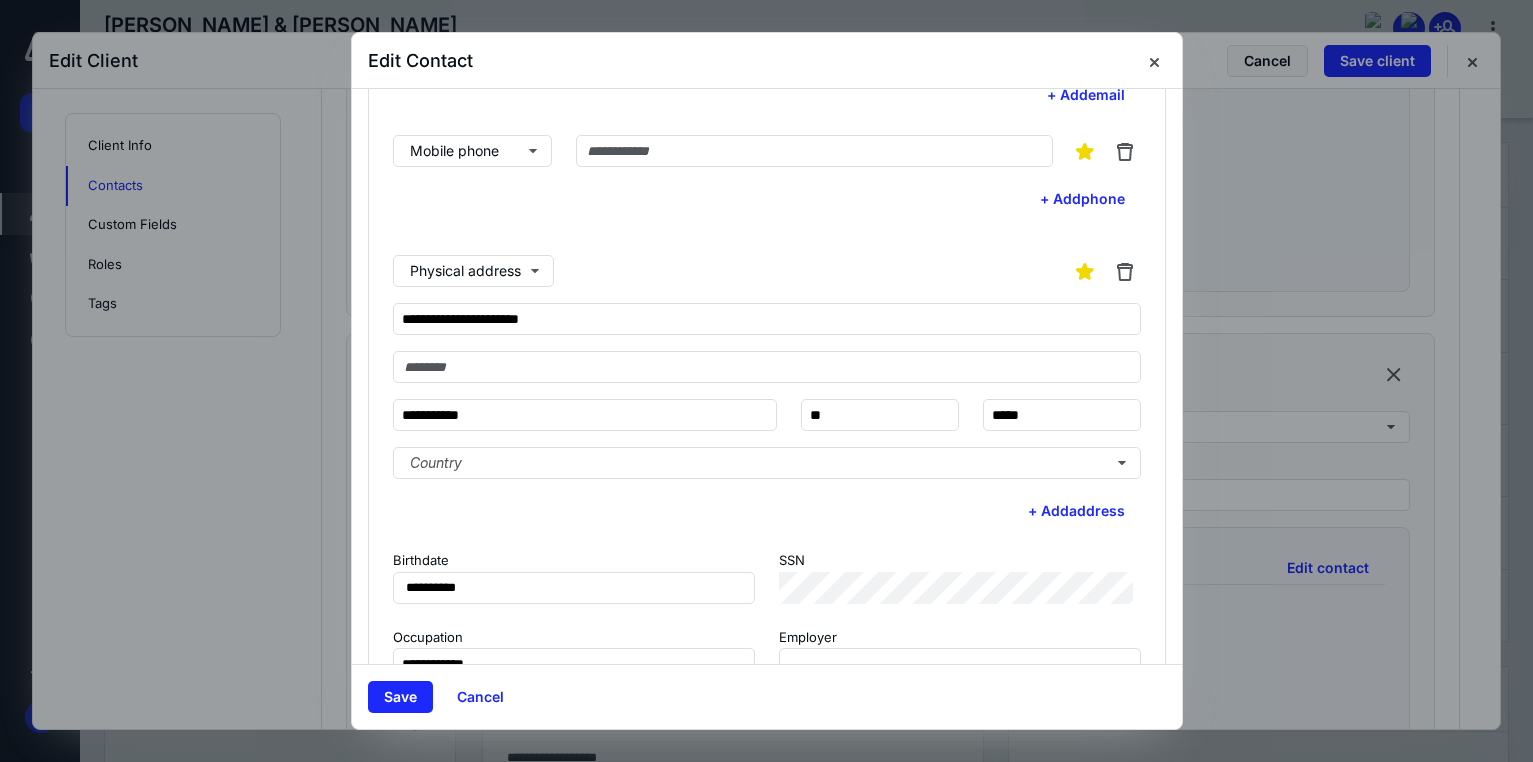 scroll, scrollTop: 300, scrollLeft: 0, axis: vertical 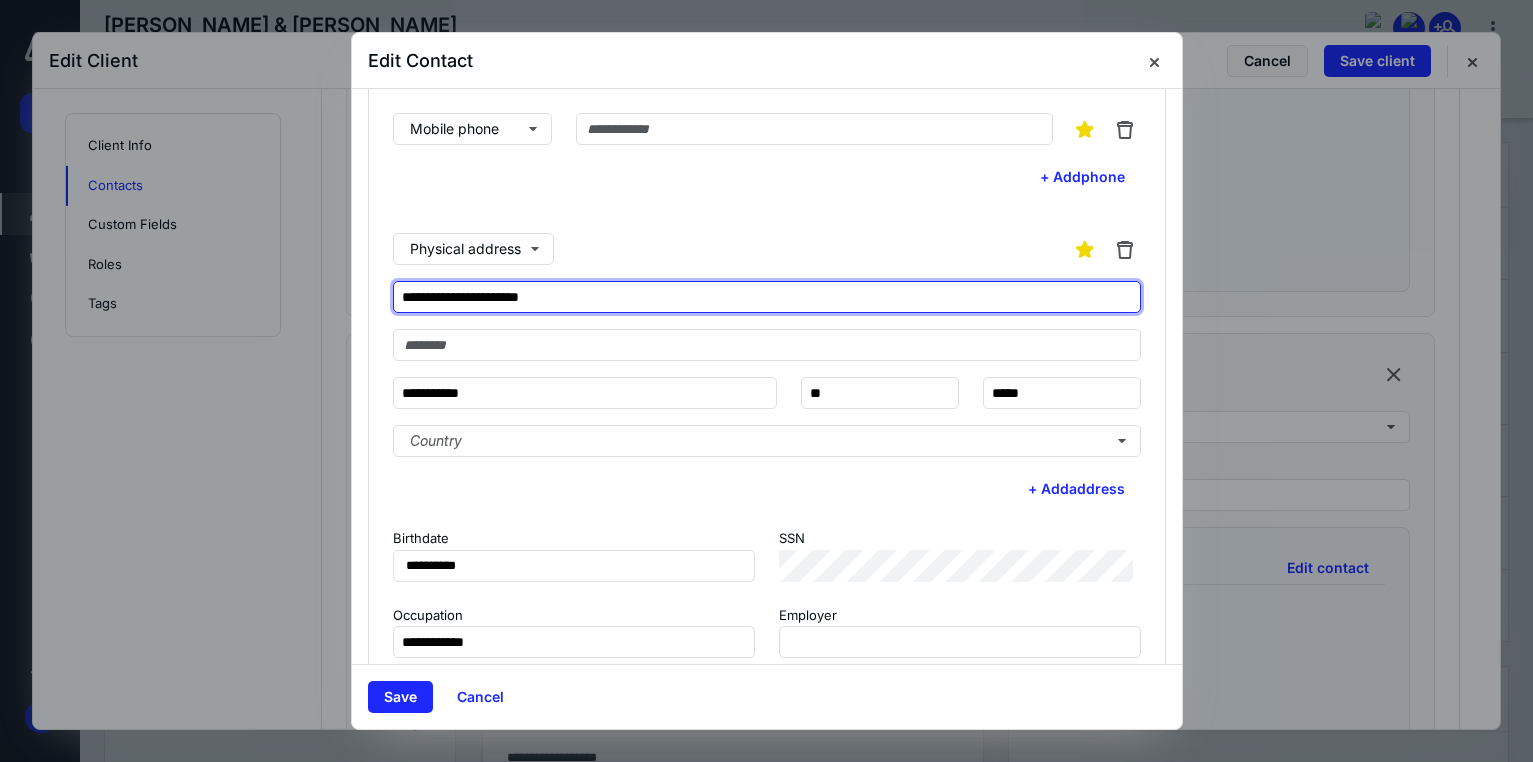 drag, startPoint x: 588, startPoint y: 298, endPoint x: 230, endPoint y: 262, distance: 359.8055 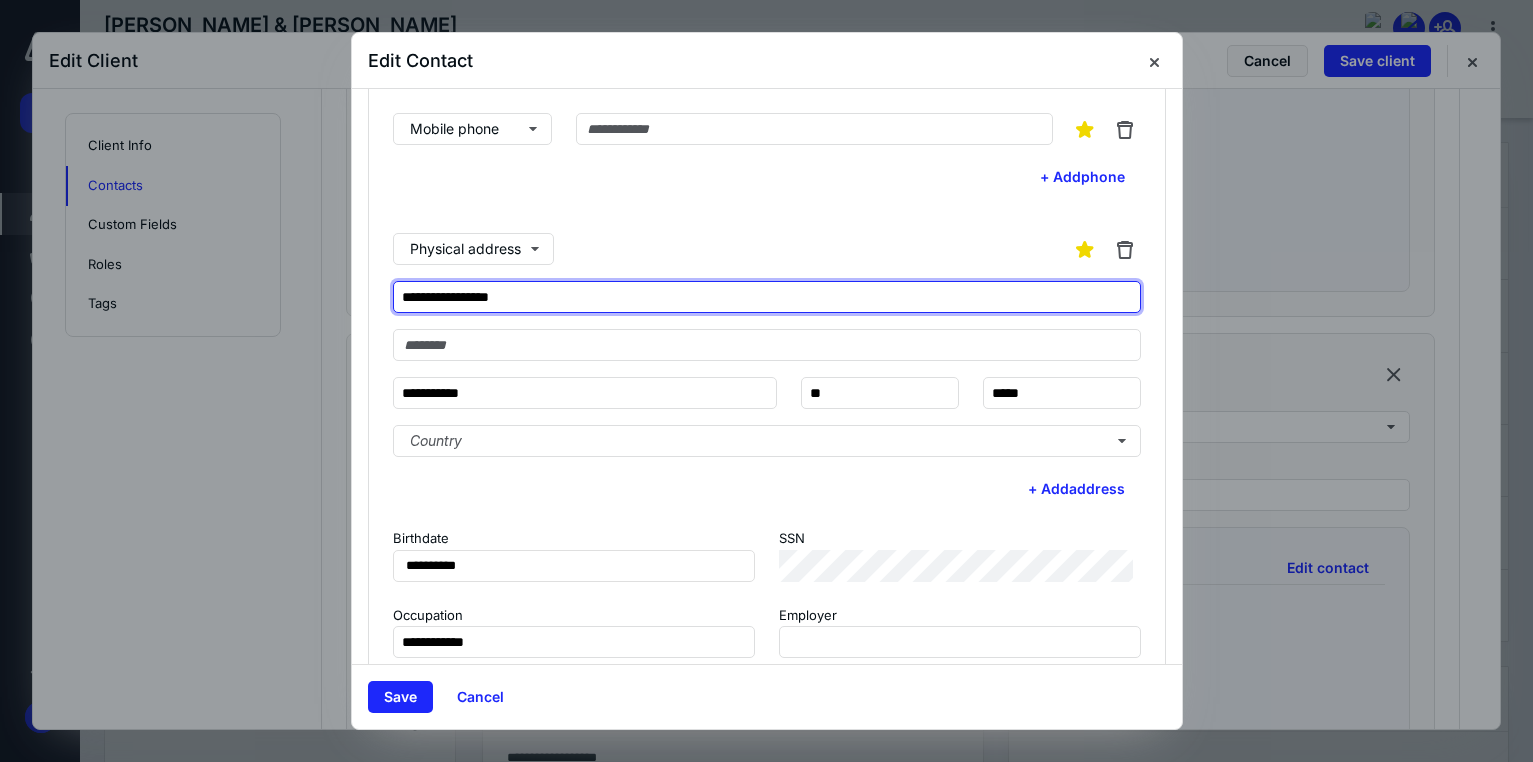 type on "**********" 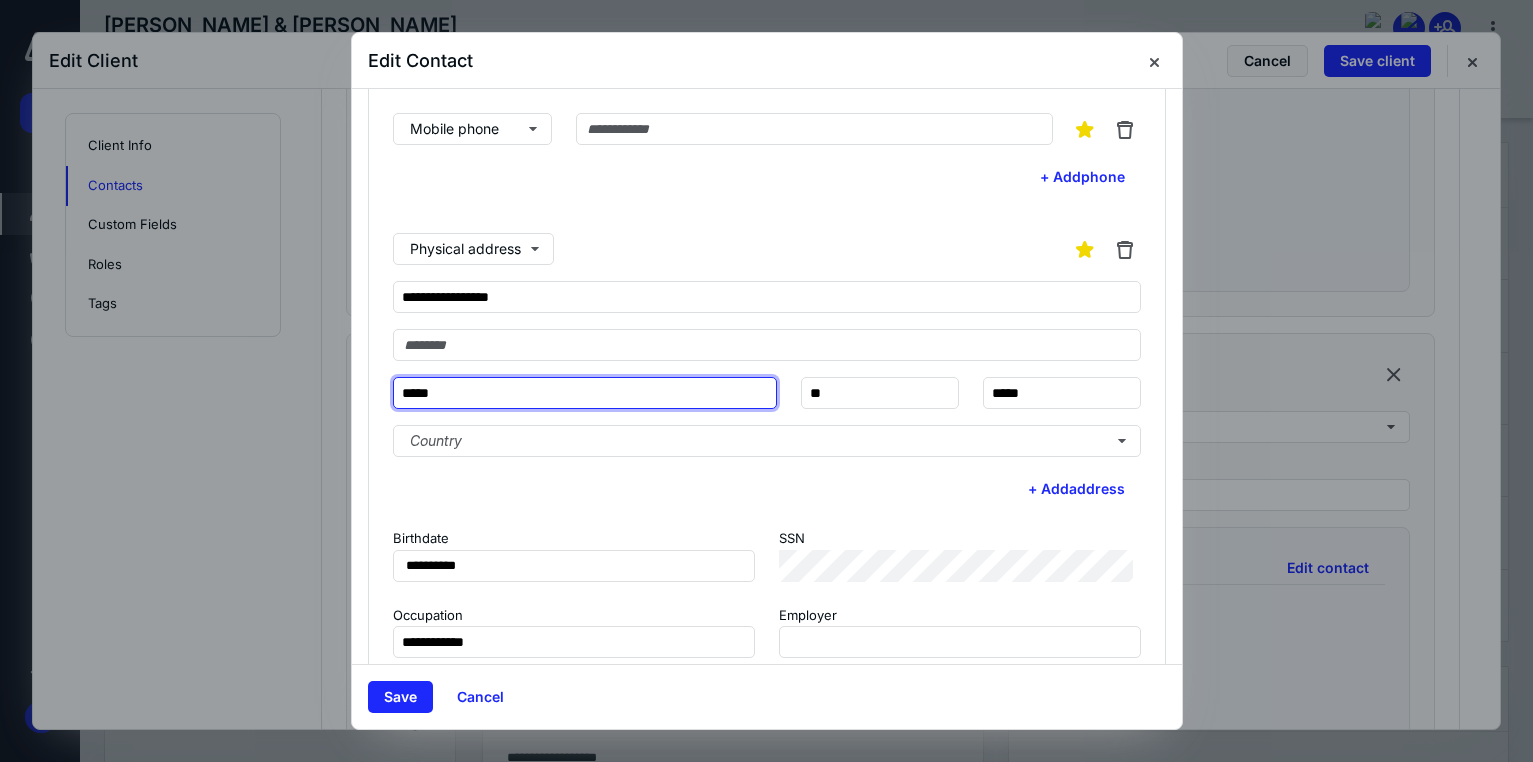 type on "*****" 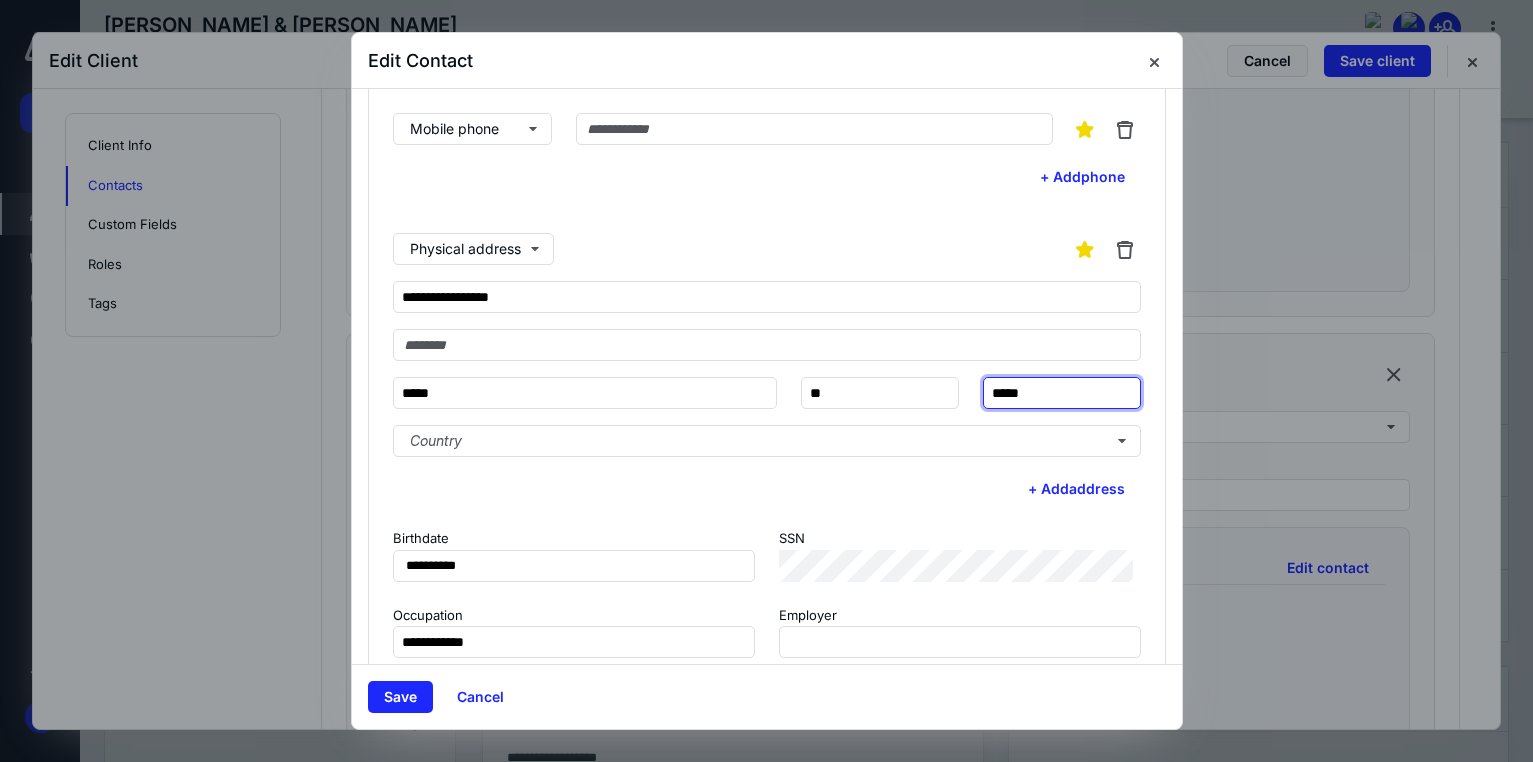 type on "*****" 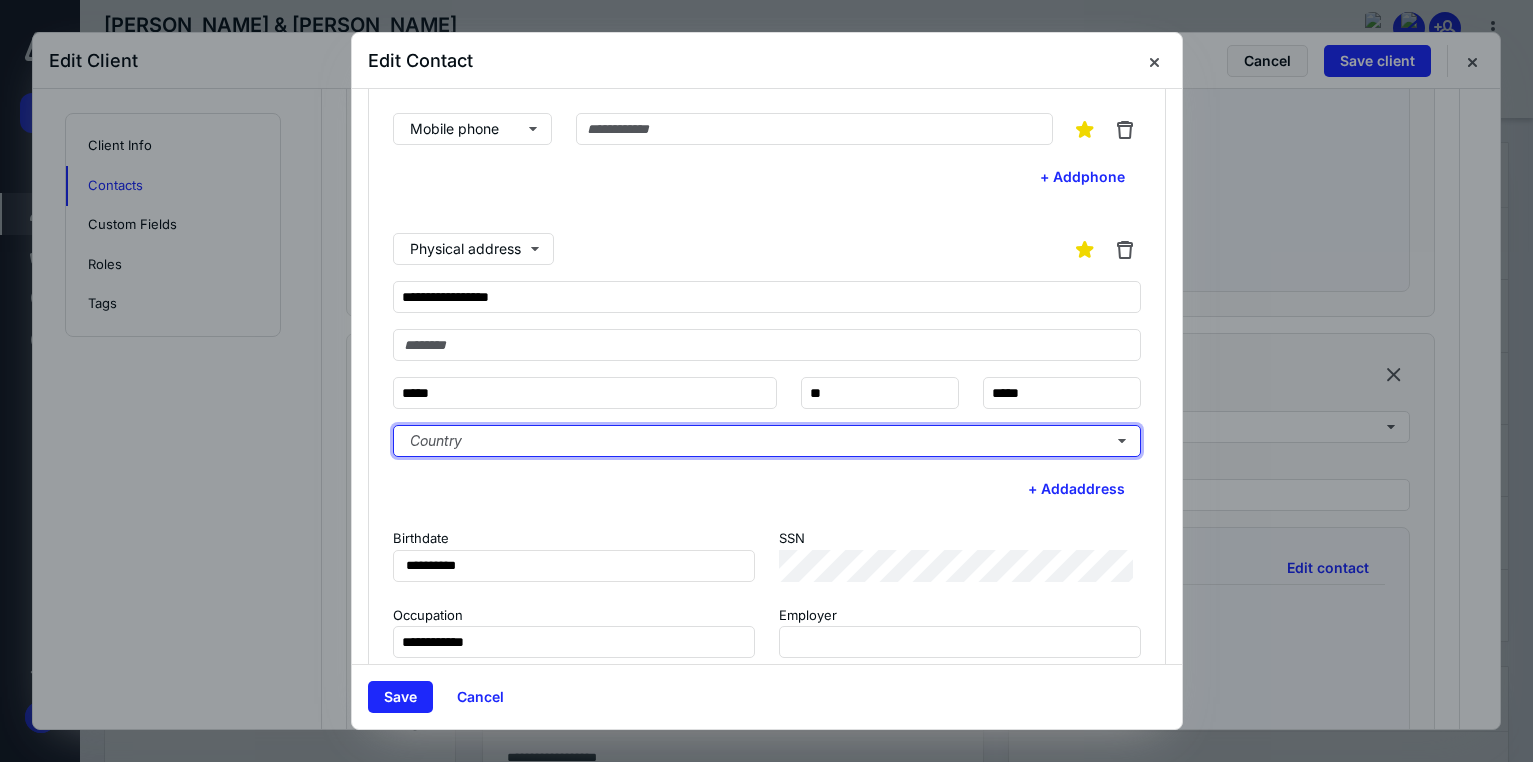 type 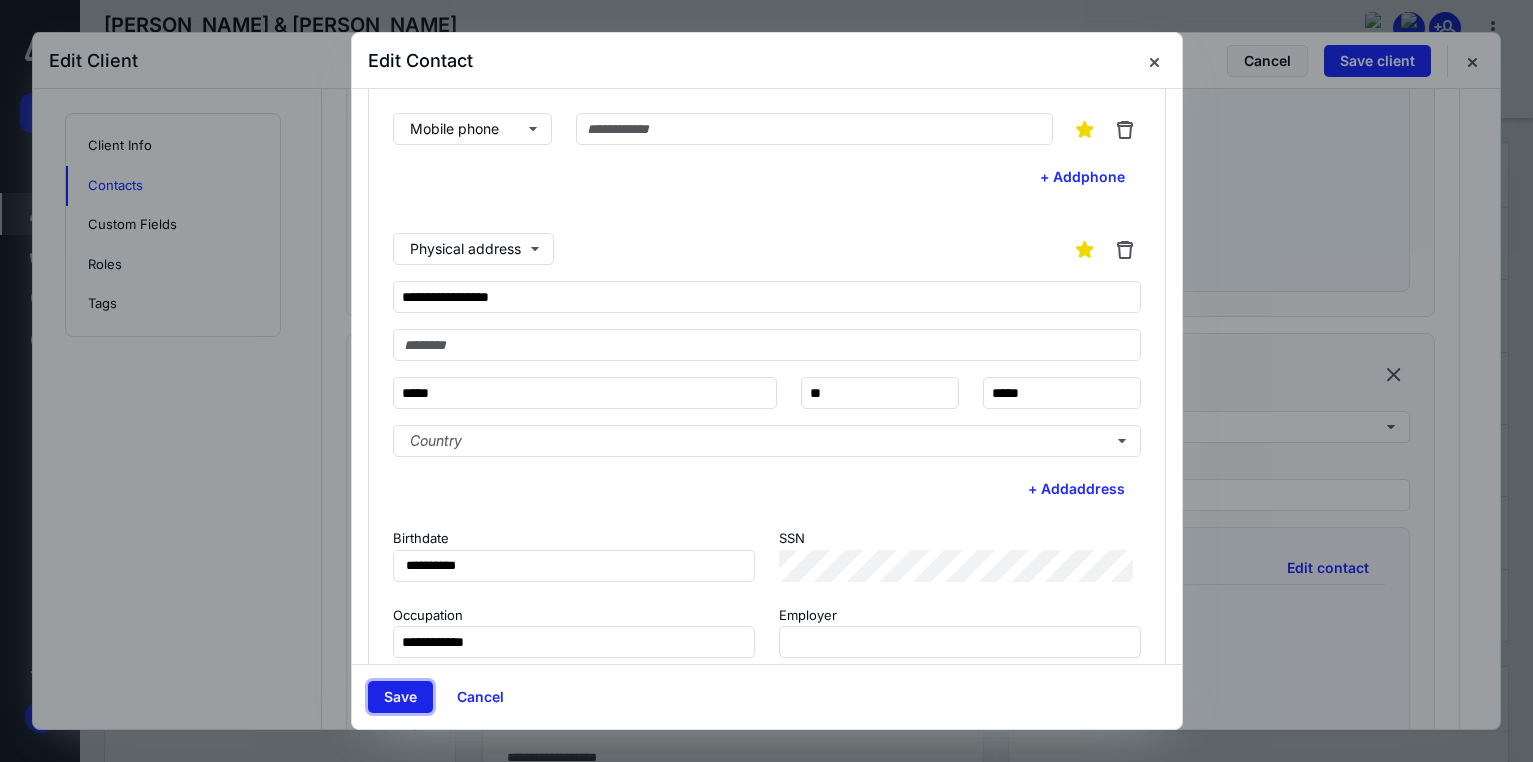 click on "Save" at bounding box center (400, 697) 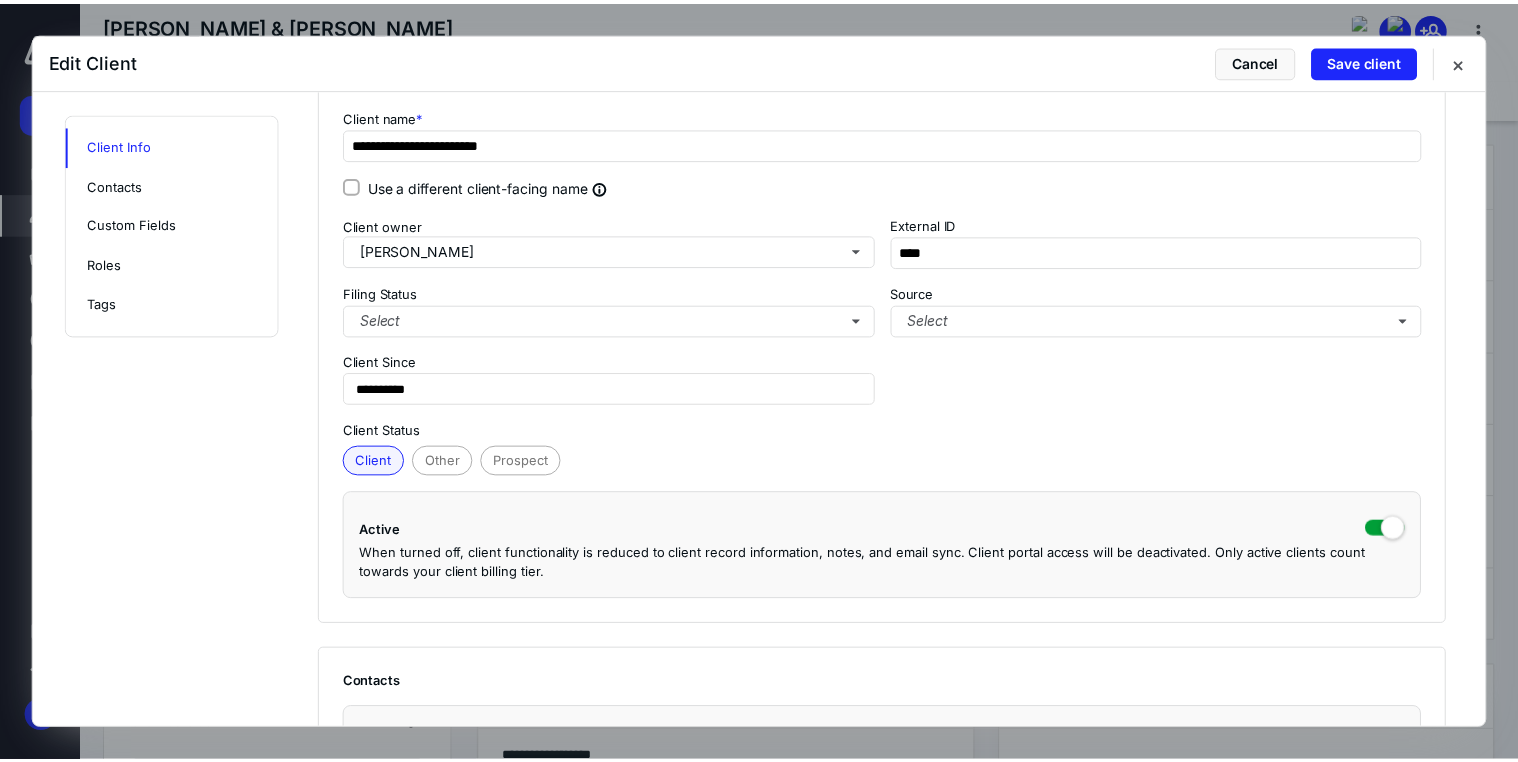 scroll, scrollTop: 52, scrollLeft: 0, axis: vertical 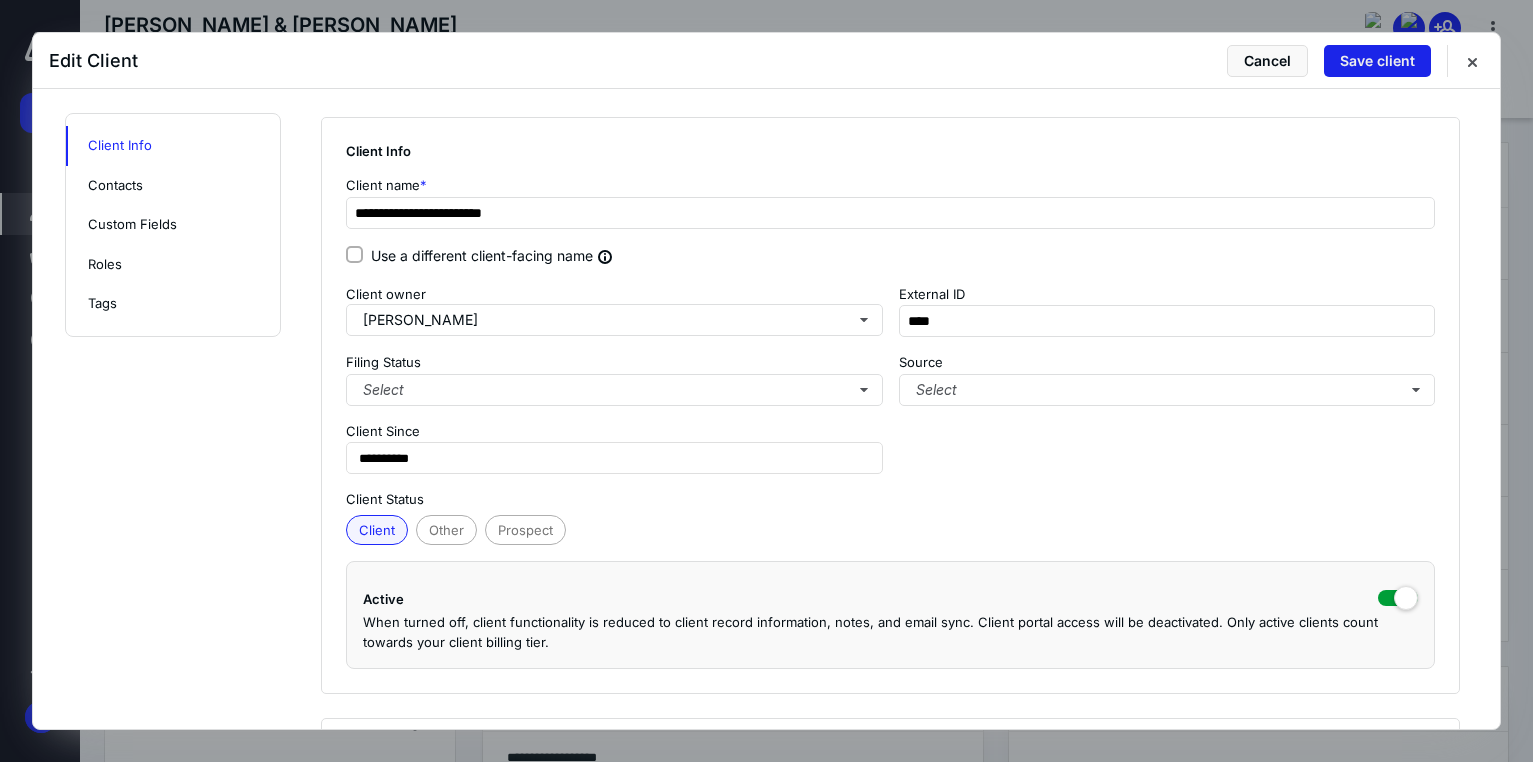 click on "Save client" at bounding box center (1377, 61) 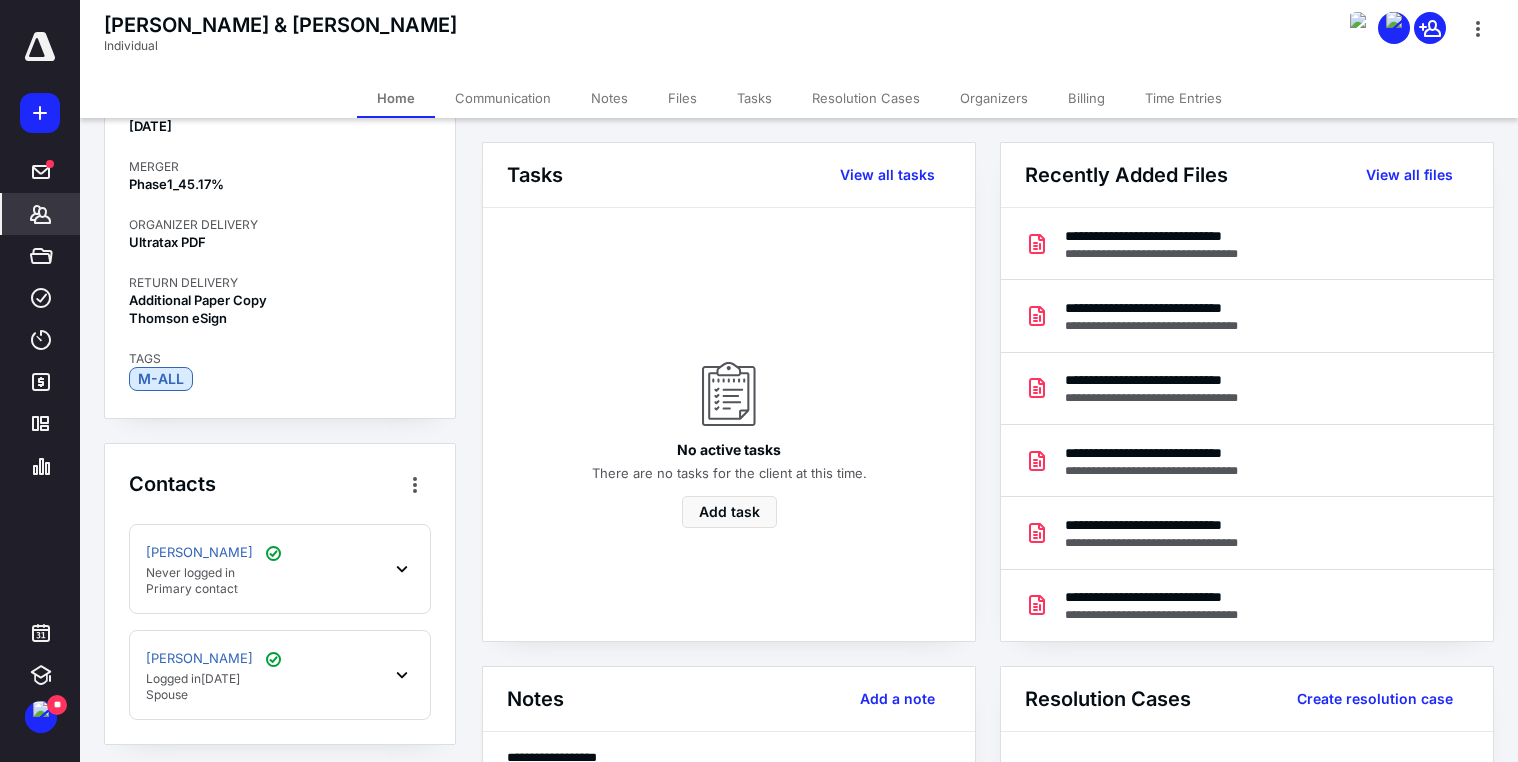 scroll, scrollTop: 300, scrollLeft: 0, axis: vertical 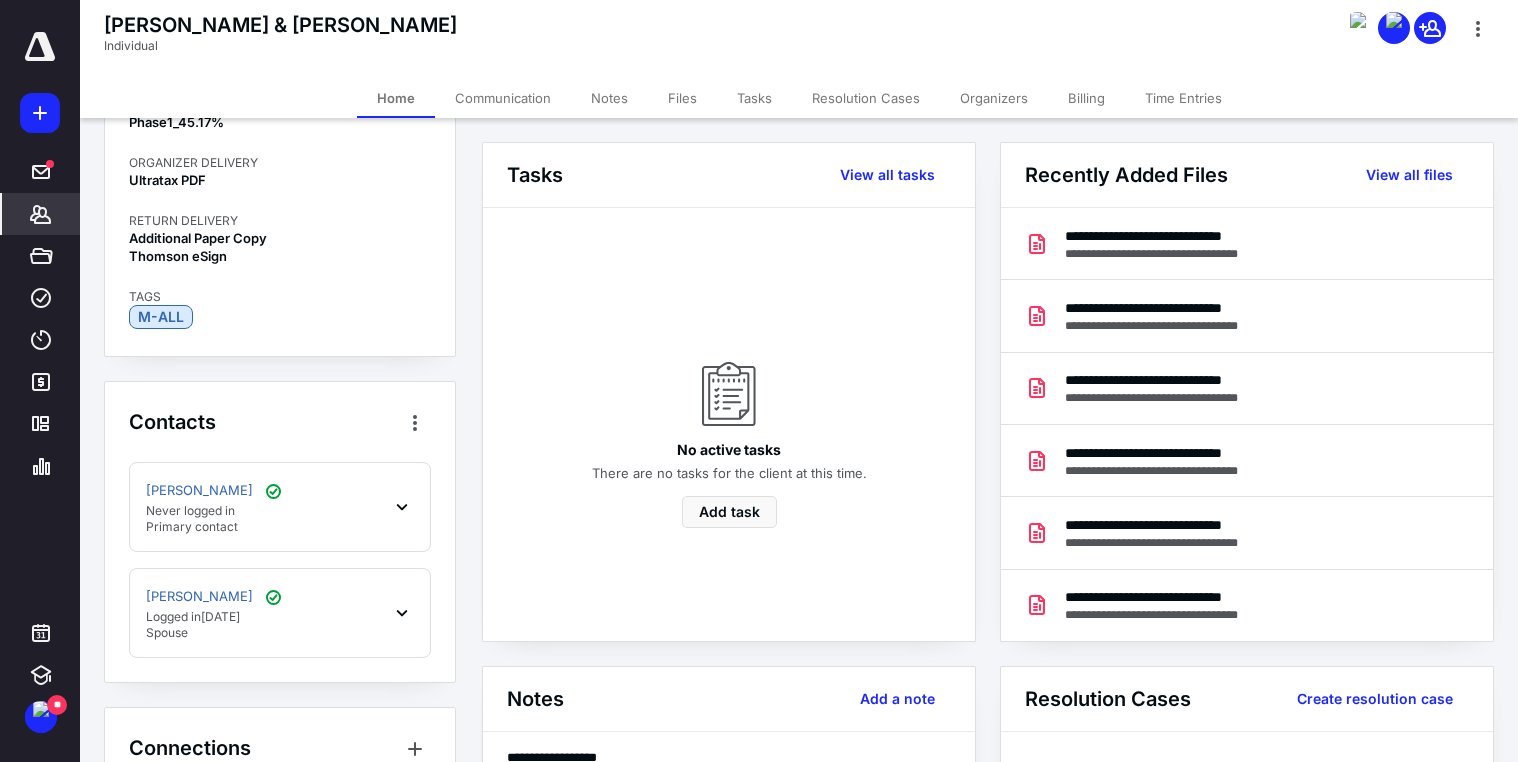 click 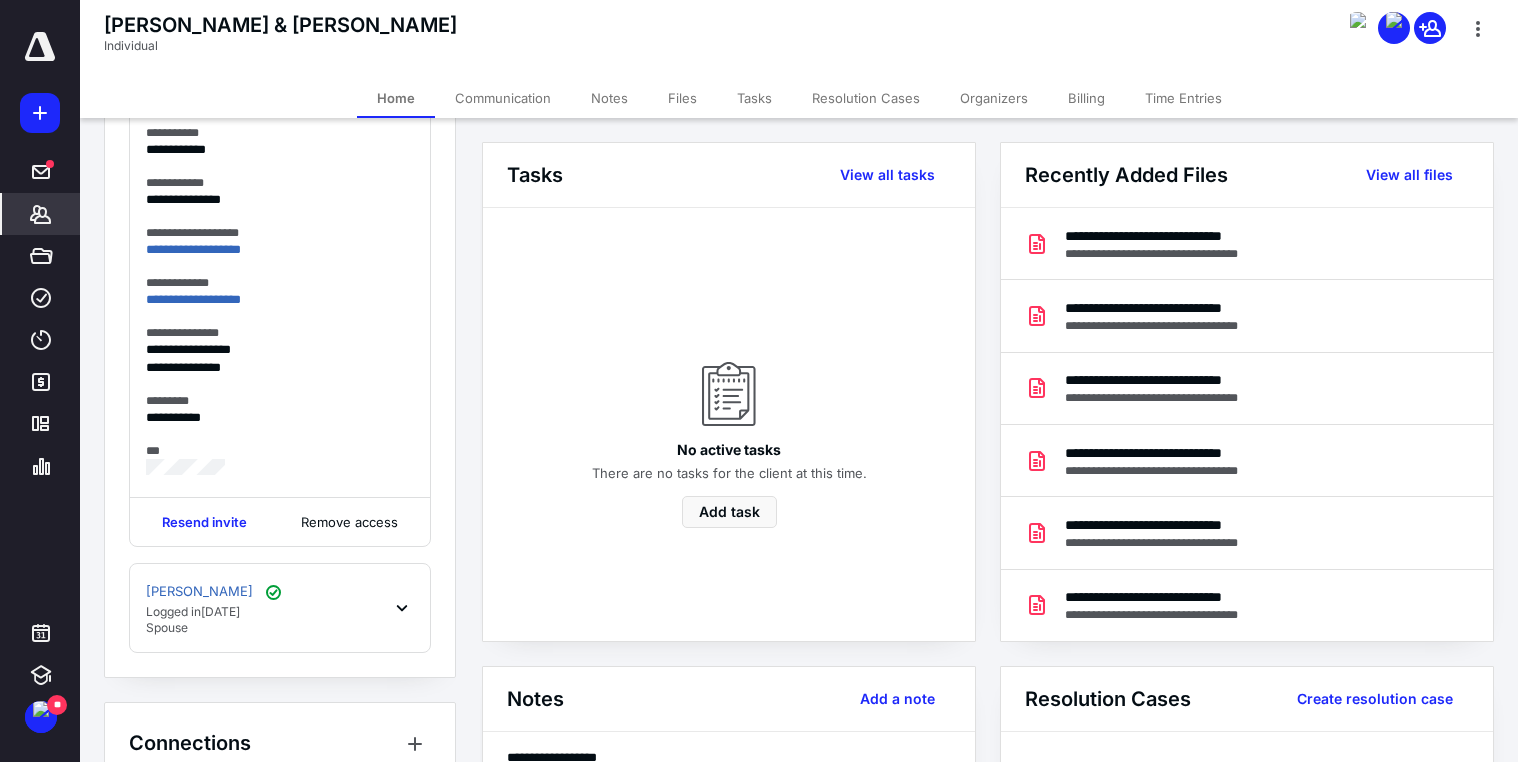 scroll, scrollTop: 700, scrollLeft: 0, axis: vertical 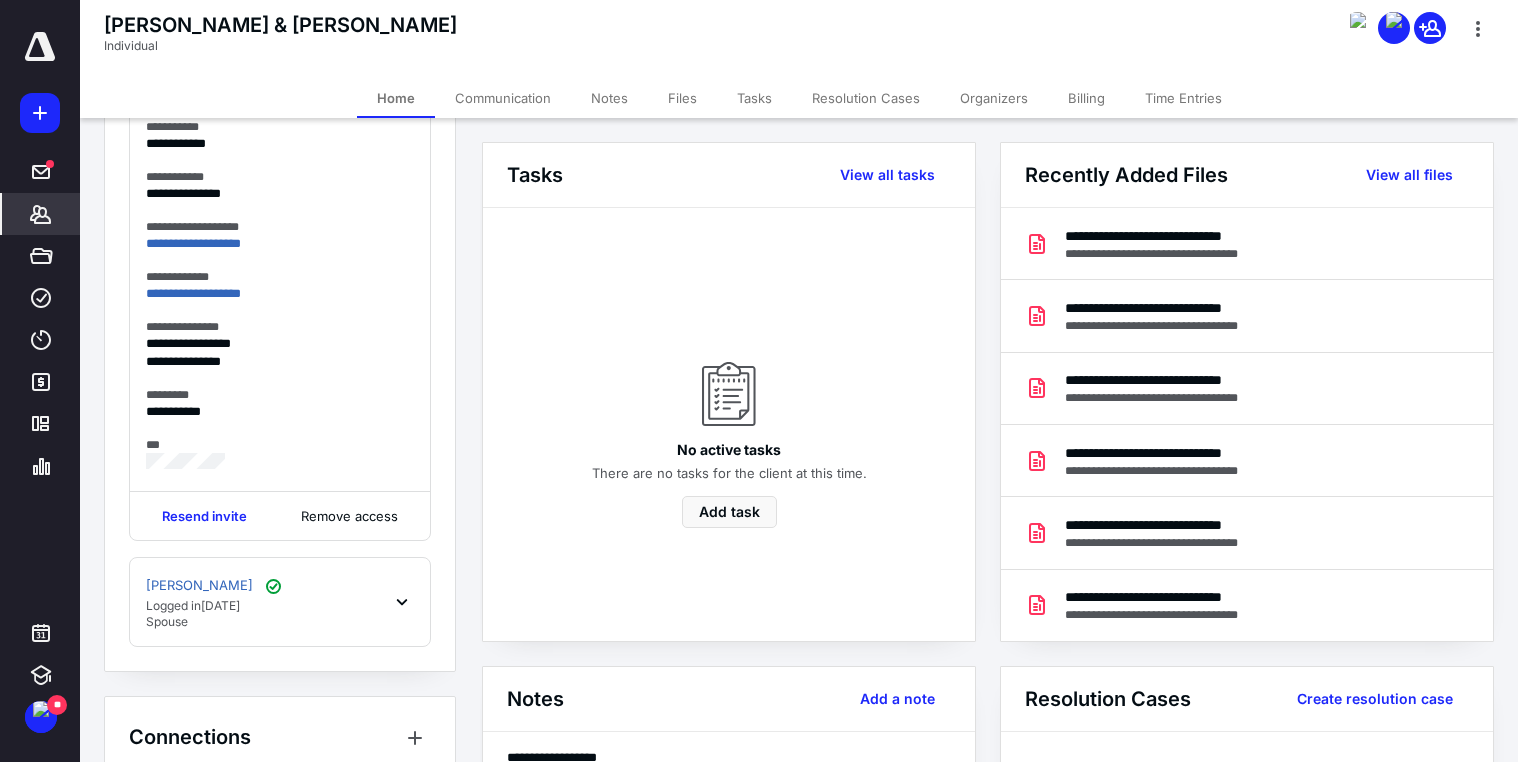 click 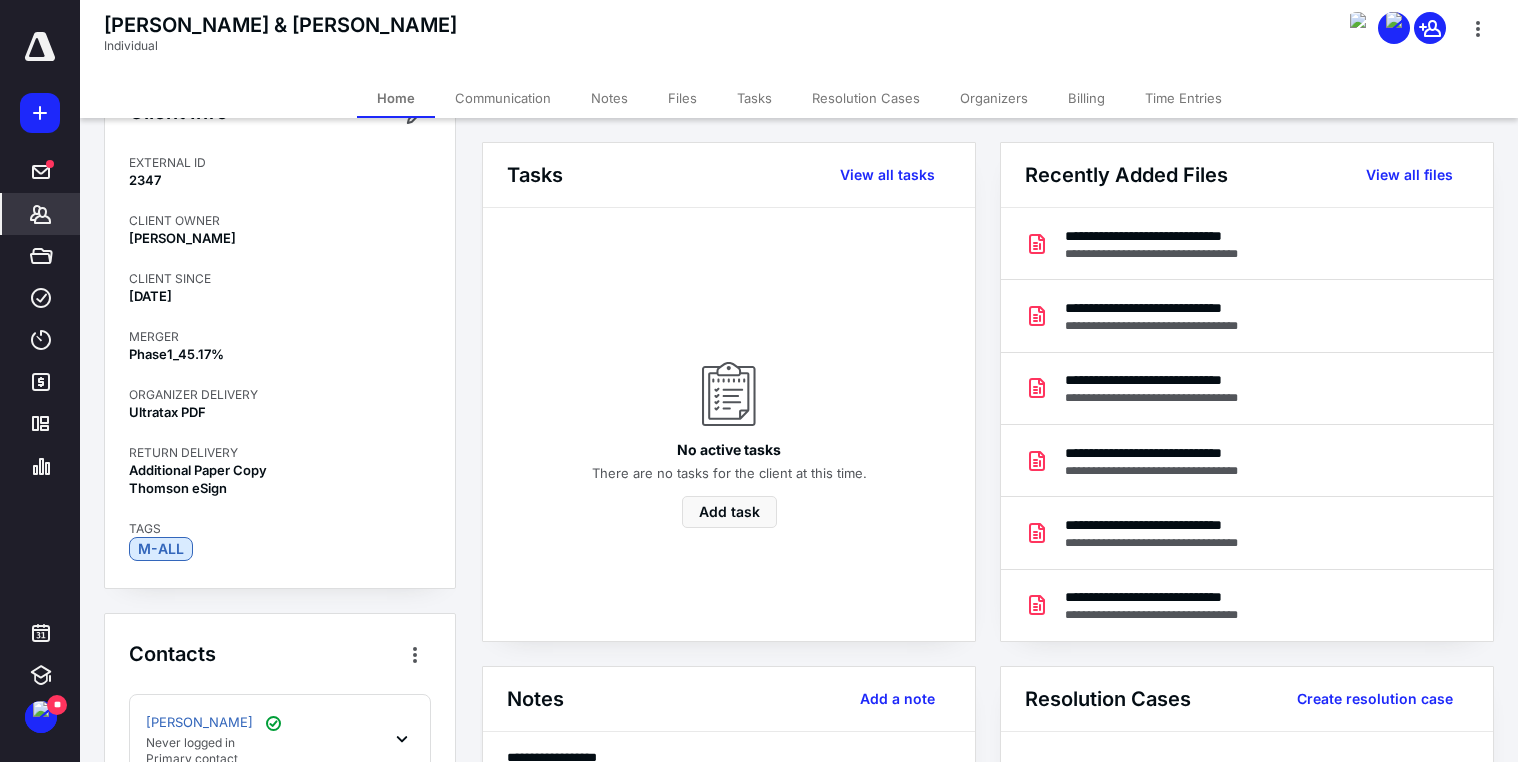 scroll, scrollTop: 100, scrollLeft: 0, axis: vertical 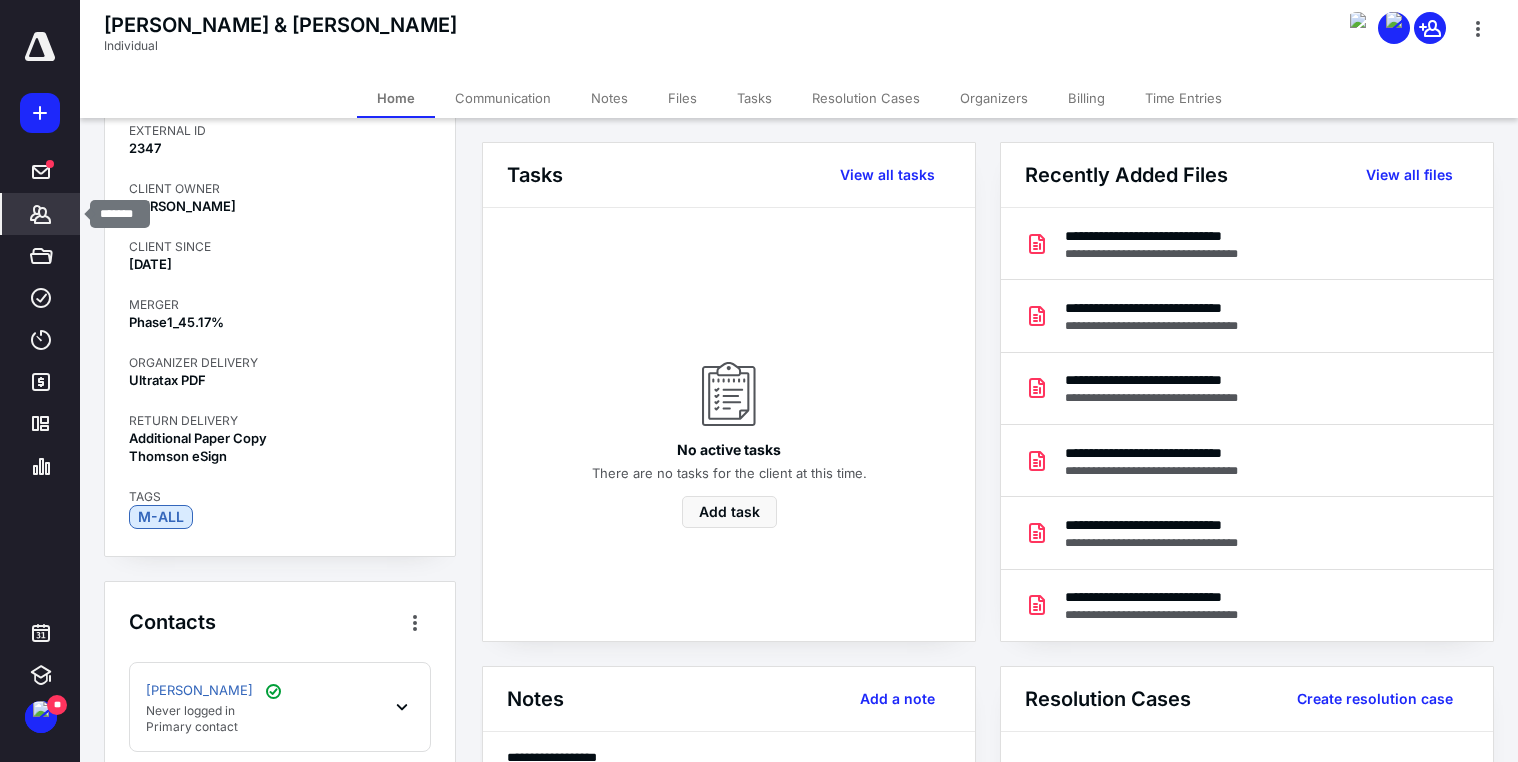 click 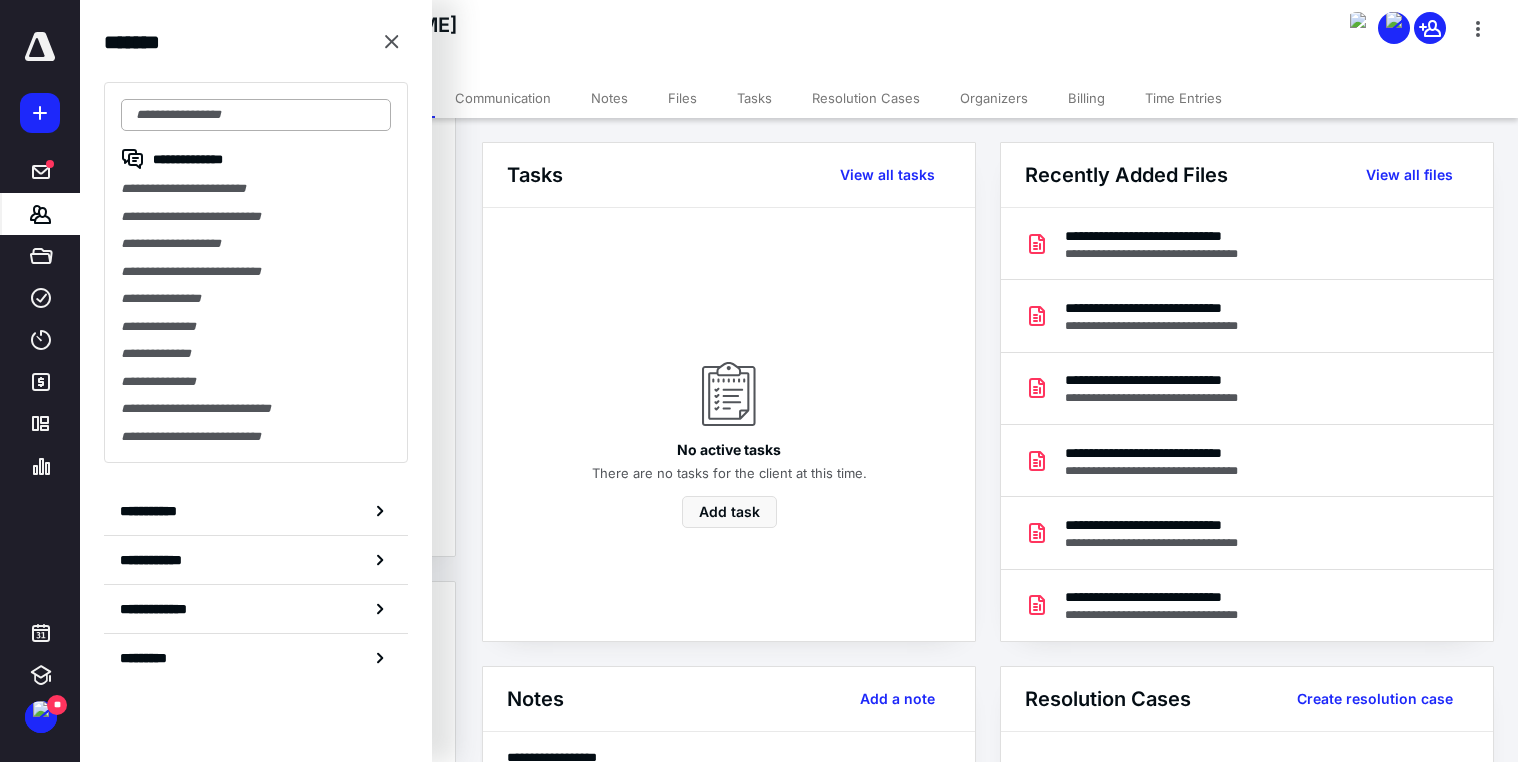 click at bounding box center (256, 115) 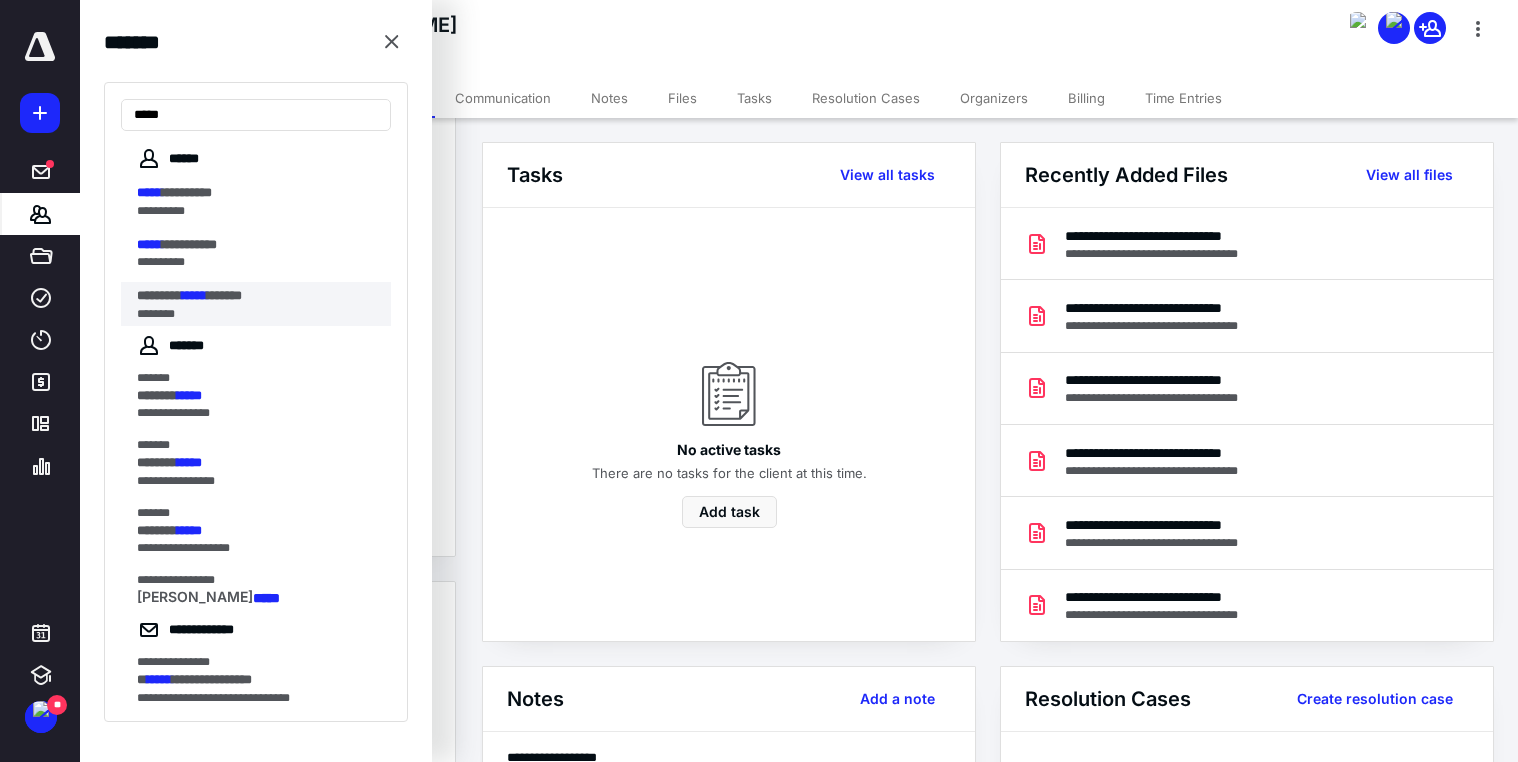 type on "*****" 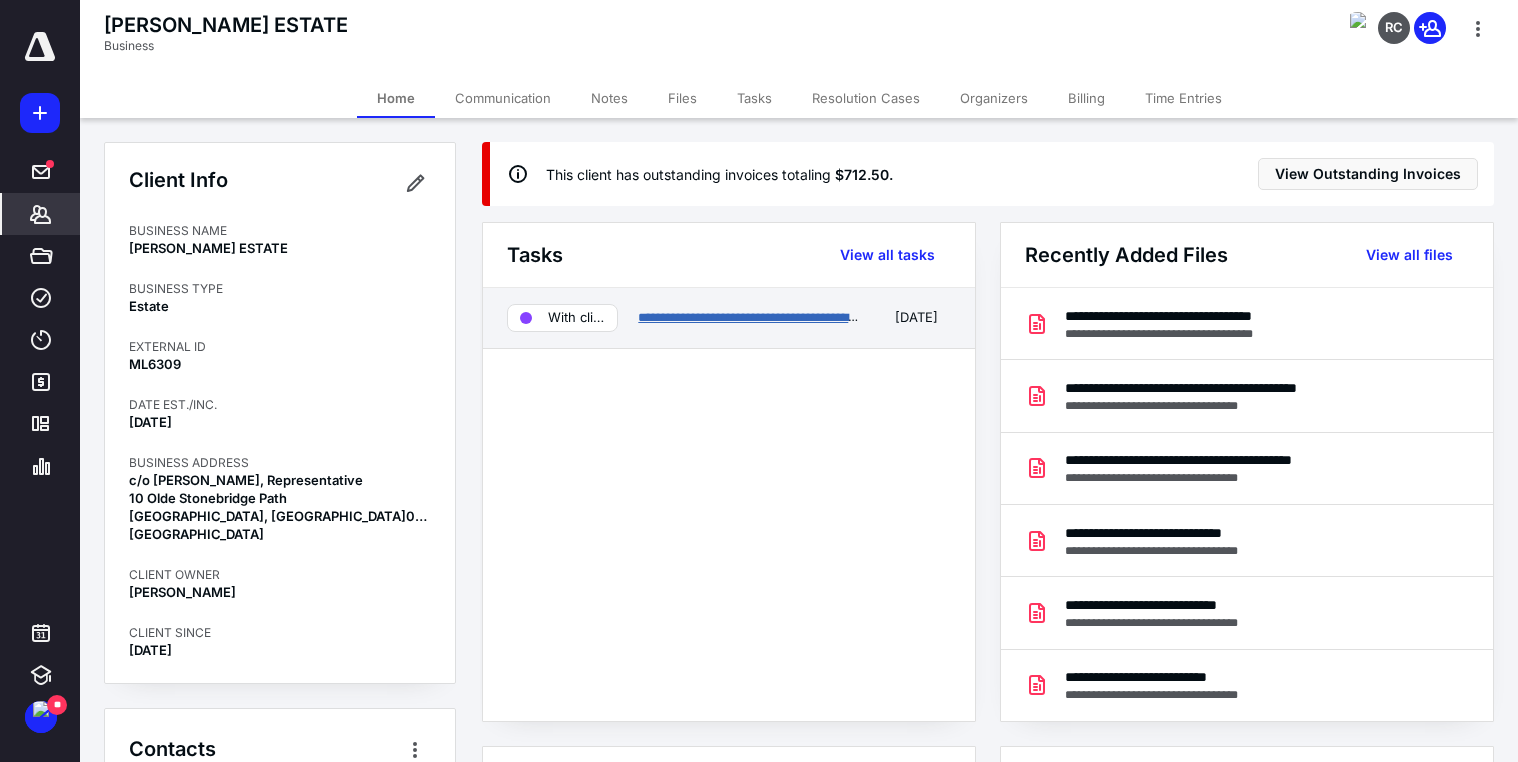 click on "**********" at bounding box center [755, 317] 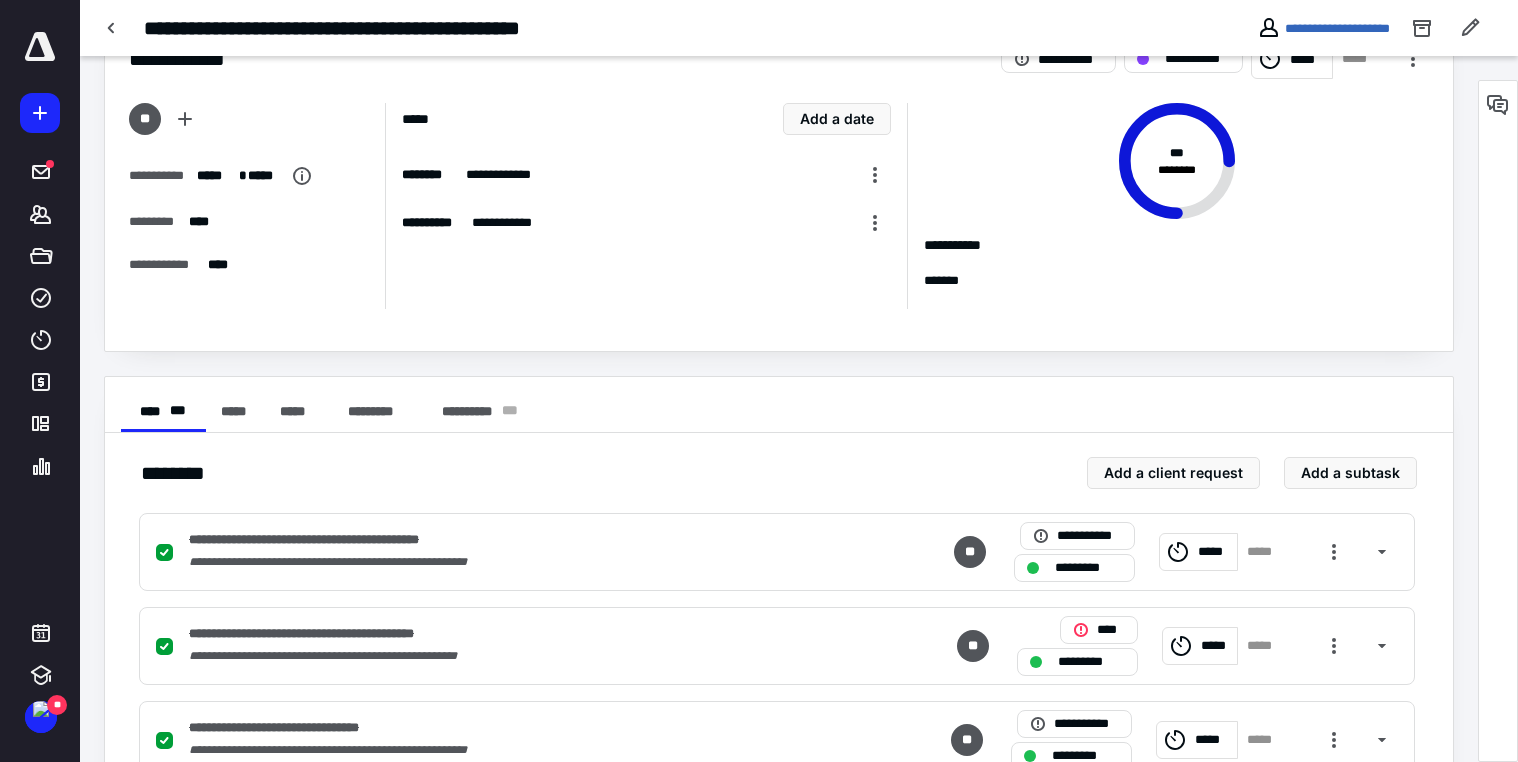 scroll, scrollTop: 100, scrollLeft: 0, axis: vertical 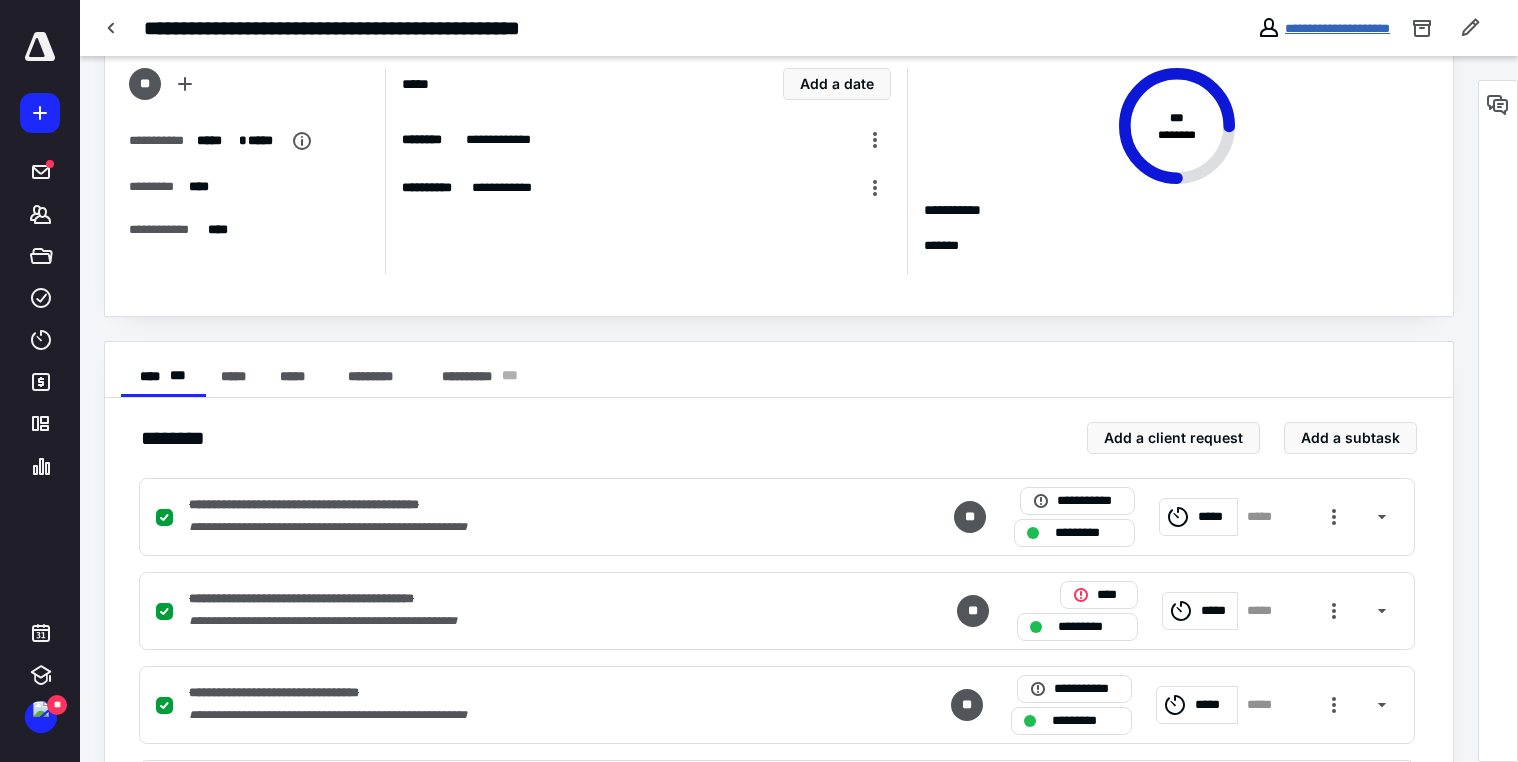 click on "**********" at bounding box center [1337, 28] 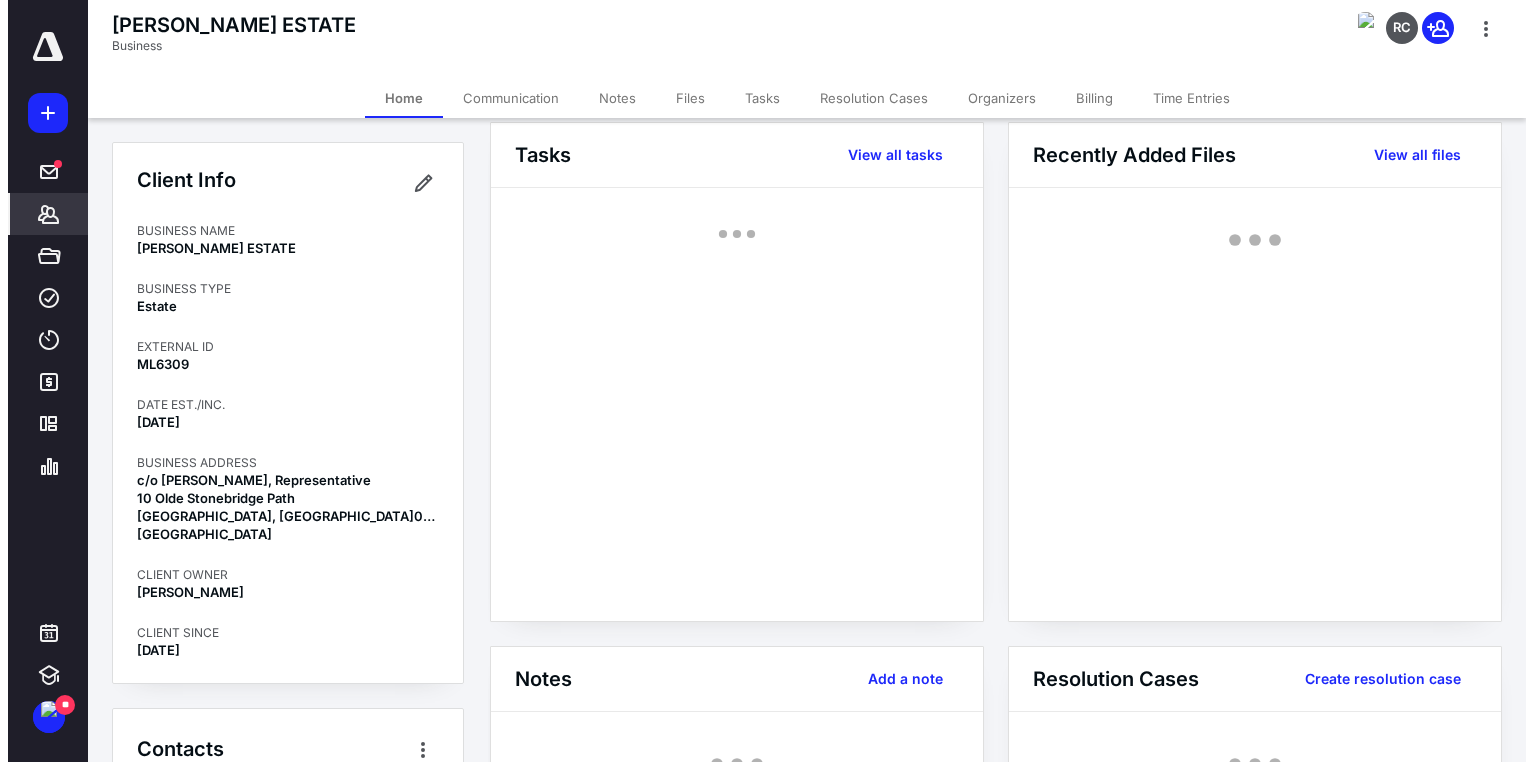 scroll, scrollTop: 0, scrollLeft: 0, axis: both 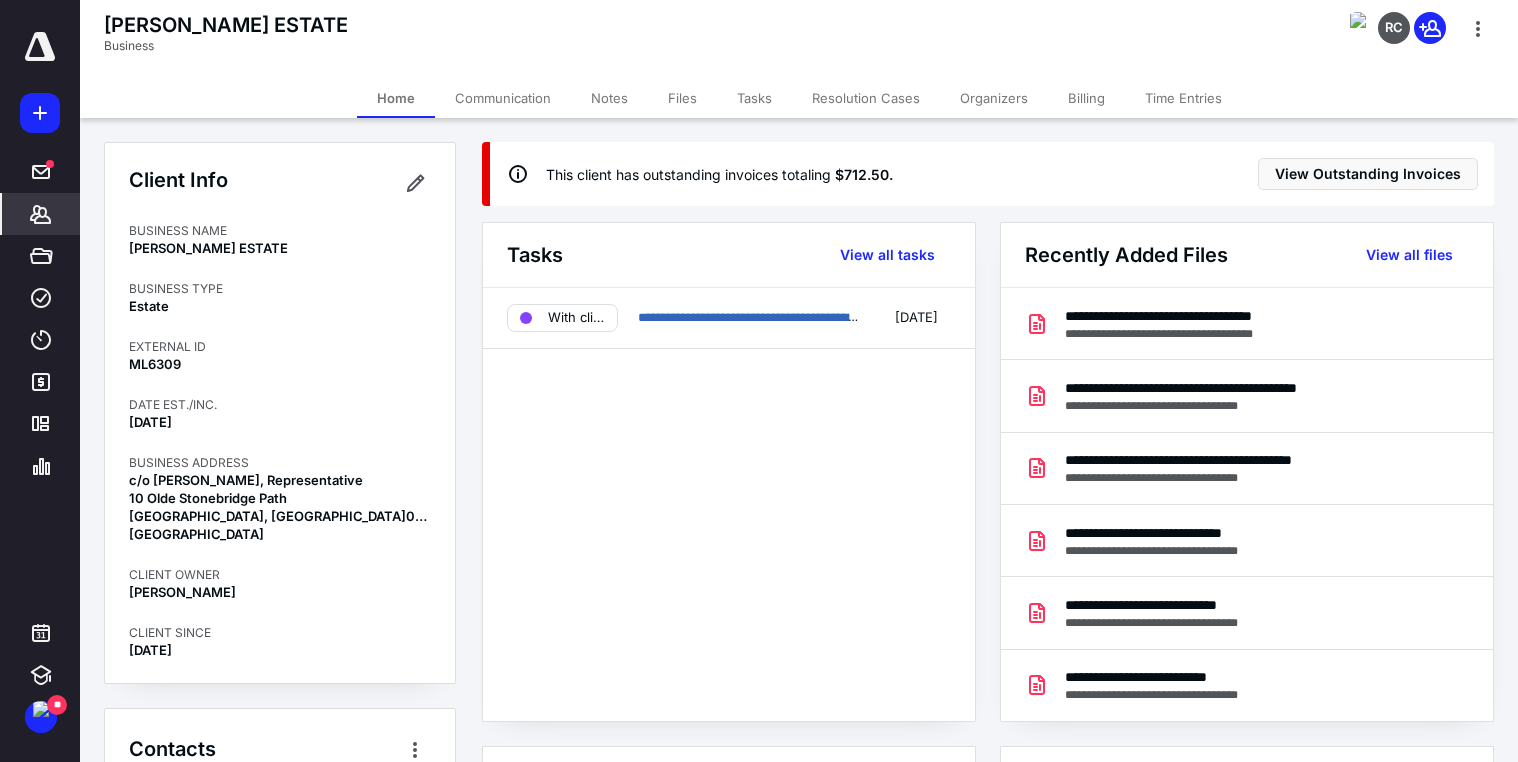 click on "Files" at bounding box center [682, 98] 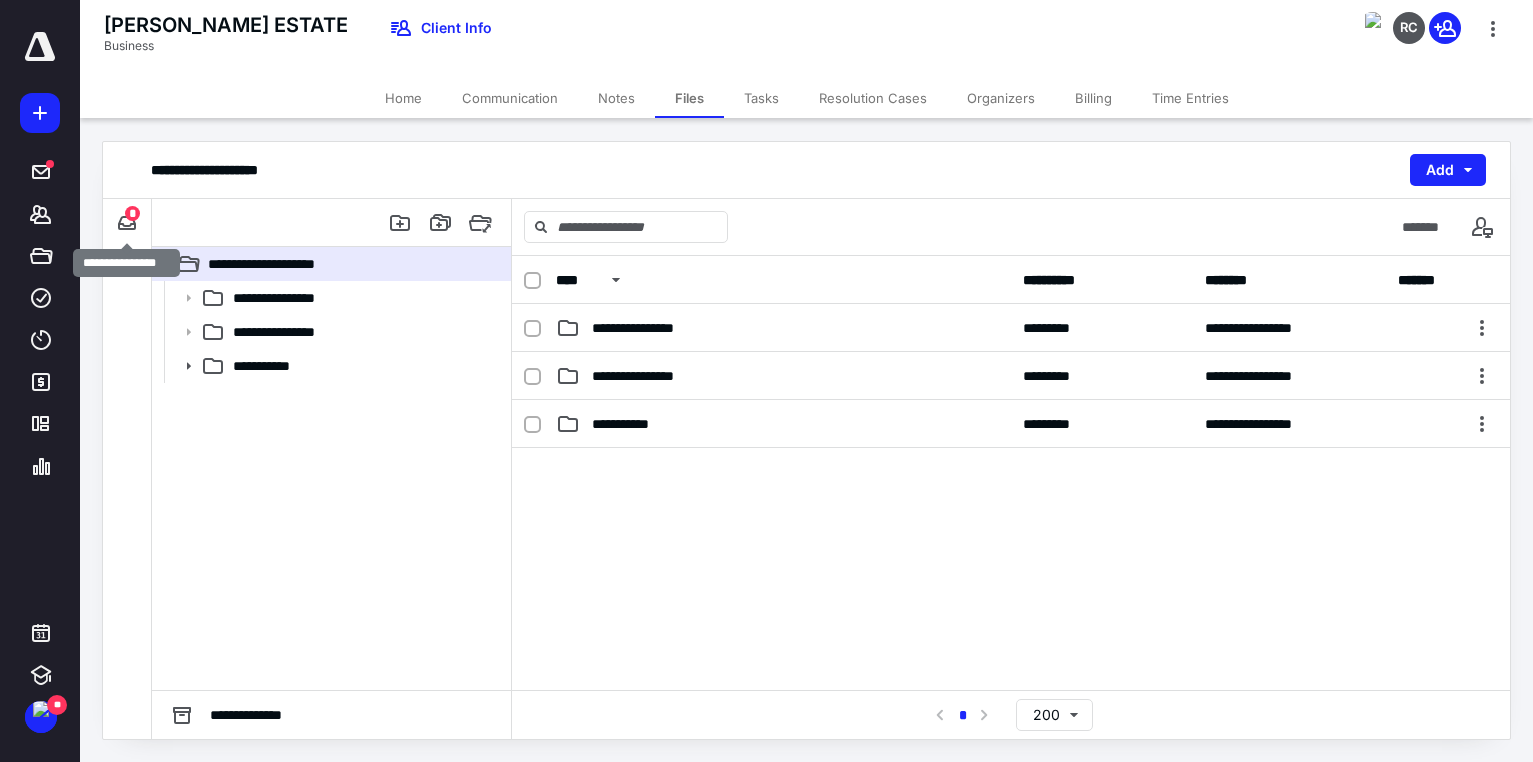 click on "*" at bounding box center (132, 213) 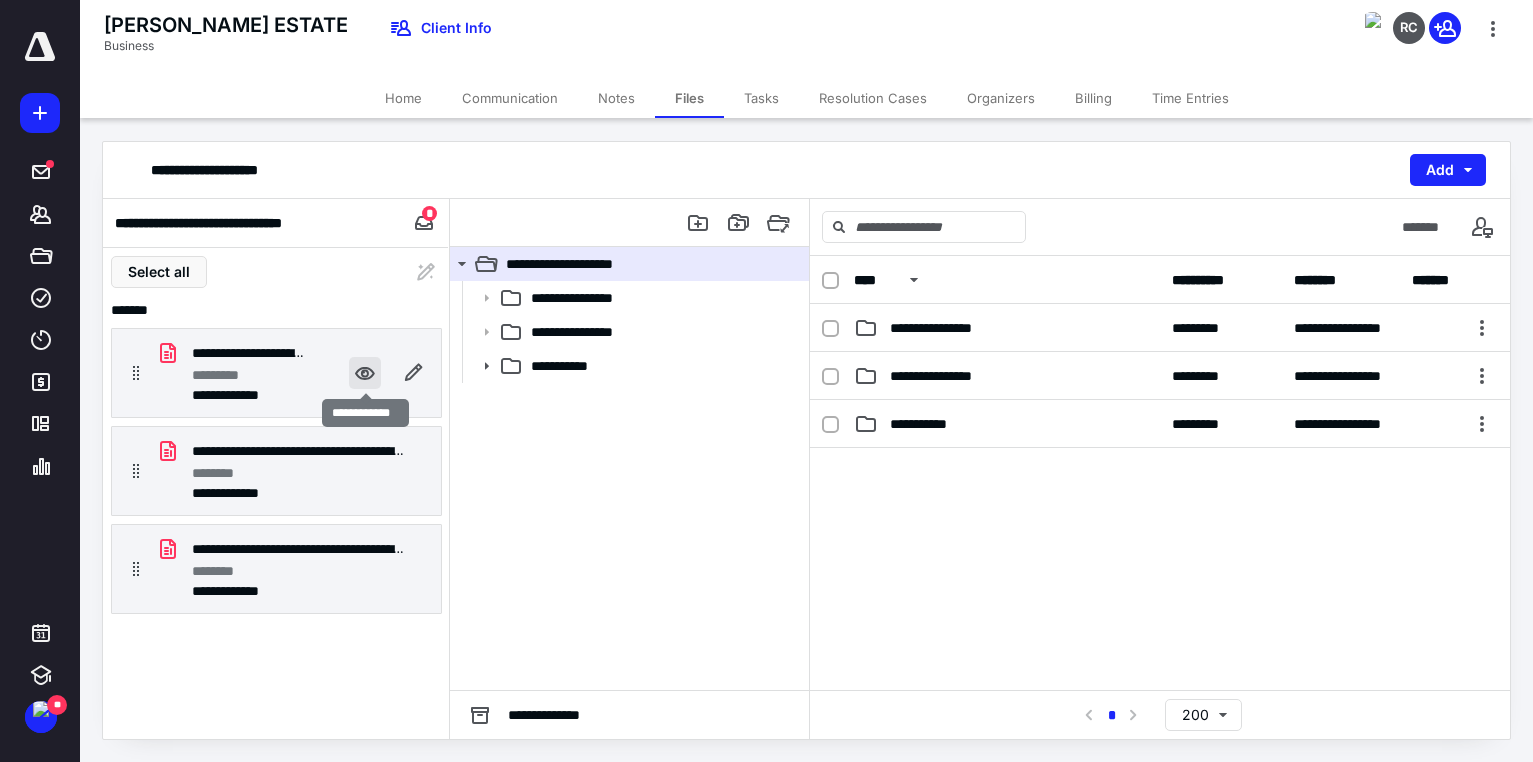 click at bounding box center (365, 373) 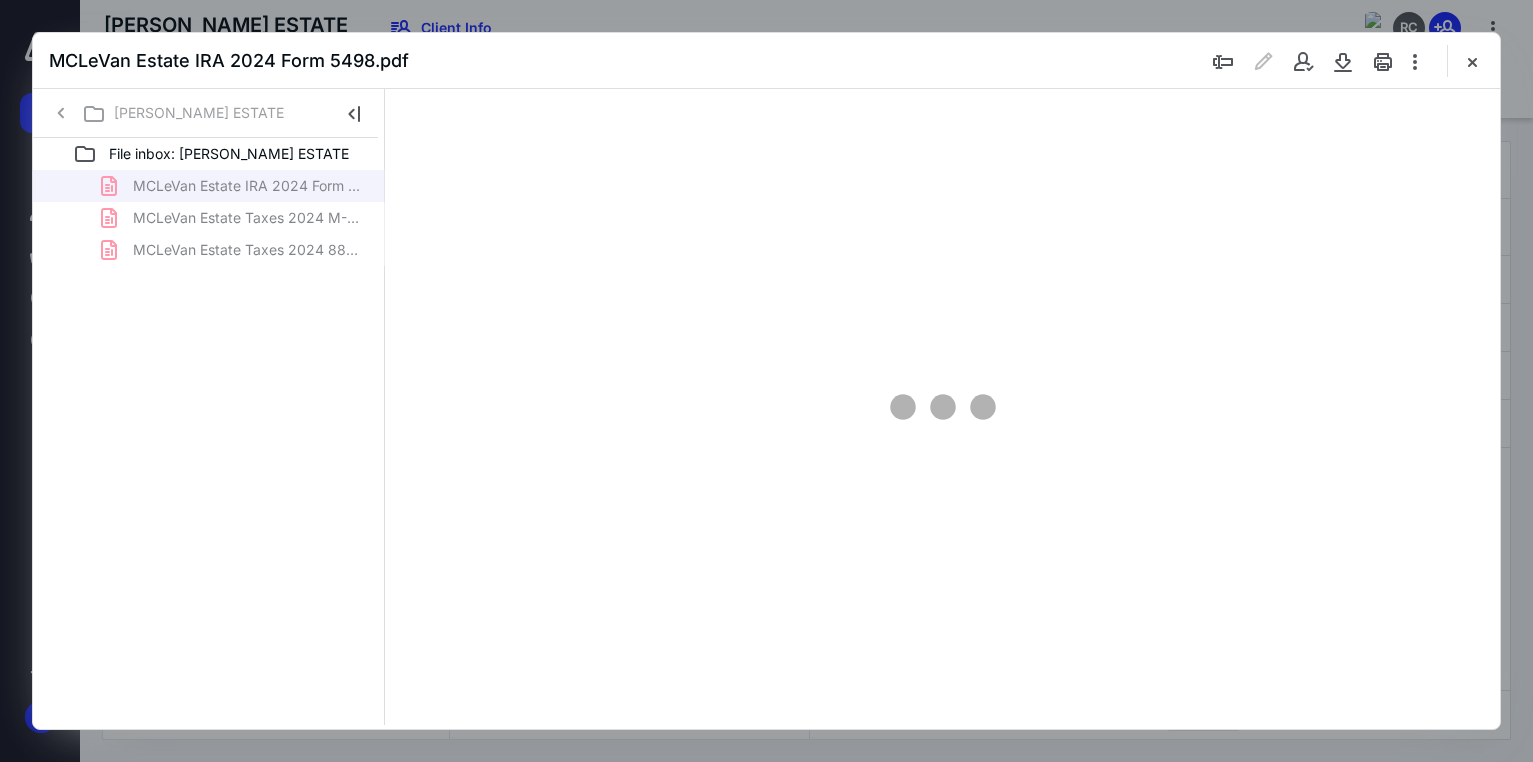 scroll, scrollTop: 0, scrollLeft: 0, axis: both 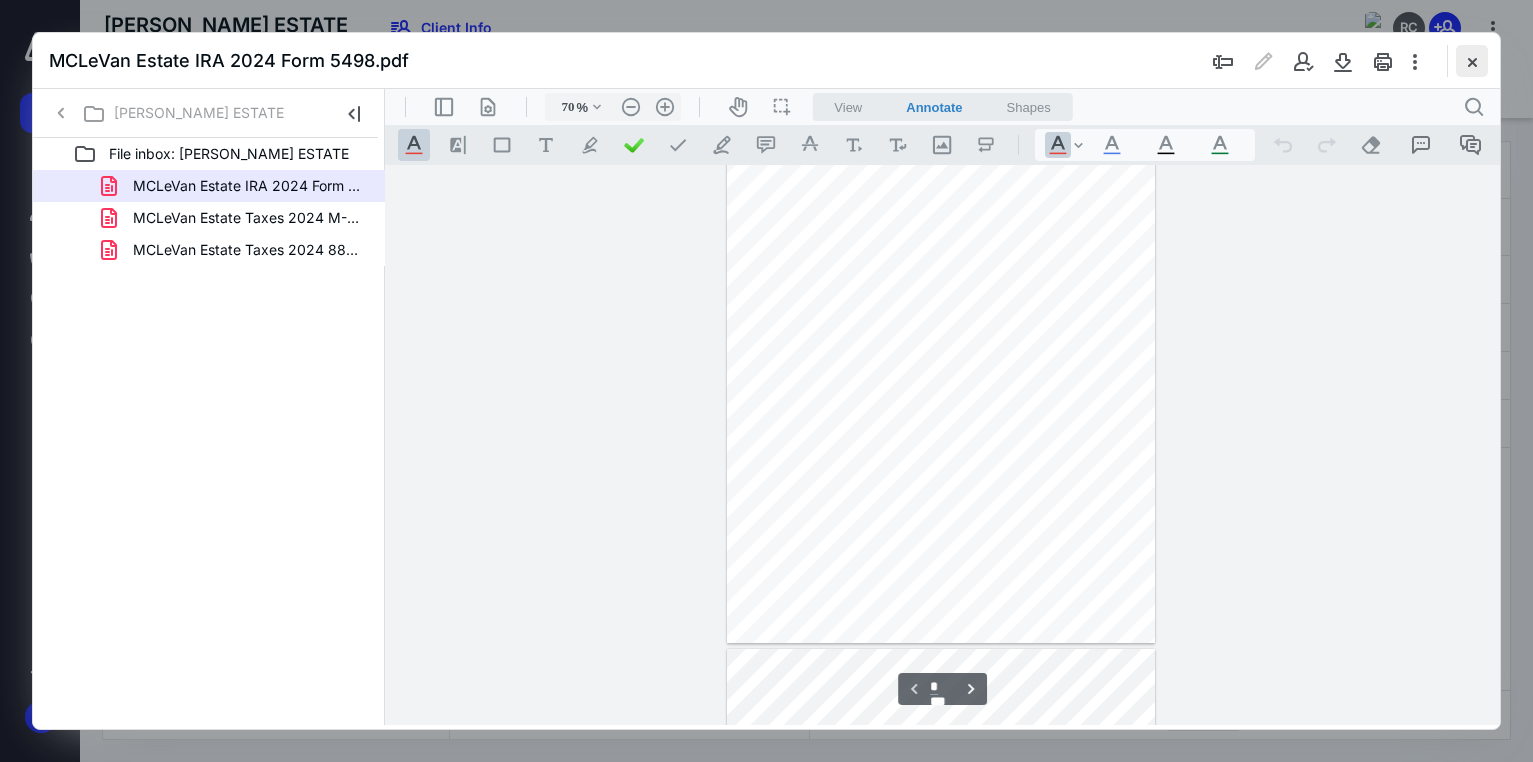 type on "177" 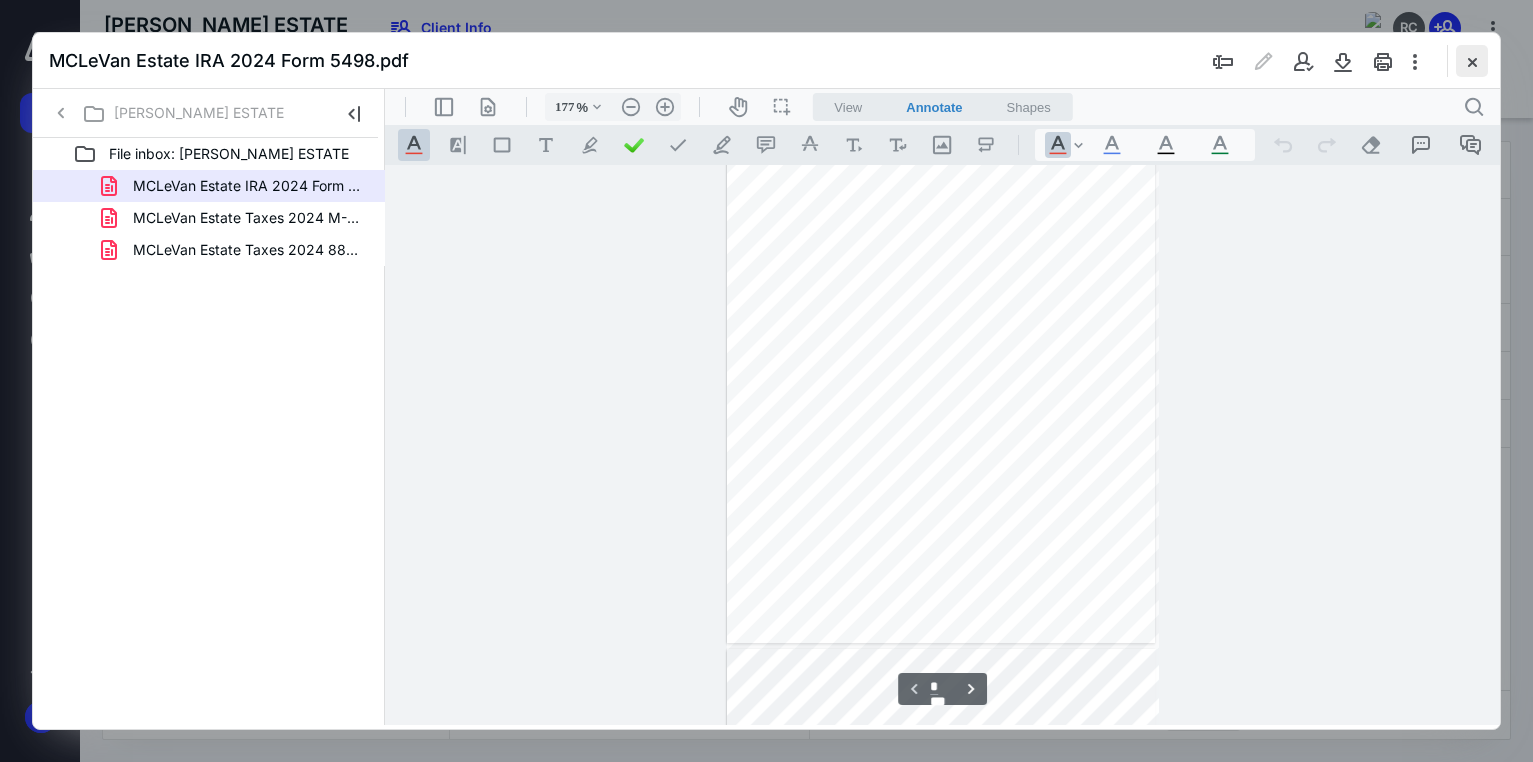 scroll, scrollTop: 199, scrollLeft: 0, axis: vertical 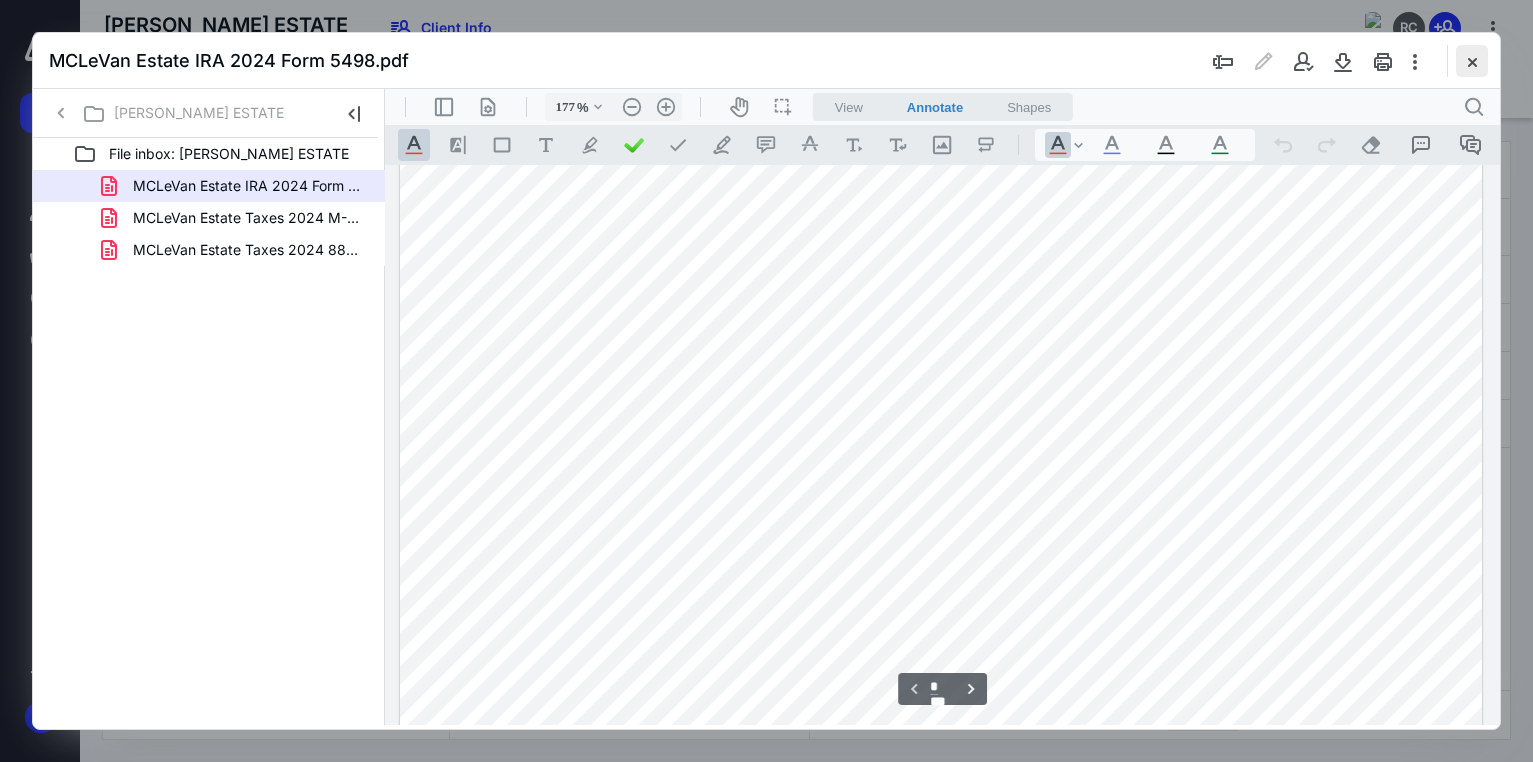 click at bounding box center [1472, 61] 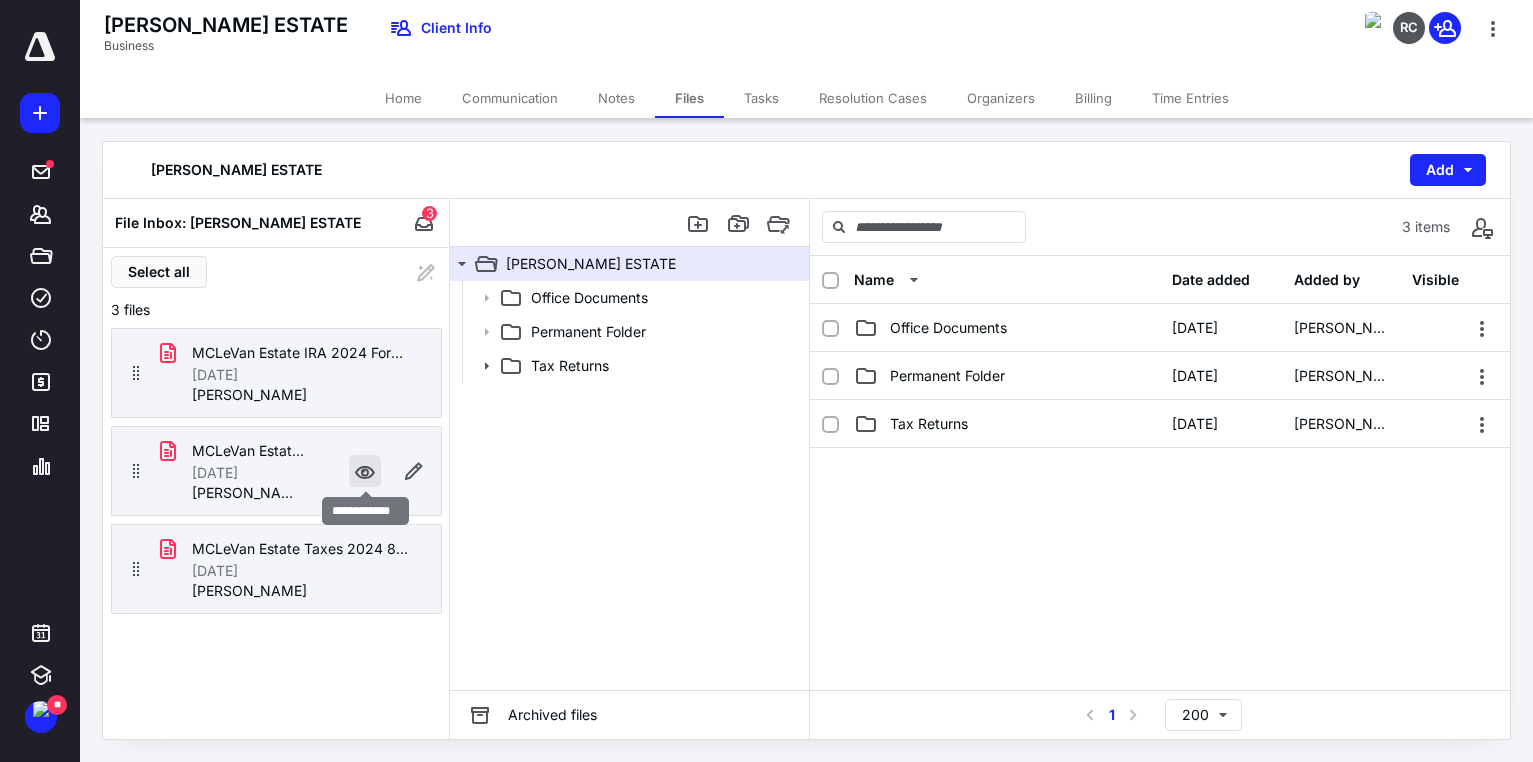 click at bounding box center (365, 471) 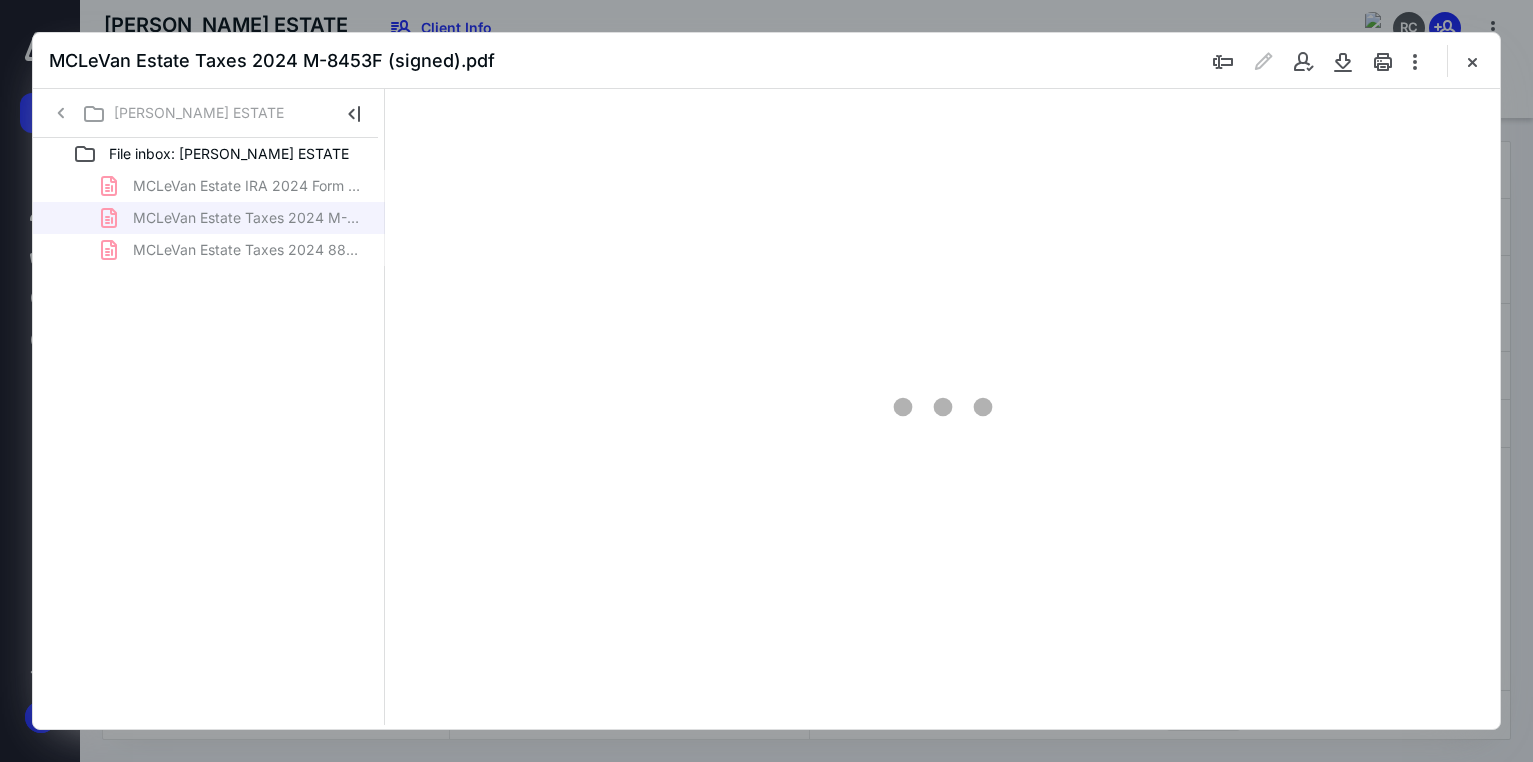 scroll, scrollTop: 0, scrollLeft: 0, axis: both 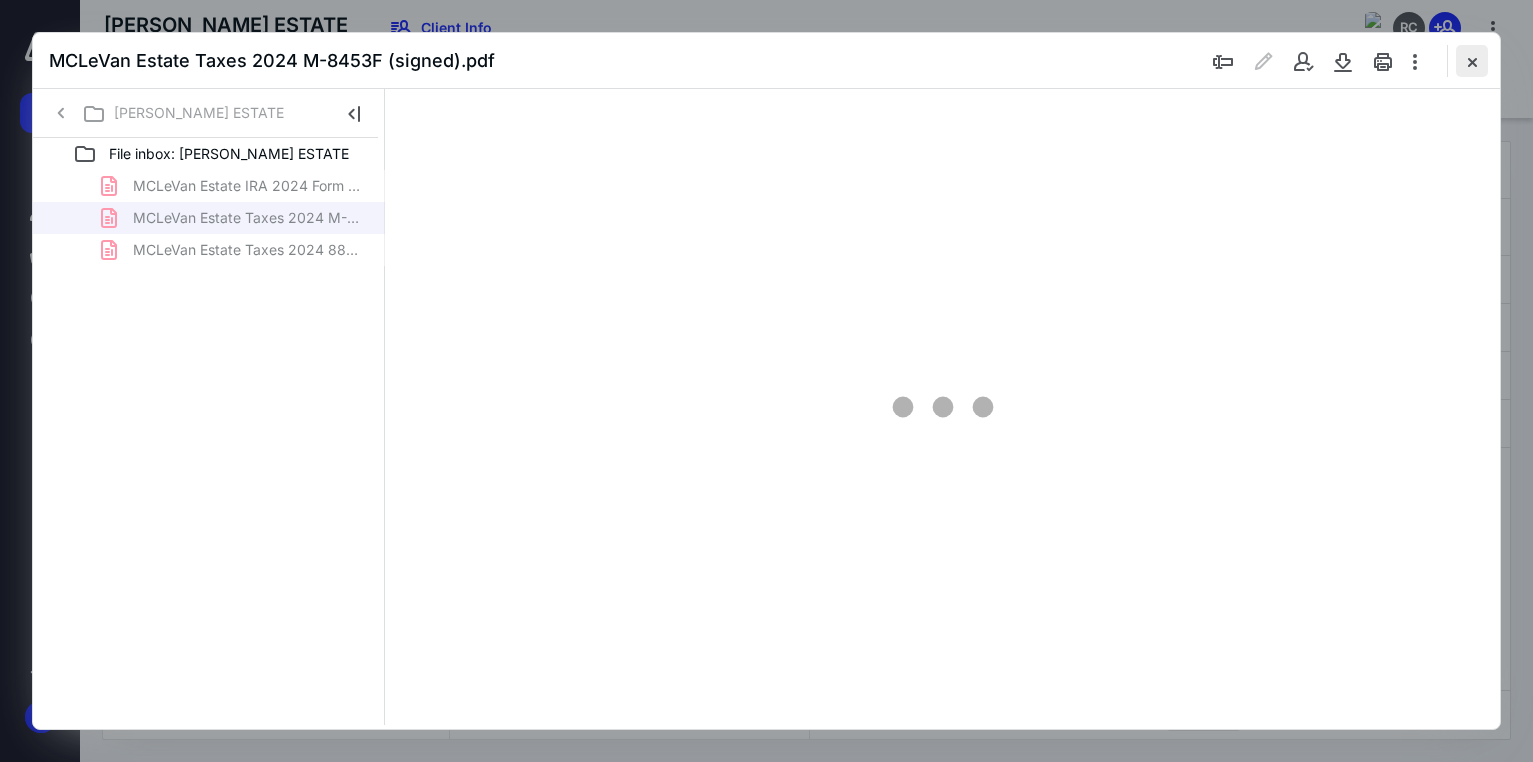 type on "178" 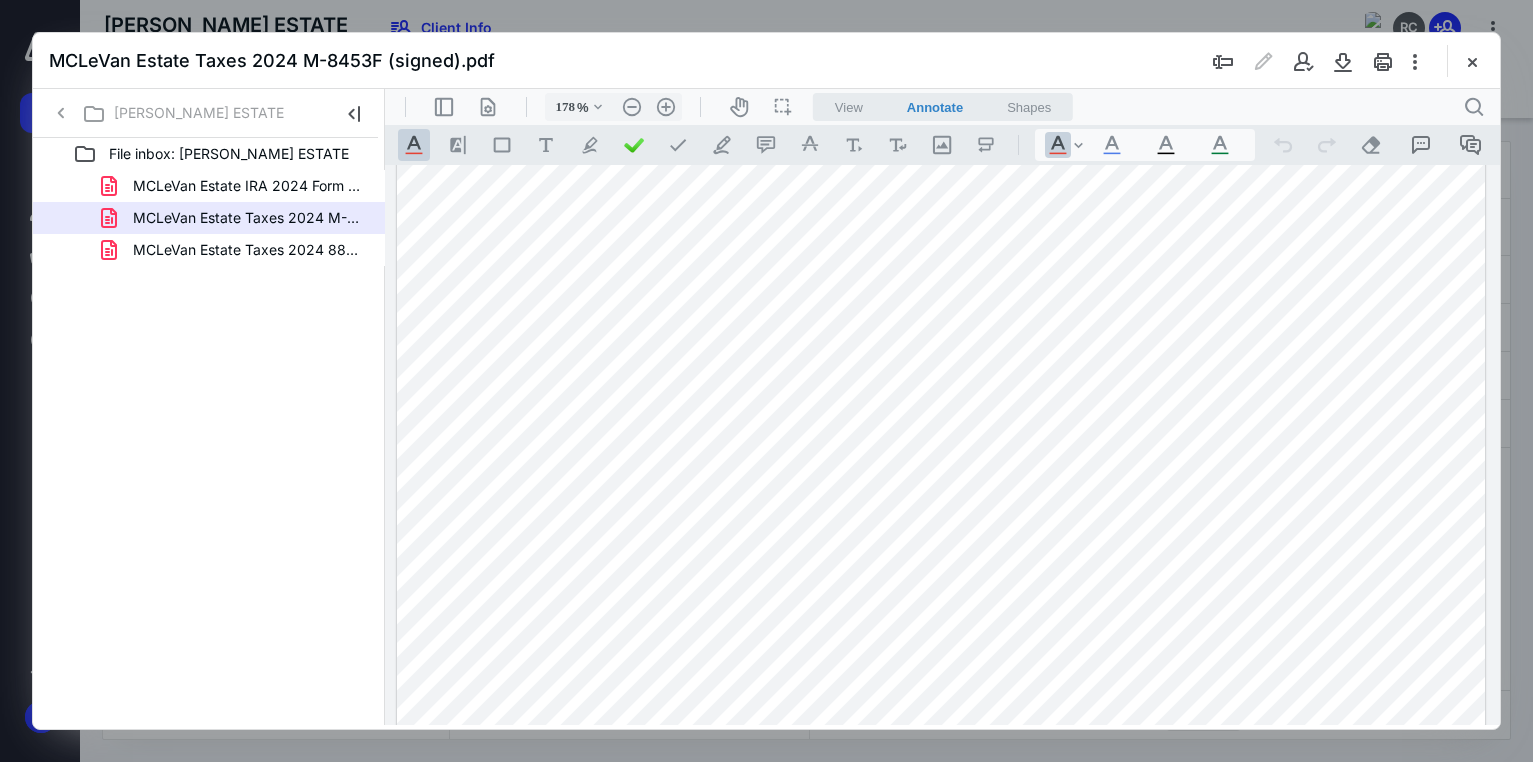 scroll, scrollTop: 863, scrollLeft: 0, axis: vertical 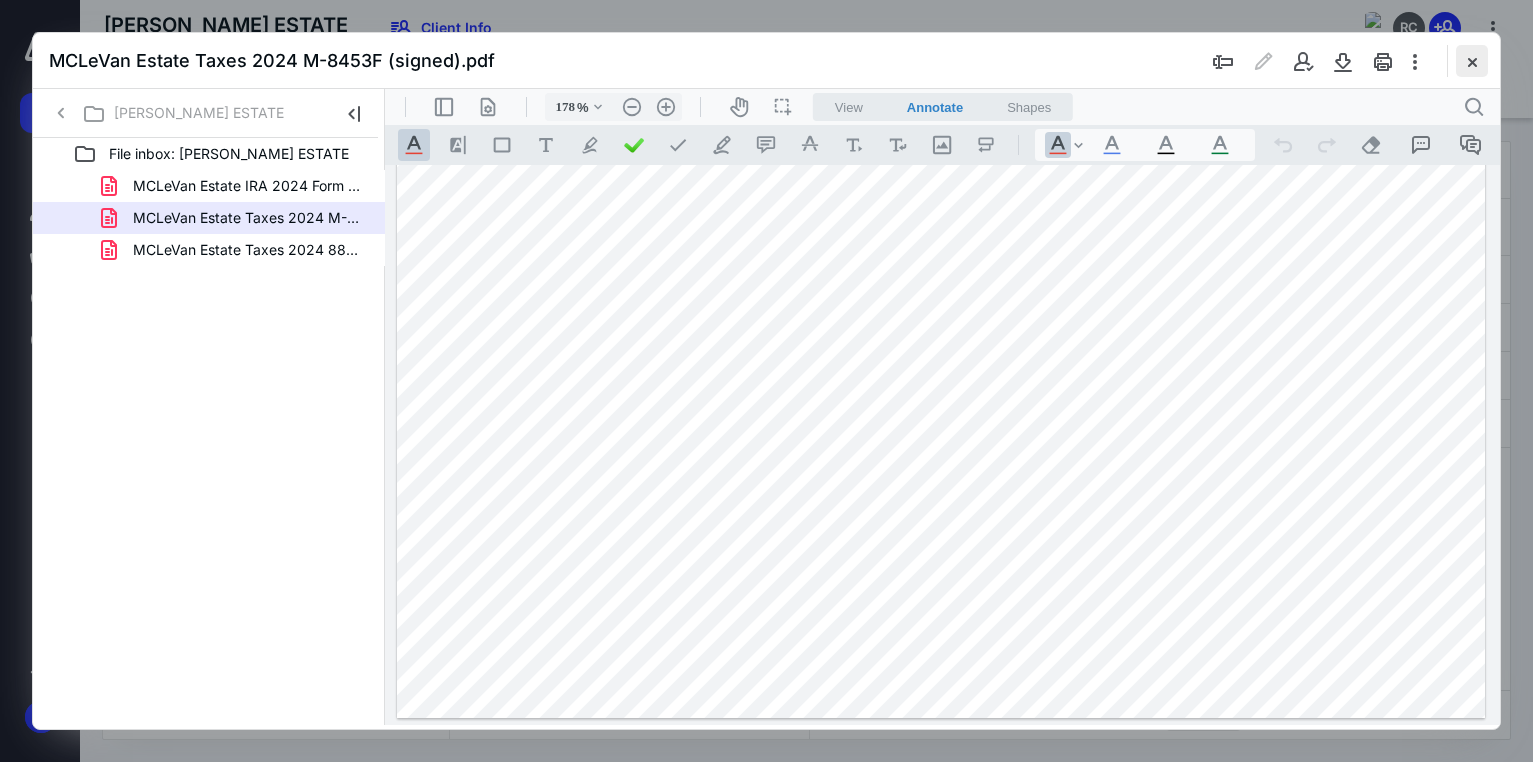 click at bounding box center [1472, 61] 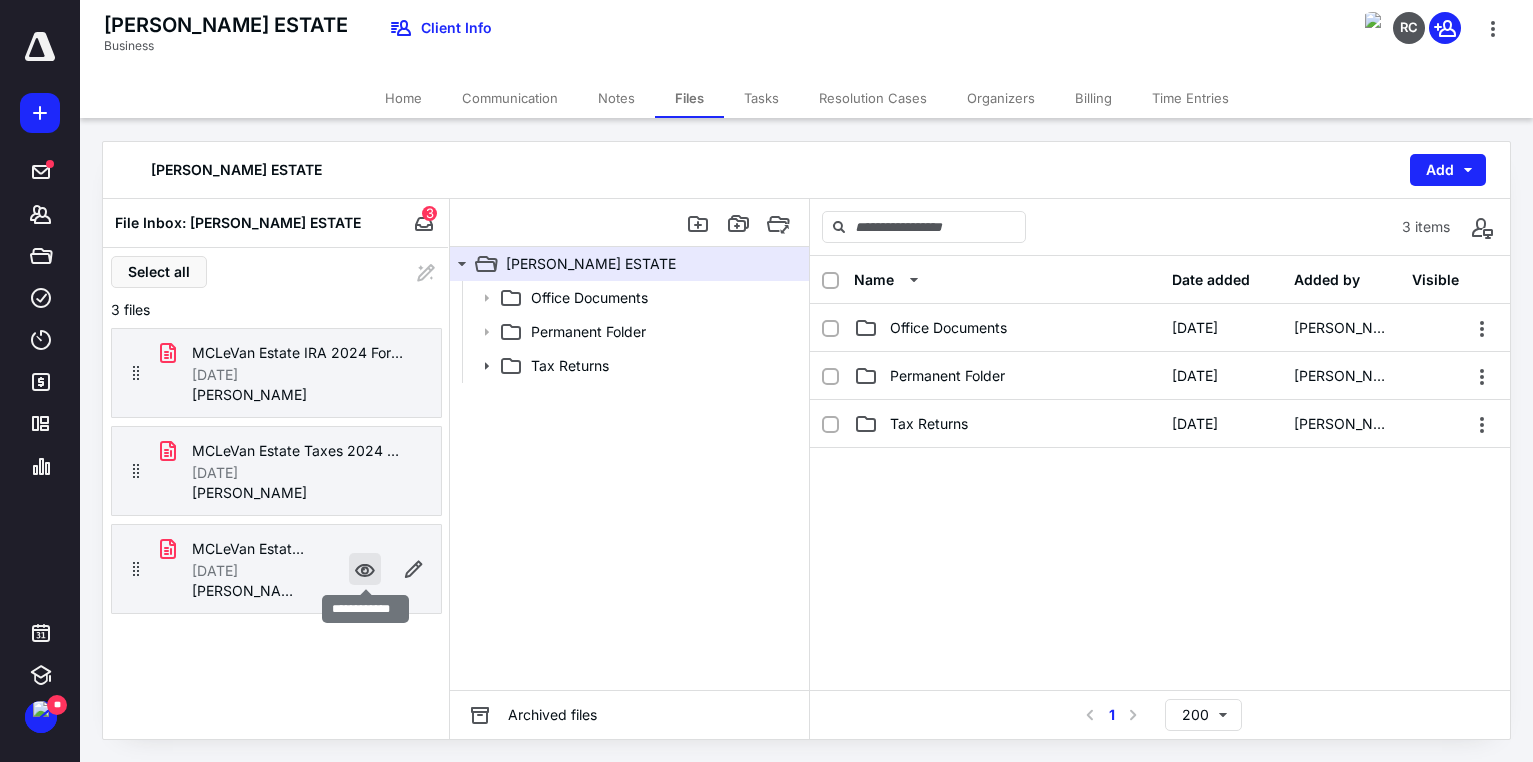 click at bounding box center [365, 569] 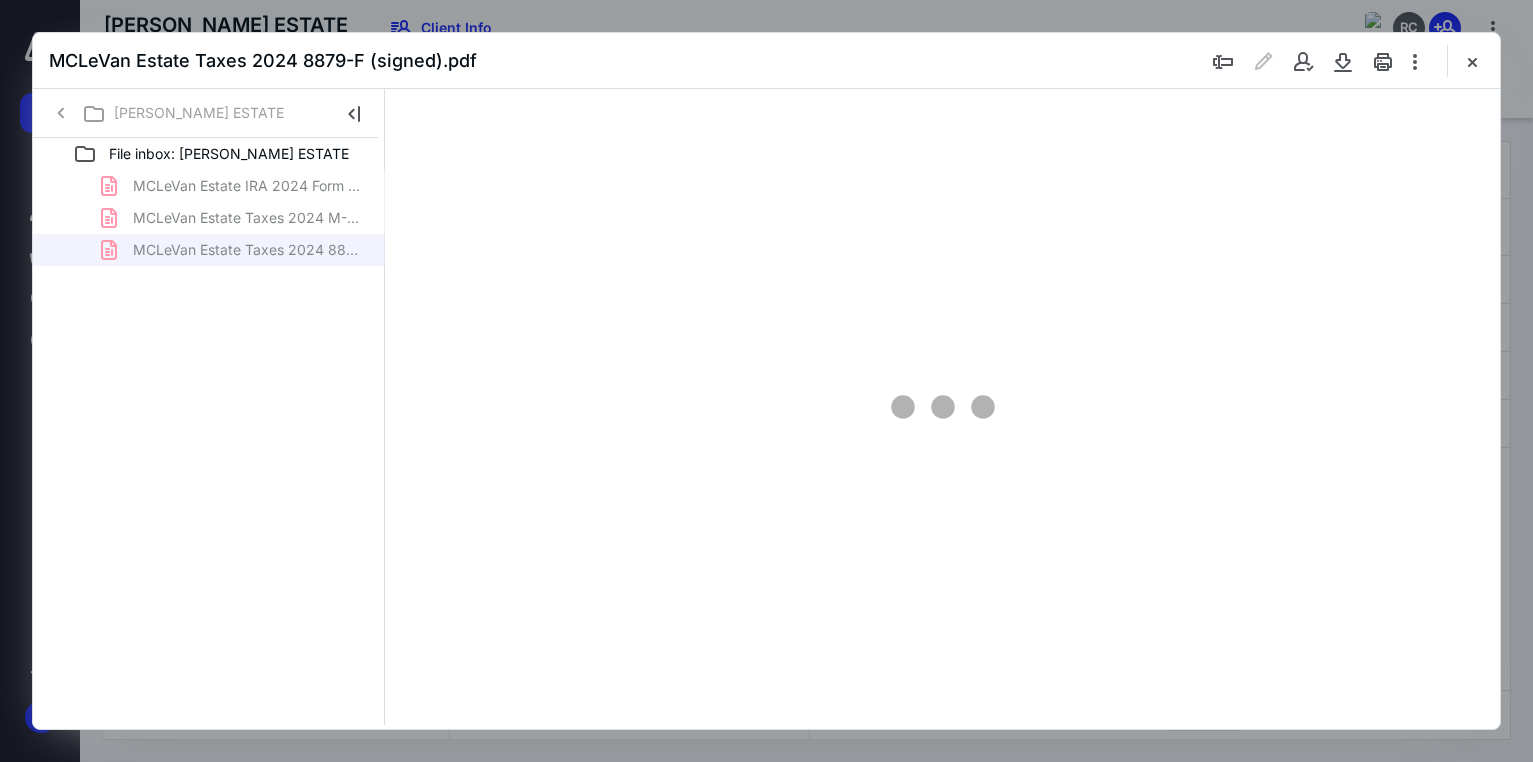 scroll, scrollTop: 0, scrollLeft: 0, axis: both 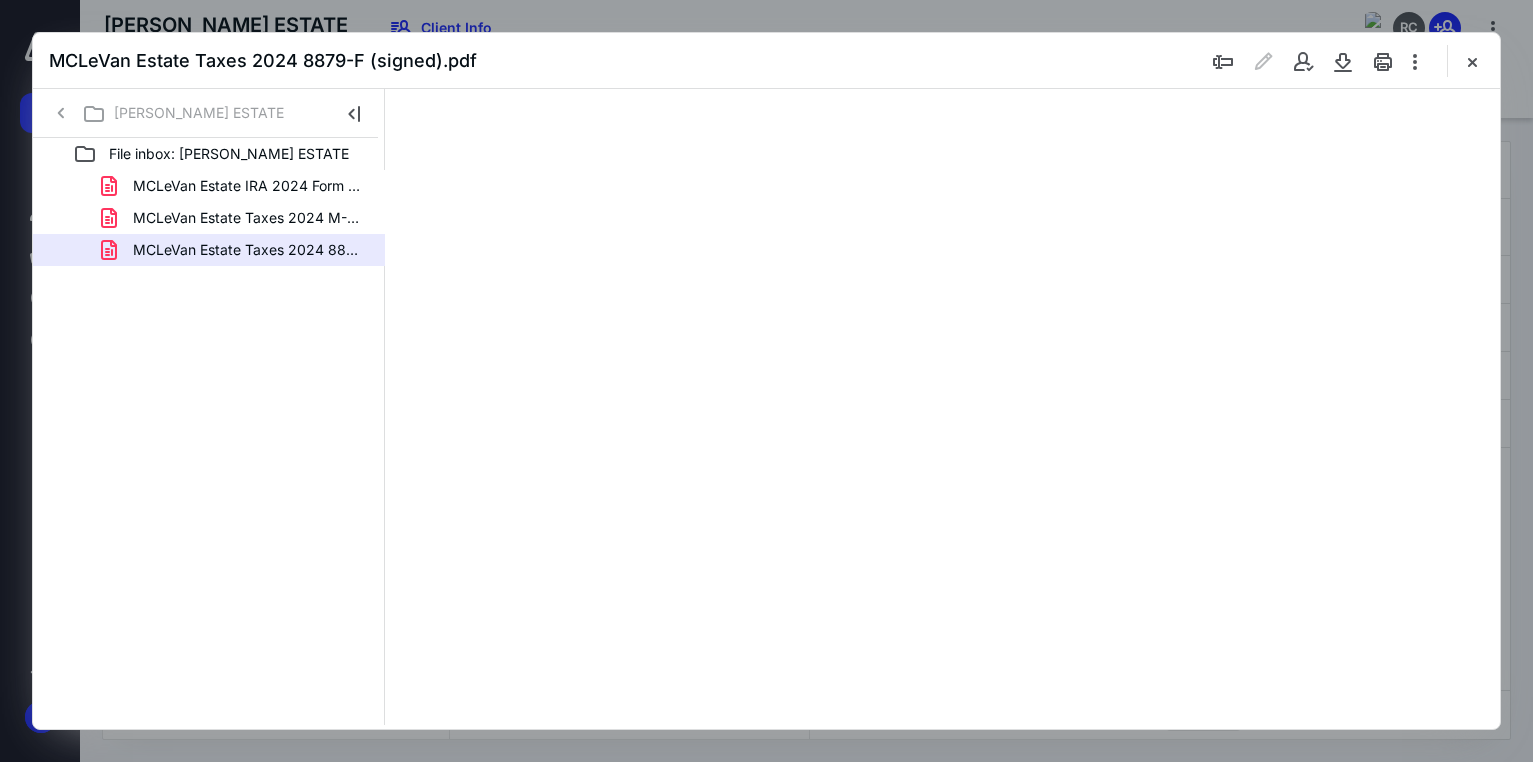 type on "178" 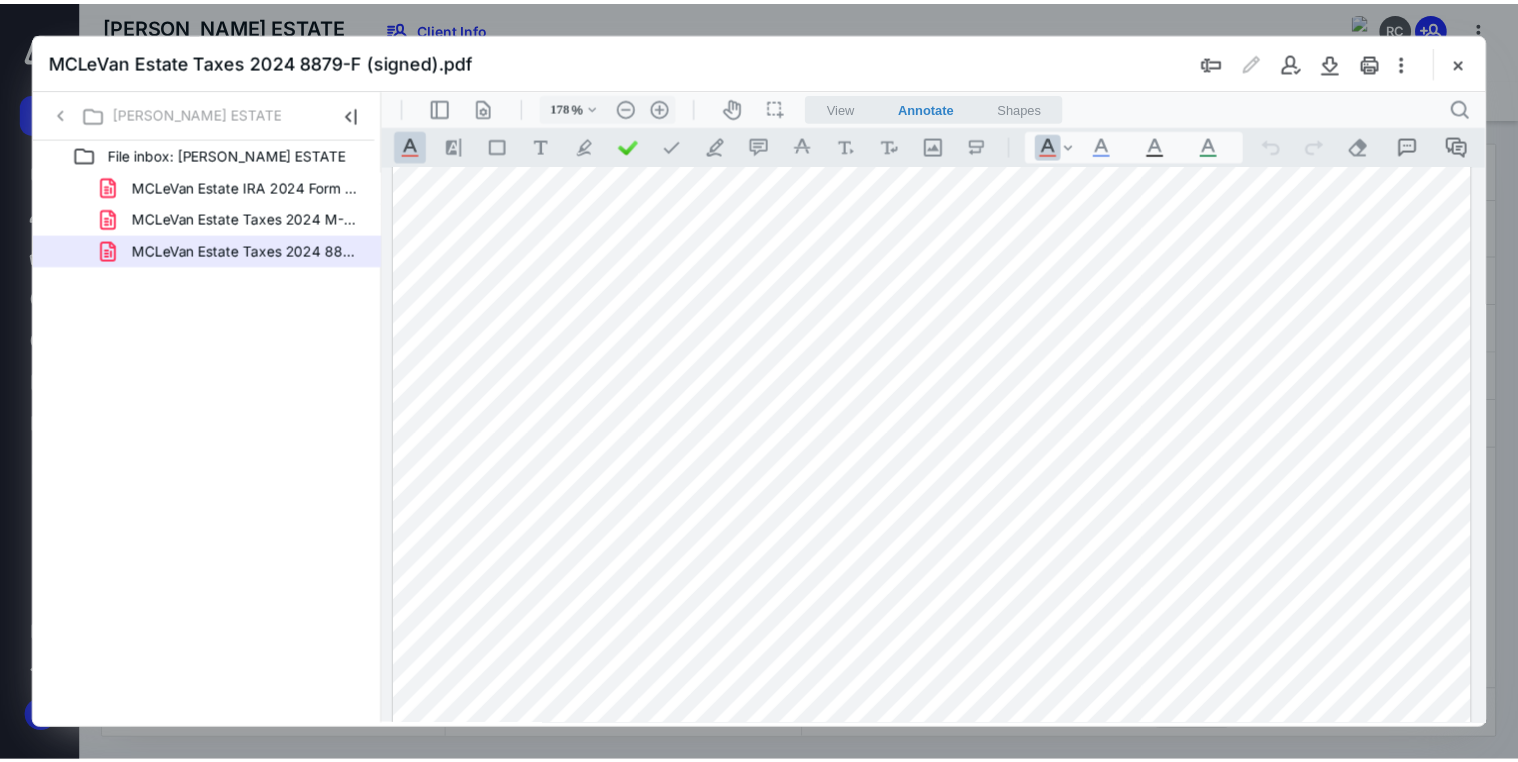 scroll, scrollTop: 463, scrollLeft: 0, axis: vertical 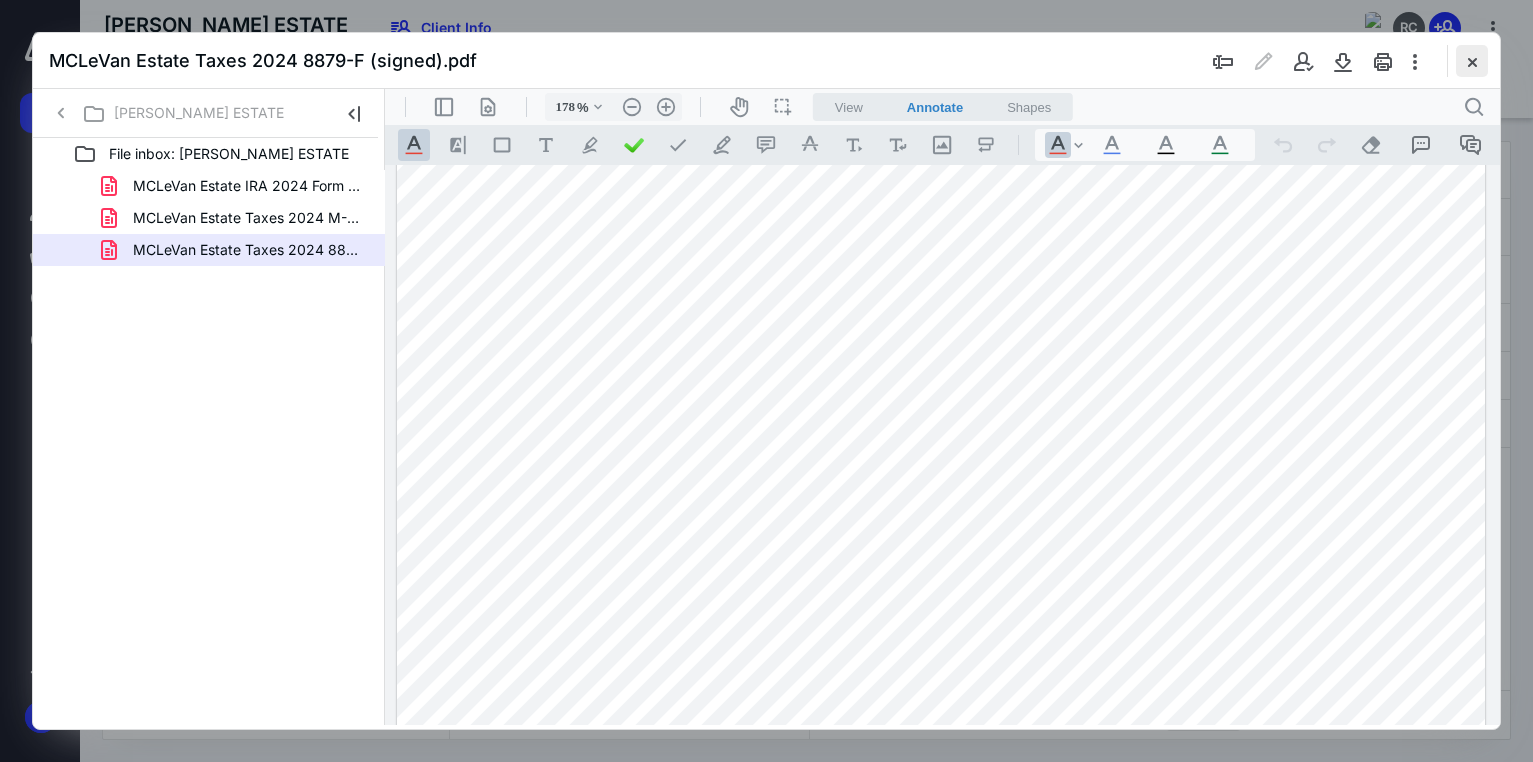 click at bounding box center [1472, 61] 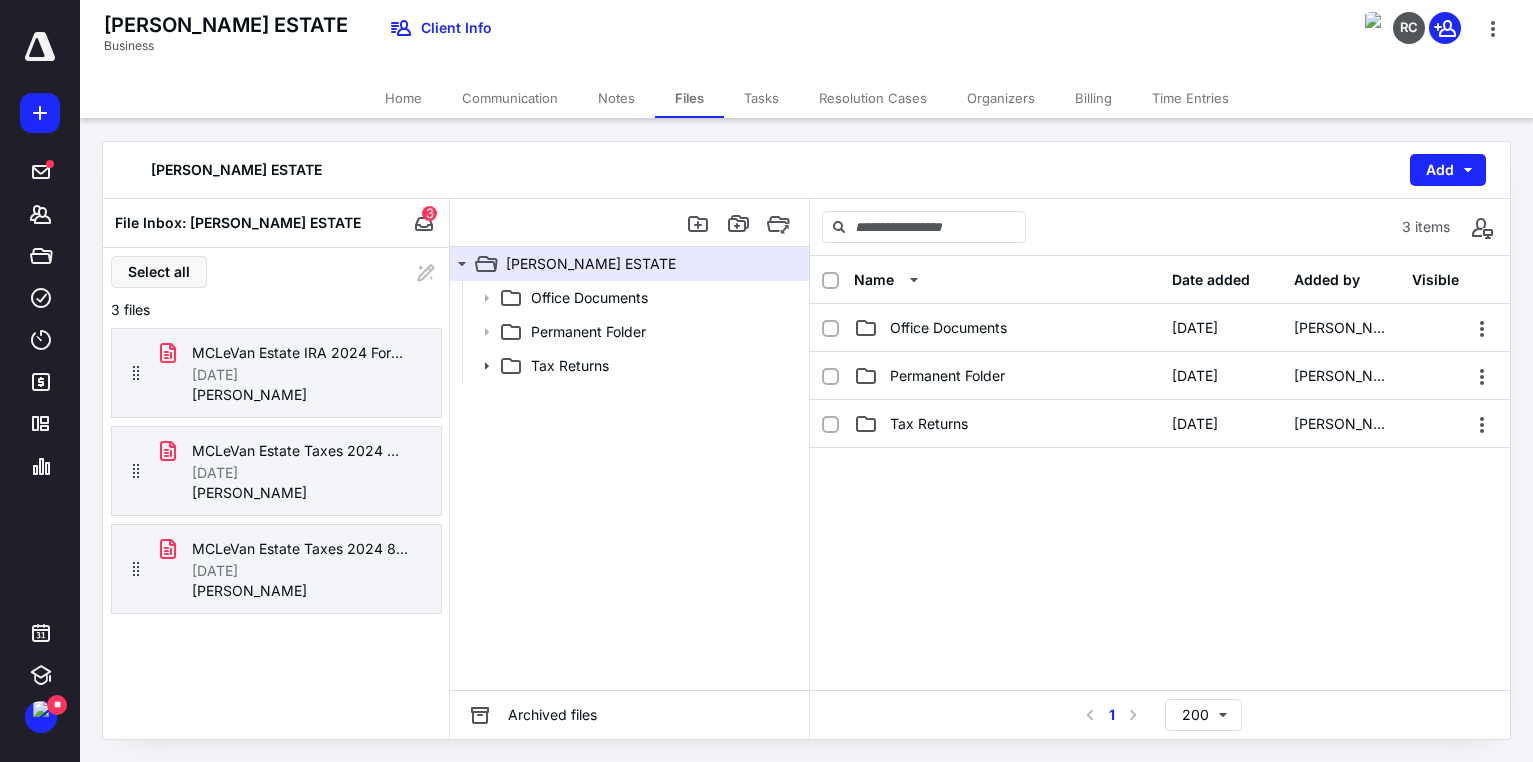 click on "Tasks" at bounding box center (761, 98) 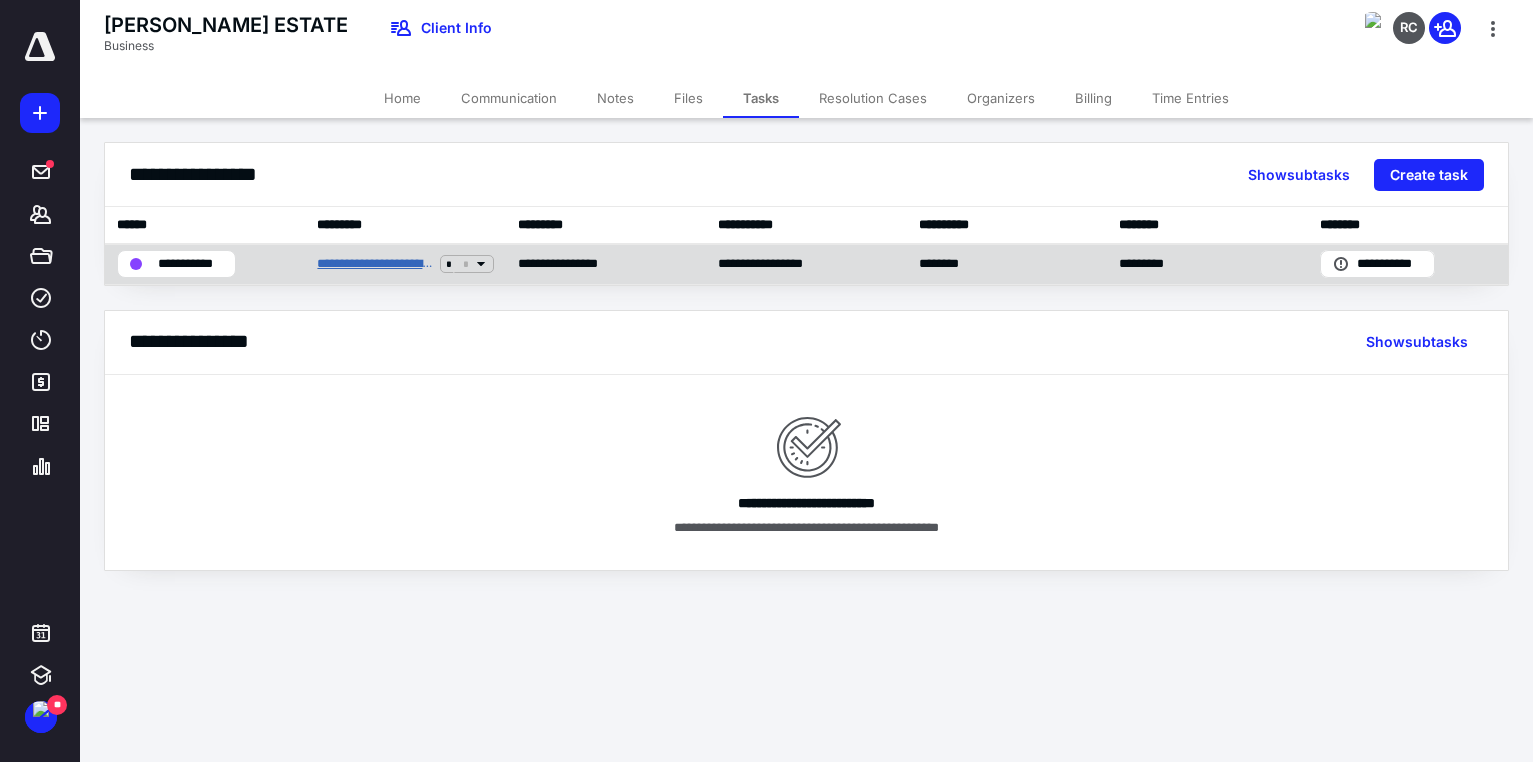 click on "**********" at bounding box center (374, 264) 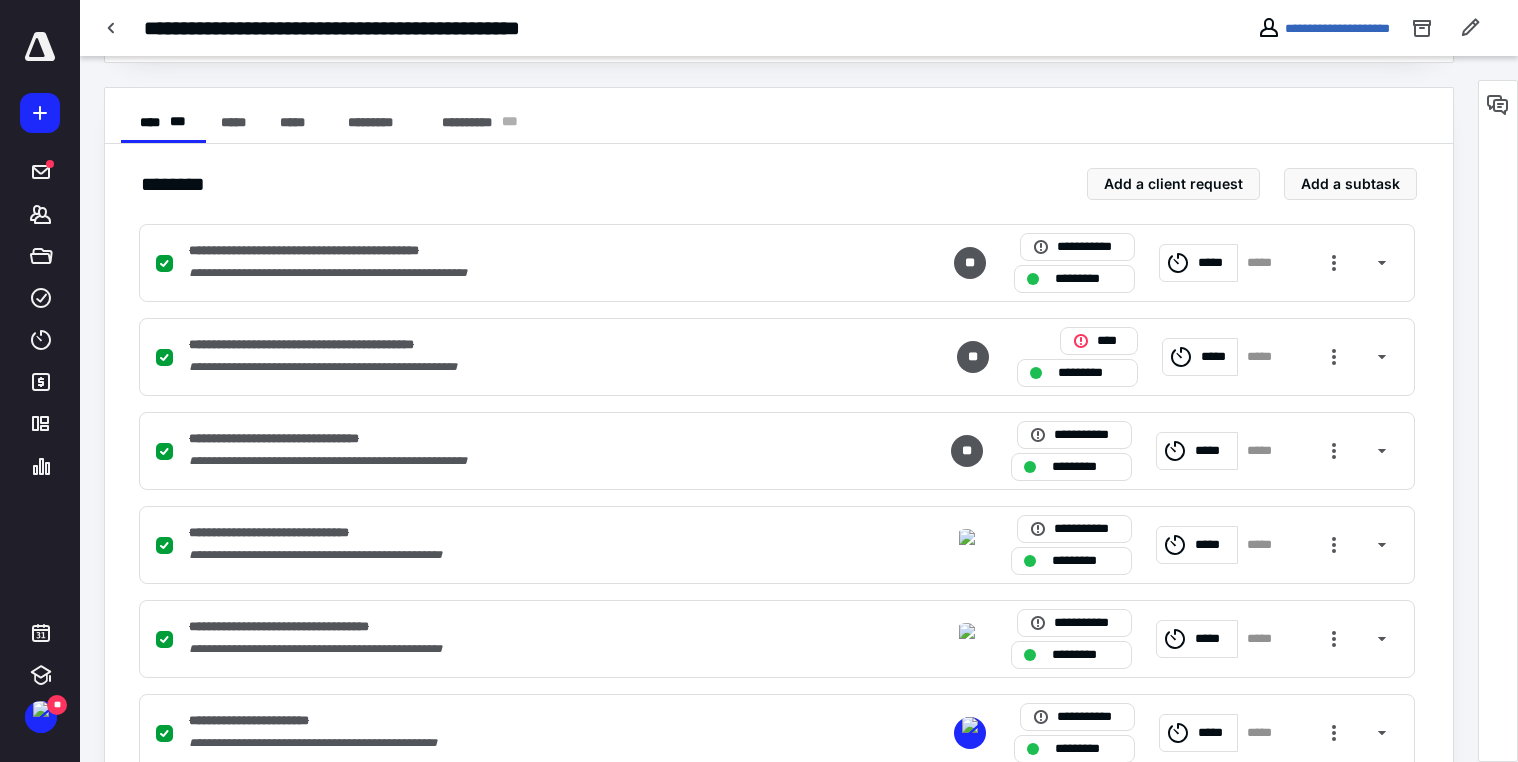 scroll, scrollTop: 500, scrollLeft: 0, axis: vertical 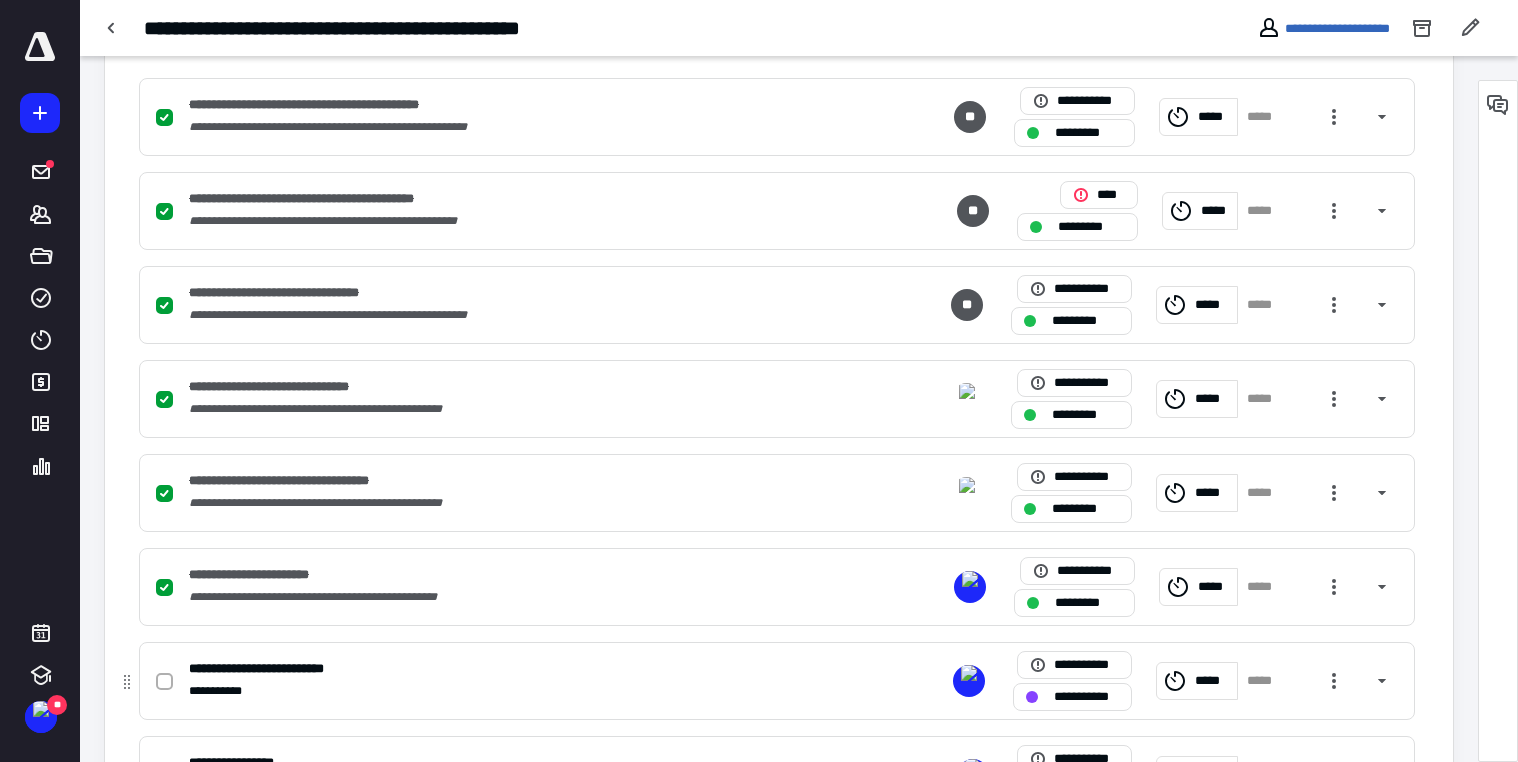 click on "**********" at bounding box center [1086, 697] 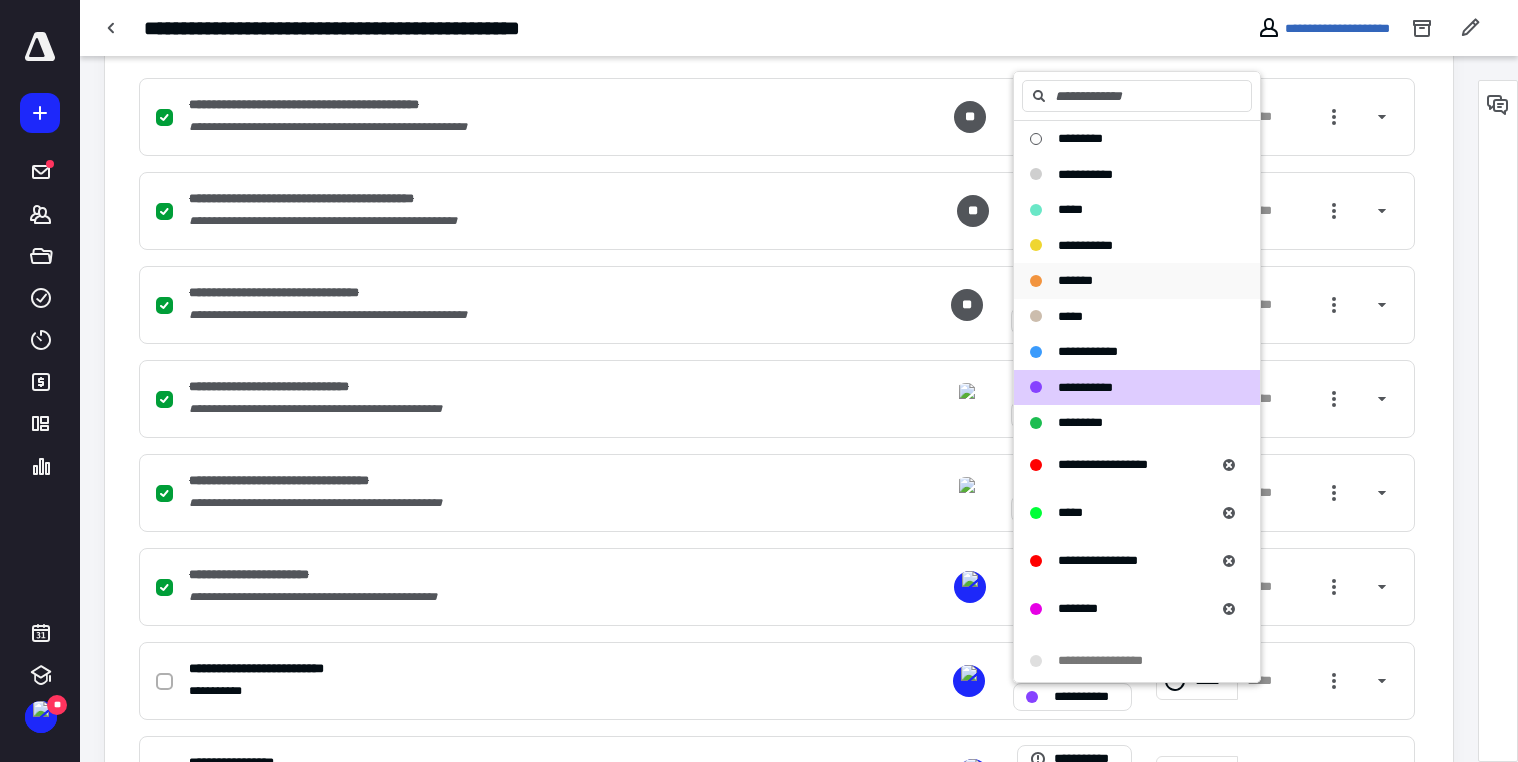 click on "*******" at bounding box center (1075, 280) 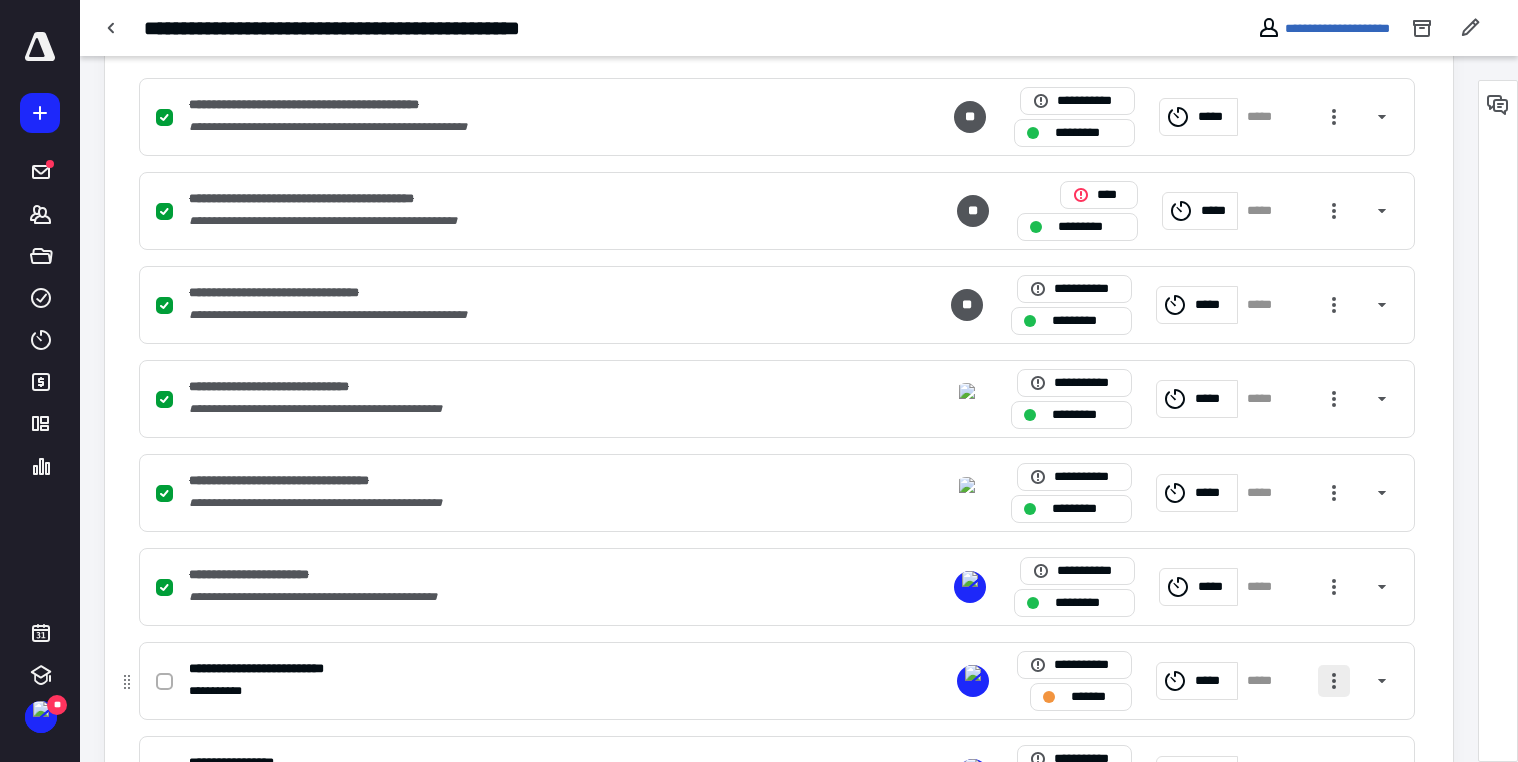 click at bounding box center (1334, 681) 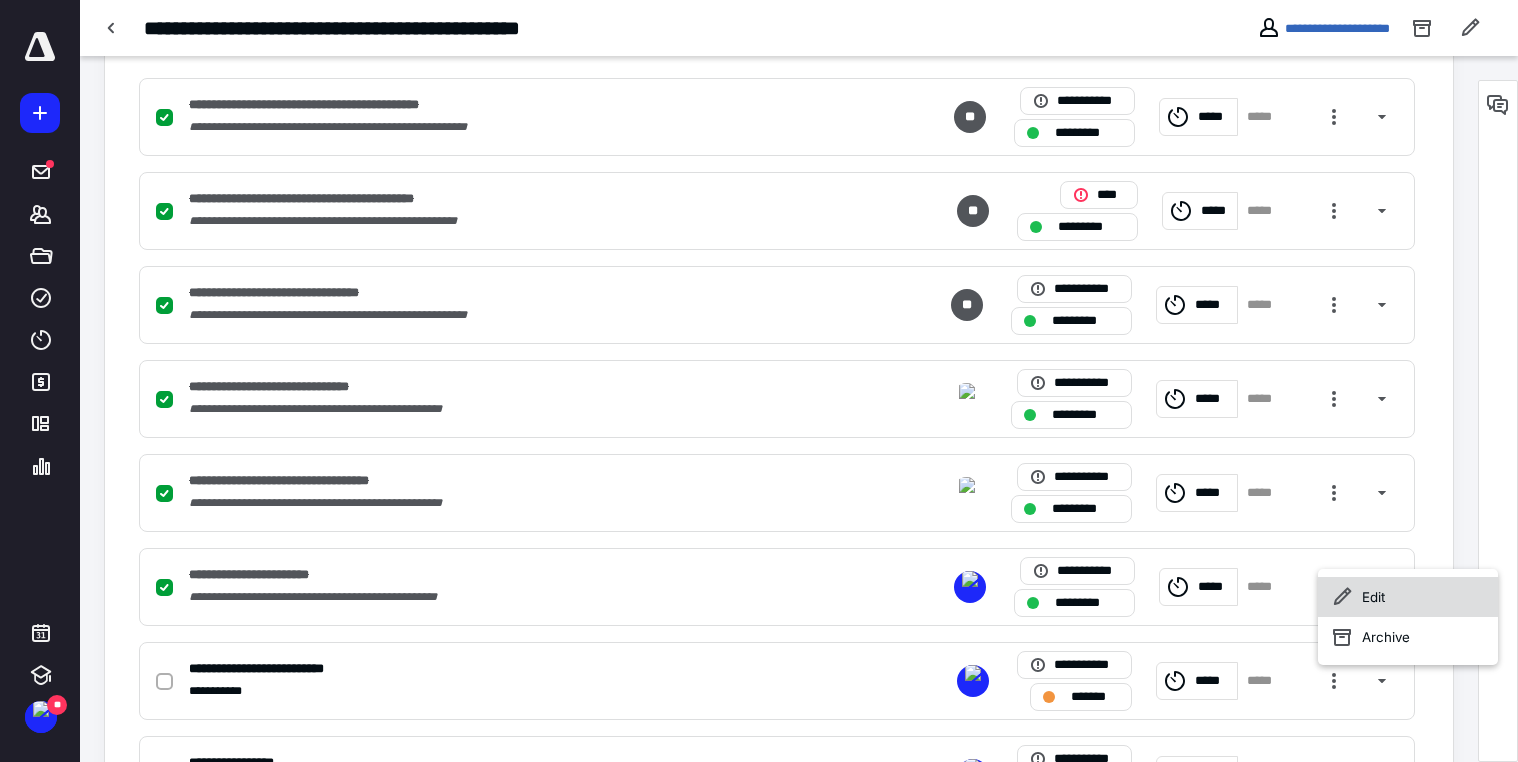 click on "Edit" at bounding box center (1408, 597) 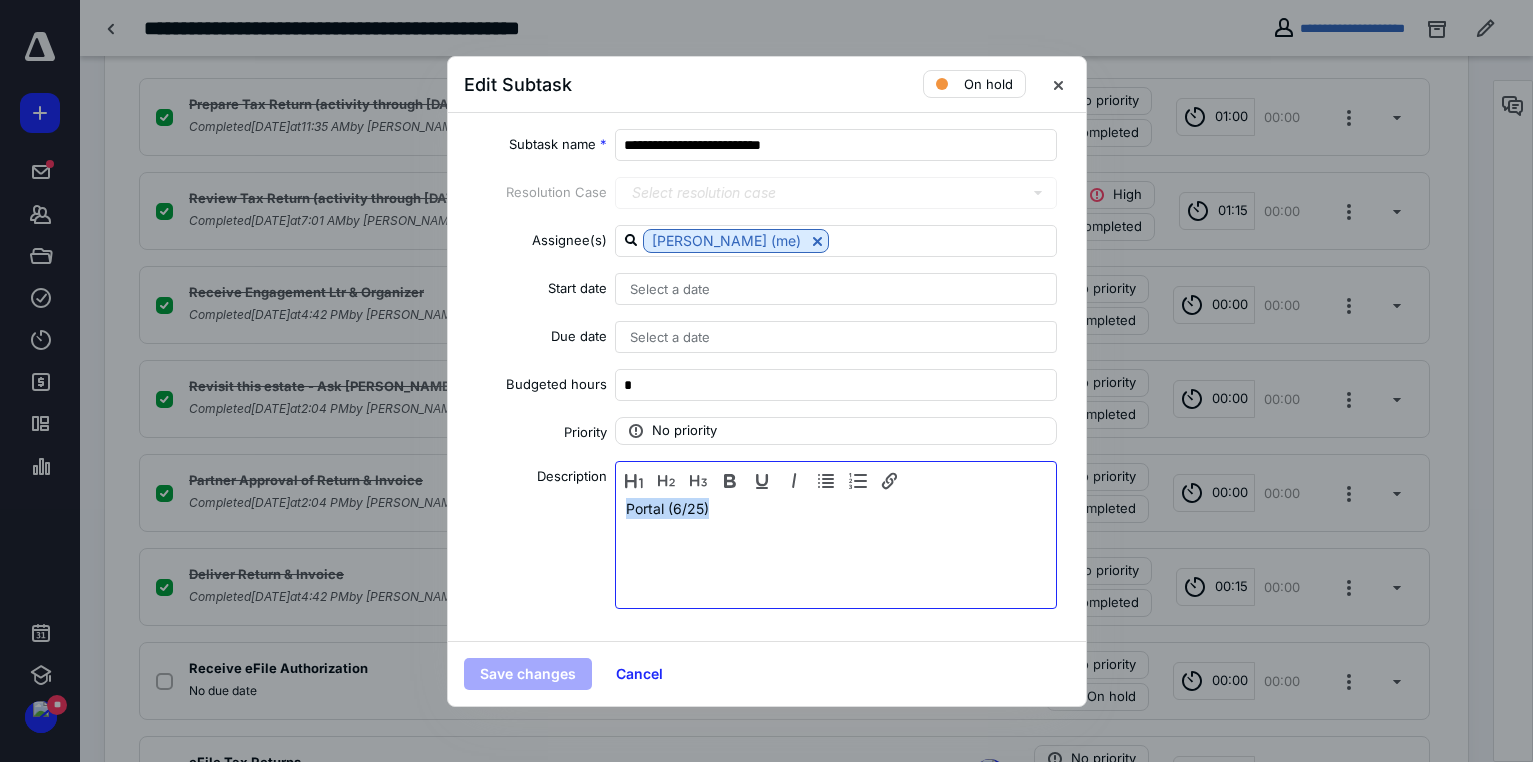 drag, startPoint x: 714, startPoint y: 508, endPoint x: 550, endPoint y: 495, distance: 164.51443 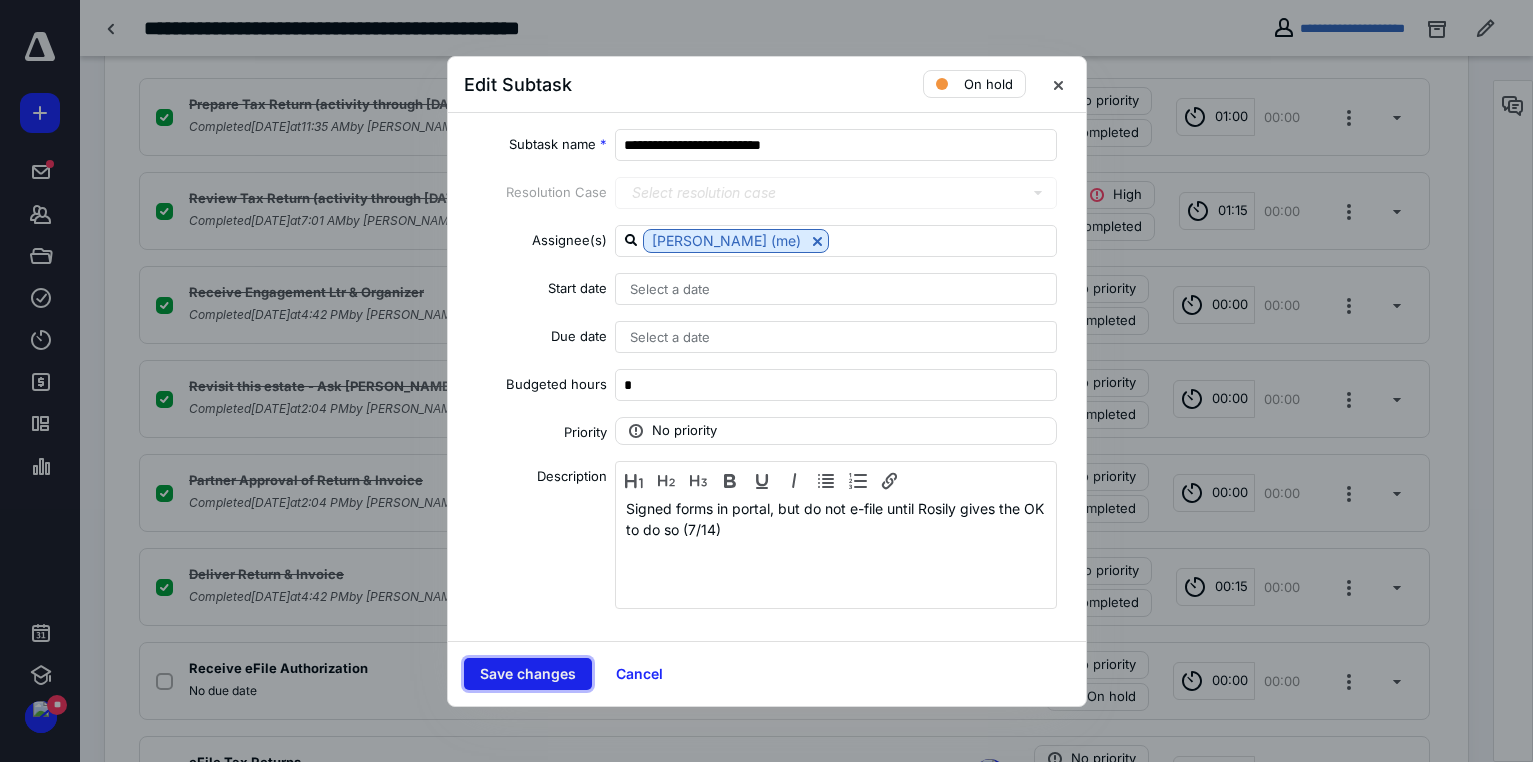 click on "Save changes" at bounding box center (528, 674) 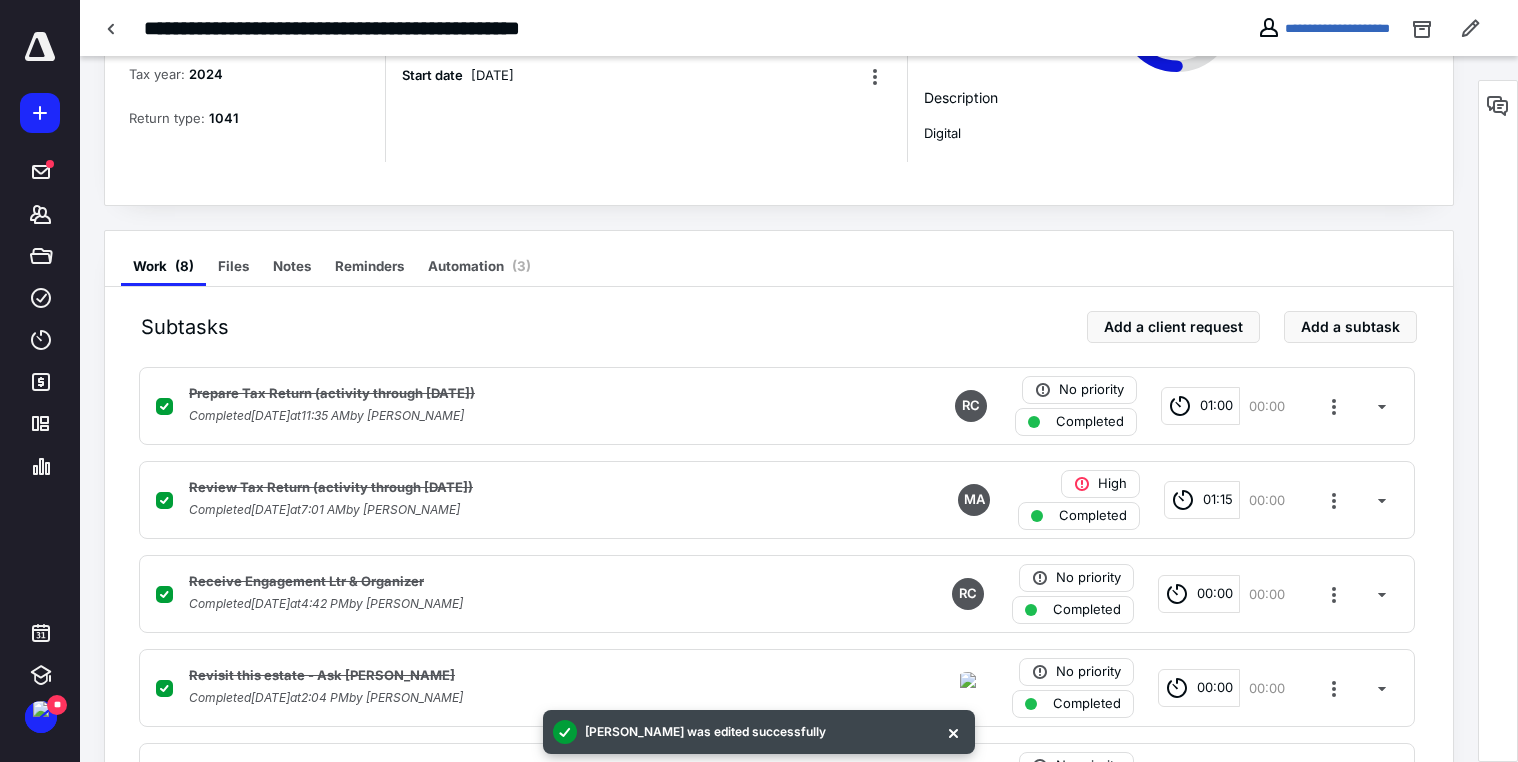 scroll, scrollTop: 201, scrollLeft: 0, axis: vertical 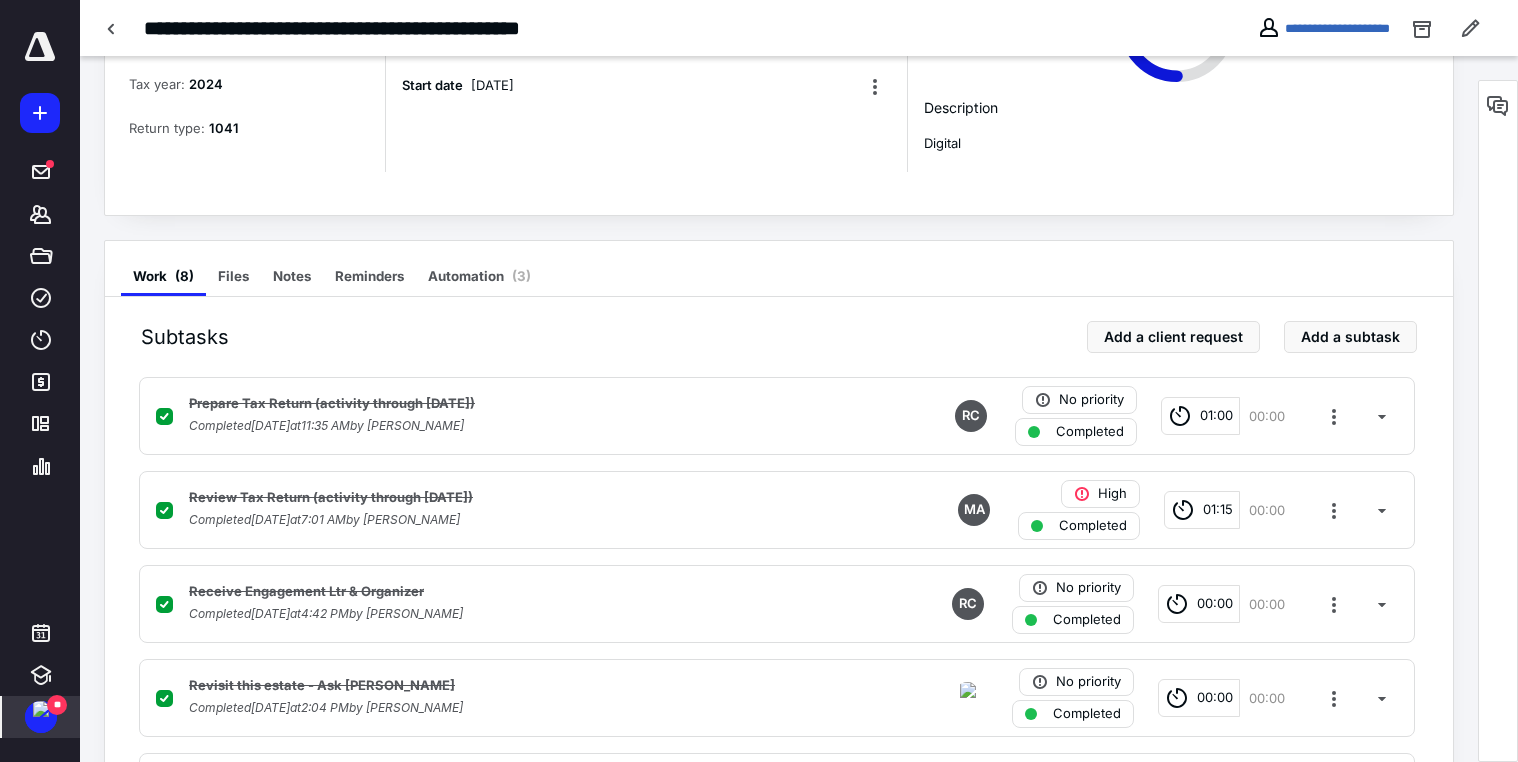 click at bounding box center (41, 709) 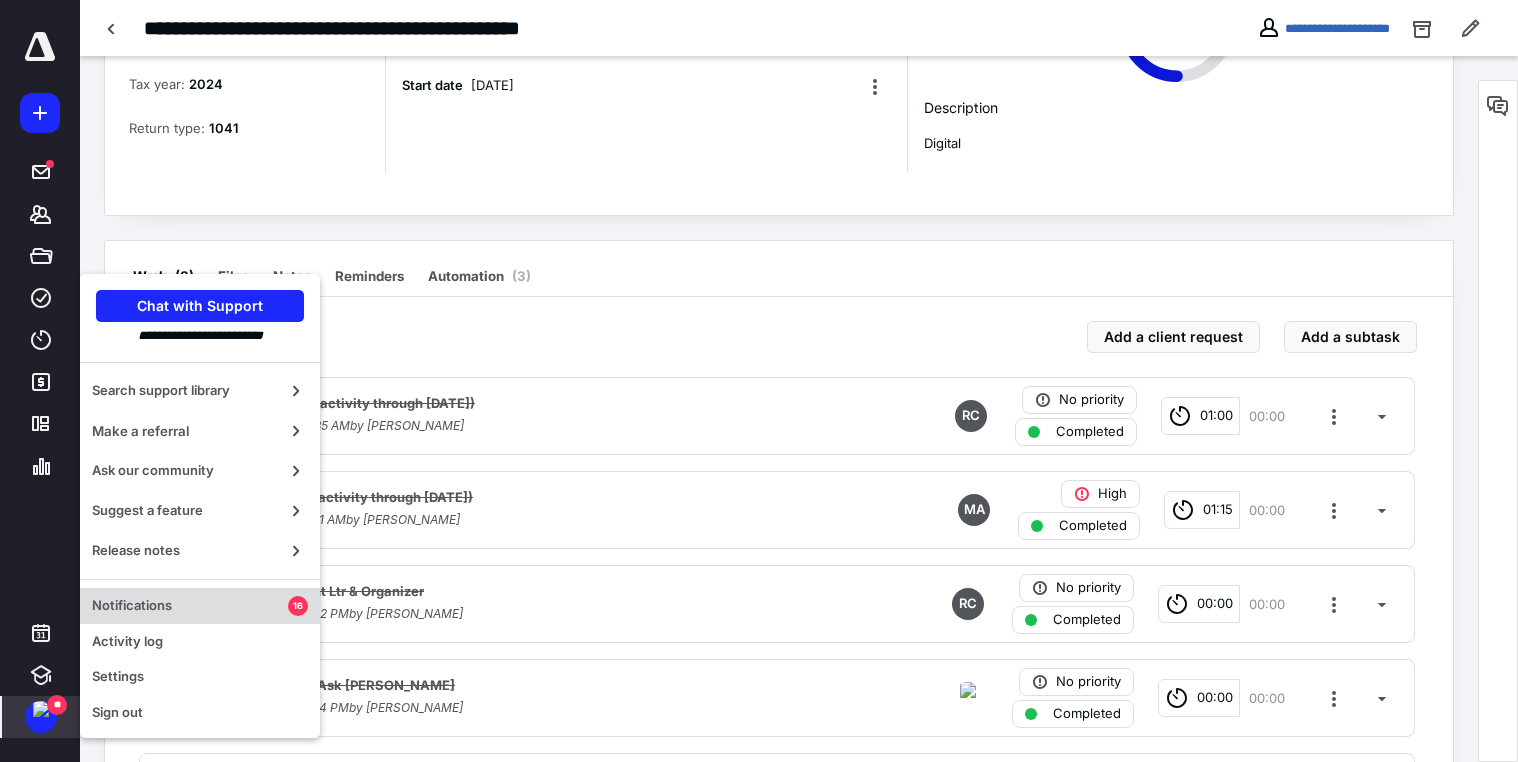click on "Notifications" at bounding box center [190, 606] 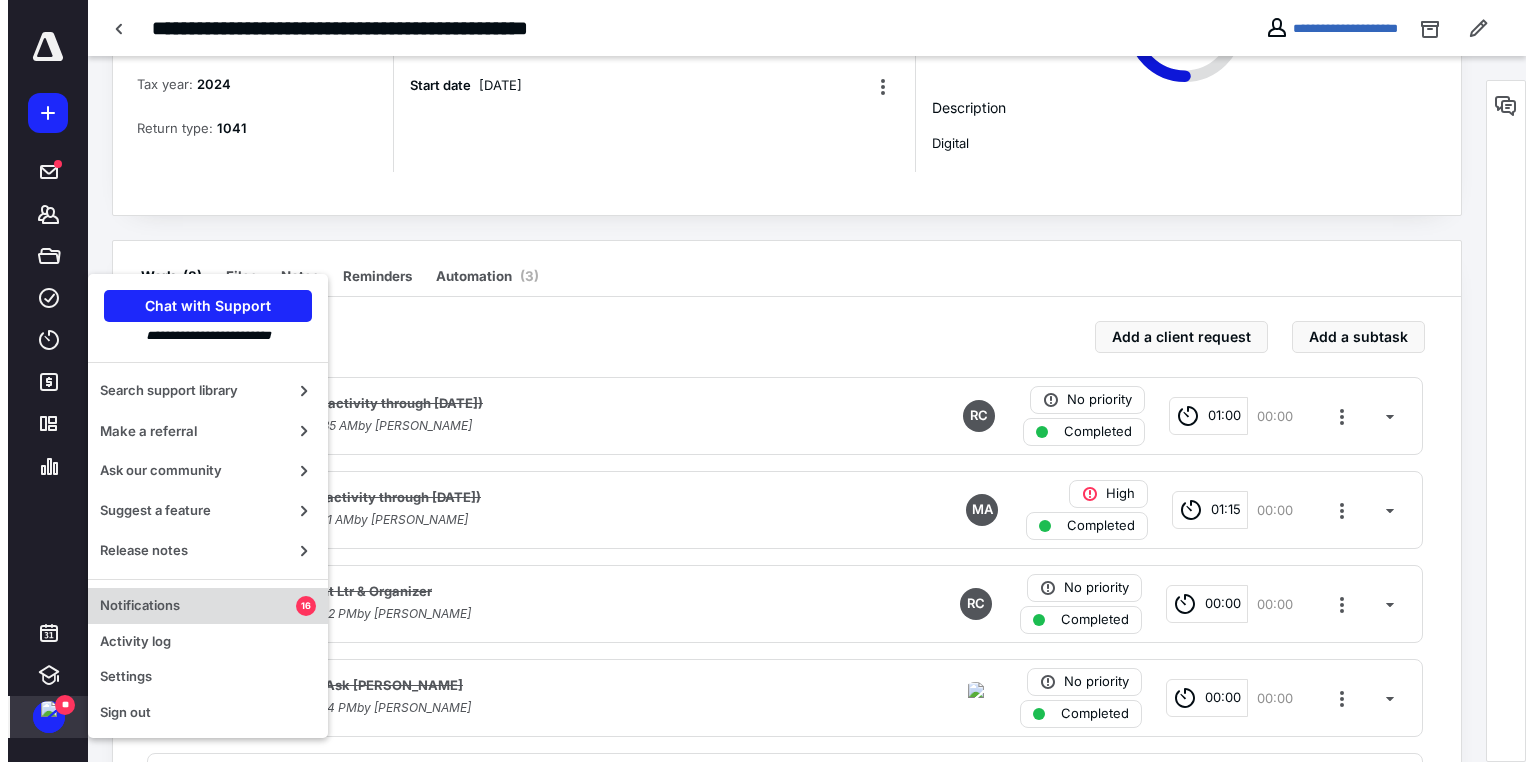 scroll, scrollTop: 0, scrollLeft: 0, axis: both 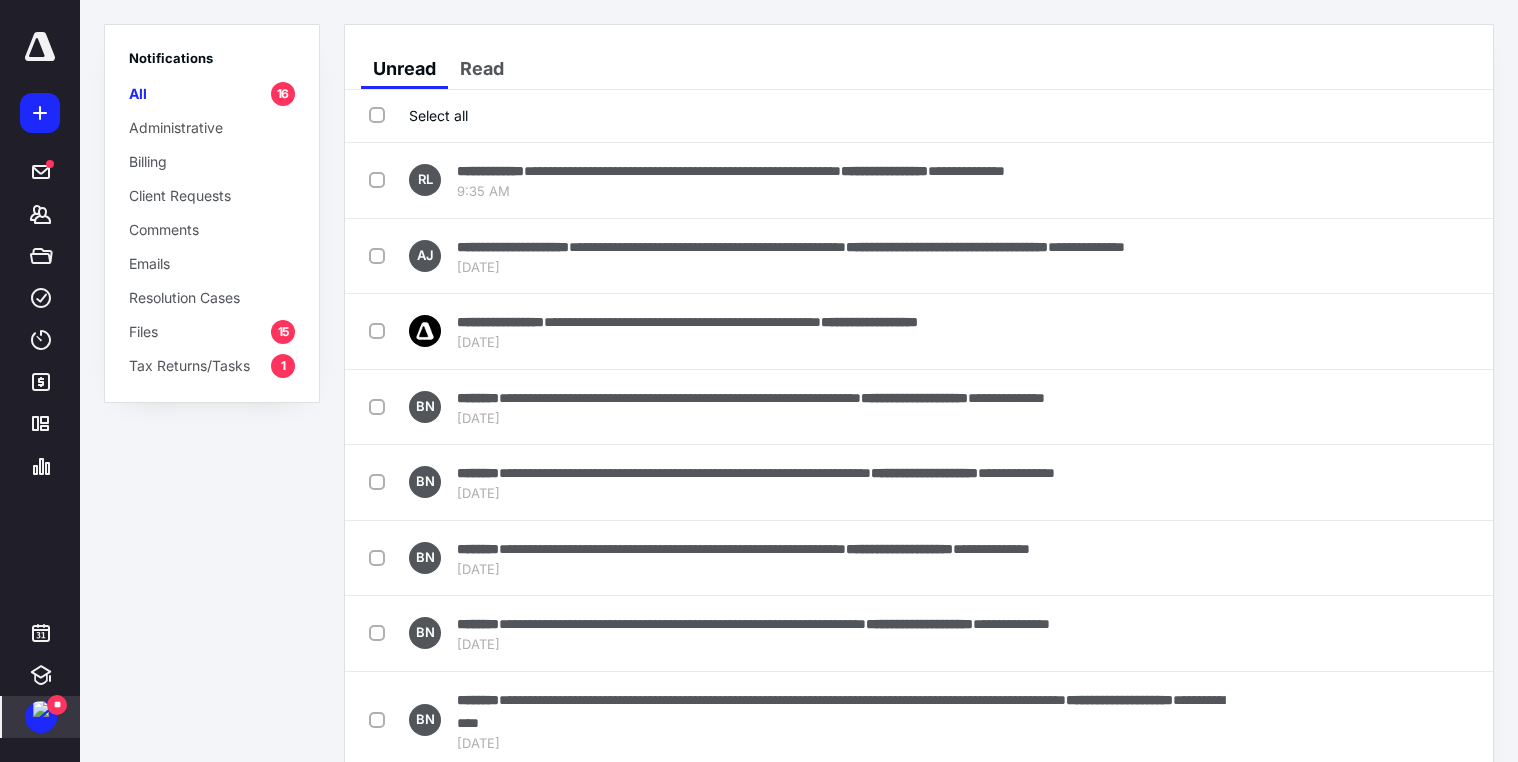 click on "Select all" at bounding box center [418, 115] 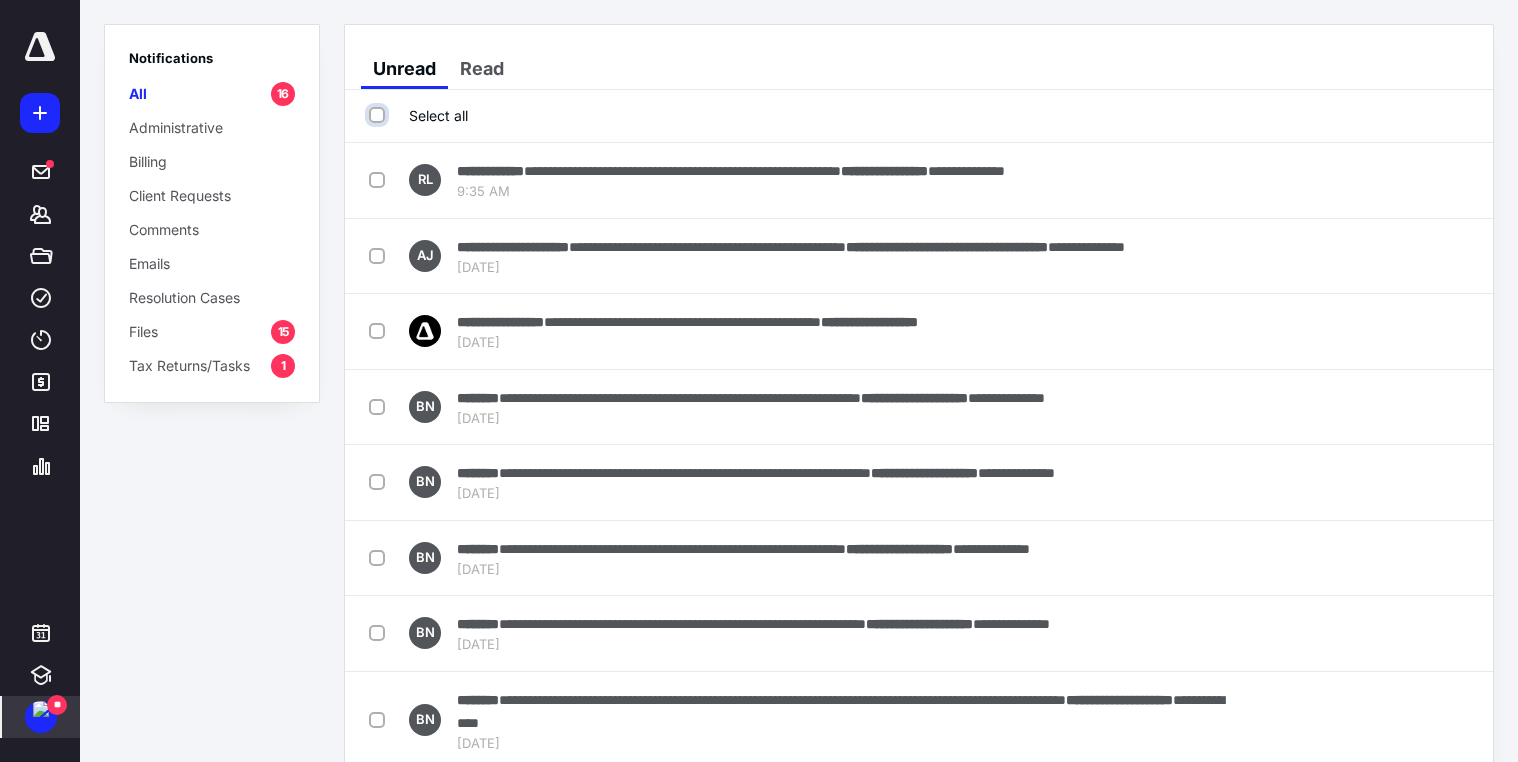 click on "Select all" at bounding box center (379, 115) 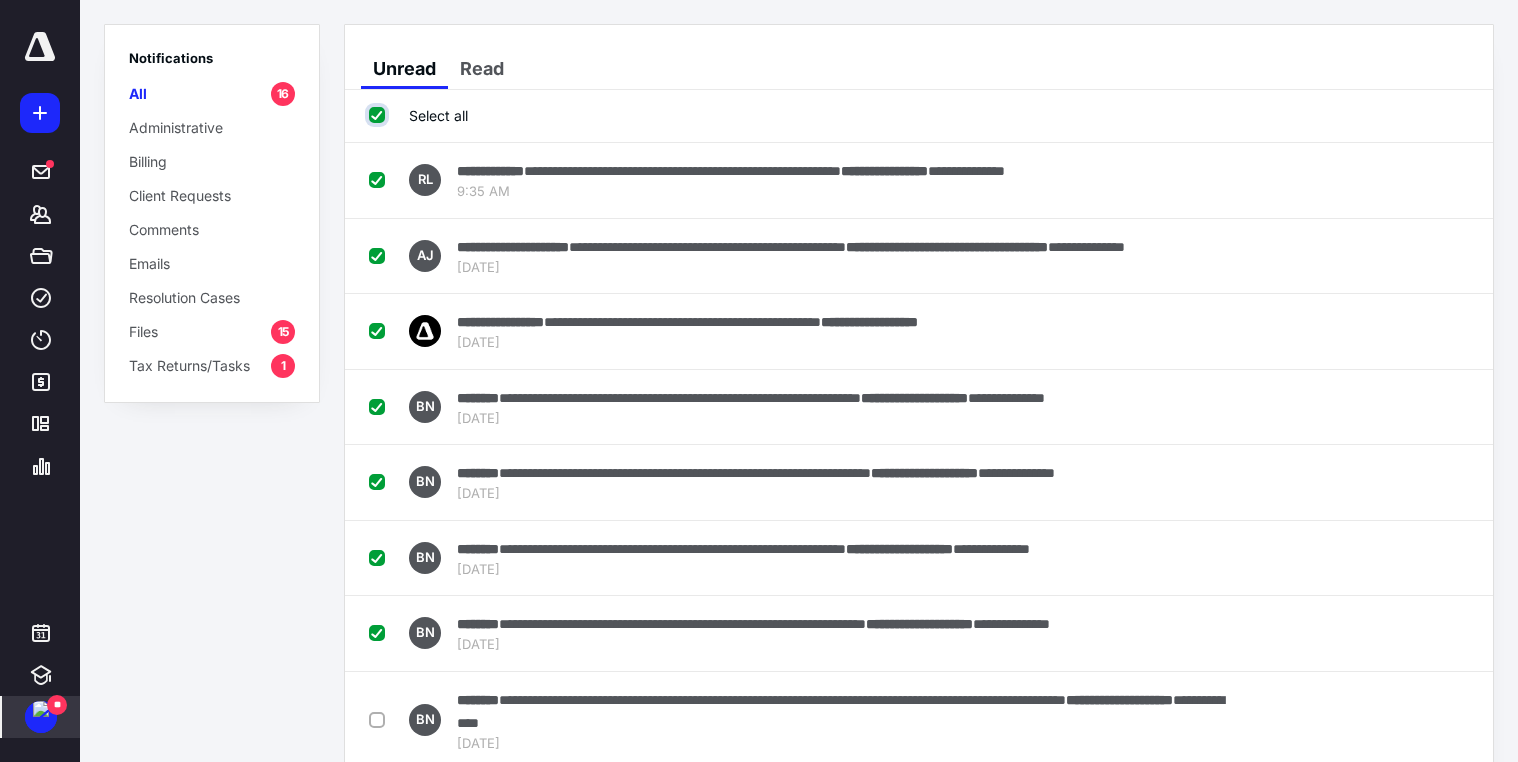 checkbox on "true" 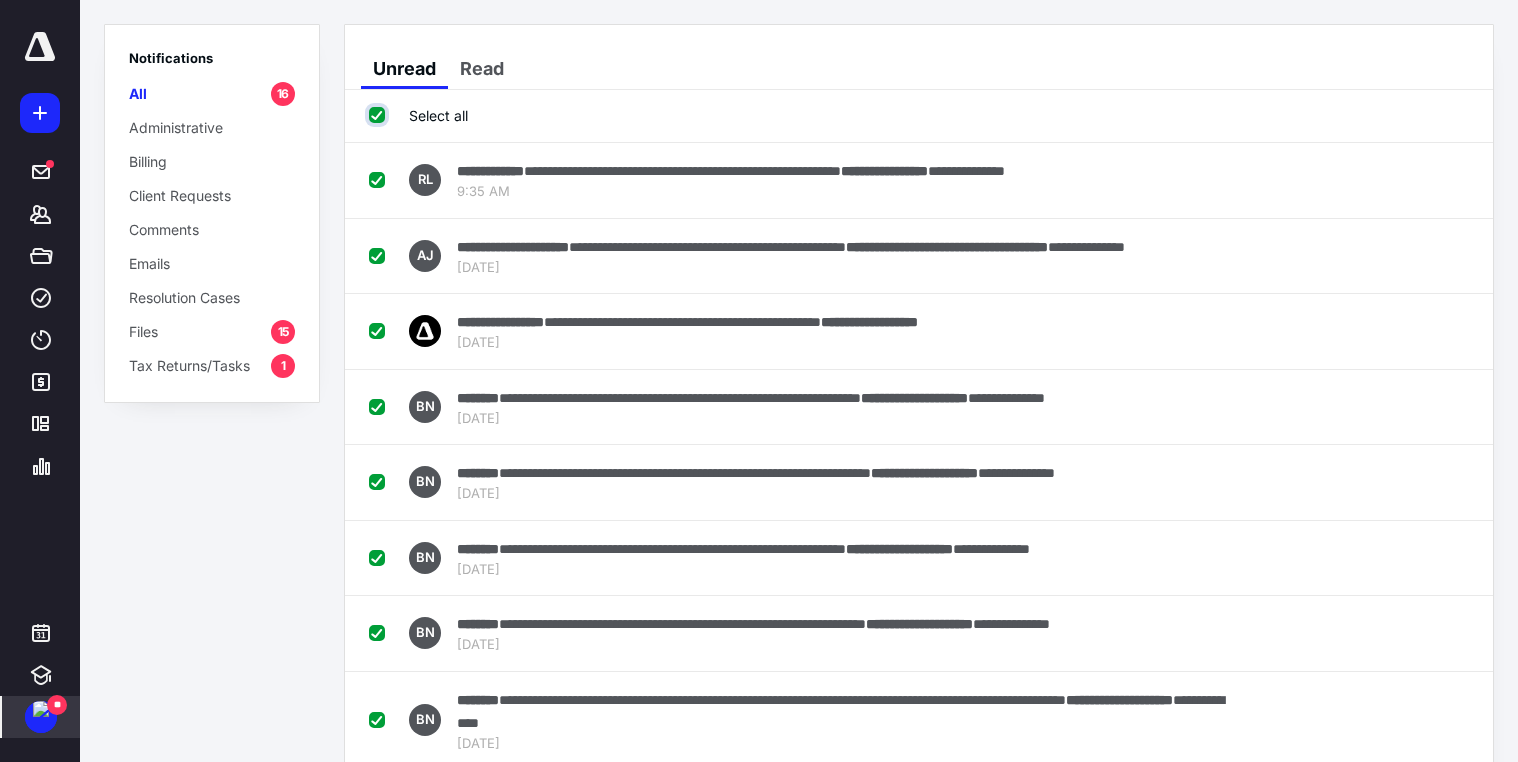 checkbox on "true" 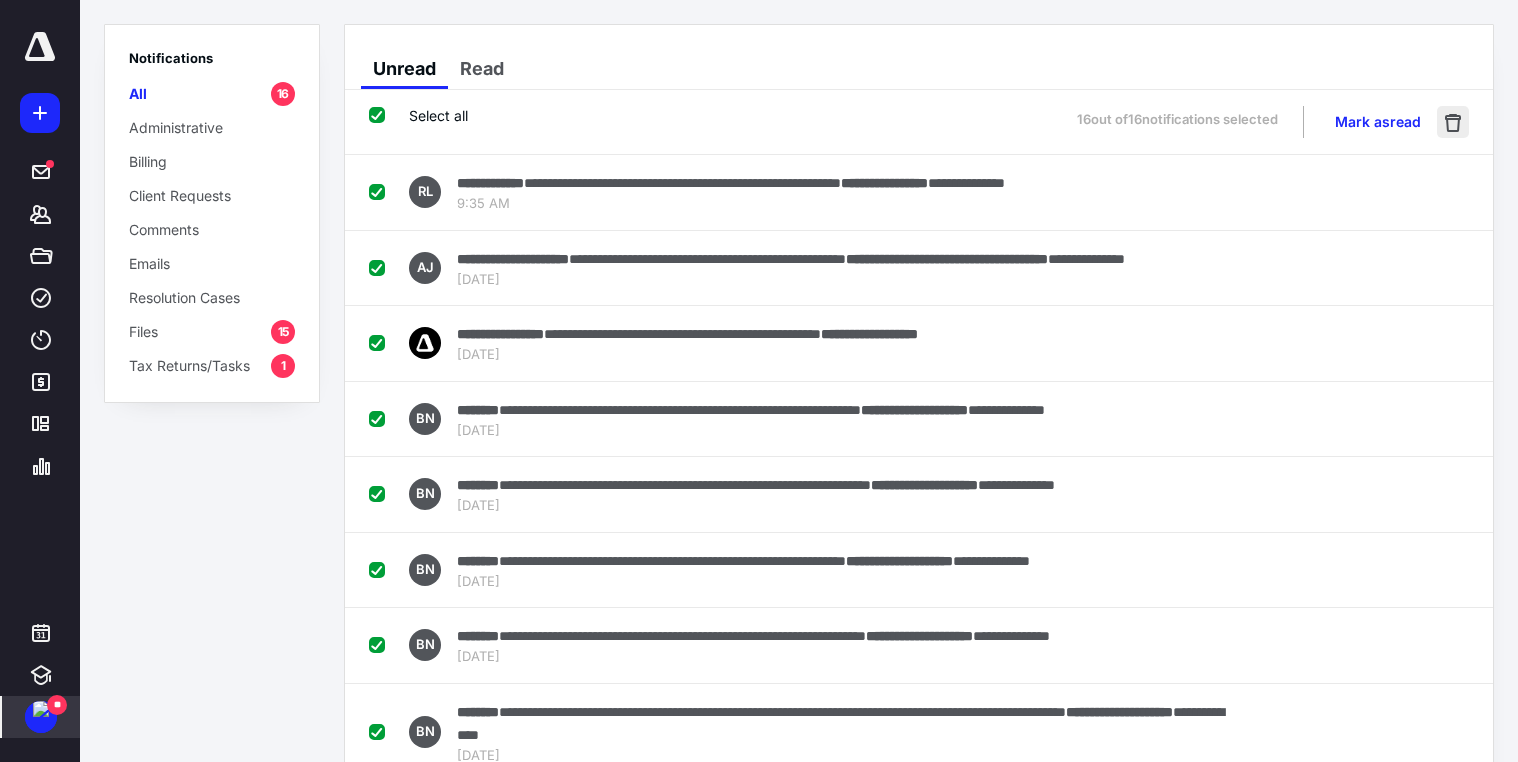click at bounding box center (1453, 122) 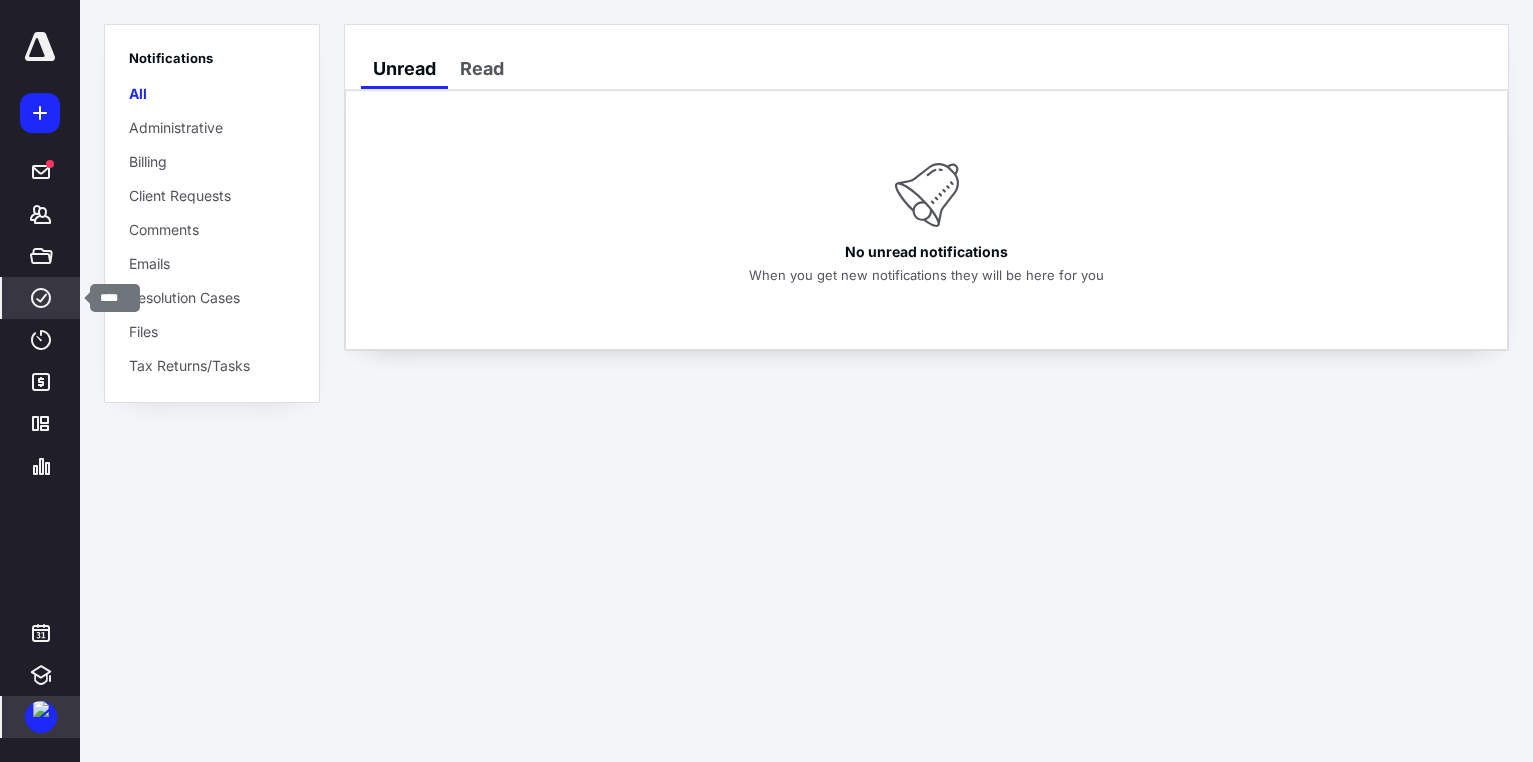 click 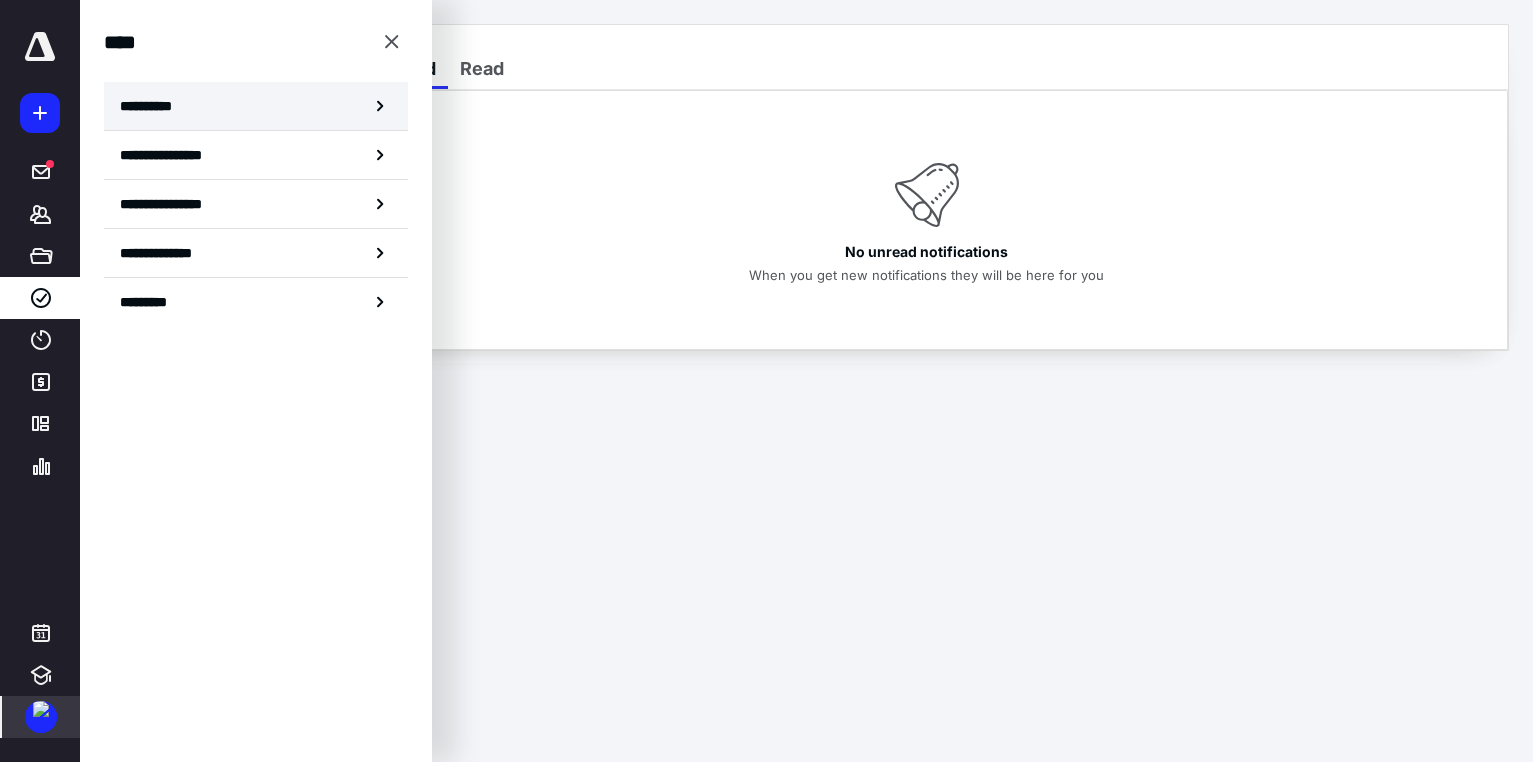 click on "**********" at bounding box center (153, 106) 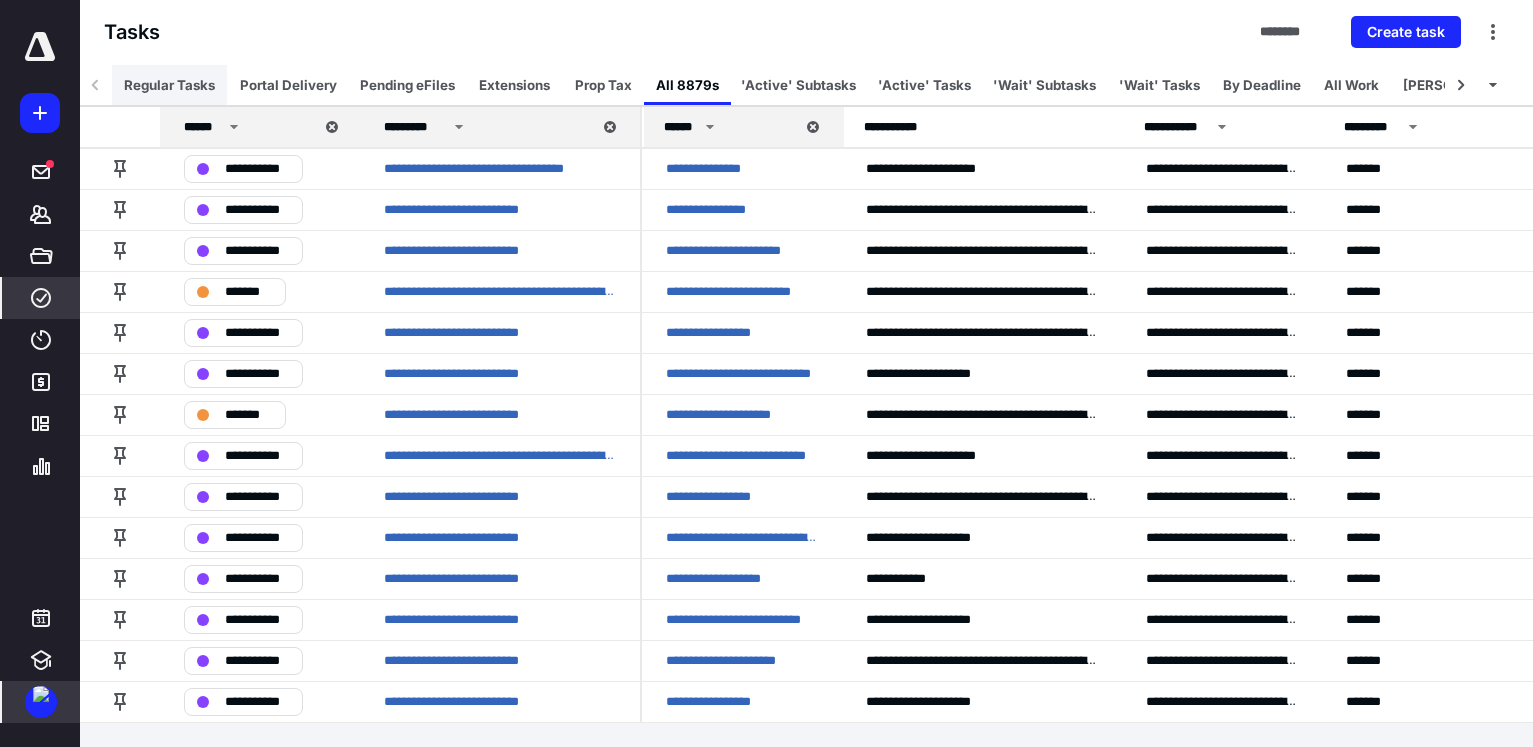 click on "Regular Tasks" at bounding box center (169, 85) 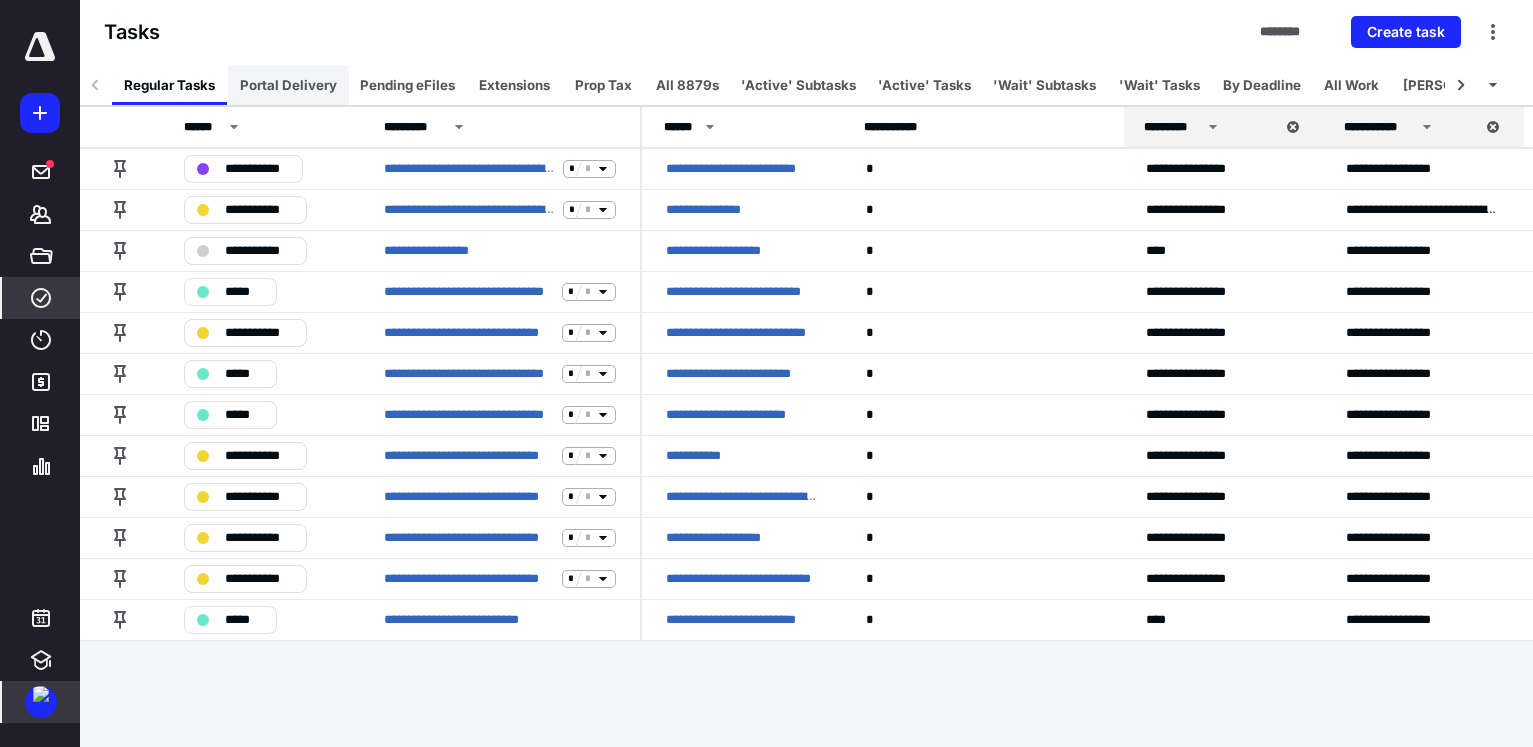 click on "Portal Delivery" at bounding box center [288, 85] 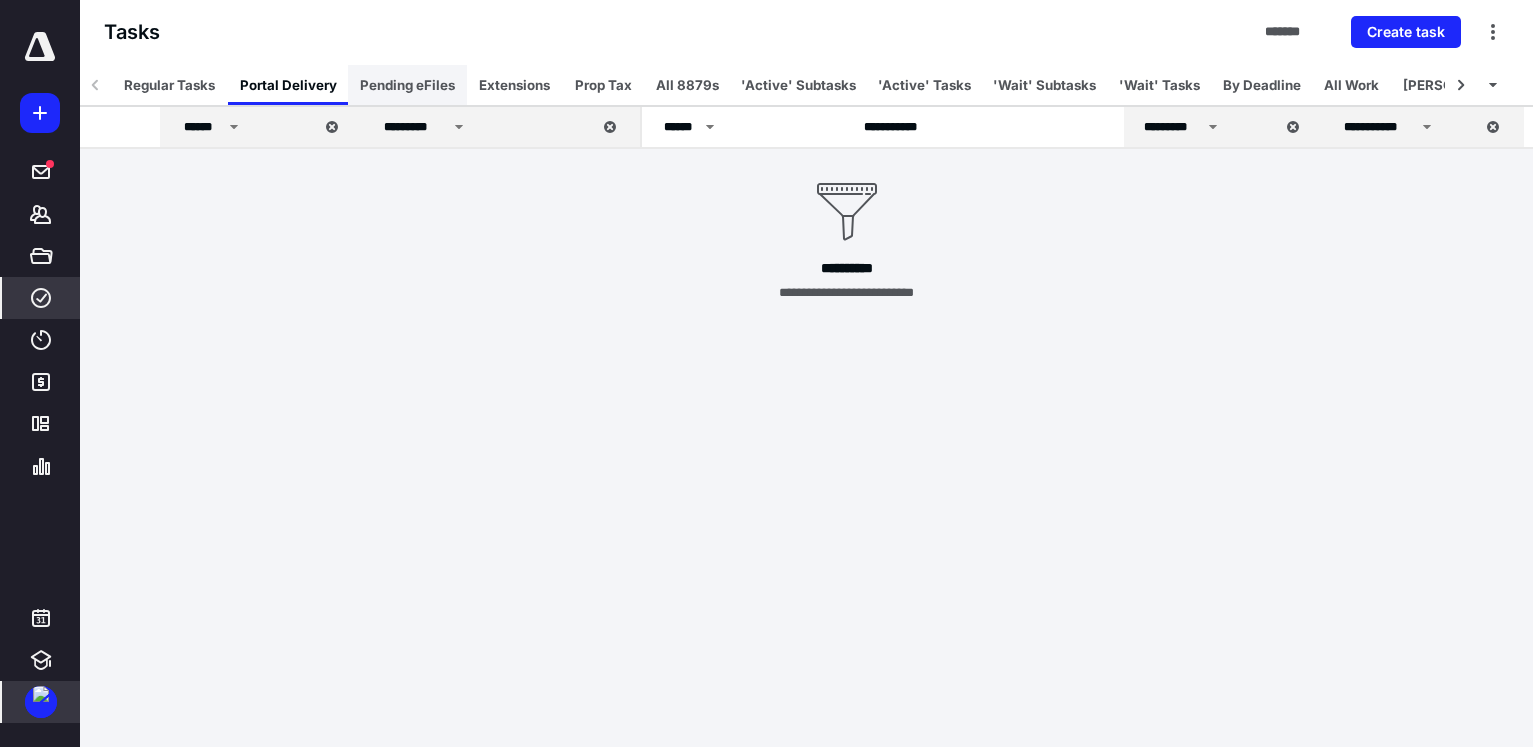 click on "Pending eFiles" at bounding box center [407, 85] 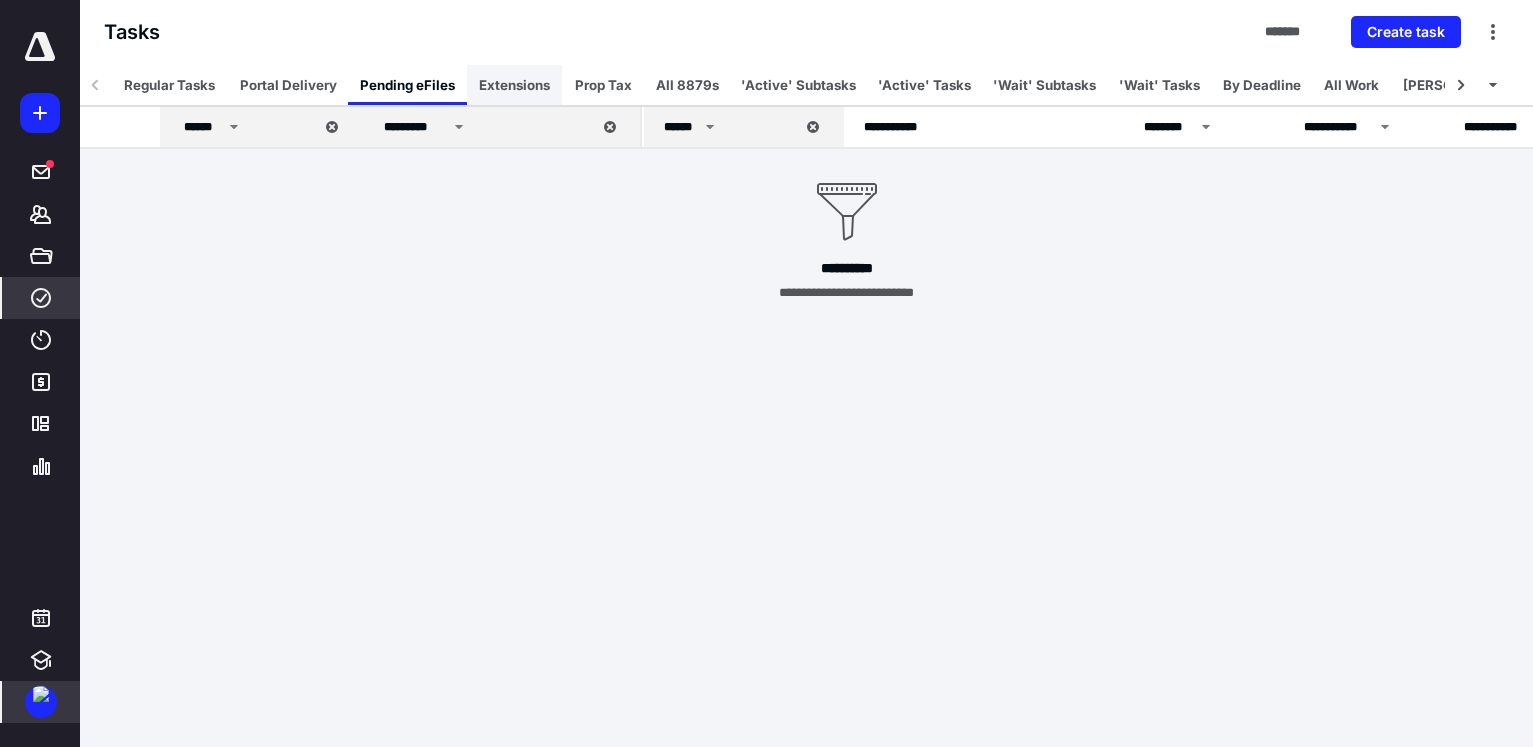click on "Extensions" at bounding box center (514, 85) 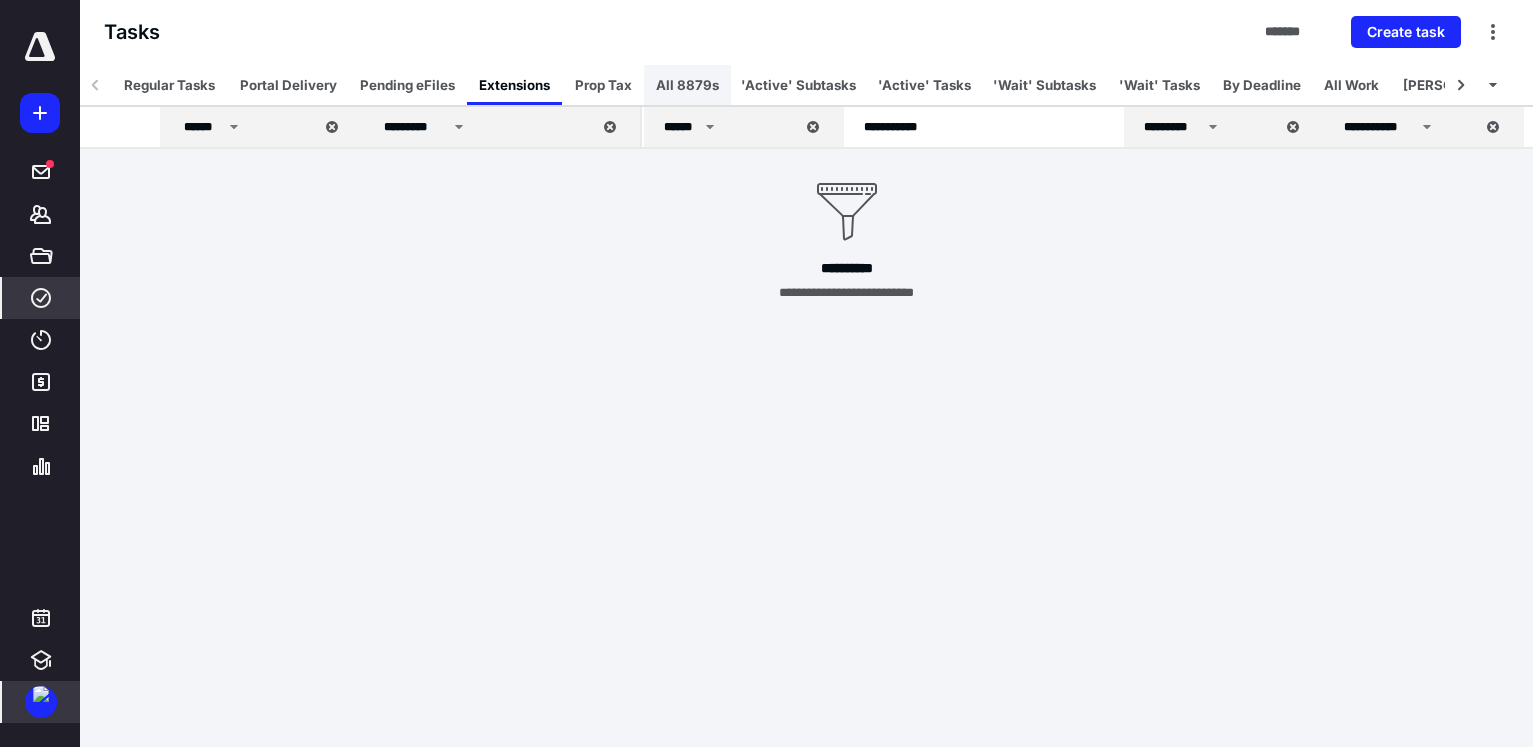 click on "All 8879s" at bounding box center [687, 85] 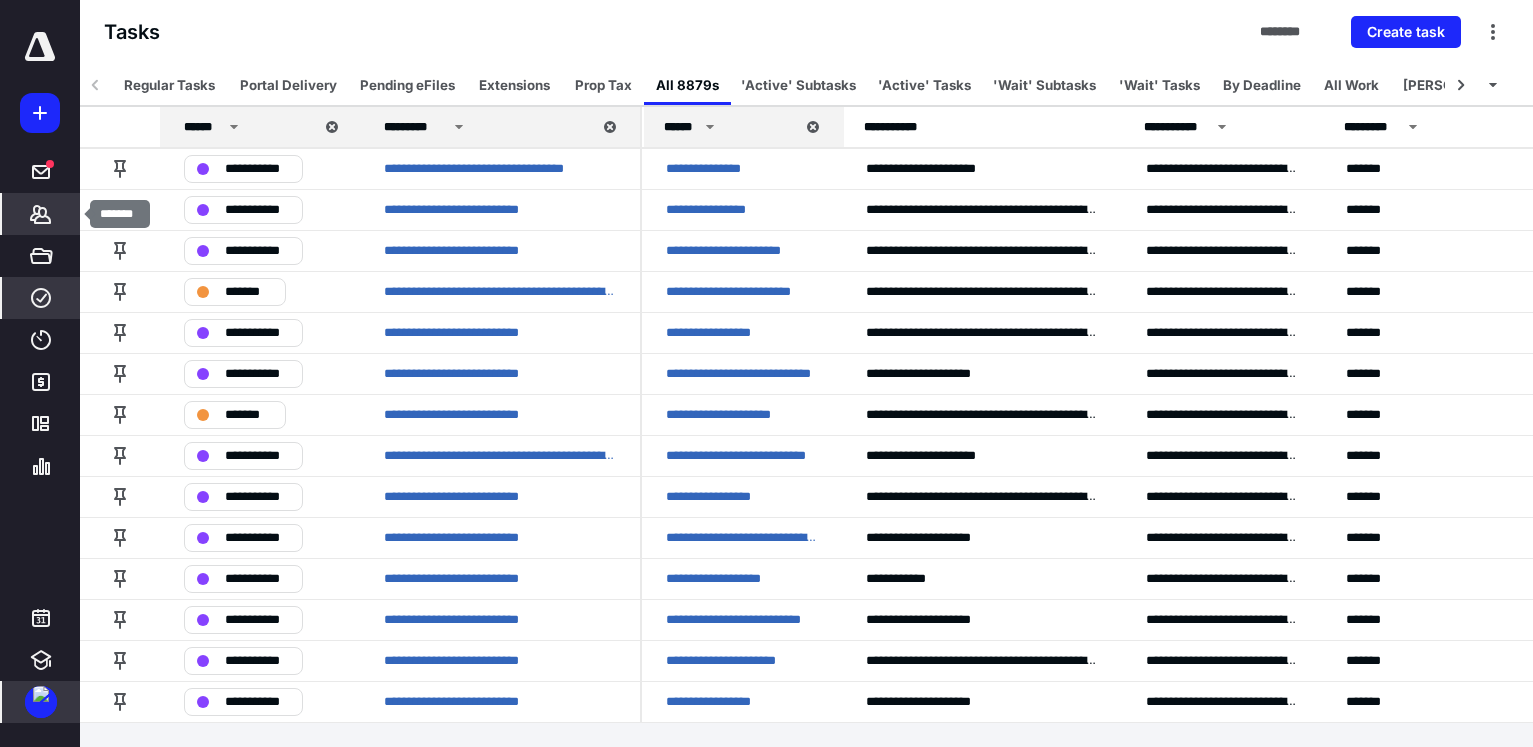 click 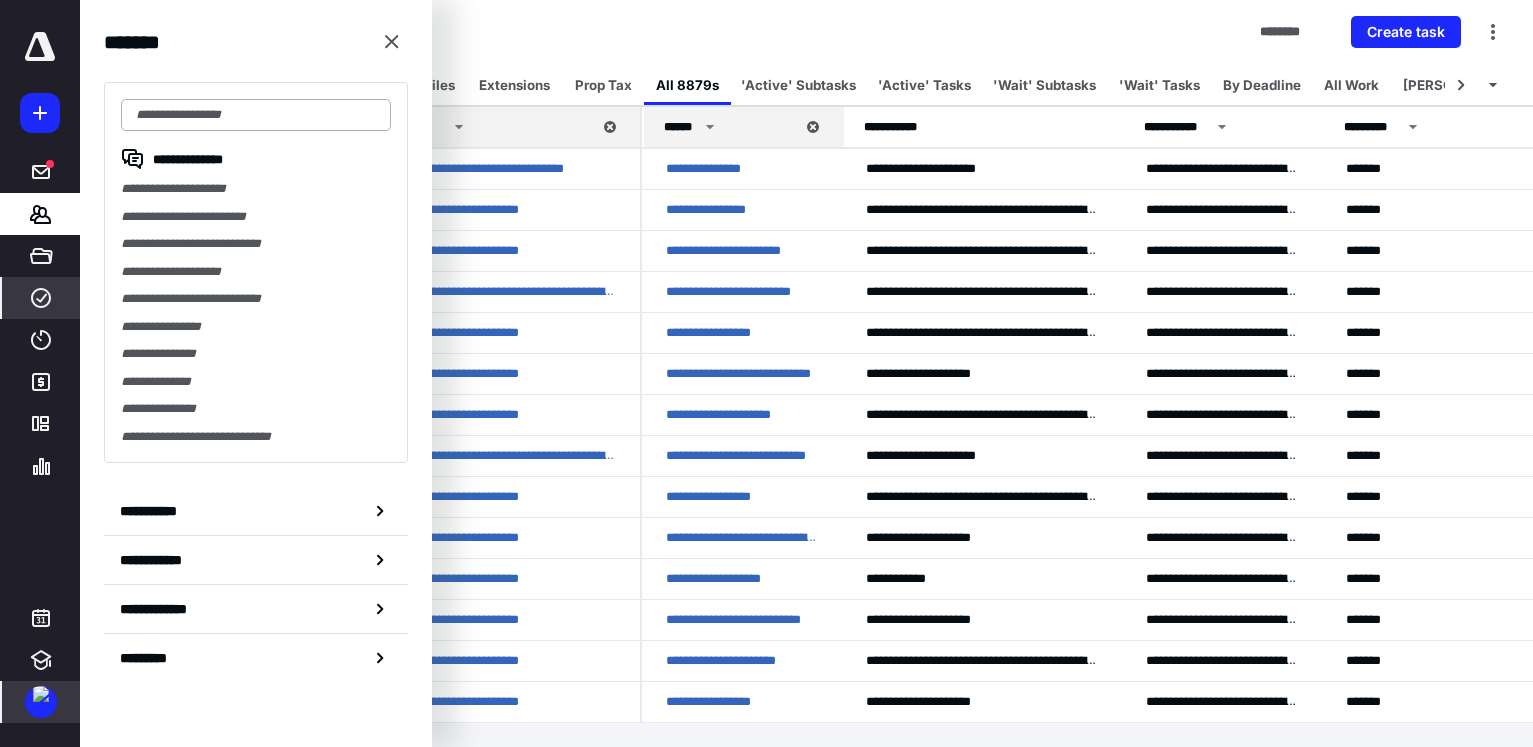 click at bounding box center (256, 115) 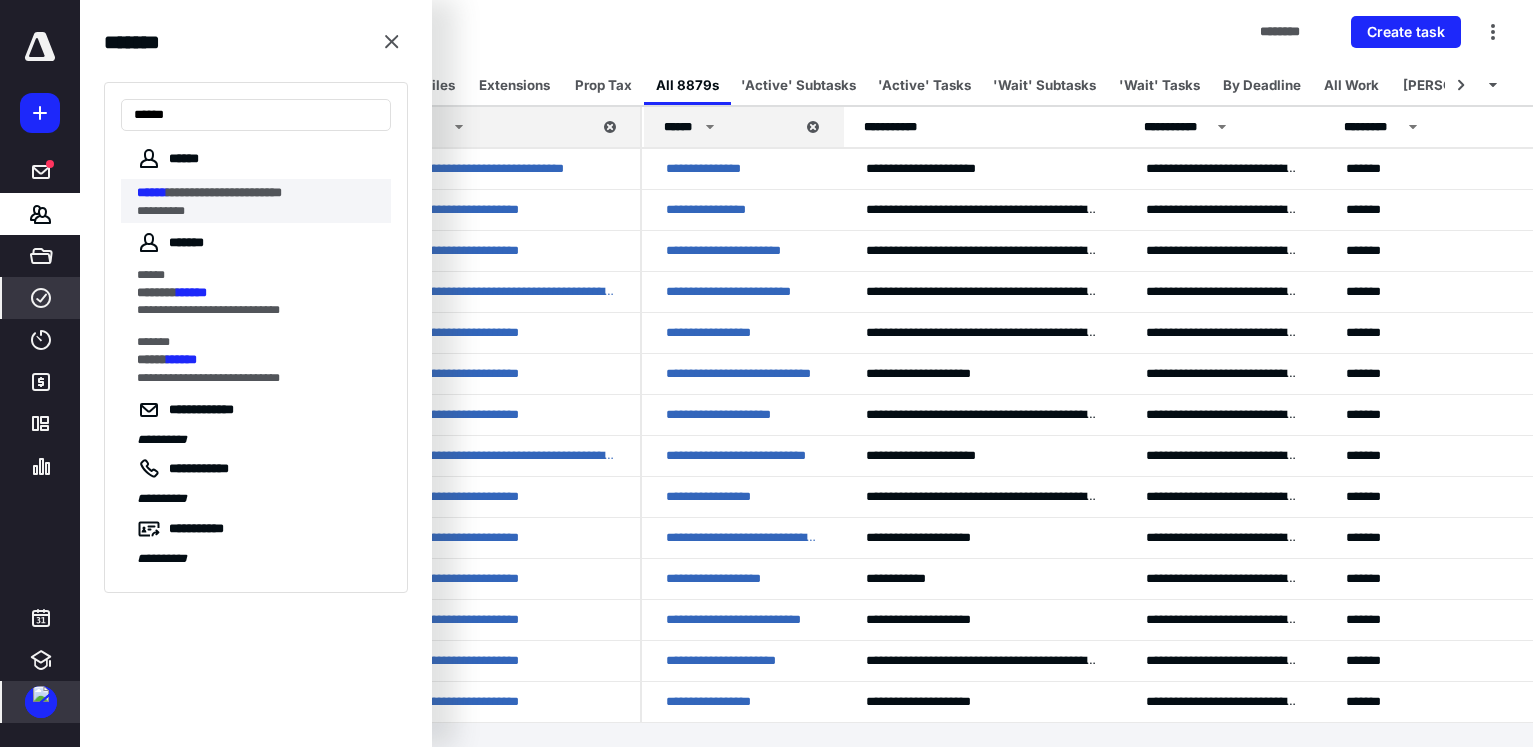 type on "******" 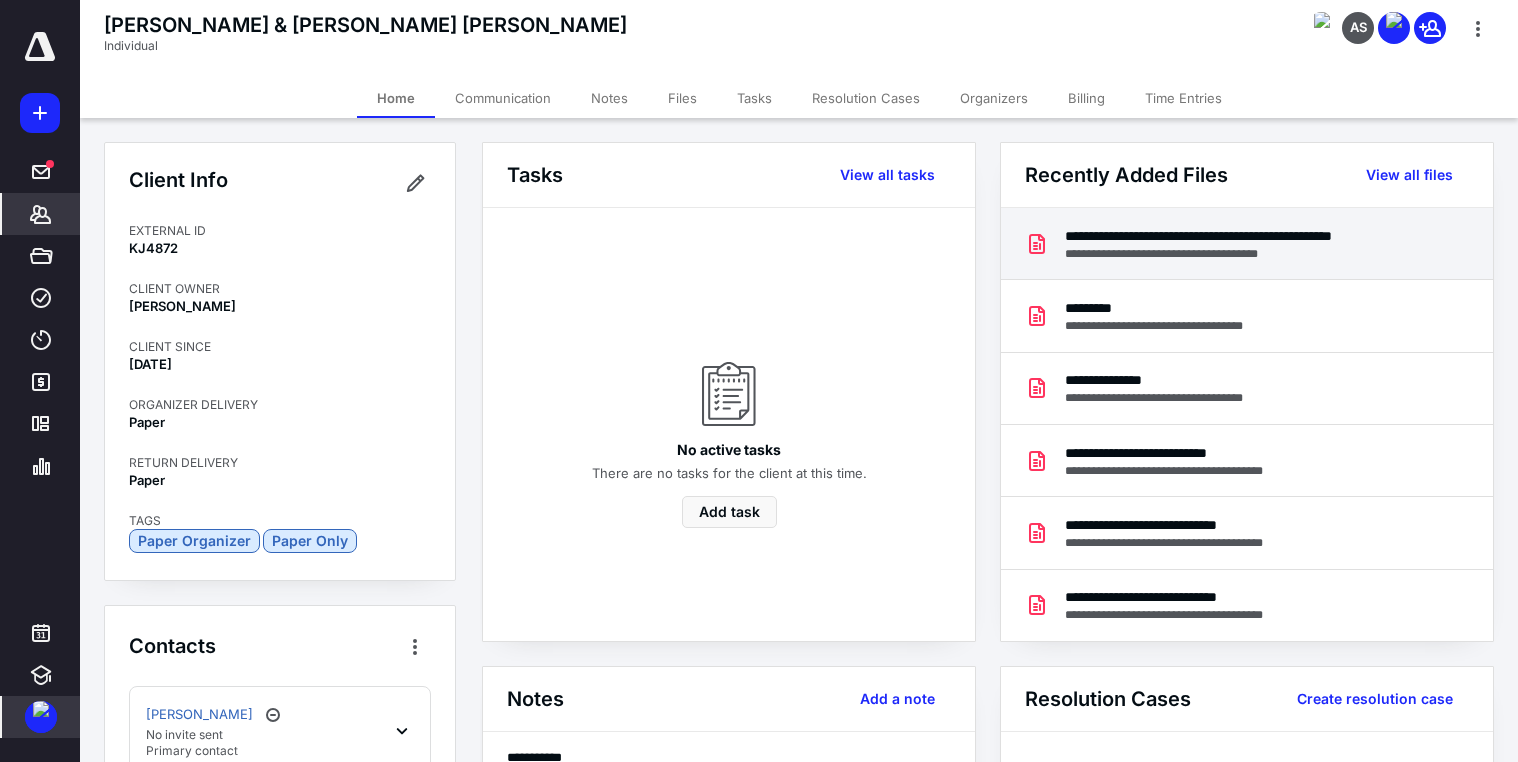 click on "**********" at bounding box center [1242, 236] 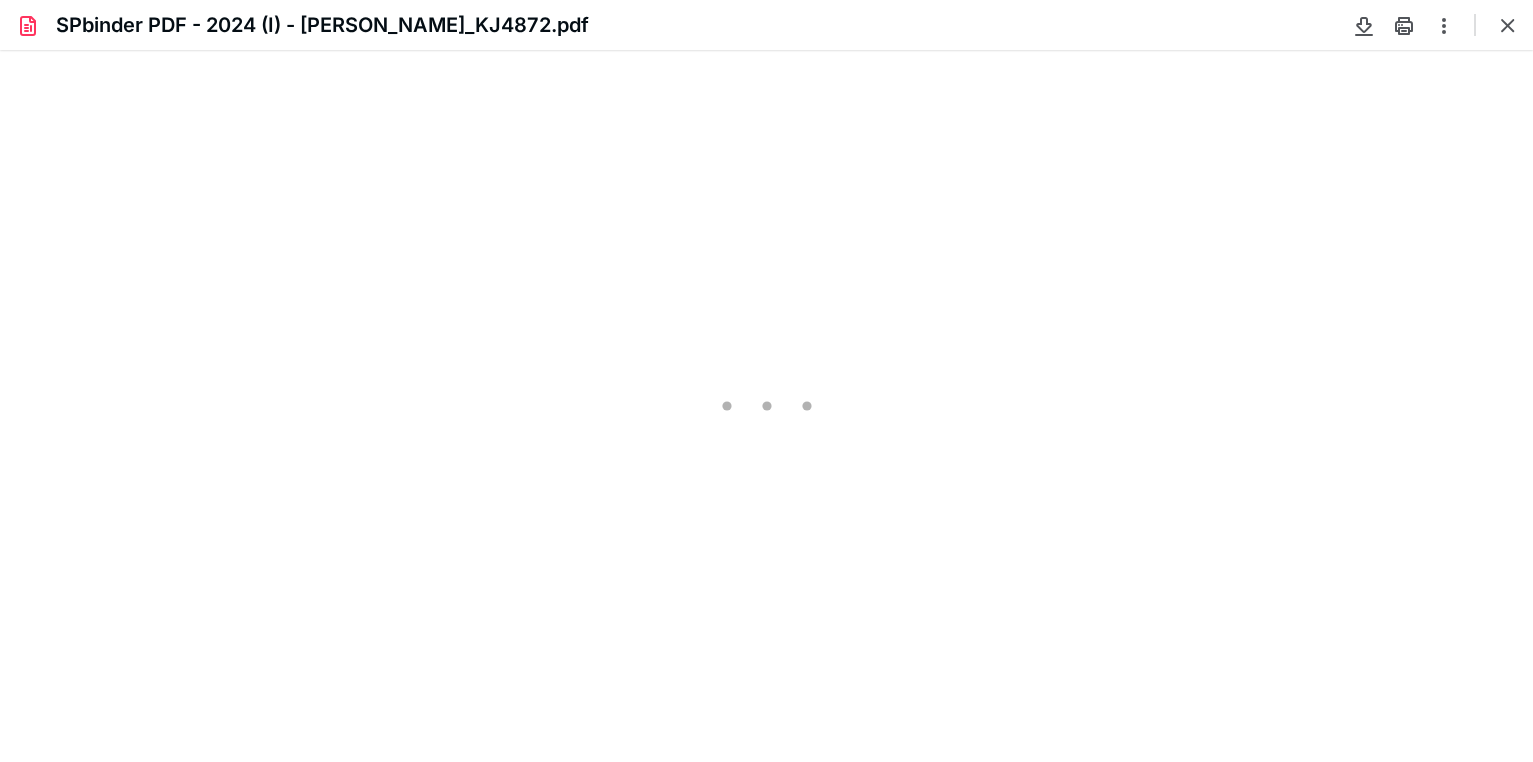 scroll, scrollTop: 0, scrollLeft: 0, axis: both 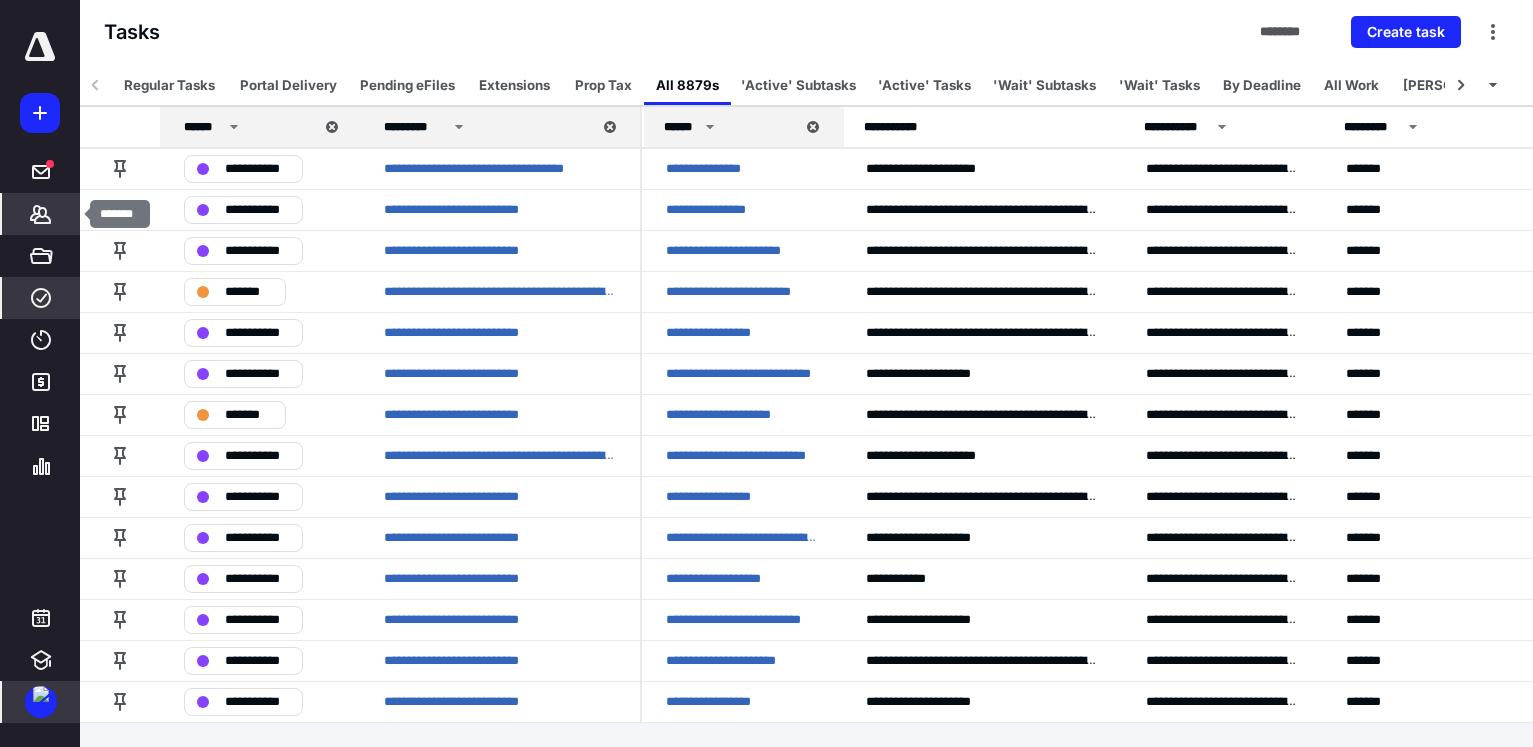click 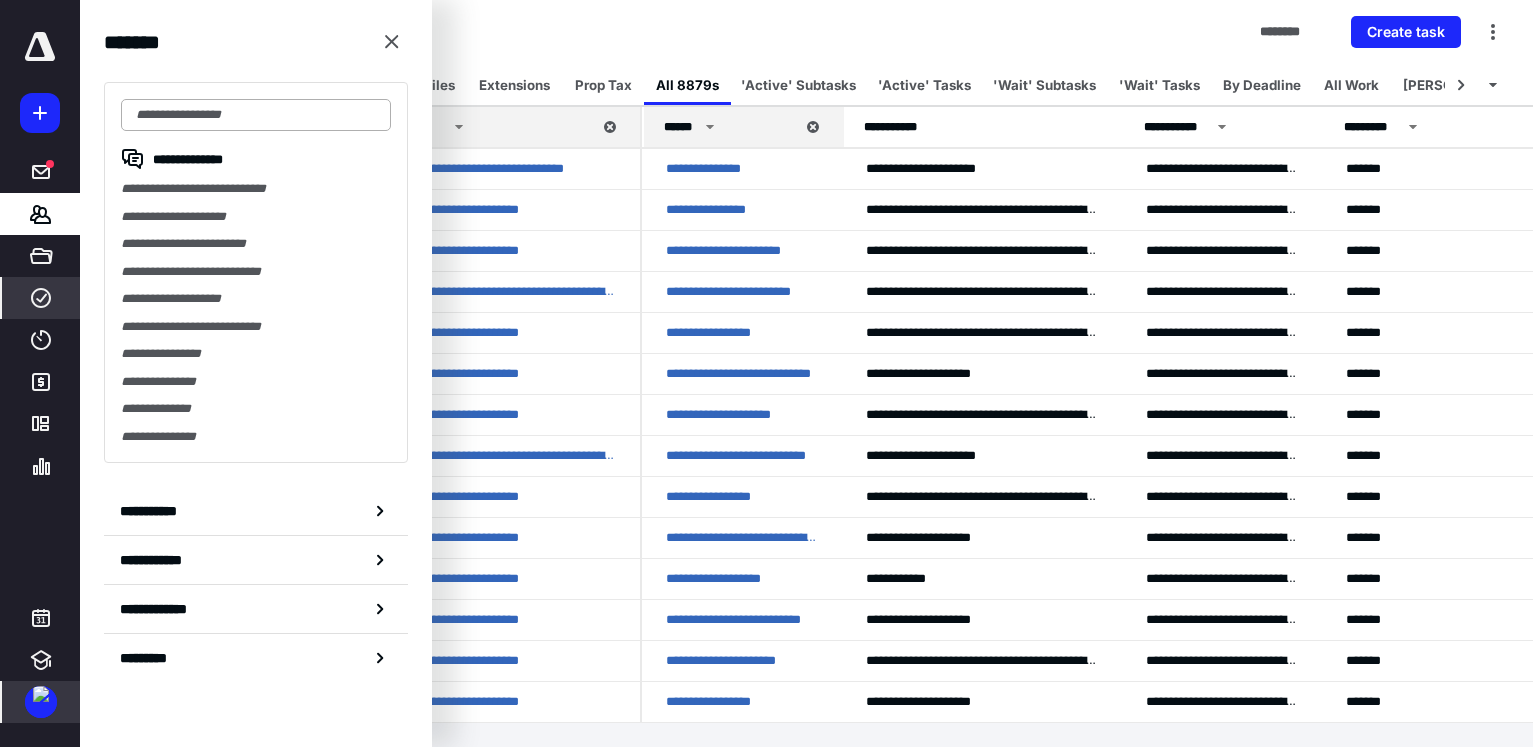 click at bounding box center [256, 115] 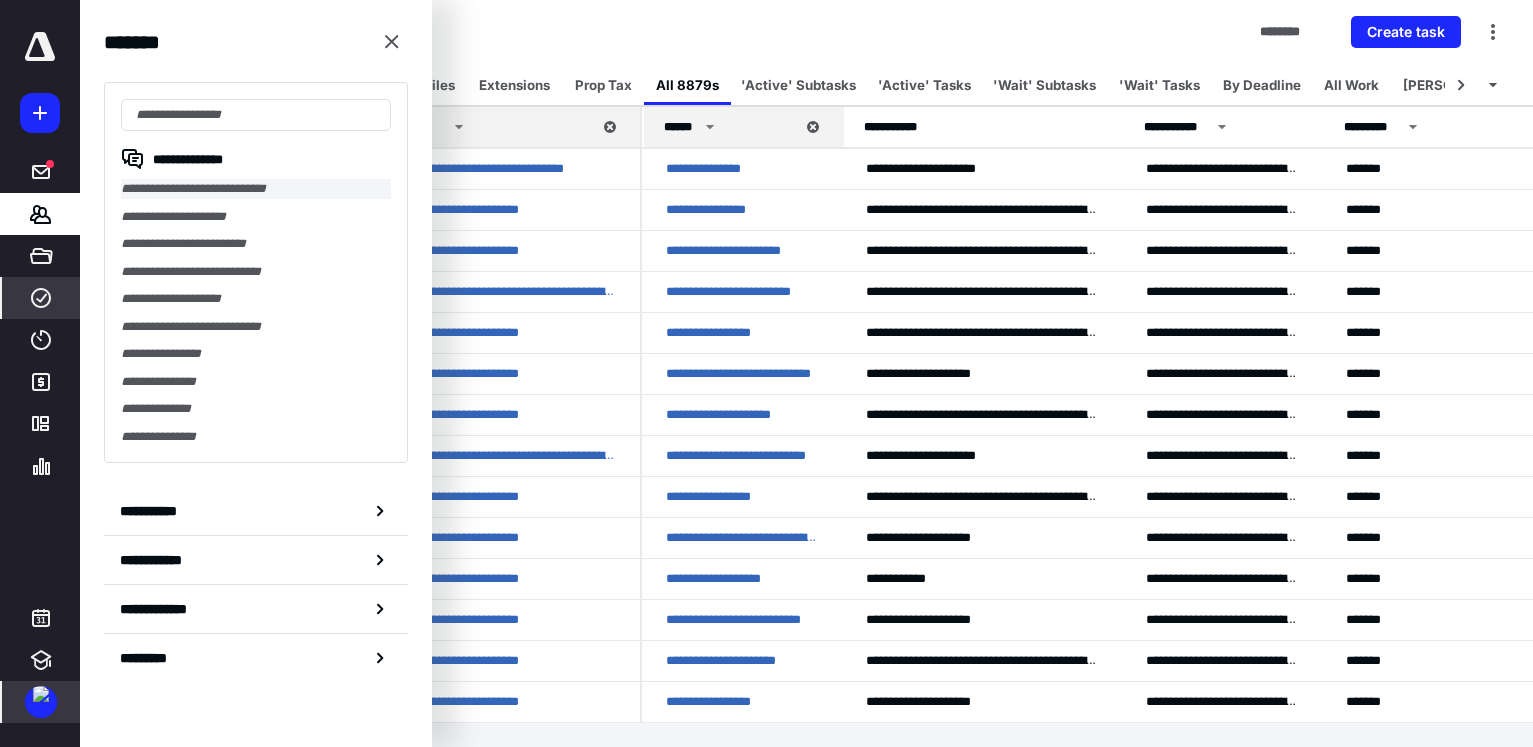 click on "**********" at bounding box center (256, 189) 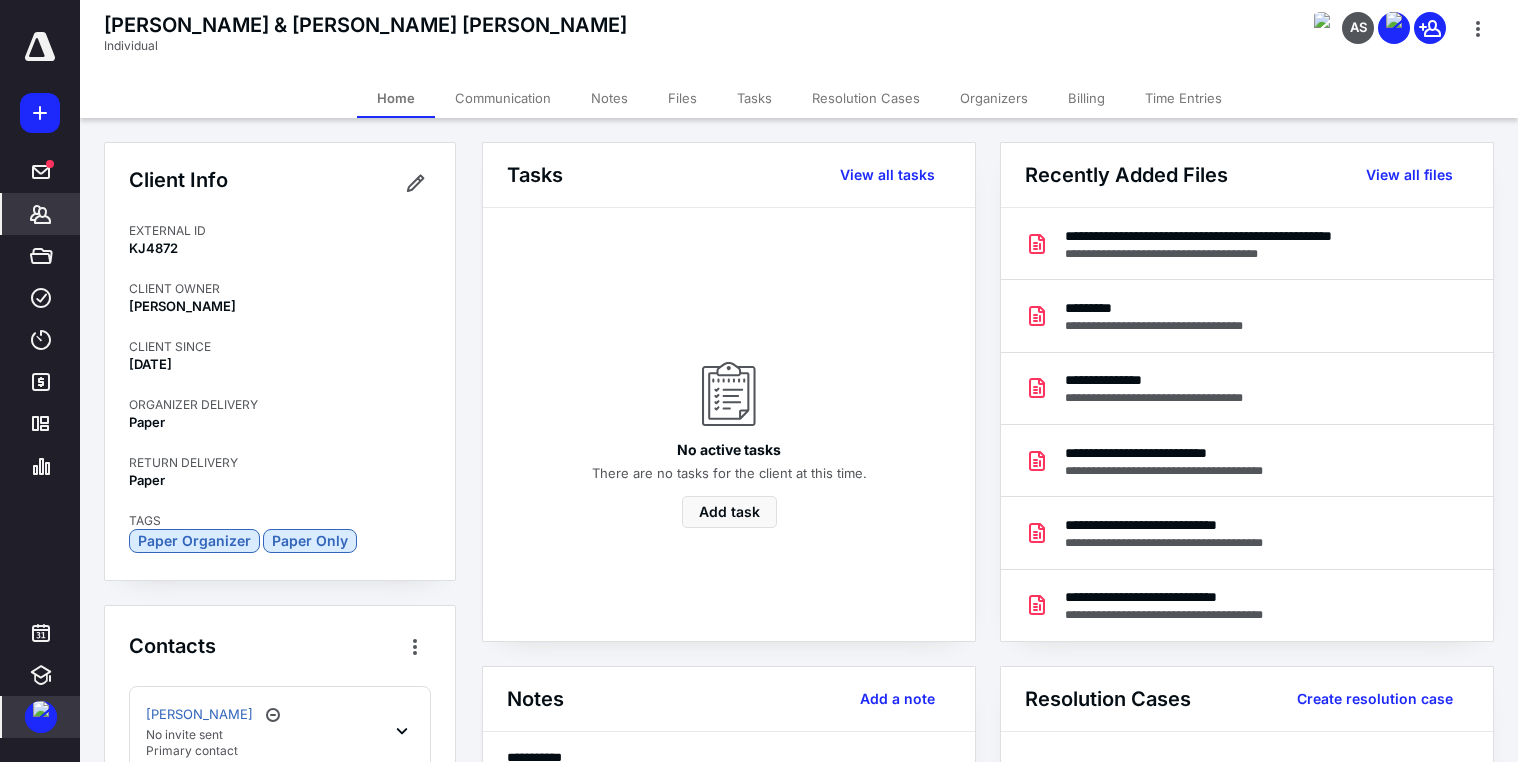 click on "Files" at bounding box center (682, 98) 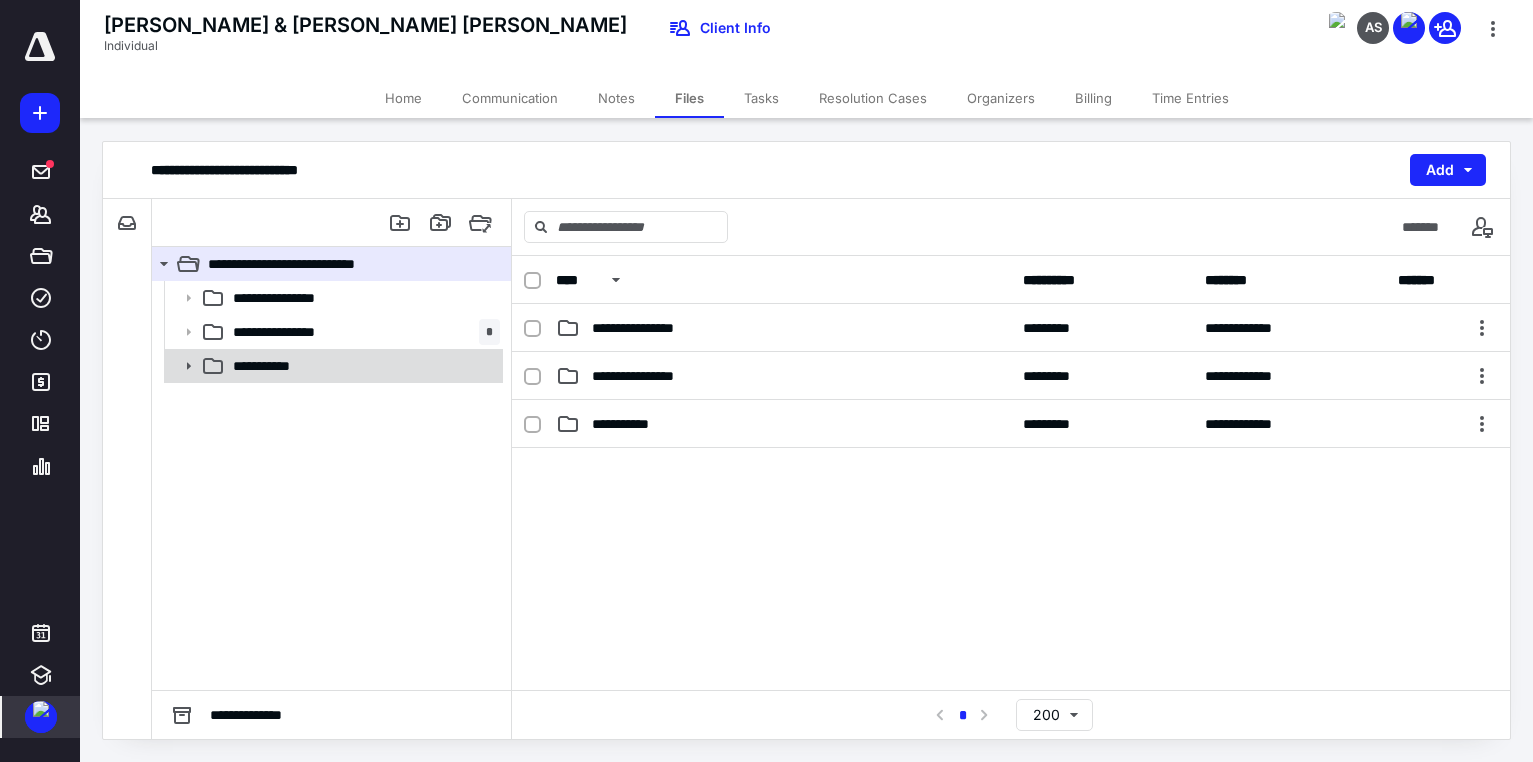 click 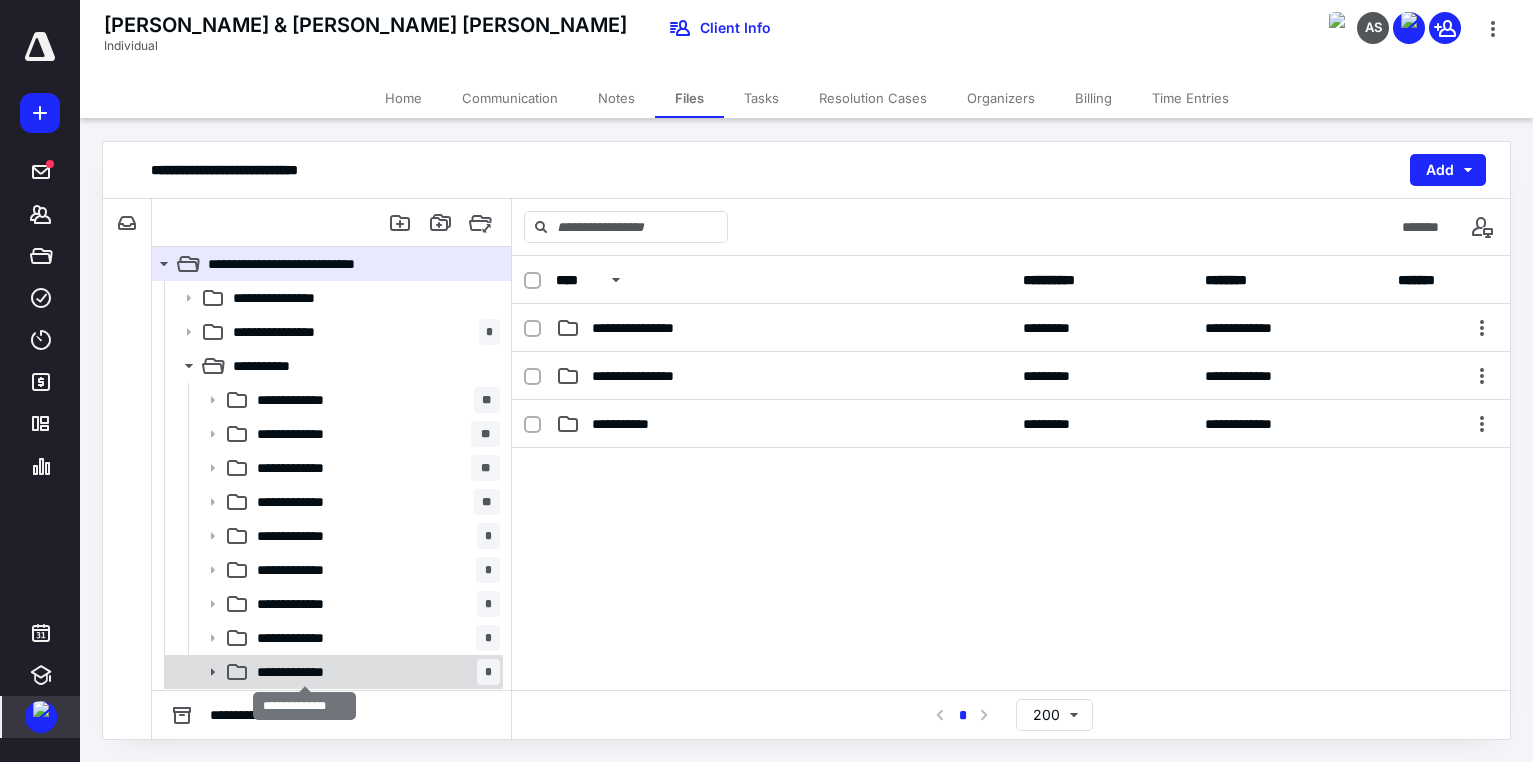 click on "**********" at bounding box center (305, 672) 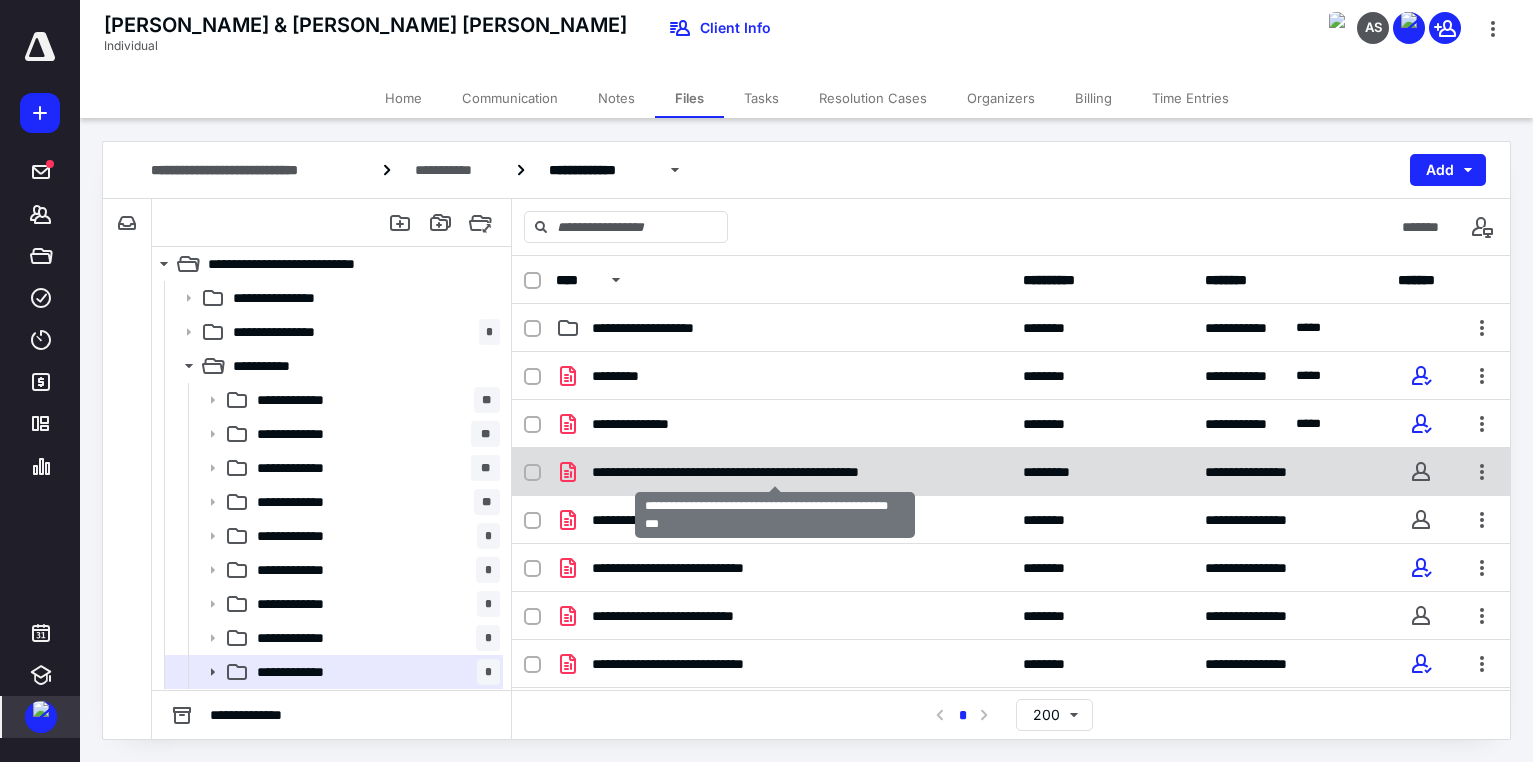 click on "**********" at bounding box center [775, 472] 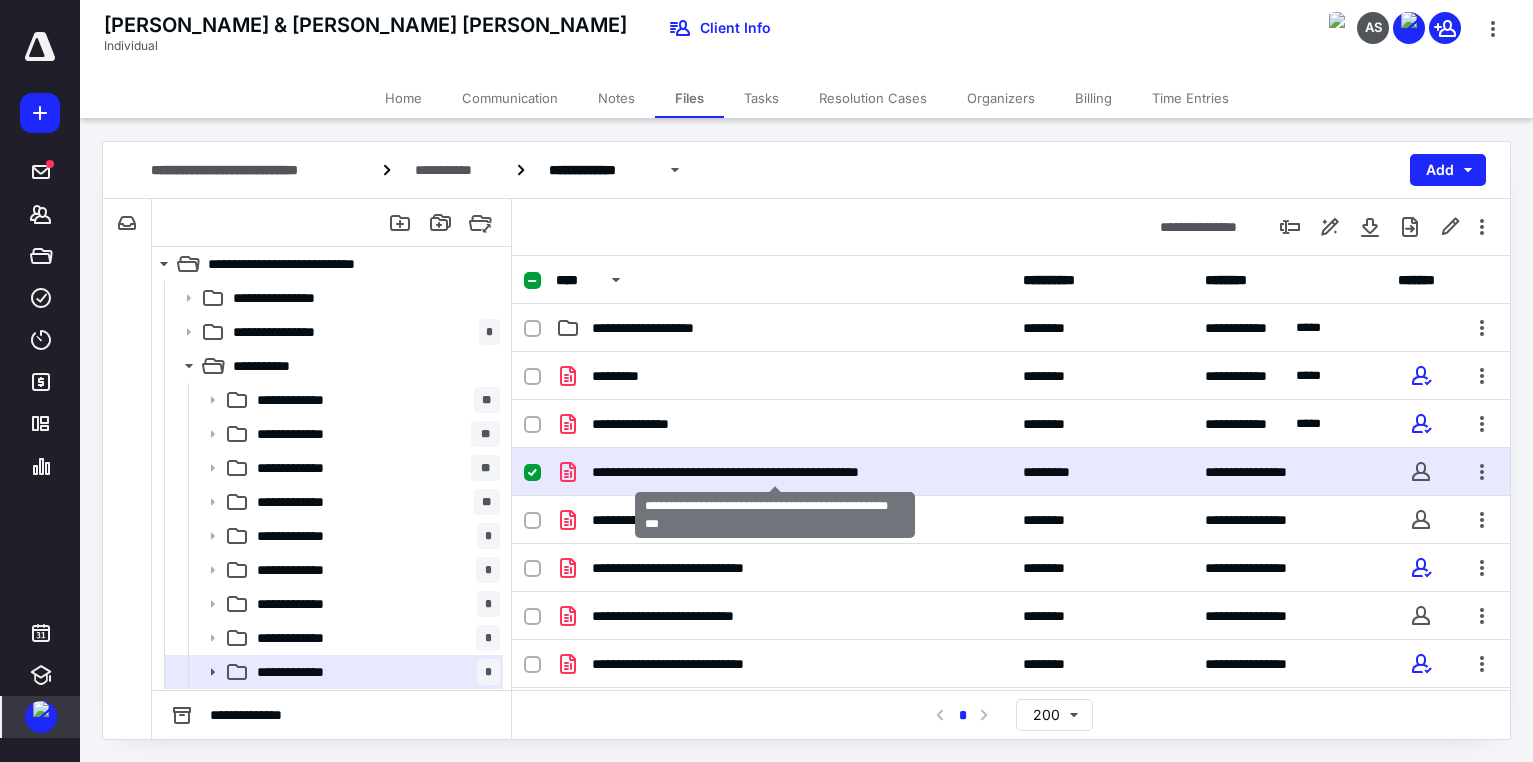 click on "**********" at bounding box center (775, 472) 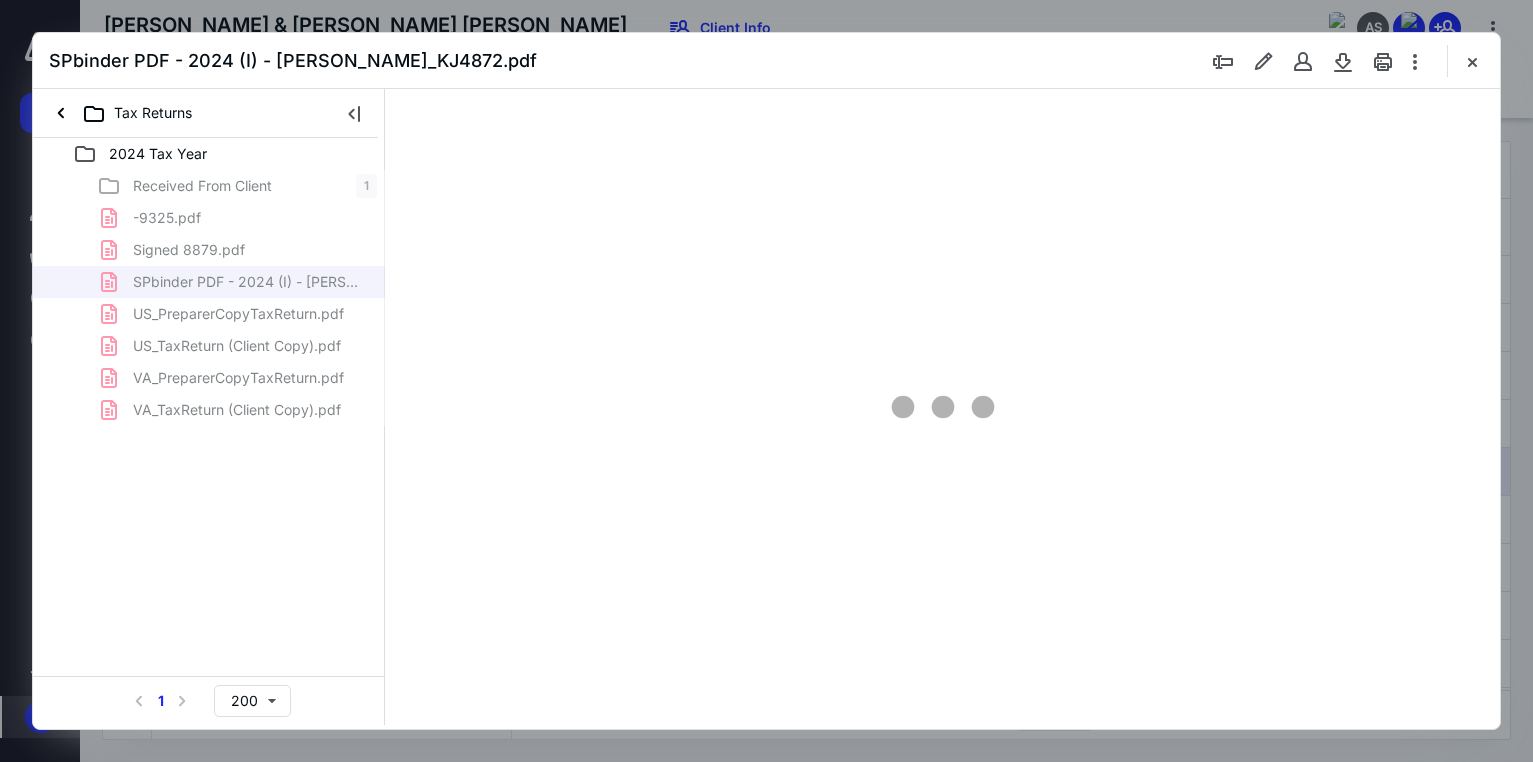 scroll, scrollTop: 0, scrollLeft: 0, axis: both 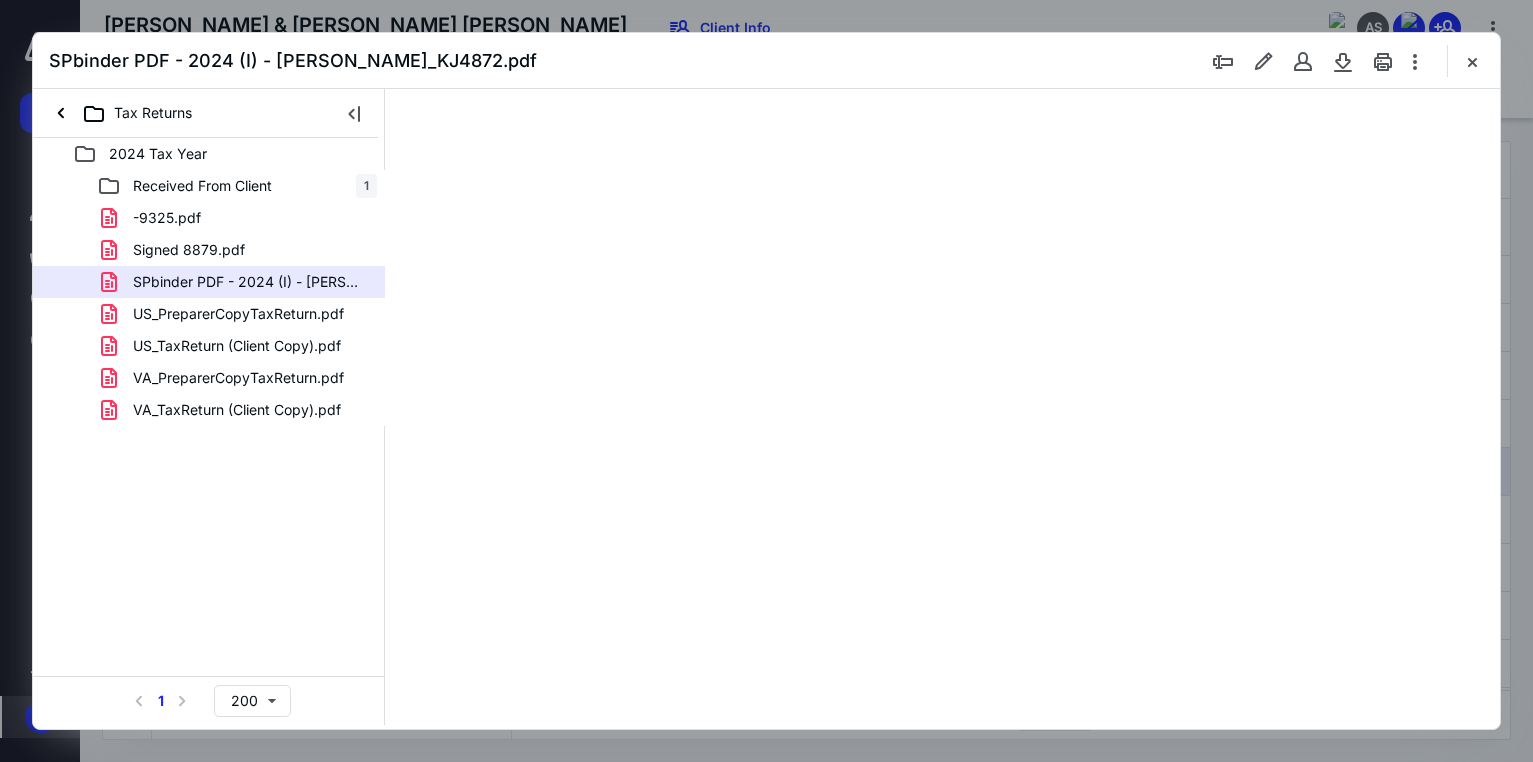 type on "178" 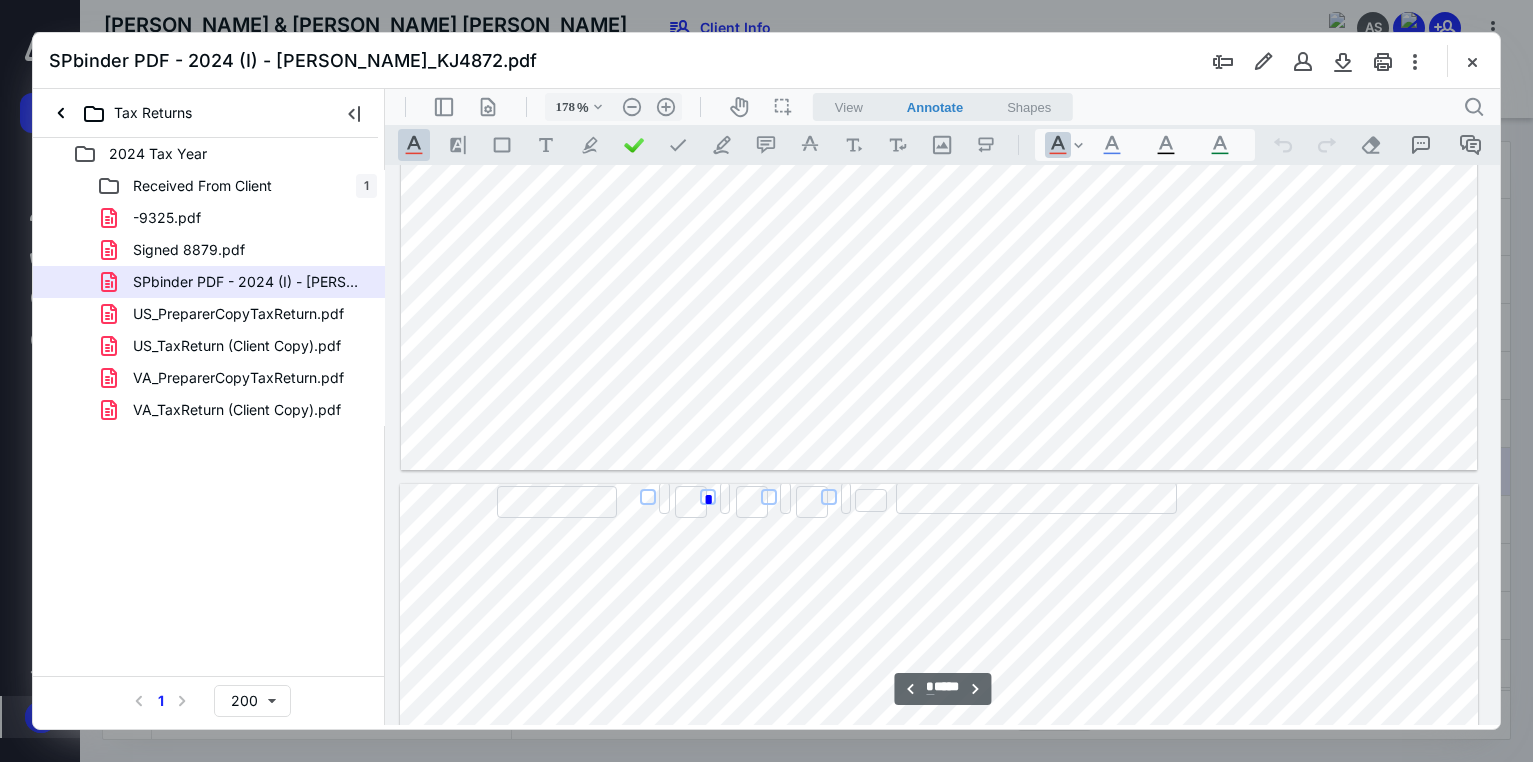 scroll, scrollTop: 5400, scrollLeft: 156, axis: both 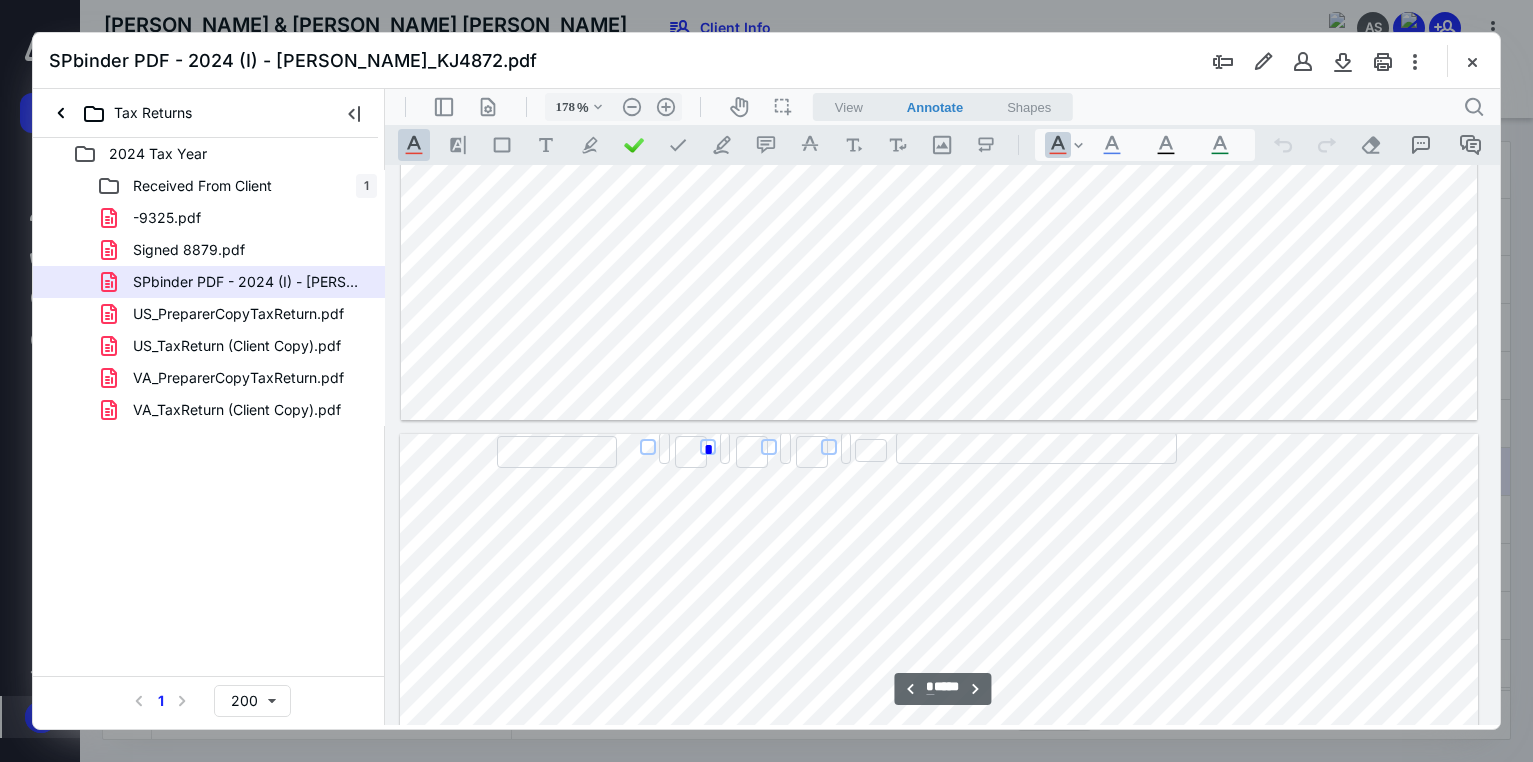 drag, startPoint x: 1498, startPoint y: 198, endPoint x: 1495, endPoint y: 256, distance: 58.077534 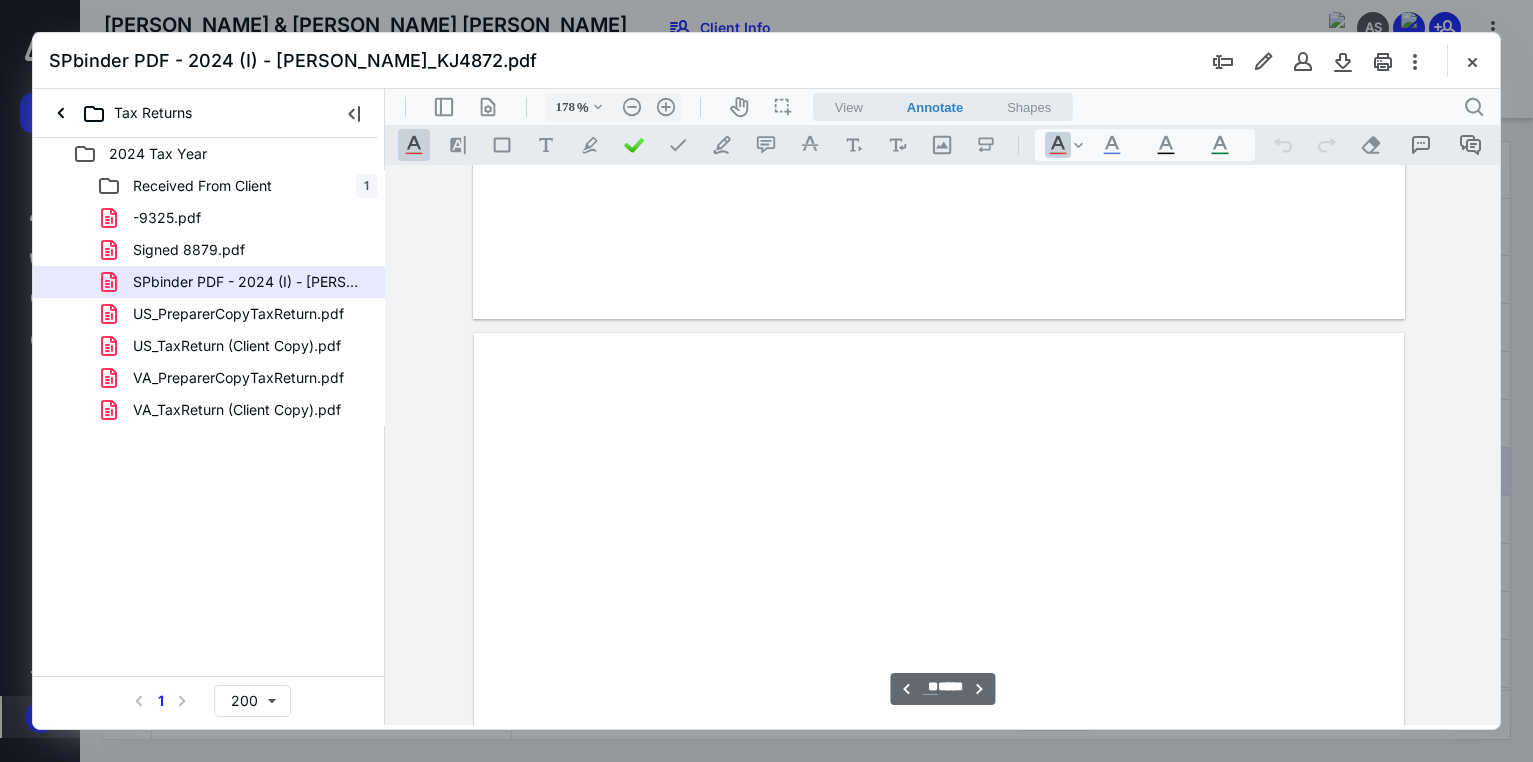 scroll, scrollTop: 114231, scrollLeft: 156, axis: both 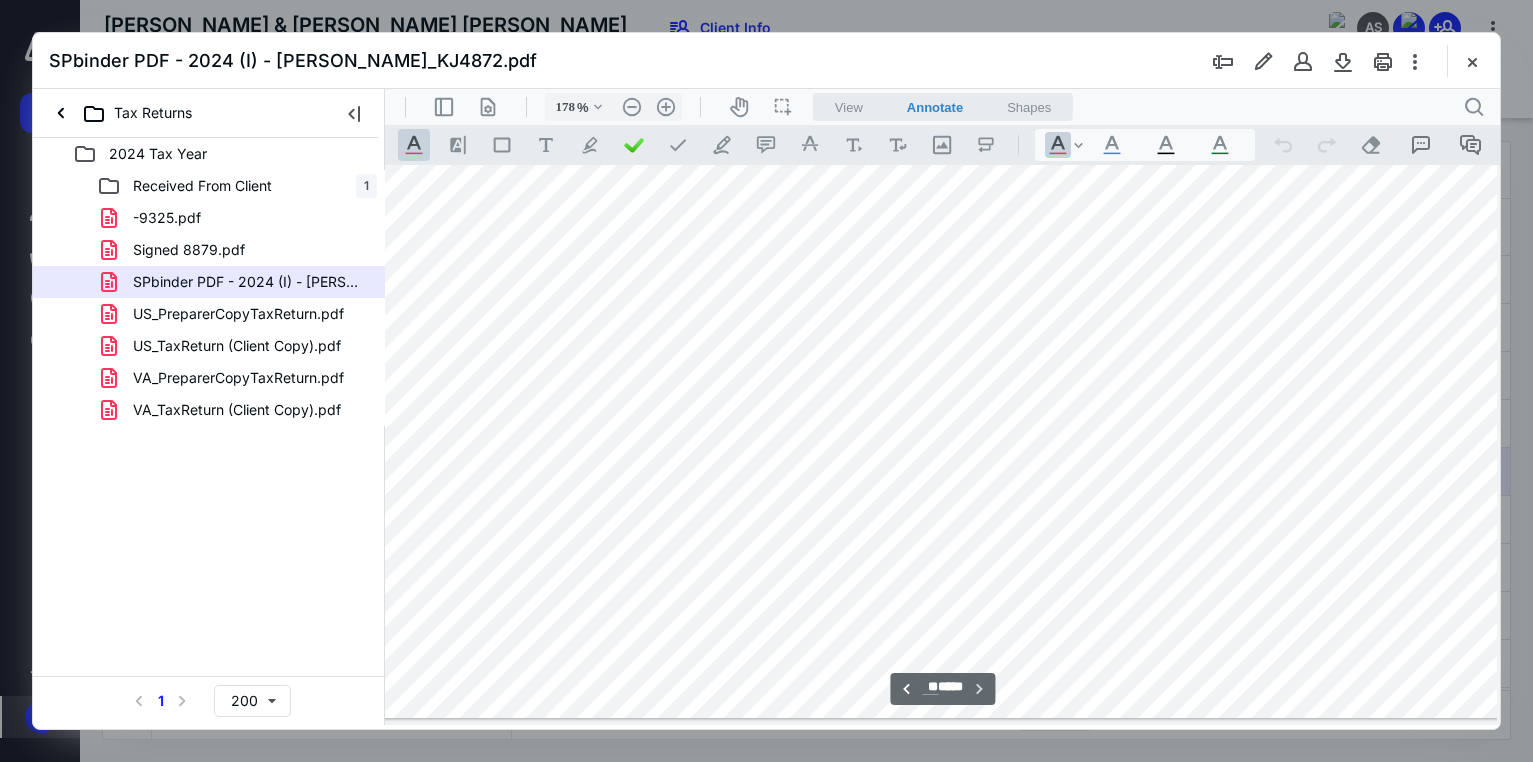 drag, startPoint x: 1491, startPoint y: 194, endPoint x: 1879, endPoint y: 826, distance: 741.59827 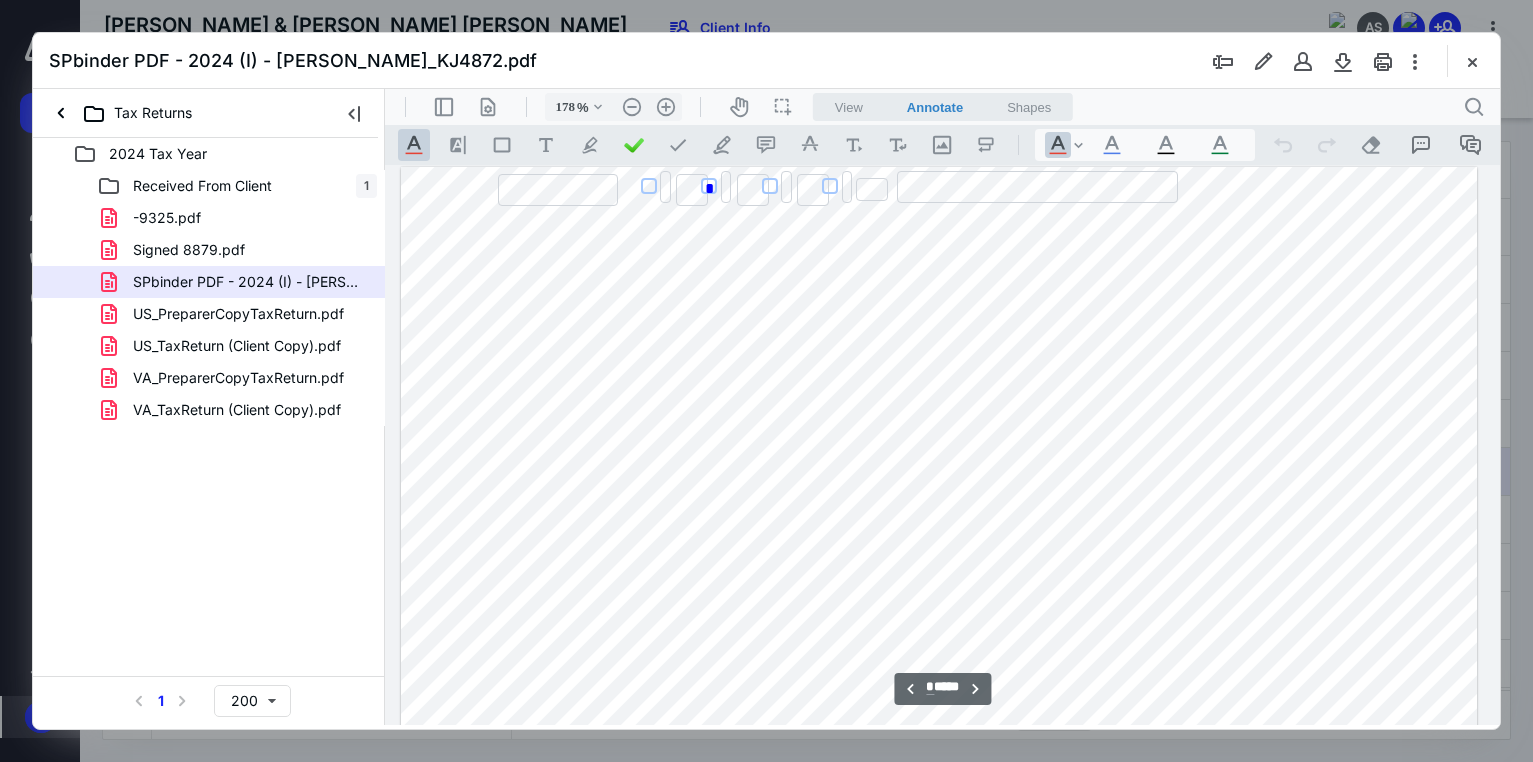 type on "*" 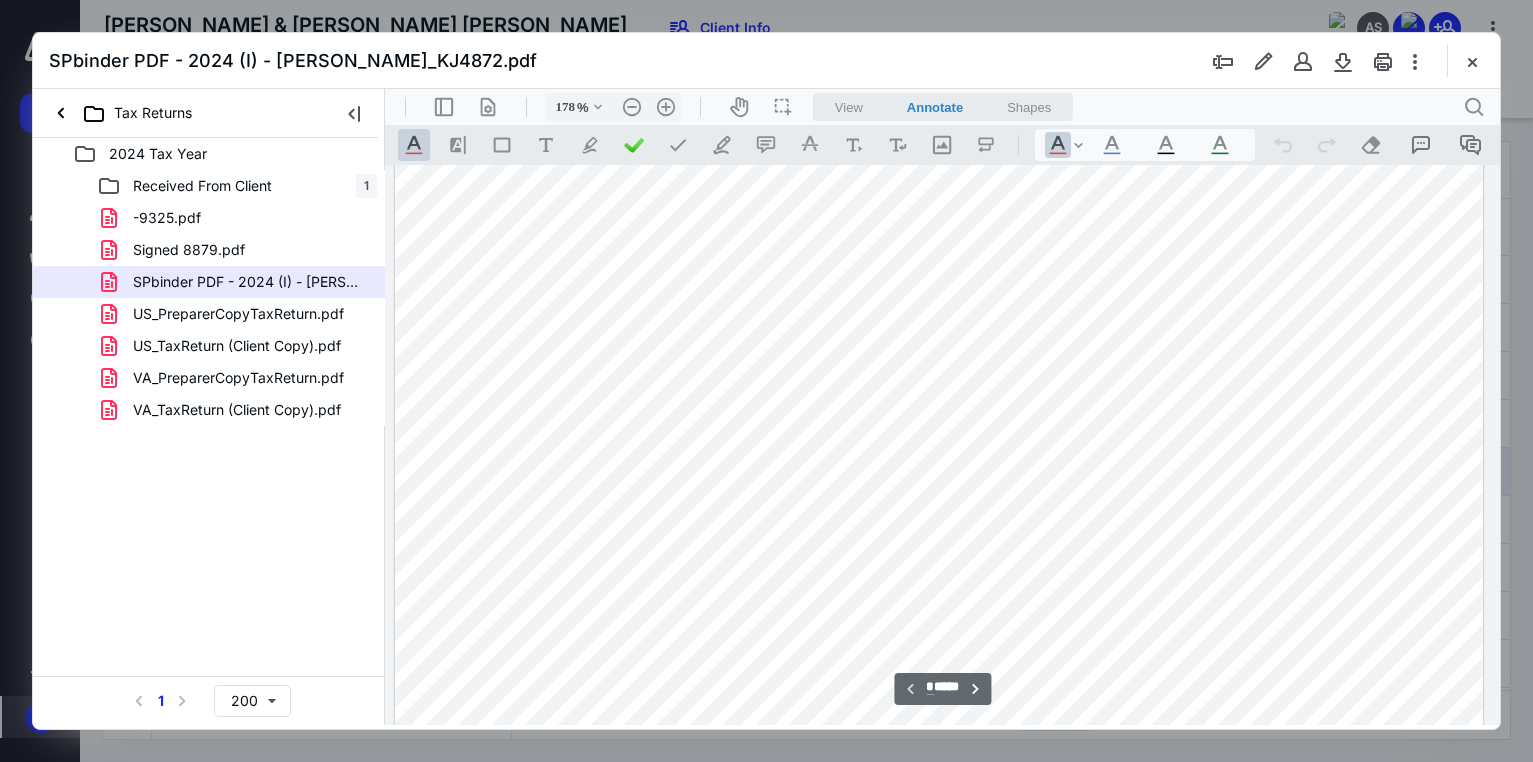 scroll, scrollTop: 0, scrollLeft: 156, axis: horizontal 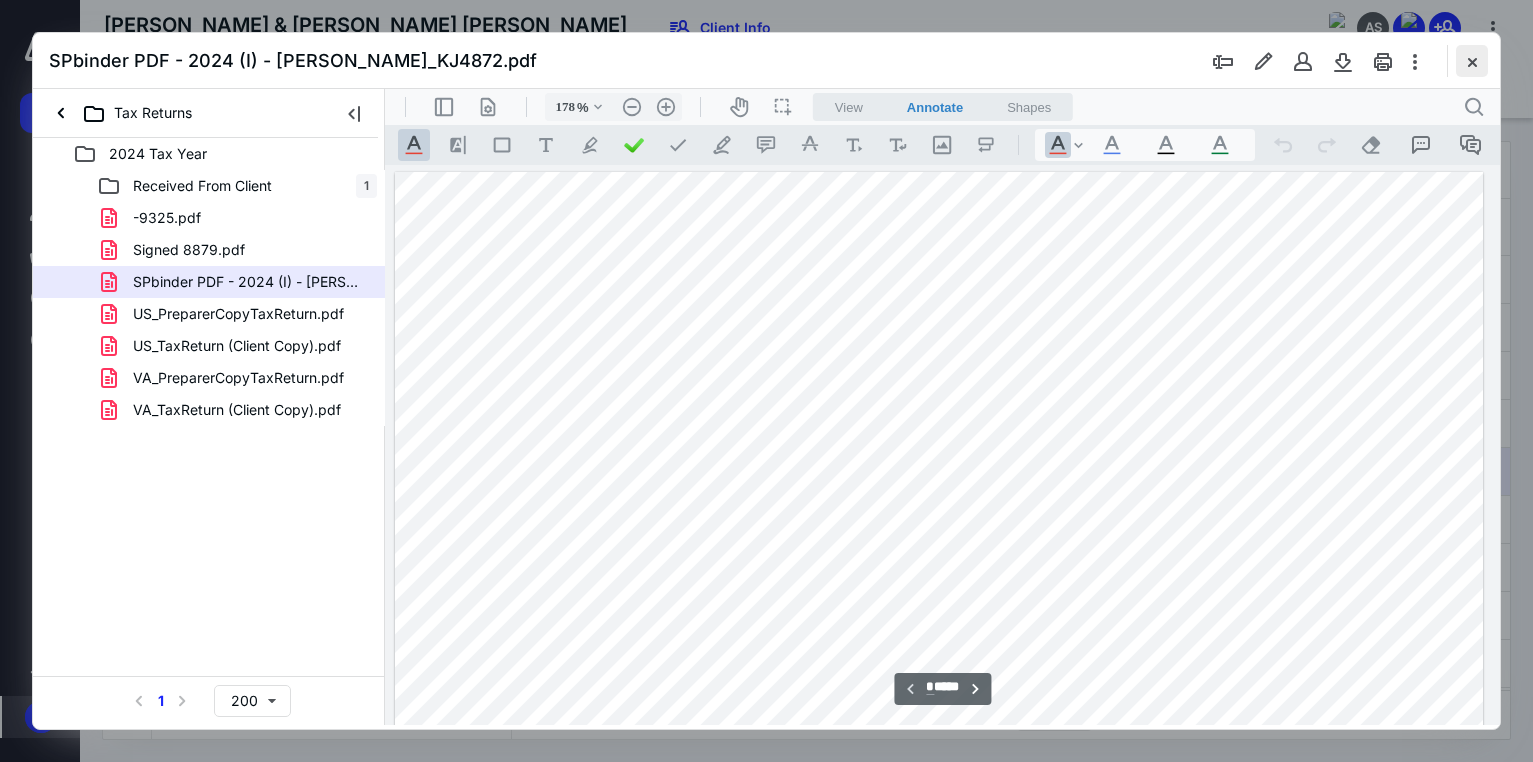 click at bounding box center [1472, 61] 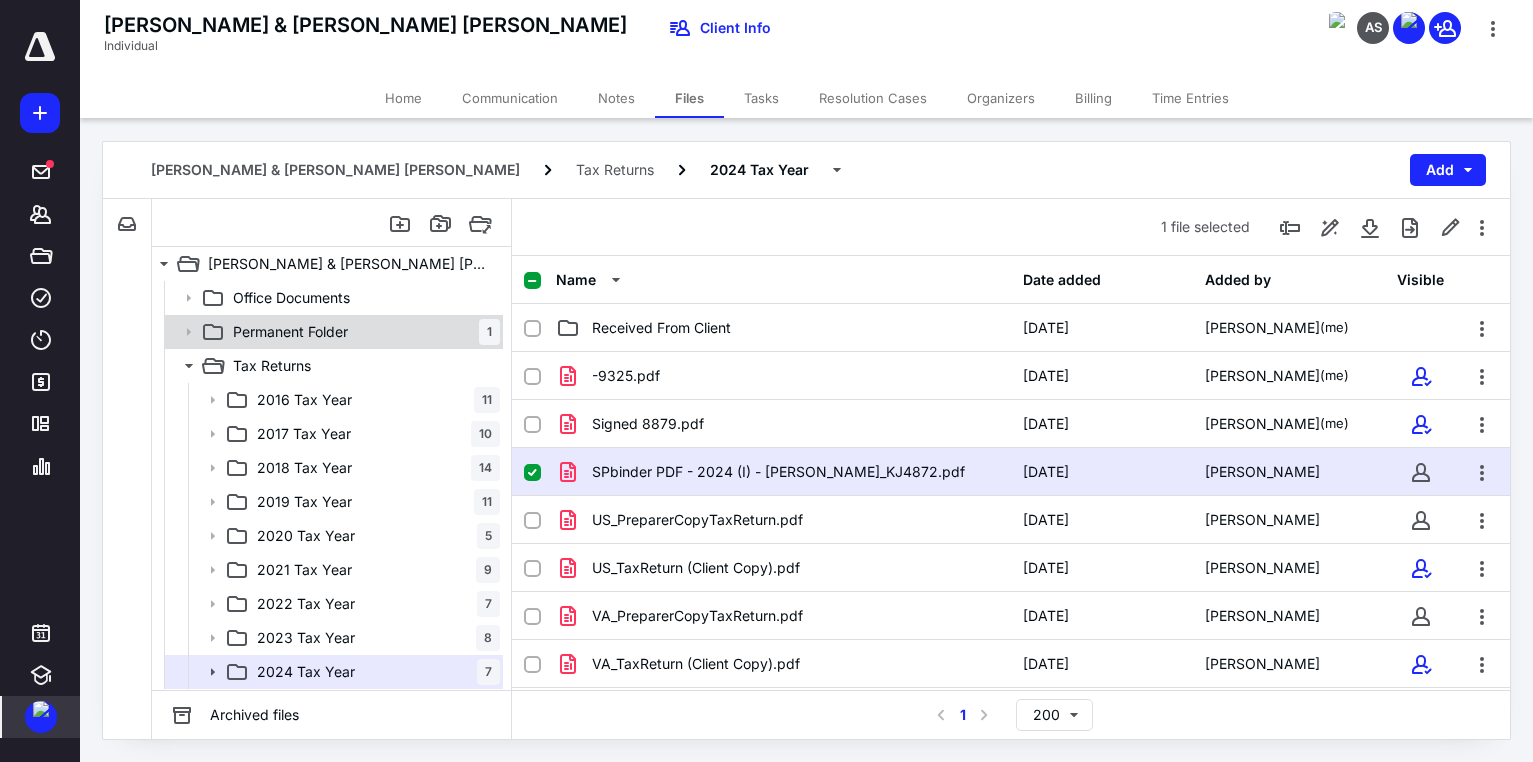 click on "Permanent Folder 1" at bounding box center (362, 332) 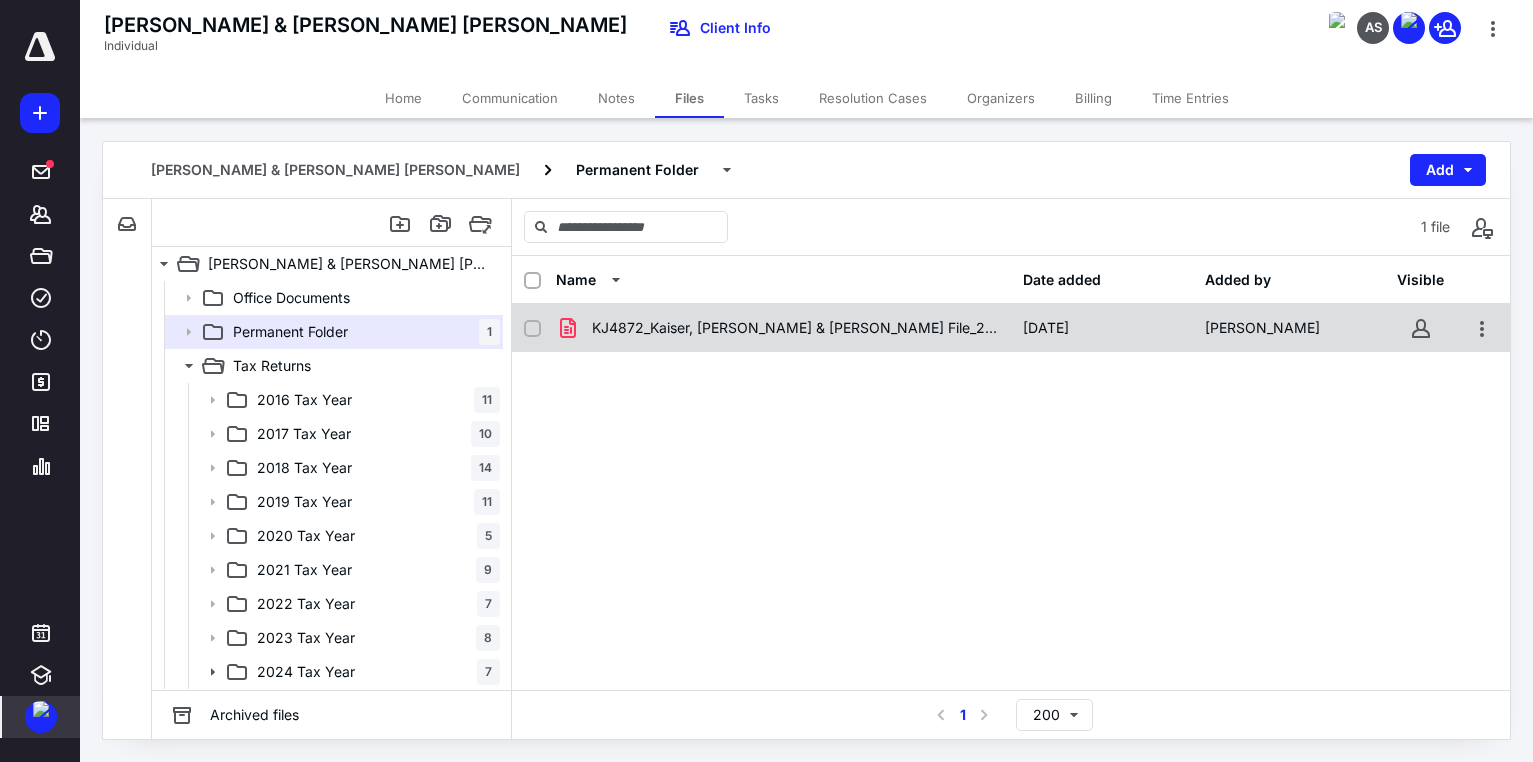 click on "KJ4872_Kaiser, James B & Barbara Ann_Permanent File_2012 RETURNS.pdf" at bounding box center [783, 328] 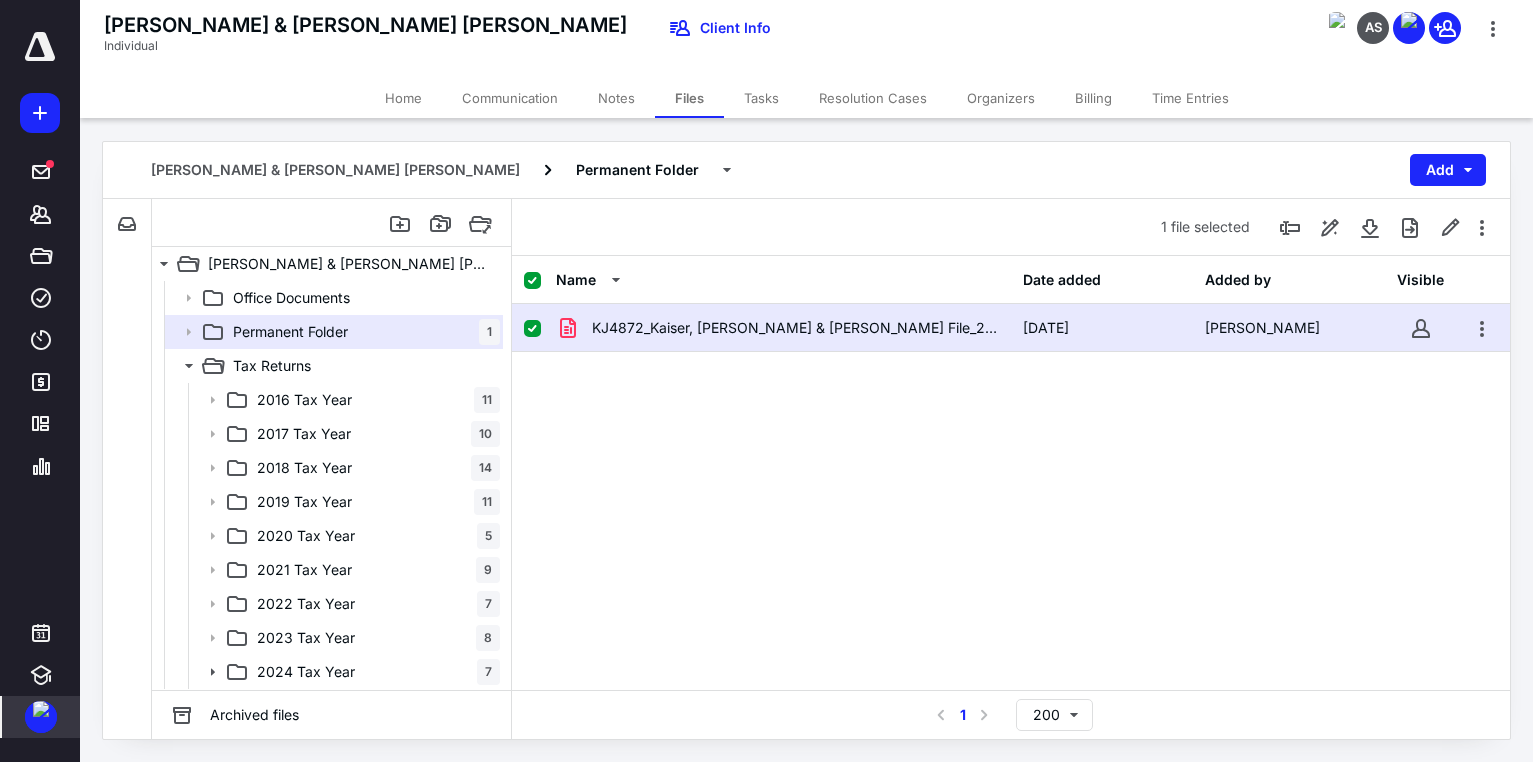 click on "KJ4872_Kaiser, James B & Barbara Ann_Permanent File_2012 RETURNS.pdf" at bounding box center (783, 328) 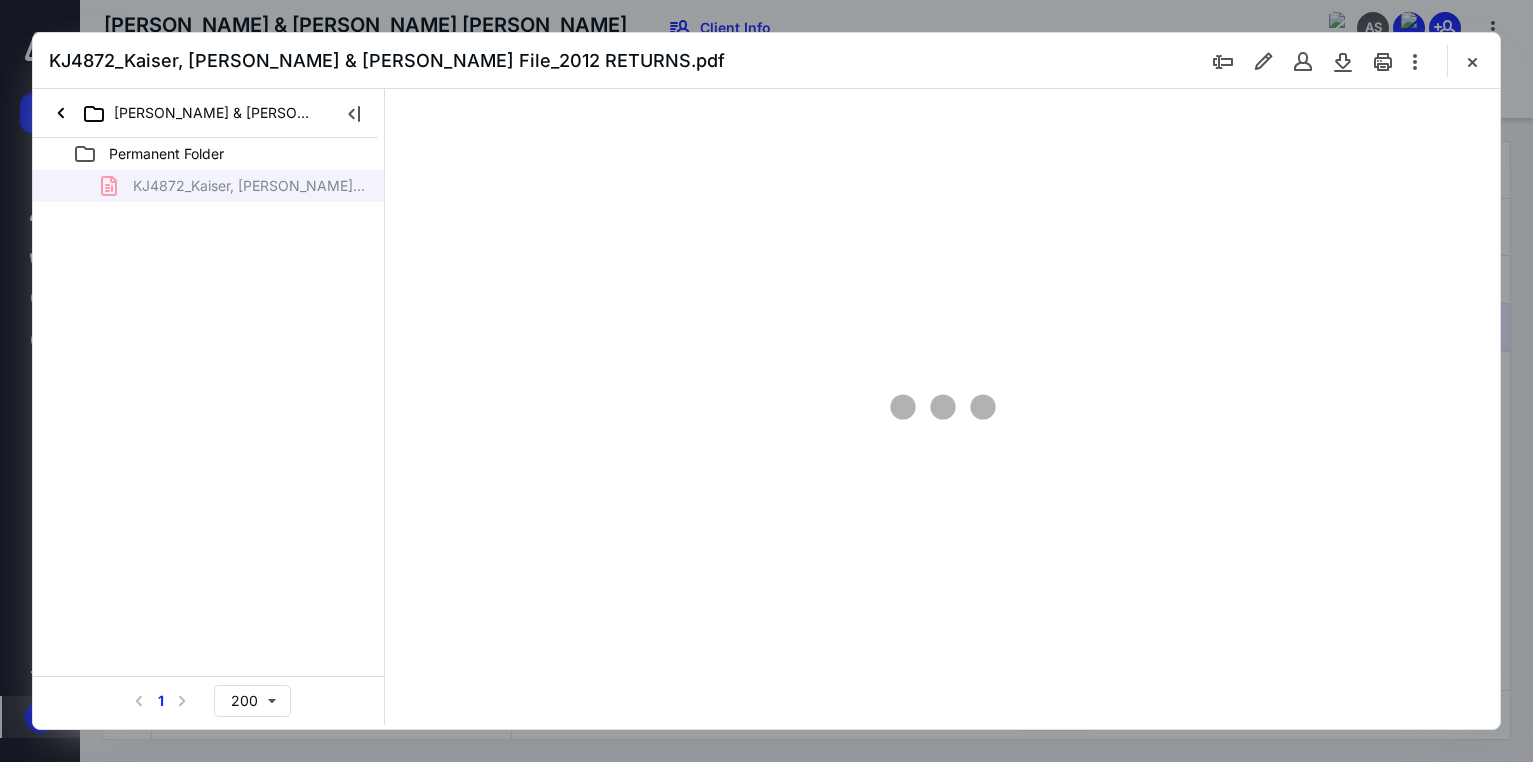 scroll, scrollTop: 0, scrollLeft: 0, axis: both 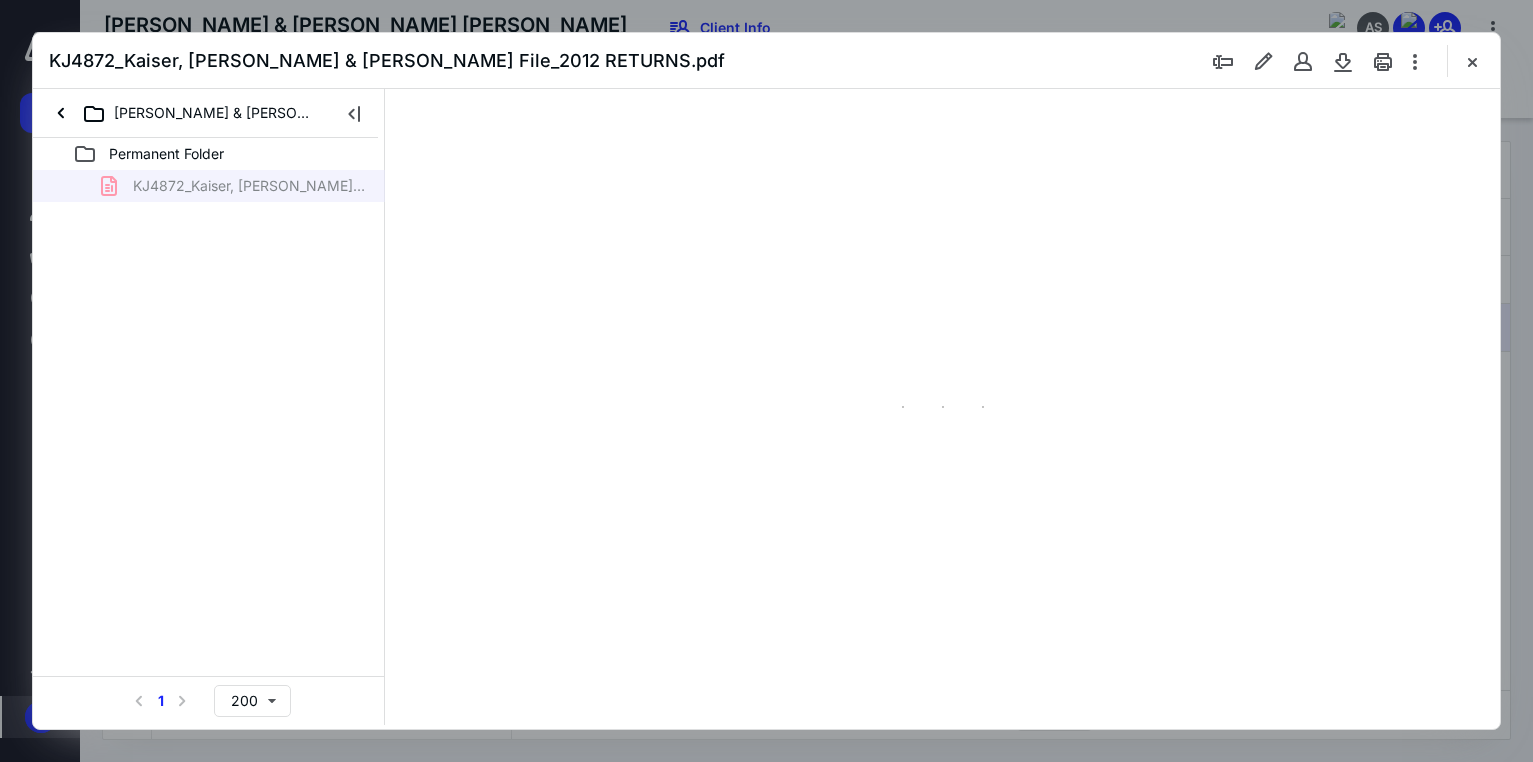 type on "178" 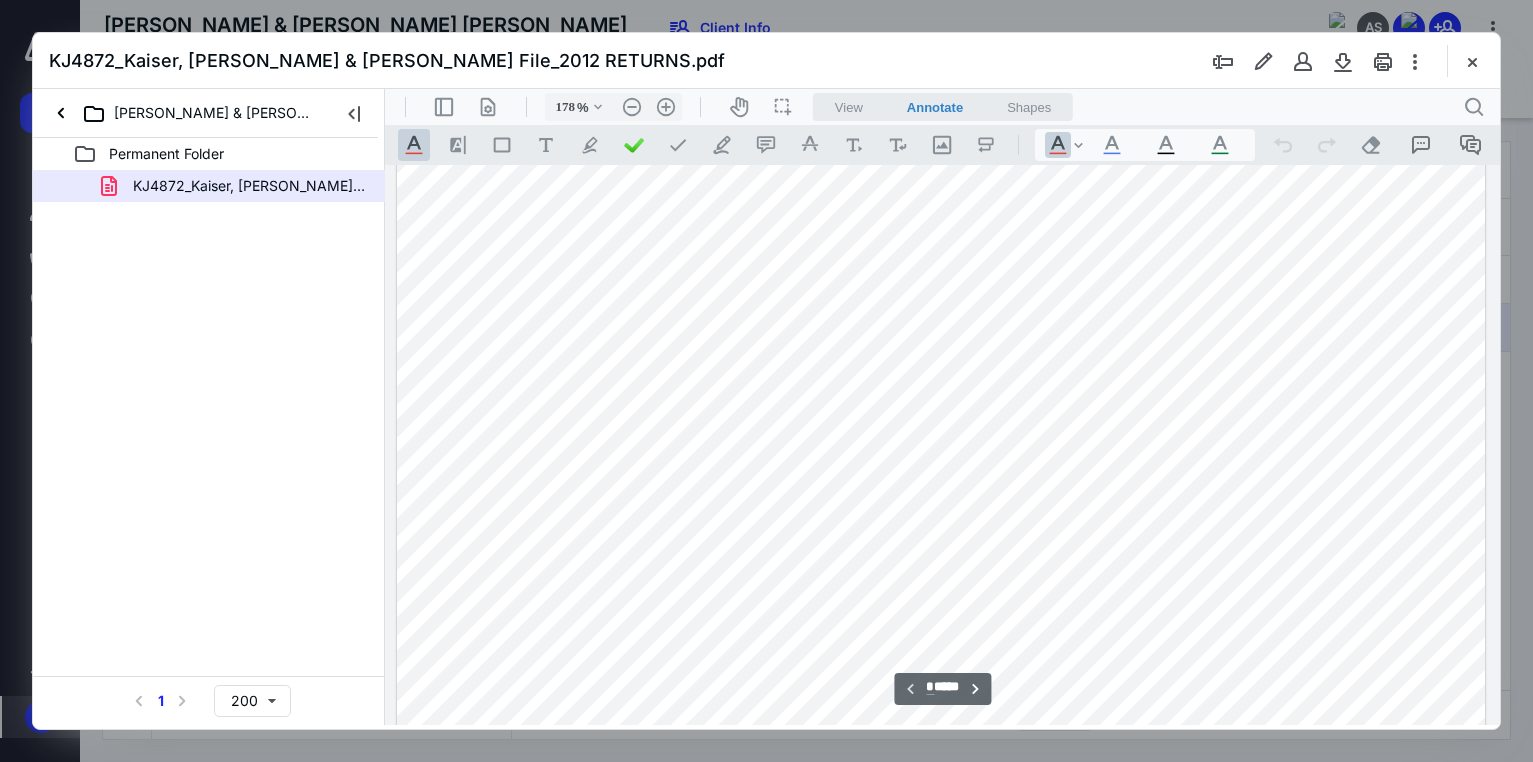 scroll, scrollTop: 0, scrollLeft: 0, axis: both 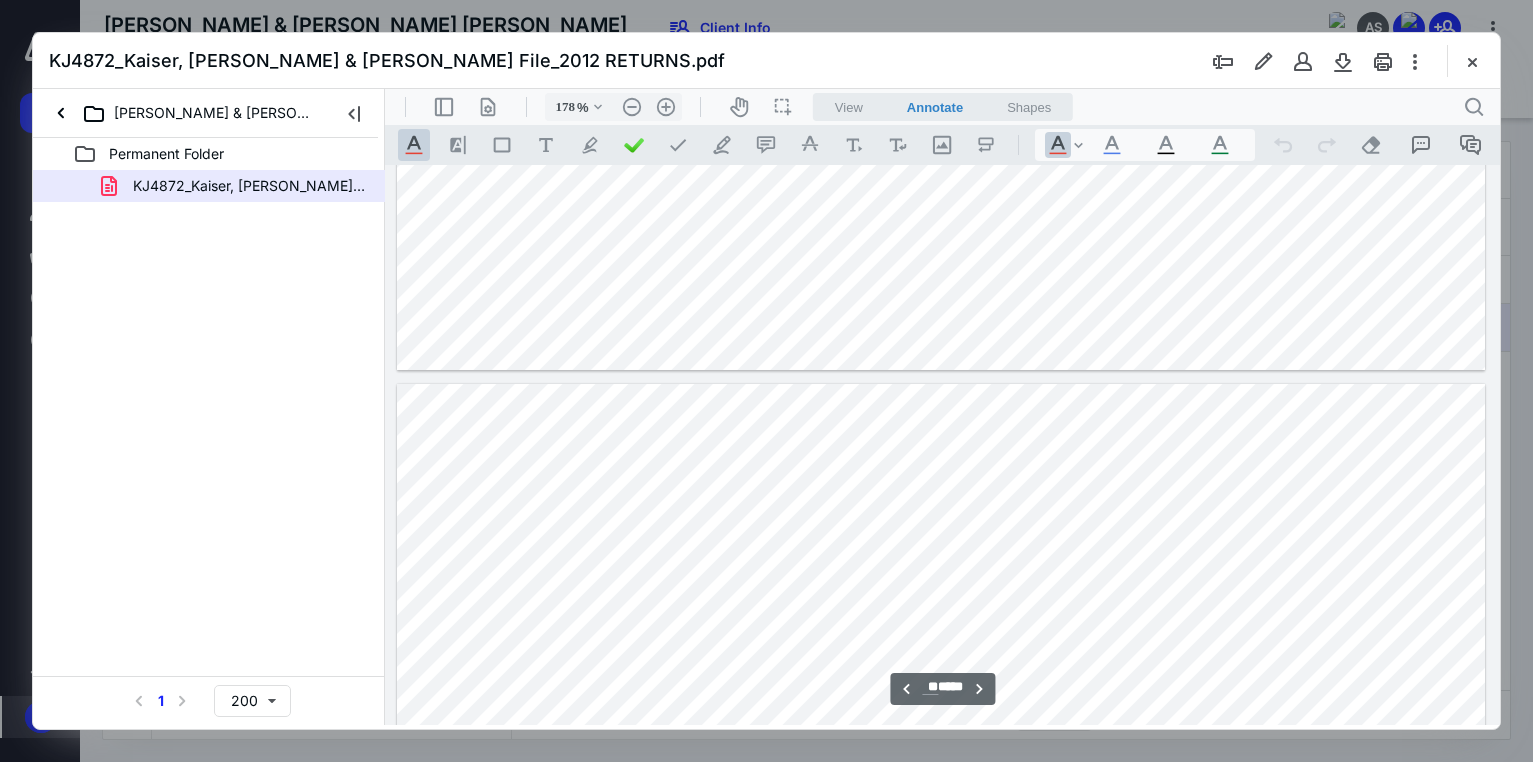 type on "**" 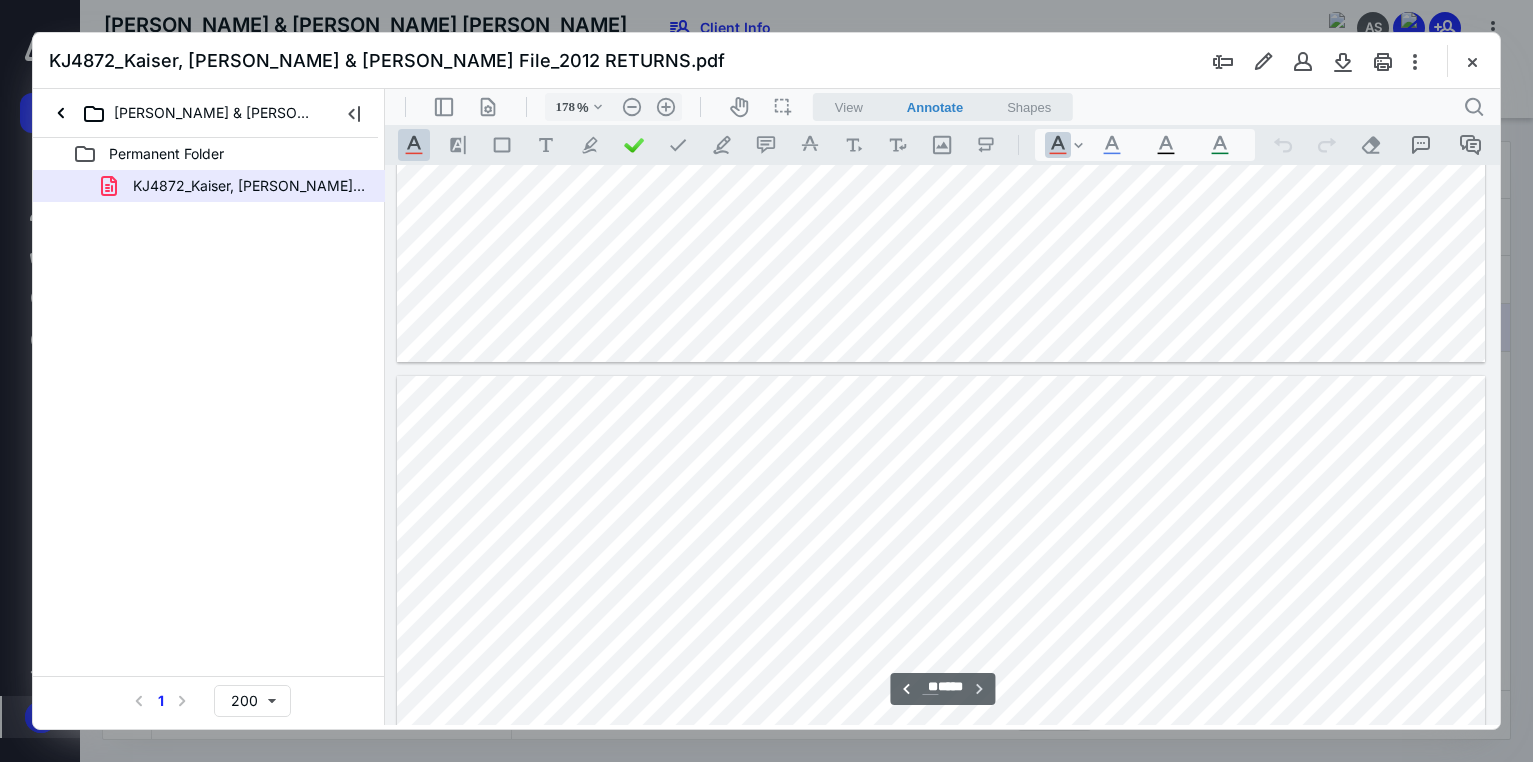 scroll, scrollTop: 23631, scrollLeft: 0, axis: vertical 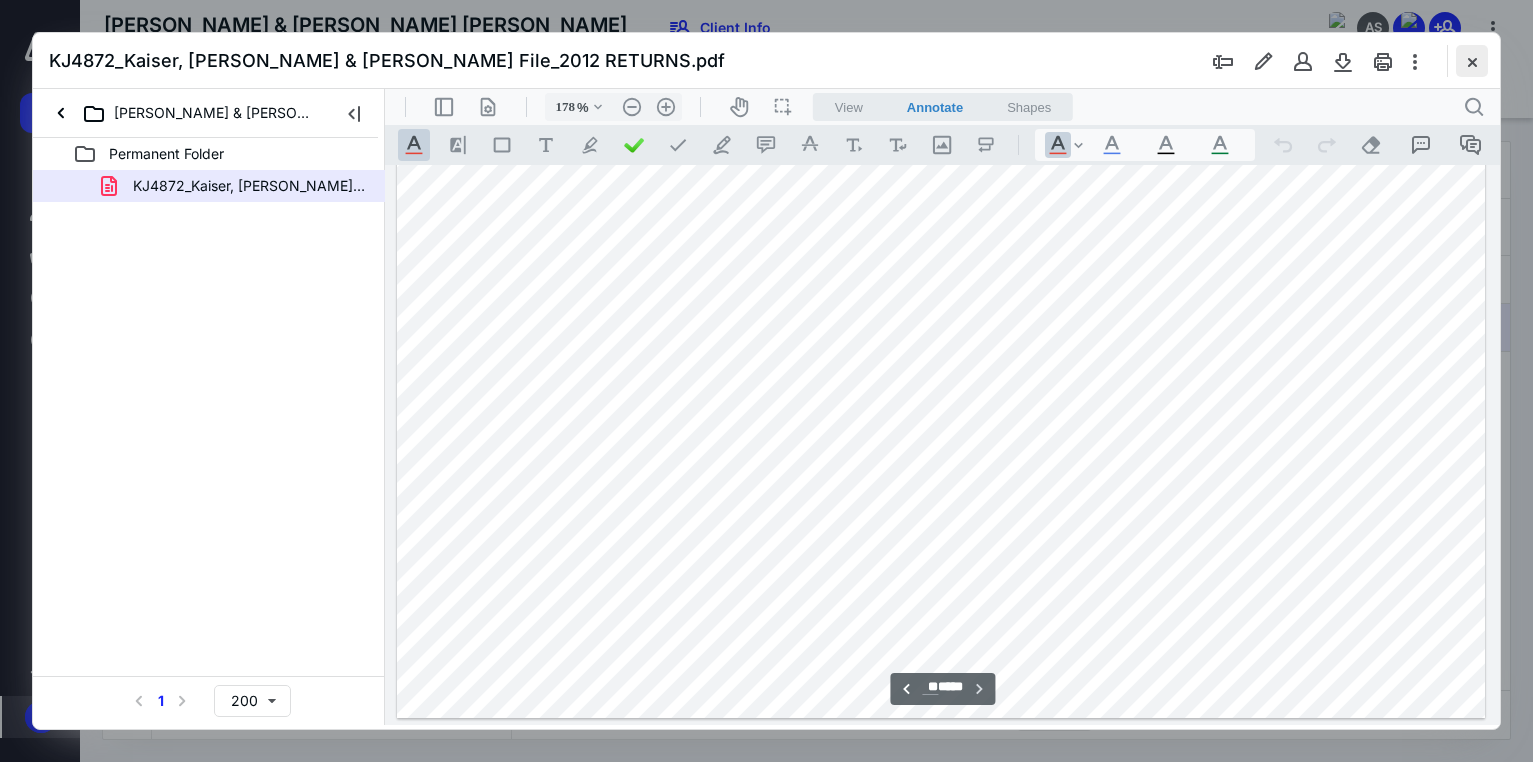 click at bounding box center (1472, 61) 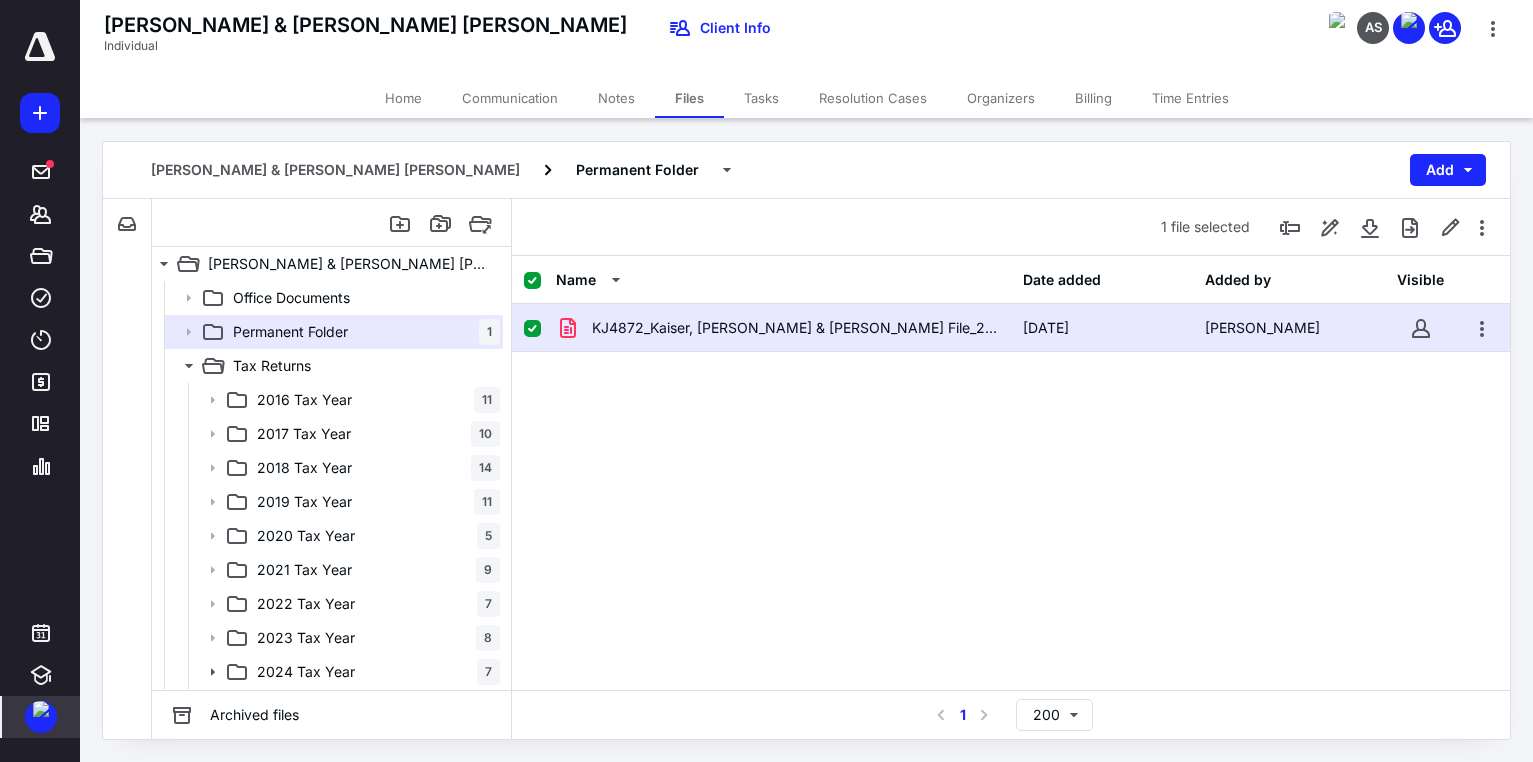 checkbox on "false" 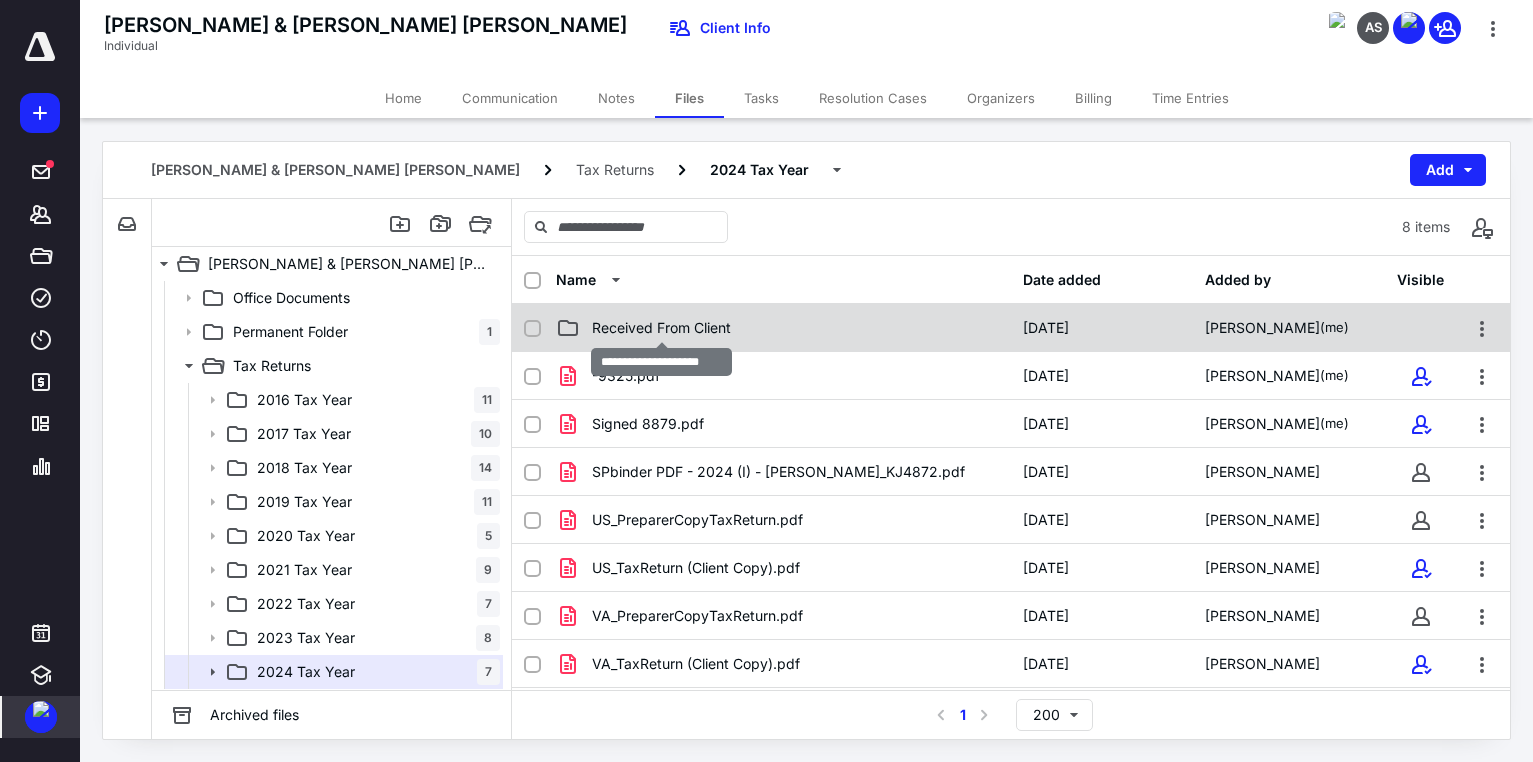 click on "Received From Client" at bounding box center [661, 328] 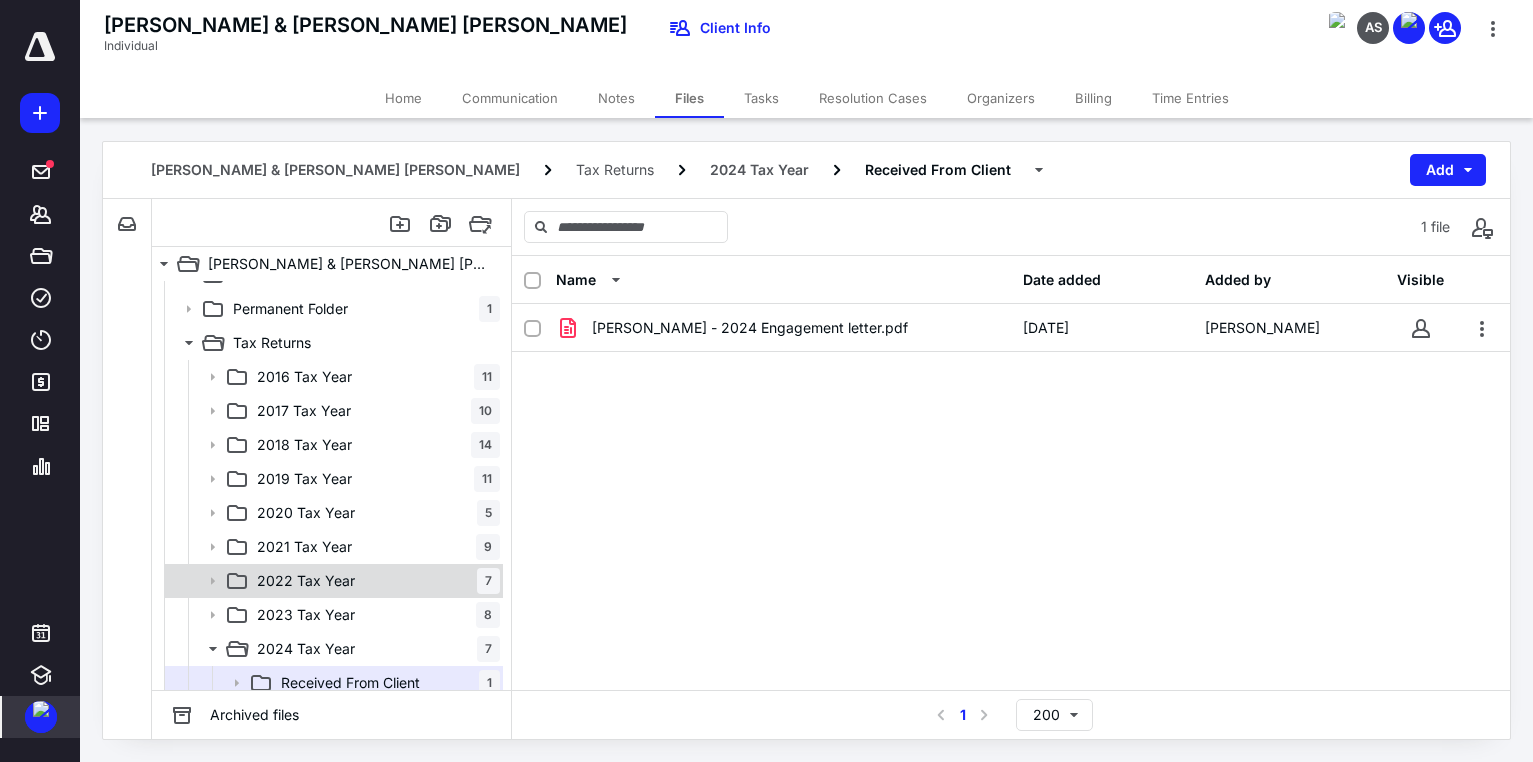 scroll, scrollTop: 33, scrollLeft: 0, axis: vertical 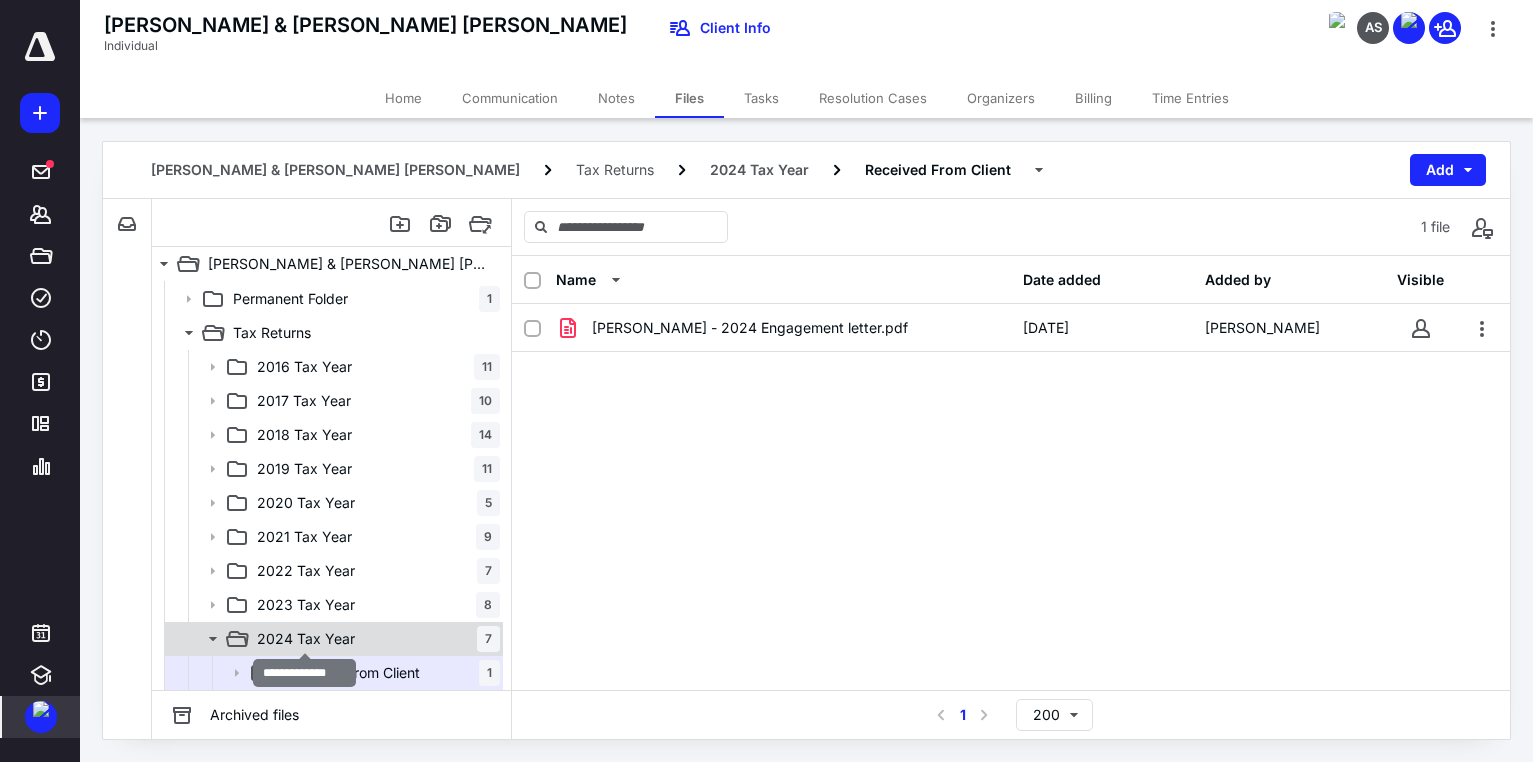 click on "2024 Tax Year" at bounding box center (306, 639) 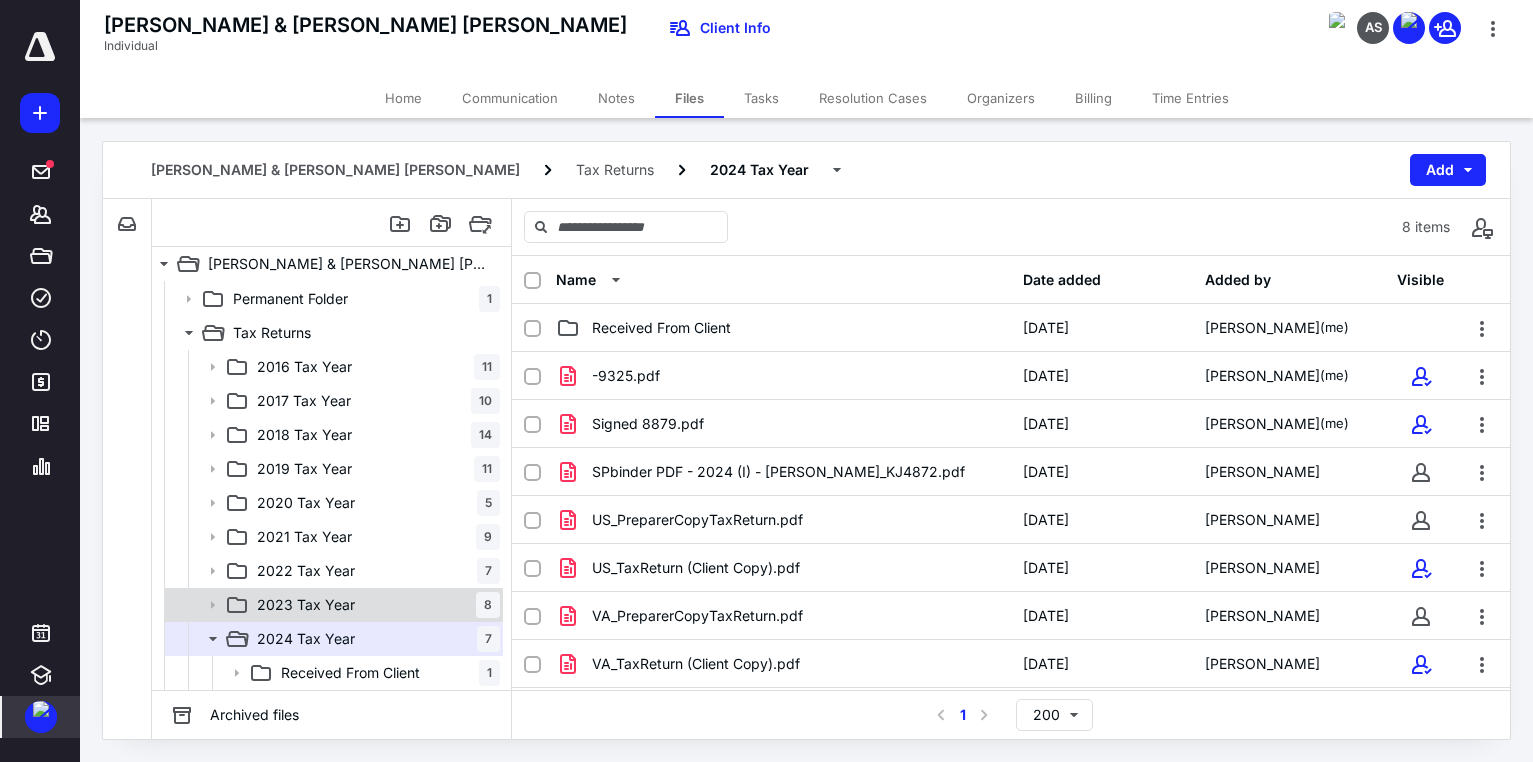 click on "2023 Tax Year" at bounding box center [306, 605] 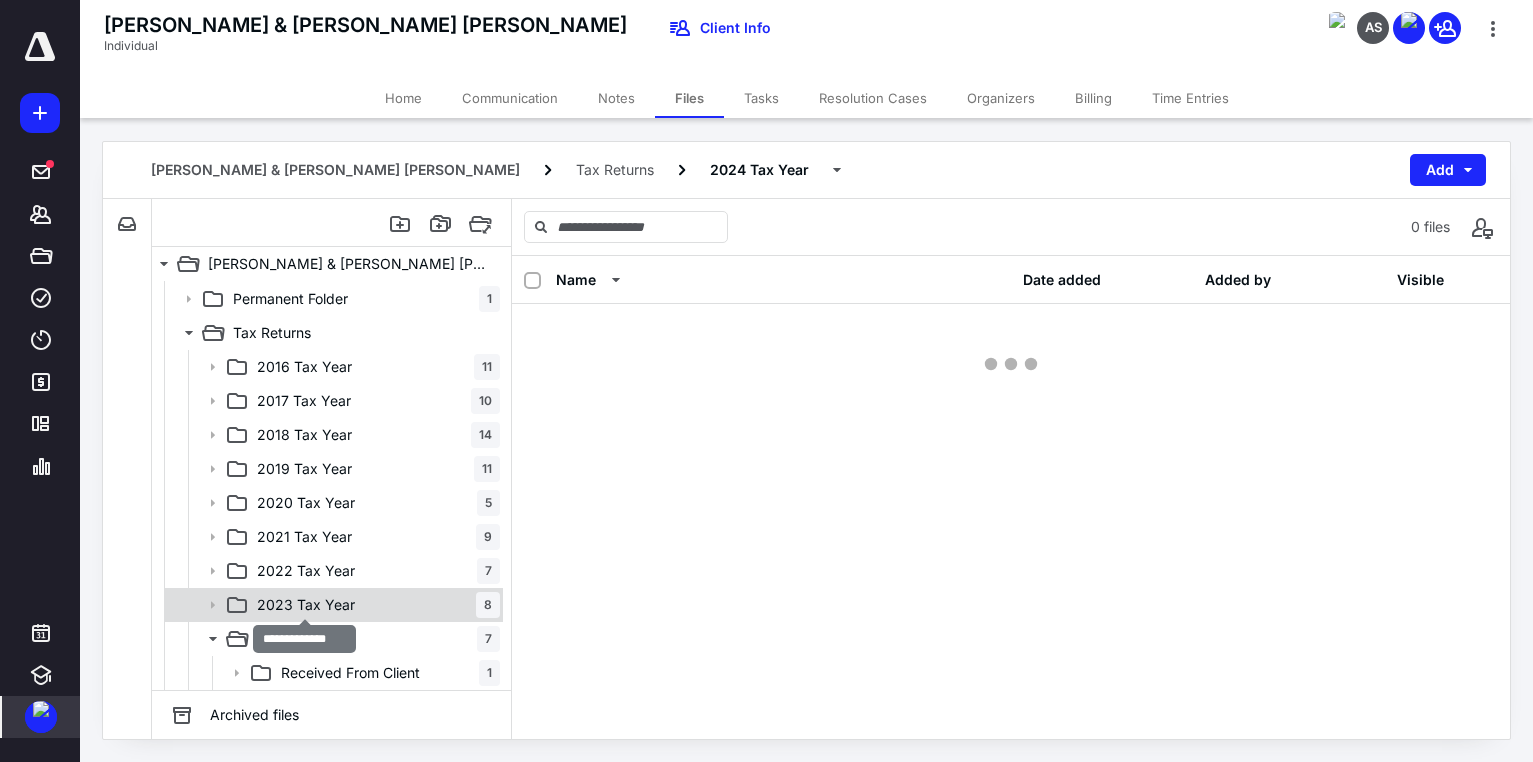 click on "2023 Tax Year" at bounding box center (306, 605) 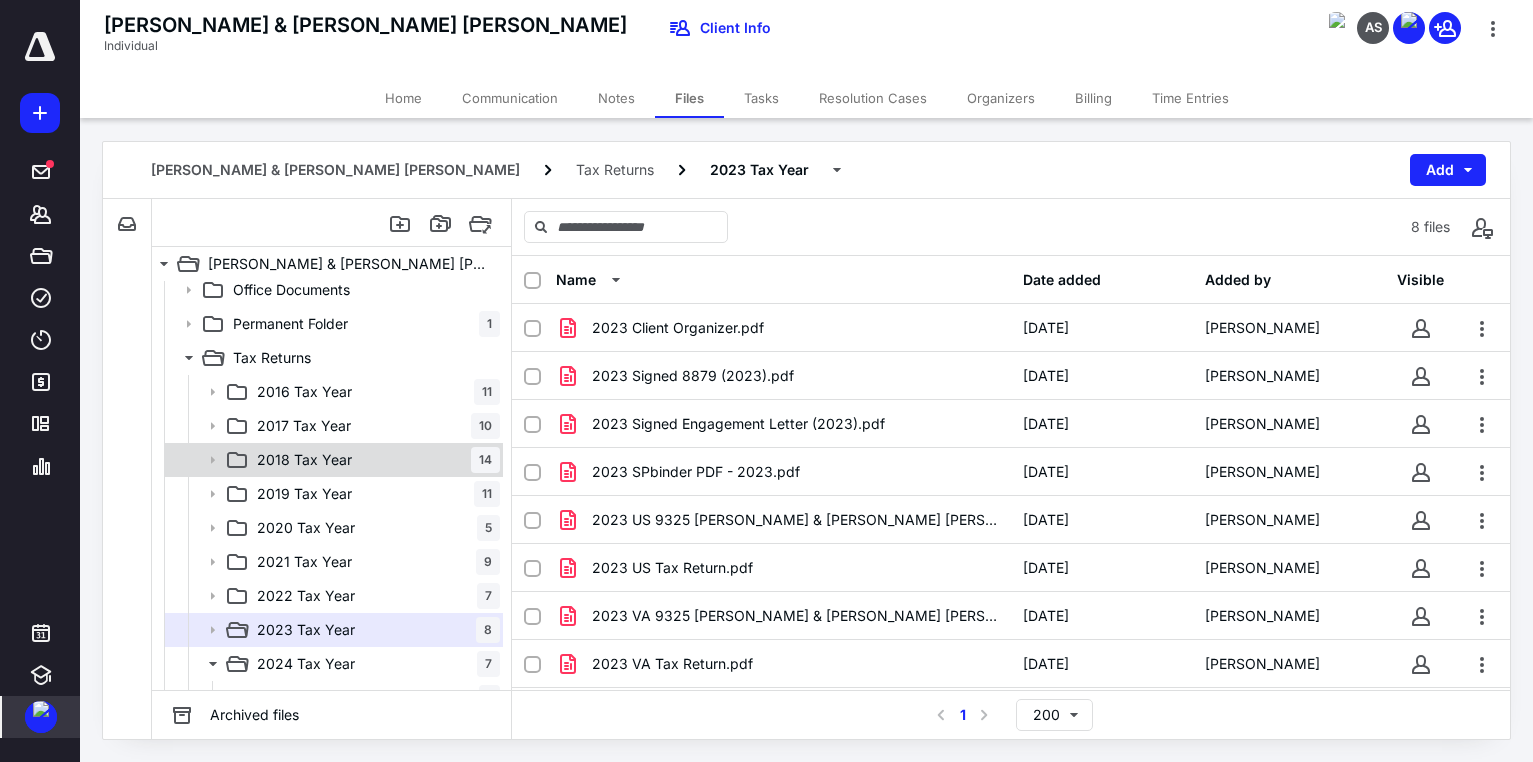 scroll, scrollTop: 0, scrollLeft: 0, axis: both 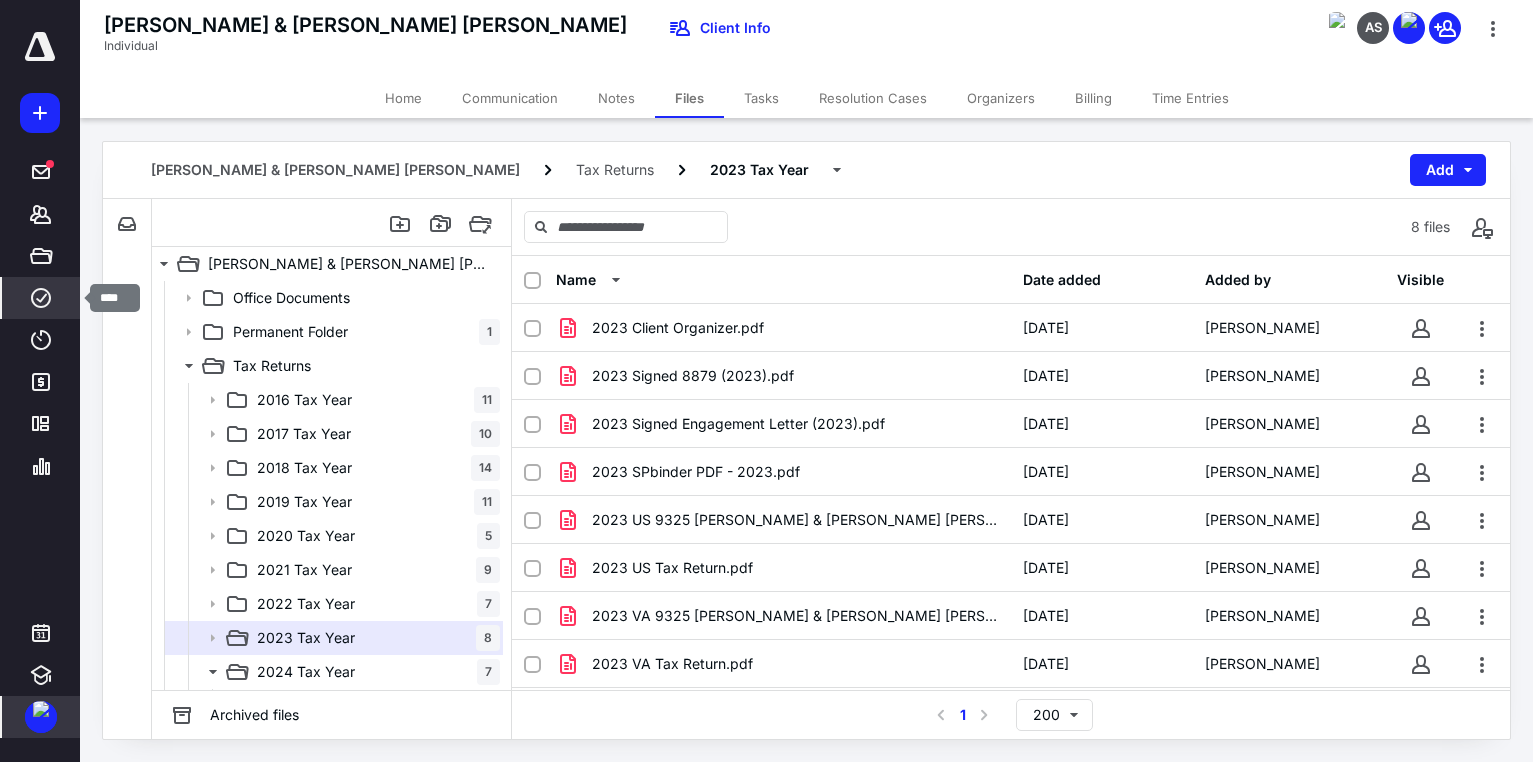 click 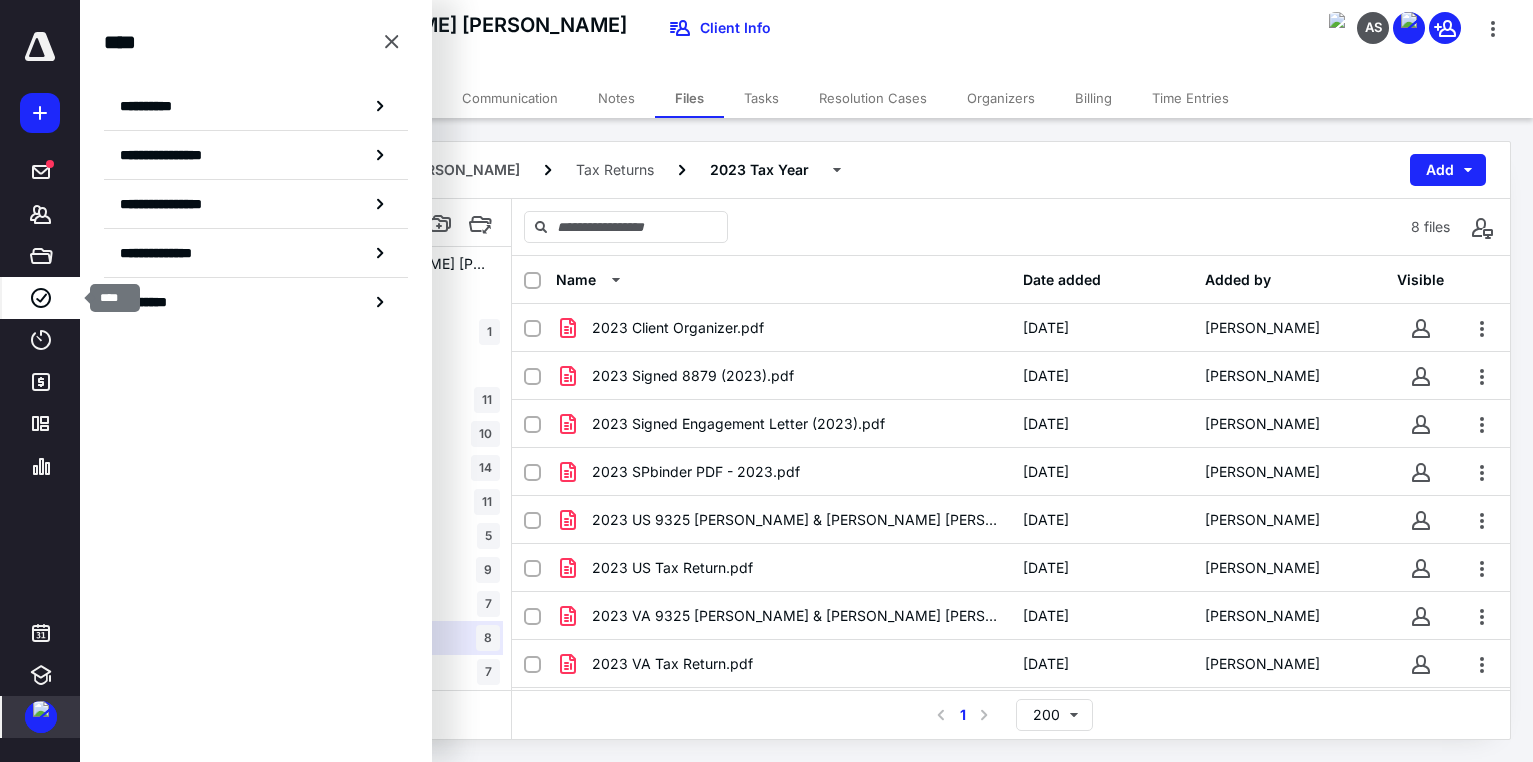 click 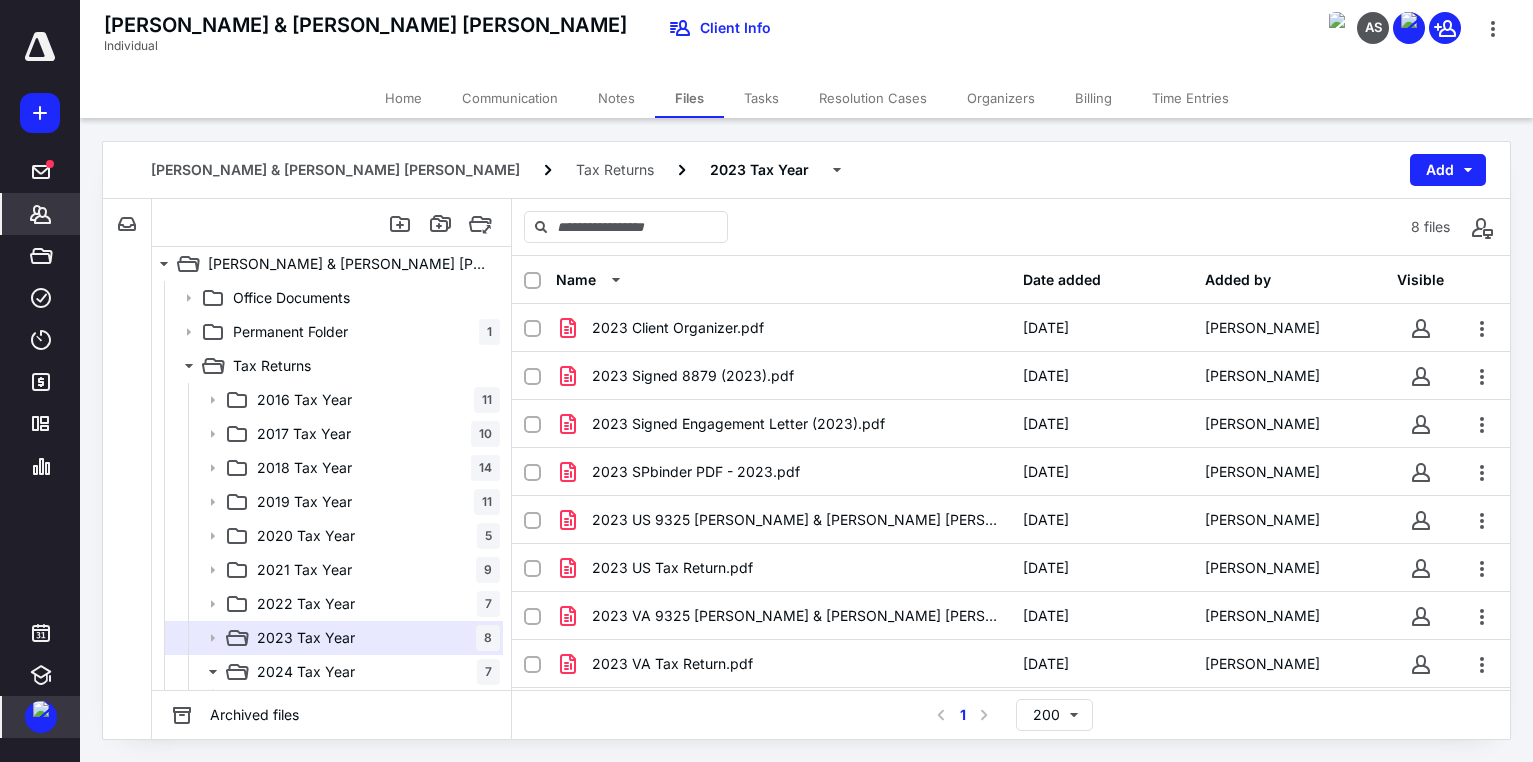 click 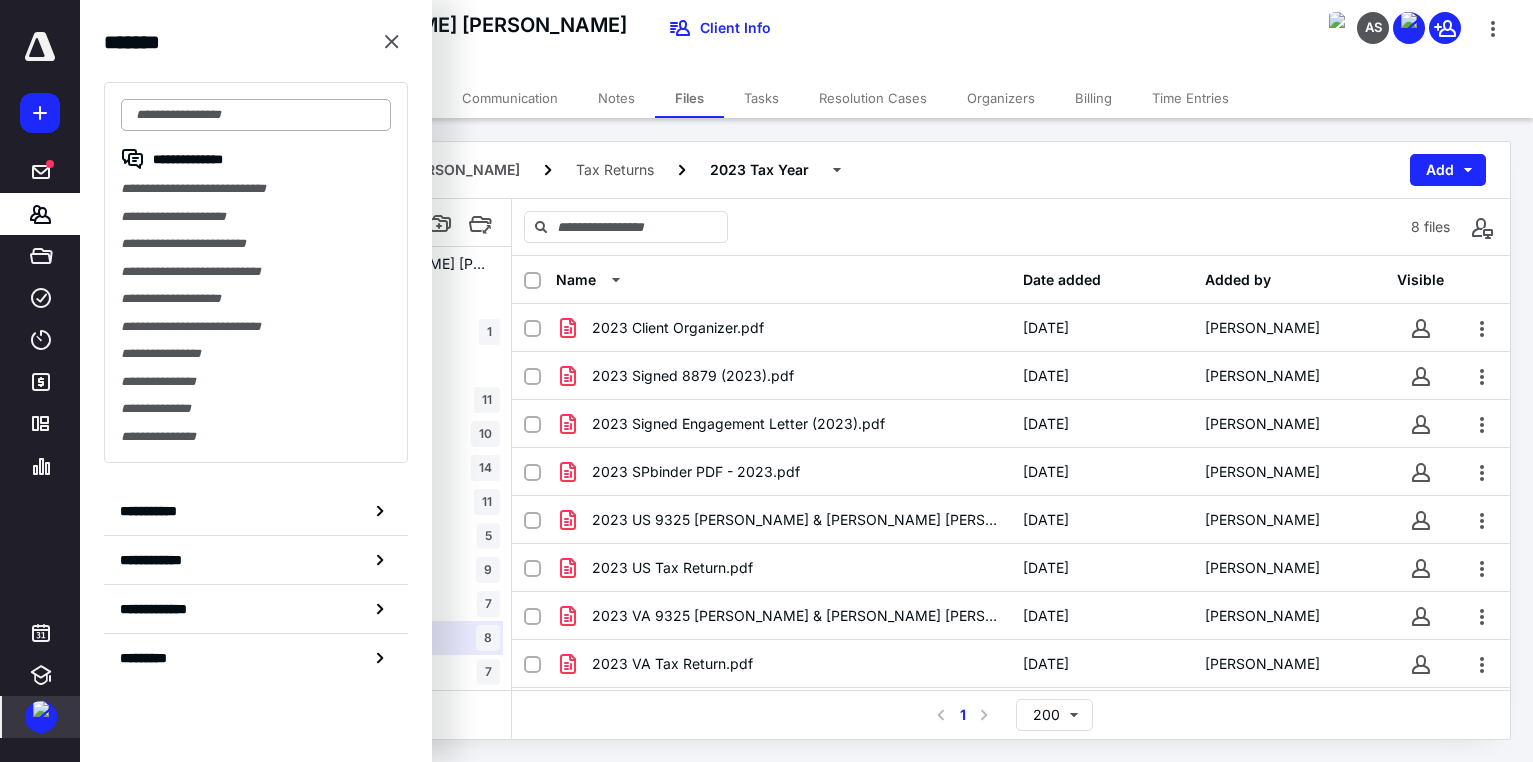 click at bounding box center [256, 115] 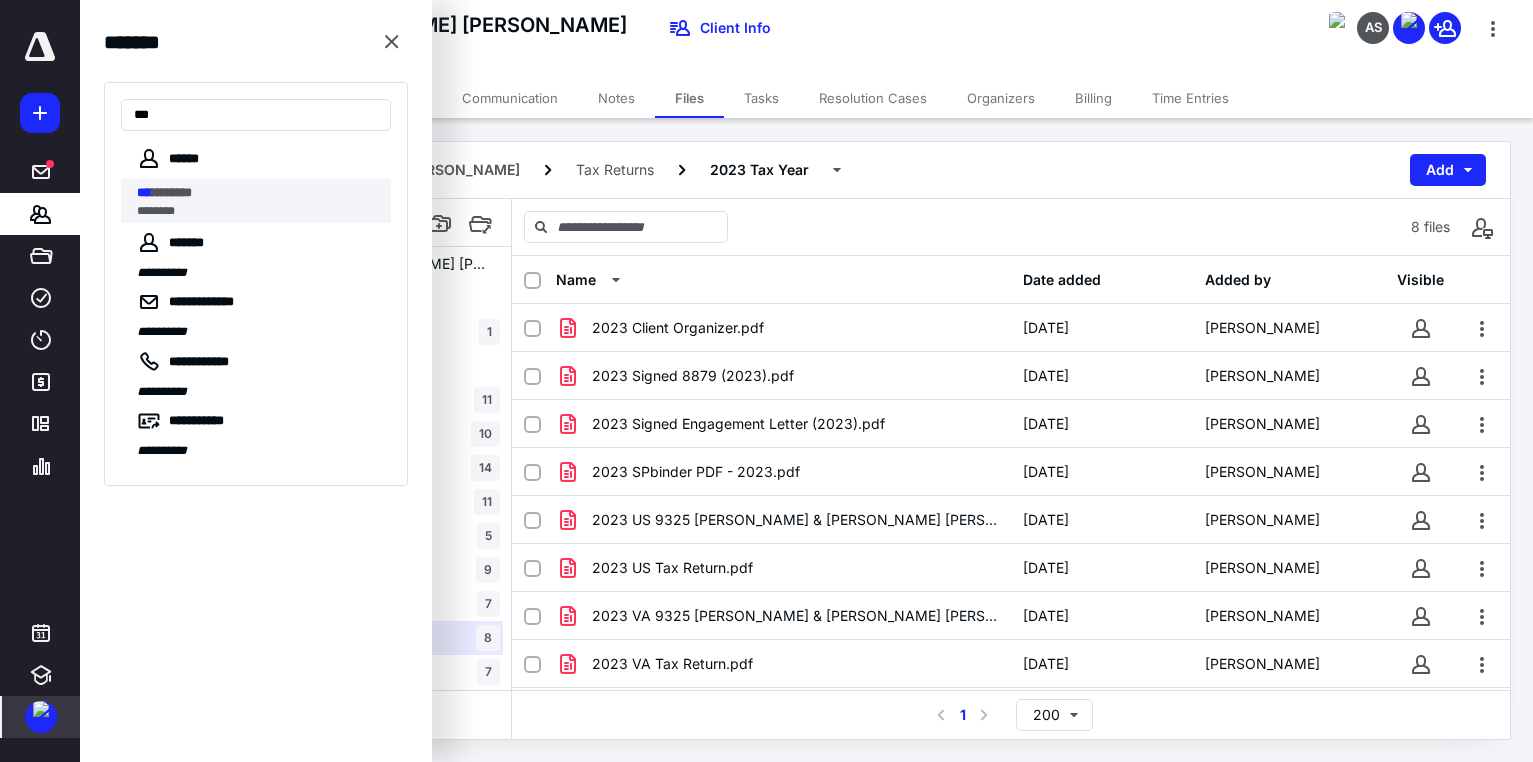 type on "***" 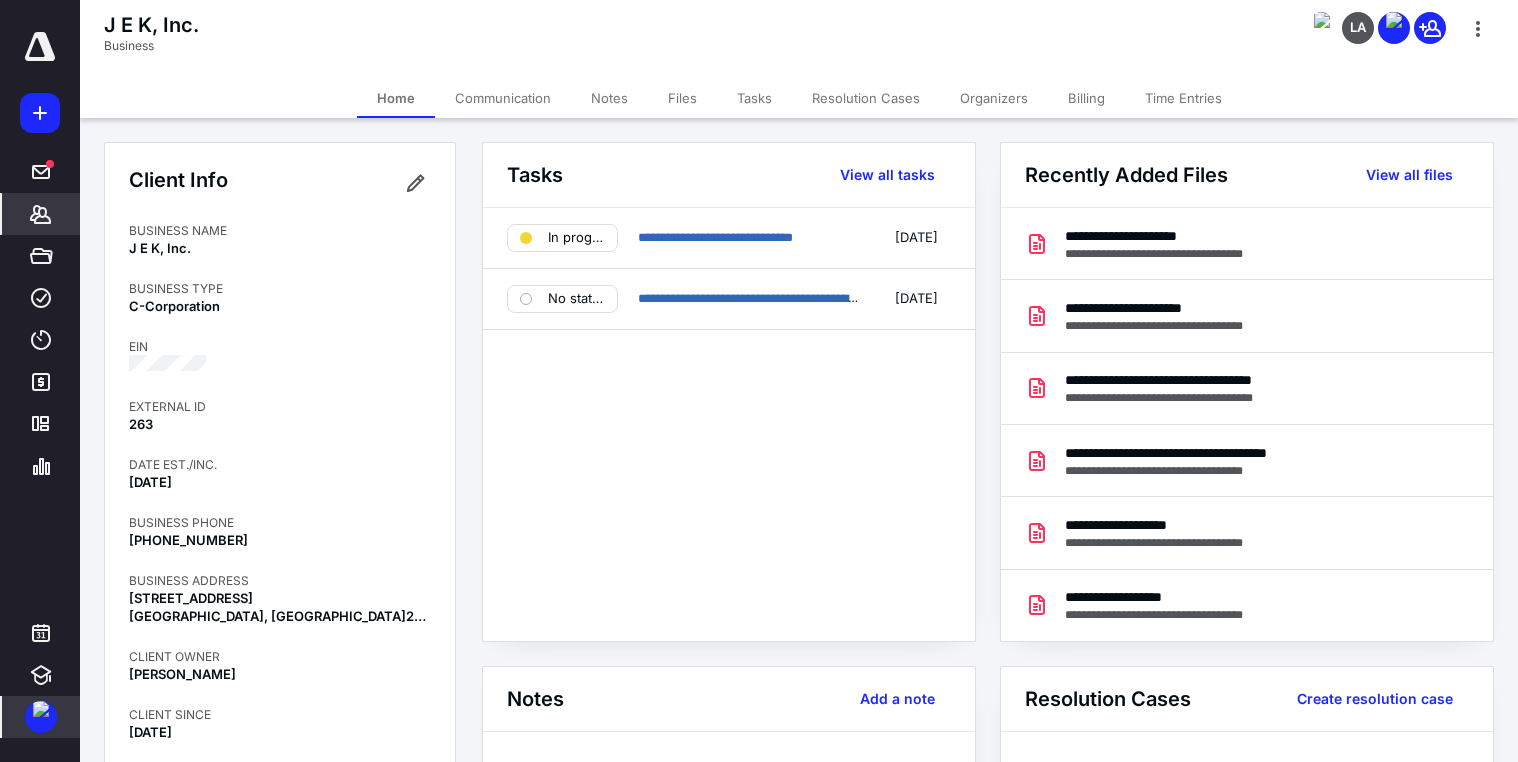 click on "Billing" at bounding box center [1086, 98] 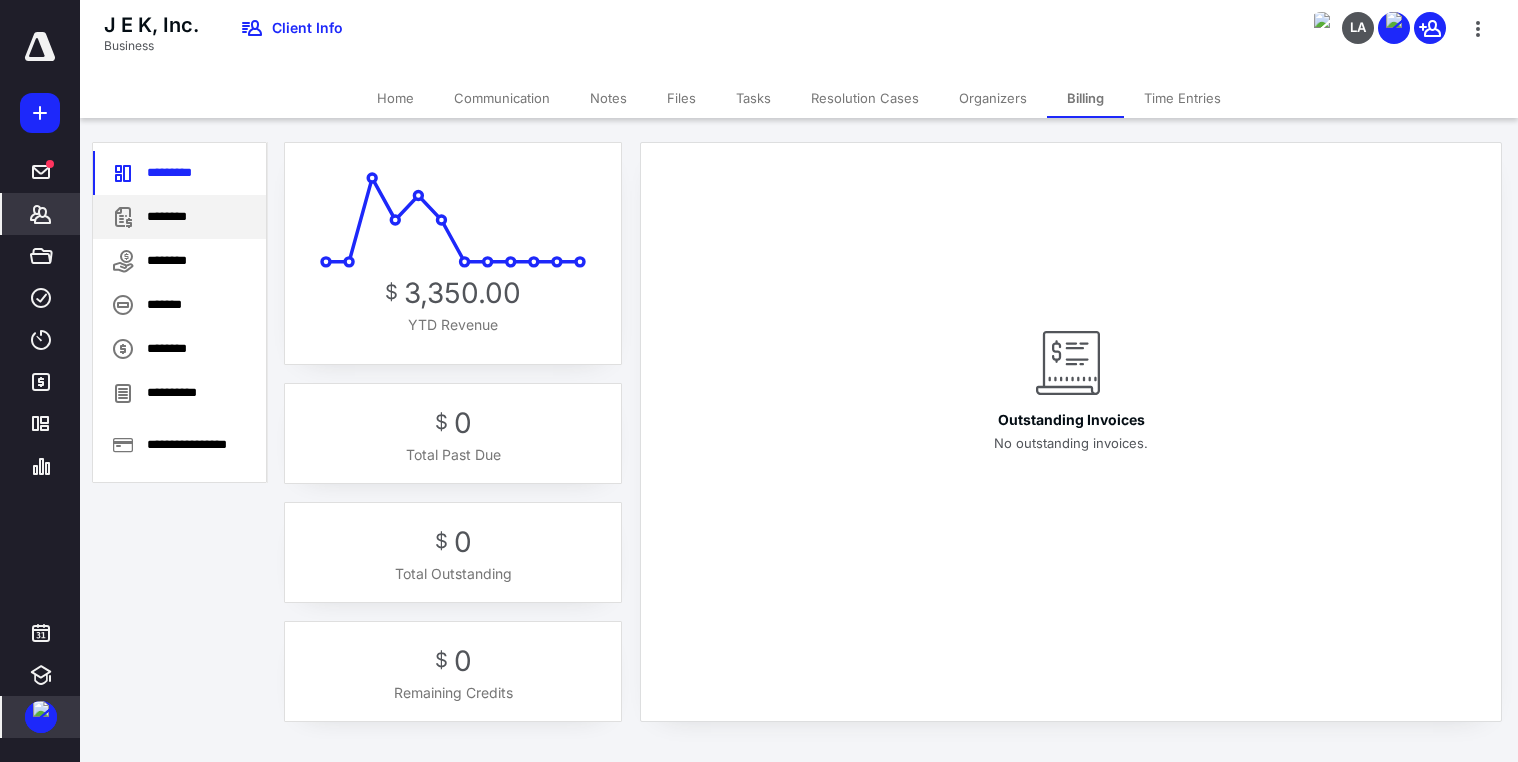 click on "********" at bounding box center (179, 217) 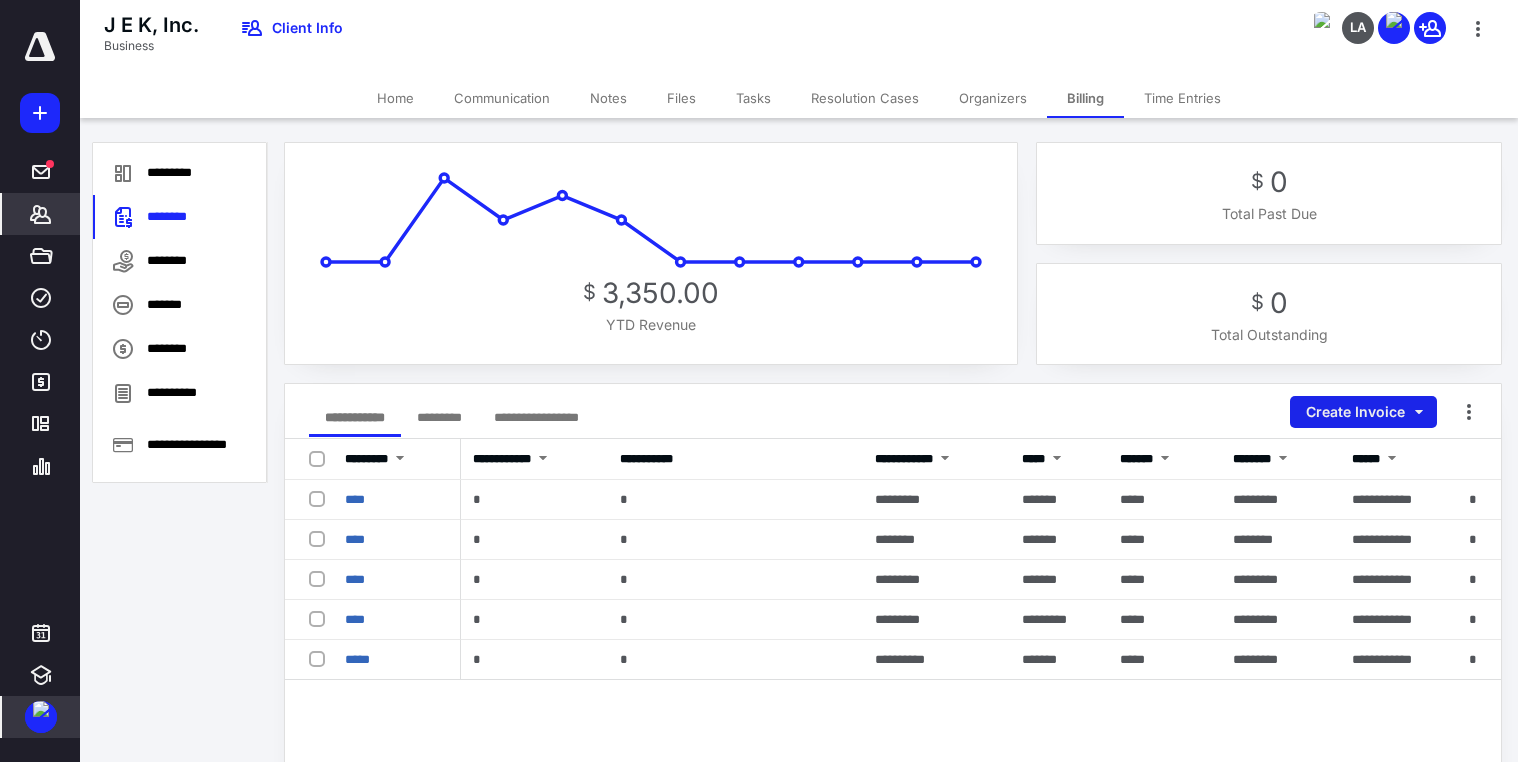 click on "Create Invoice" at bounding box center (1363, 412) 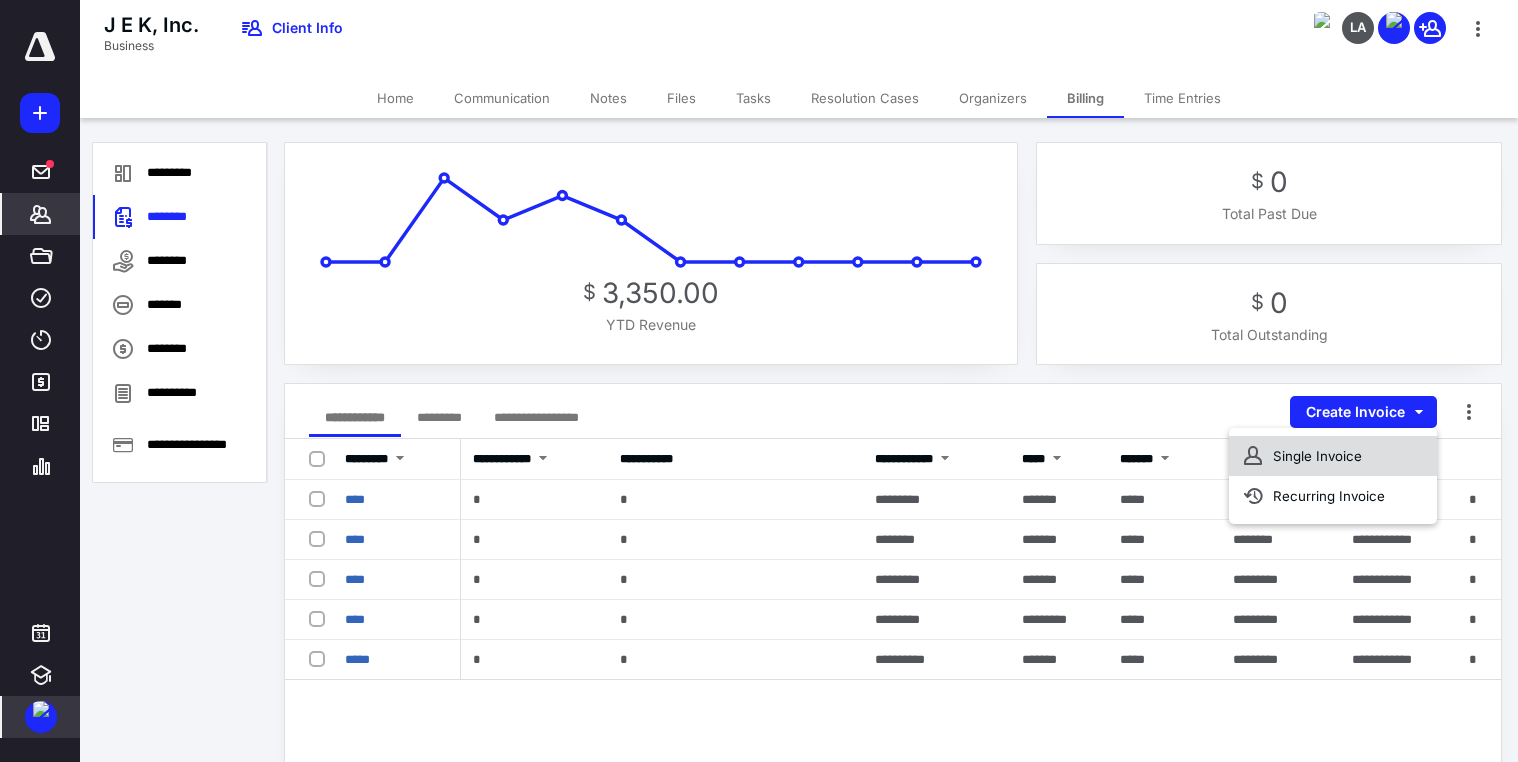 click on "Single Invoice" at bounding box center (1333, 456) 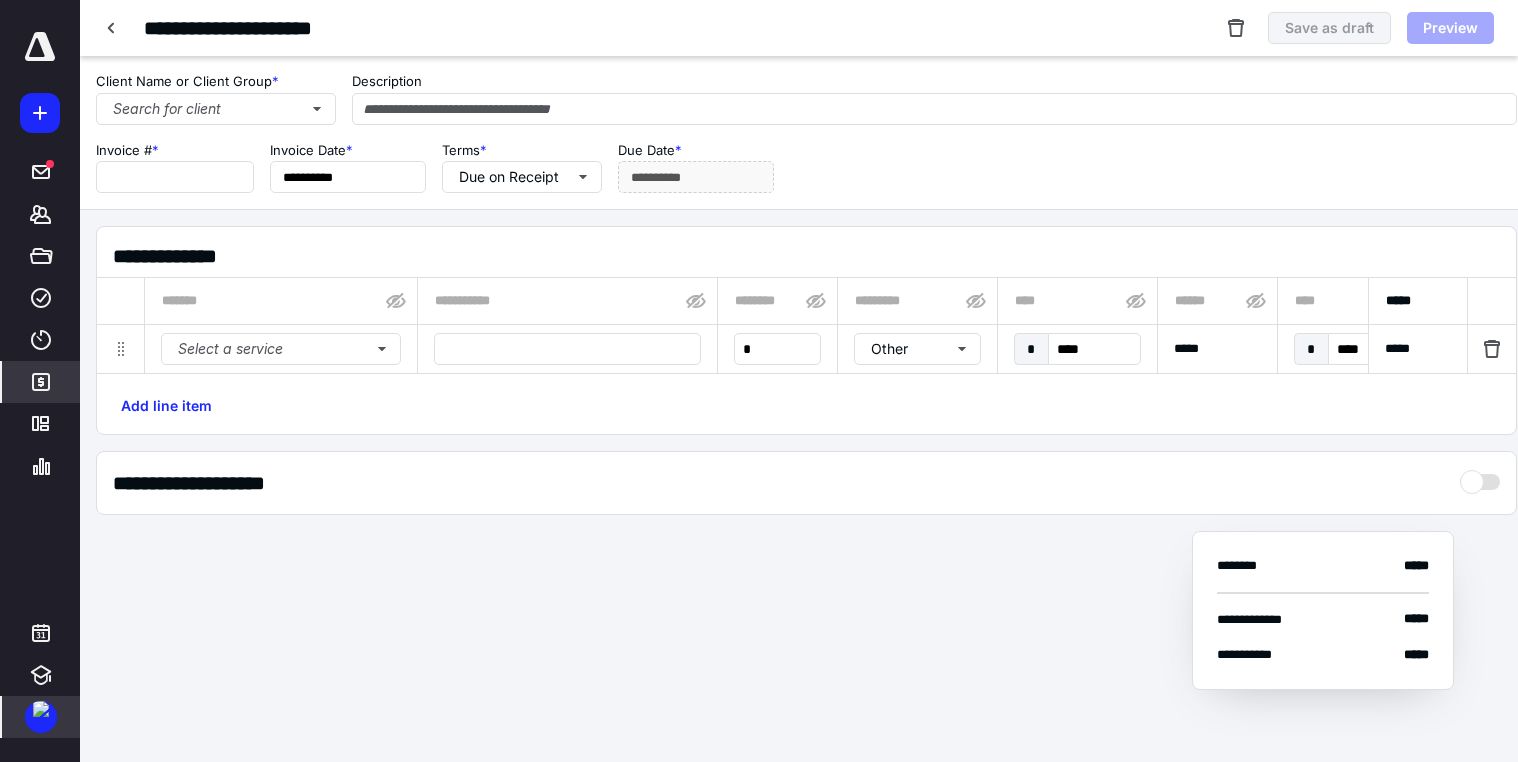 type on "**********" 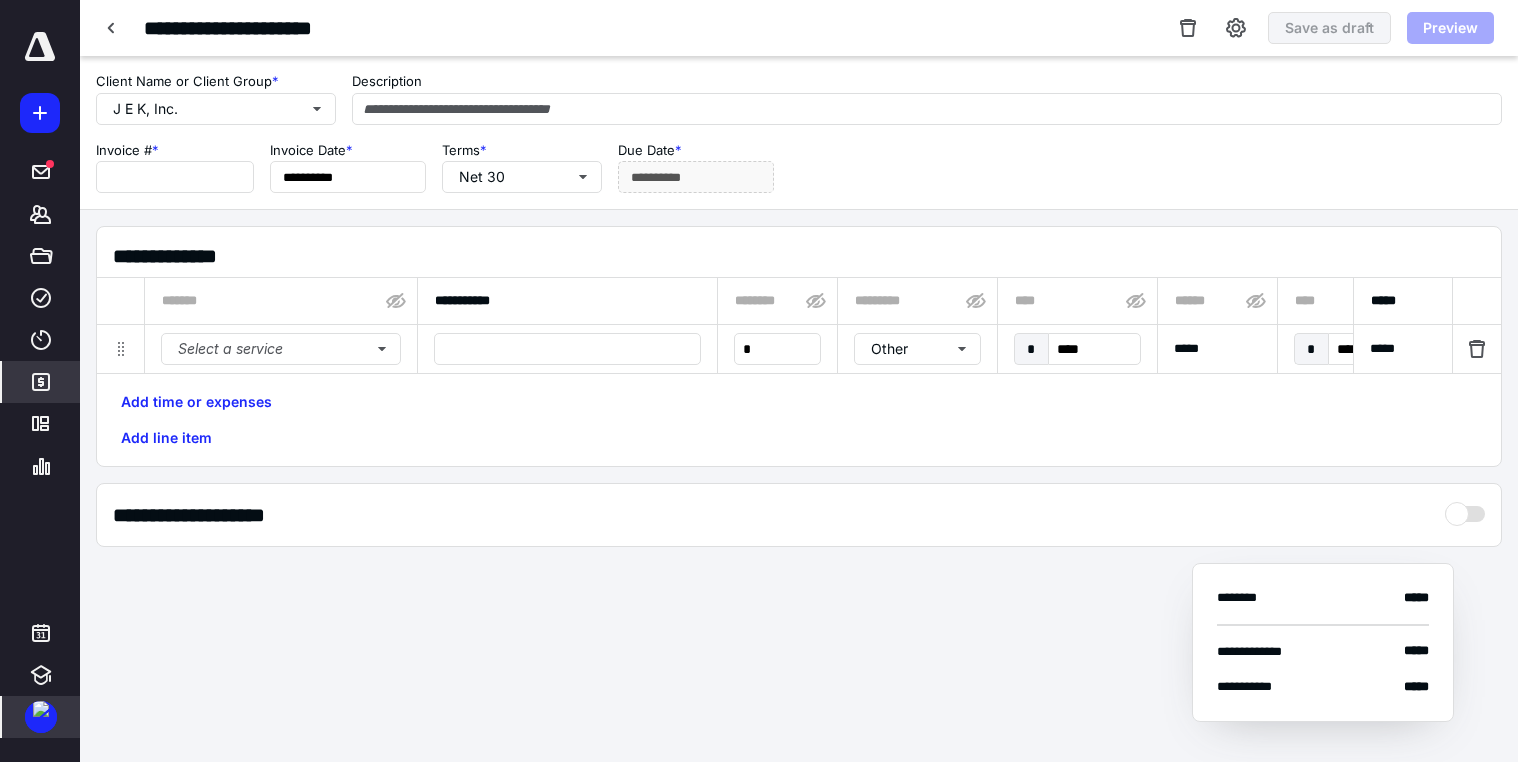 type on "****" 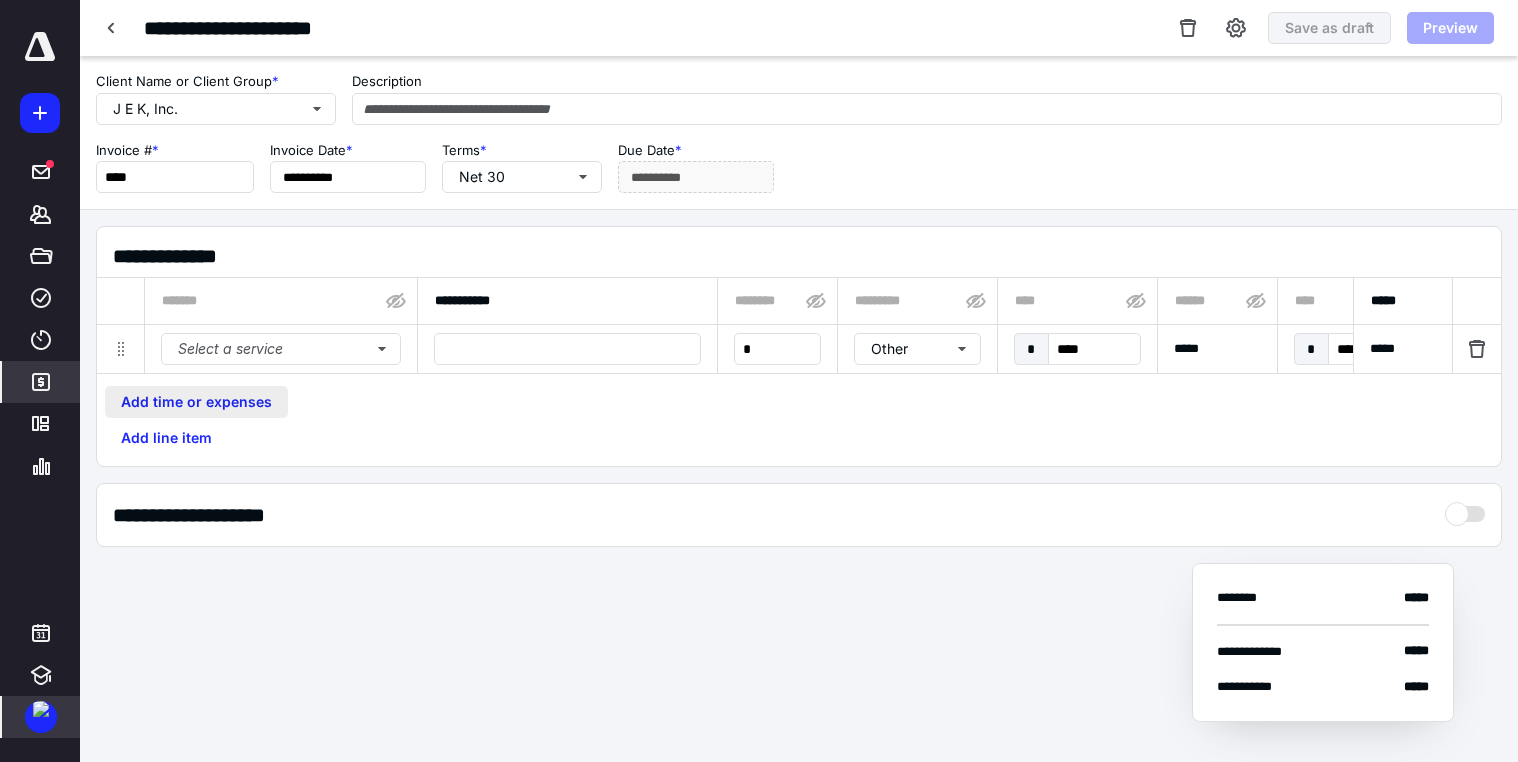 click on "Add time or expenses" at bounding box center [196, 402] 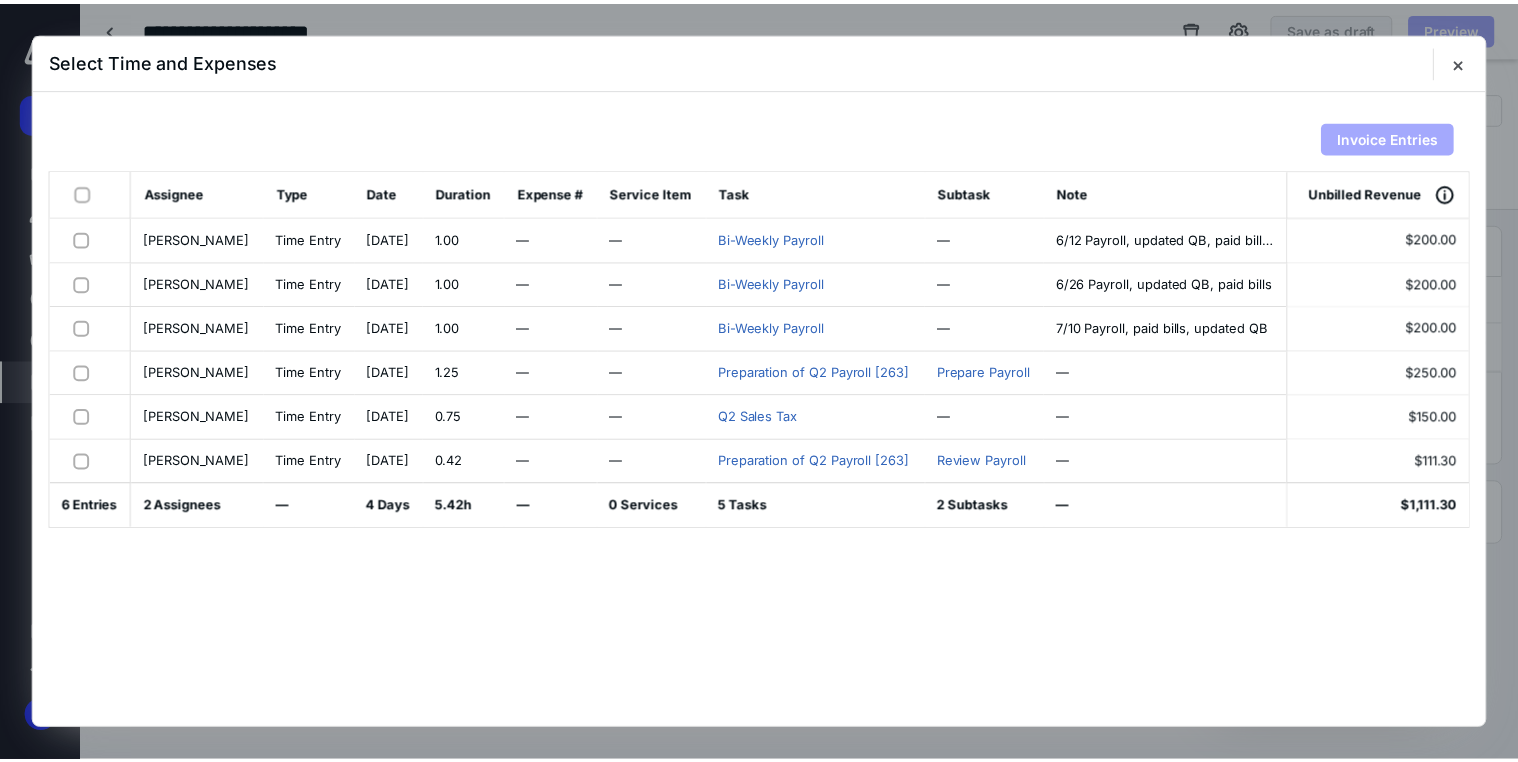scroll, scrollTop: 0, scrollLeft: 0, axis: both 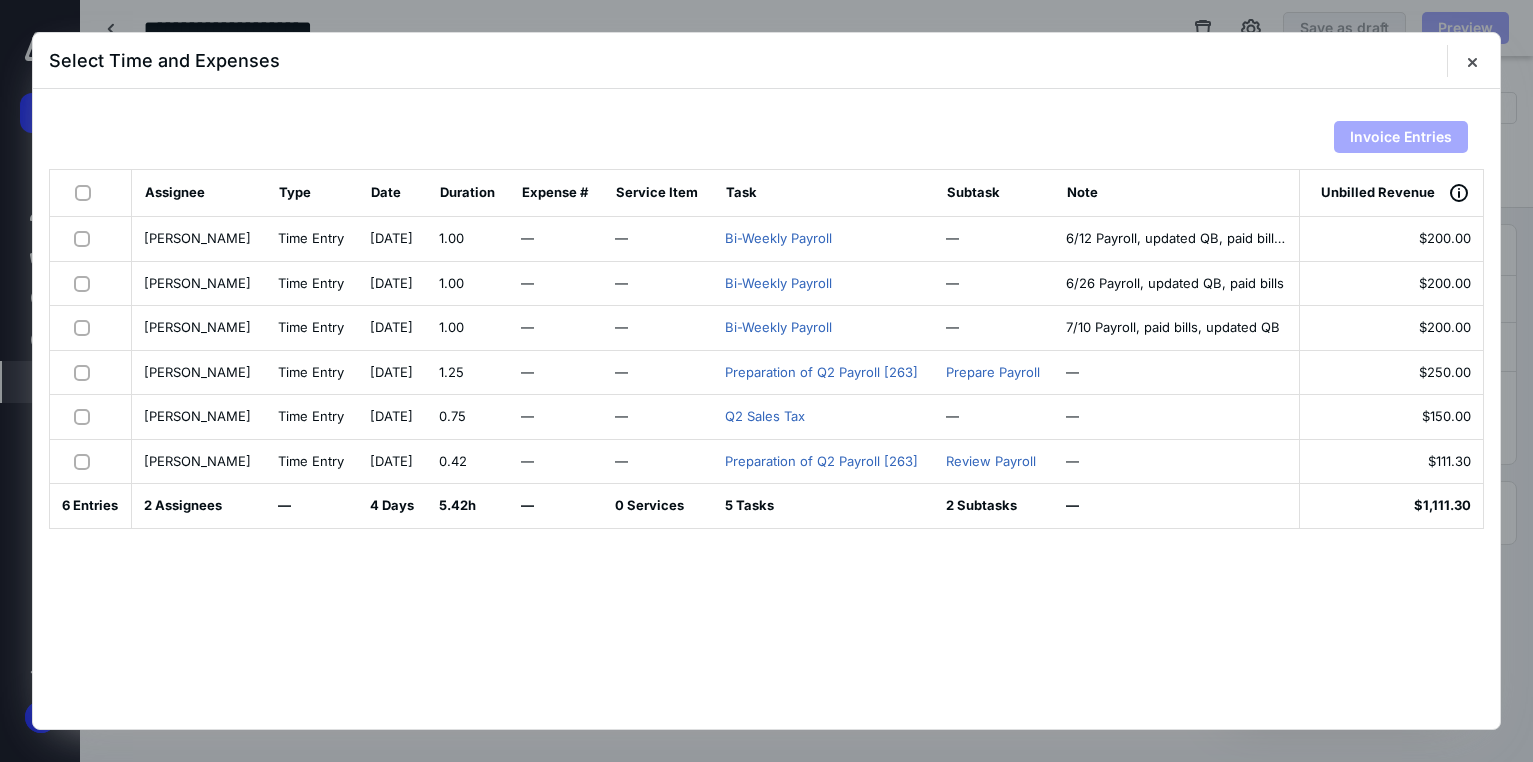 click at bounding box center [86, 238] 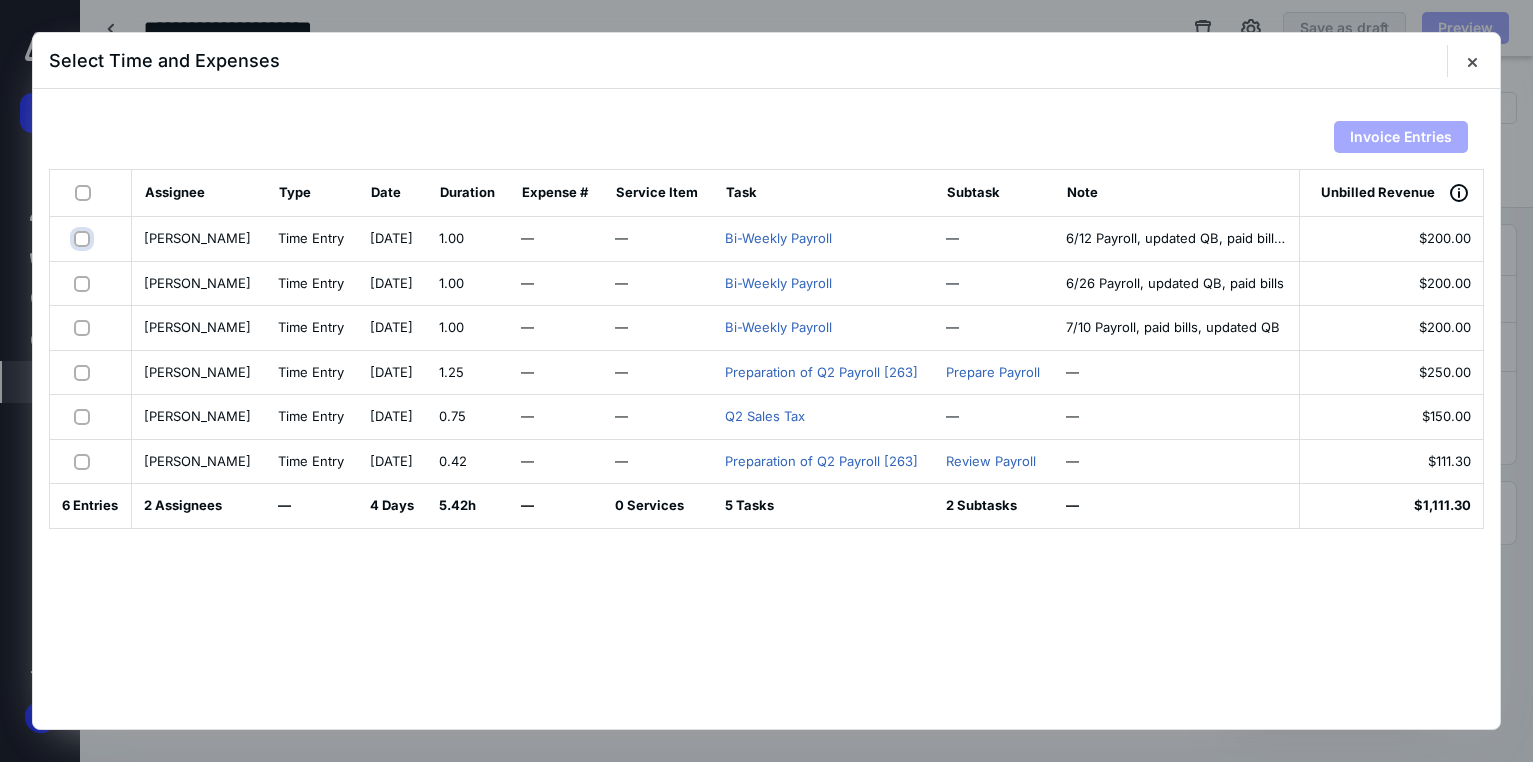 click at bounding box center [84, 238] 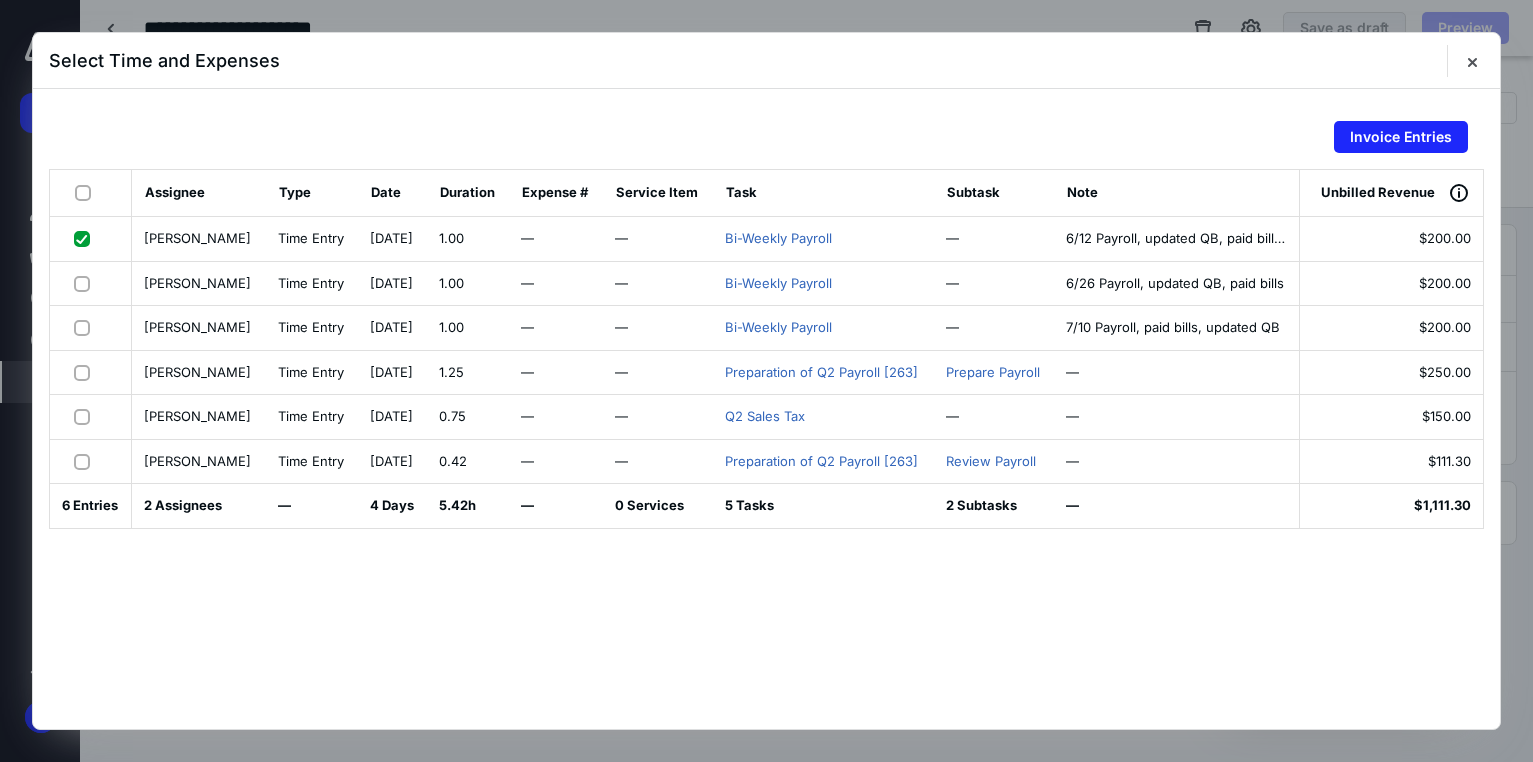 click at bounding box center [86, 283] 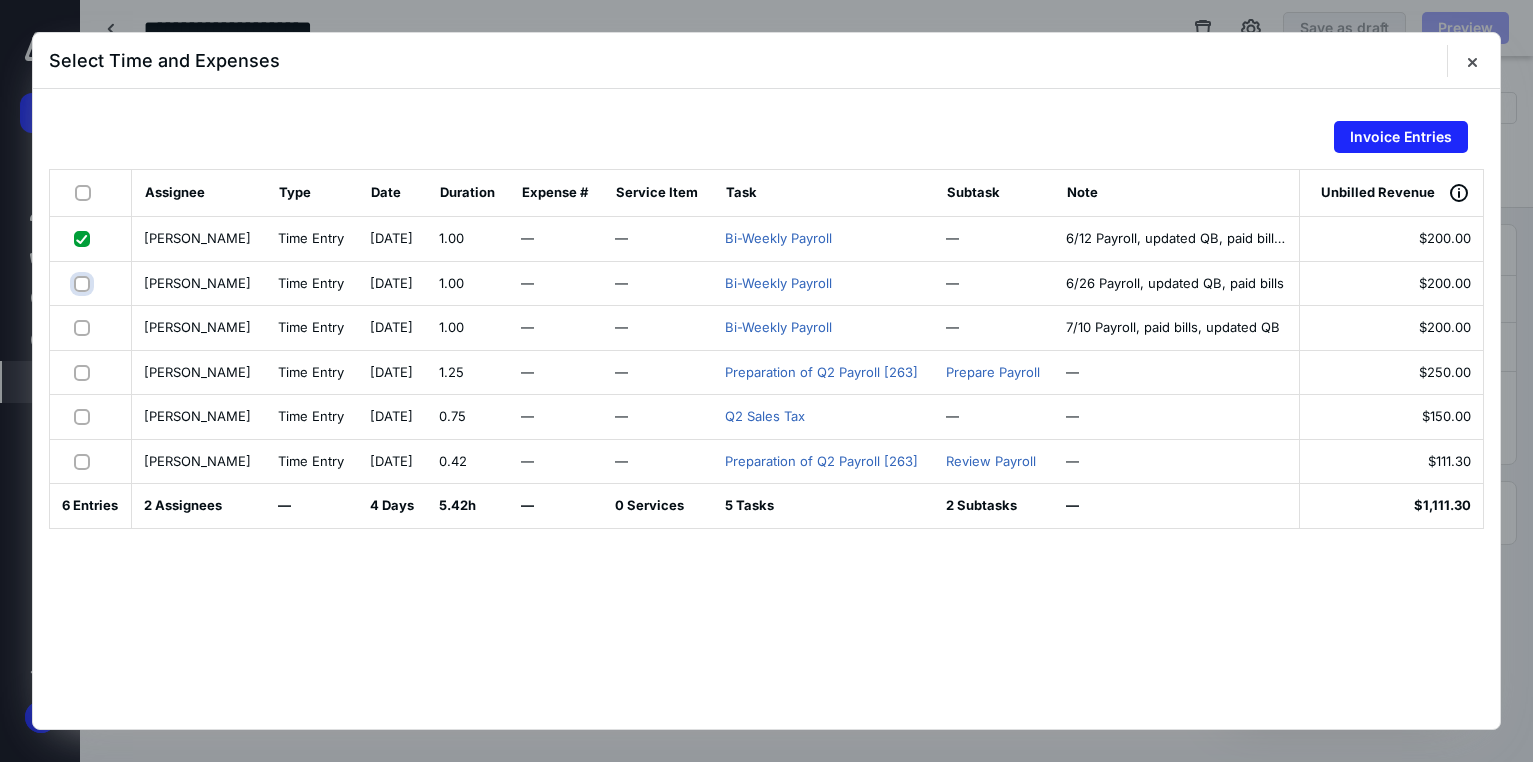 checkbox on "true" 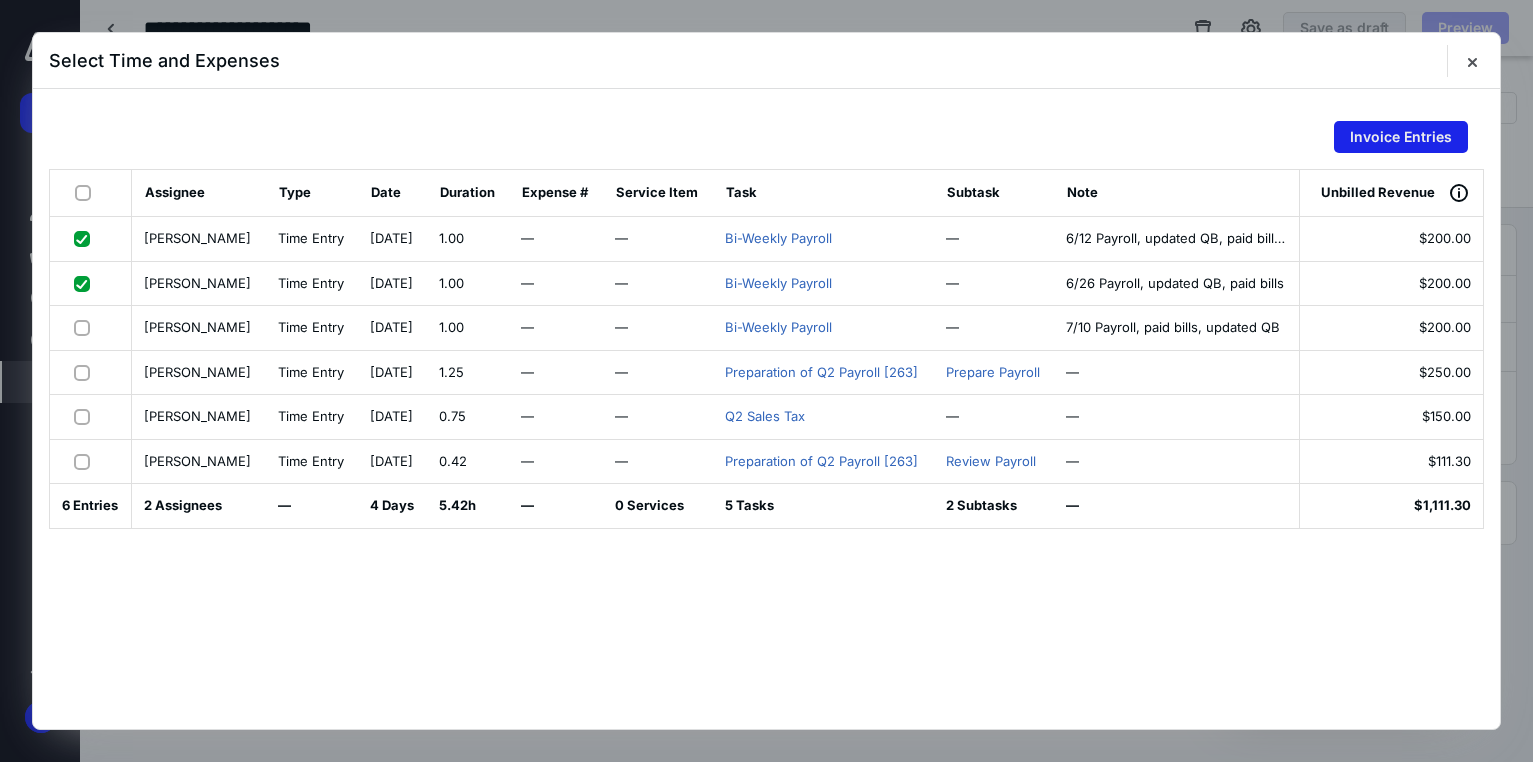 click on "Invoice Entries" at bounding box center (1401, 137) 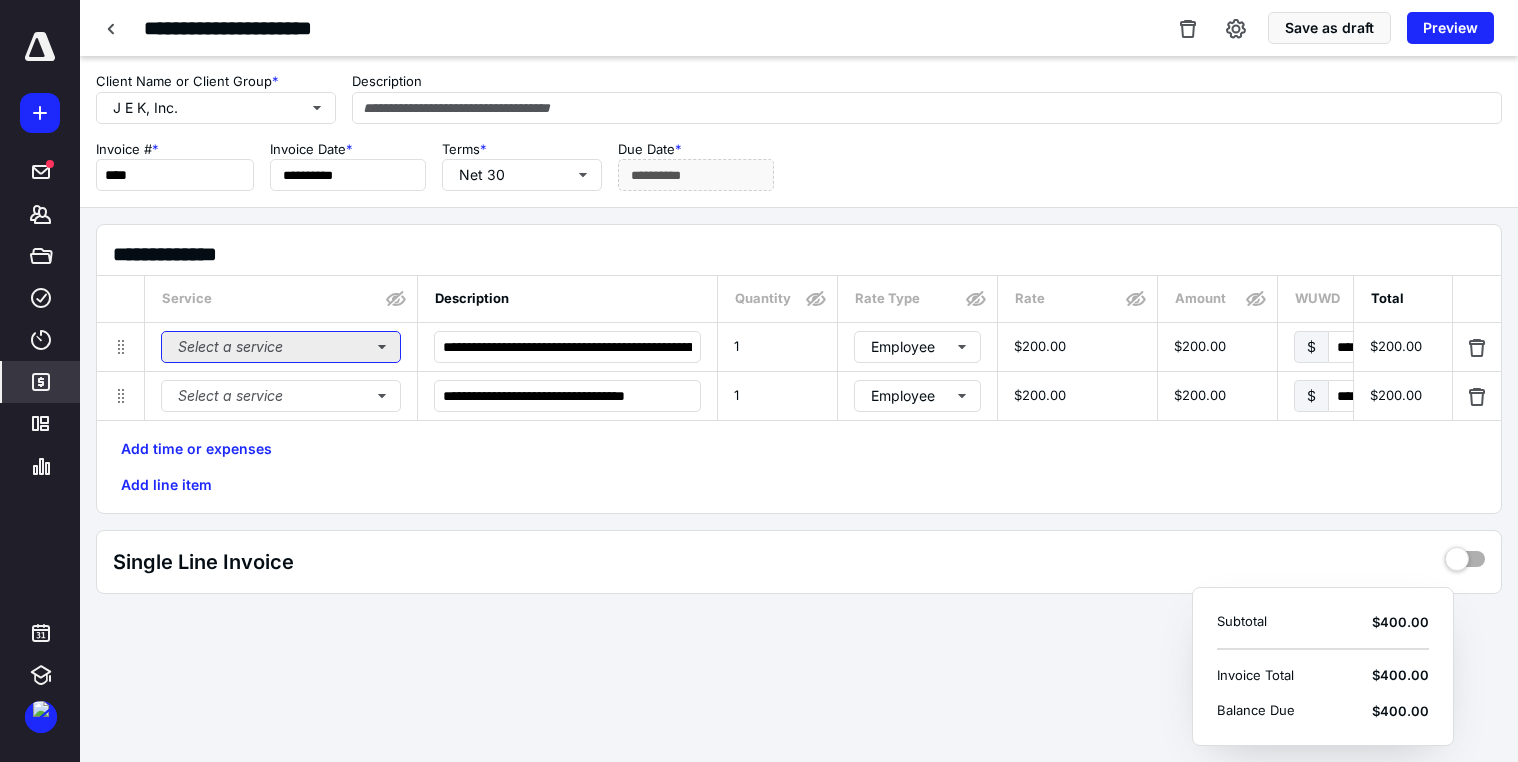 click on "Select a service" at bounding box center (281, 347) 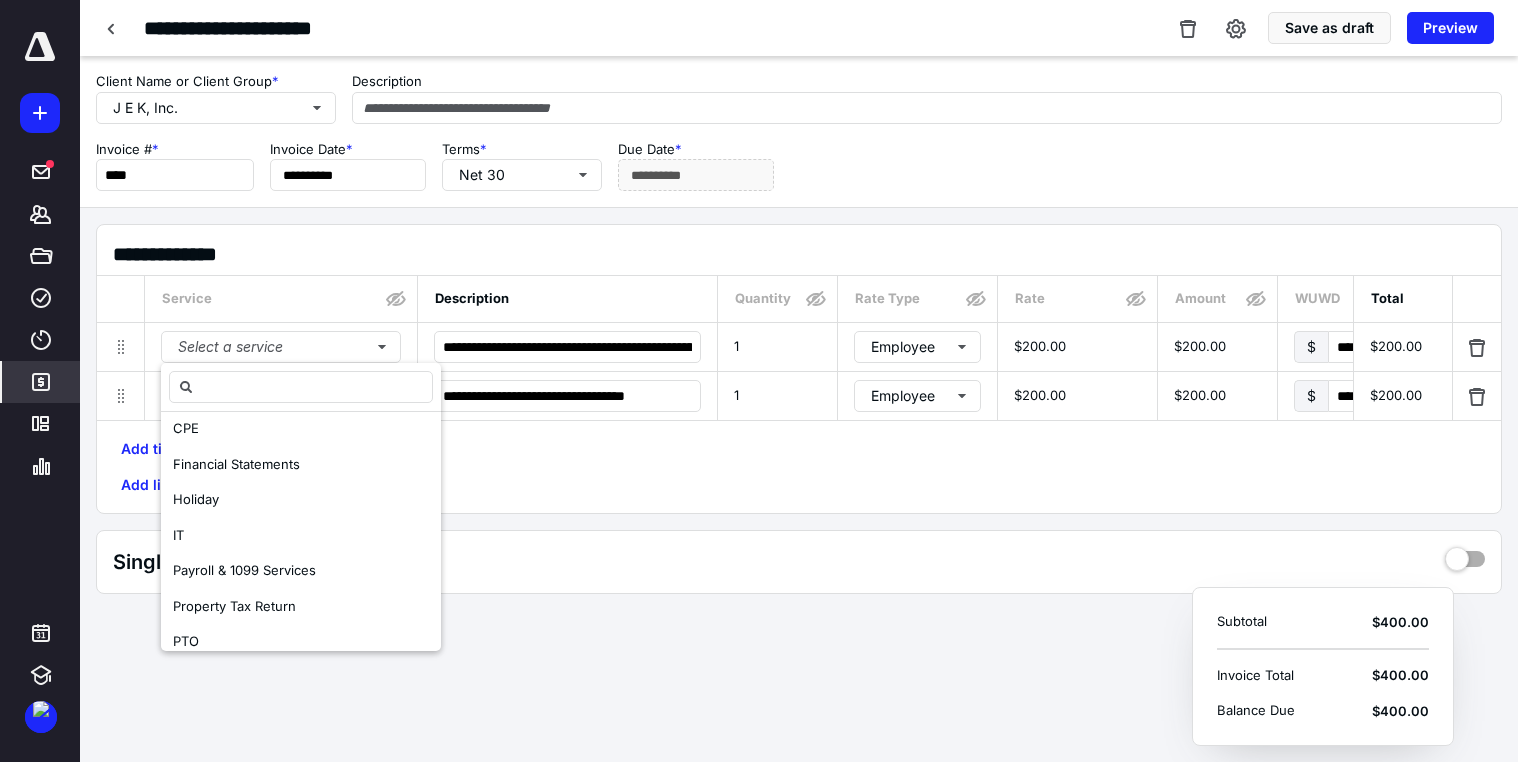 scroll, scrollTop: 400, scrollLeft: 0, axis: vertical 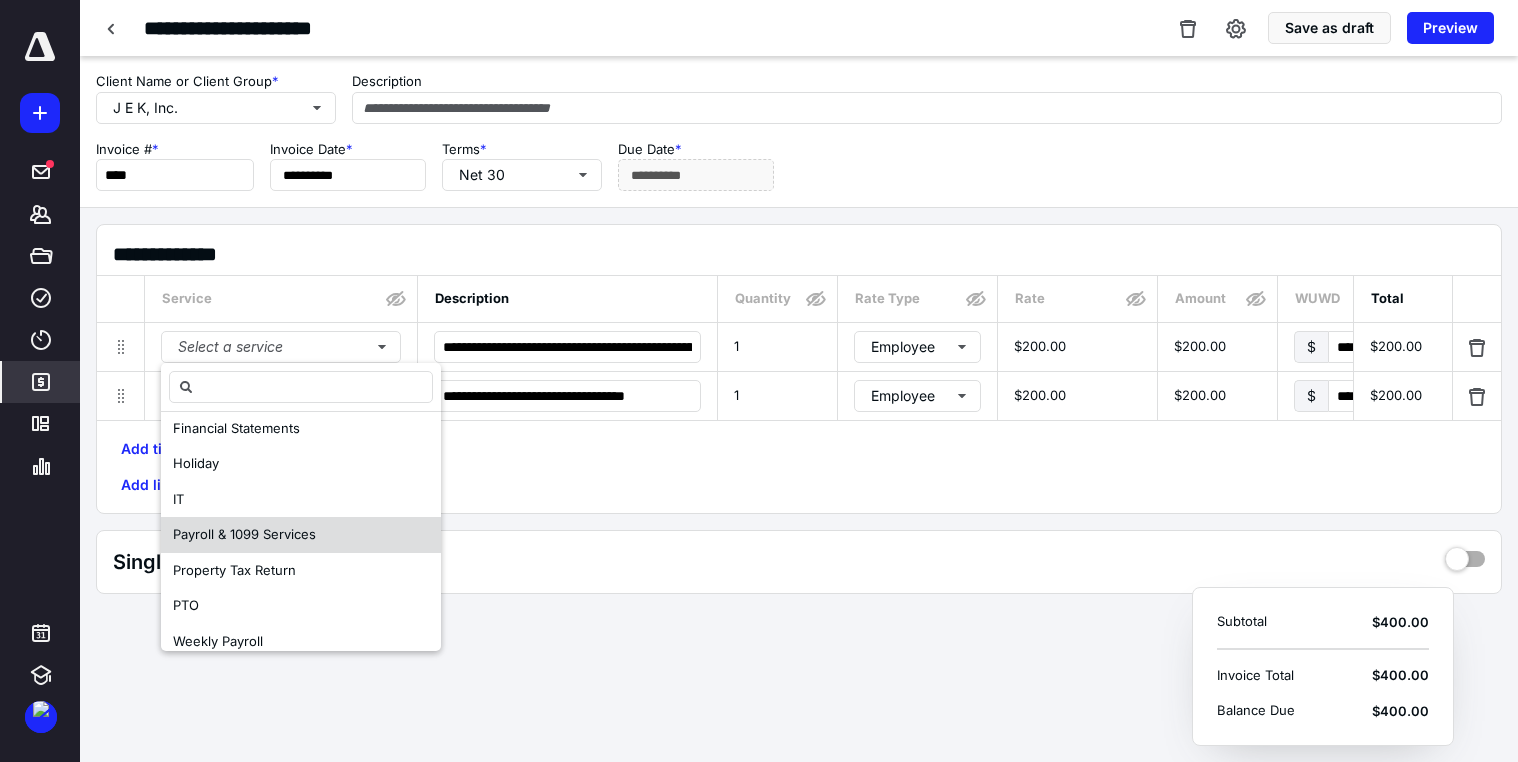 click on "Payroll & 1099 Services" at bounding box center (244, 534) 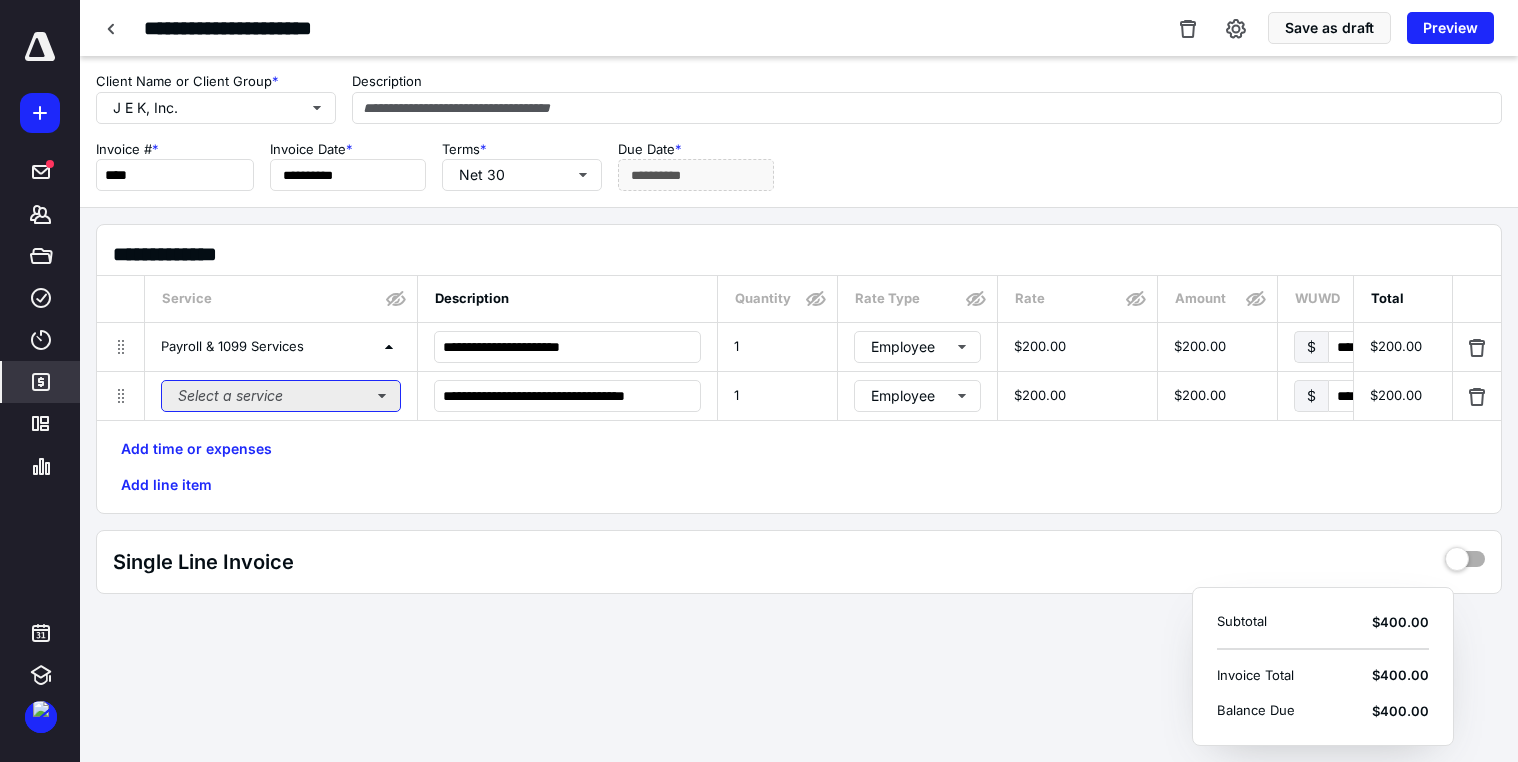 click on "Select a service" at bounding box center (281, 396) 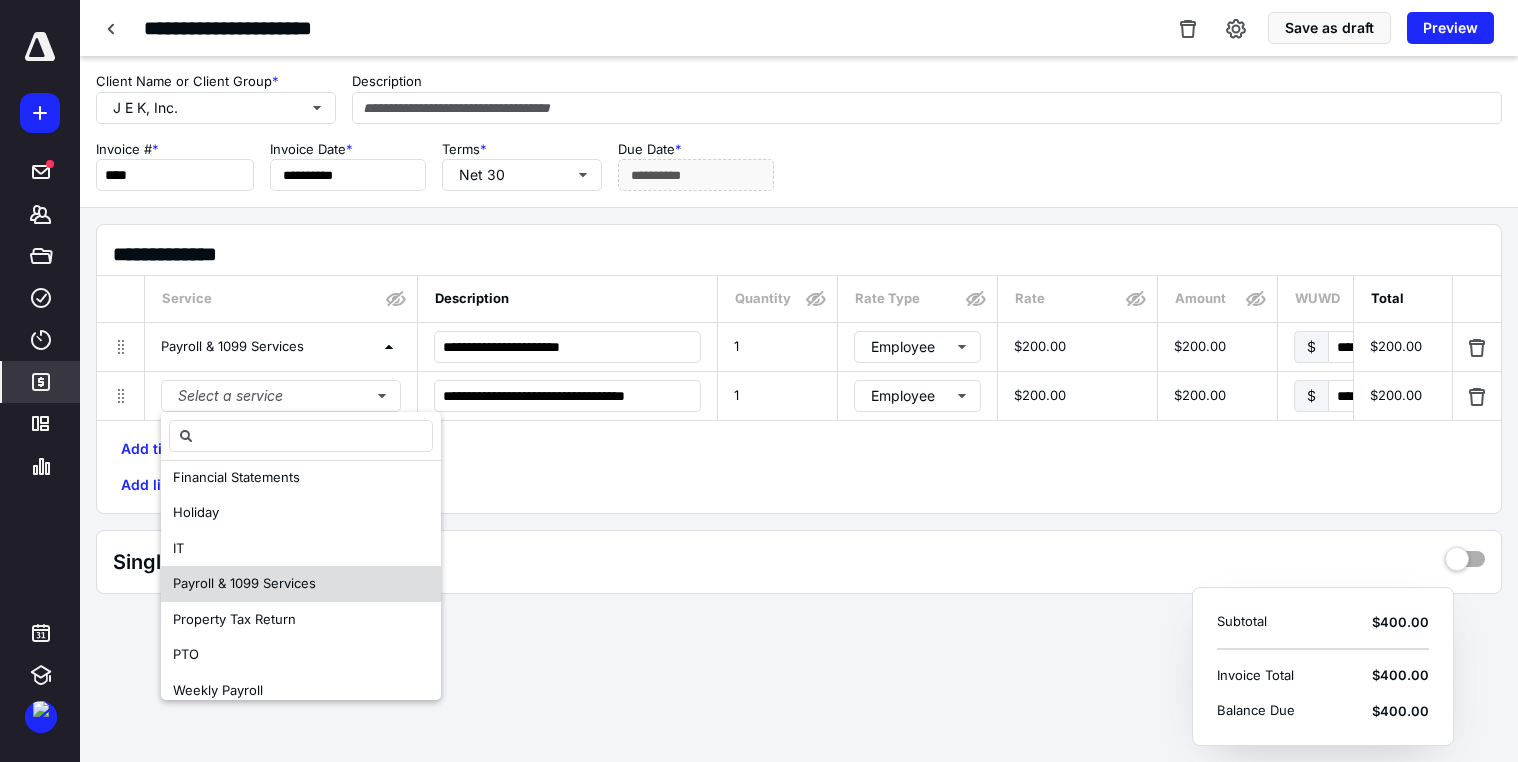 scroll, scrollTop: 300, scrollLeft: 0, axis: vertical 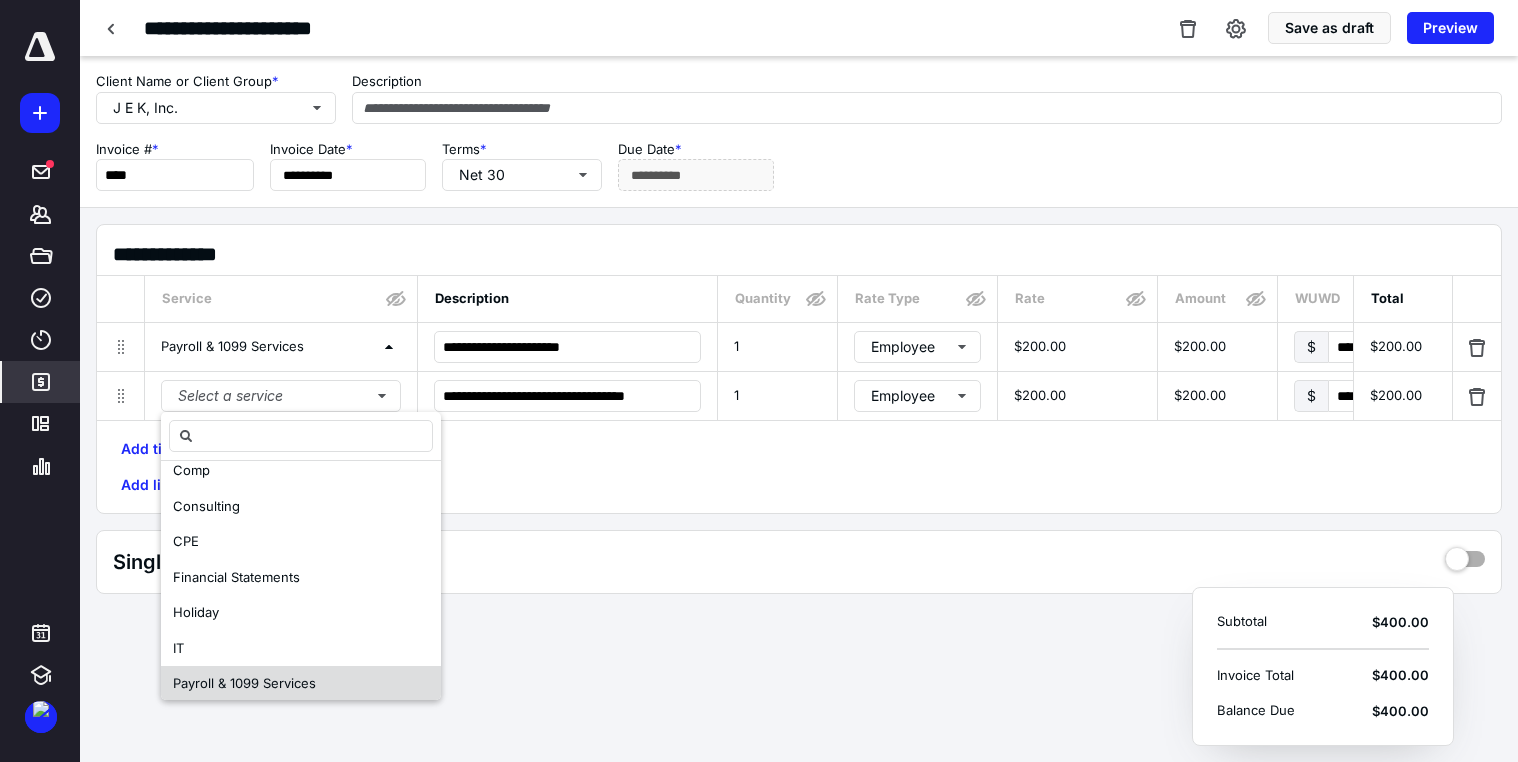 click on "Payroll & 1099 Services" at bounding box center [244, 683] 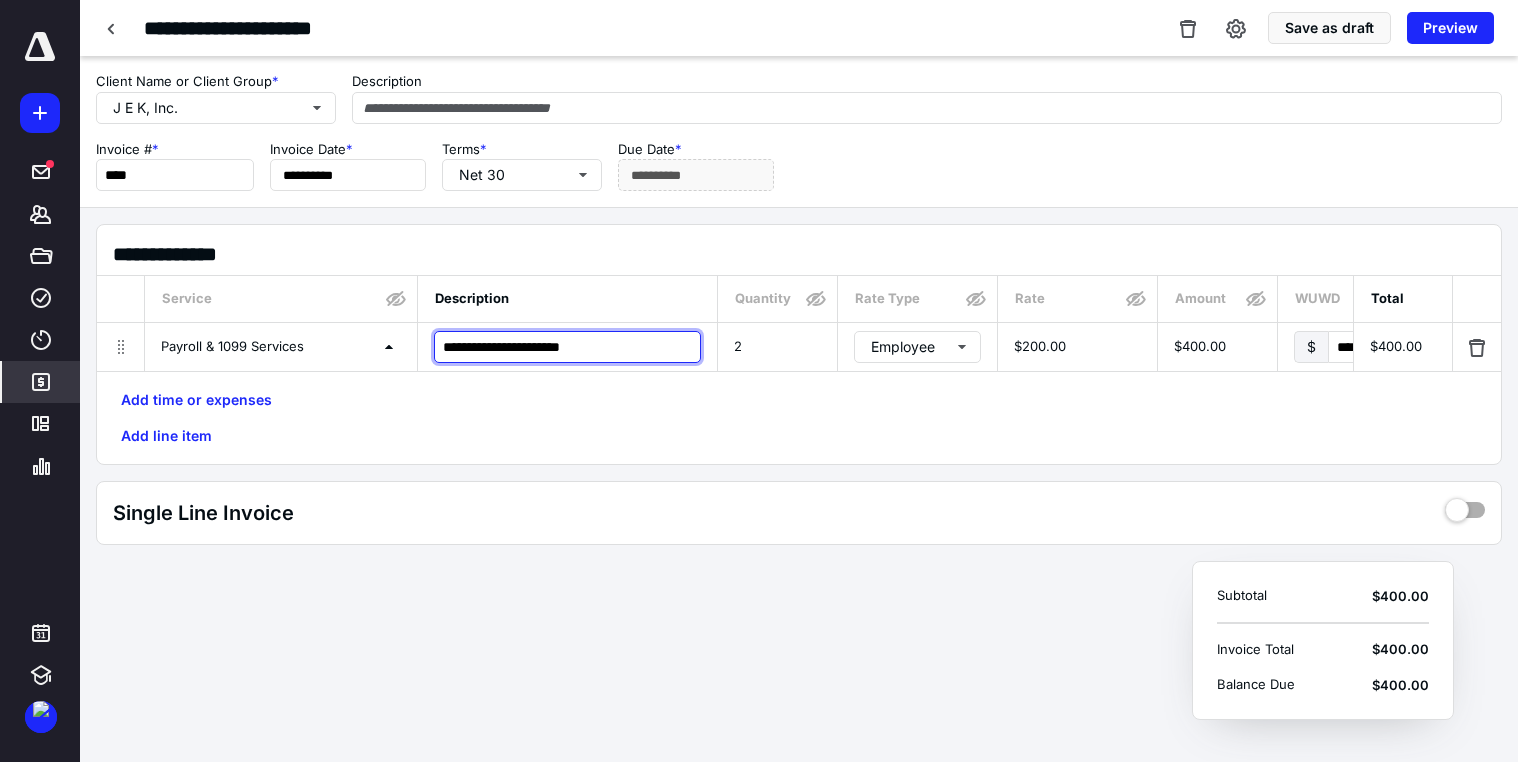 drag, startPoint x: 613, startPoint y: 349, endPoint x: 434, endPoint y: 324, distance: 180.73738 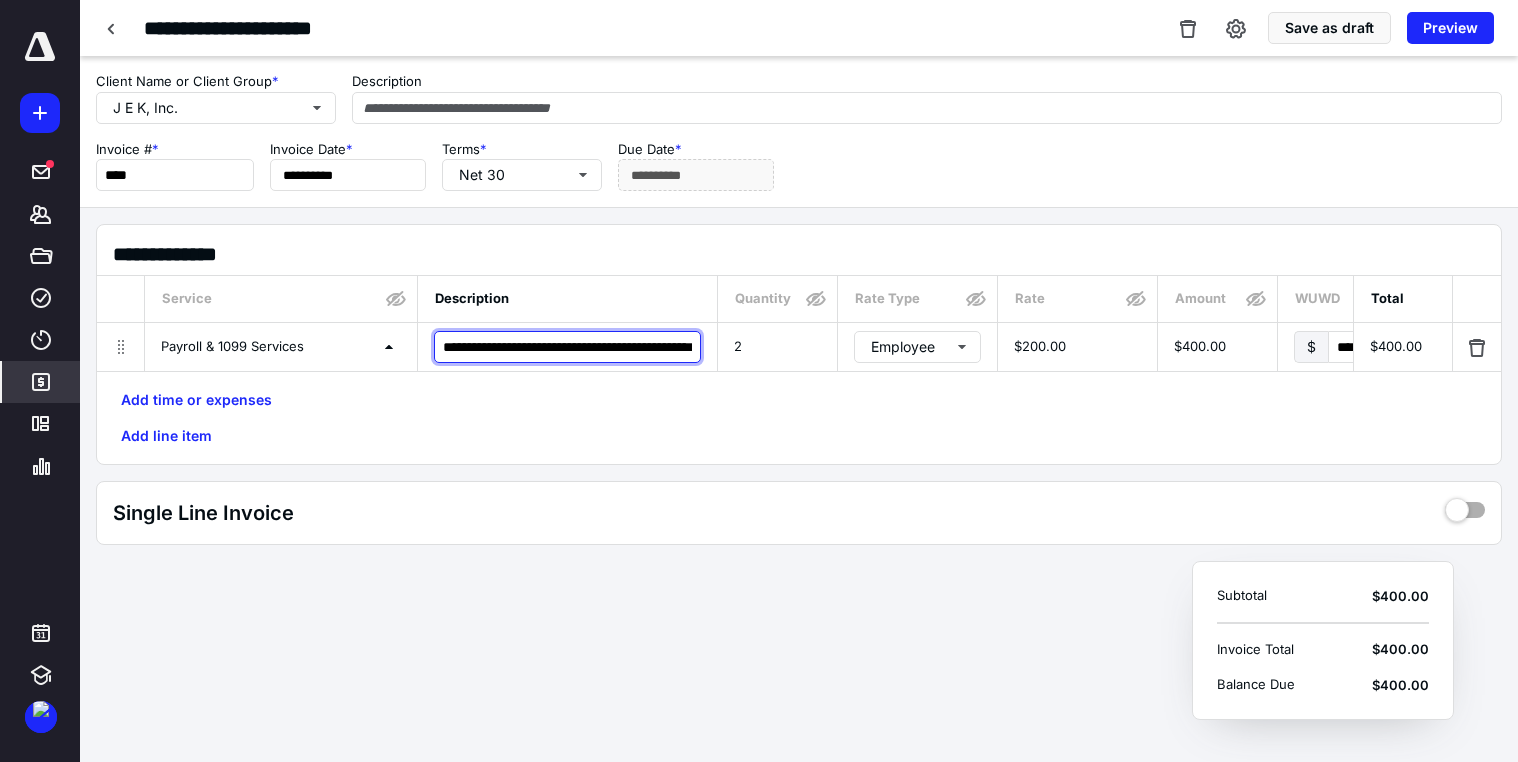 scroll, scrollTop: 0, scrollLeft: 101, axis: horizontal 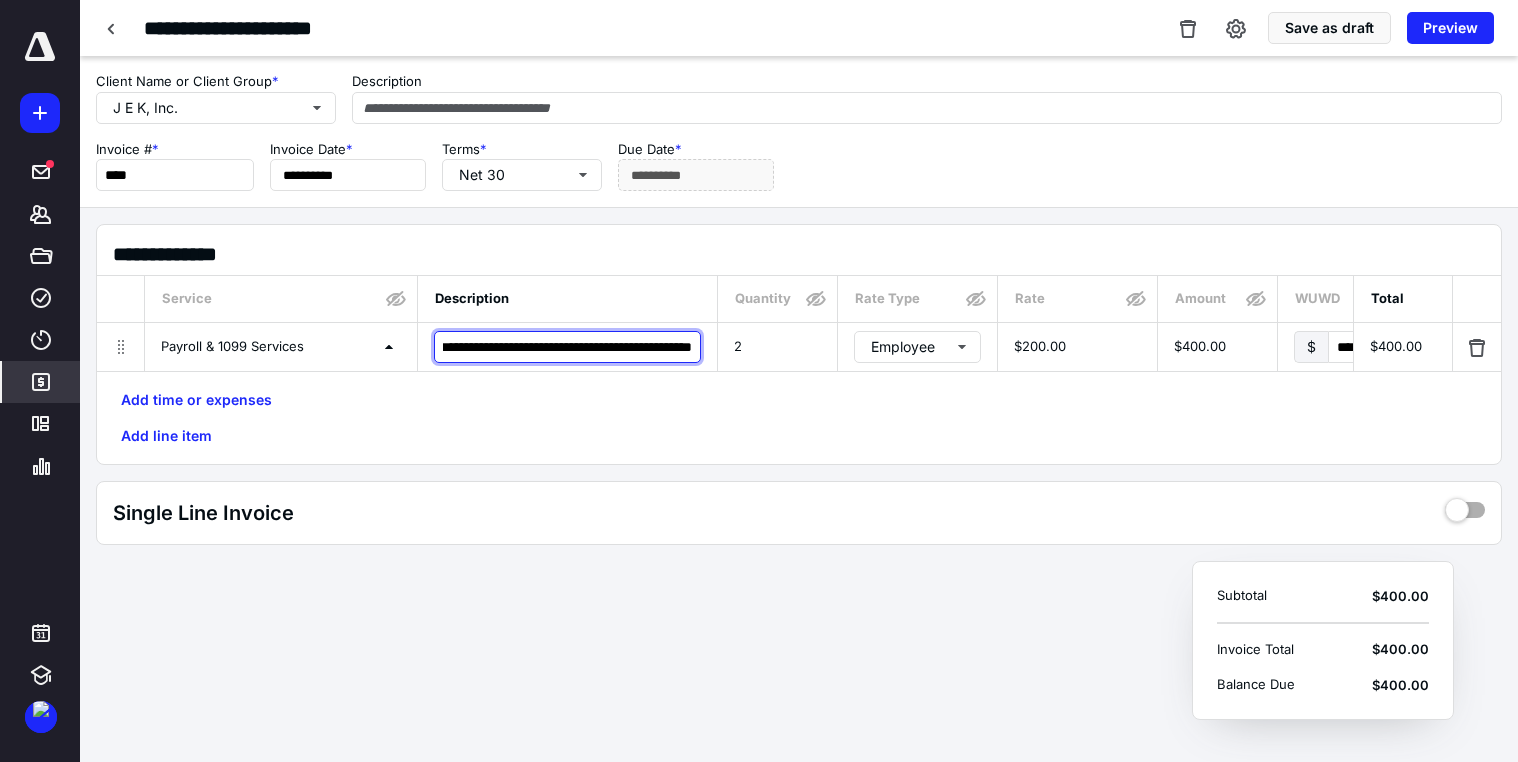 type on "**********" 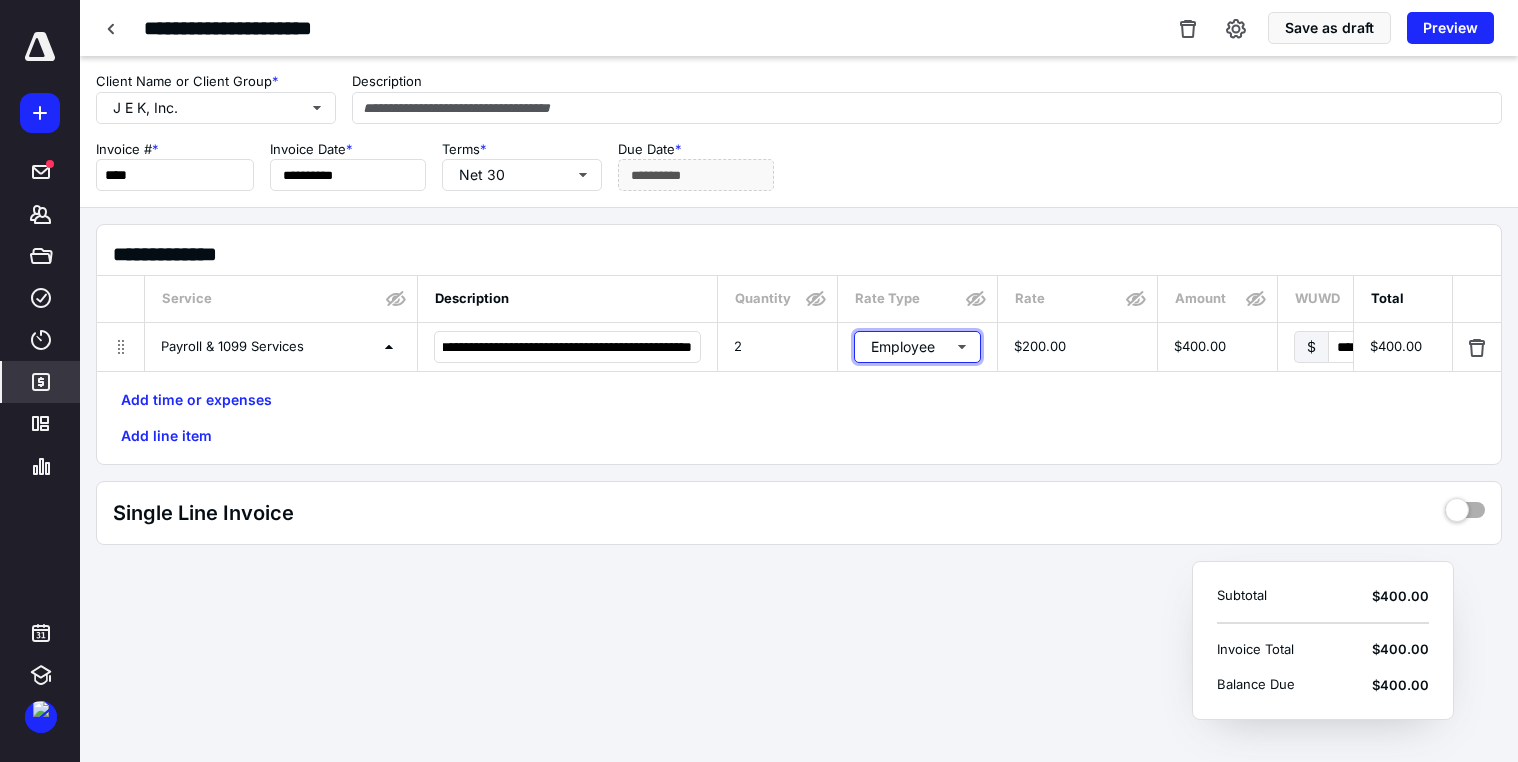 scroll, scrollTop: 0, scrollLeft: 0, axis: both 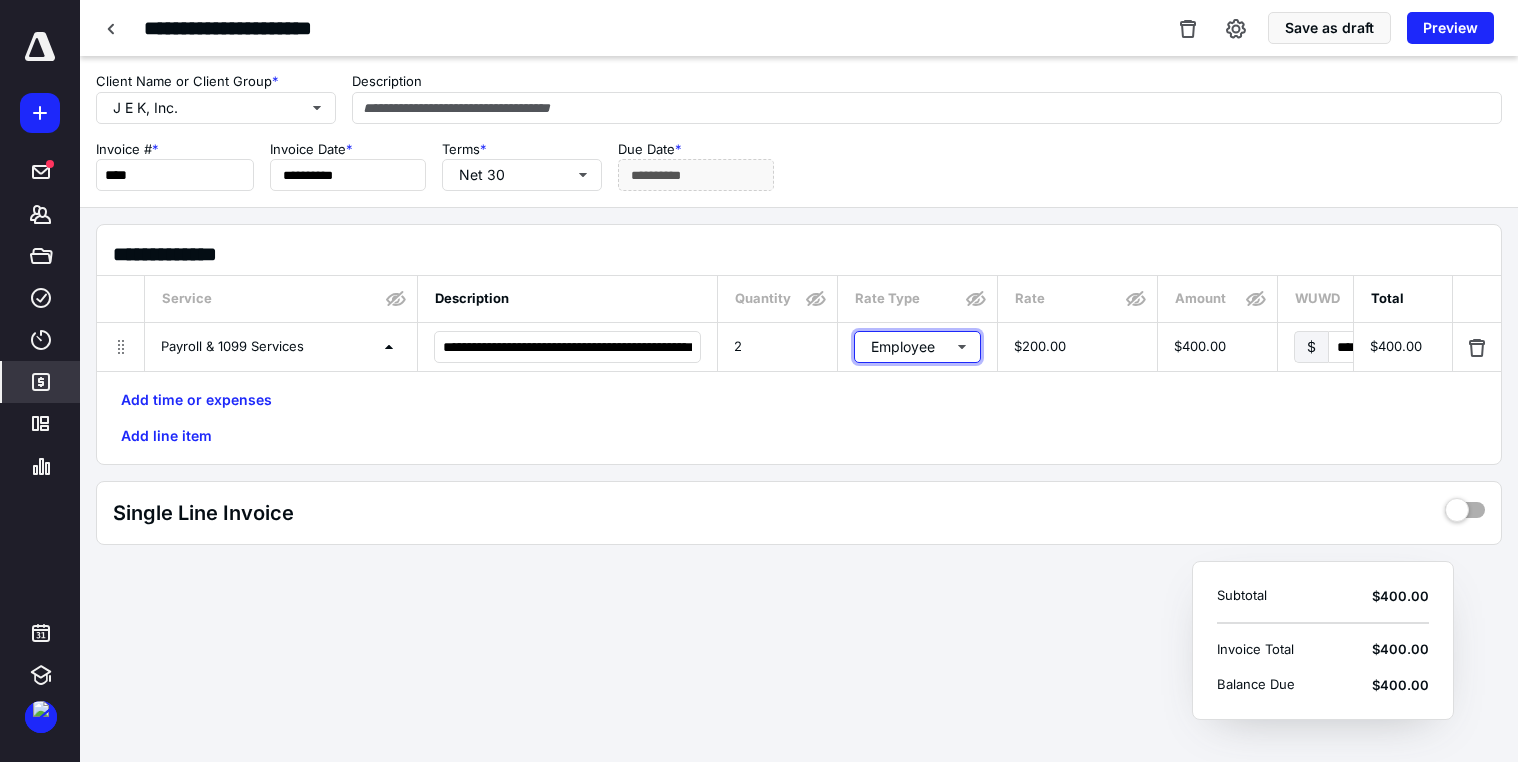 type 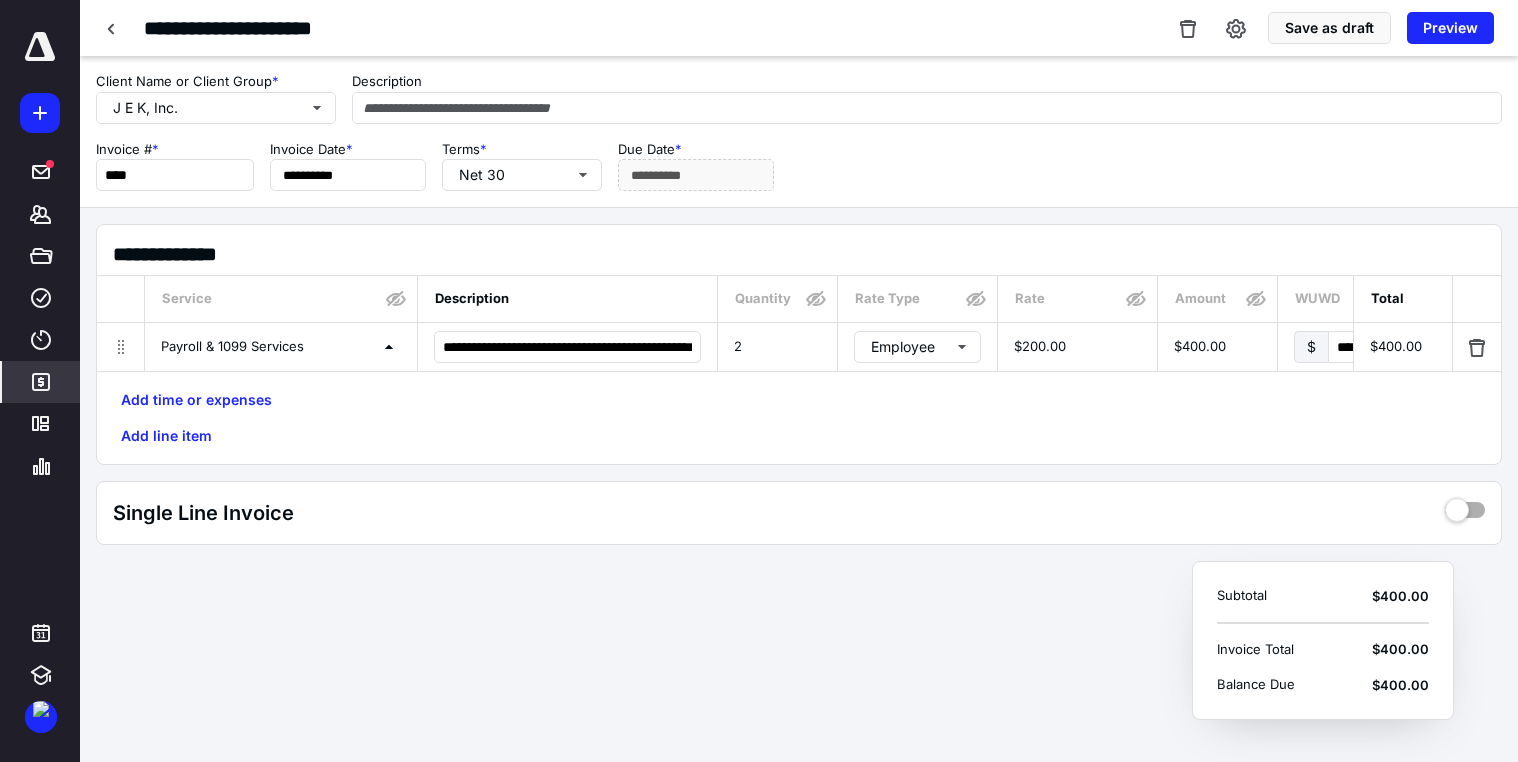 scroll, scrollTop: 0, scrollLeft: 1045, axis: horizontal 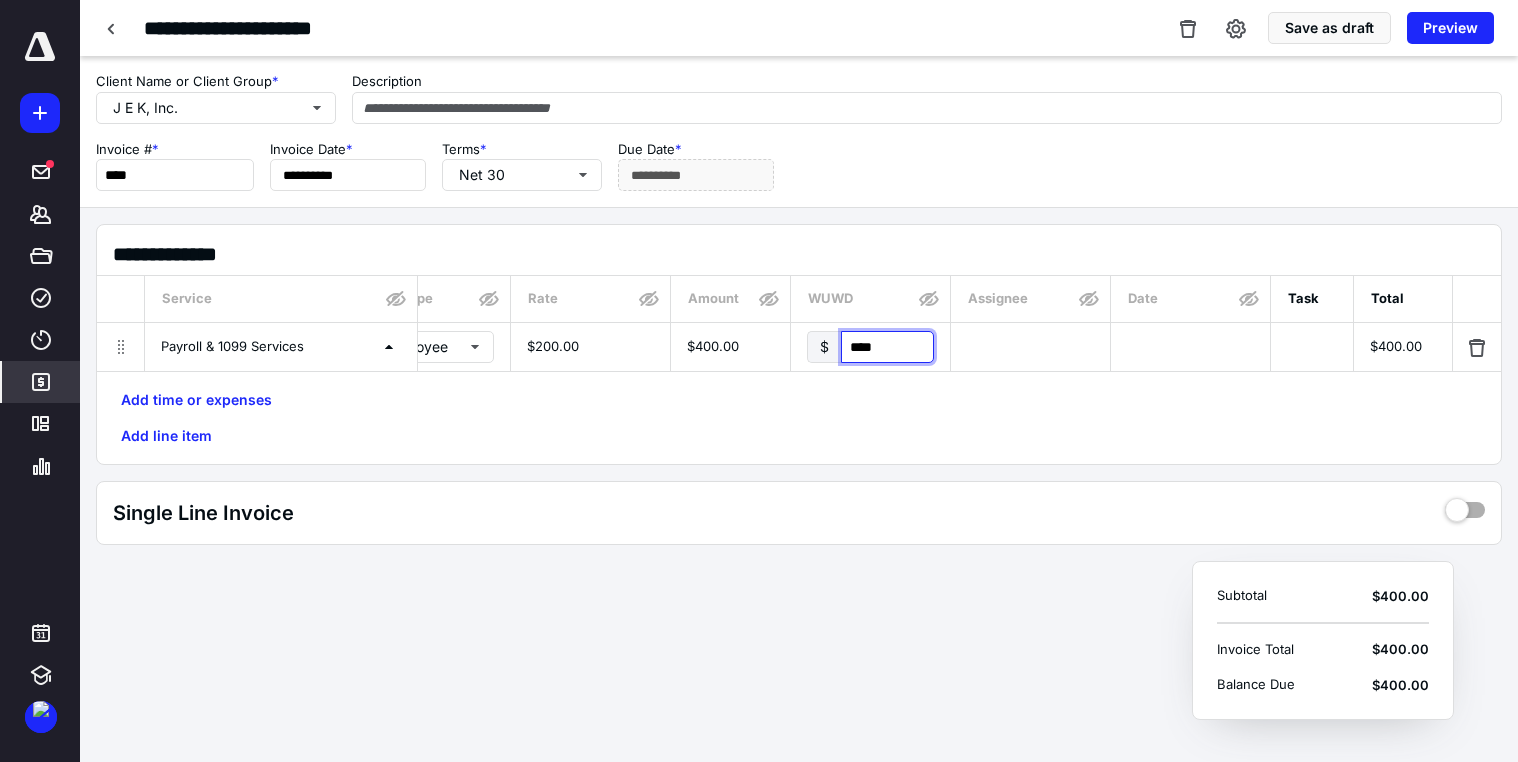 click on "****" at bounding box center [887, 347] 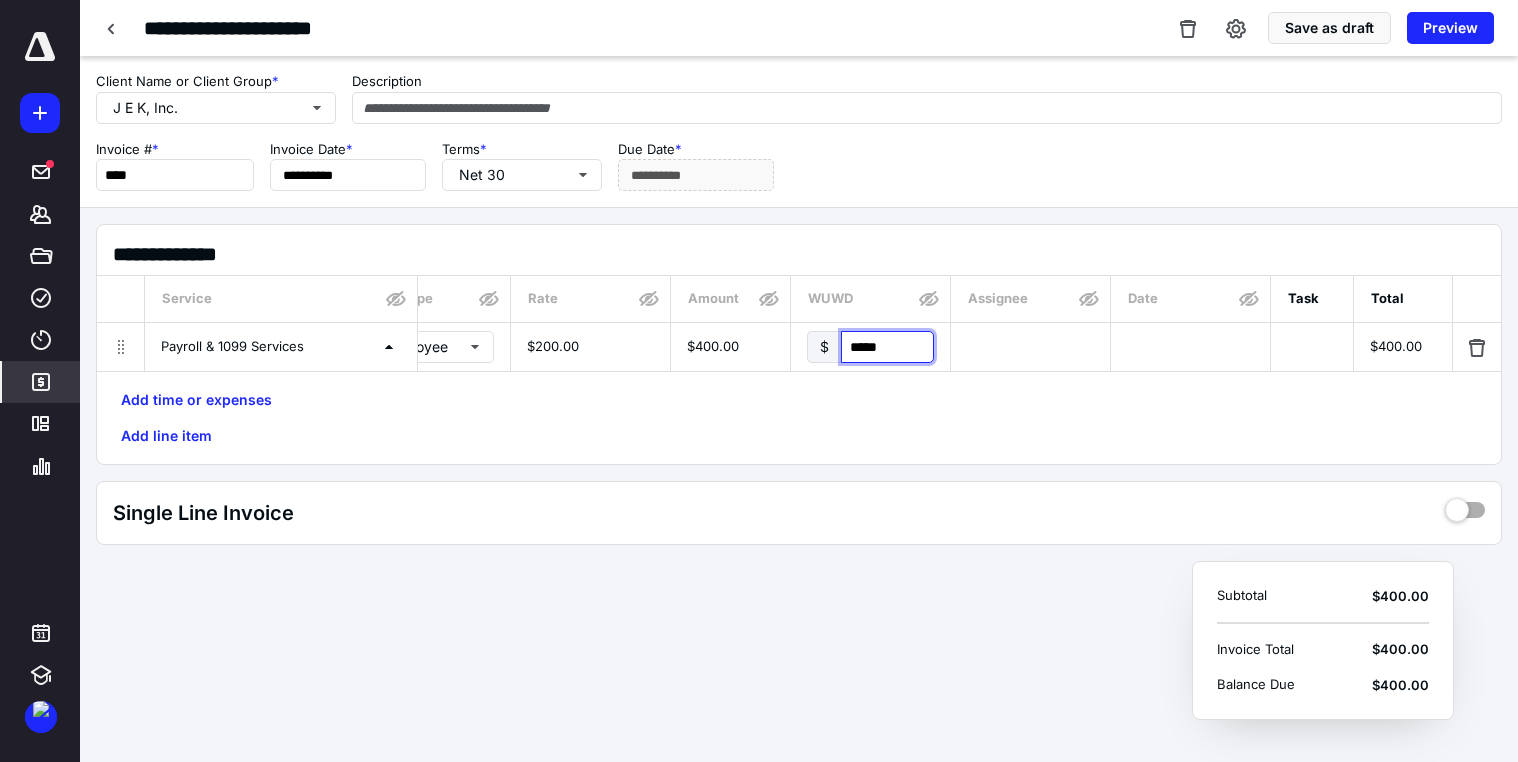 type on "******" 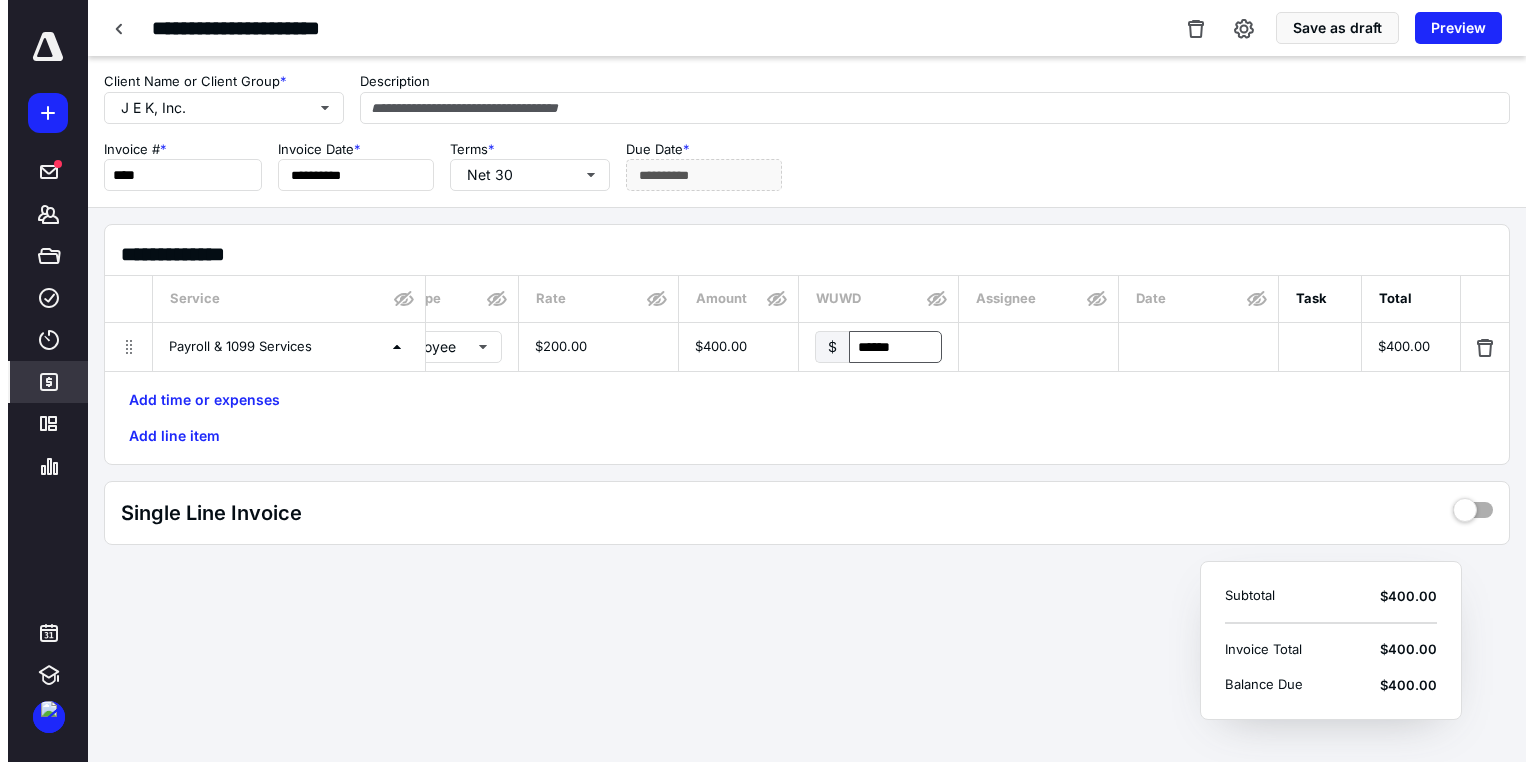 scroll, scrollTop: 0, scrollLeft: 1045, axis: horizontal 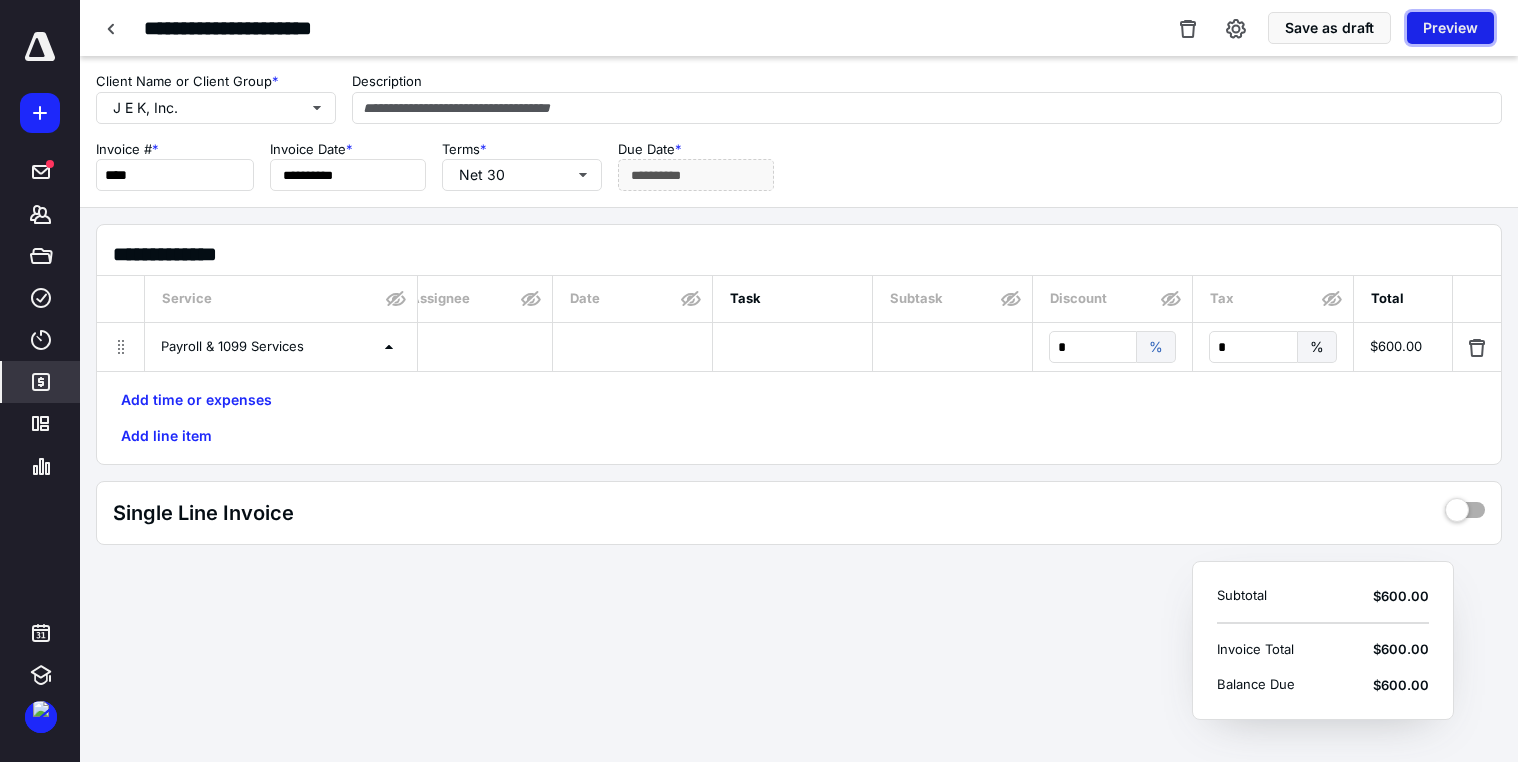 click on "Preview" at bounding box center (1450, 28) 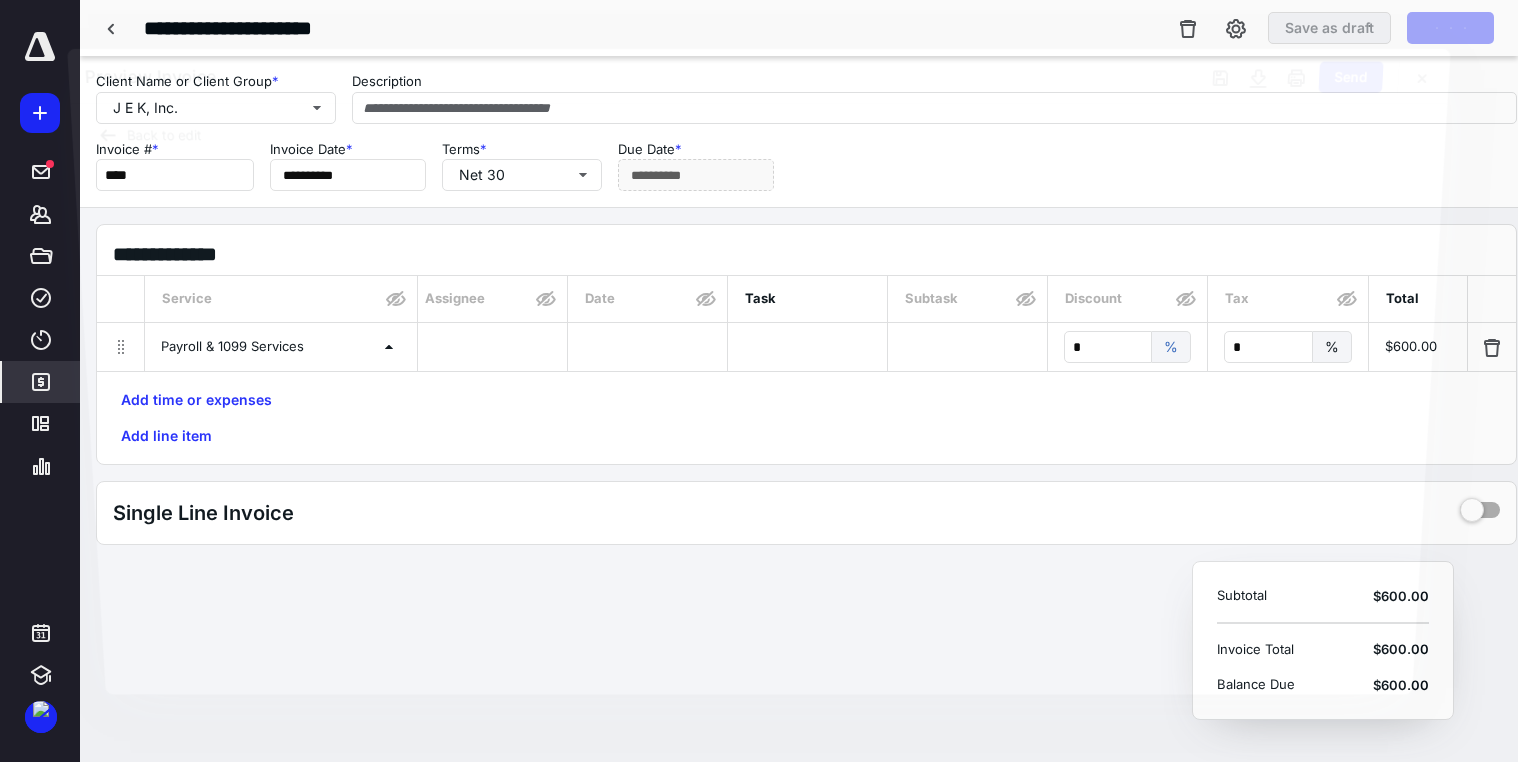 scroll, scrollTop: 0, scrollLeft: 1030, axis: horizontal 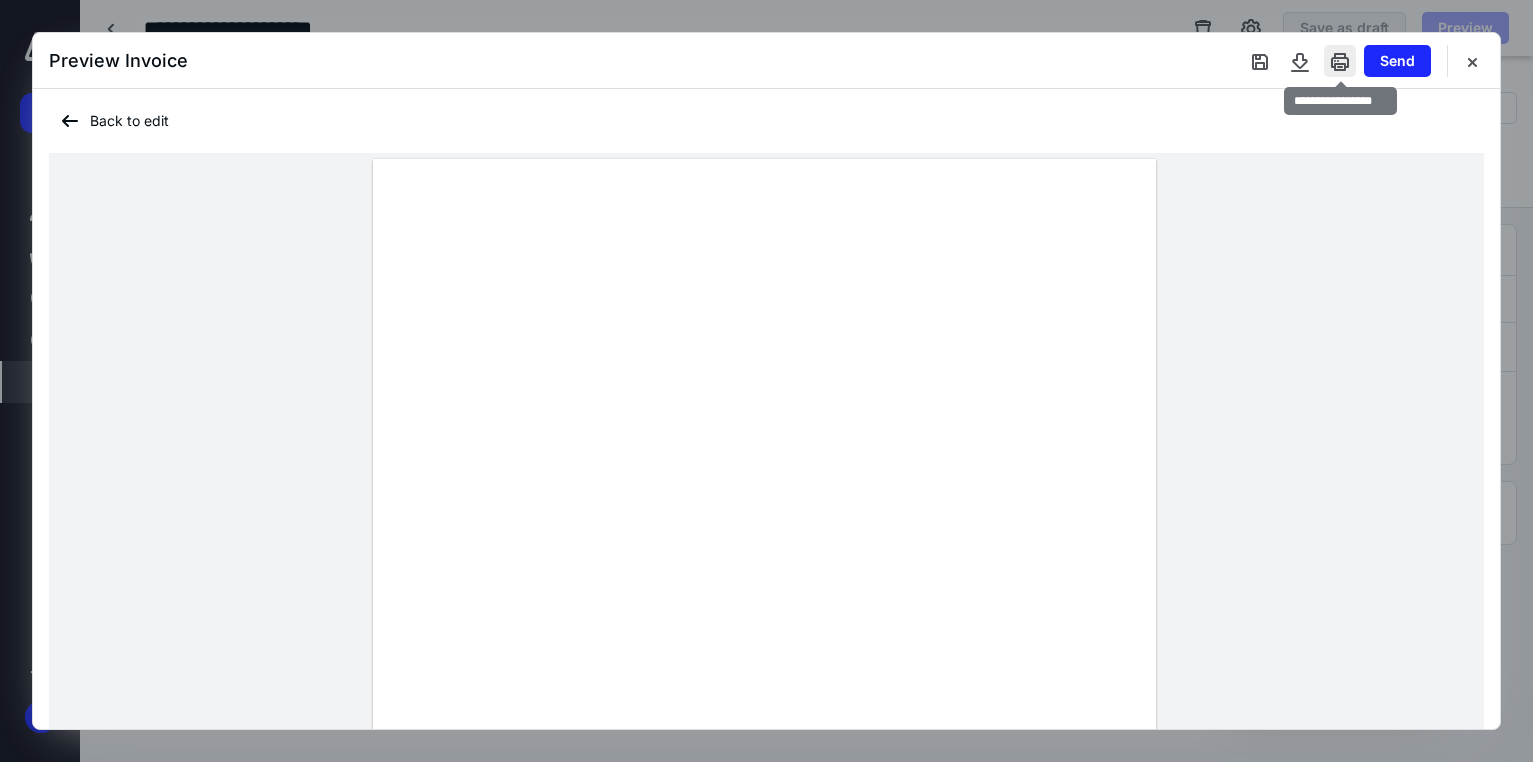 click at bounding box center (1340, 61) 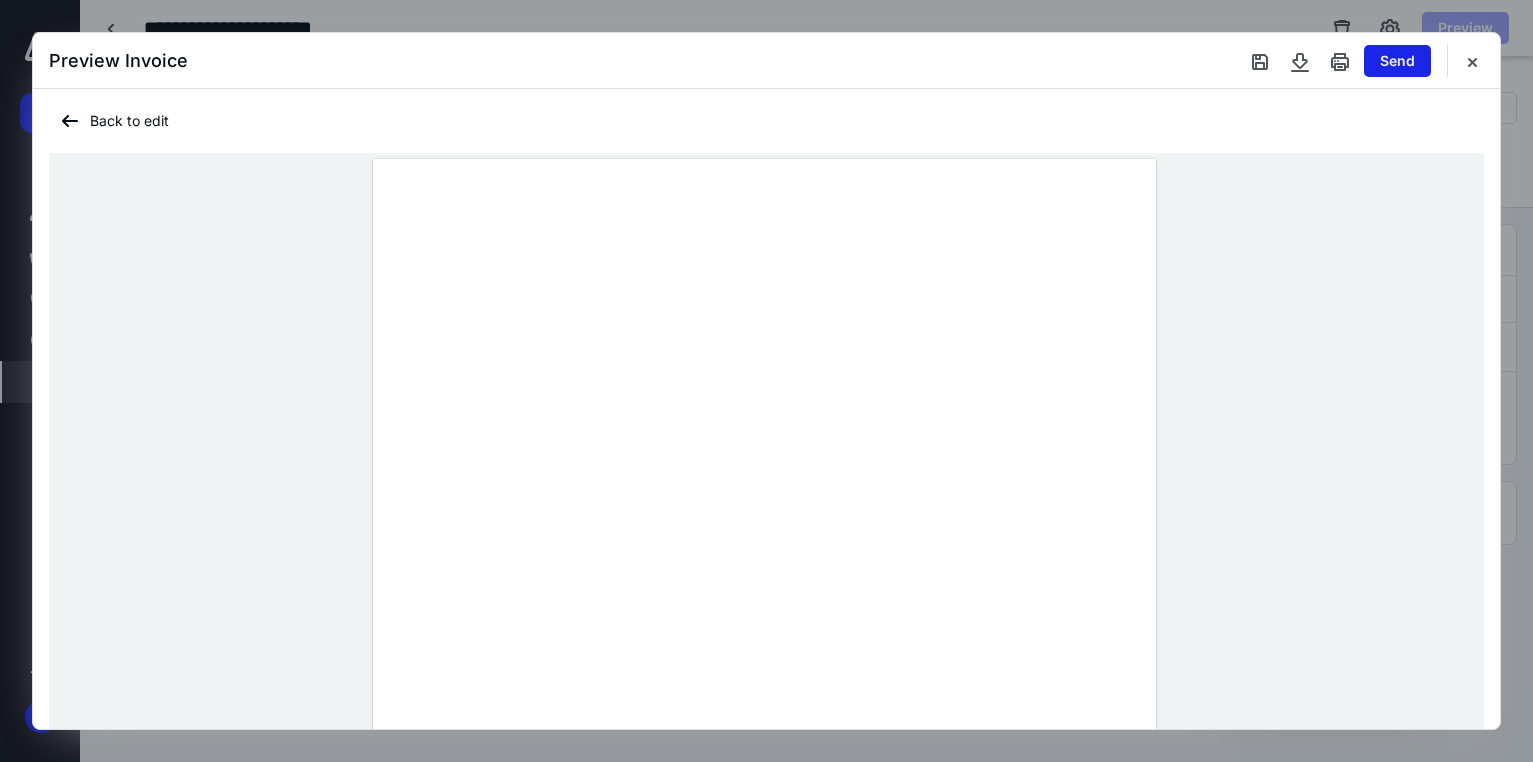 click on "Send" at bounding box center [1397, 61] 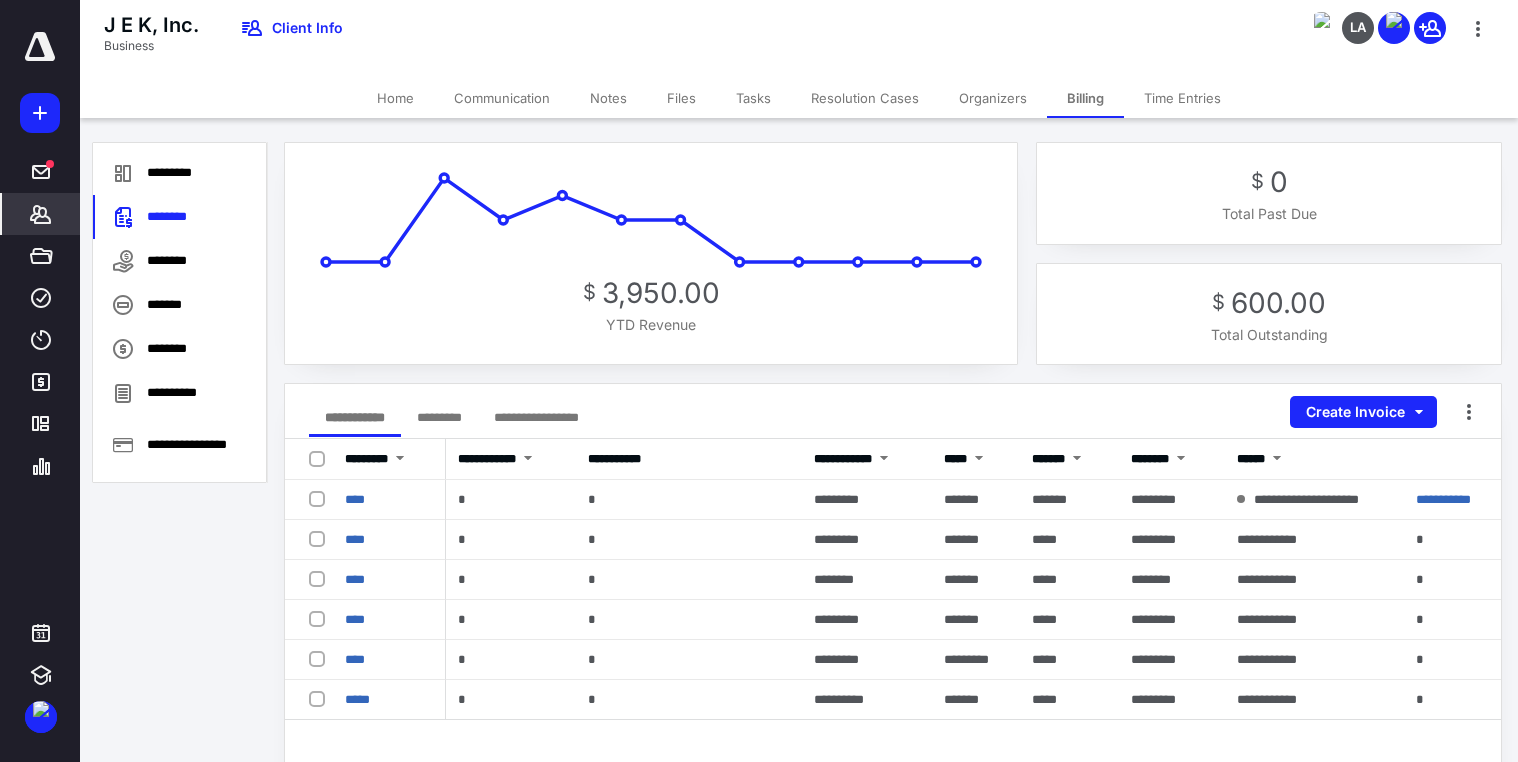 click 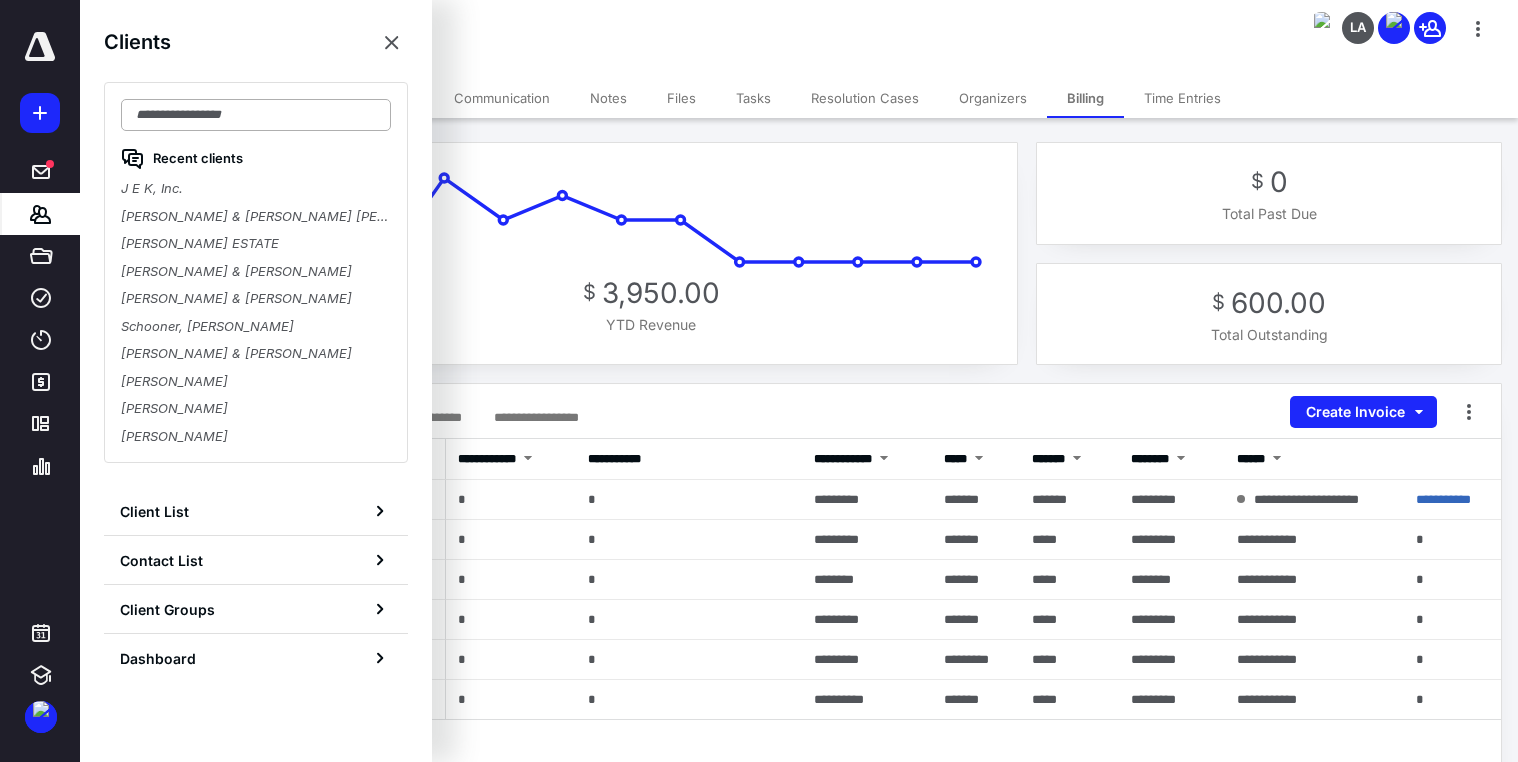 click at bounding box center (256, 115) 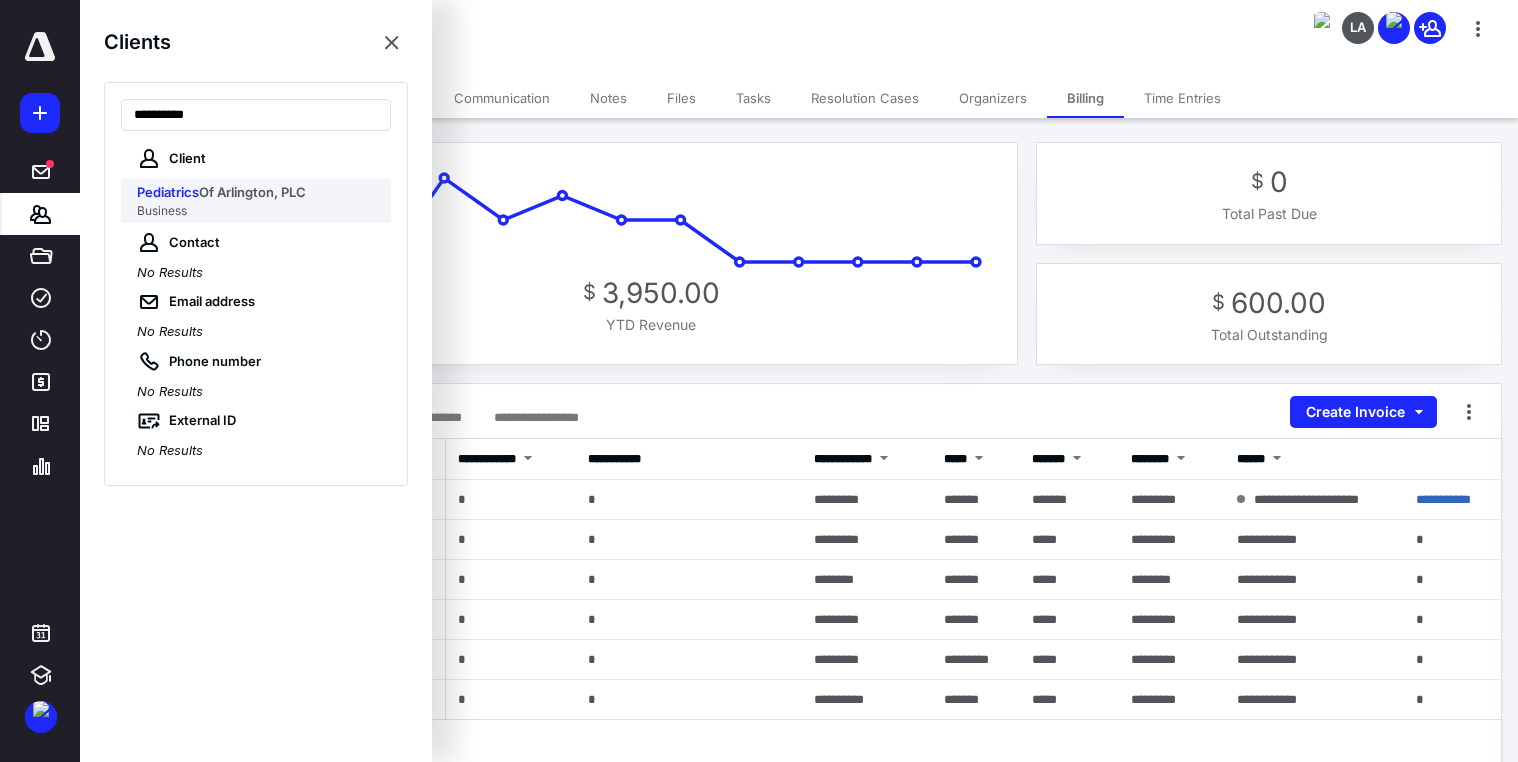 type on "**********" 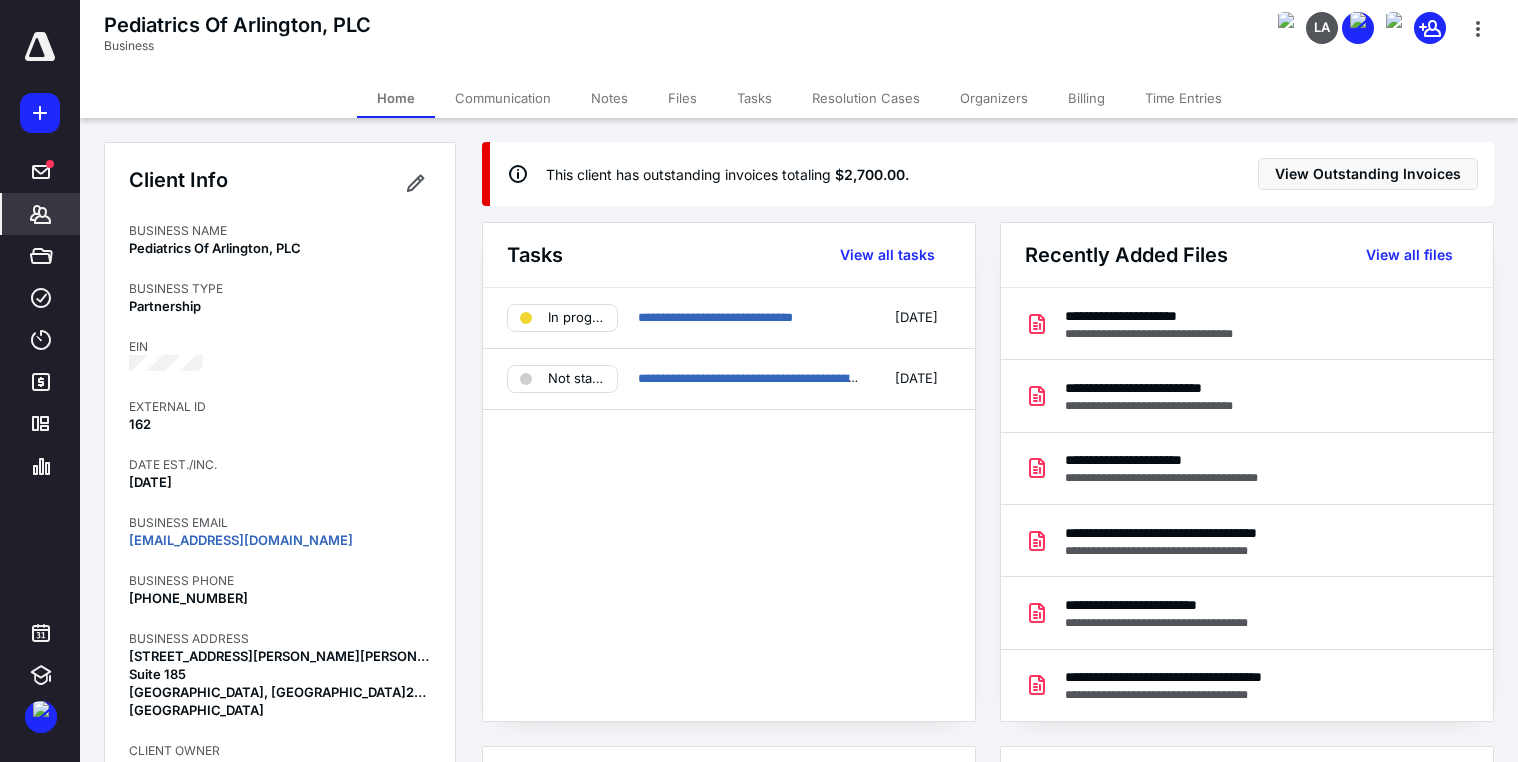 click on "Billing" at bounding box center (1086, 98) 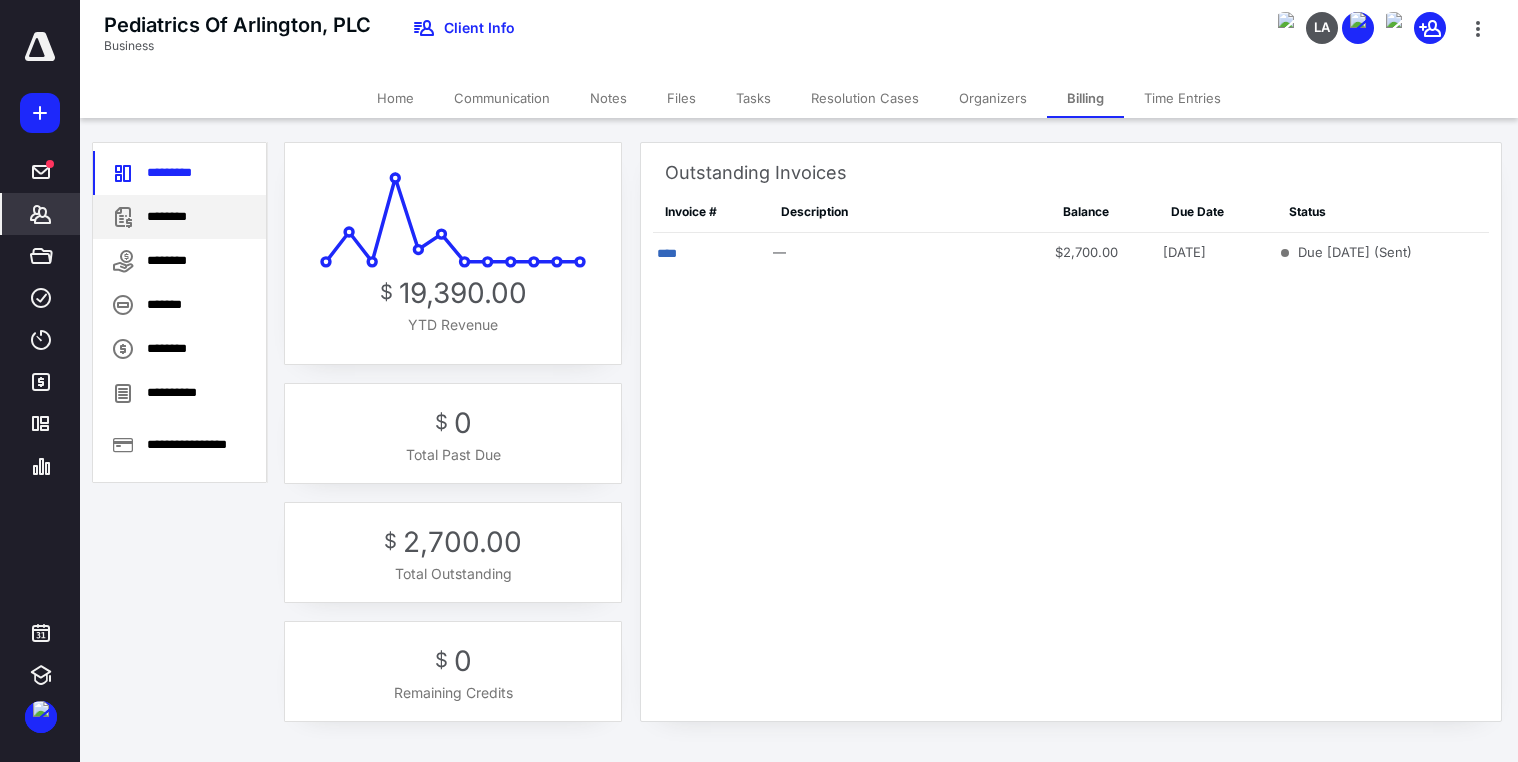 click on "********" at bounding box center (179, 217) 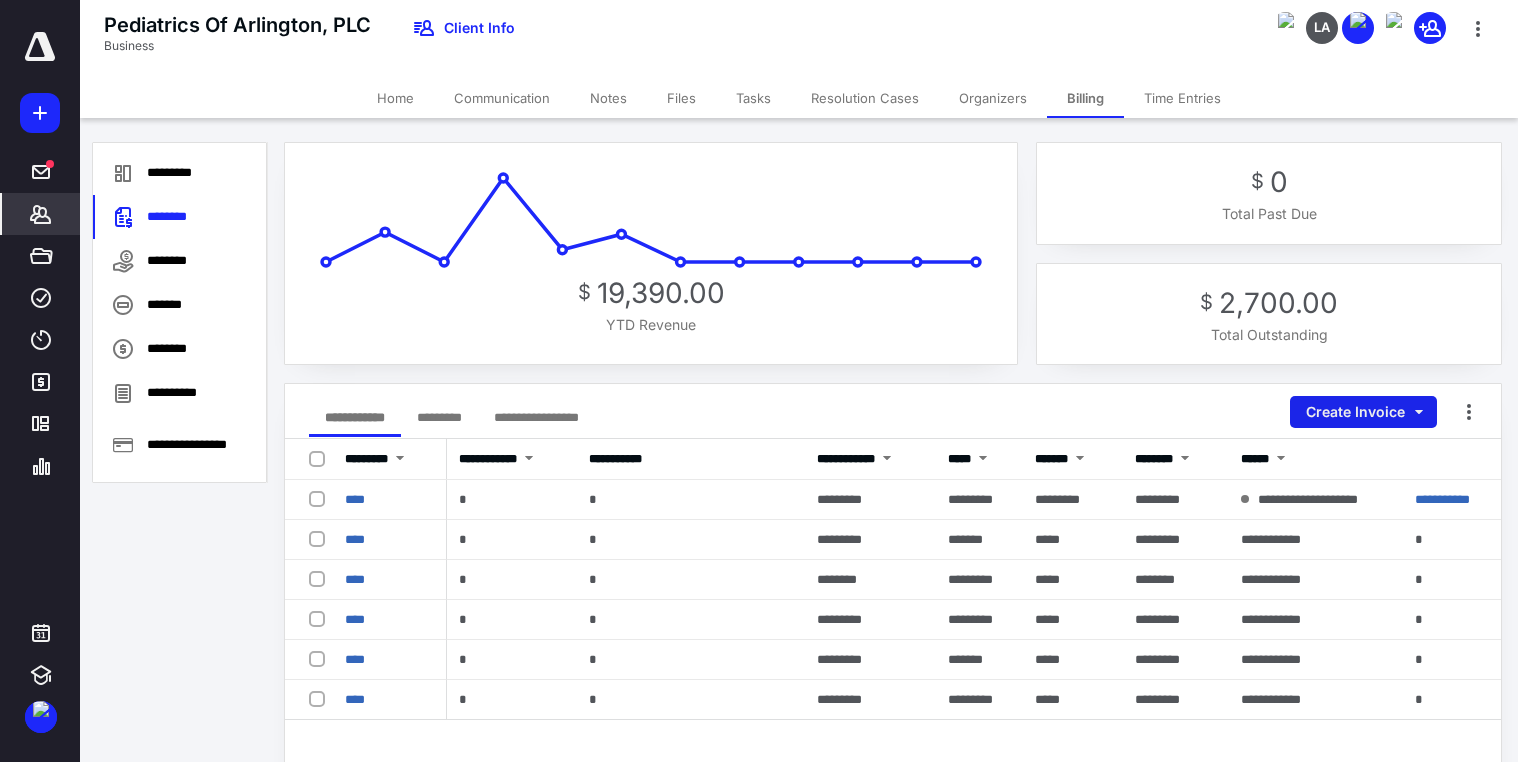 click on "Create Invoice" at bounding box center (1363, 412) 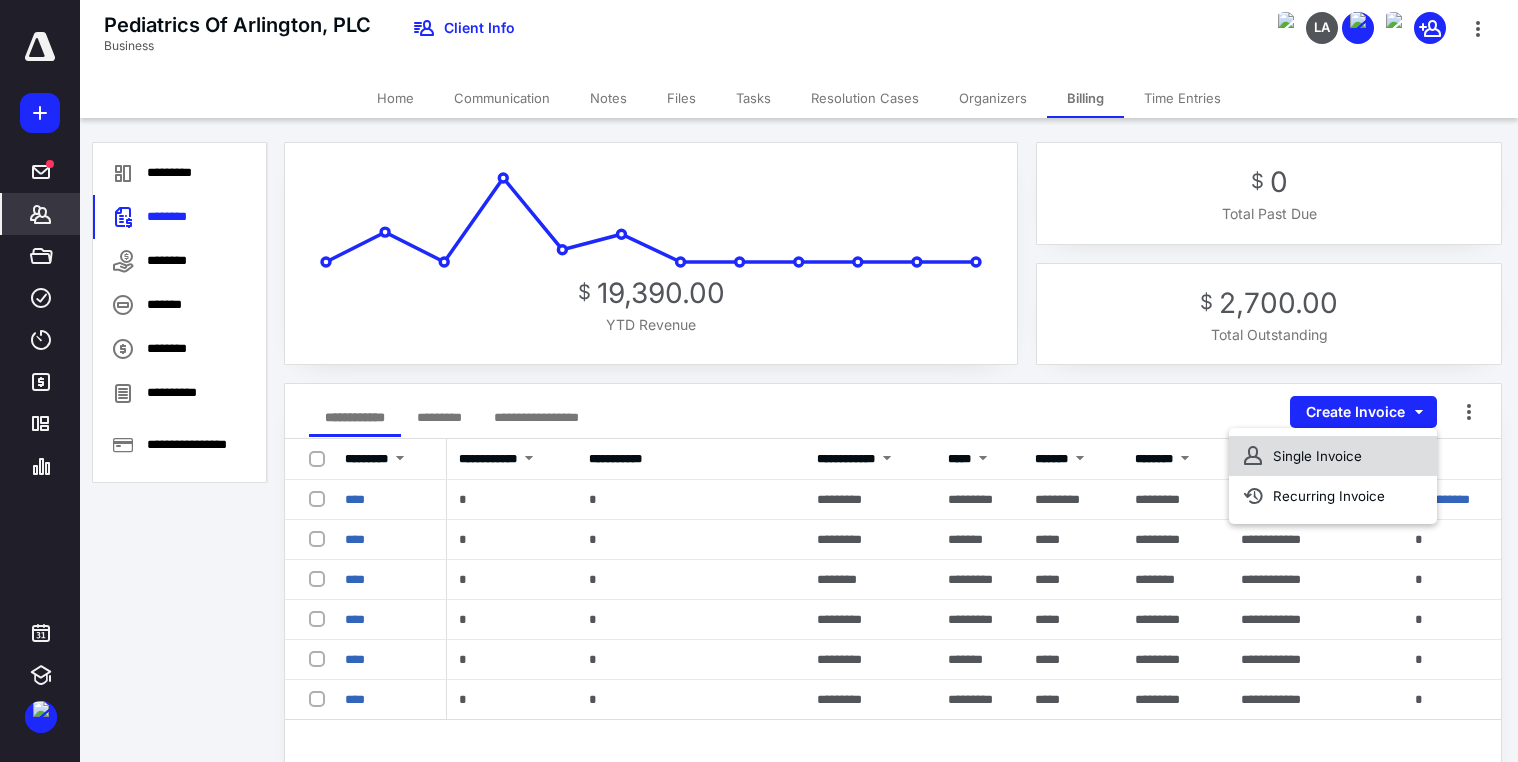 click on "Single Invoice" at bounding box center [1333, 456] 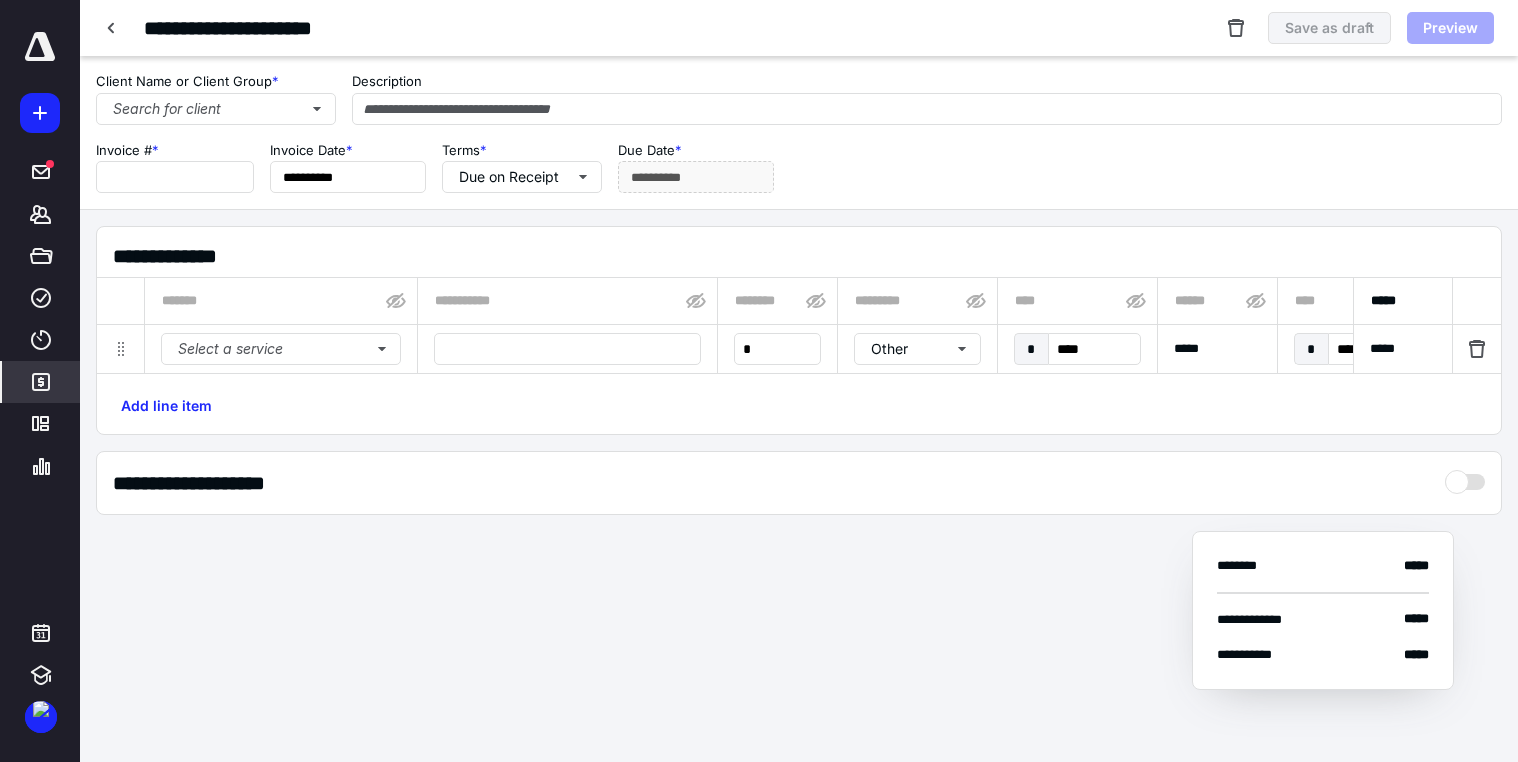 type on "**********" 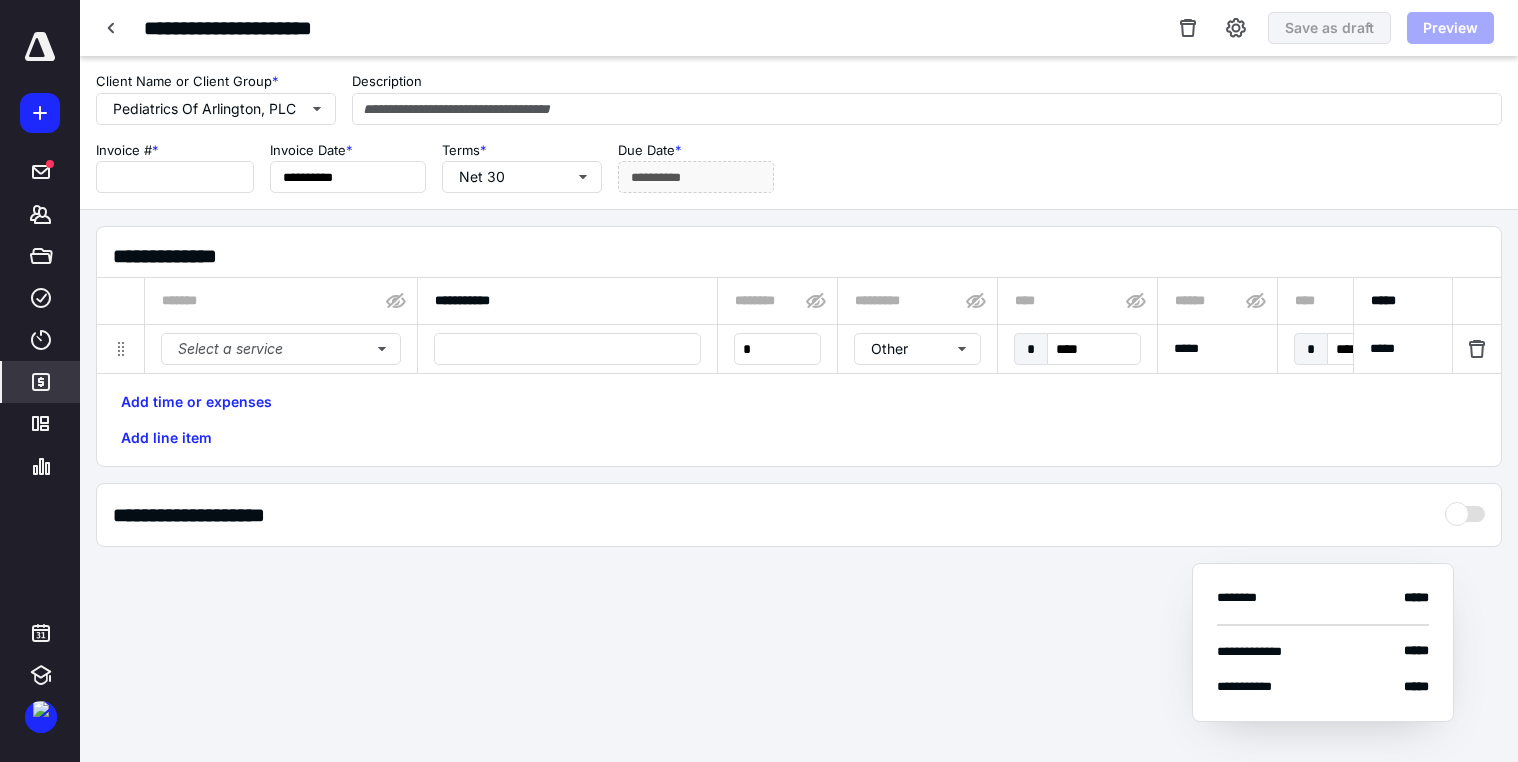 type on "****" 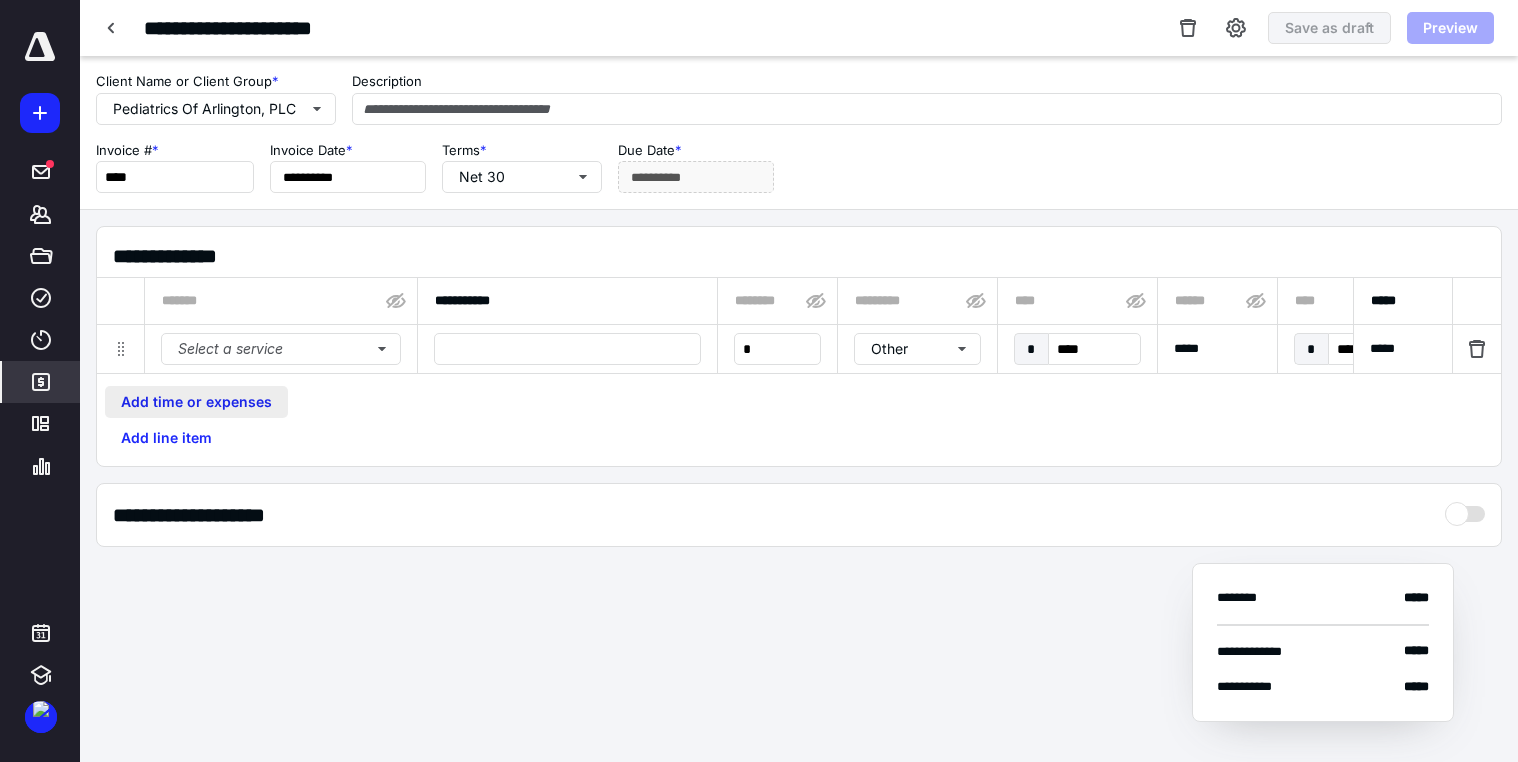 click on "Add time or expenses" at bounding box center [196, 402] 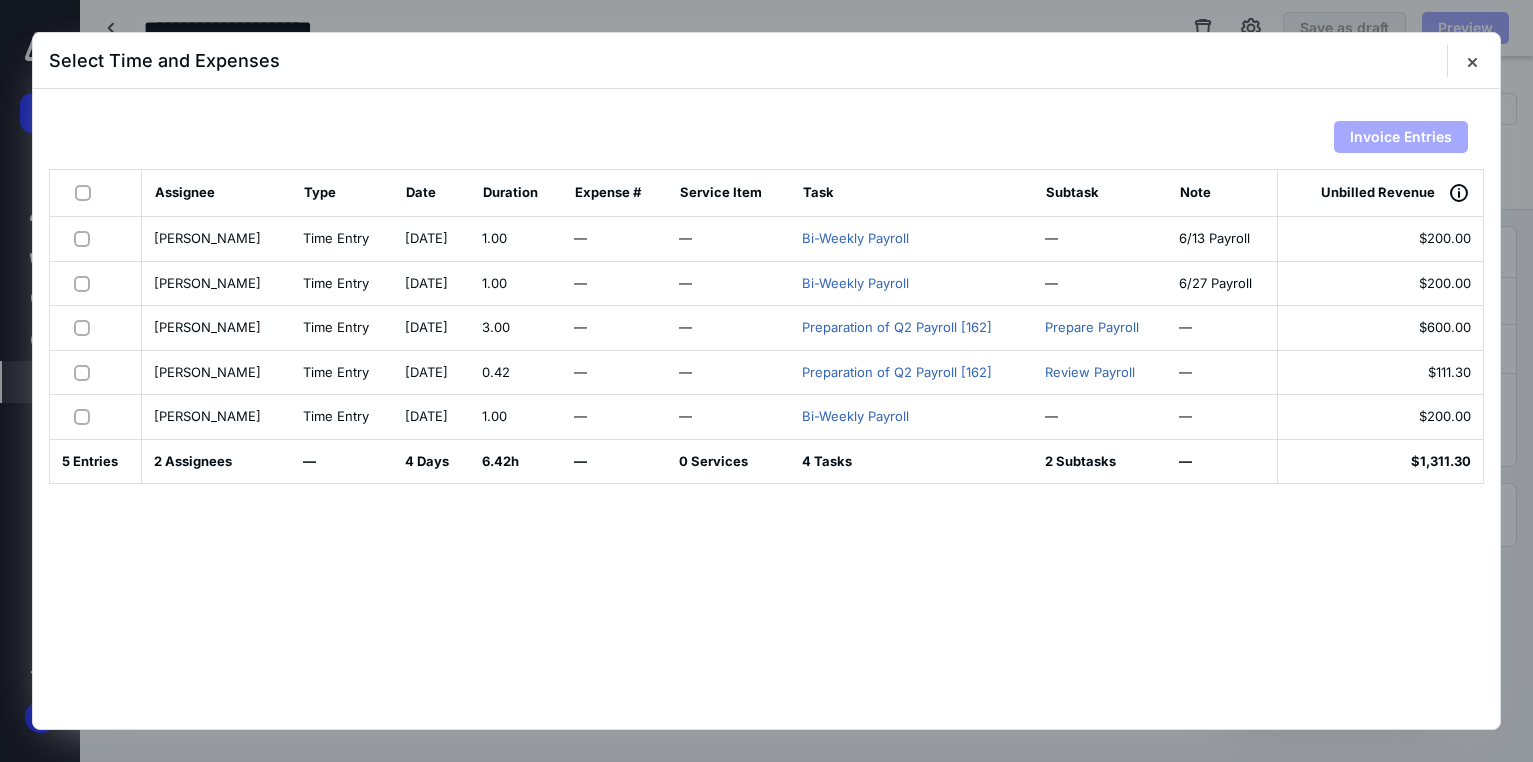 click at bounding box center [86, 238] 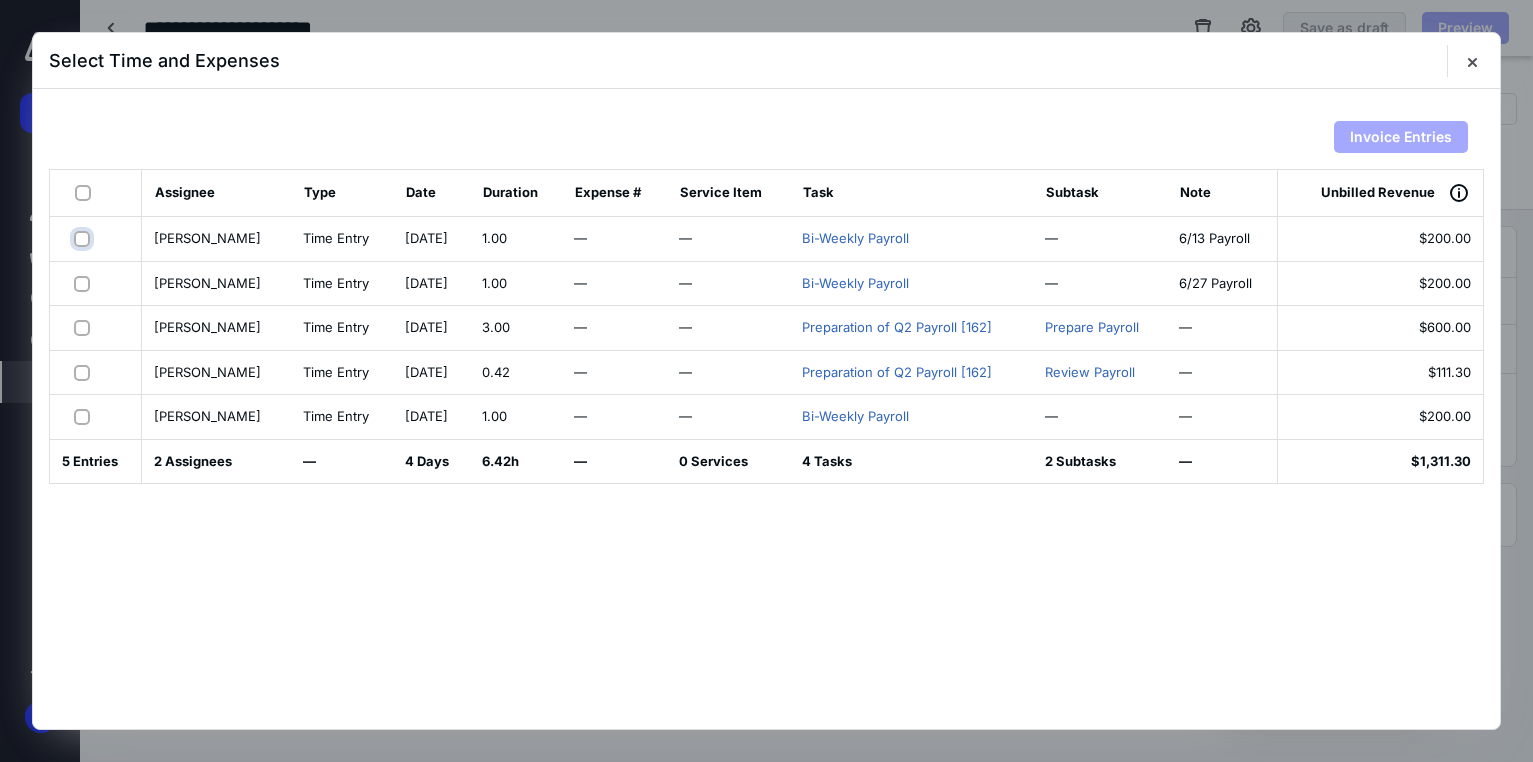 click at bounding box center [84, 238] 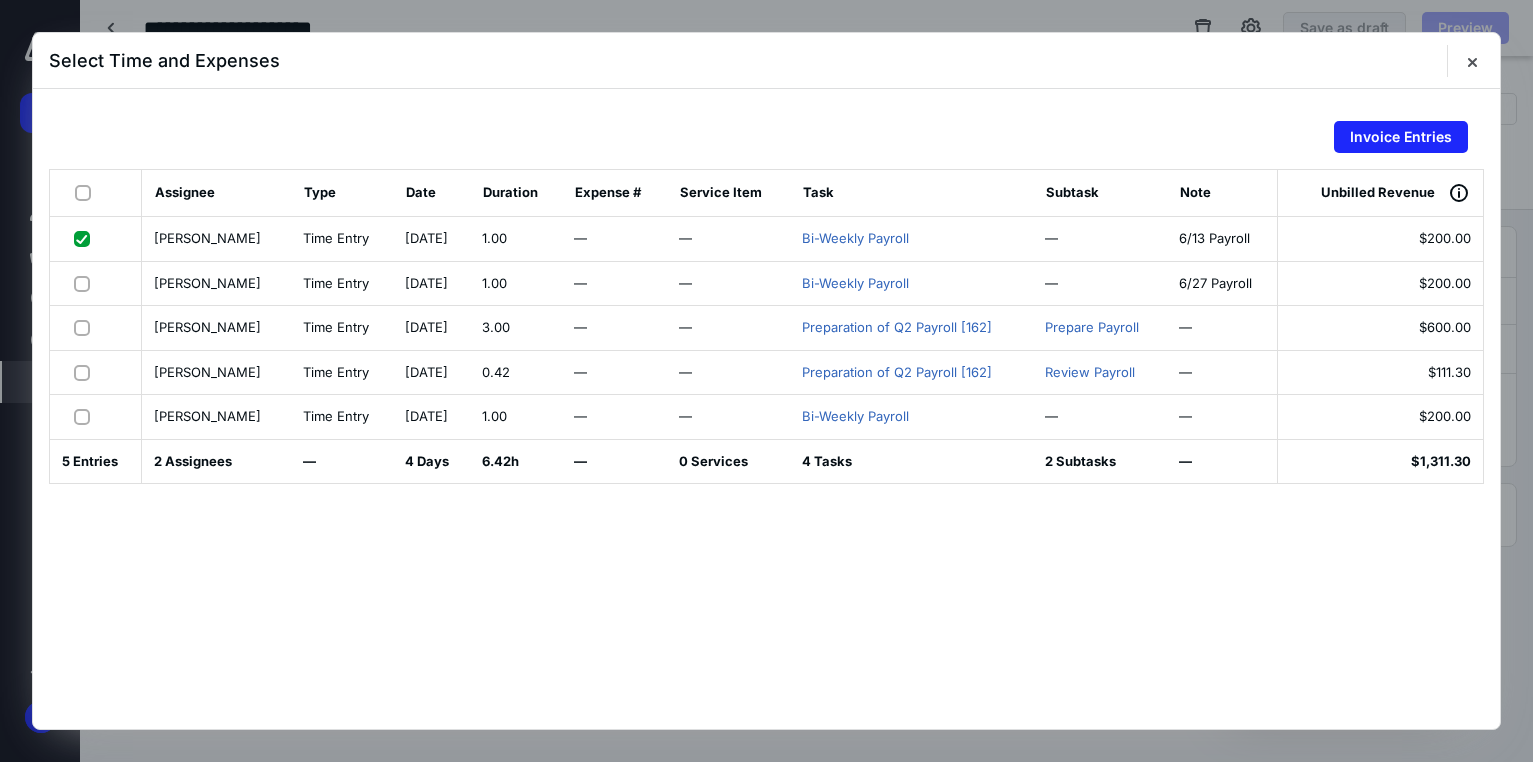 click at bounding box center (86, 283) 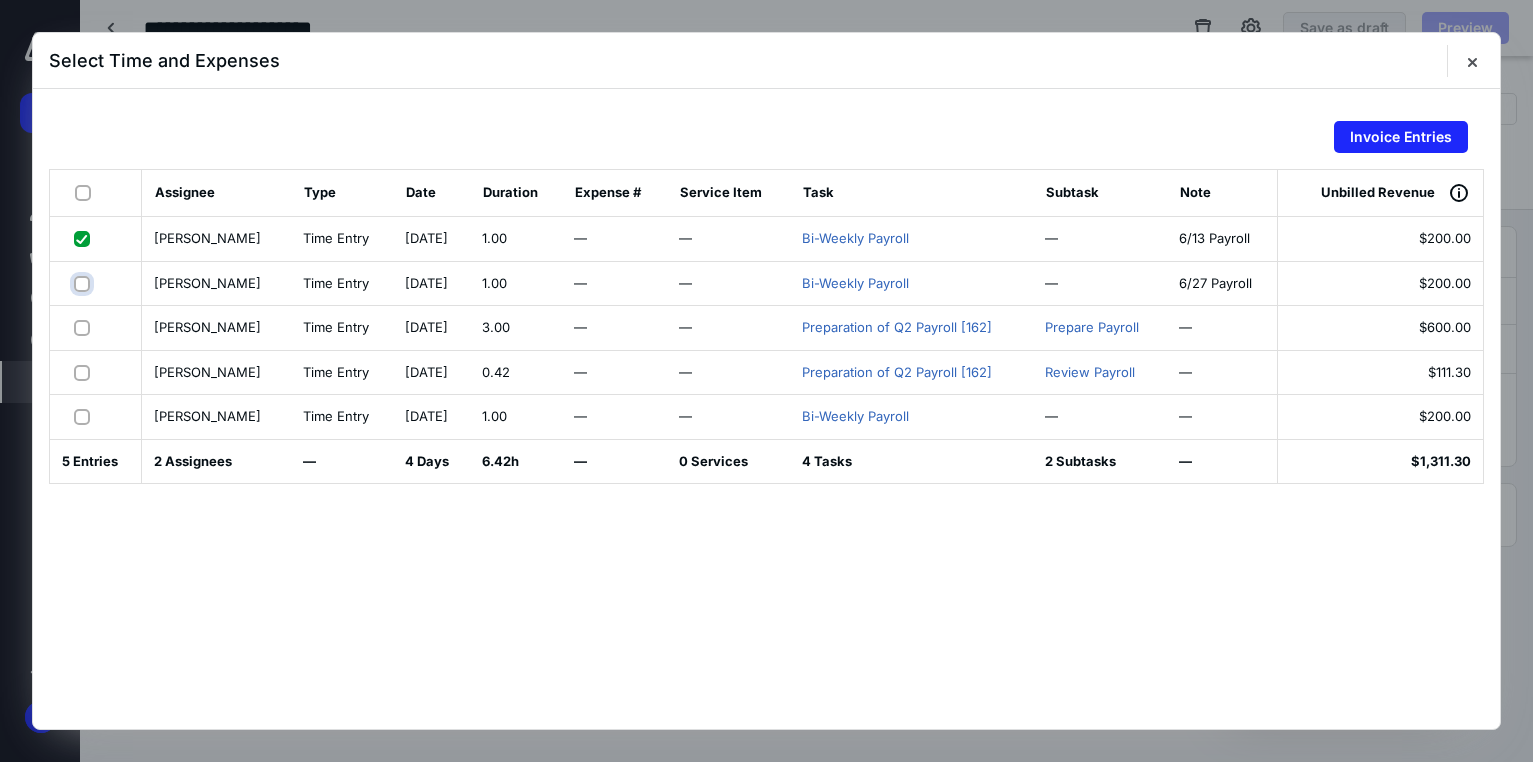 click at bounding box center (84, 283) 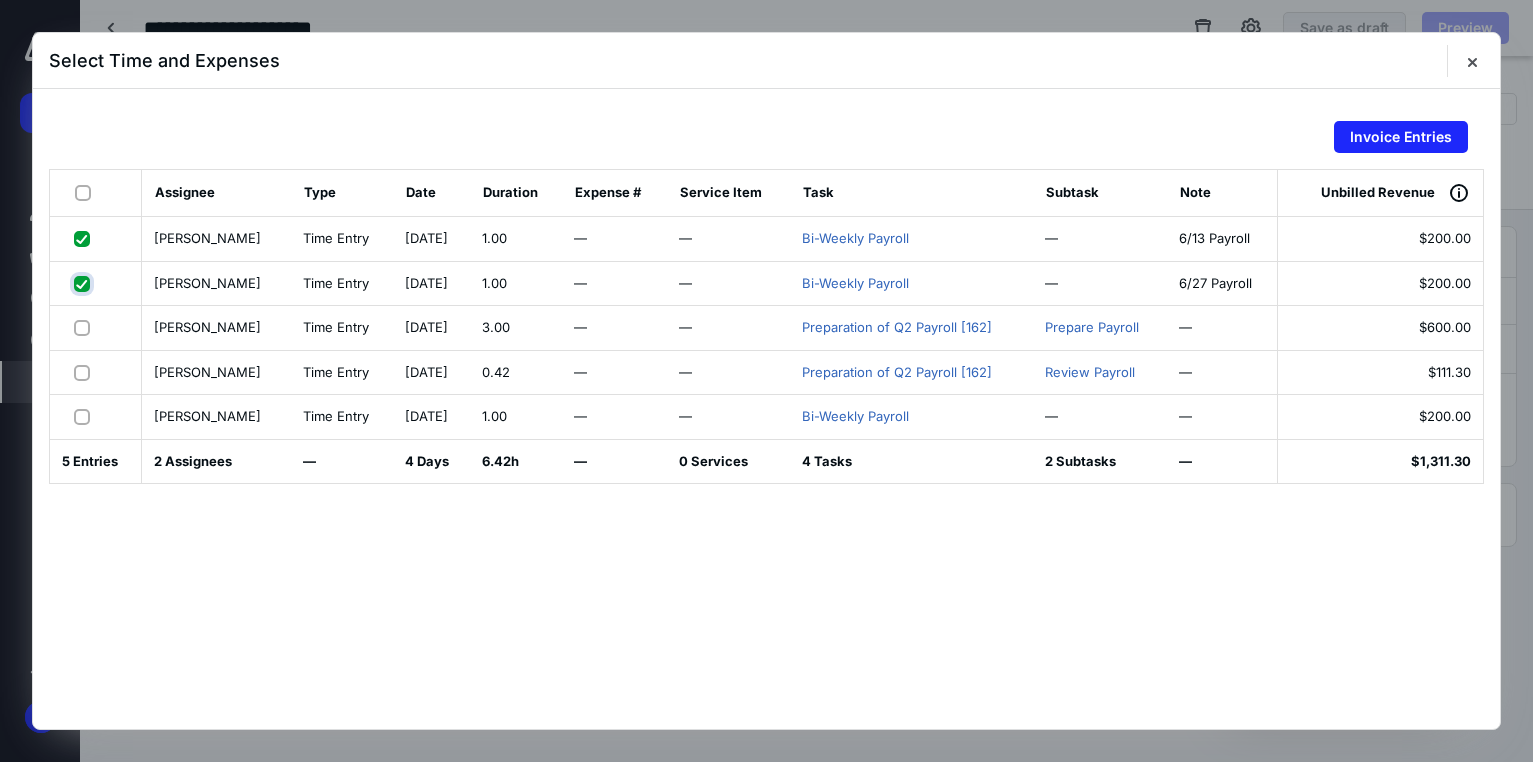 checkbox on "true" 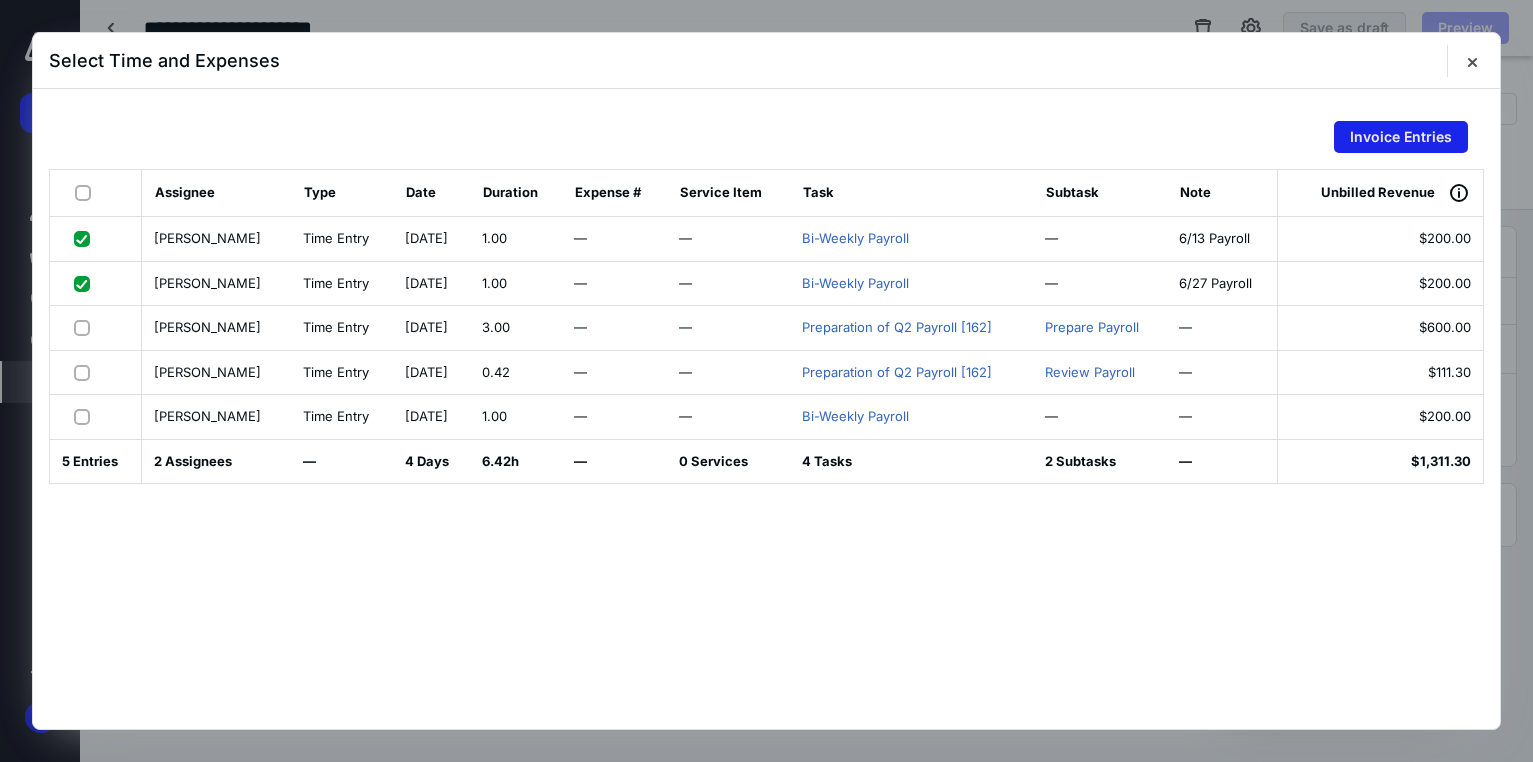 click on "Invoice Entries" at bounding box center [1401, 137] 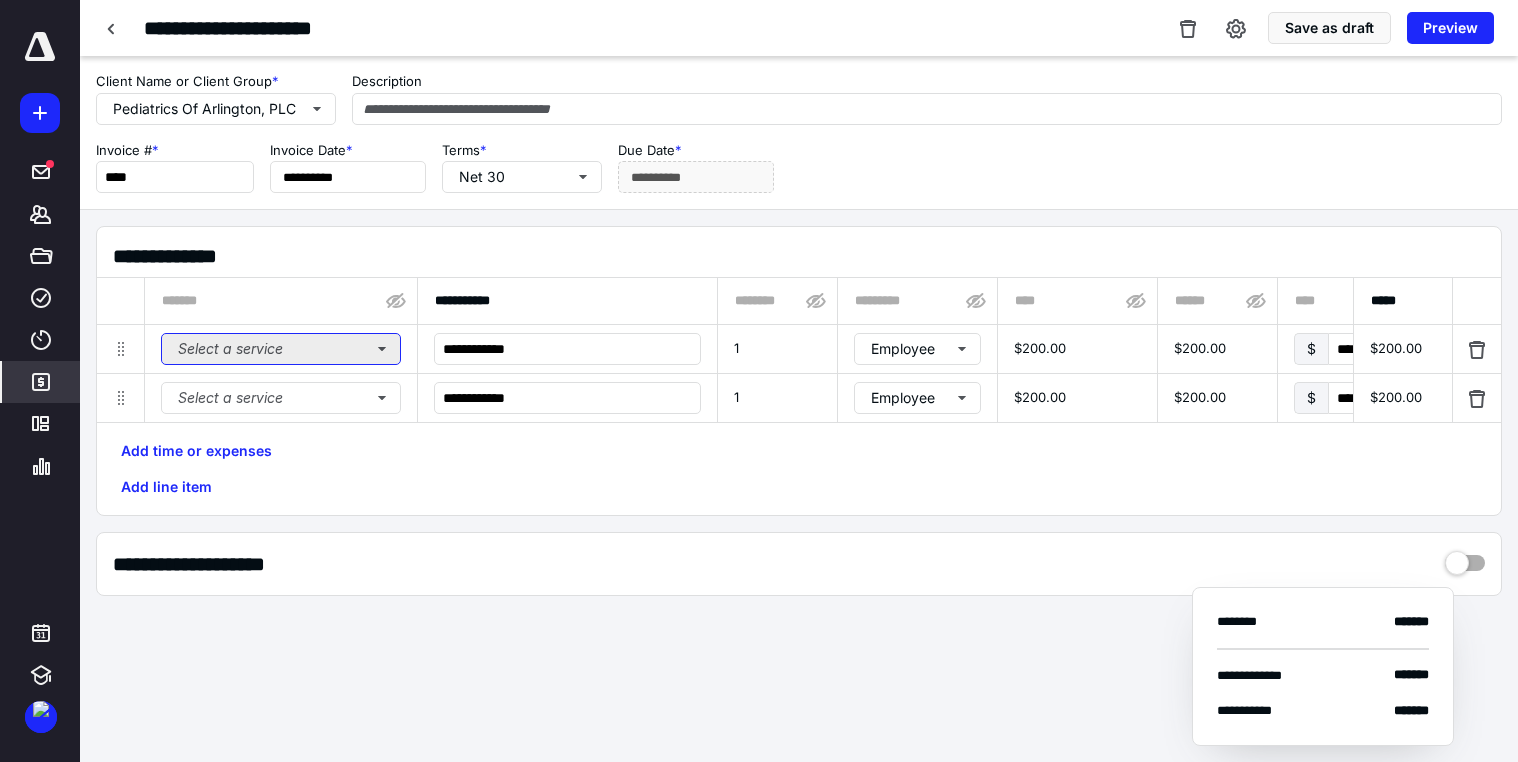 click on "Select a service" at bounding box center (281, 349) 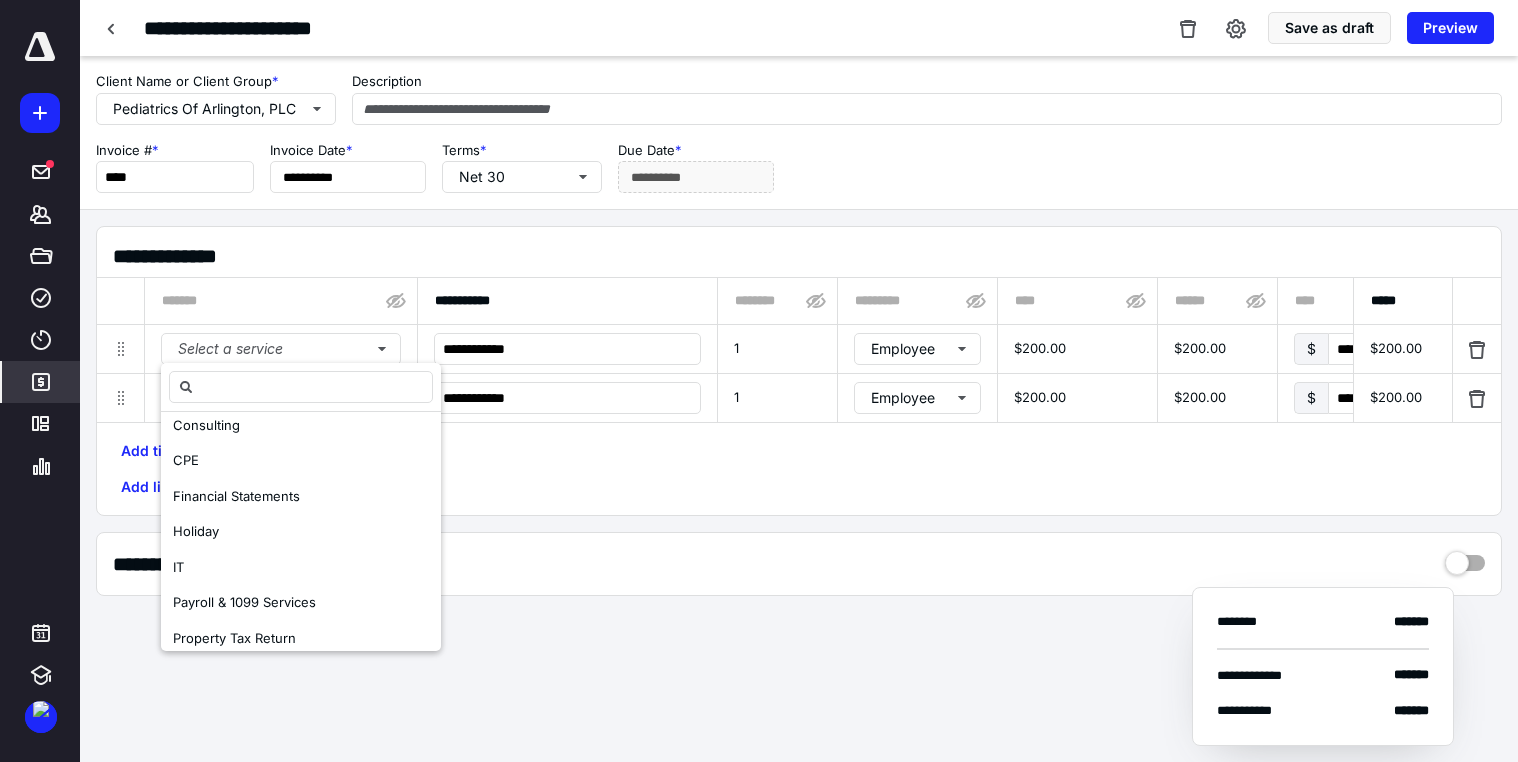 scroll, scrollTop: 416, scrollLeft: 0, axis: vertical 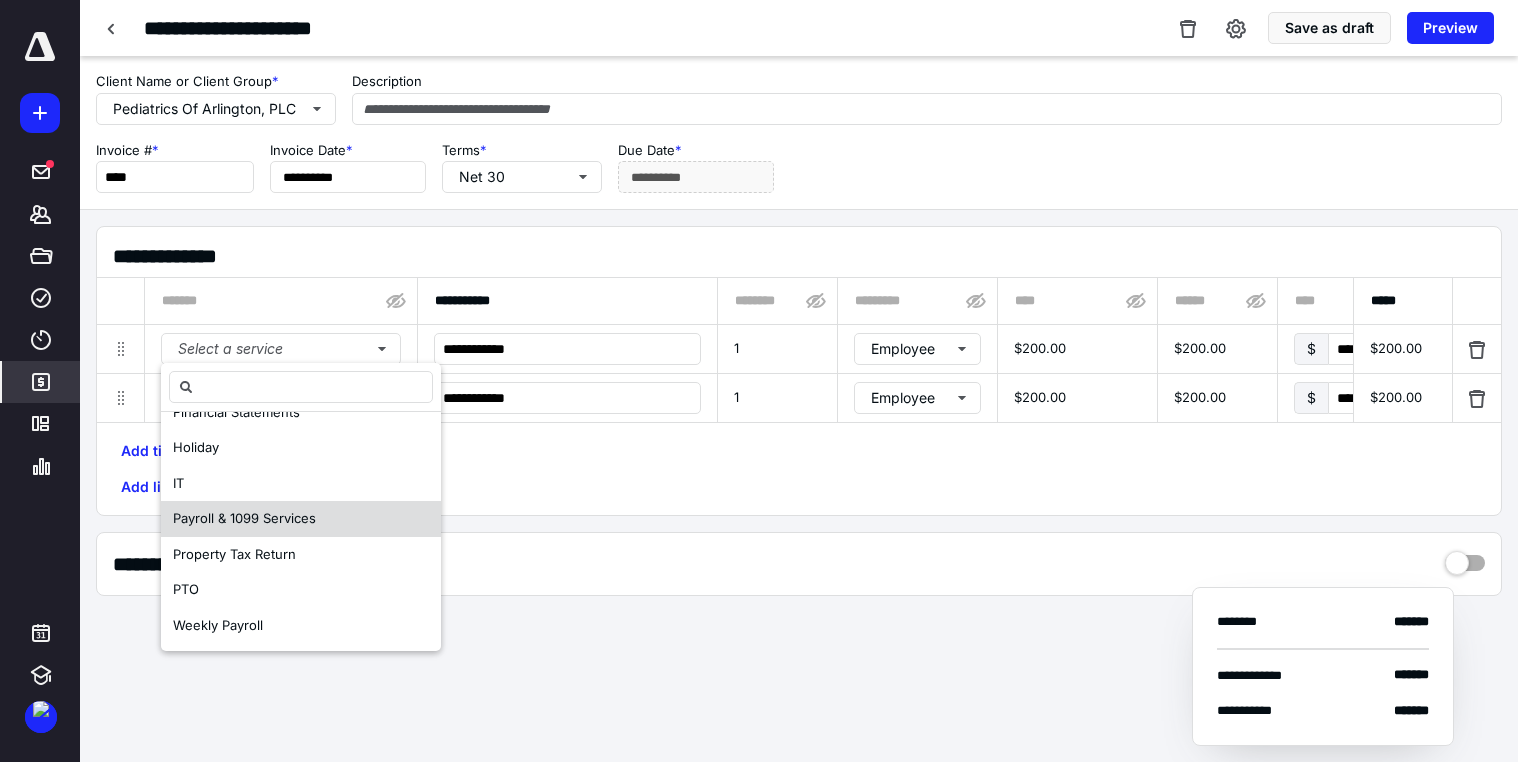 click on "Payroll & 1099 Services" at bounding box center (301, 519) 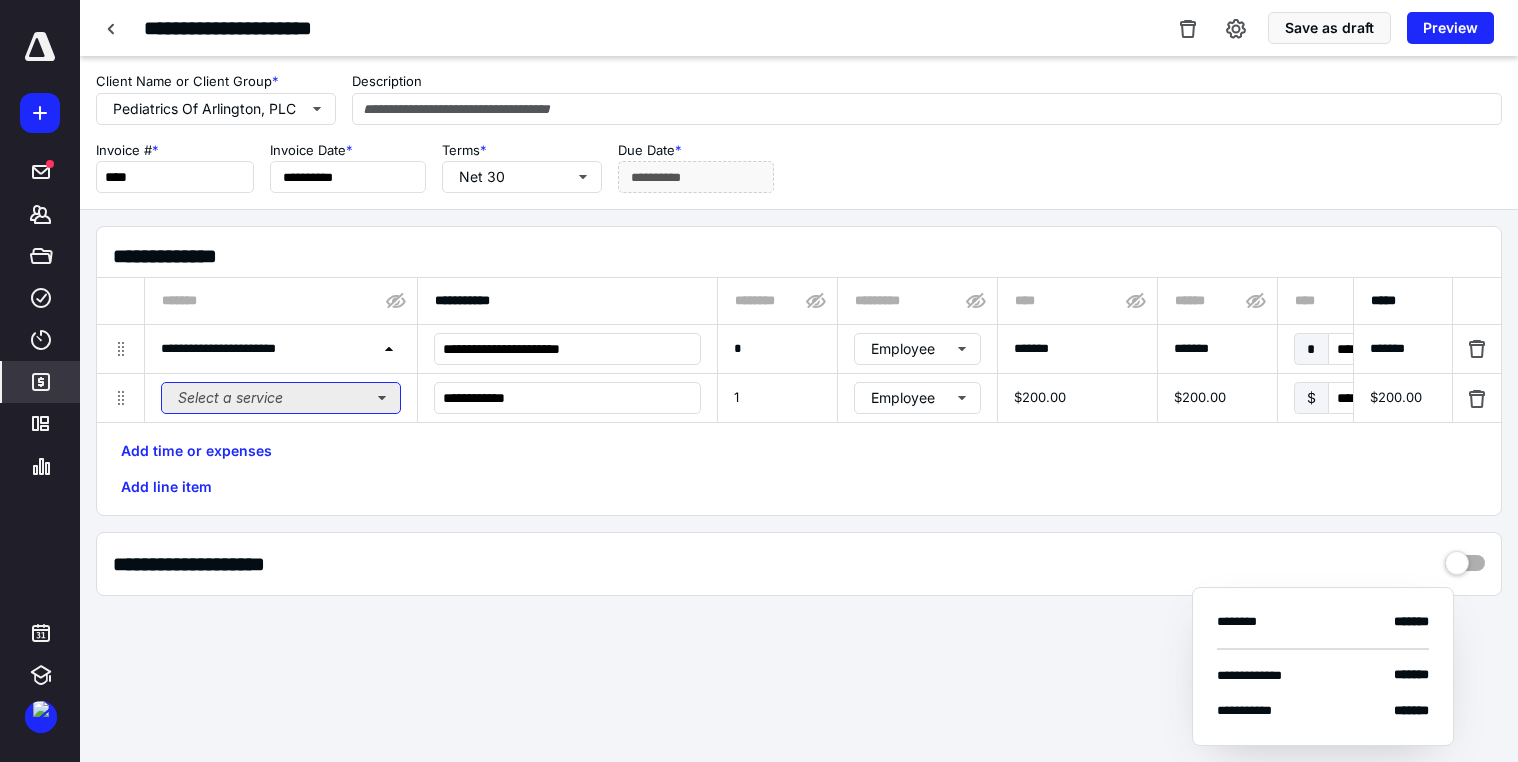 click on "Select a service" at bounding box center [281, 398] 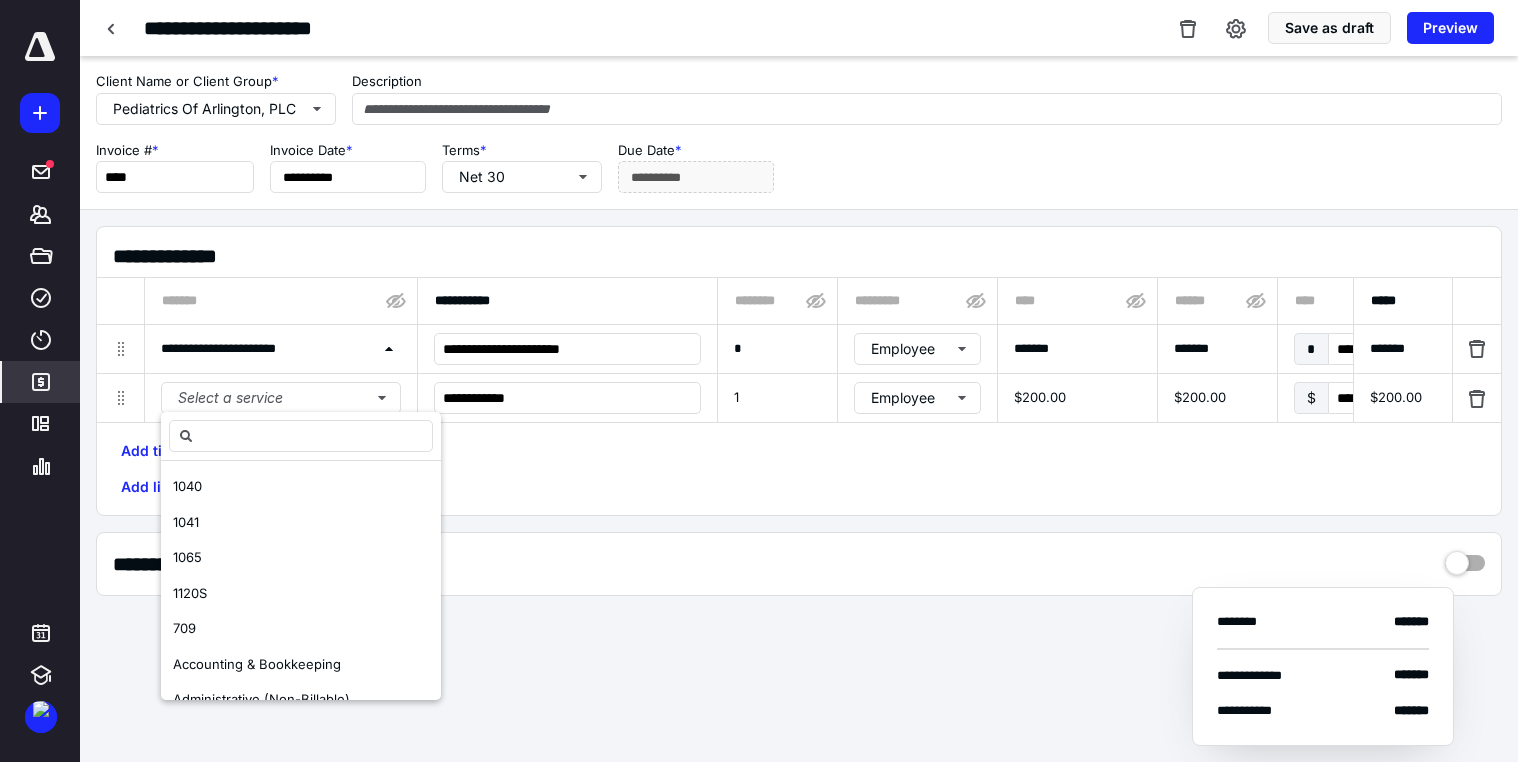 scroll, scrollTop: 416, scrollLeft: 0, axis: vertical 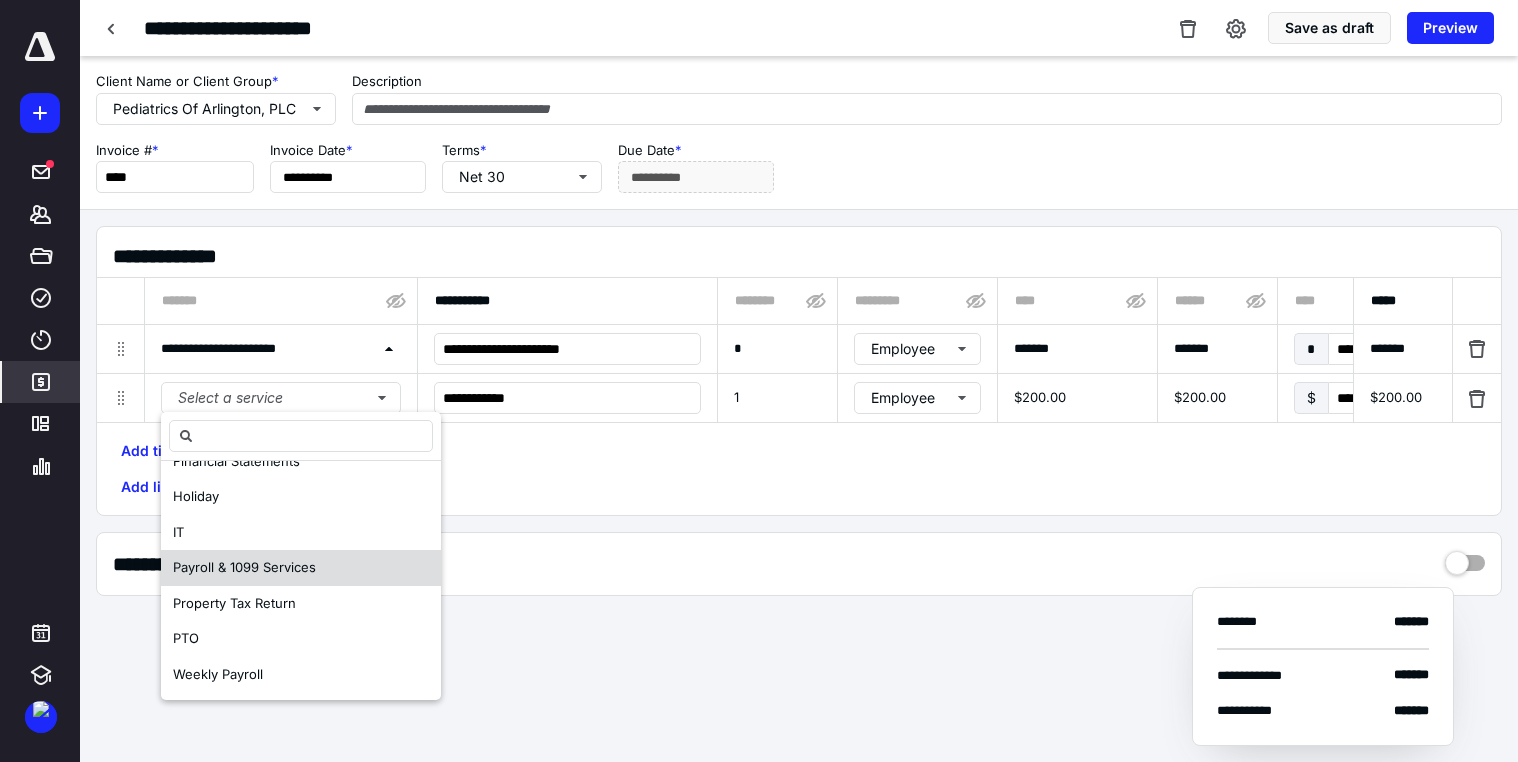click on "Payroll & 1099 Services" at bounding box center [301, 568] 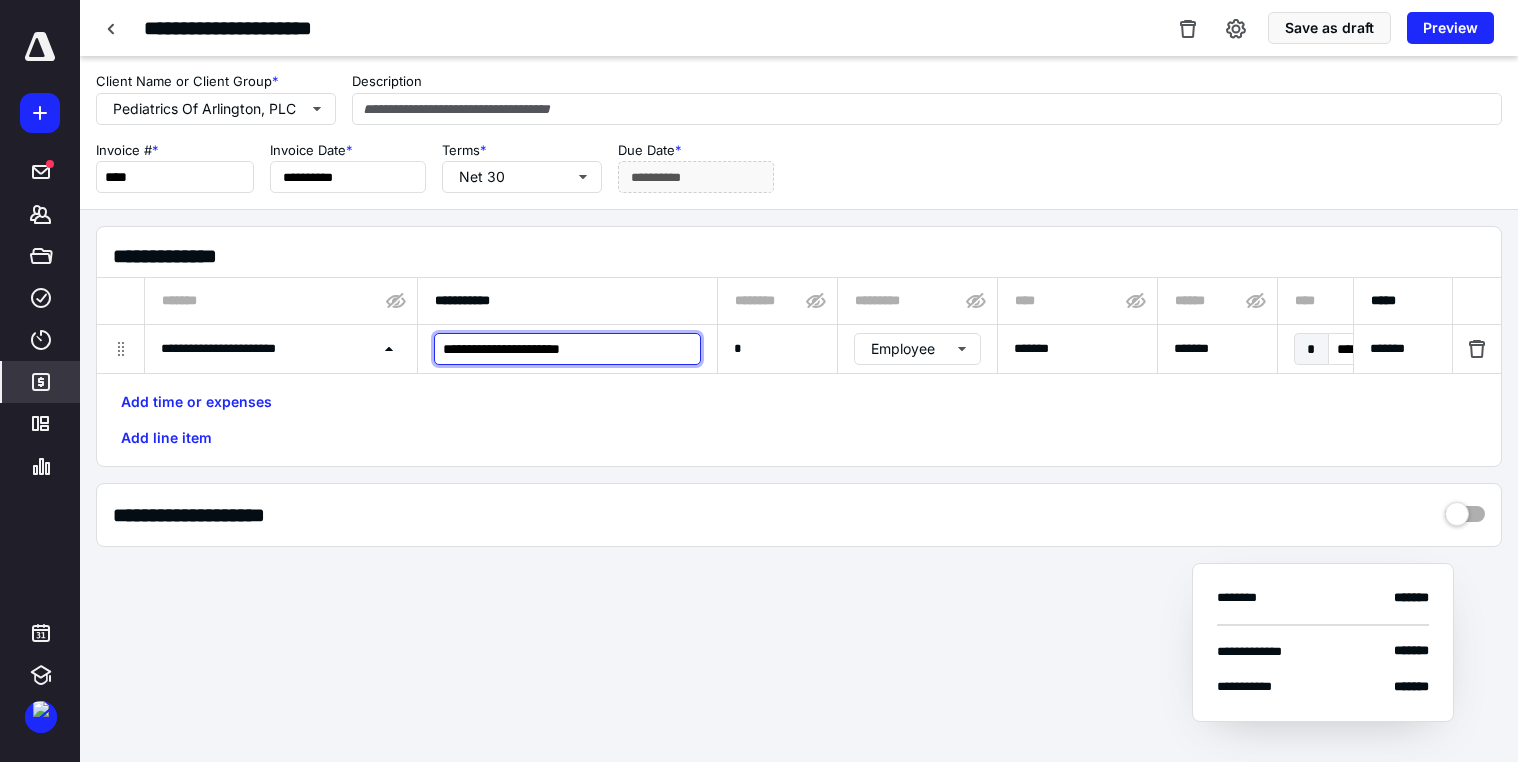 drag, startPoint x: 621, startPoint y: 346, endPoint x: 414, endPoint y: 330, distance: 207.61743 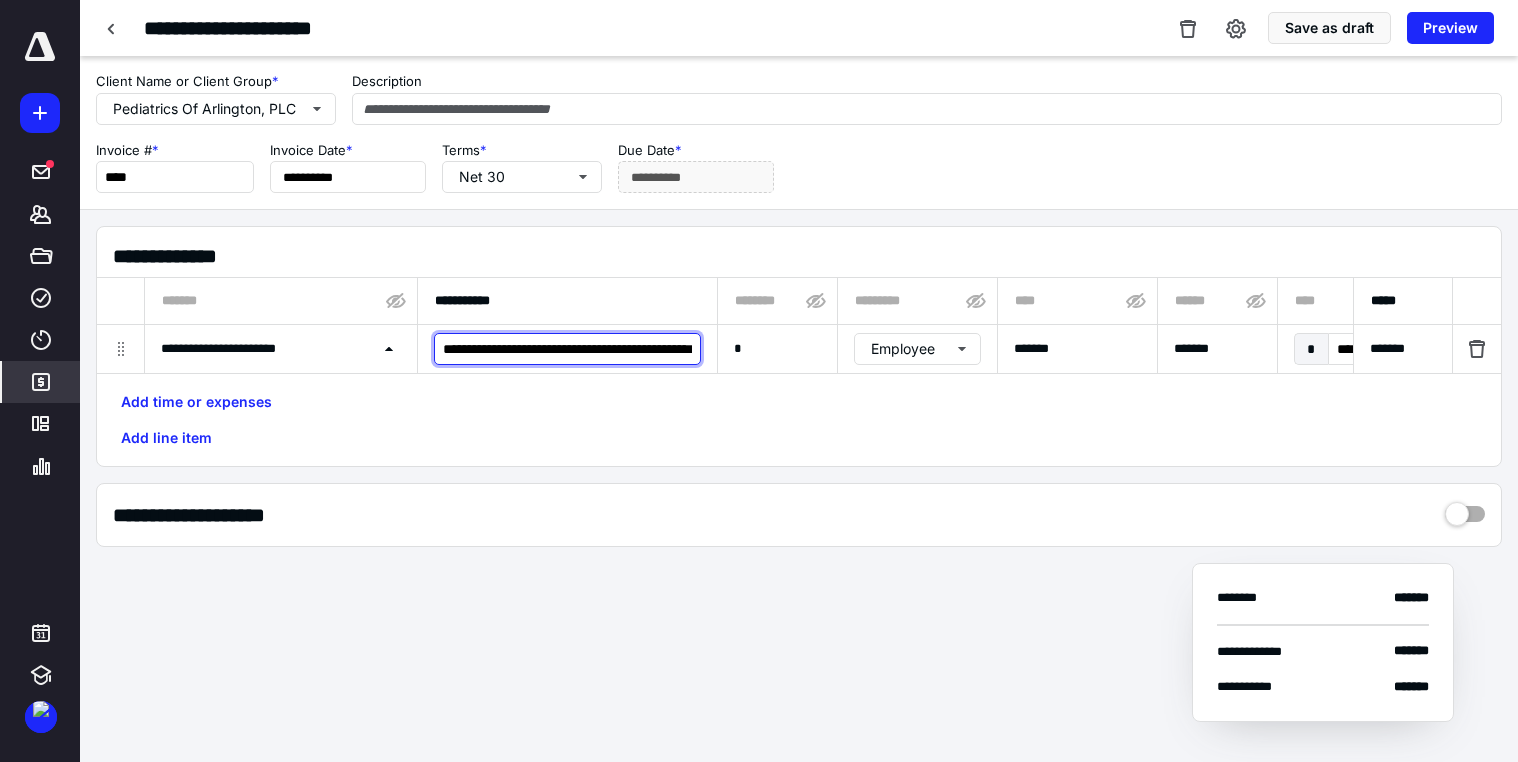 scroll, scrollTop: 0, scrollLeft: 101, axis: horizontal 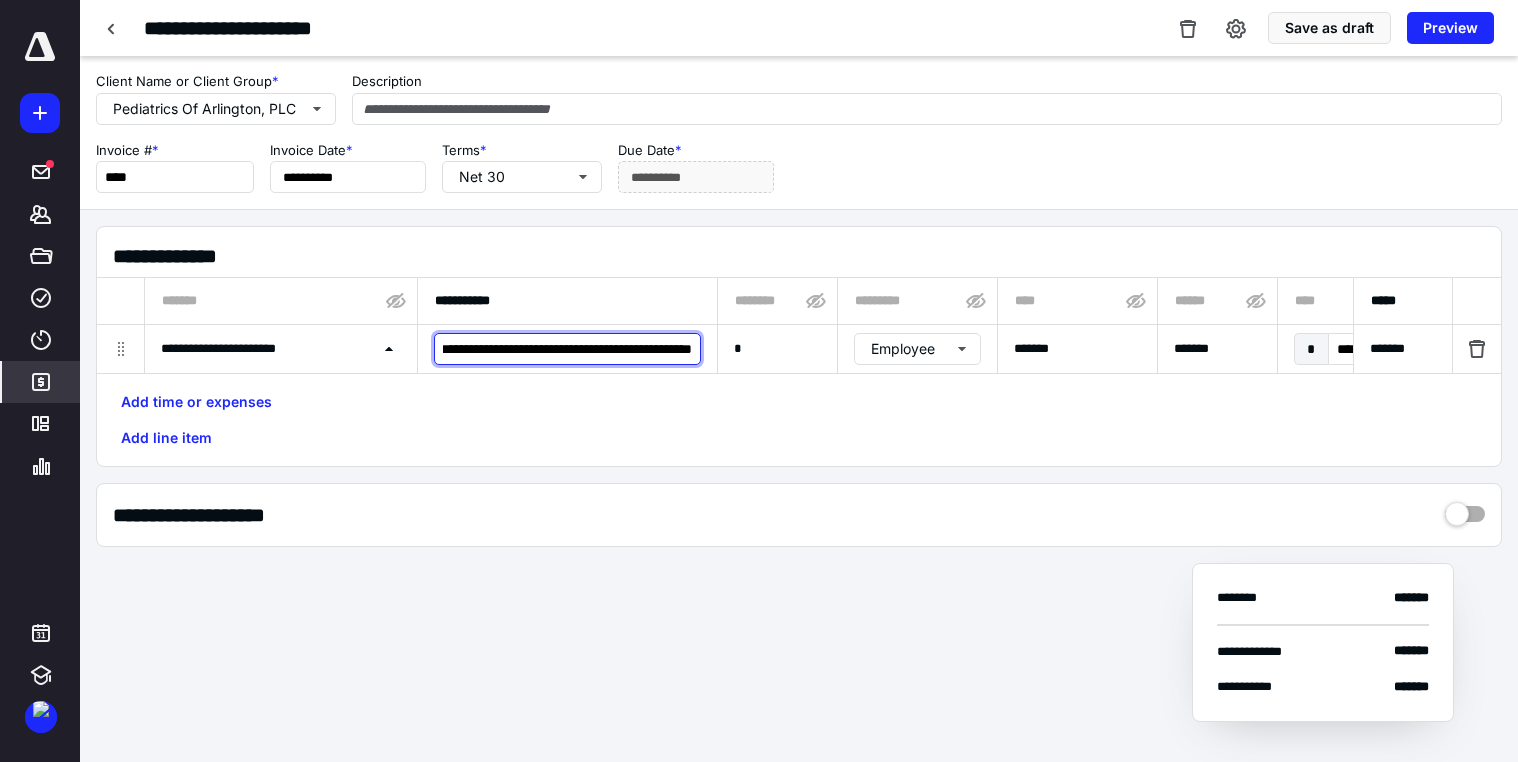 type on "**********" 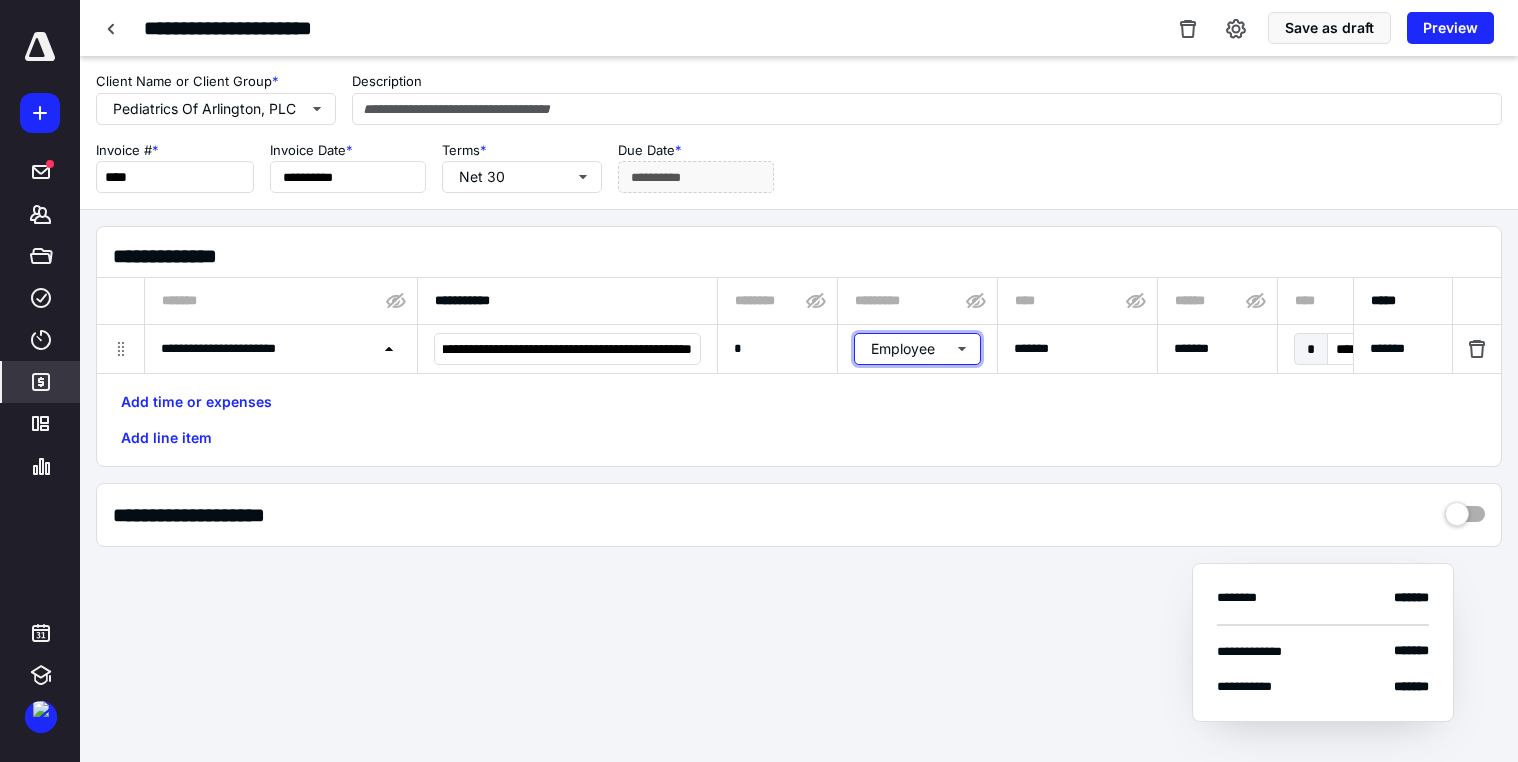 scroll, scrollTop: 0, scrollLeft: 0, axis: both 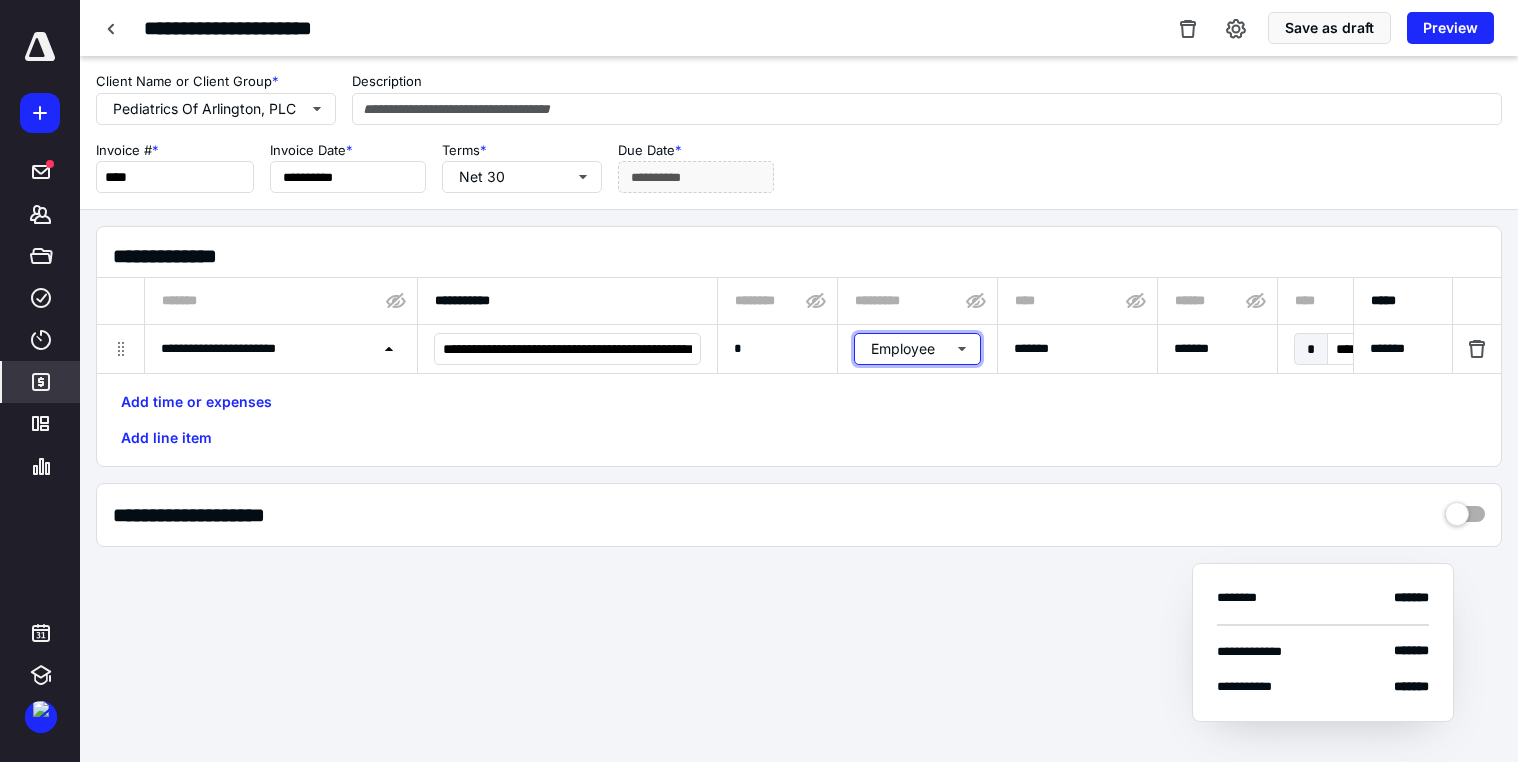 type 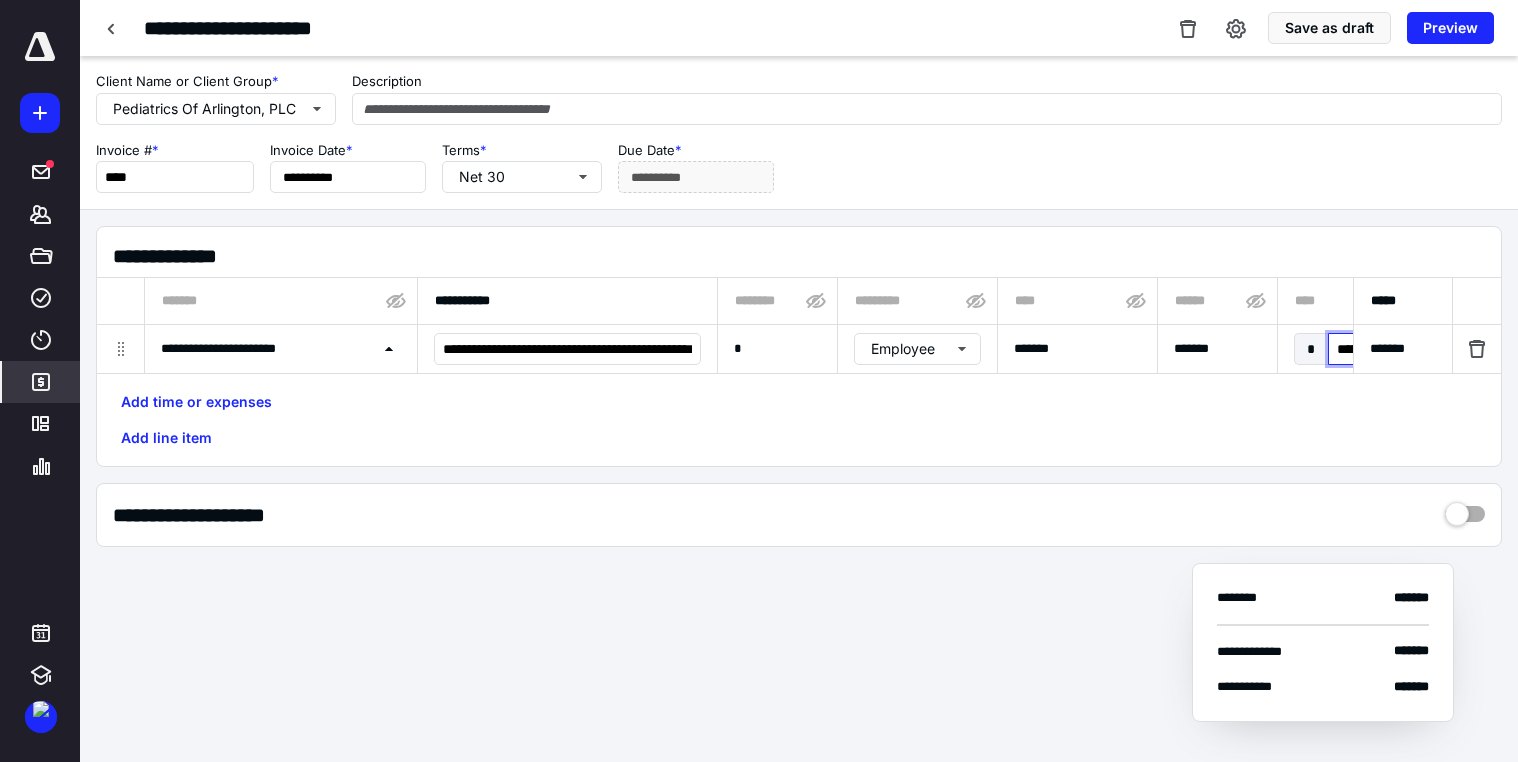 type on "******" 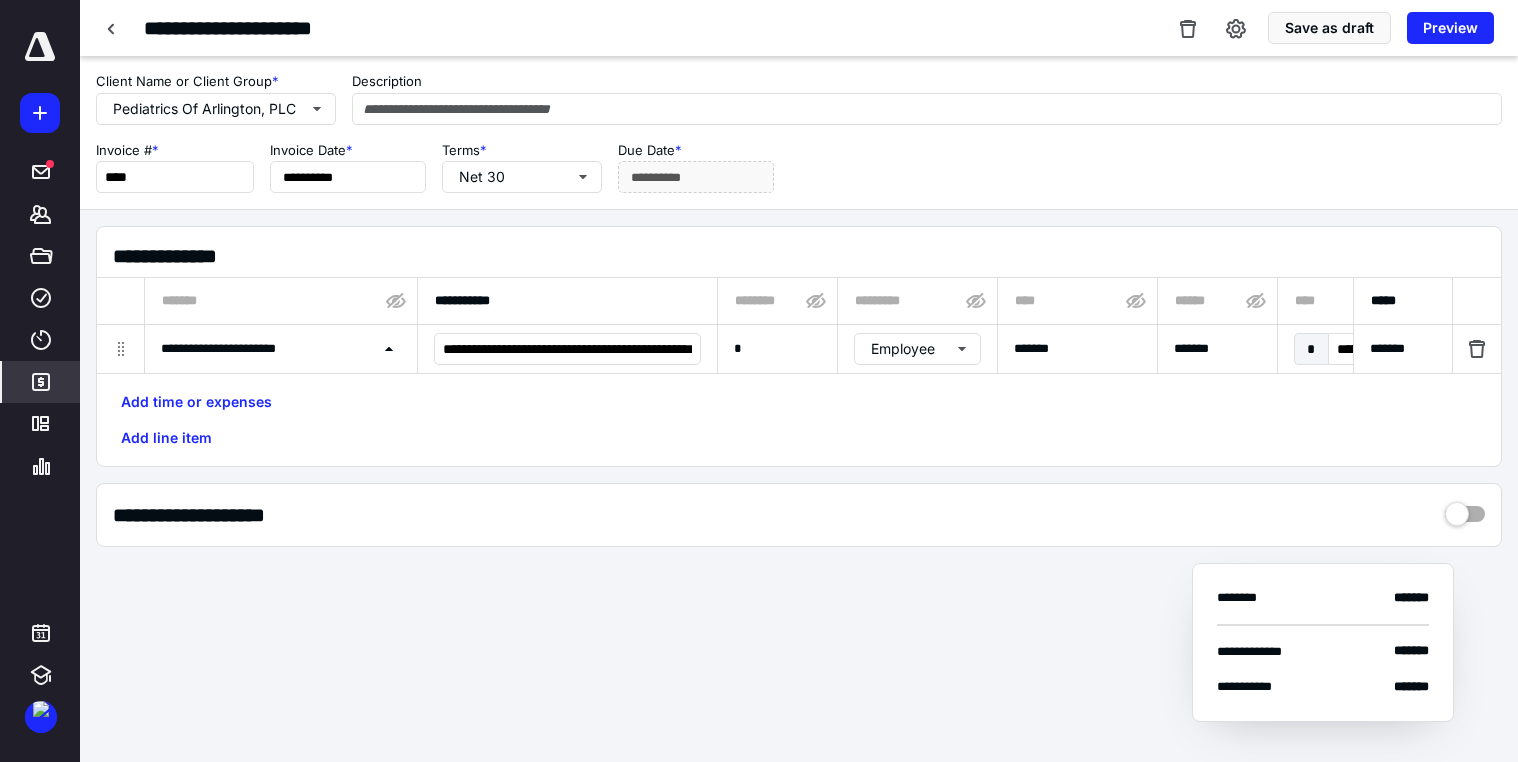 scroll, scrollTop: 0, scrollLeft: 1045, axis: horizontal 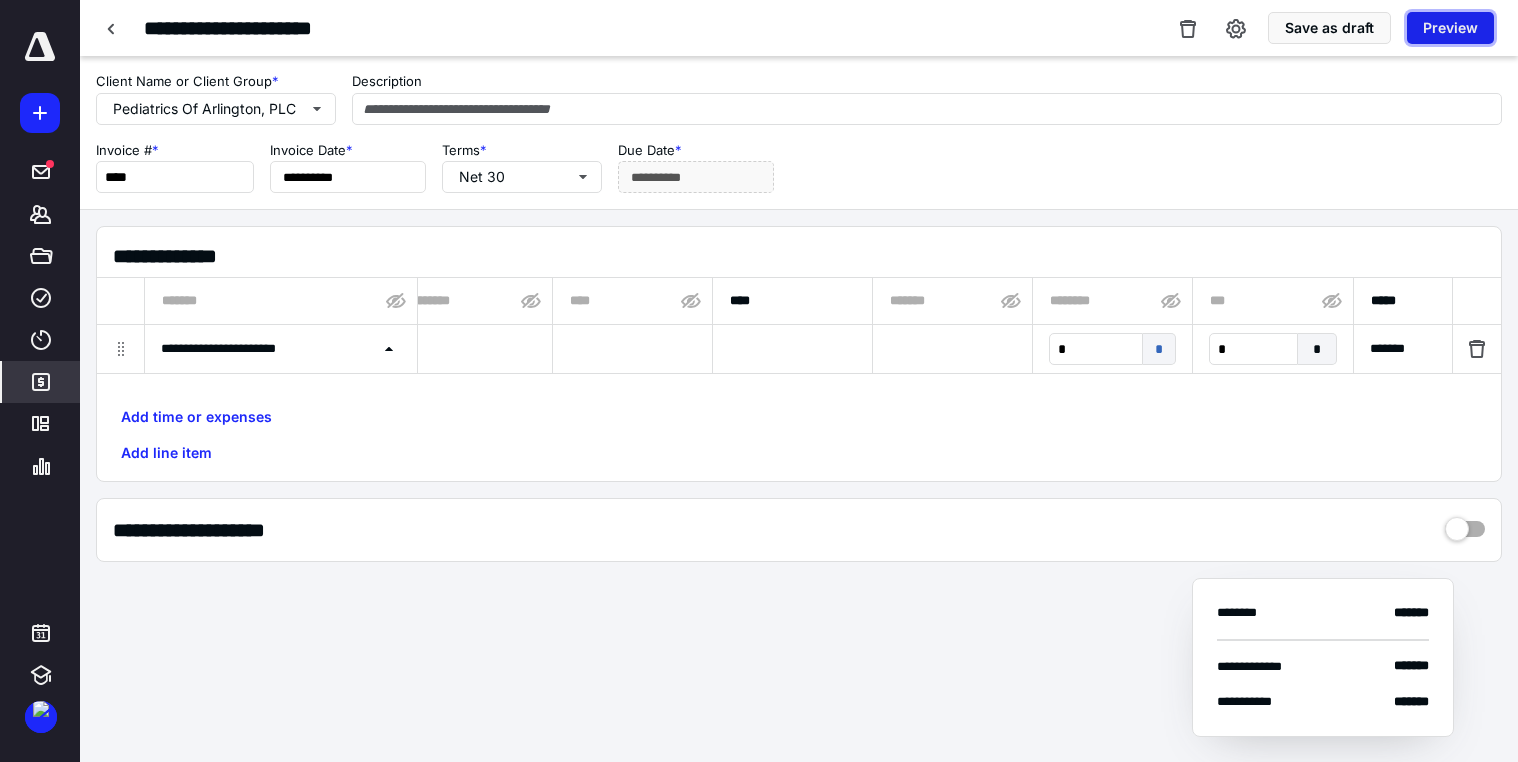 click on "Preview" at bounding box center [1450, 28] 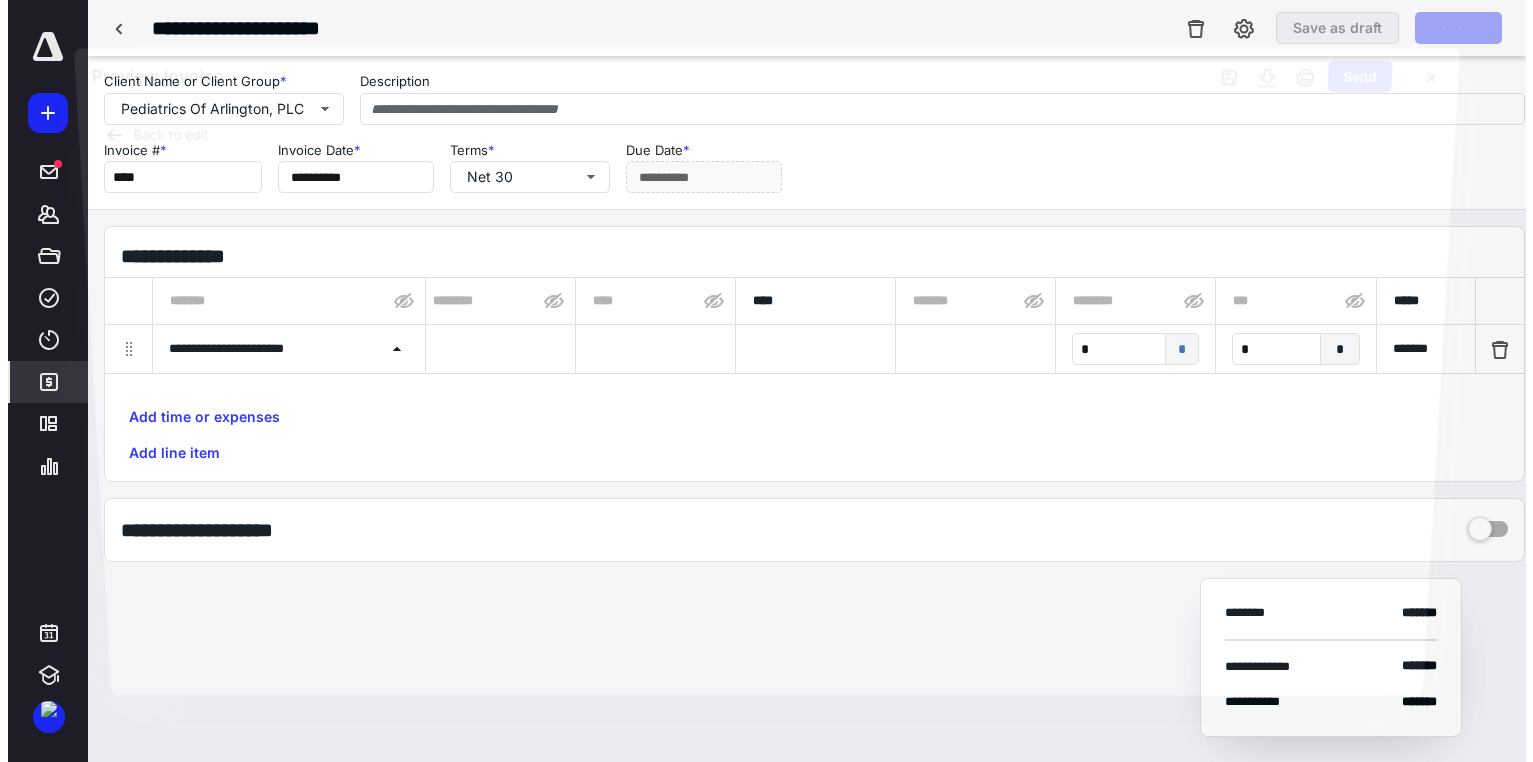 scroll, scrollTop: 0, scrollLeft: 1030, axis: horizontal 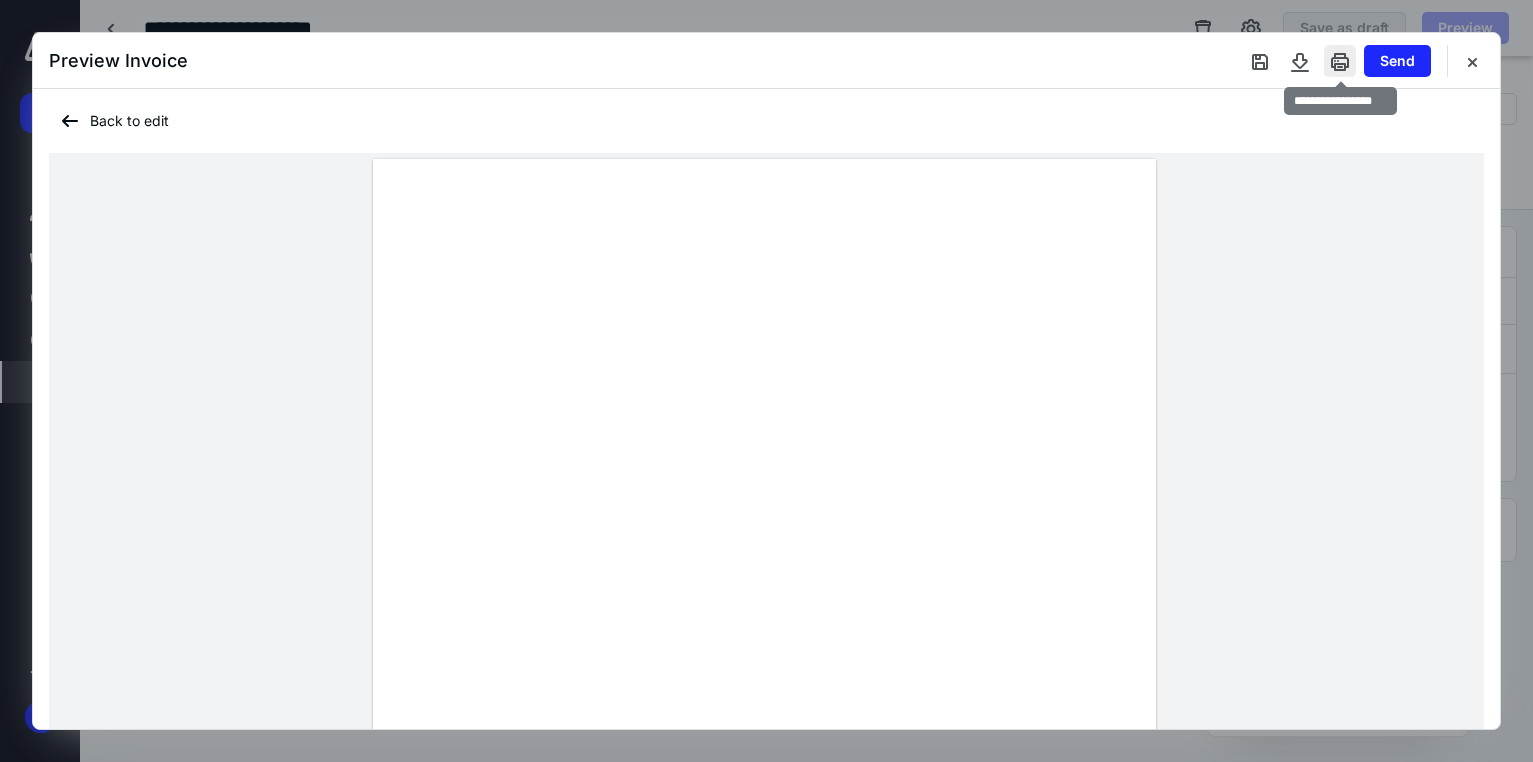 click at bounding box center (1340, 61) 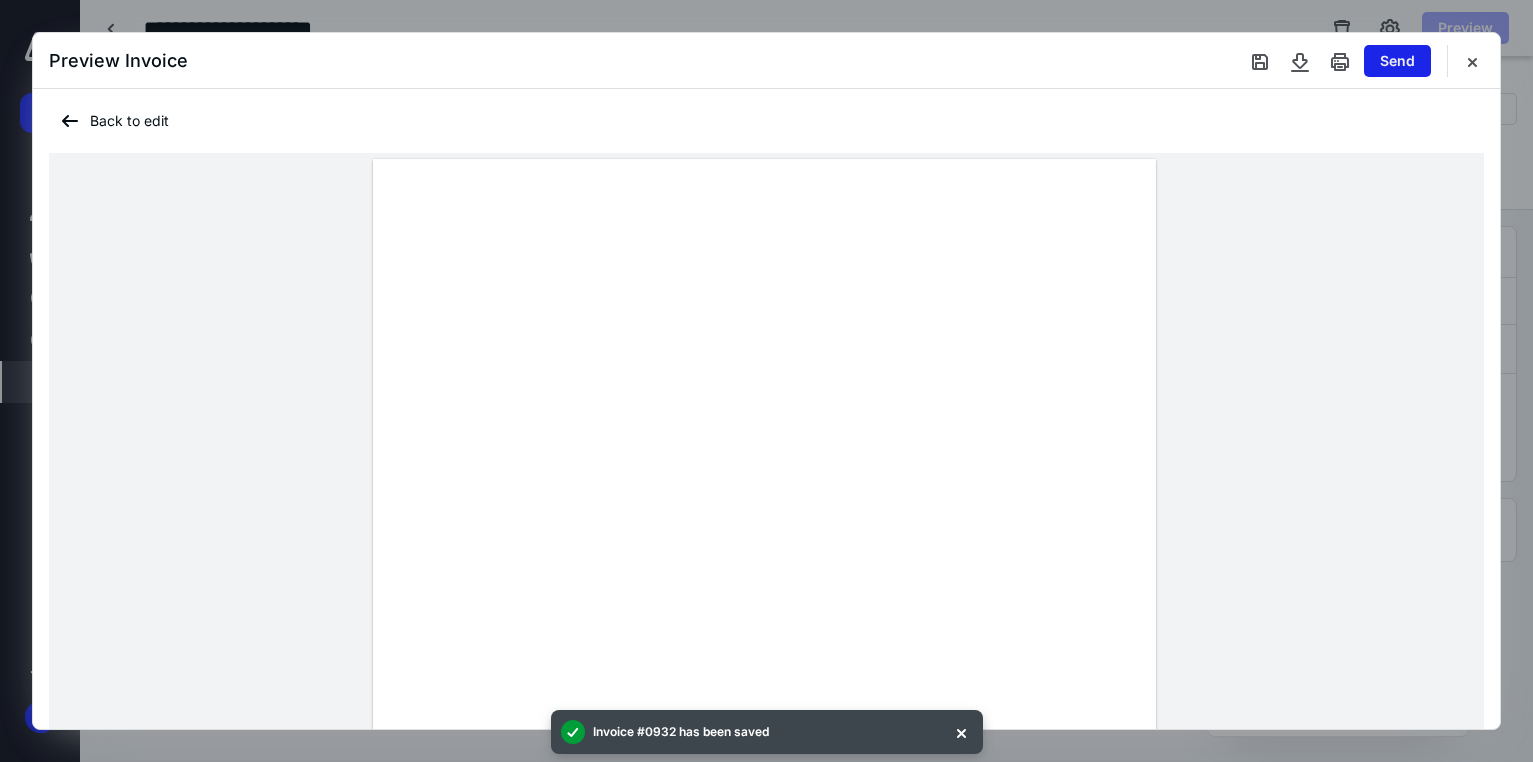 click on "Send" at bounding box center (1397, 61) 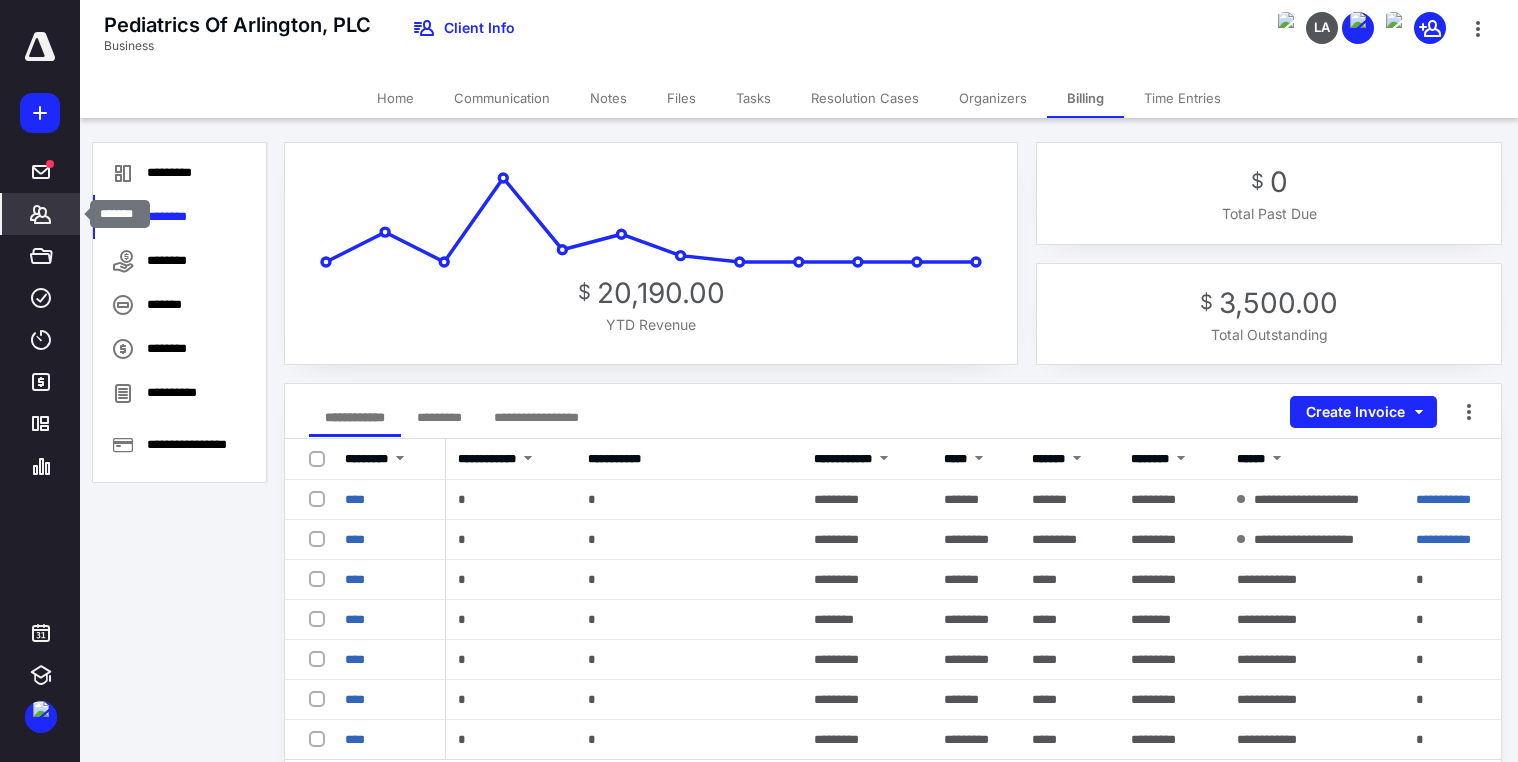 click 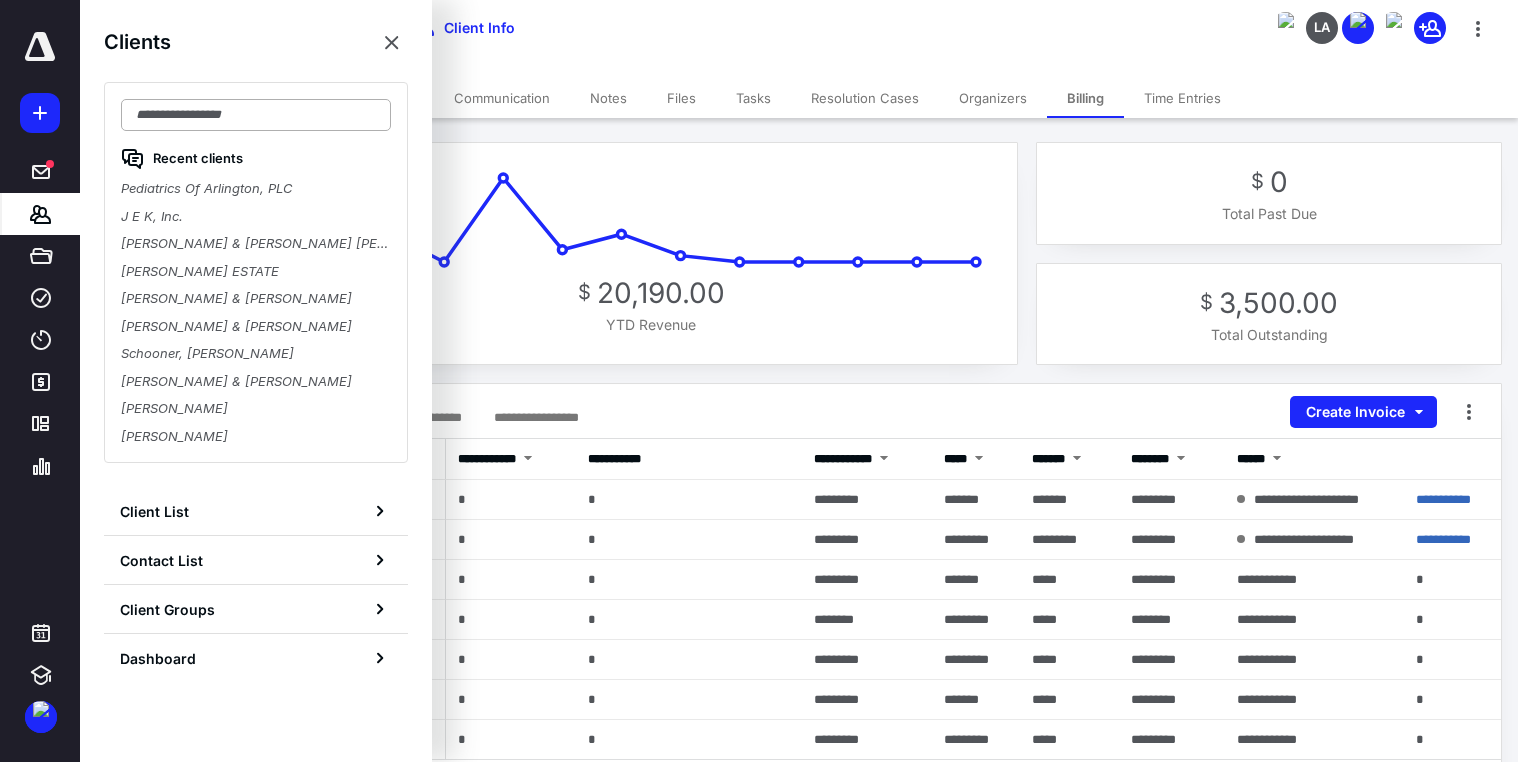 click at bounding box center [256, 115] 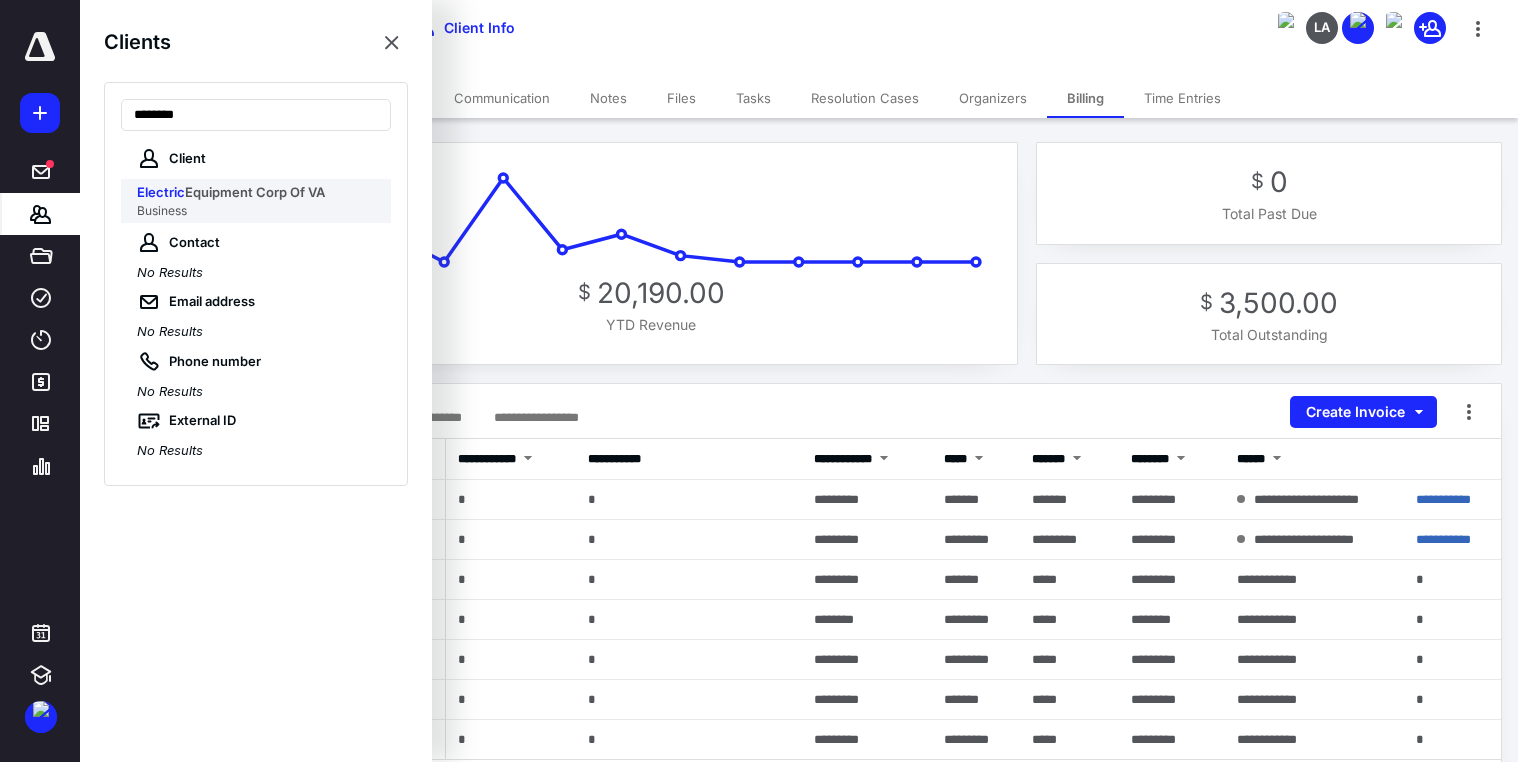type on "********" 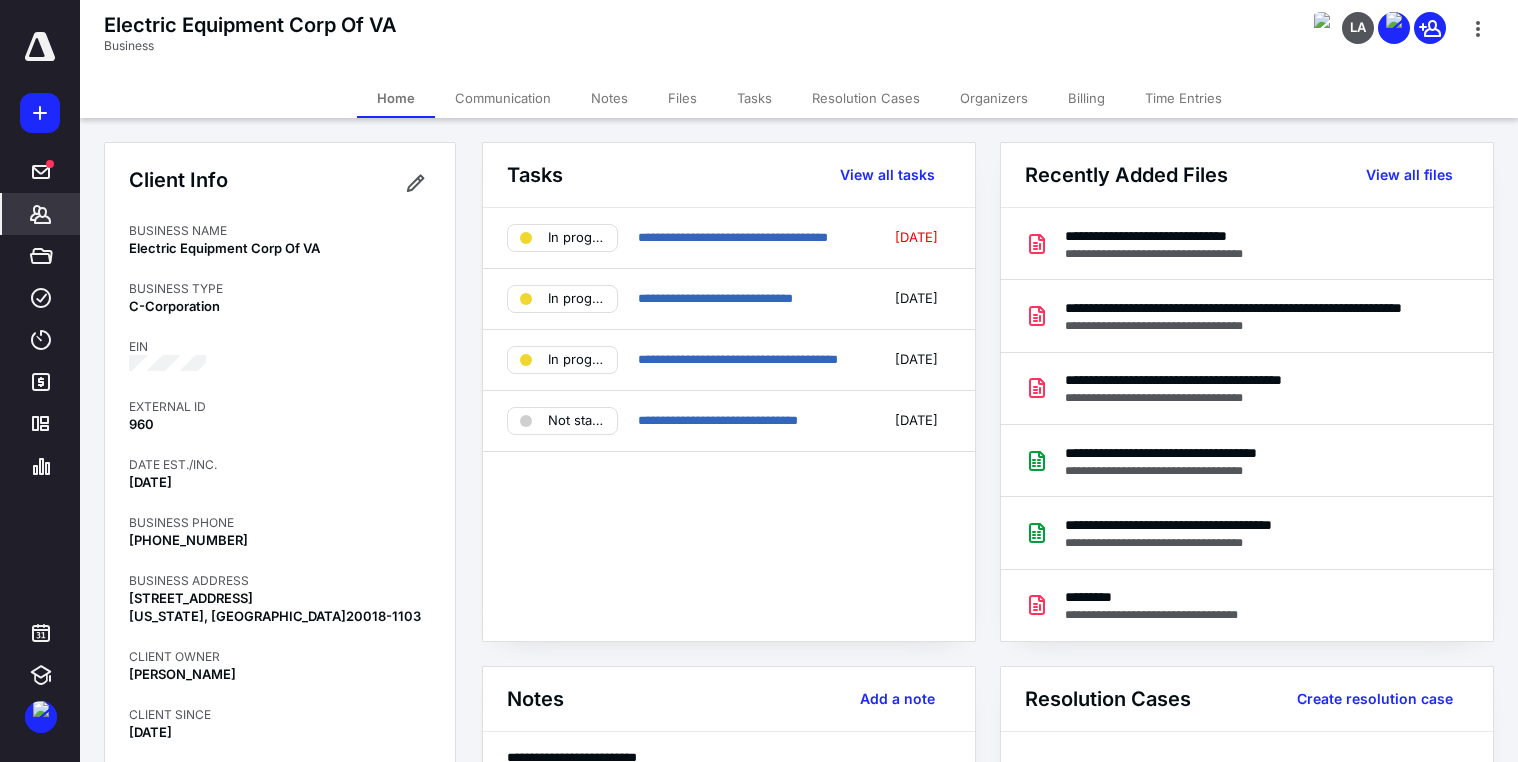 click on "Billing" at bounding box center [1086, 98] 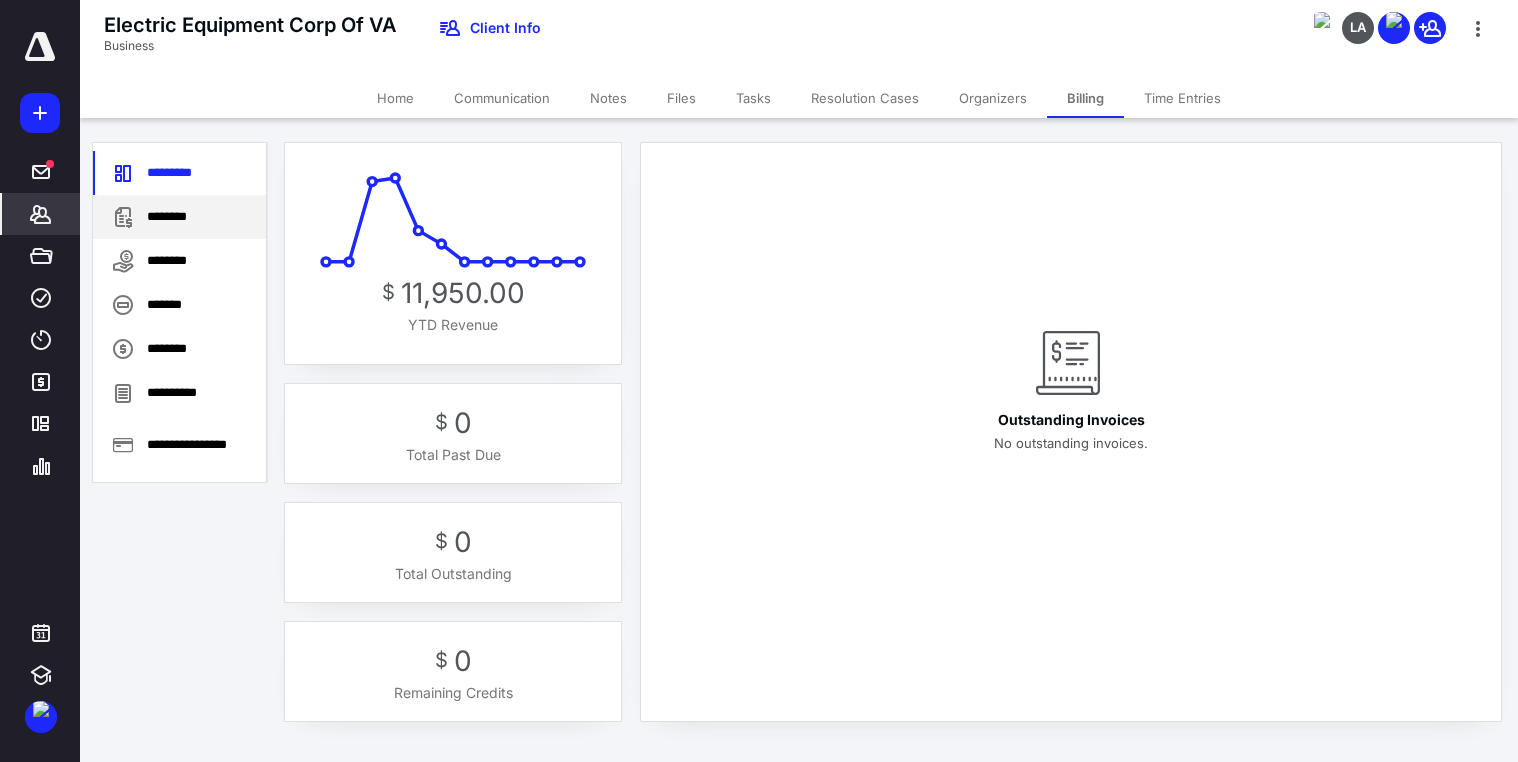 click on "********" at bounding box center [179, 217] 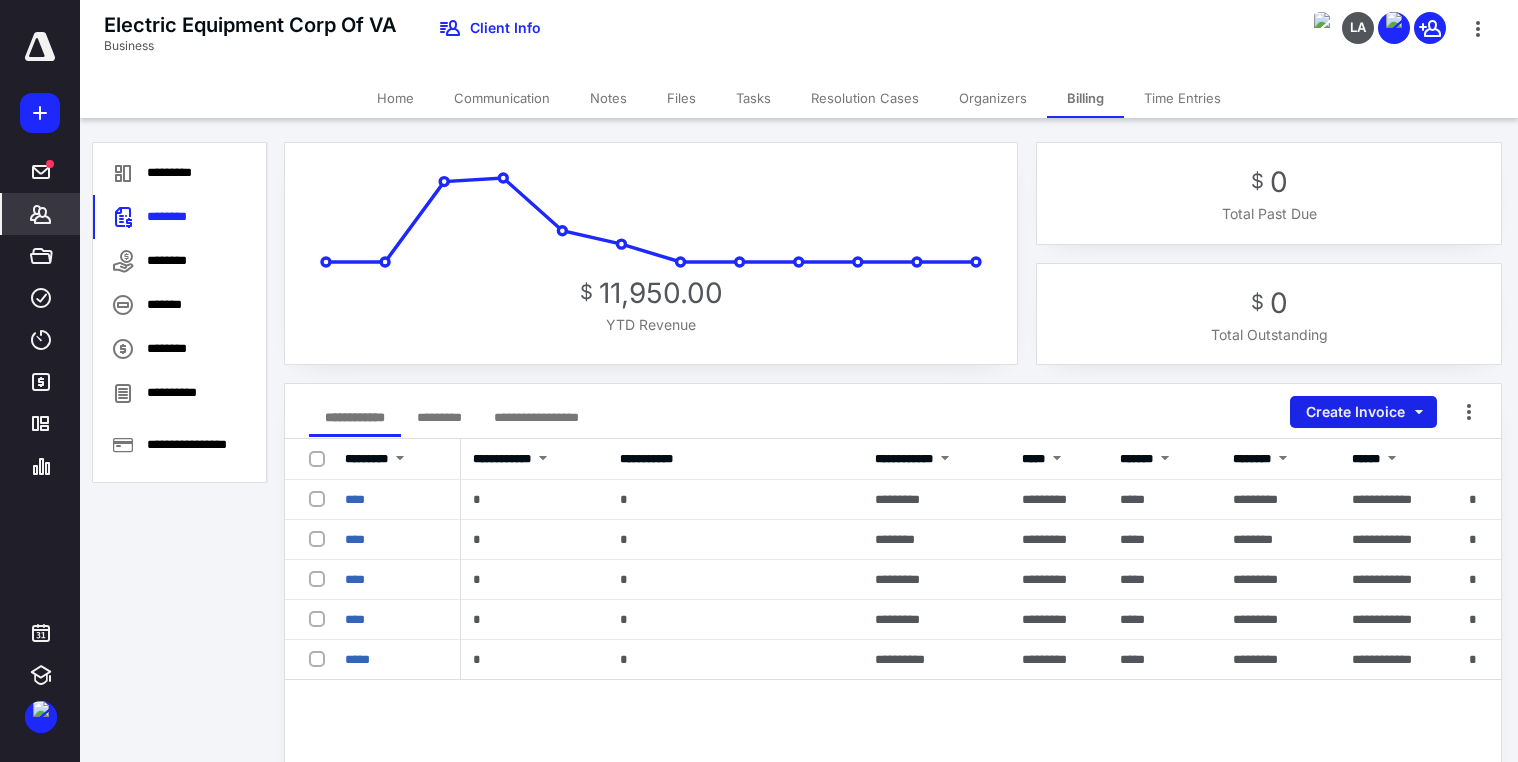 click on "Create Invoice" at bounding box center [1363, 412] 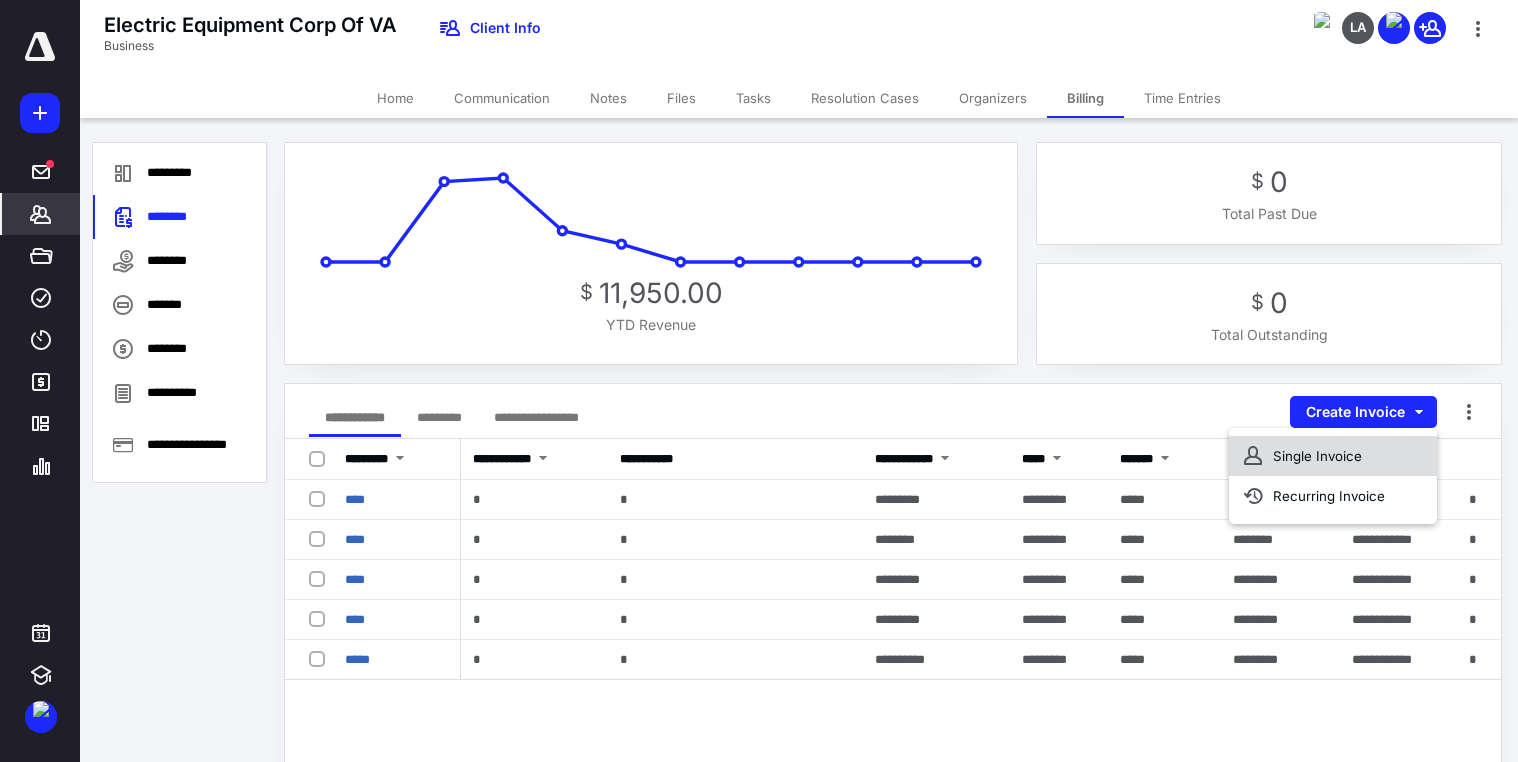 click on "Single Invoice" at bounding box center [1333, 456] 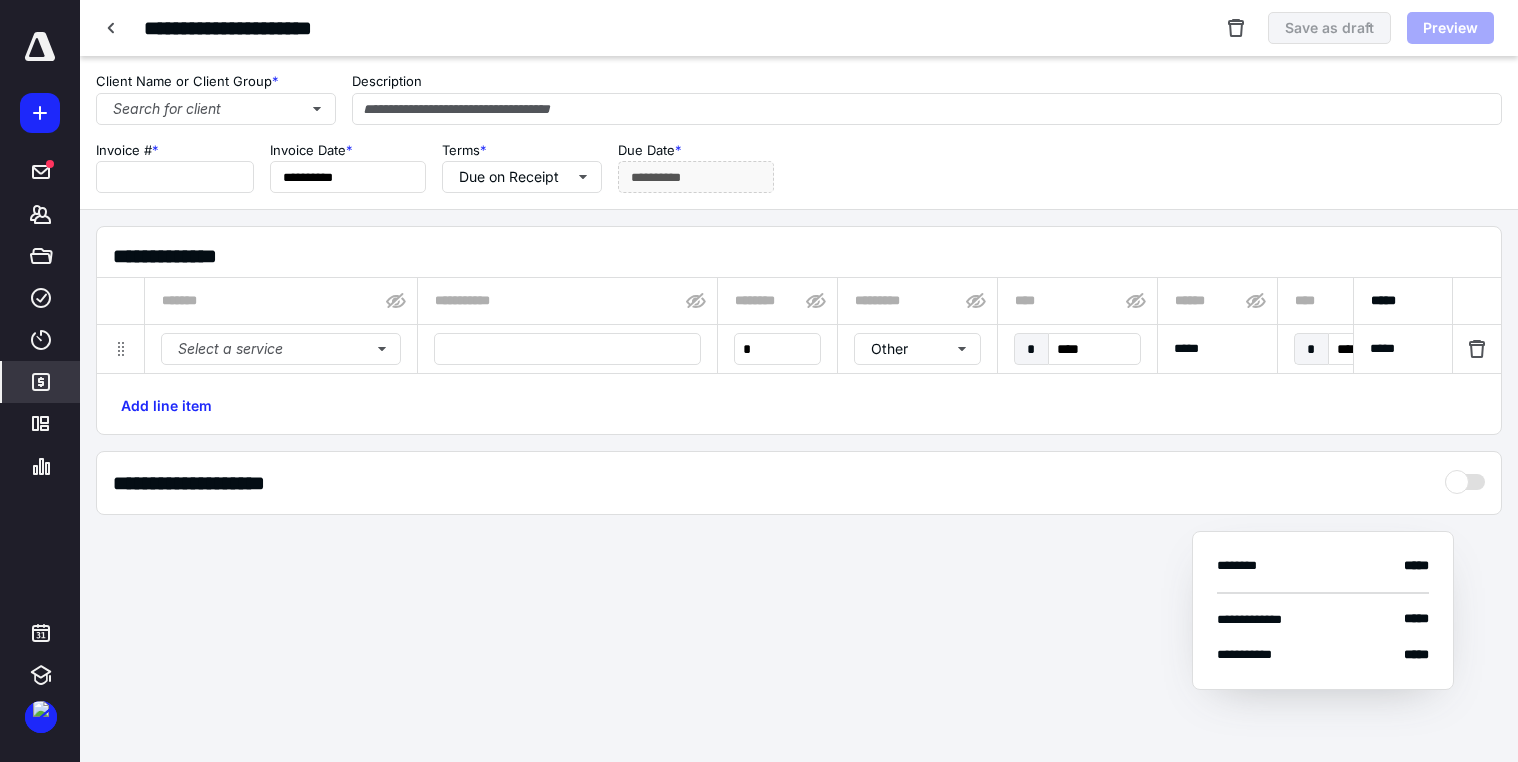 type on "**********" 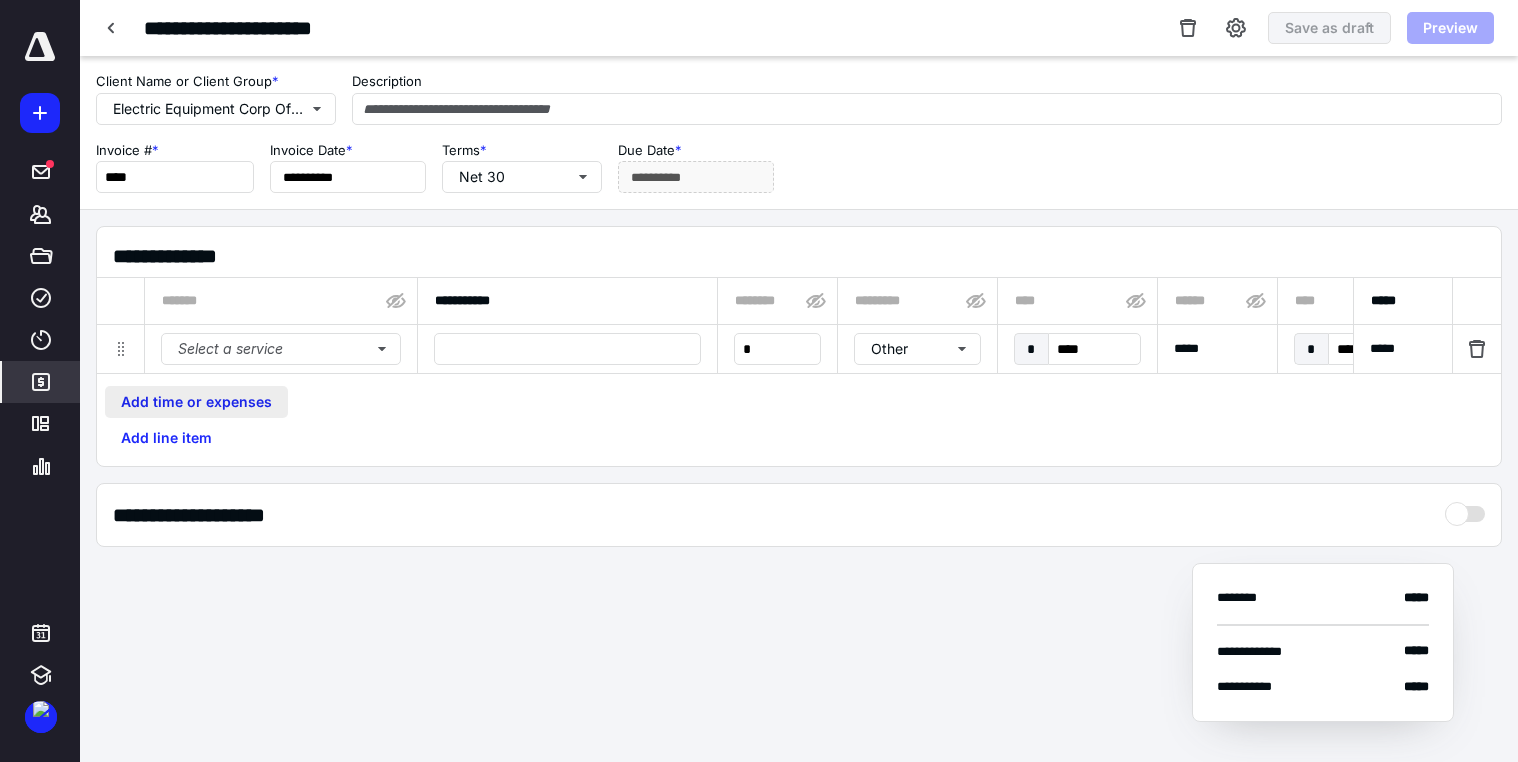 click on "Add time or expenses" at bounding box center [196, 402] 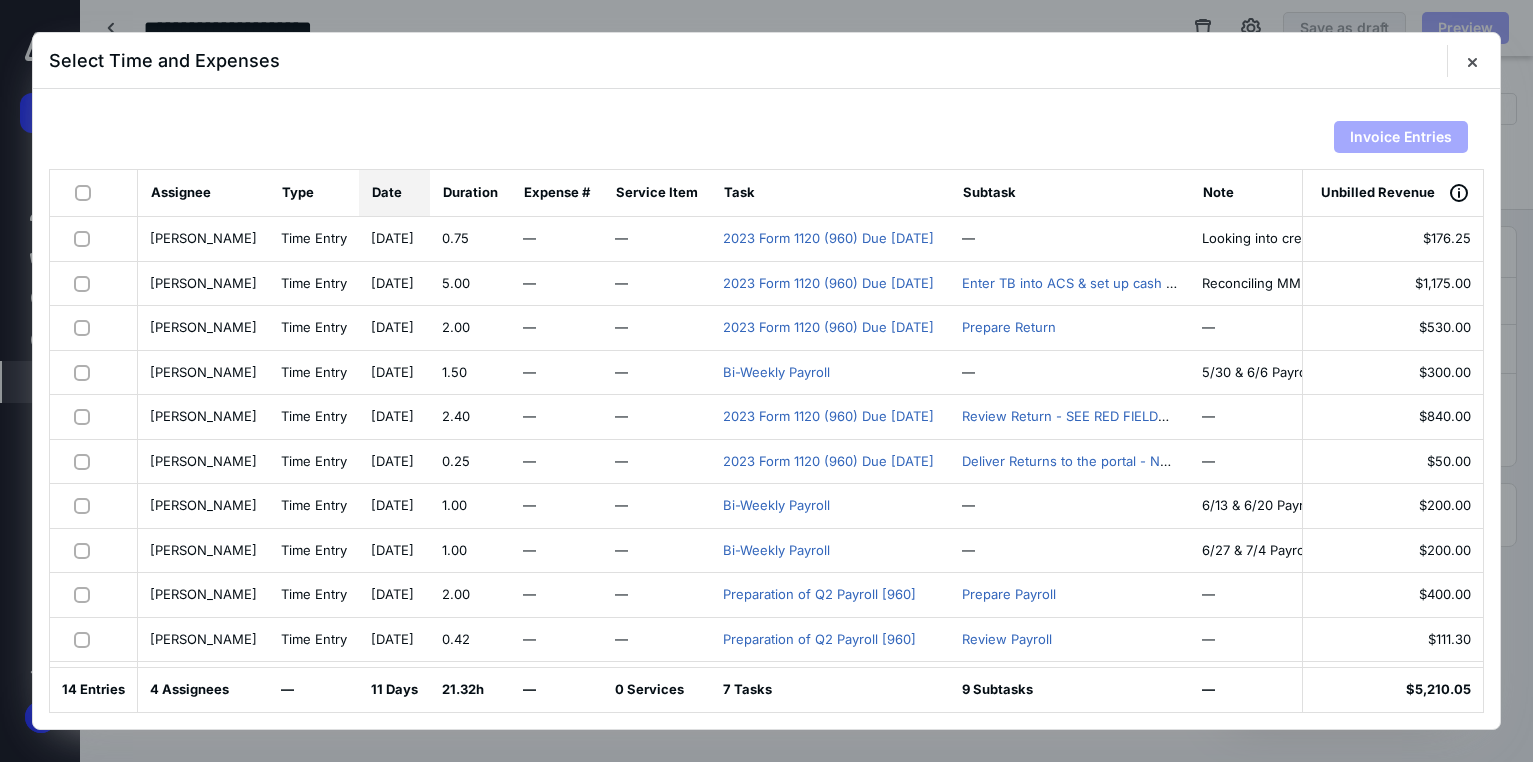click on "Date" at bounding box center (387, 193) 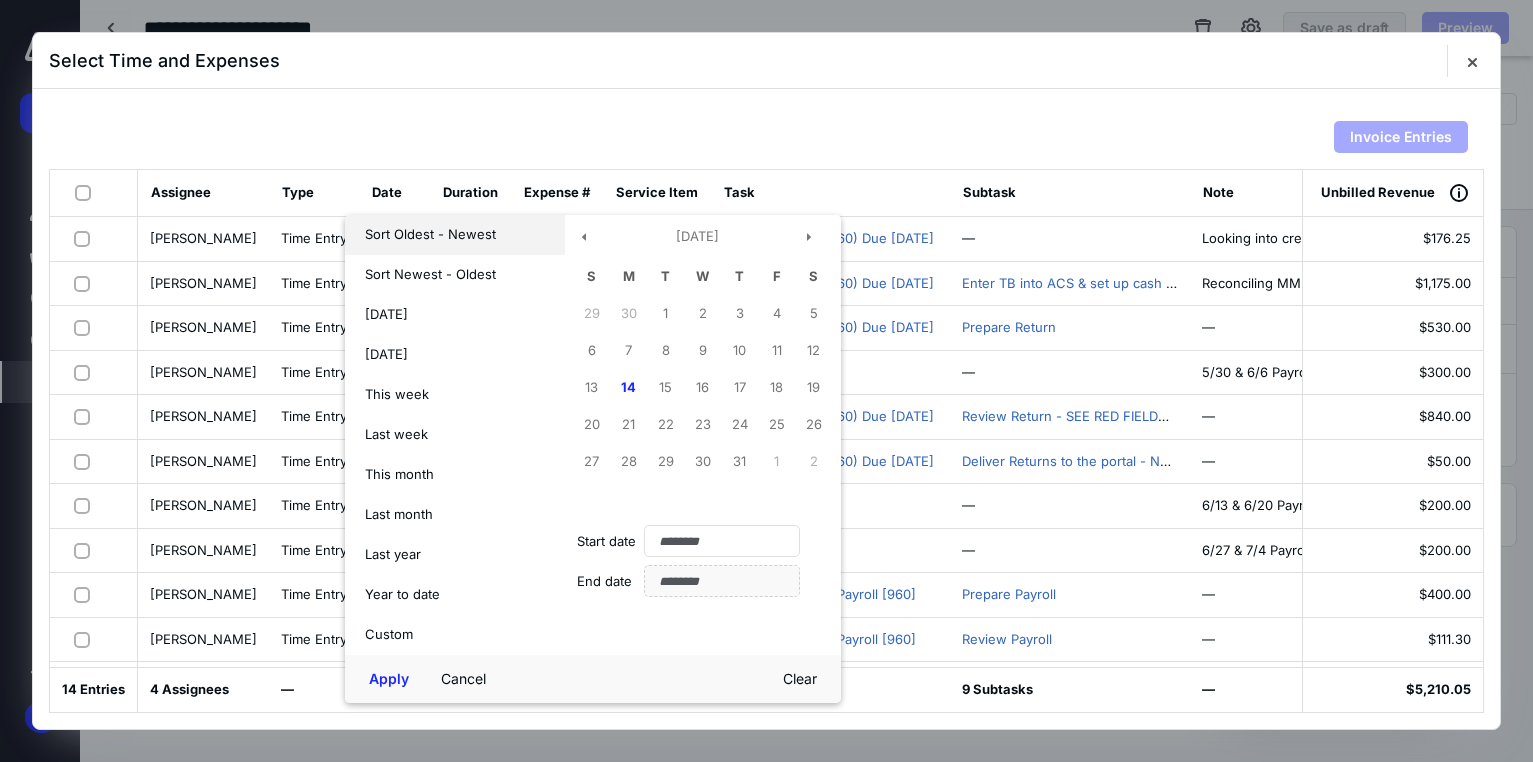 click on "Sort Oldest - Newest" at bounding box center [430, 235] 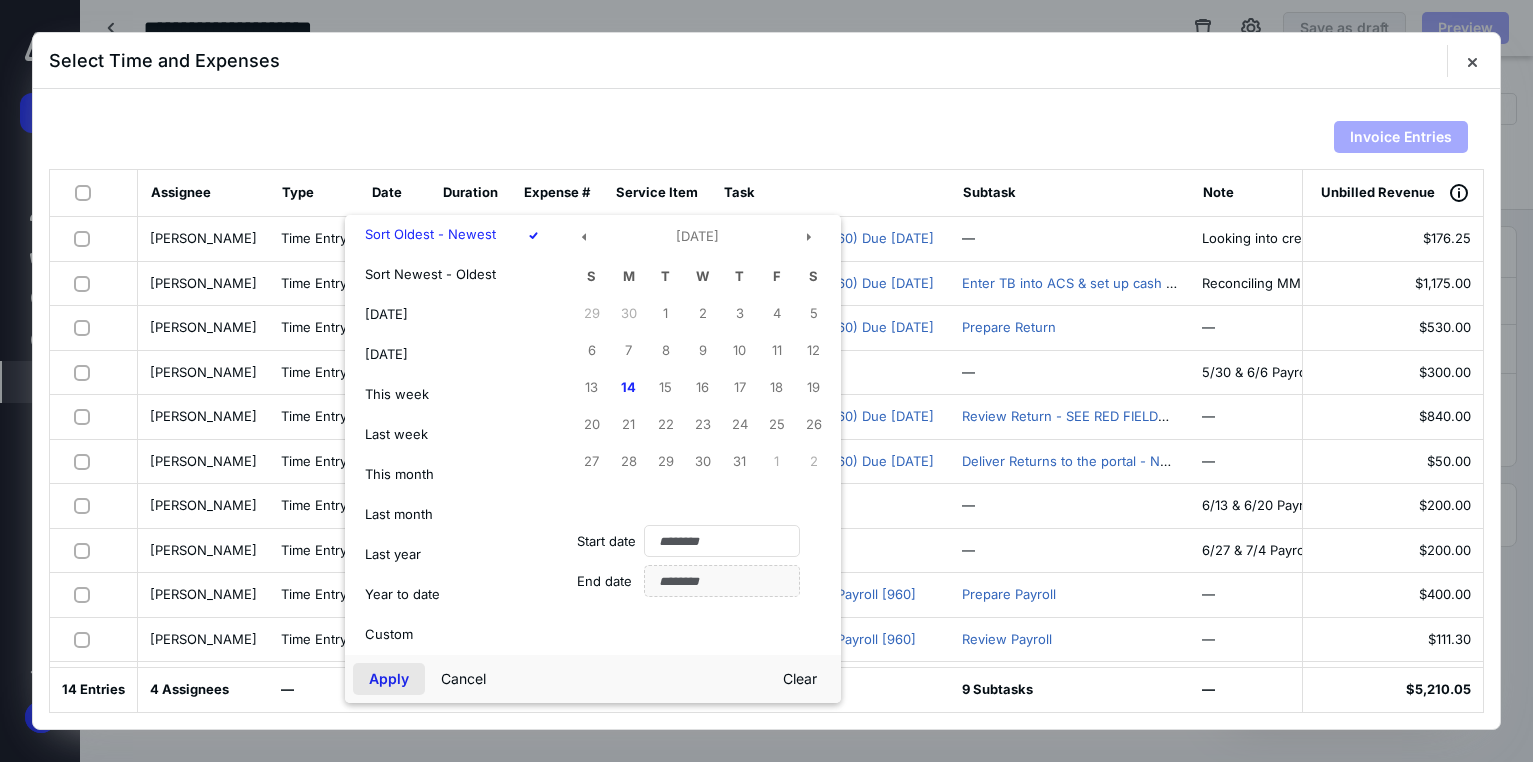 click on "Apply" at bounding box center (389, 679) 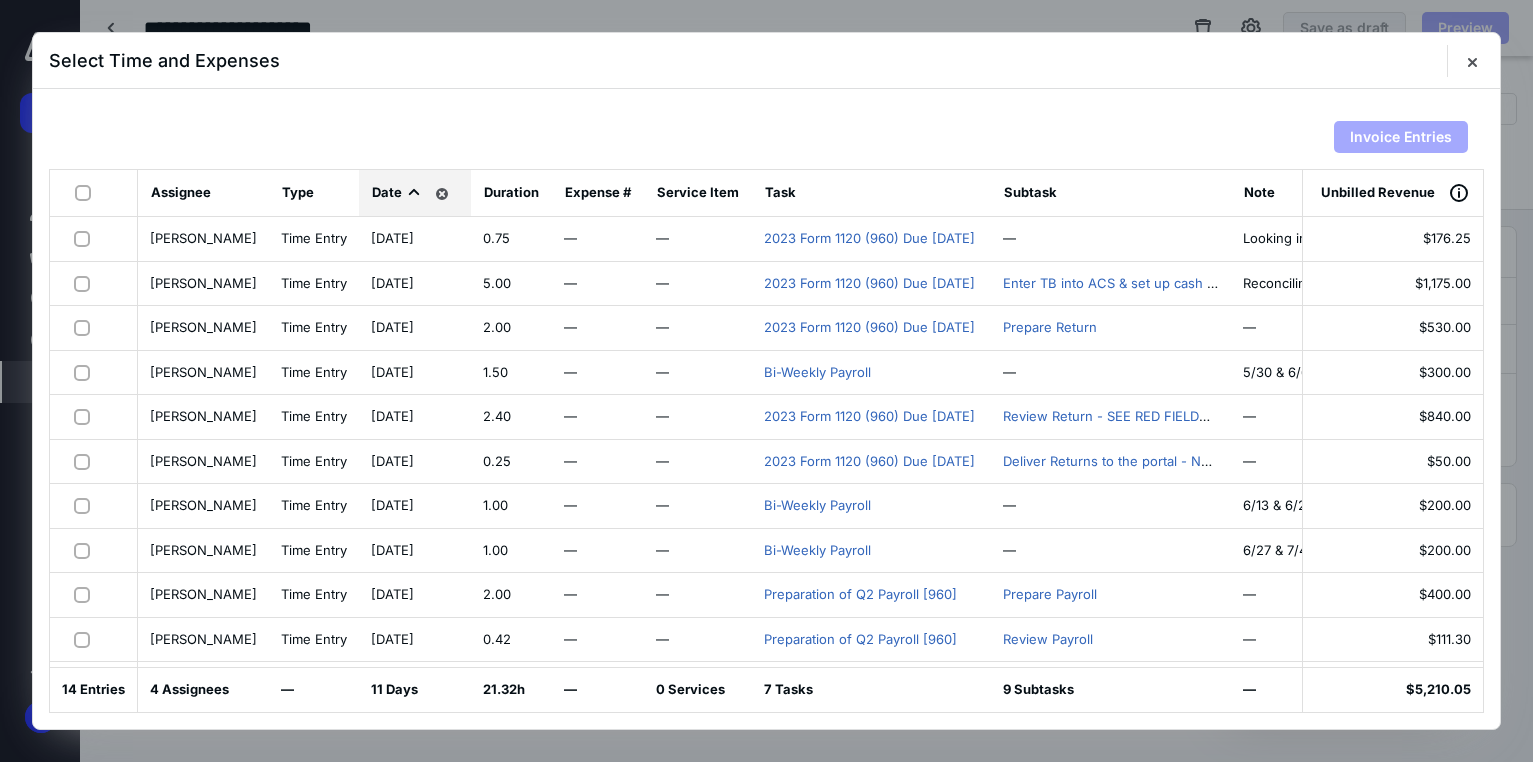 click at bounding box center [86, 550] 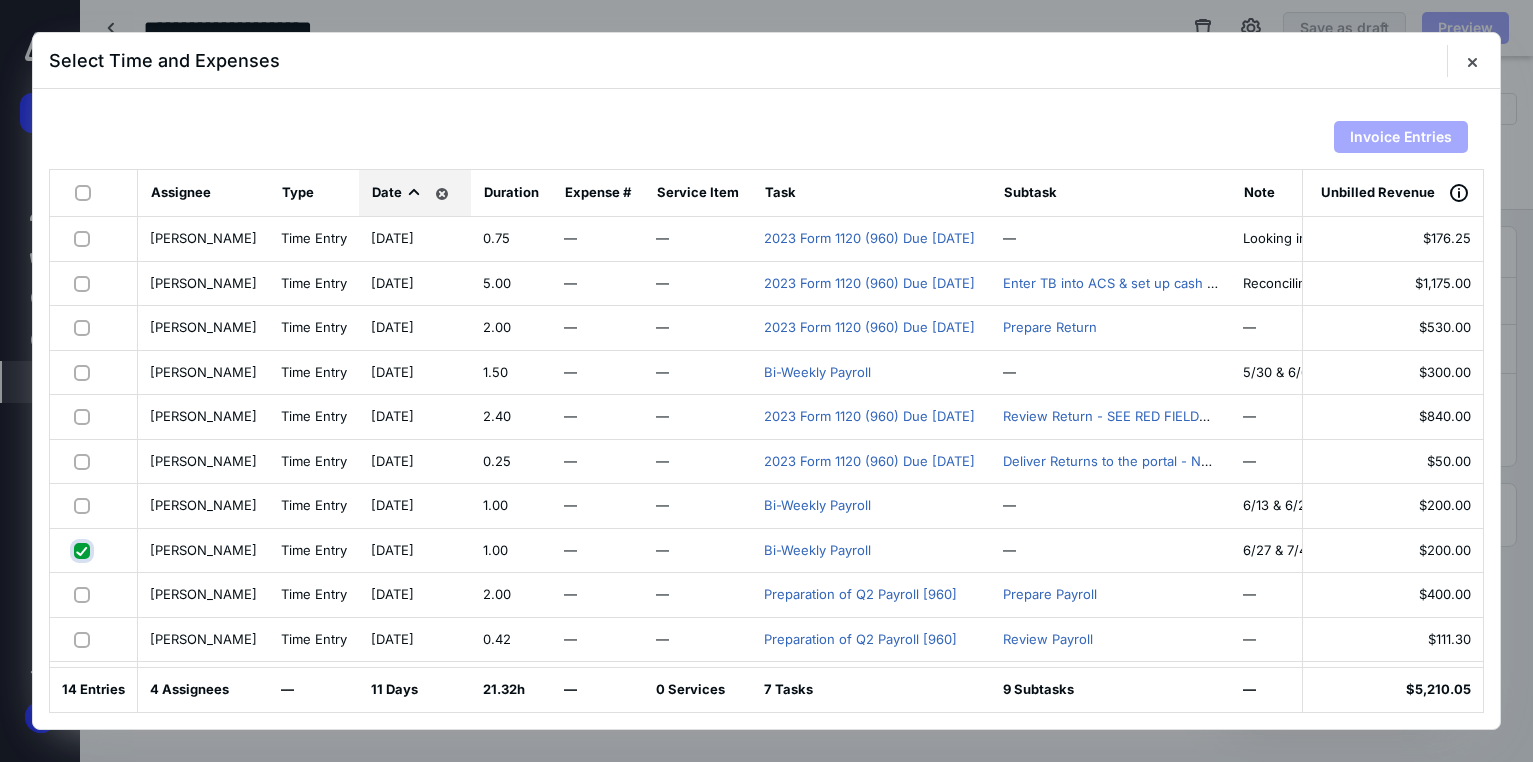 checkbox on "true" 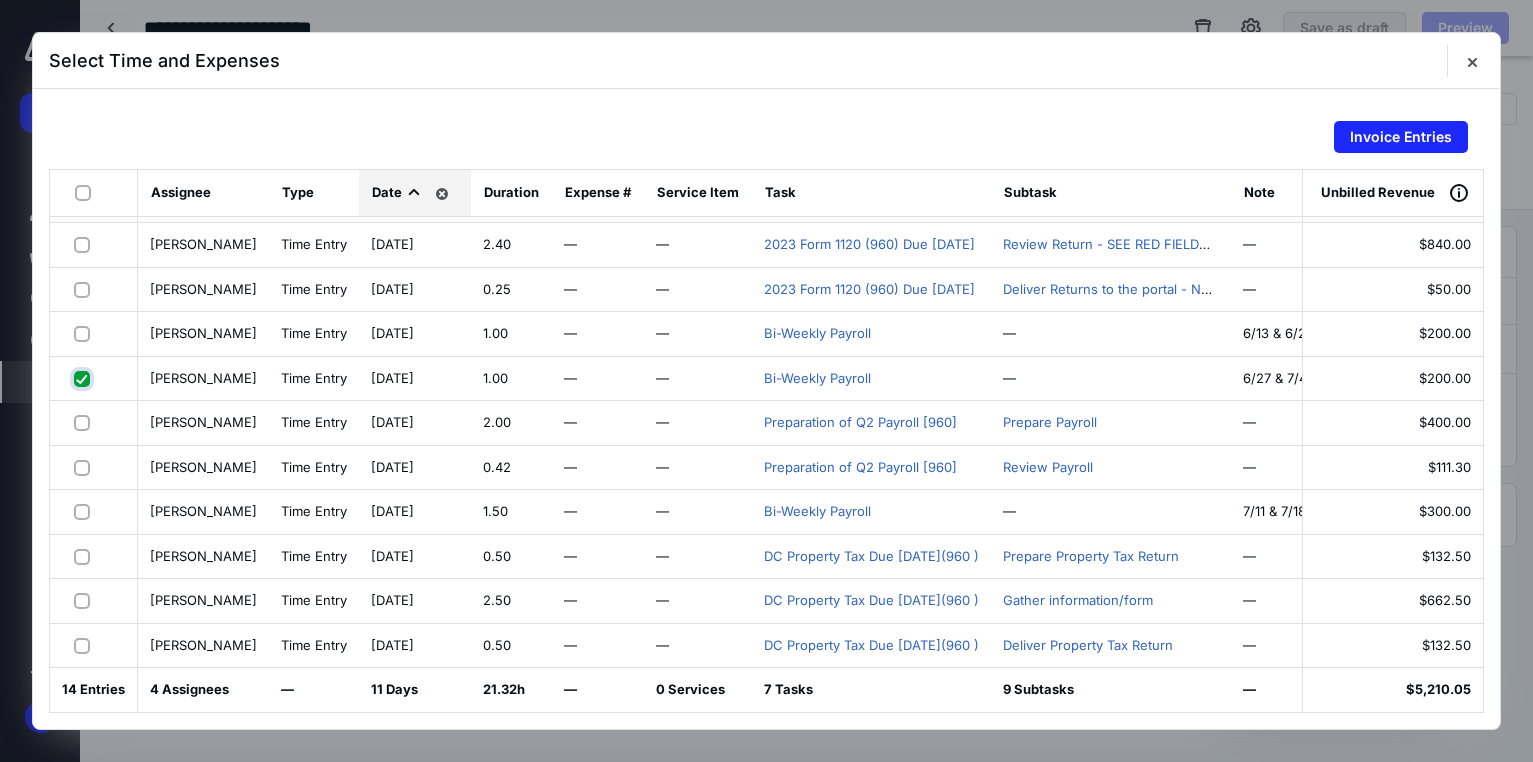 scroll, scrollTop: 87, scrollLeft: 0, axis: vertical 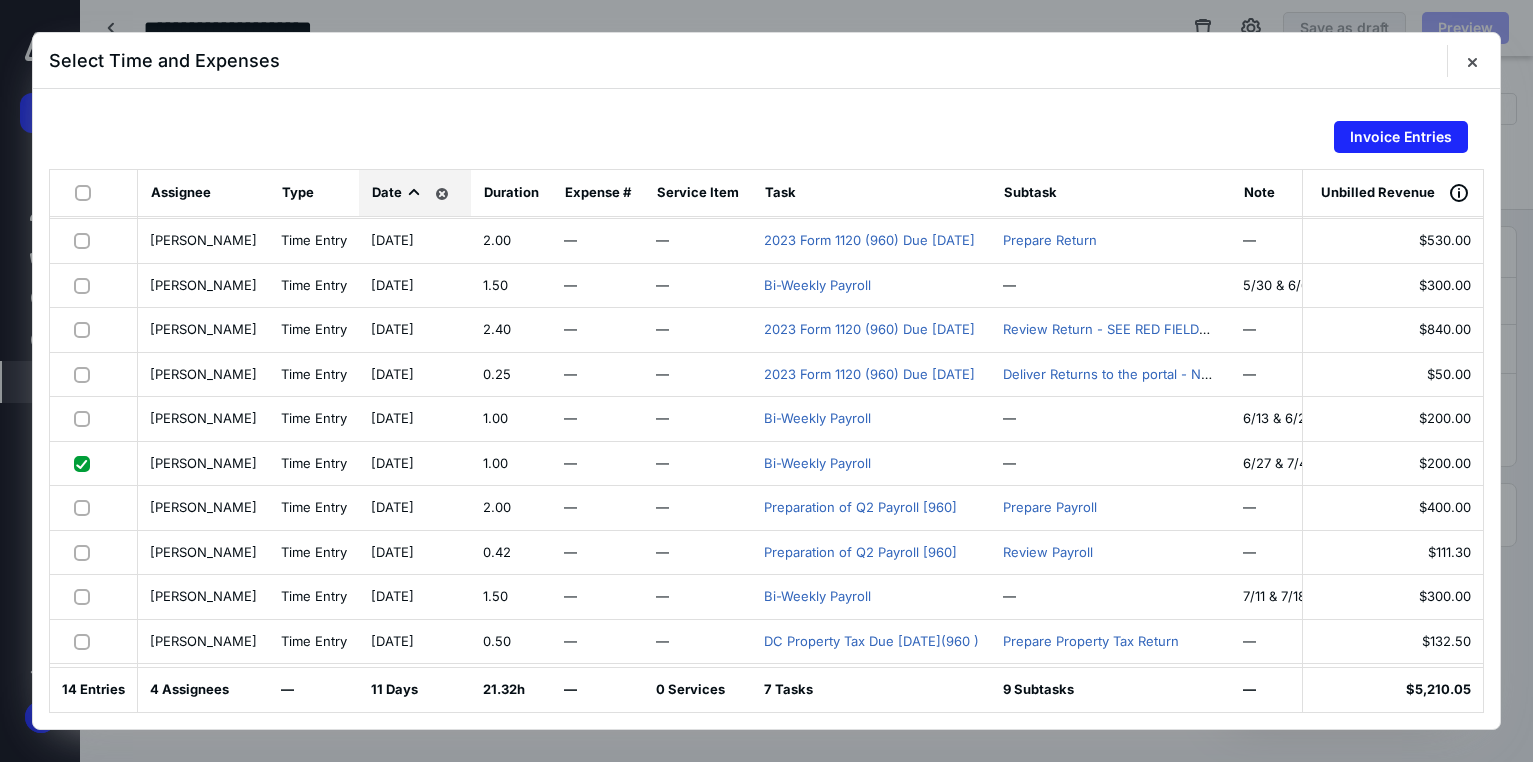 click at bounding box center (86, 285) 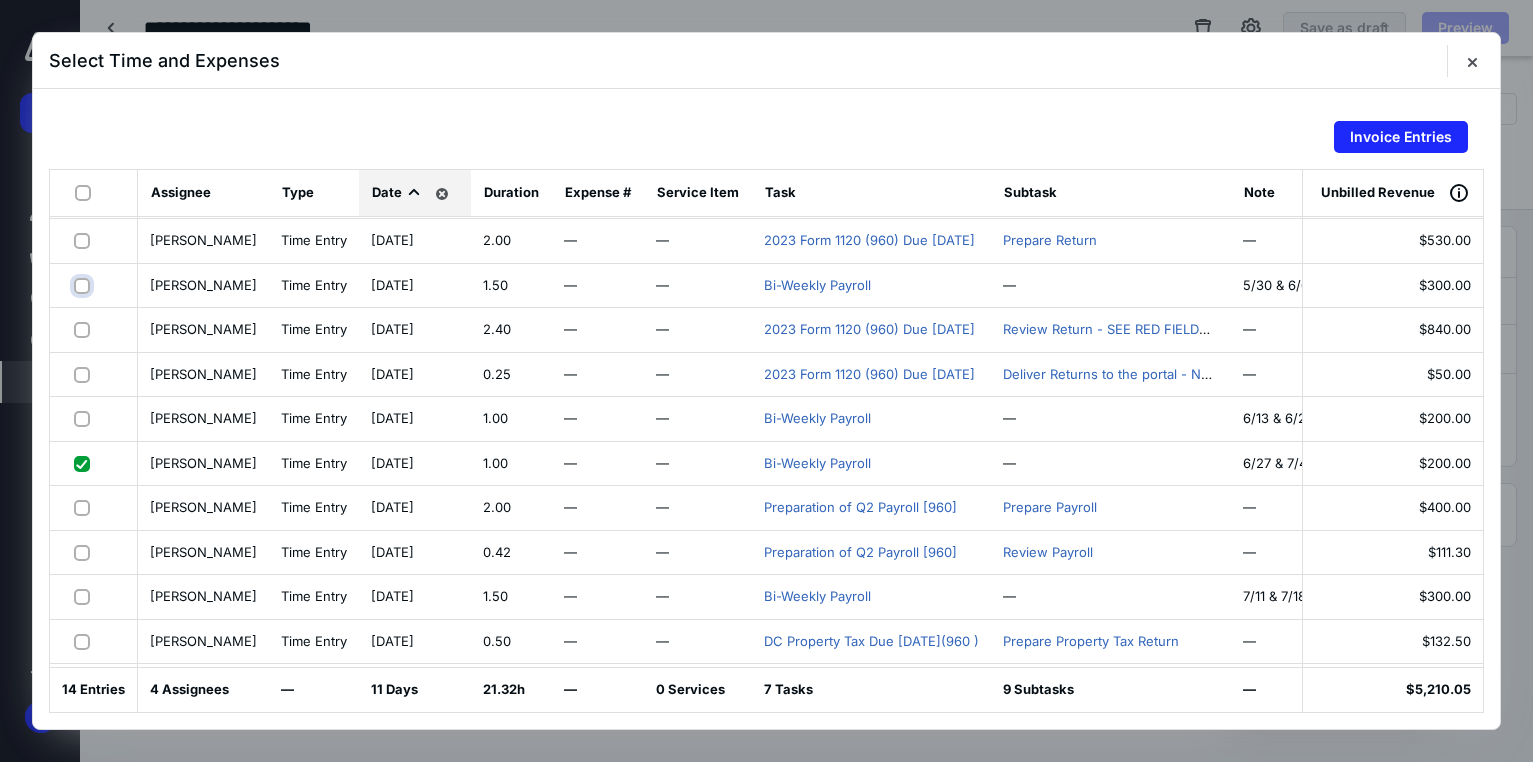 click at bounding box center [84, 285] 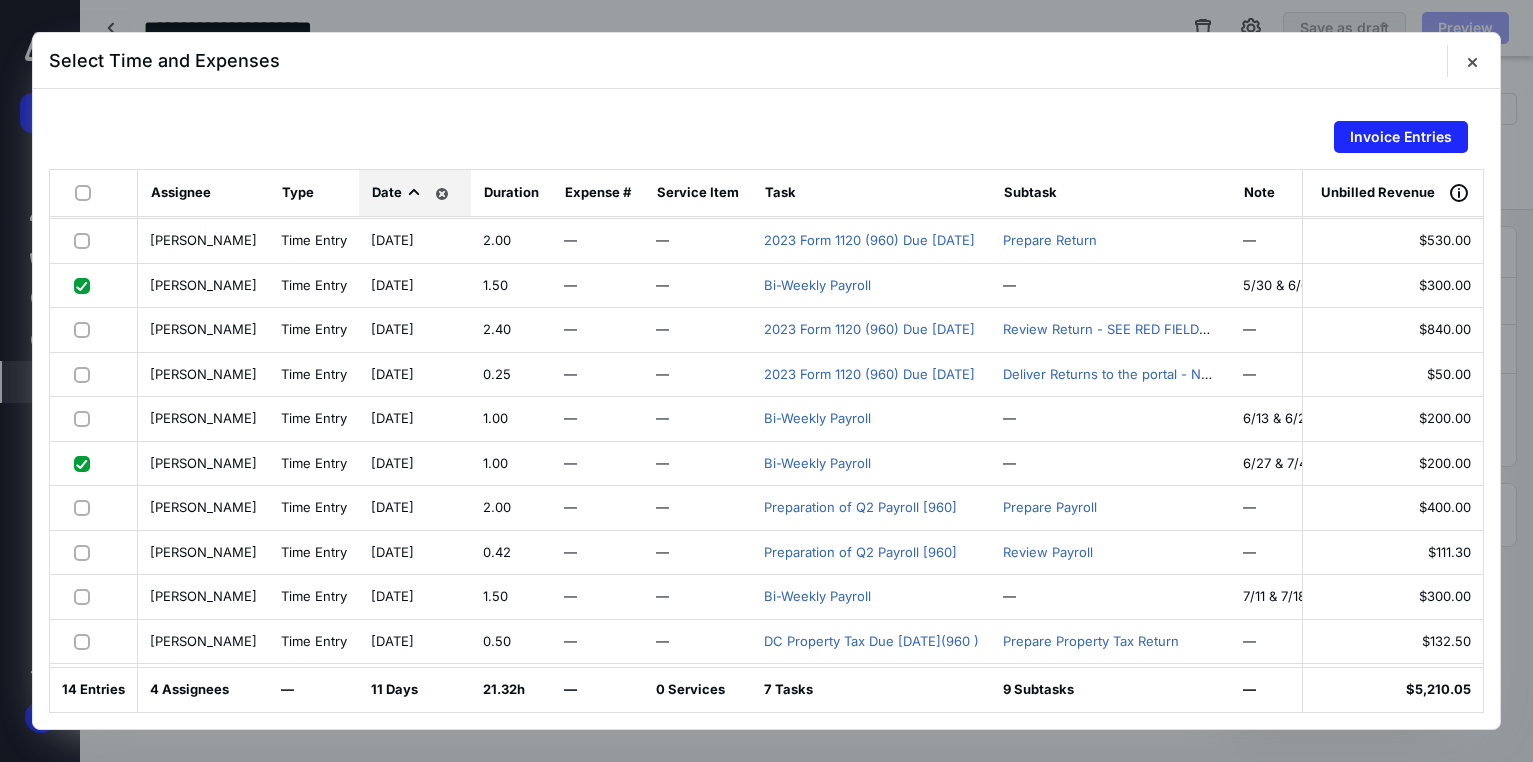 click at bounding box center (86, 418) 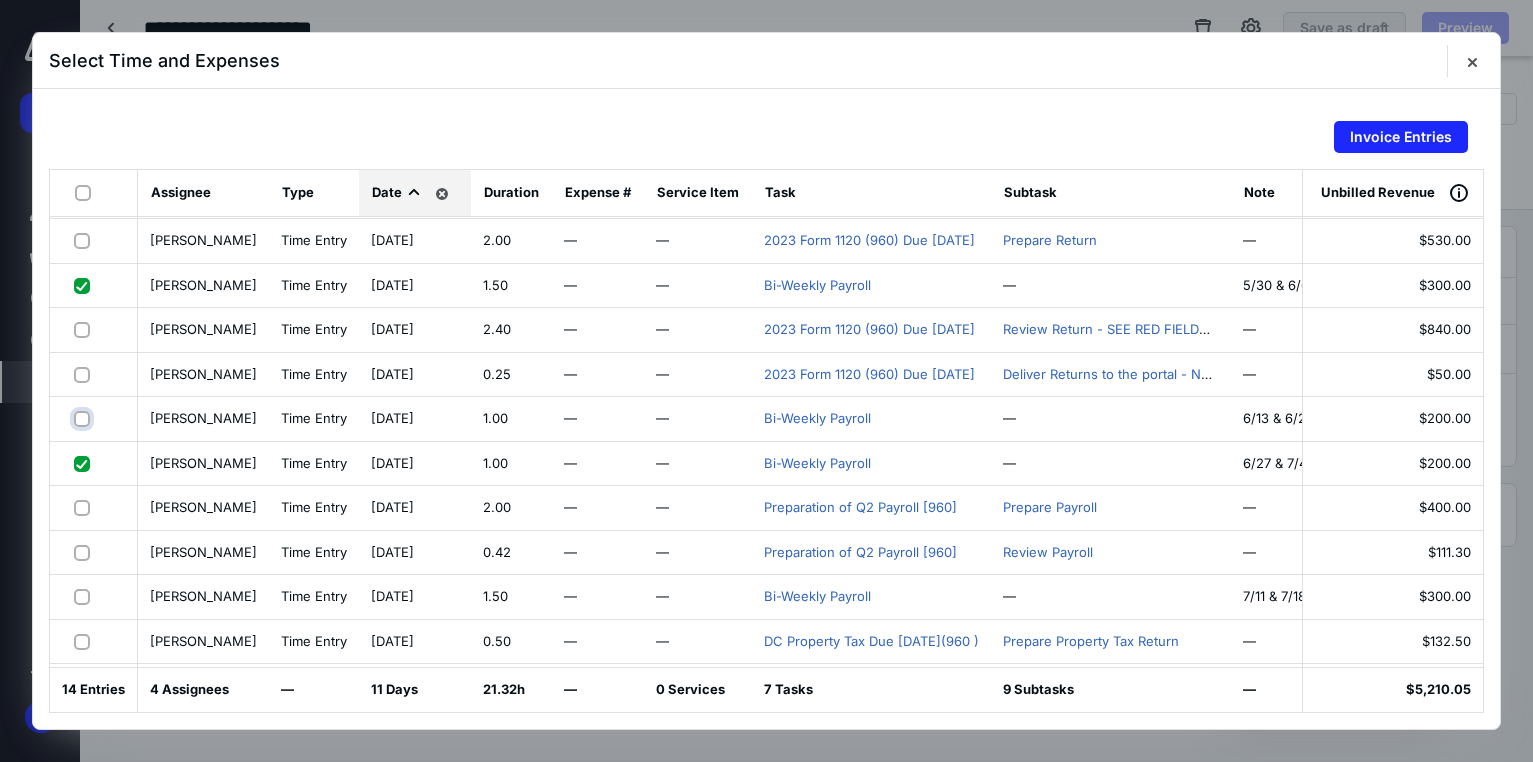 click at bounding box center (84, 418) 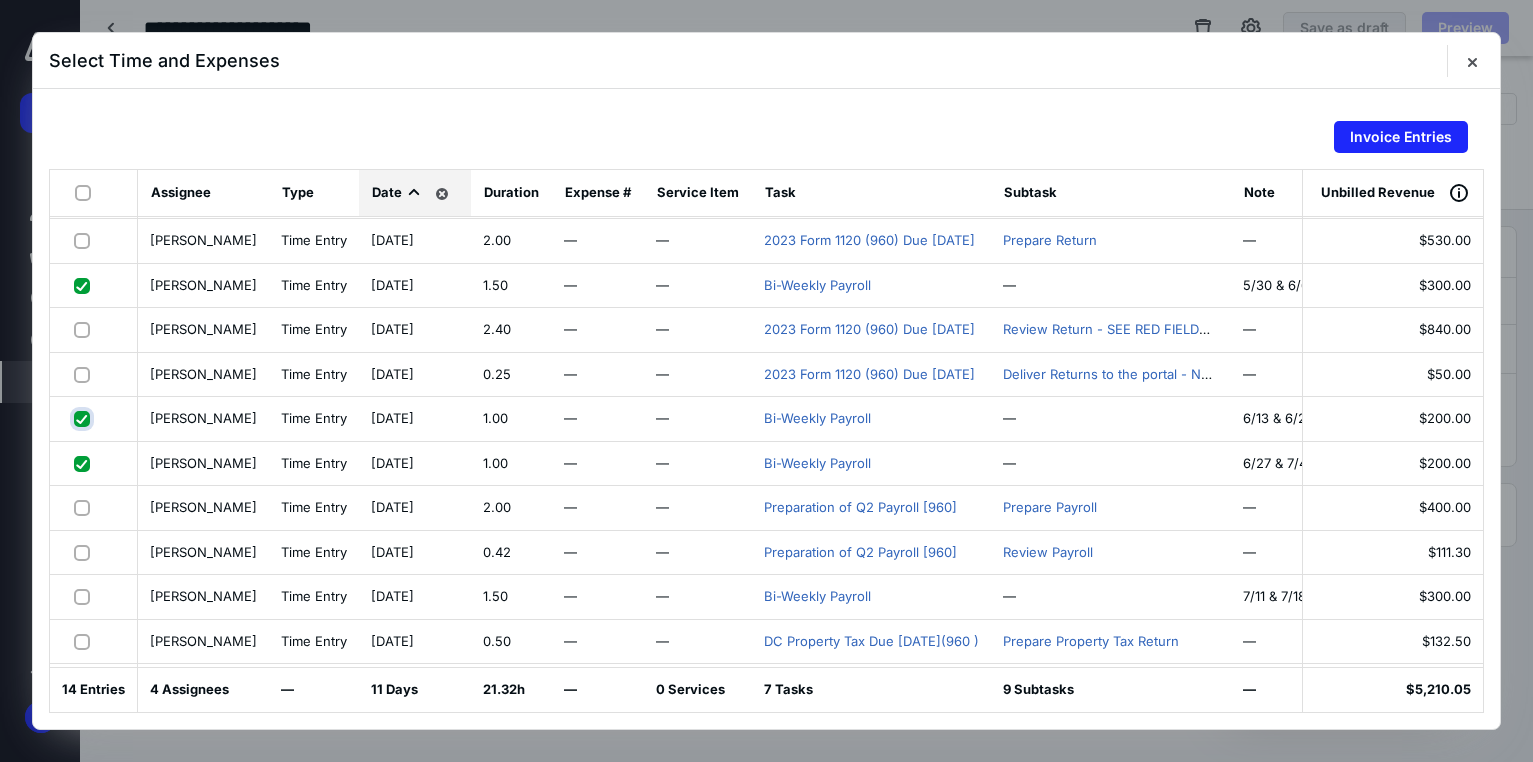 checkbox on "true" 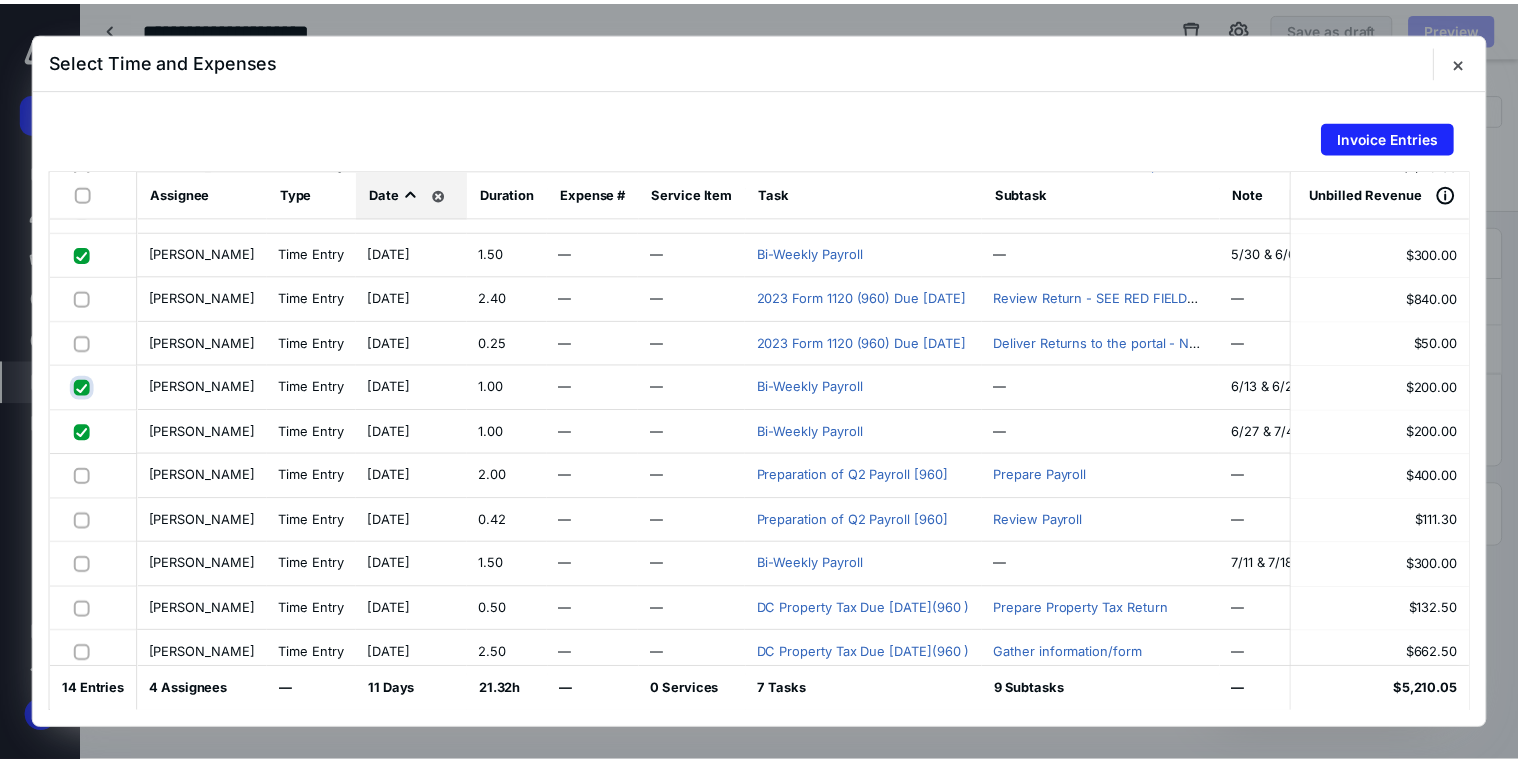 scroll, scrollTop: 0, scrollLeft: 0, axis: both 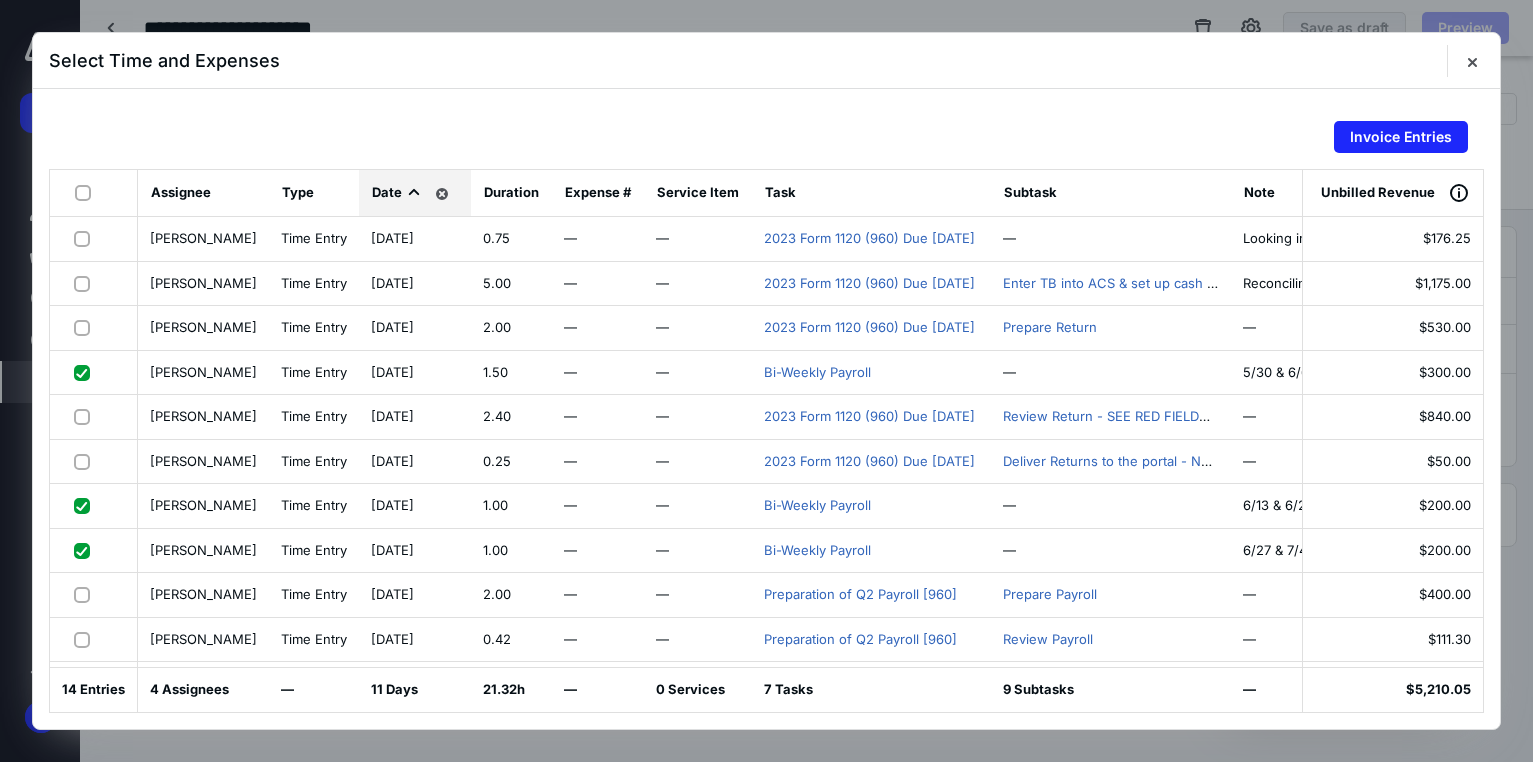 click at bounding box center [86, 550] 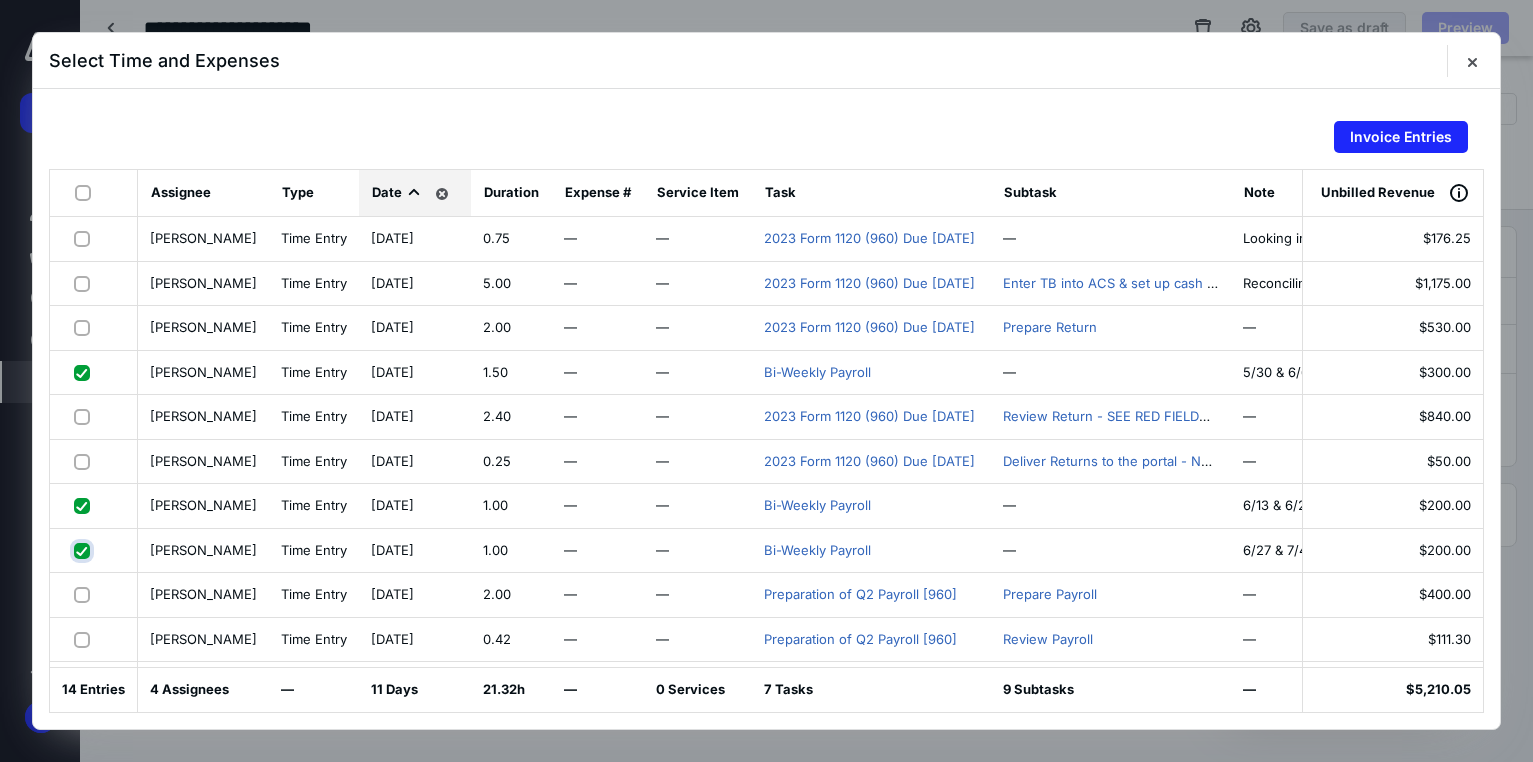 click at bounding box center [84, 550] 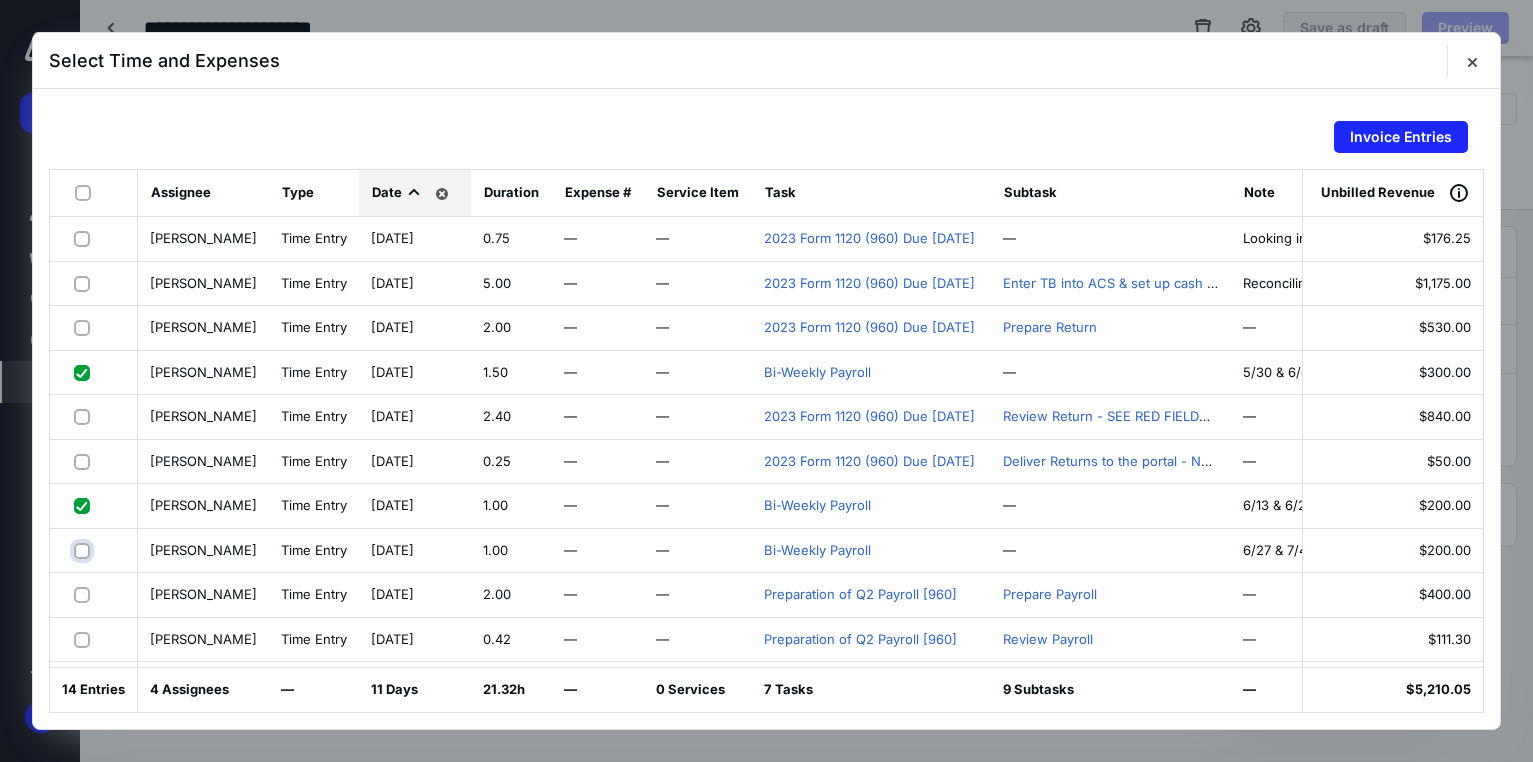 checkbox on "false" 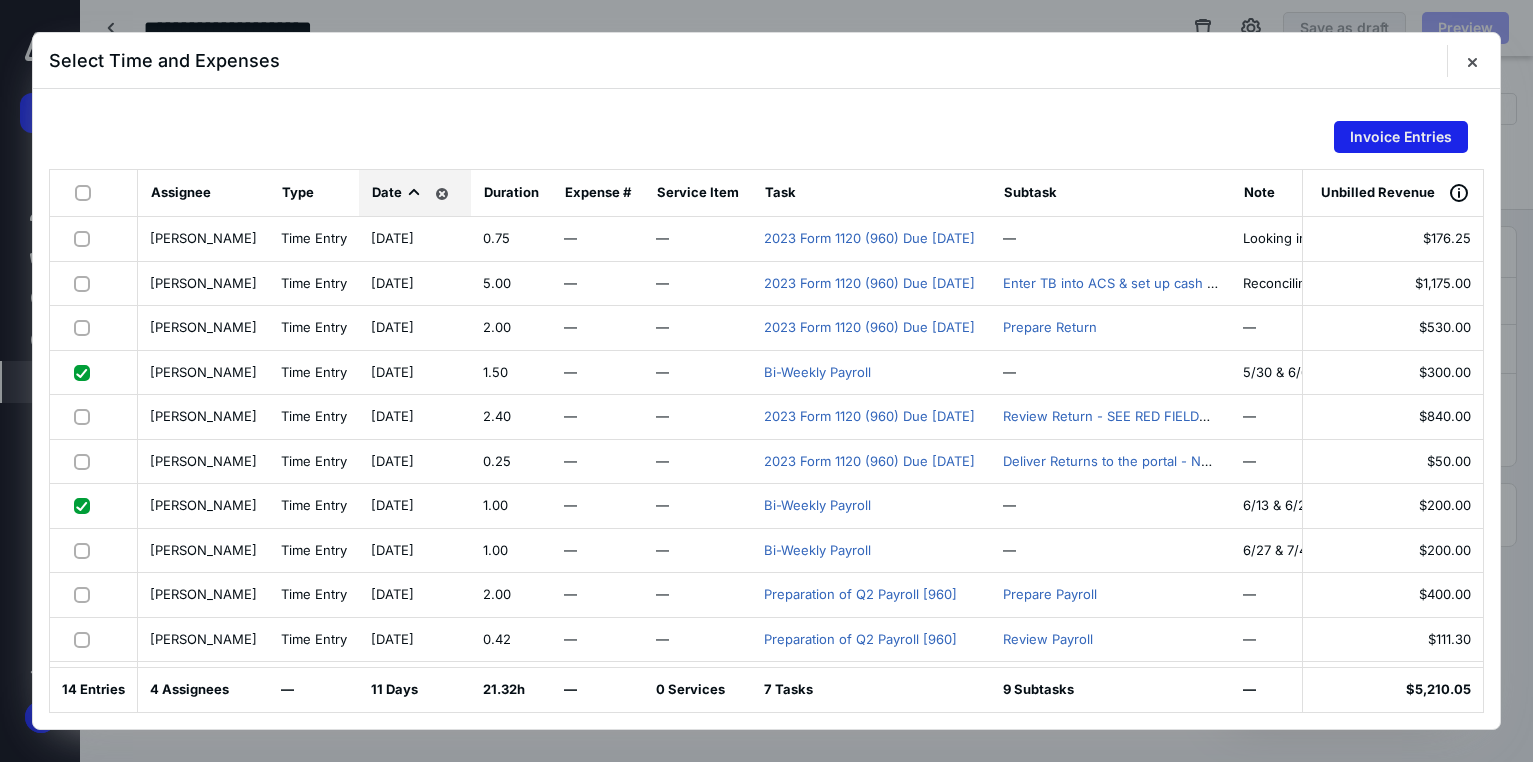click on "Invoice Entries" at bounding box center (1401, 137) 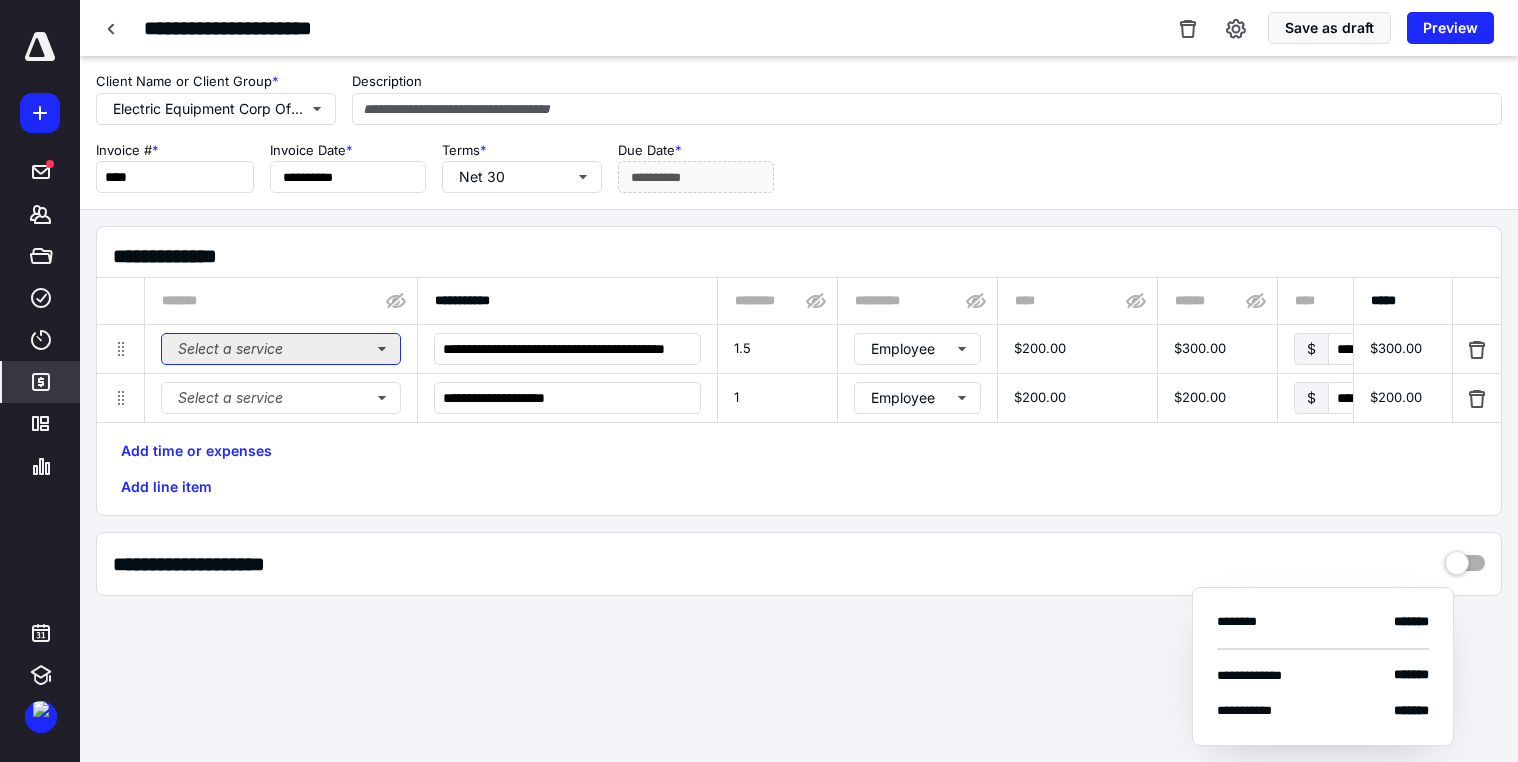 click on "Select a service" at bounding box center [281, 349] 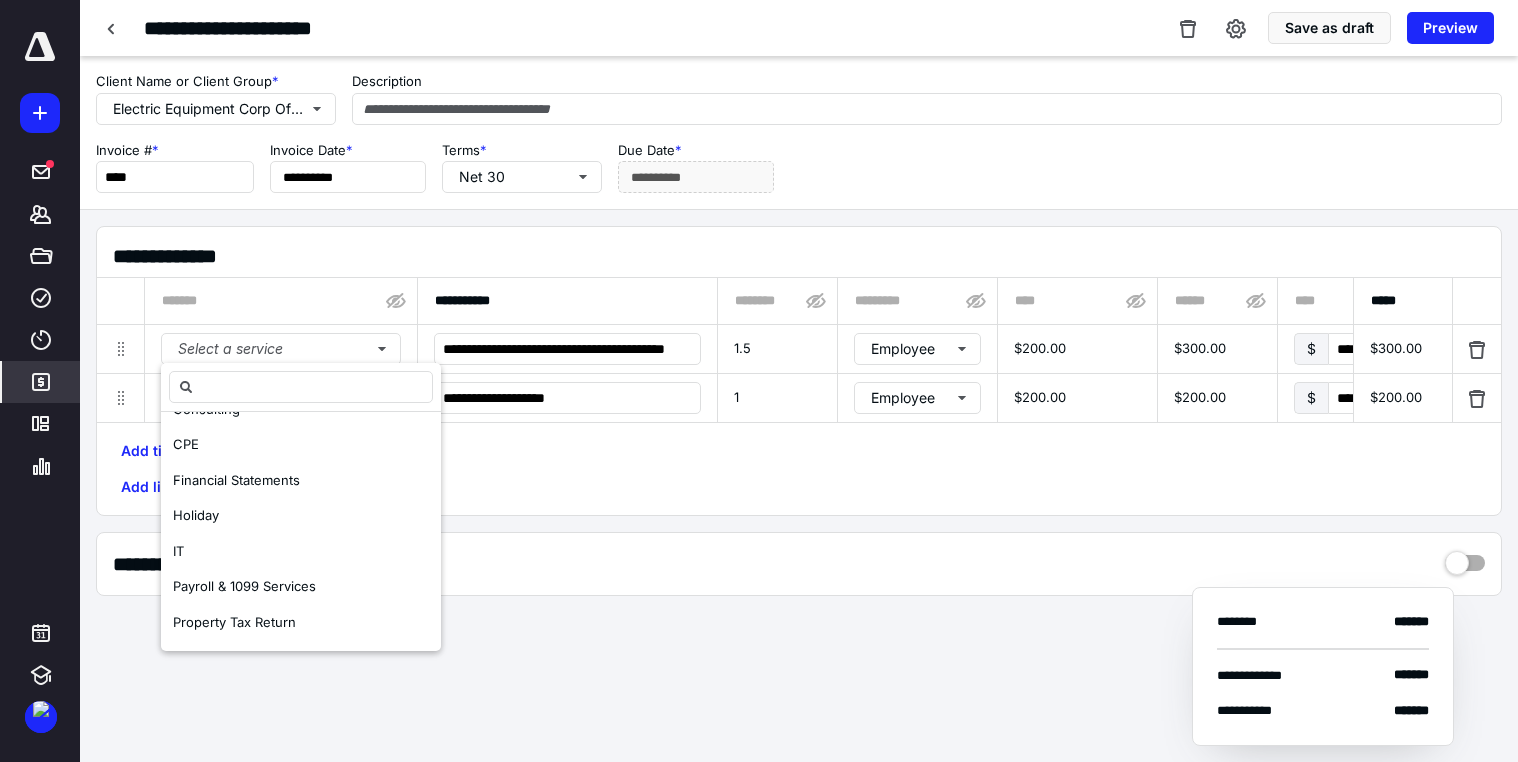 scroll, scrollTop: 400, scrollLeft: 0, axis: vertical 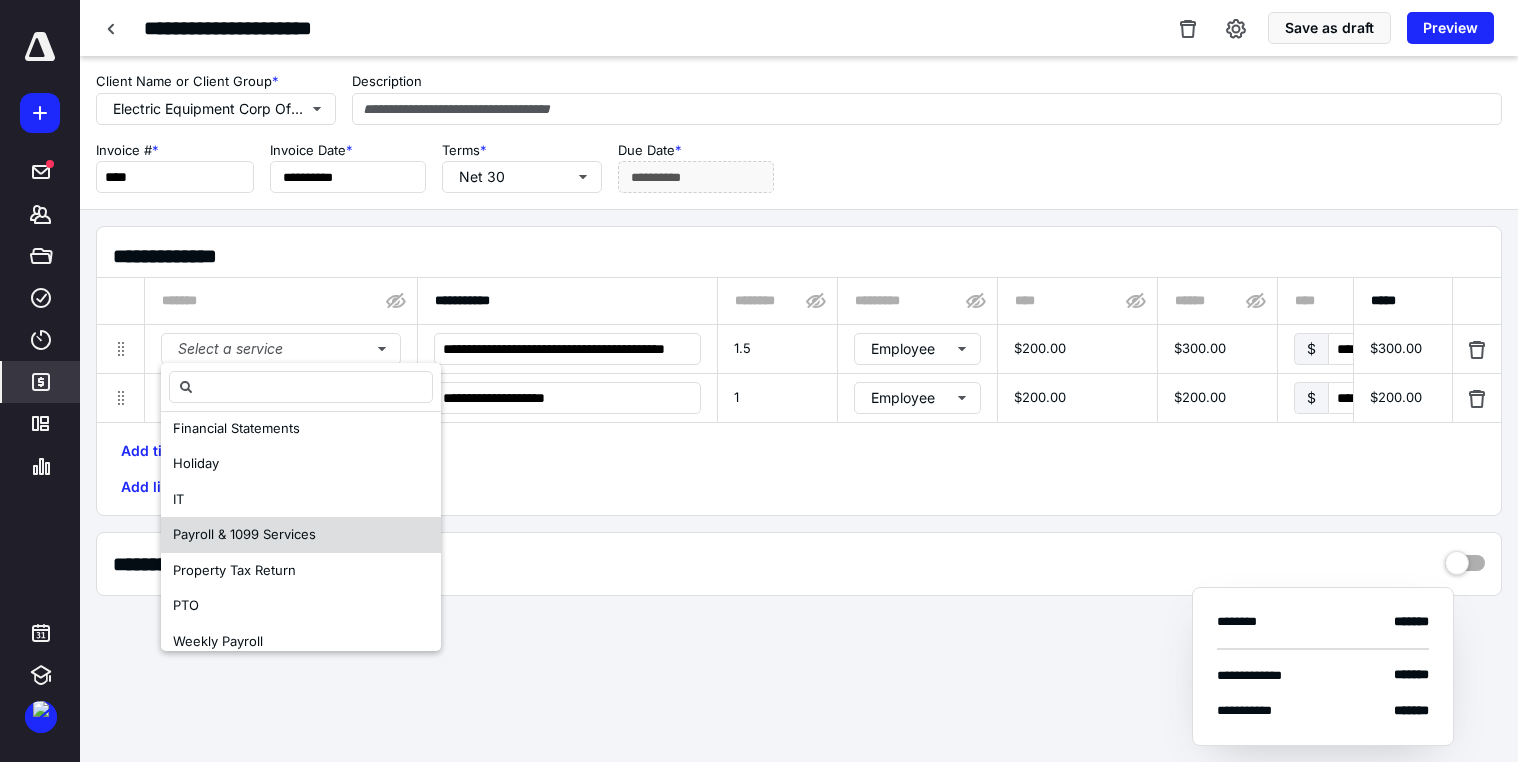 click on "Payroll & 1099 Services" at bounding box center [244, 534] 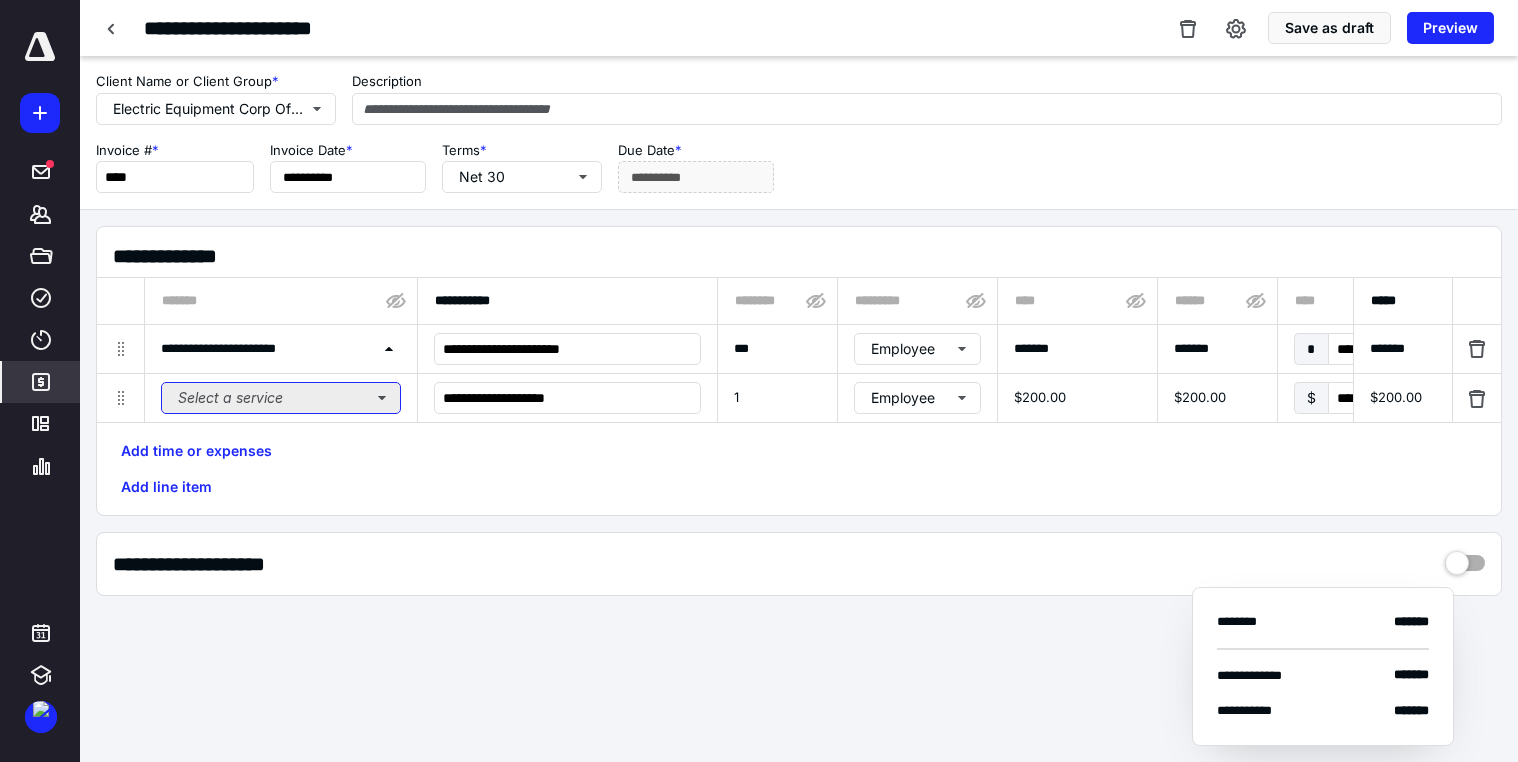 click on "Select a service" at bounding box center [281, 398] 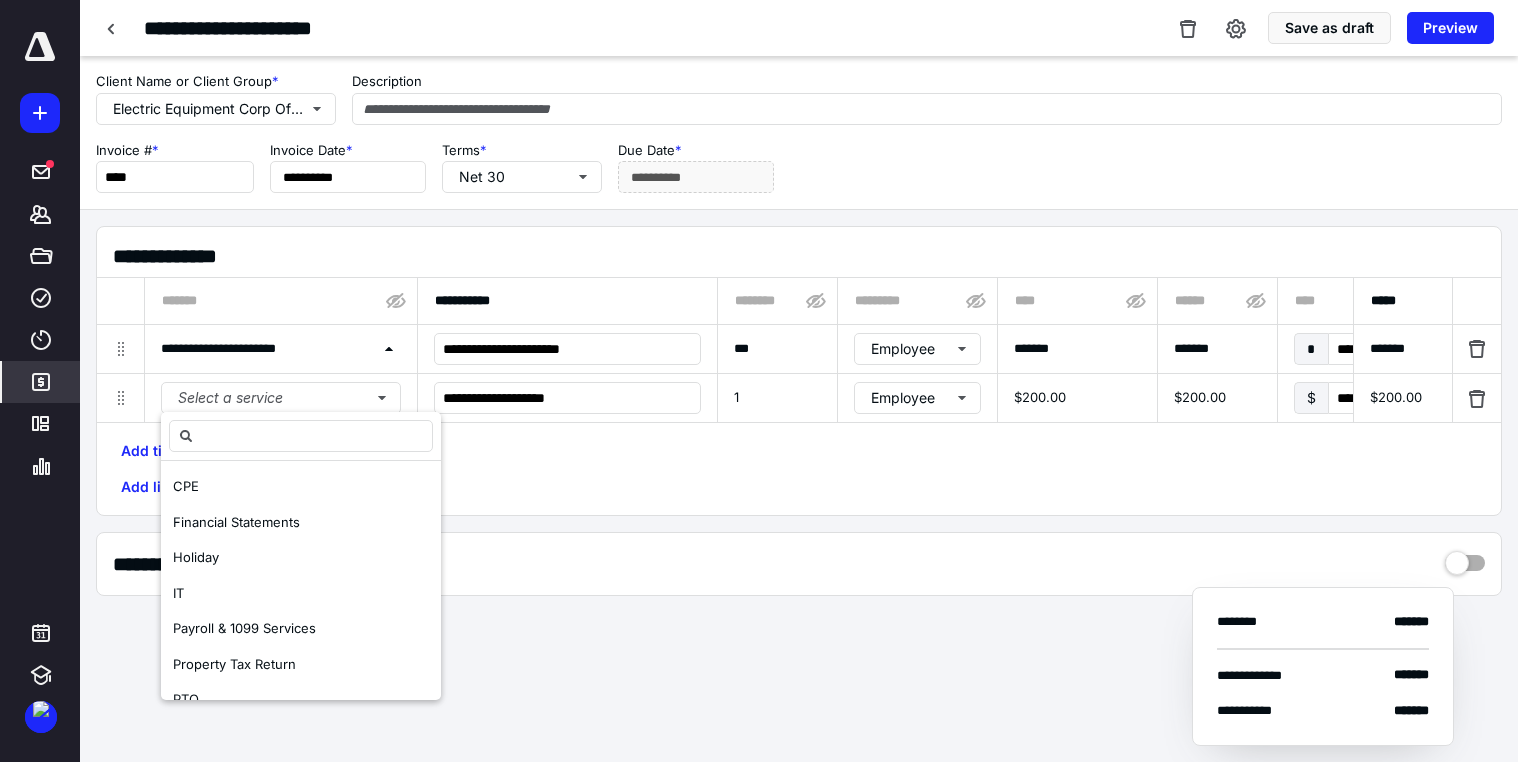 scroll, scrollTop: 400, scrollLeft: 0, axis: vertical 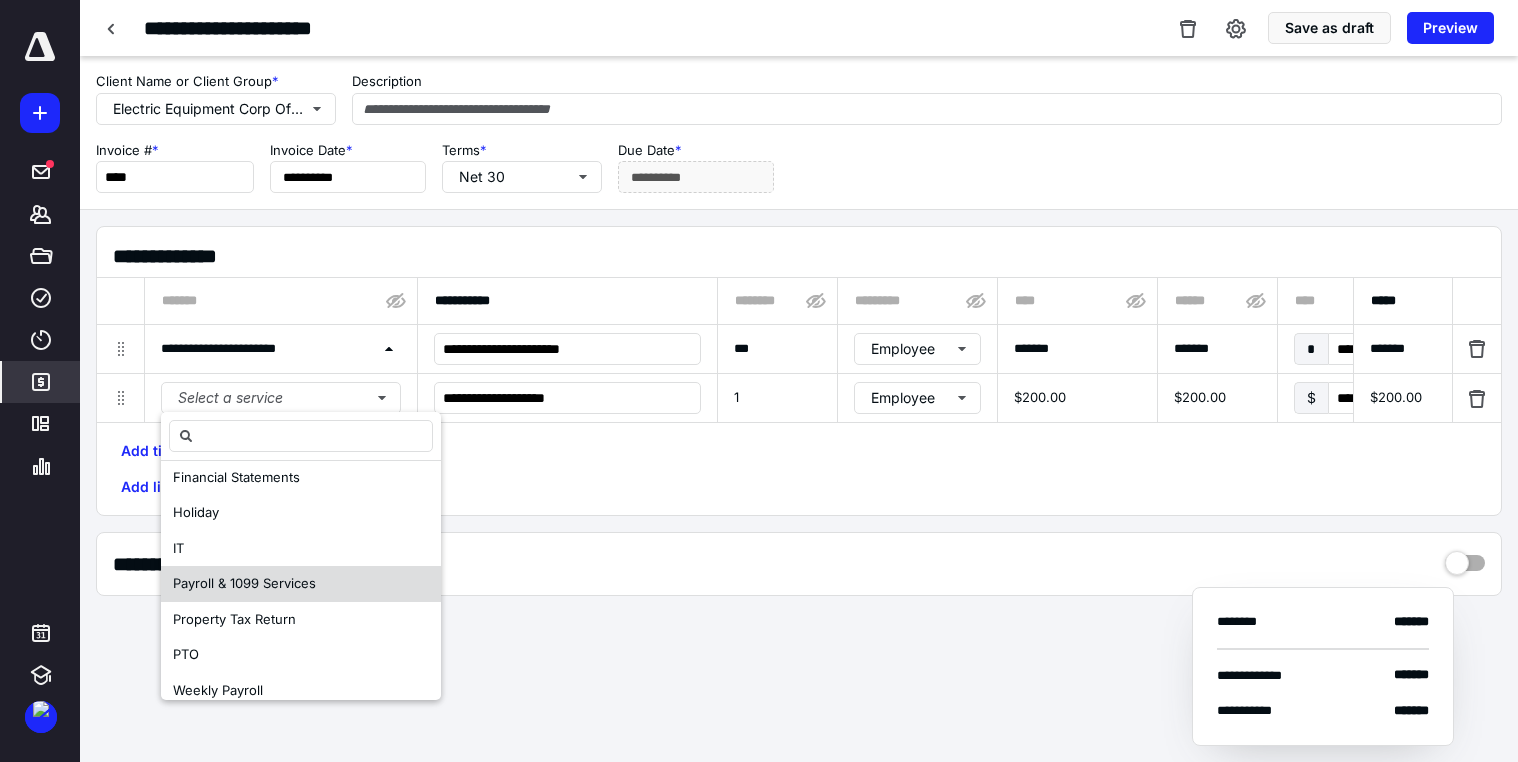 click on "Payroll & 1099 Services" at bounding box center (244, 583) 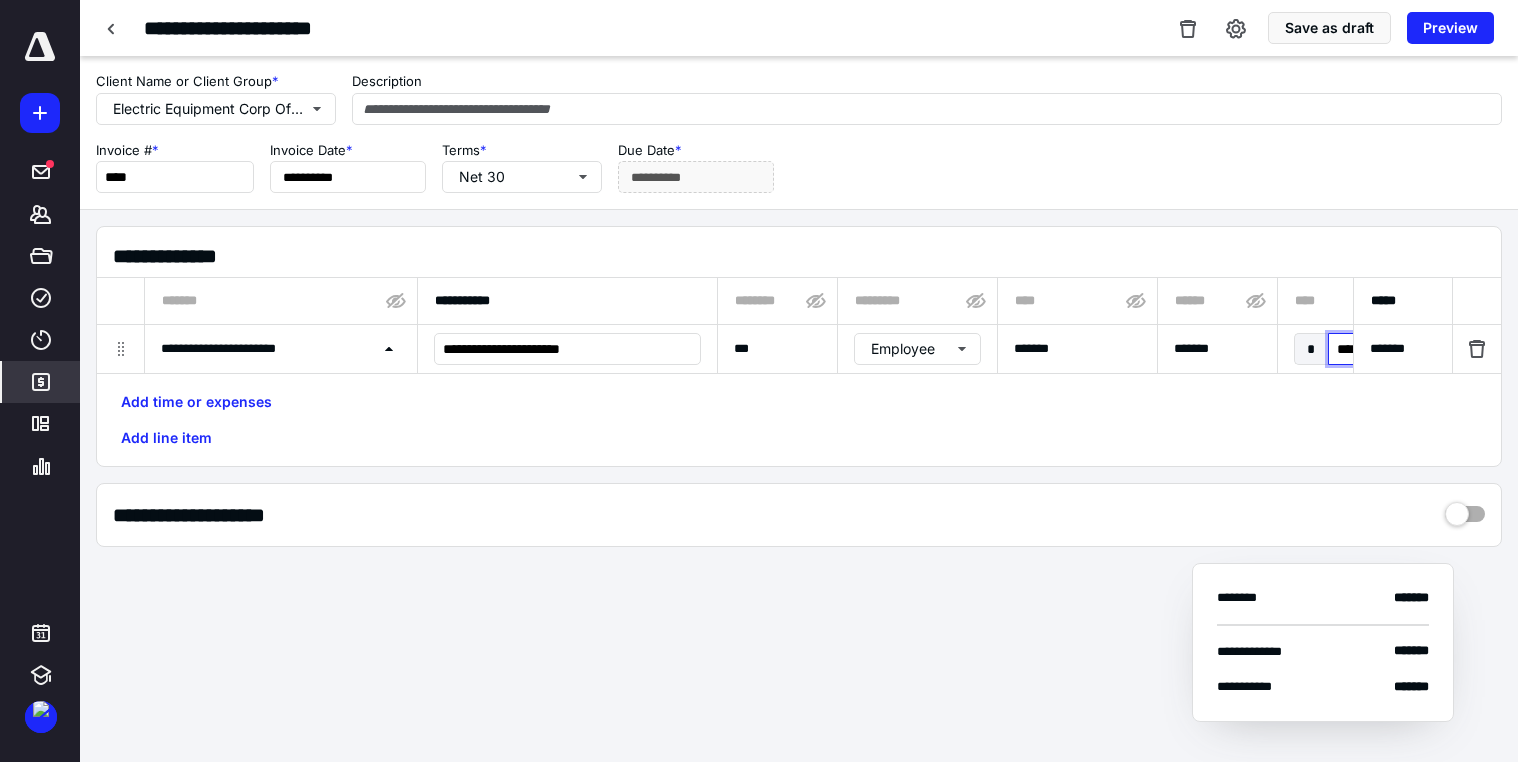 click on "****" at bounding box center [1374, 349] 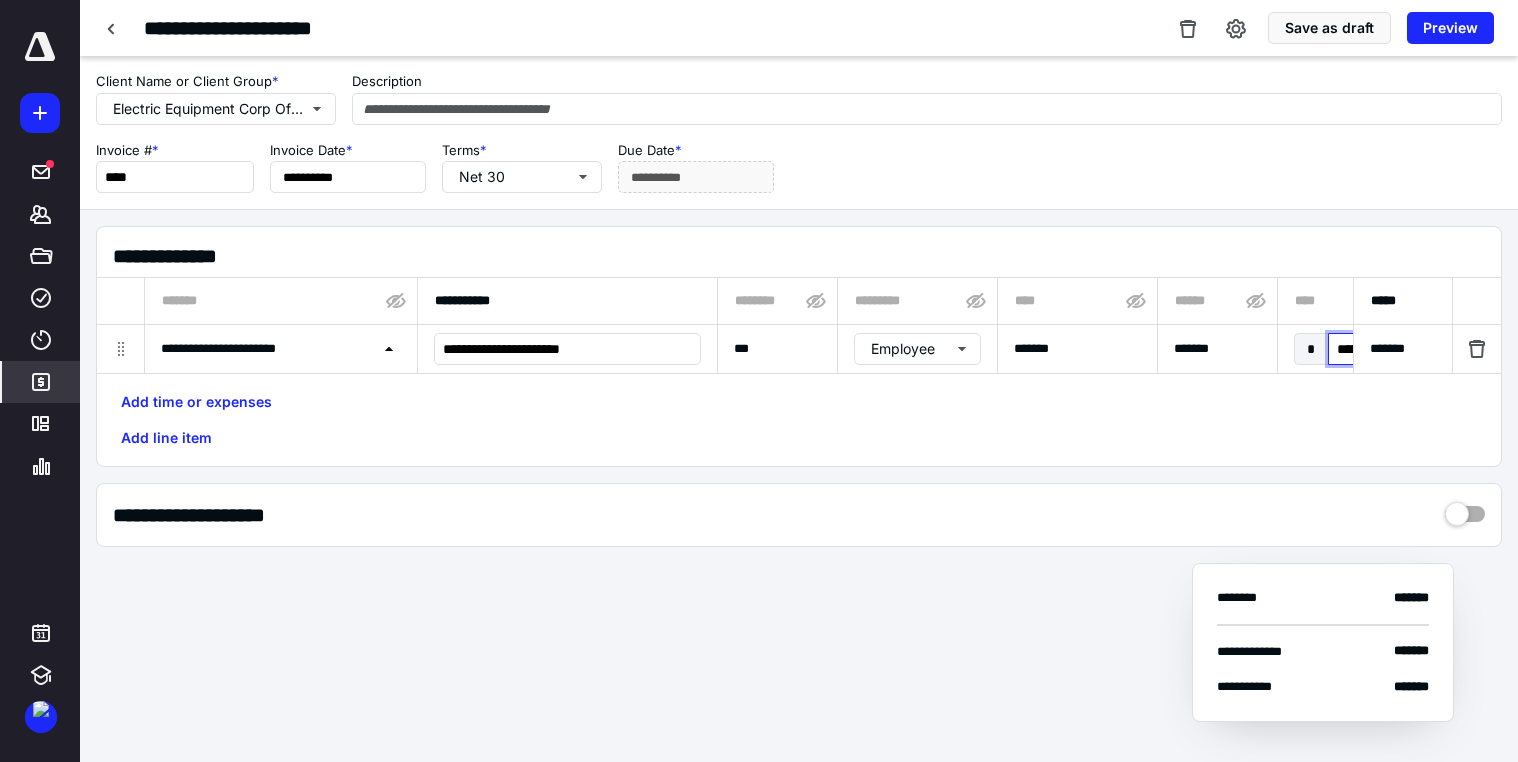 type on "******" 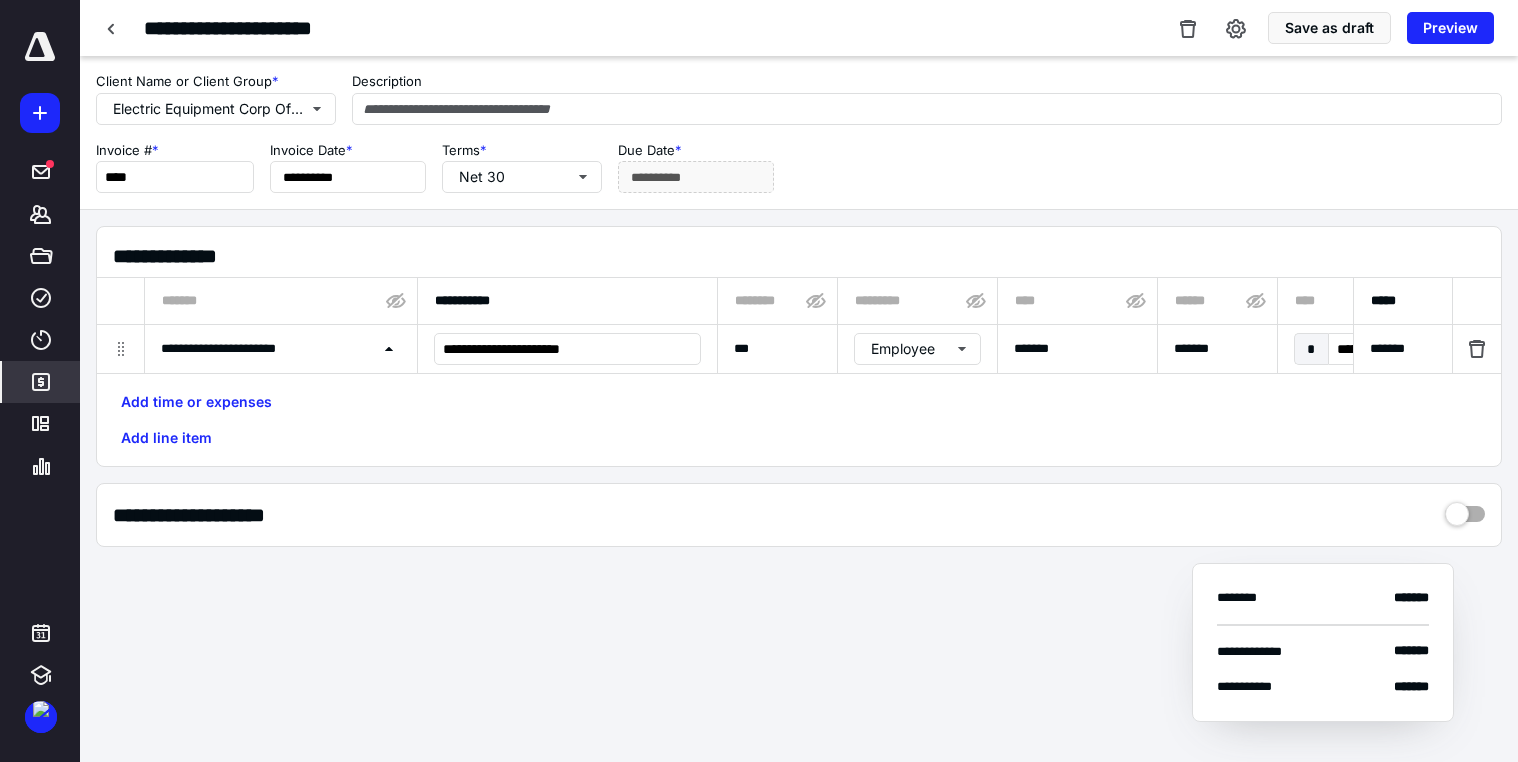 scroll, scrollTop: 0, scrollLeft: 1045, axis: horizontal 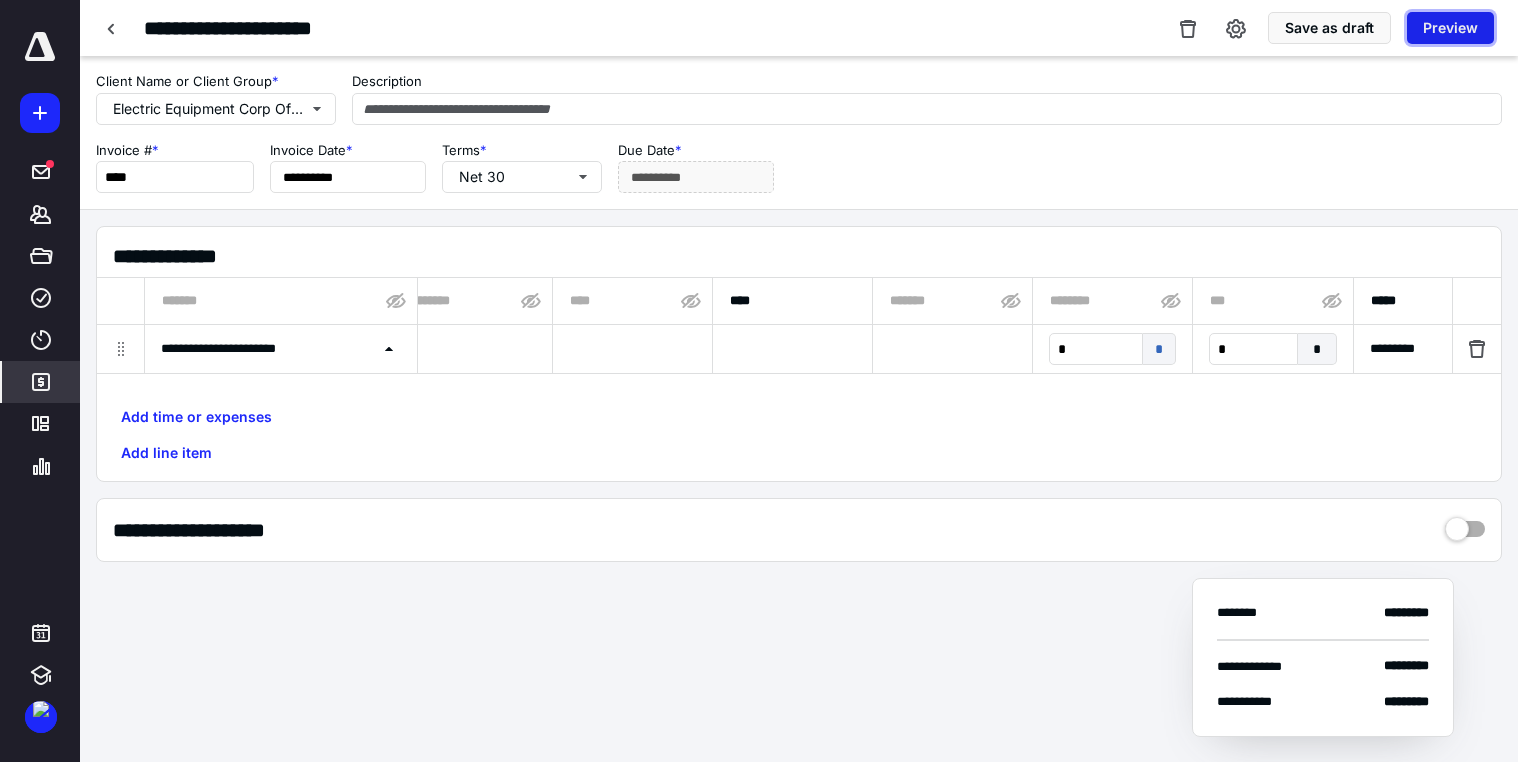 click on "Preview" at bounding box center [1450, 28] 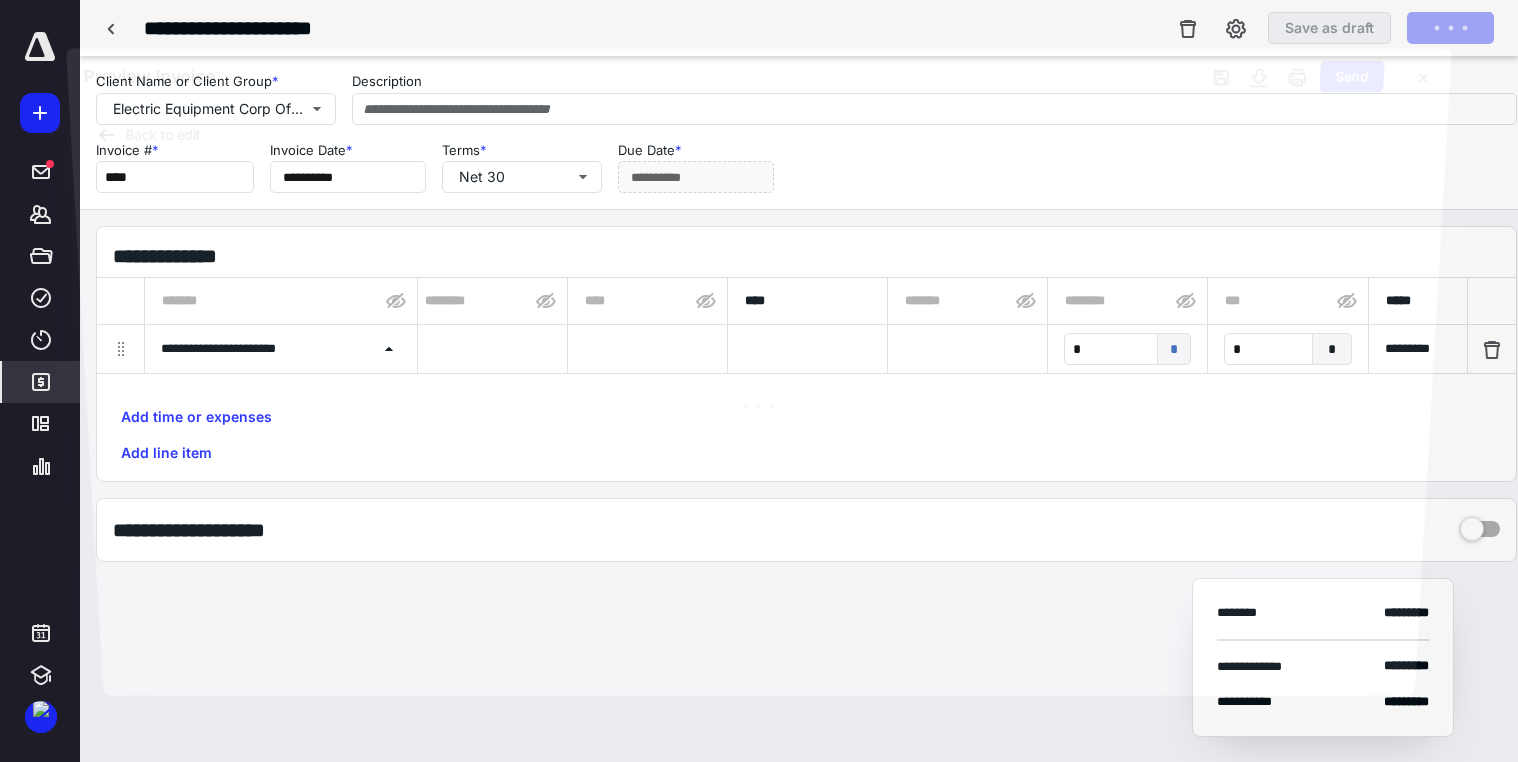 scroll, scrollTop: 0, scrollLeft: 1030, axis: horizontal 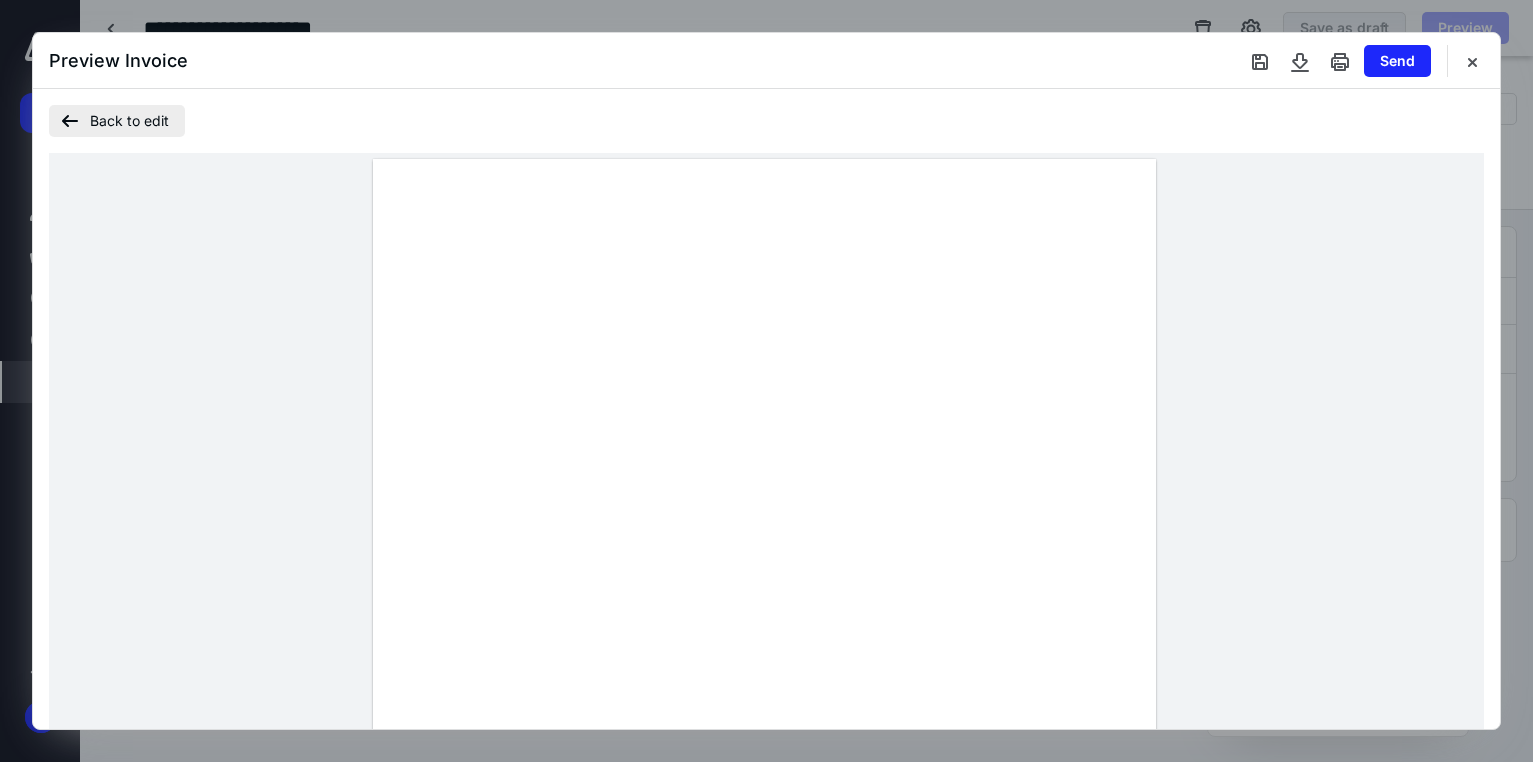 click on "Back to edit" at bounding box center (117, 121) 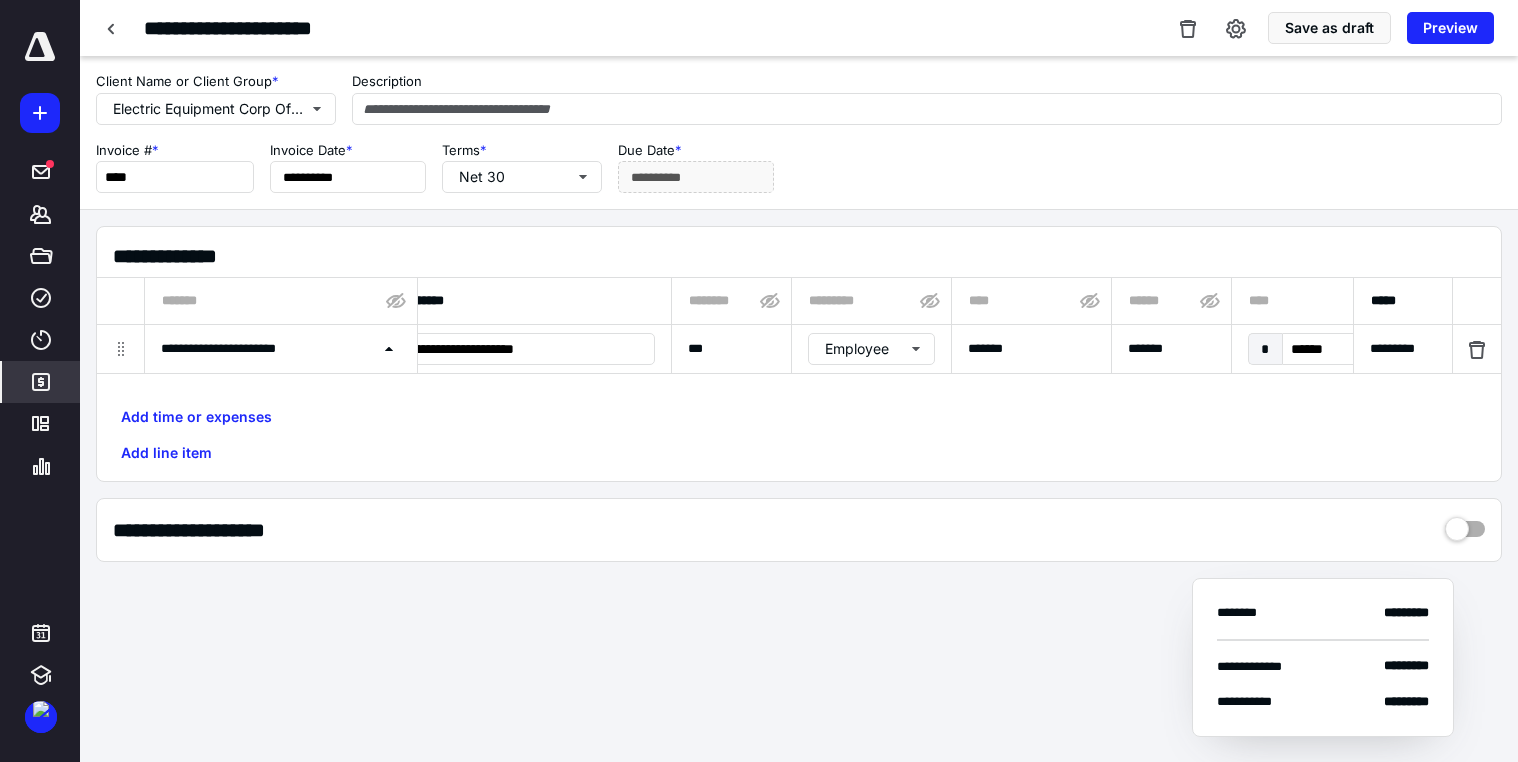 scroll, scrollTop: 0, scrollLeft: 0, axis: both 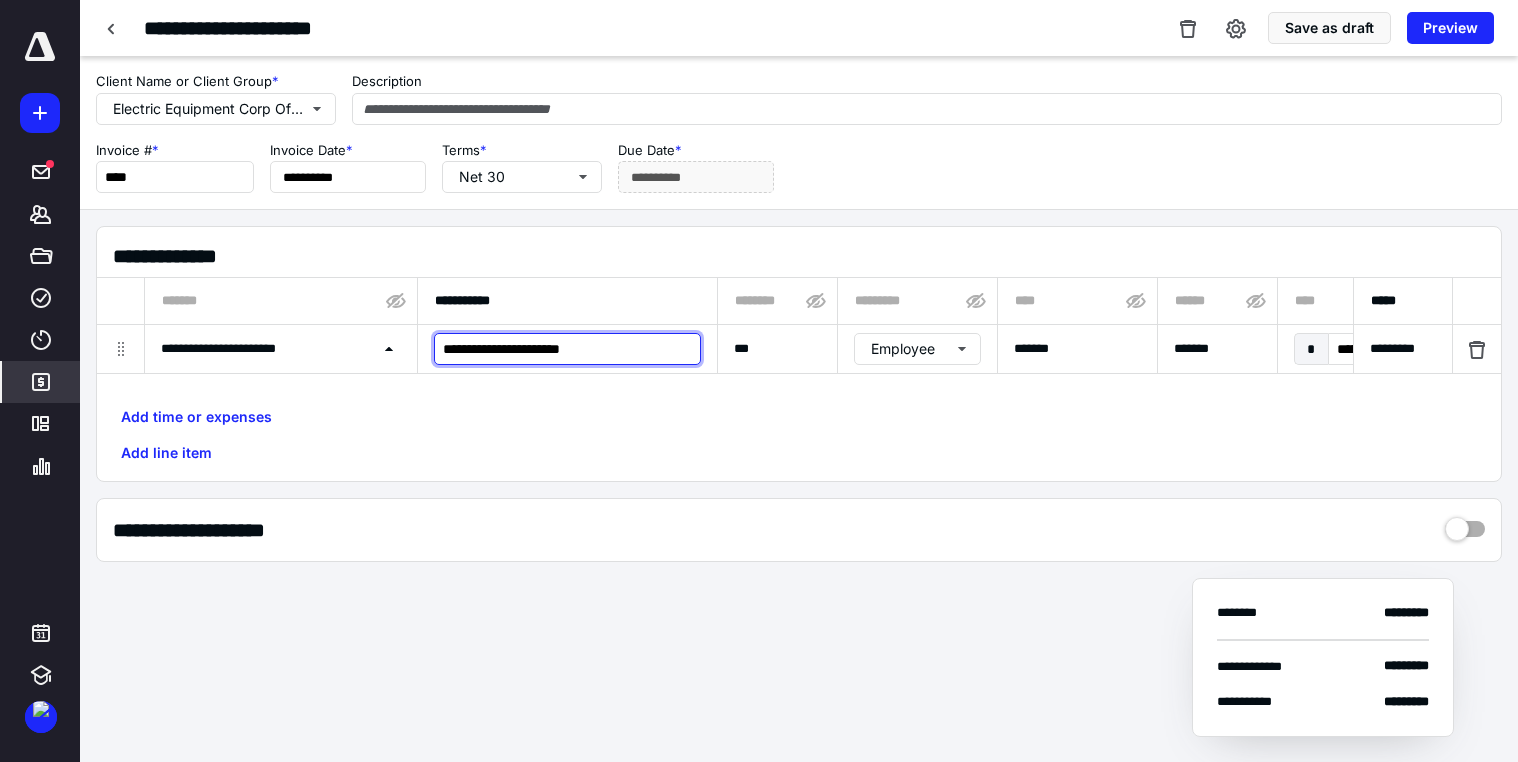 click on "**********" at bounding box center [567, 349] 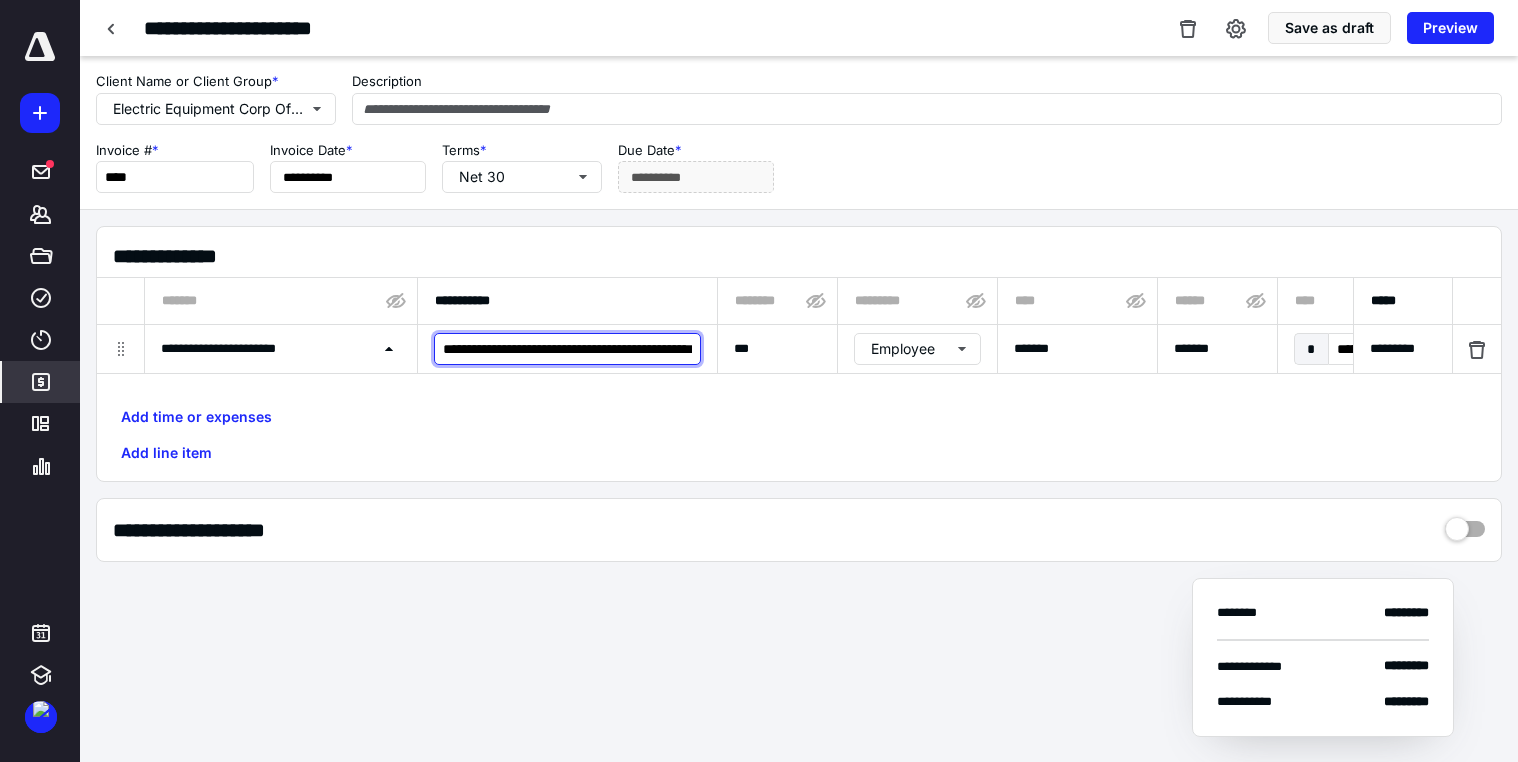 scroll, scrollTop: 0, scrollLeft: 101, axis: horizontal 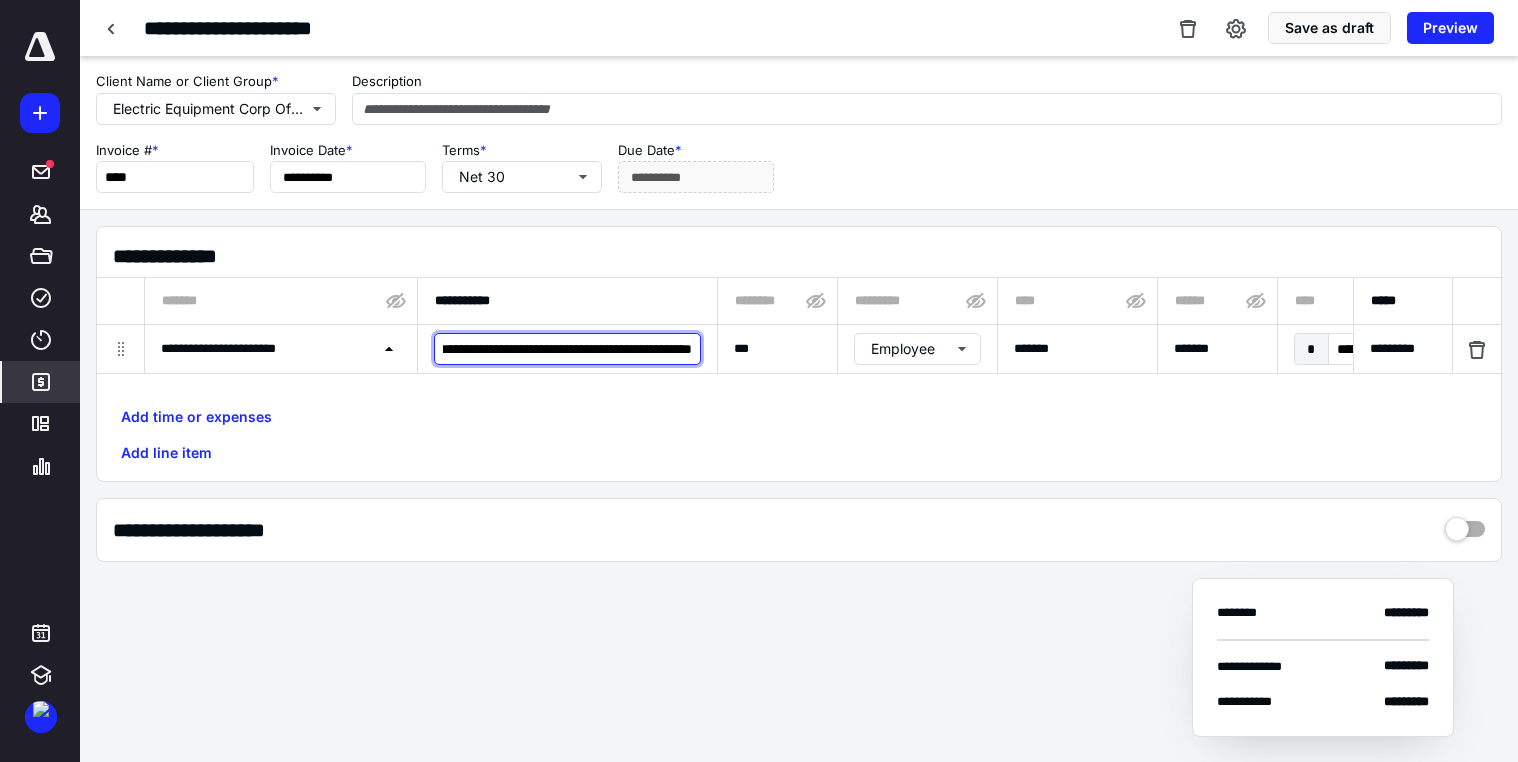 type on "**********" 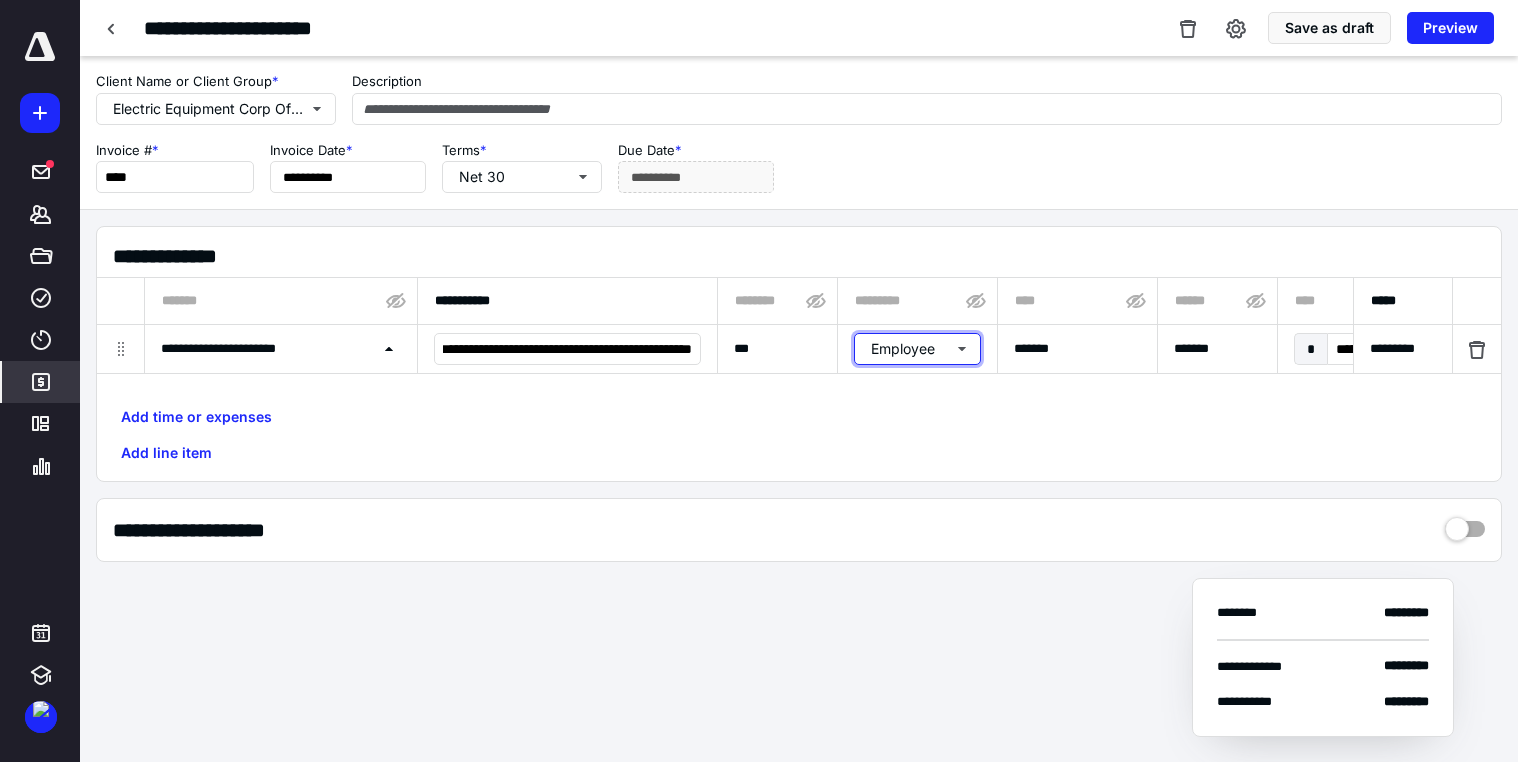 scroll, scrollTop: 0, scrollLeft: 0, axis: both 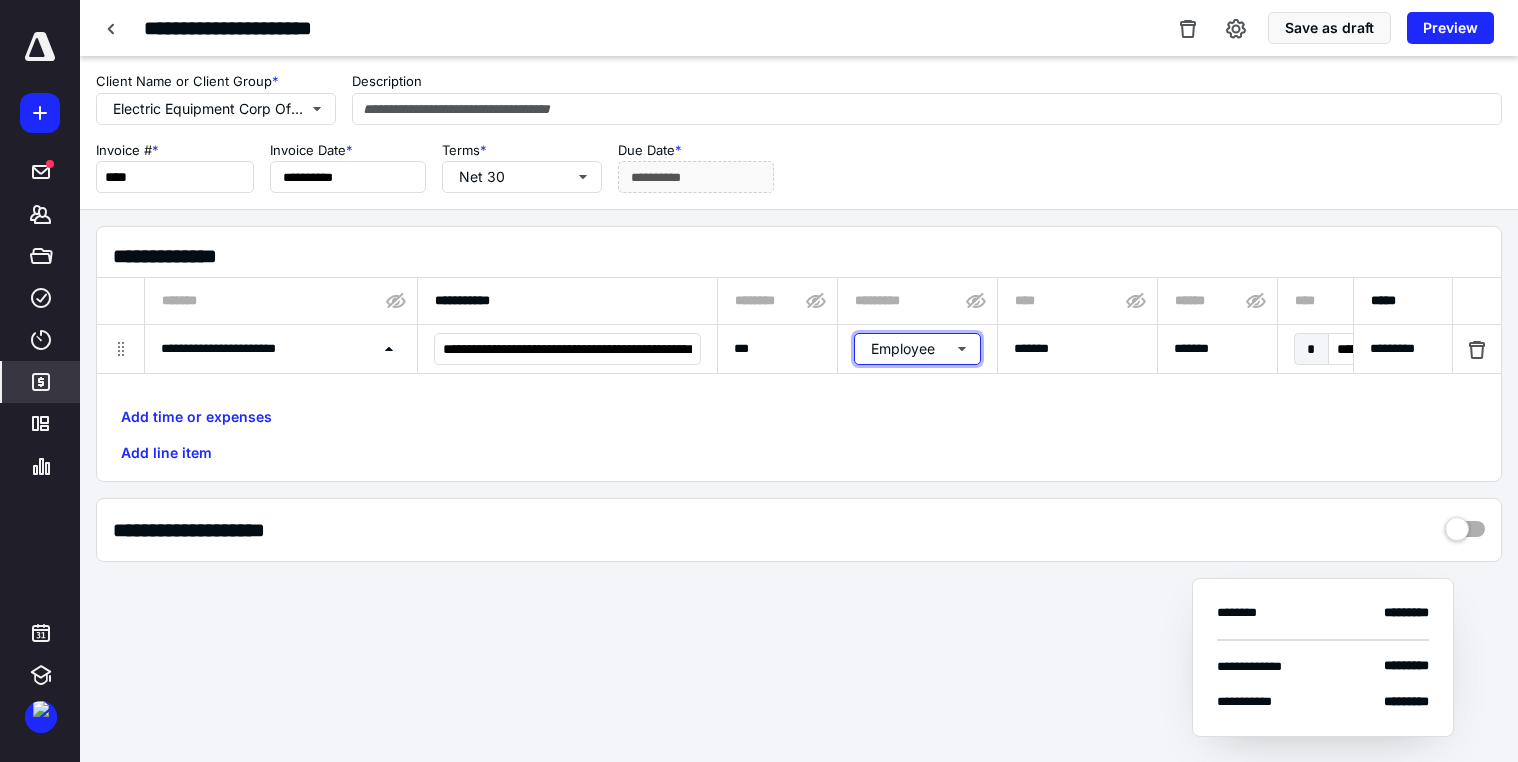 type 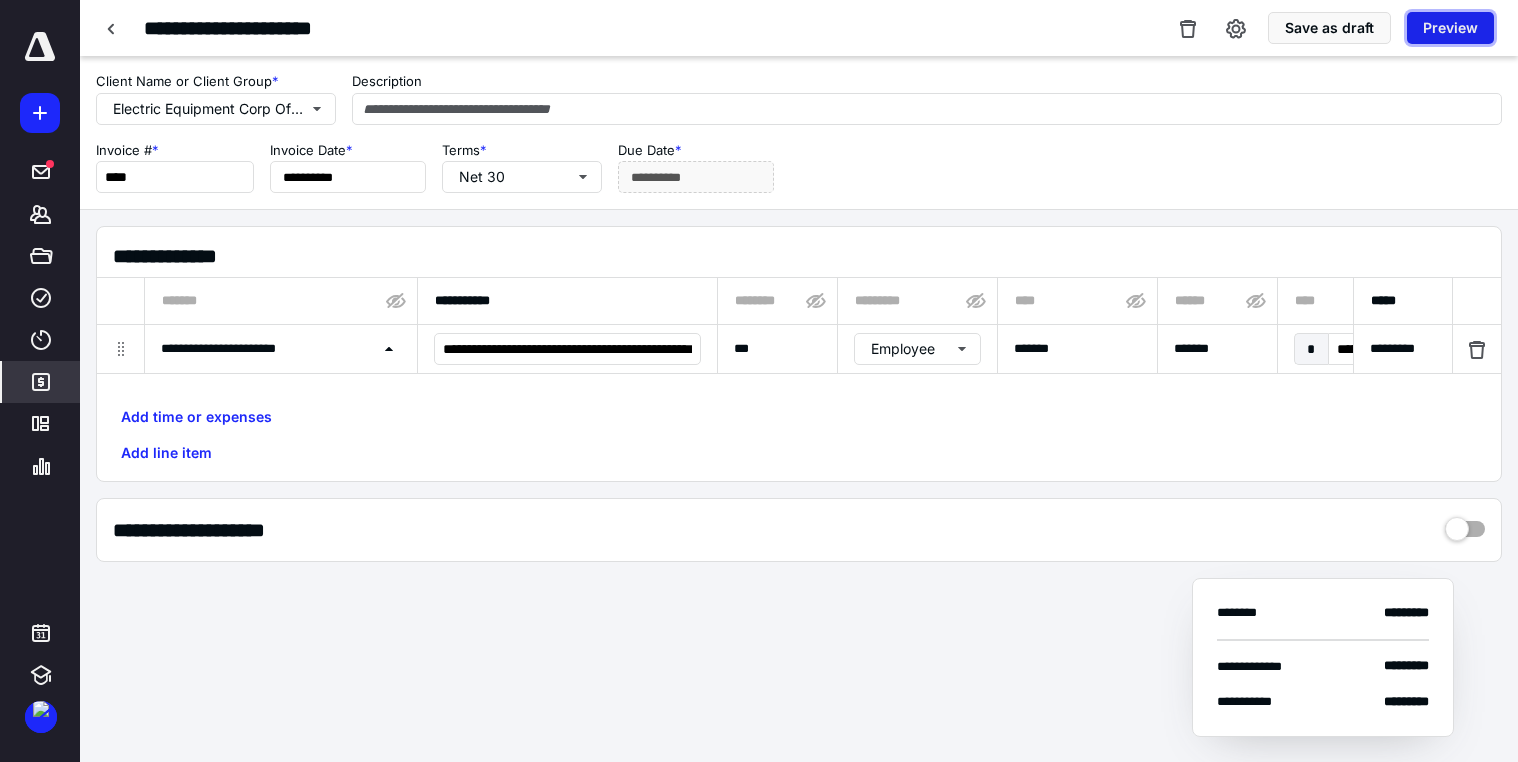 click on "Preview" at bounding box center (1450, 28) 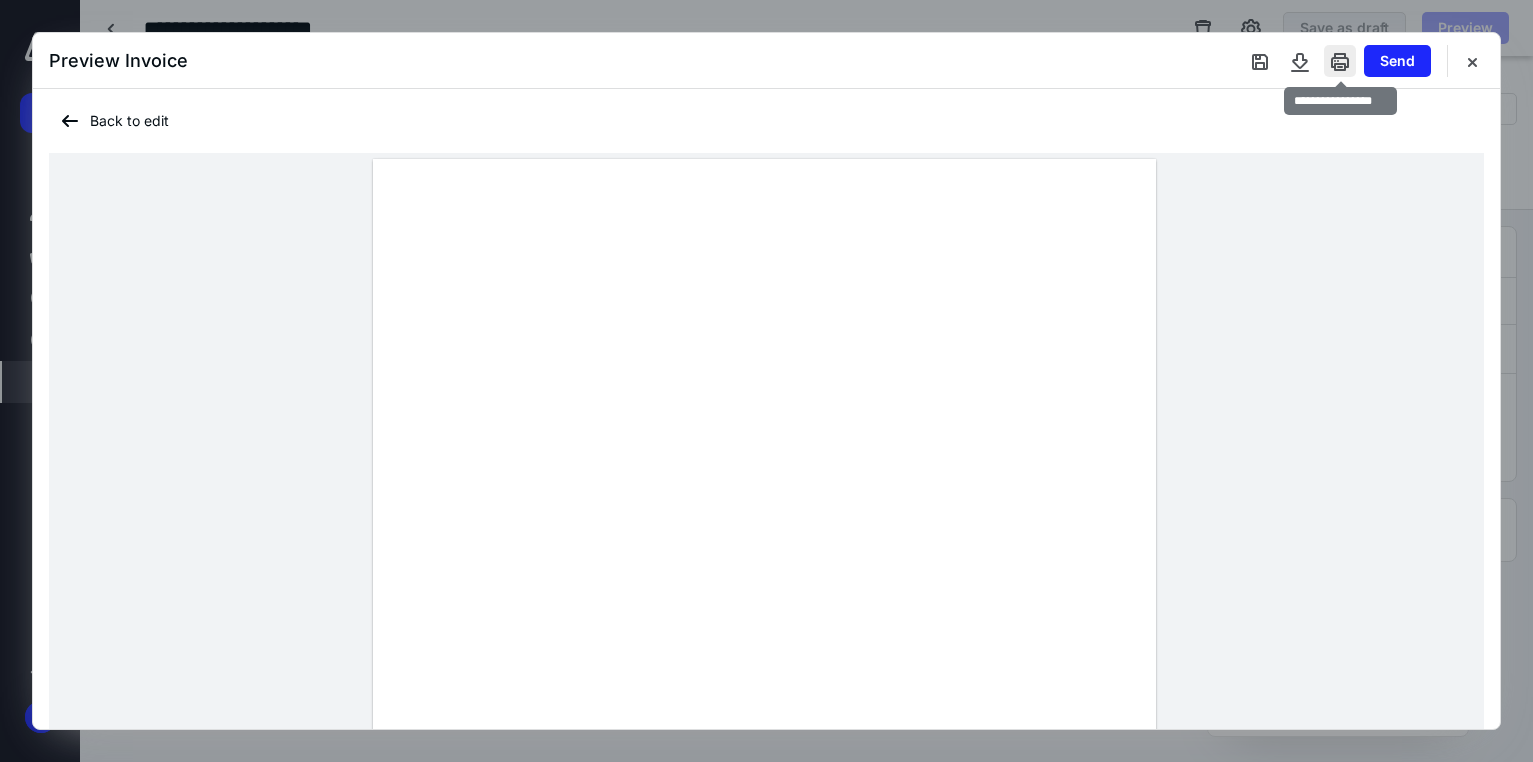 click at bounding box center [1340, 61] 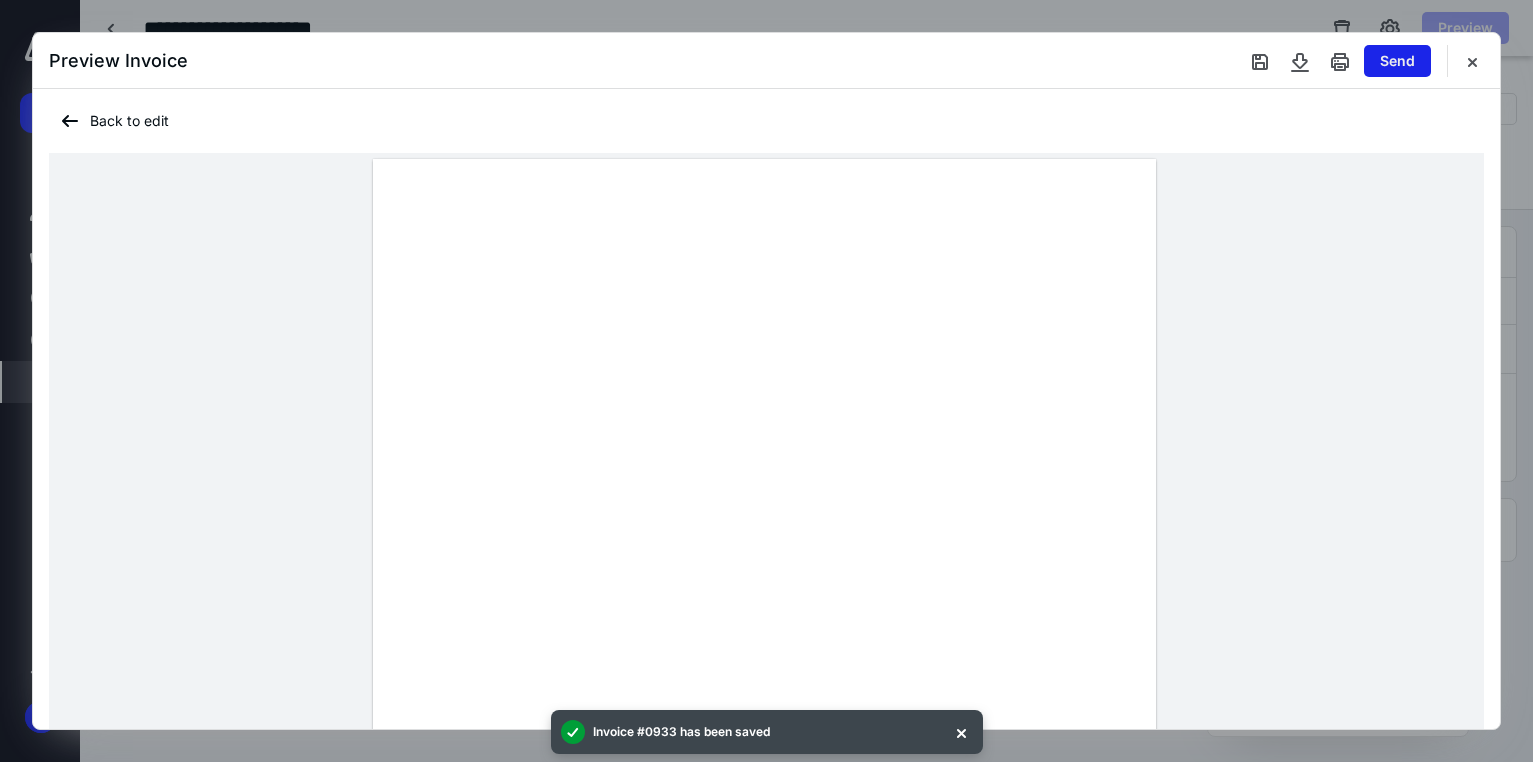 click on "Send" at bounding box center [1397, 61] 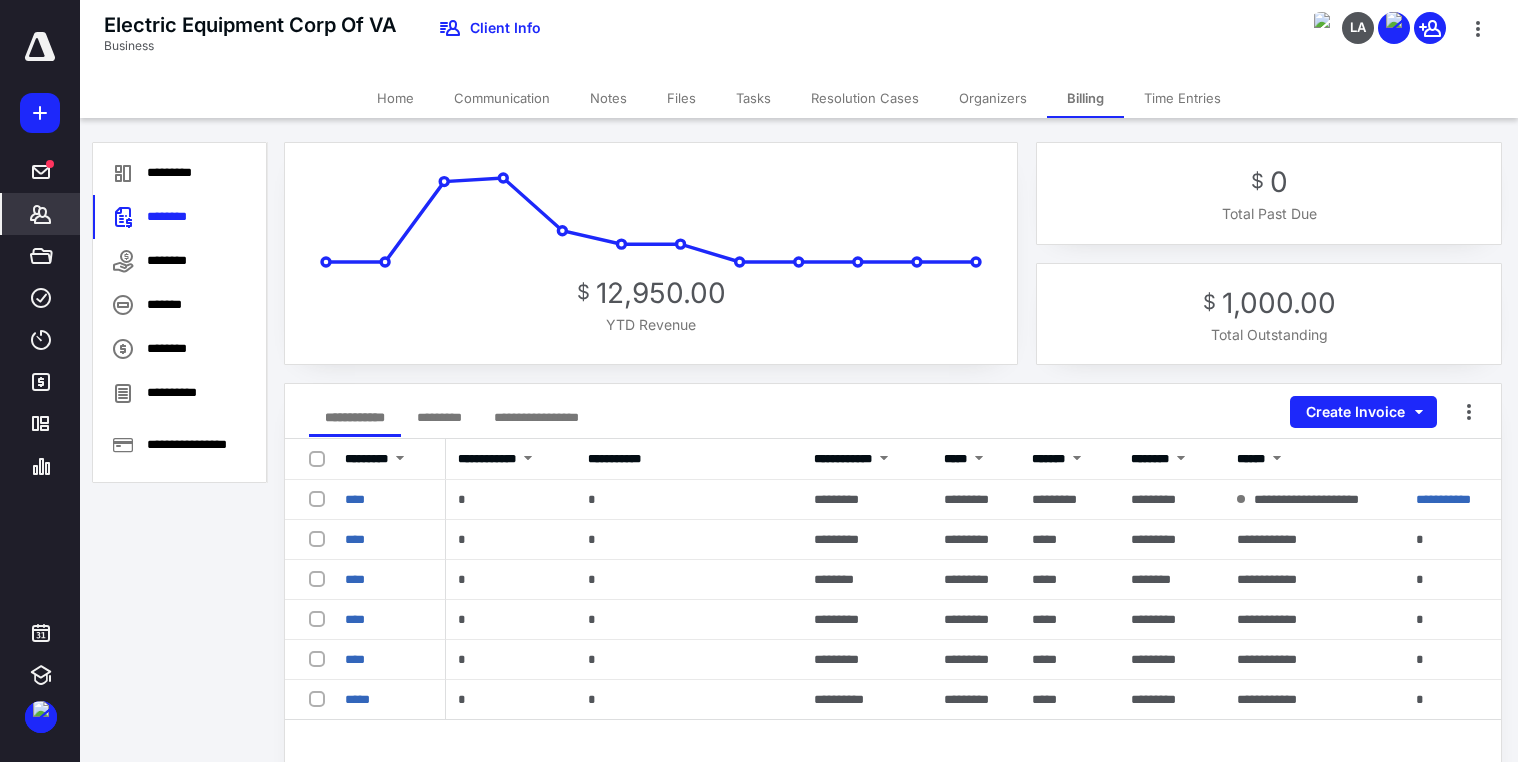 click 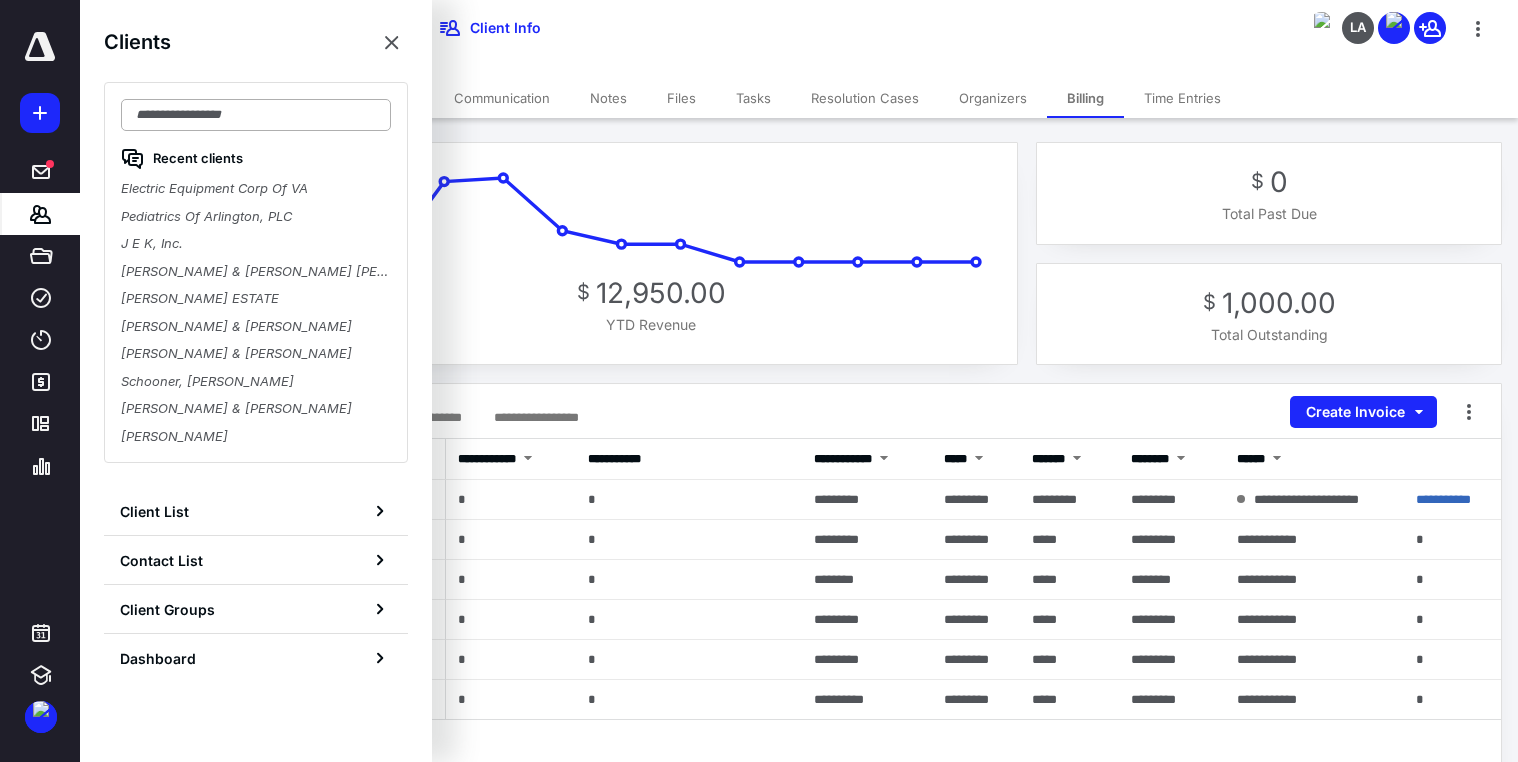 click at bounding box center [256, 115] 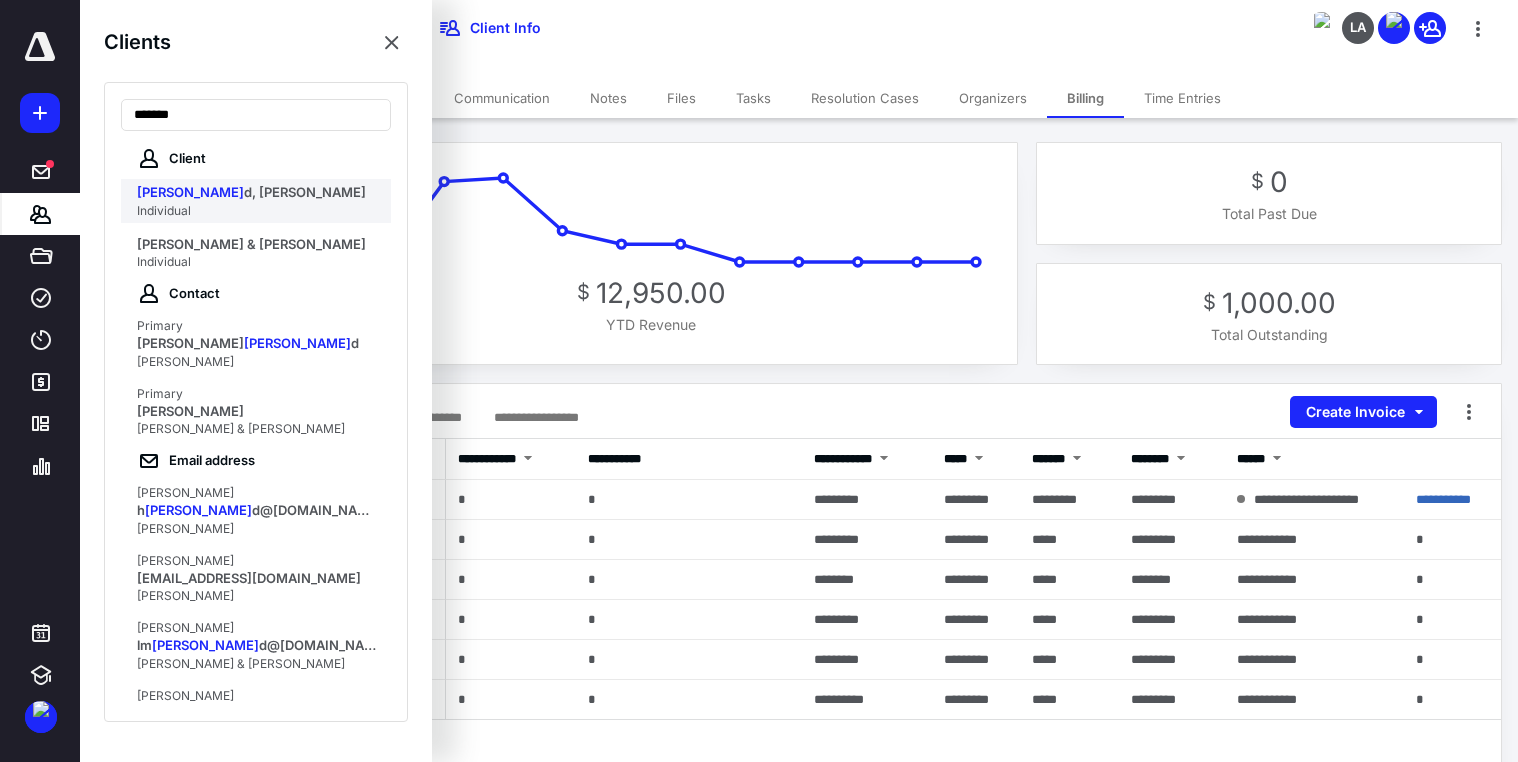 type on "*******" 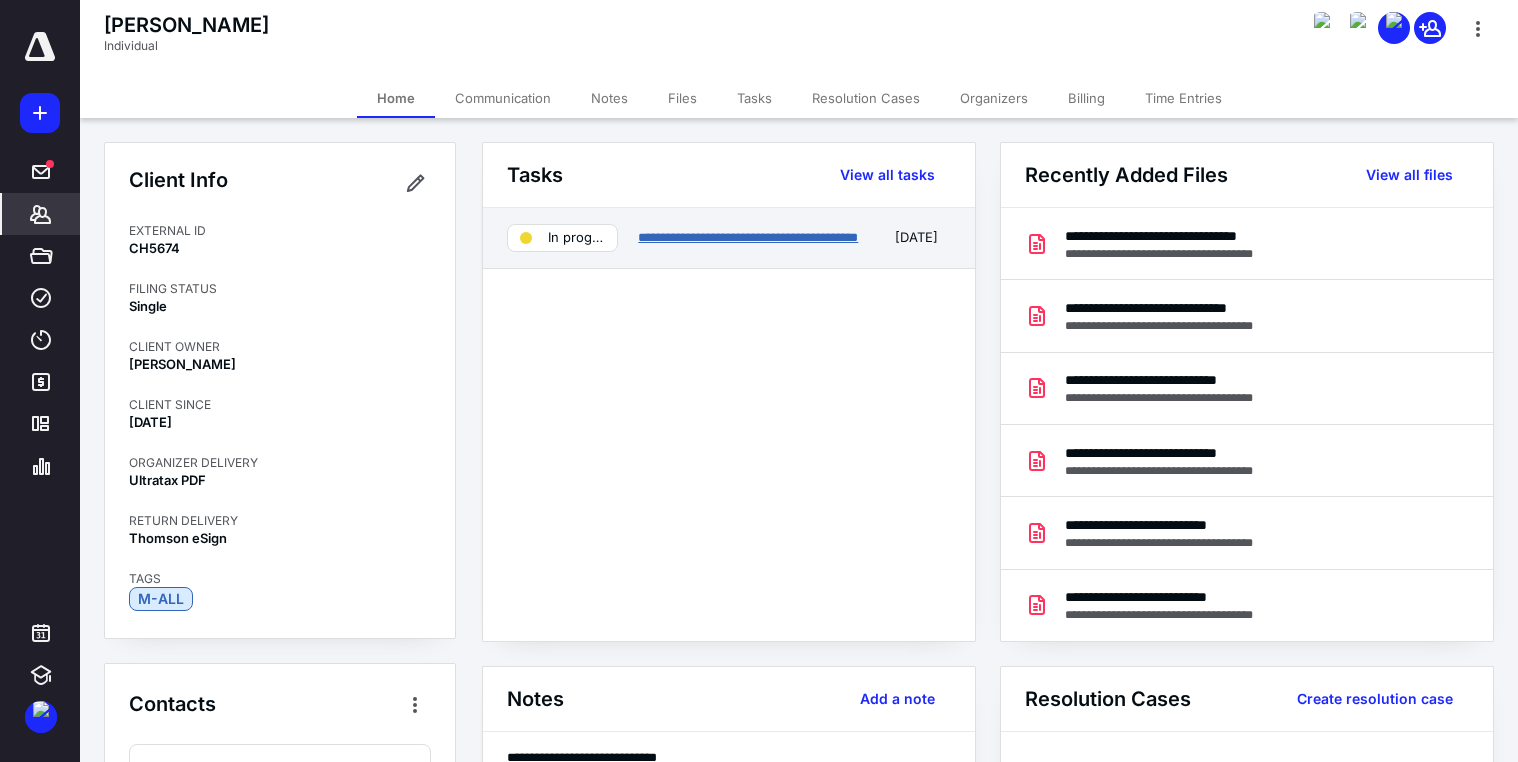 click on "**********" at bounding box center [748, 237] 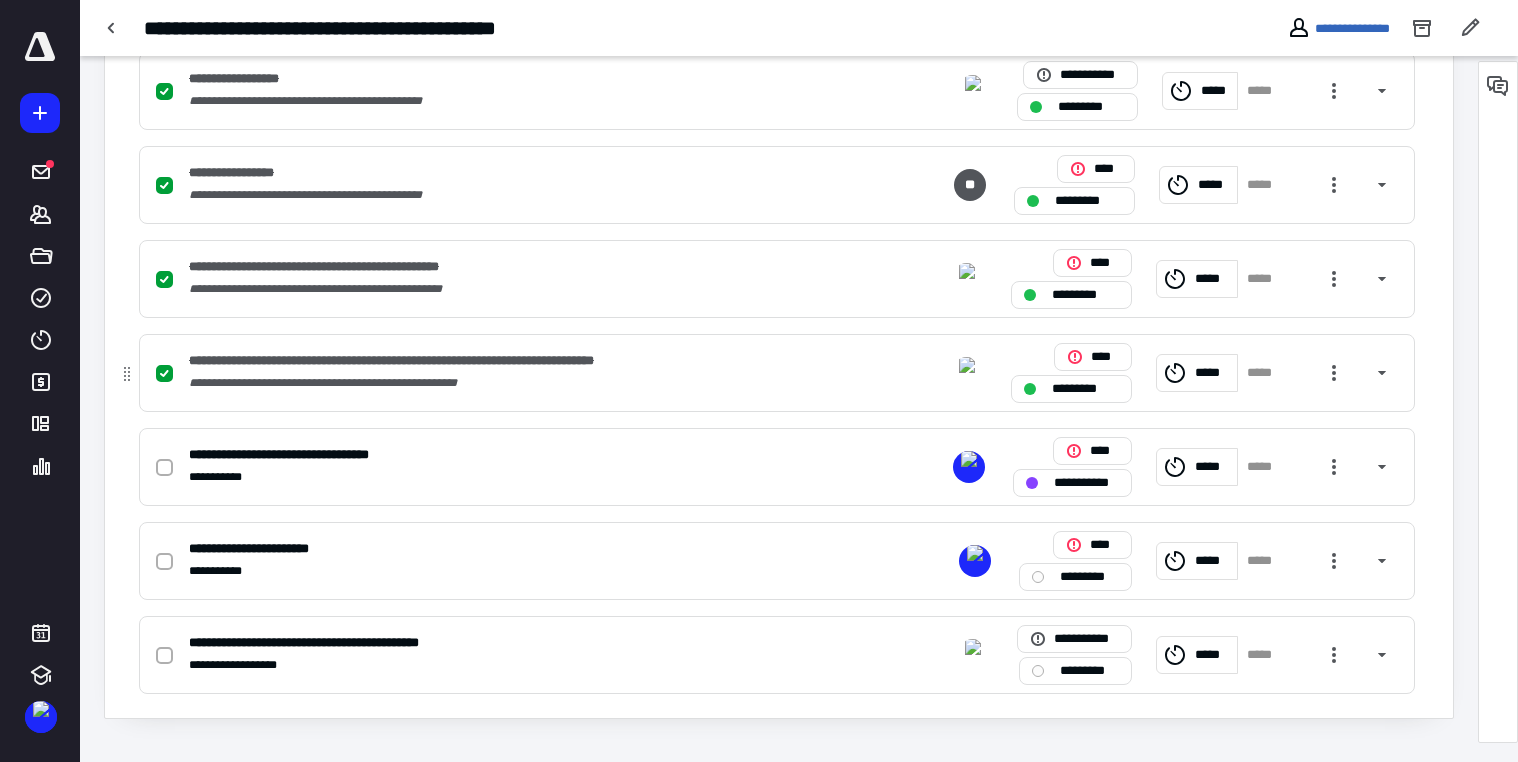 scroll, scrollTop: 809, scrollLeft: 0, axis: vertical 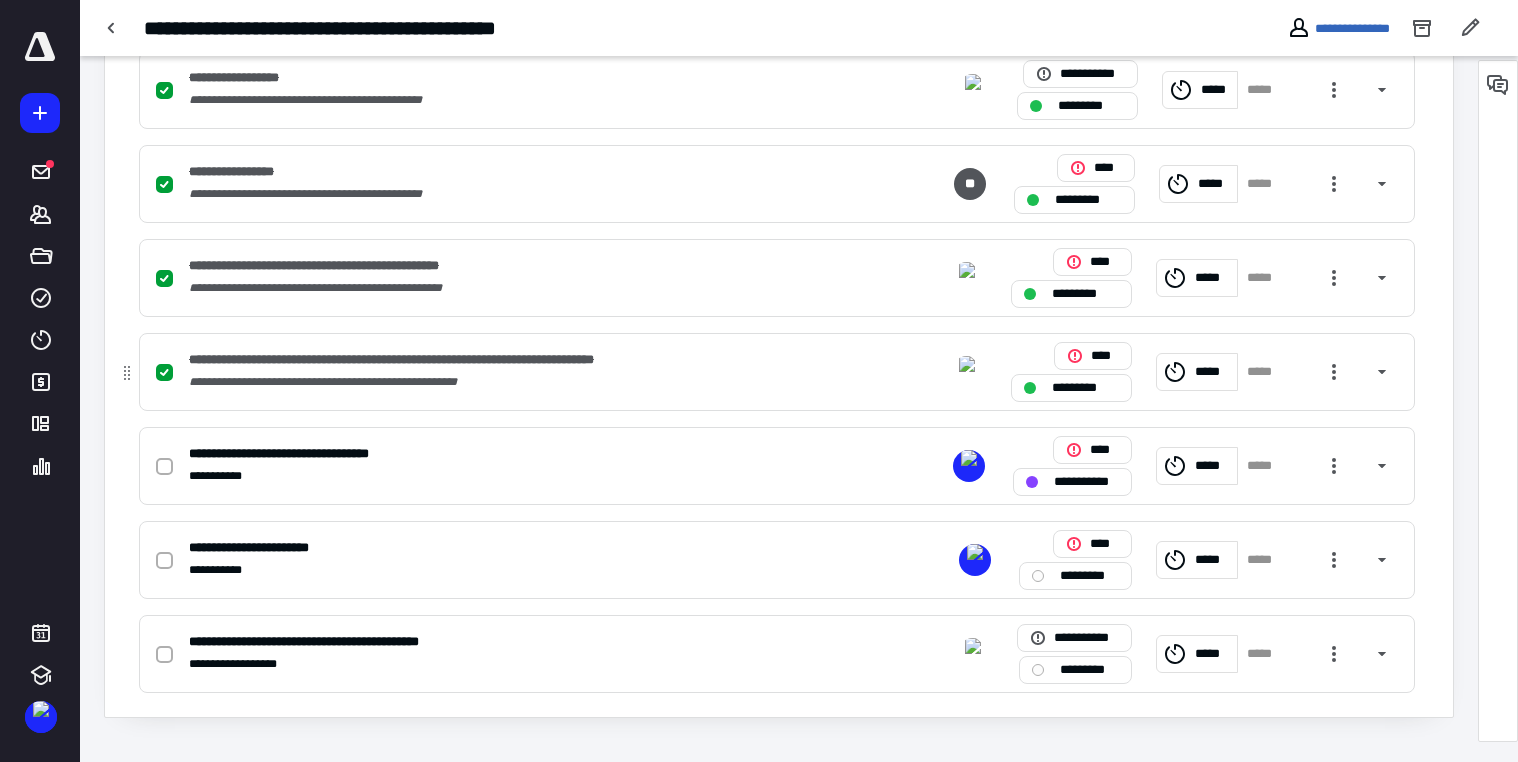 click on "**********" at bounding box center [455, 360] 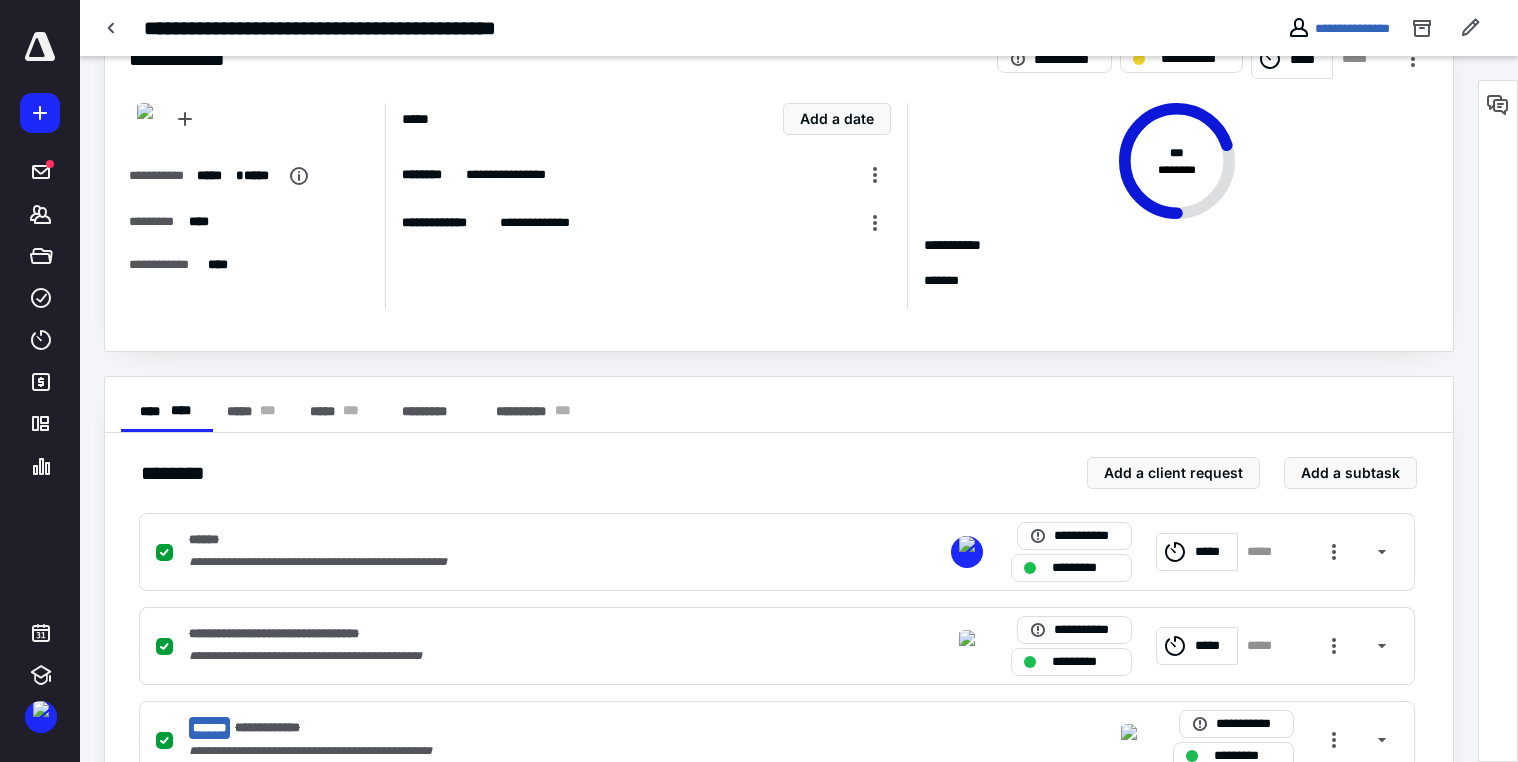 scroll, scrollTop: 0, scrollLeft: 0, axis: both 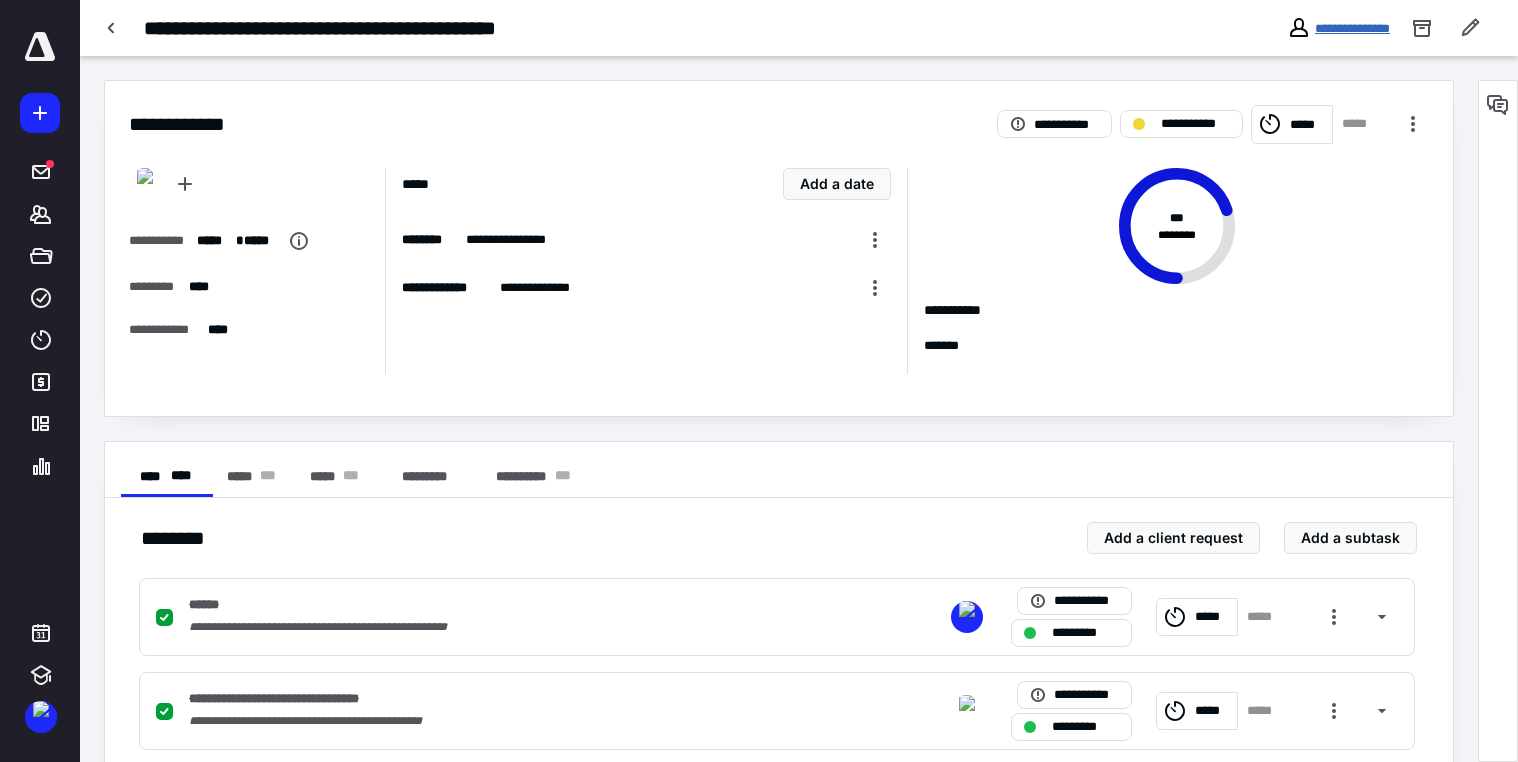 click on "**********" at bounding box center (1352, 28) 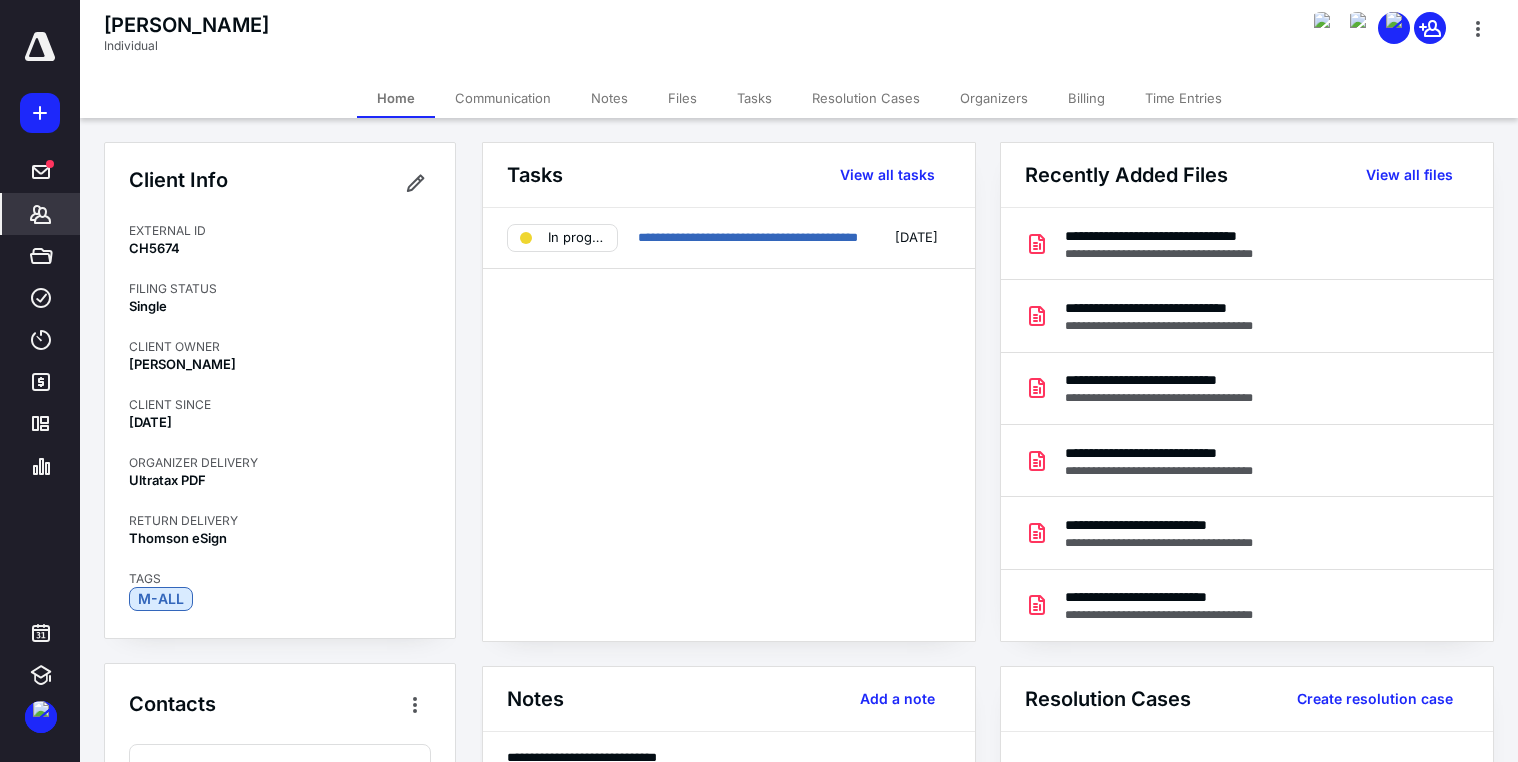 click on "Files" at bounding box center (682, 98) 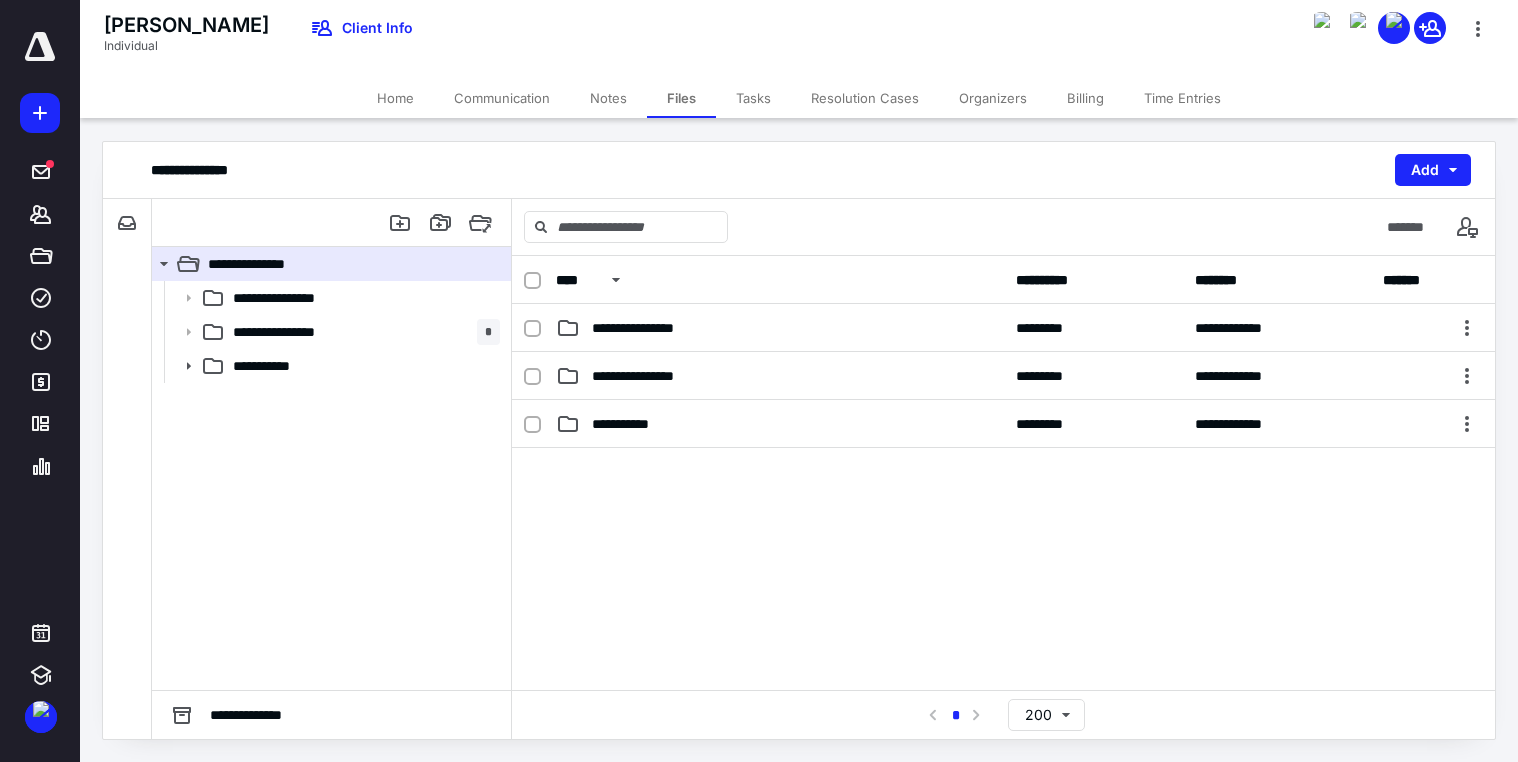 click on "Home" at bounding box center (395, 98) 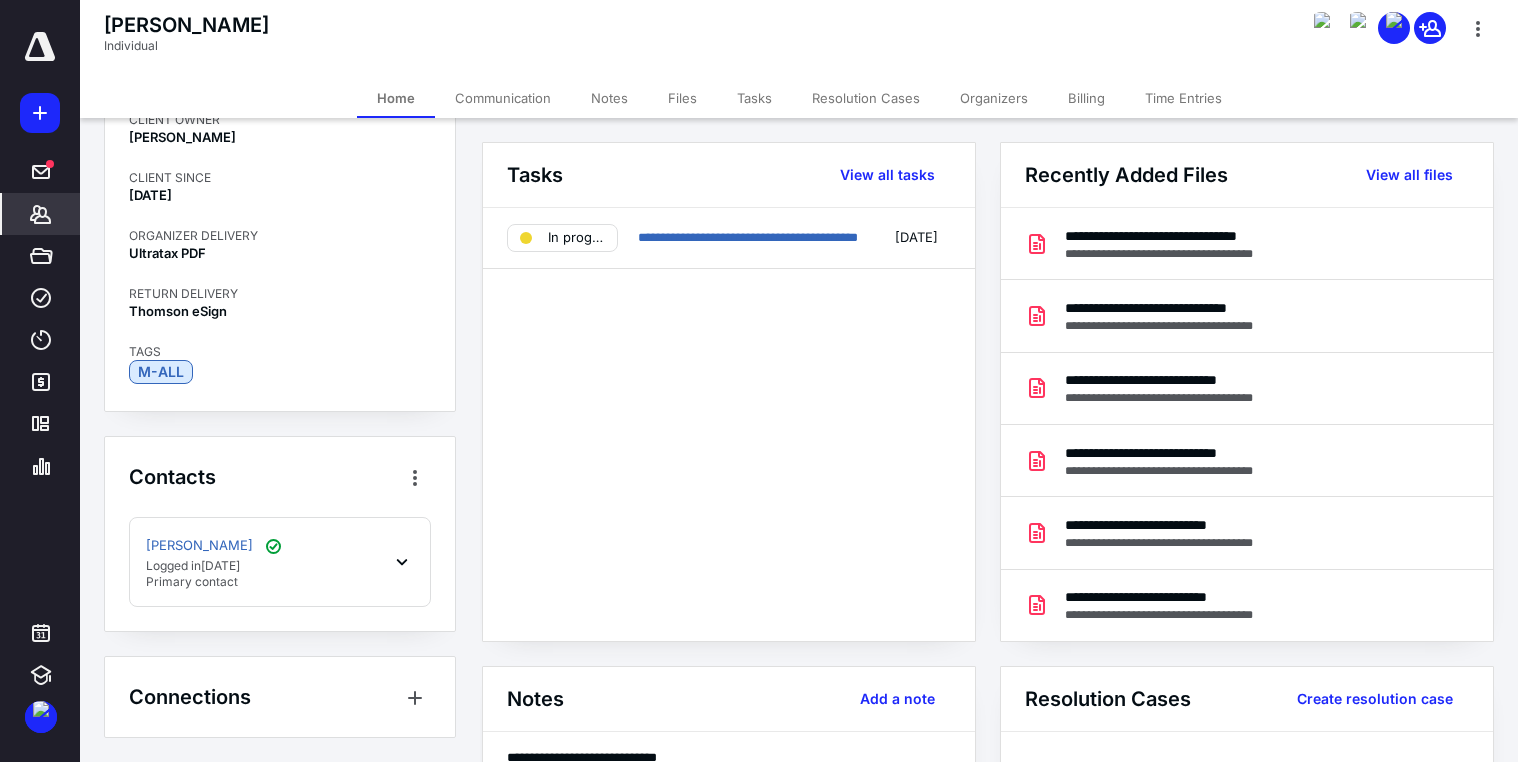 scroll, scrollTop: 0, scrollLeft: 0, axis: both 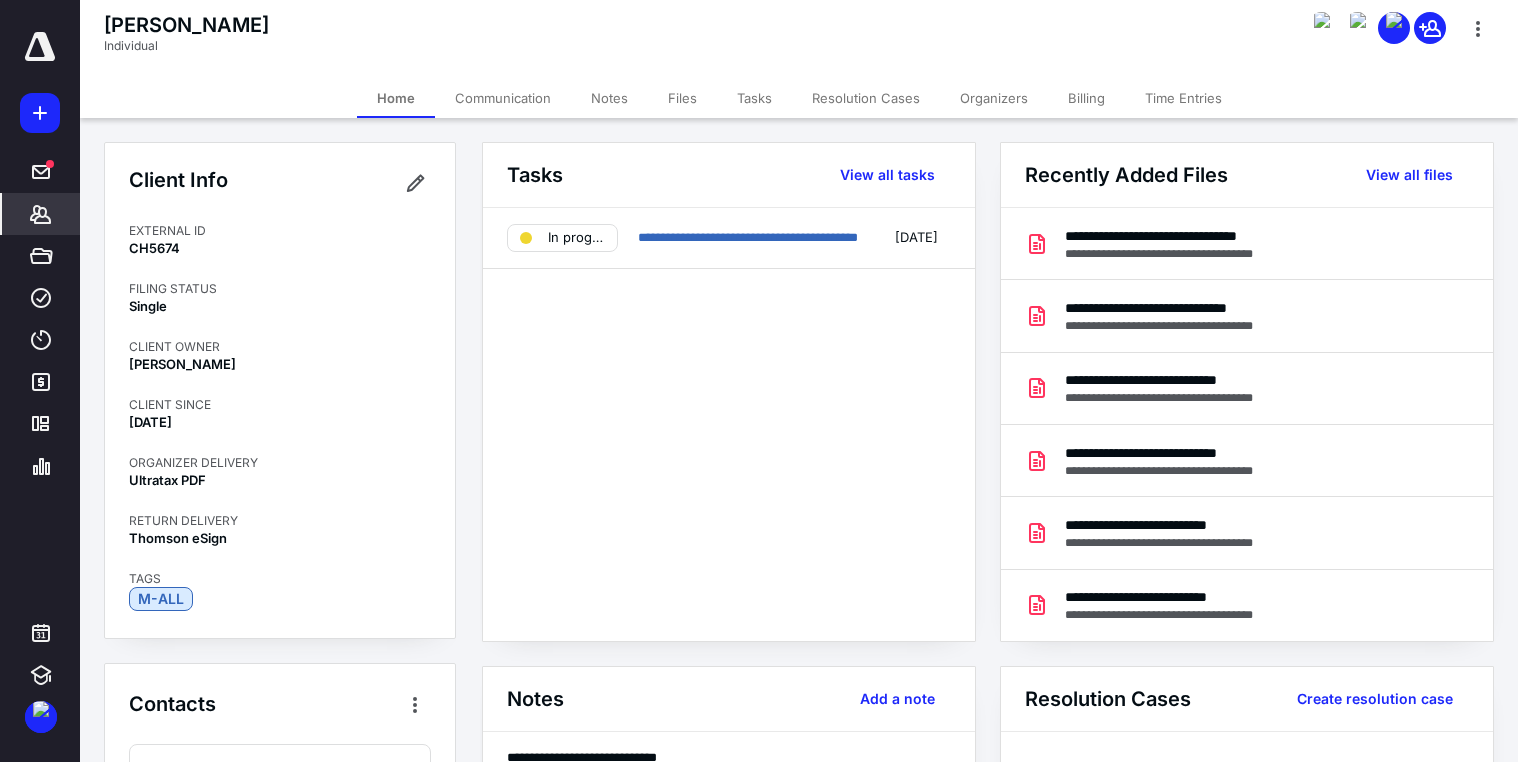 click on "Files" at bounding box center [682, 98] 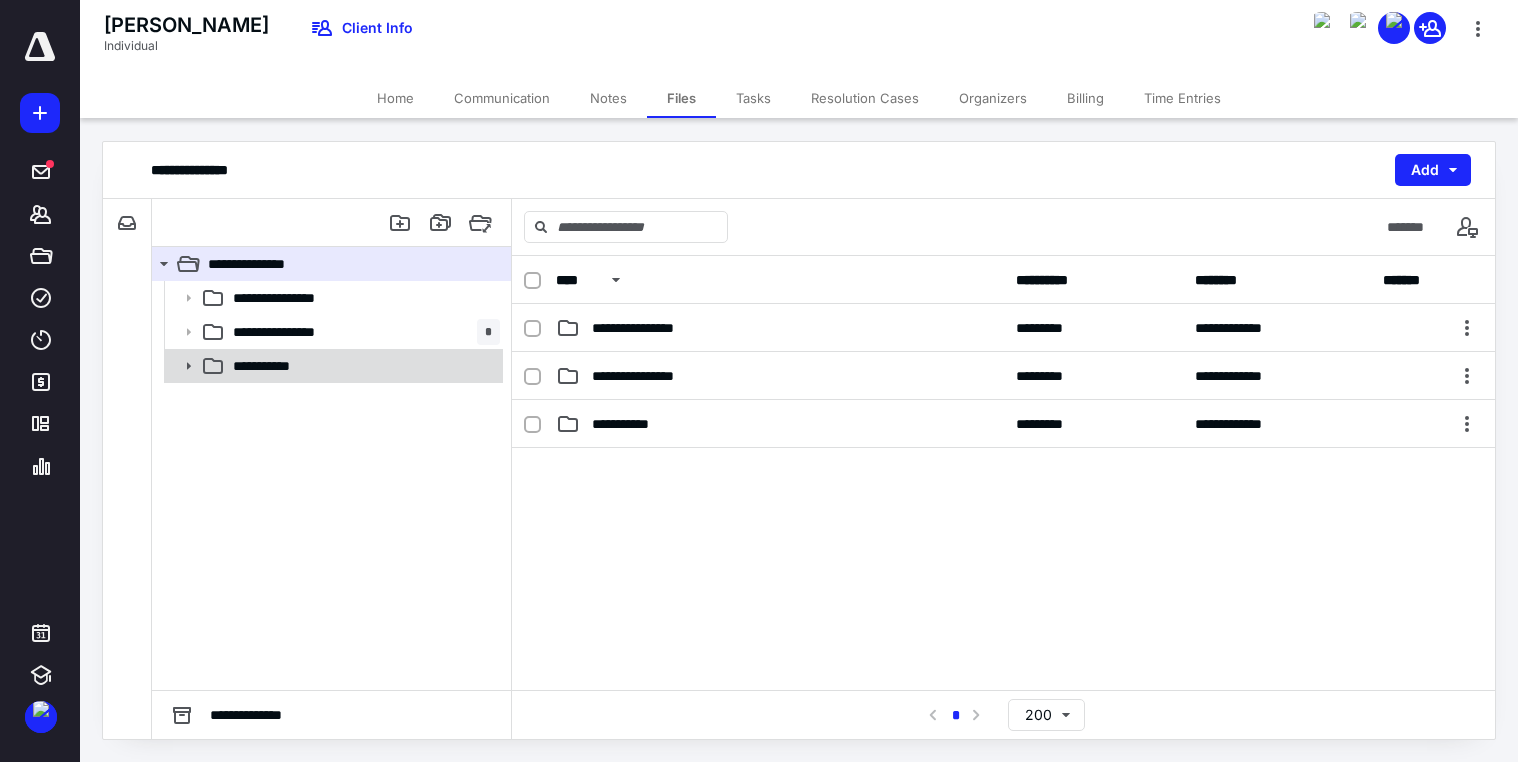 click 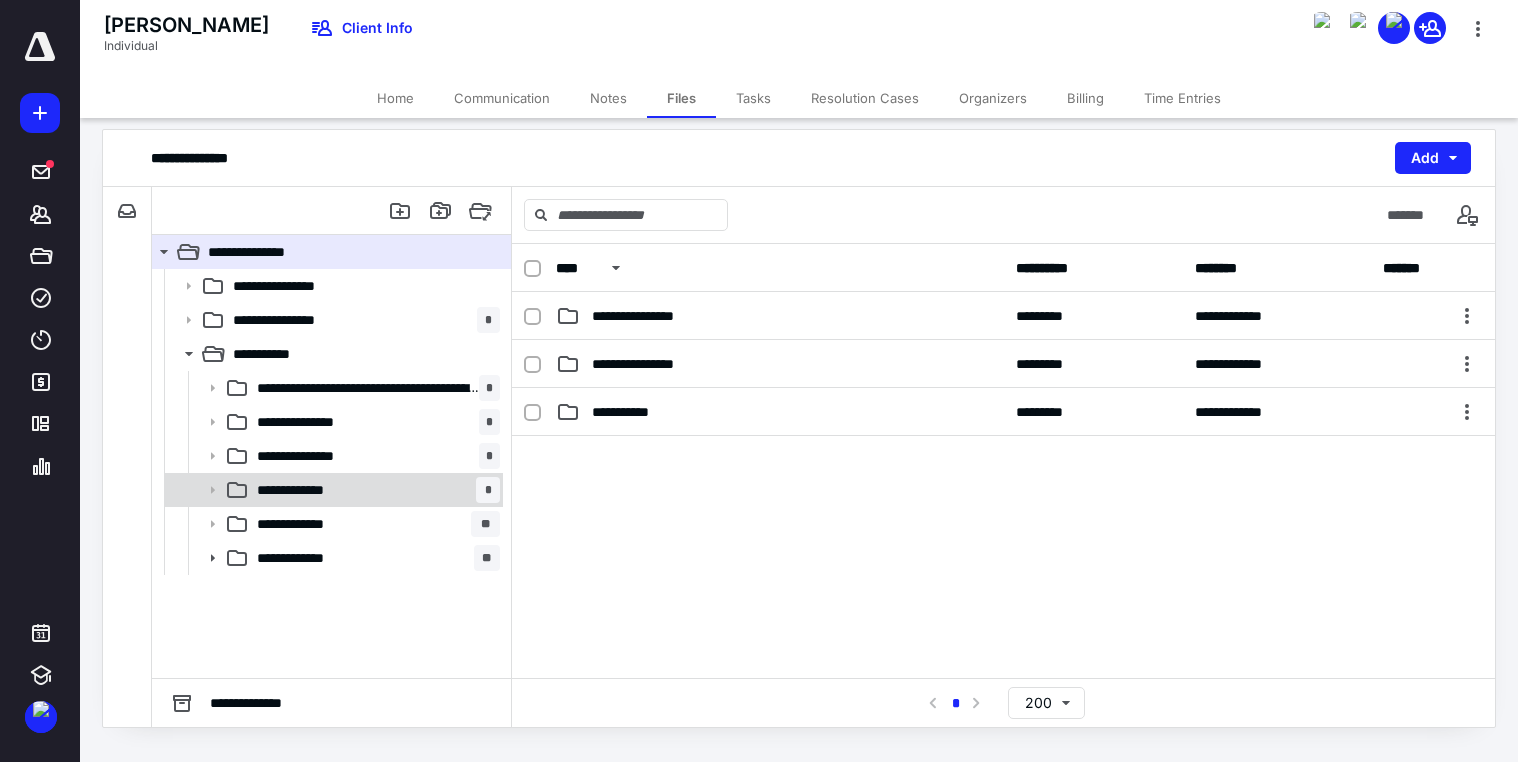 scroll, scrollTop: 19, scrollLeft: 0, axis: vertical 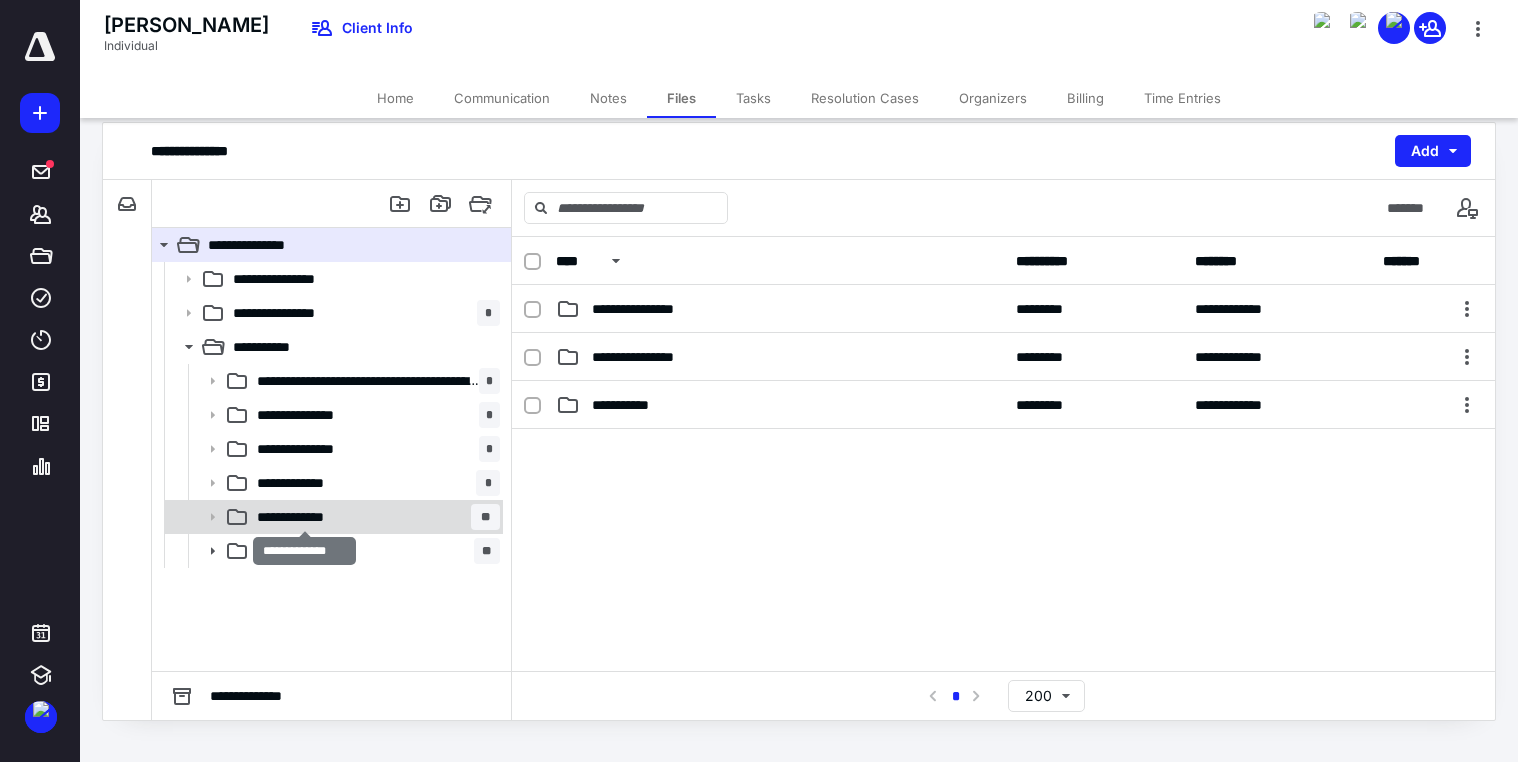 click on "**********" at bounding box center [305, 517] 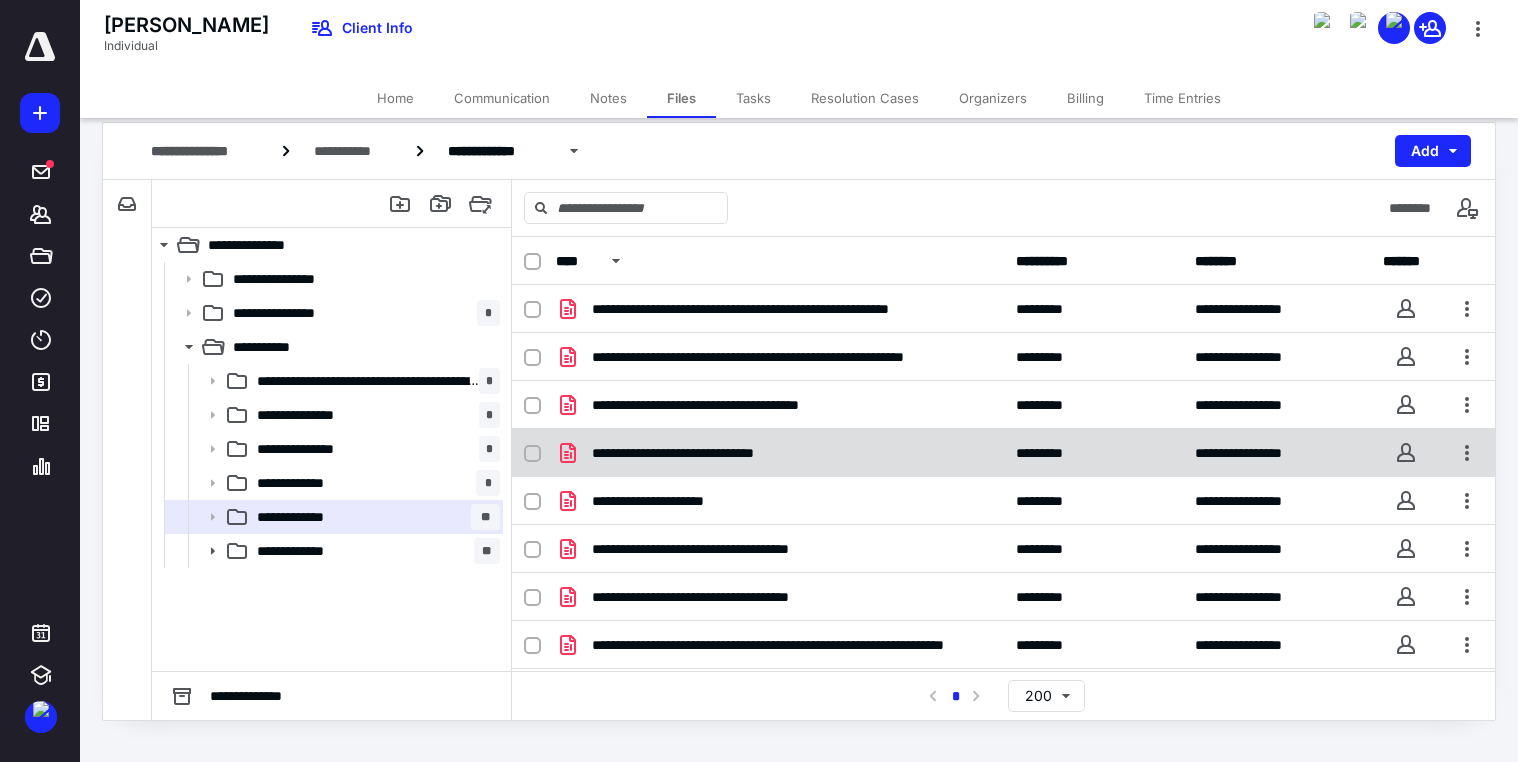scroll, scrollTop: 190, scrollLeft: 0, axis: vertical 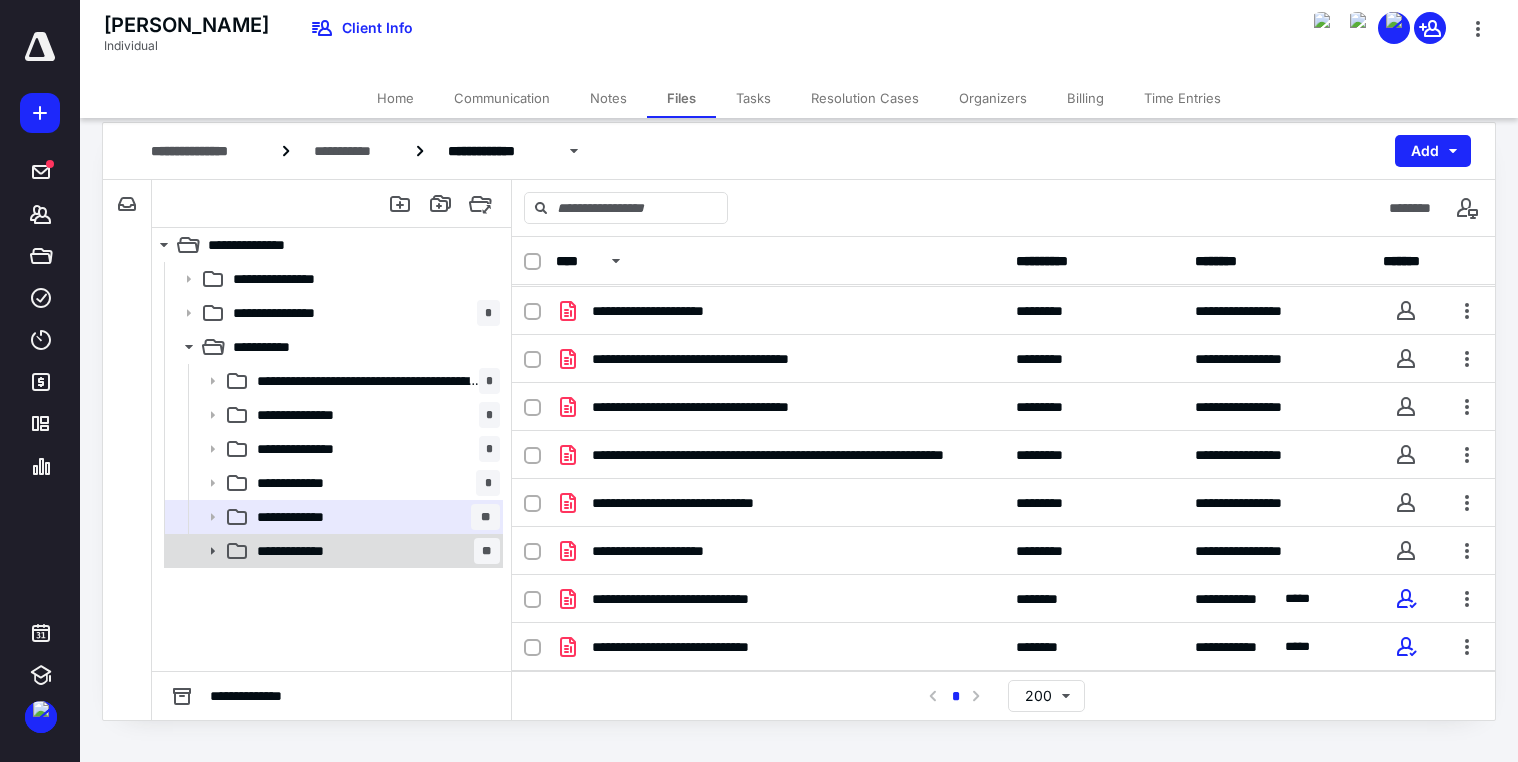 click on "**********" at bounding box center [305, 551] 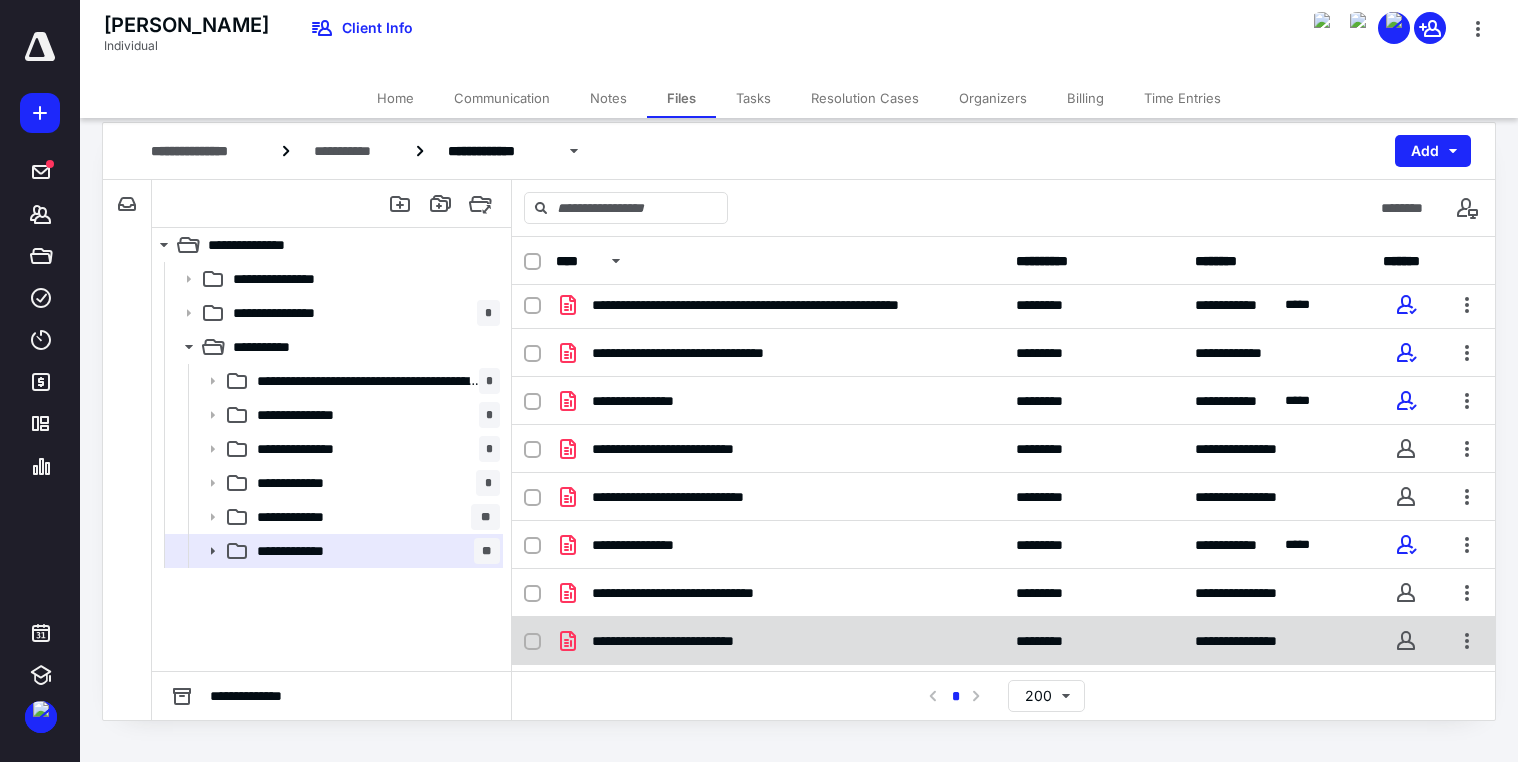 scroll, scrollTop: 190, scrollLeft: 0, axis: vertical 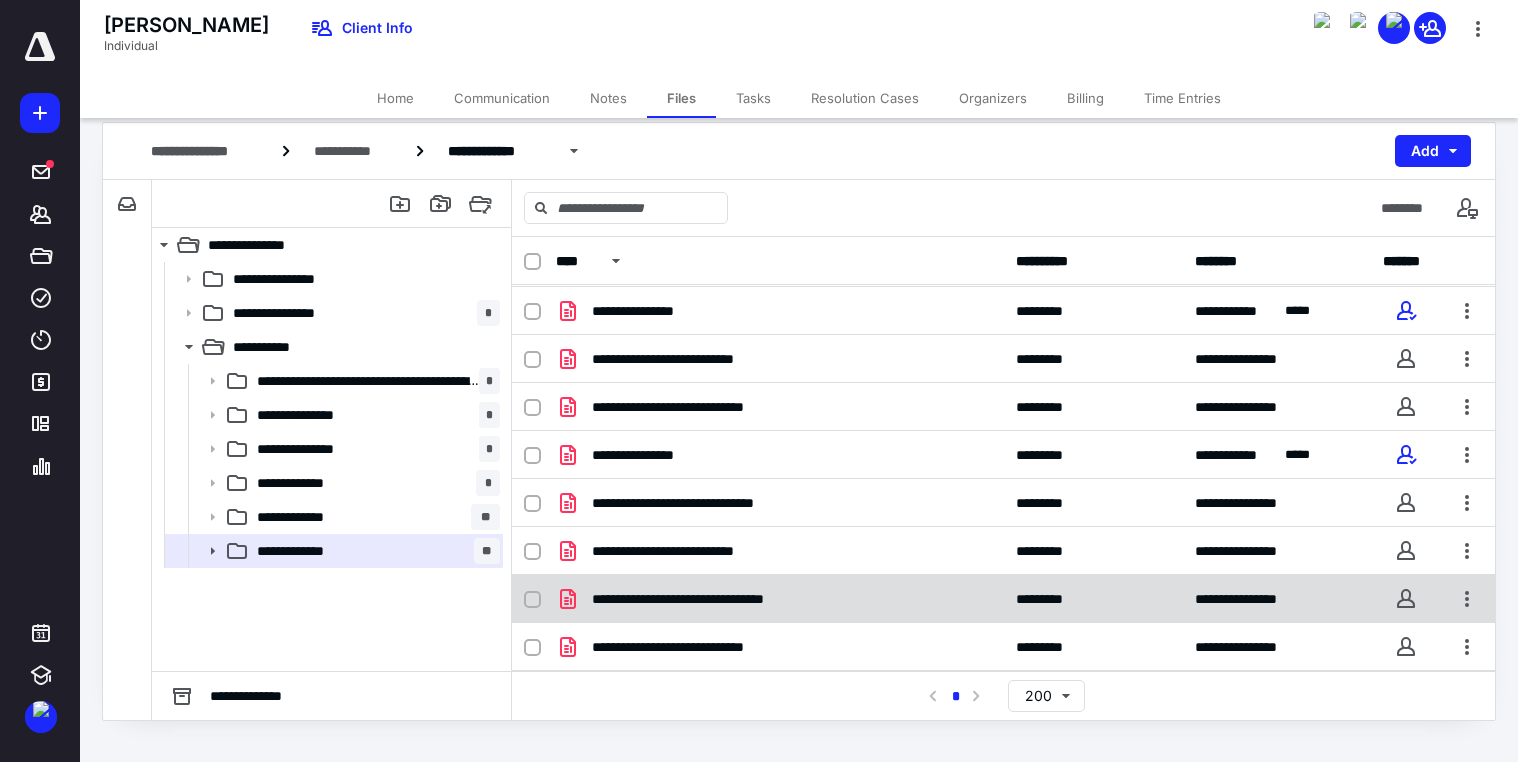 click 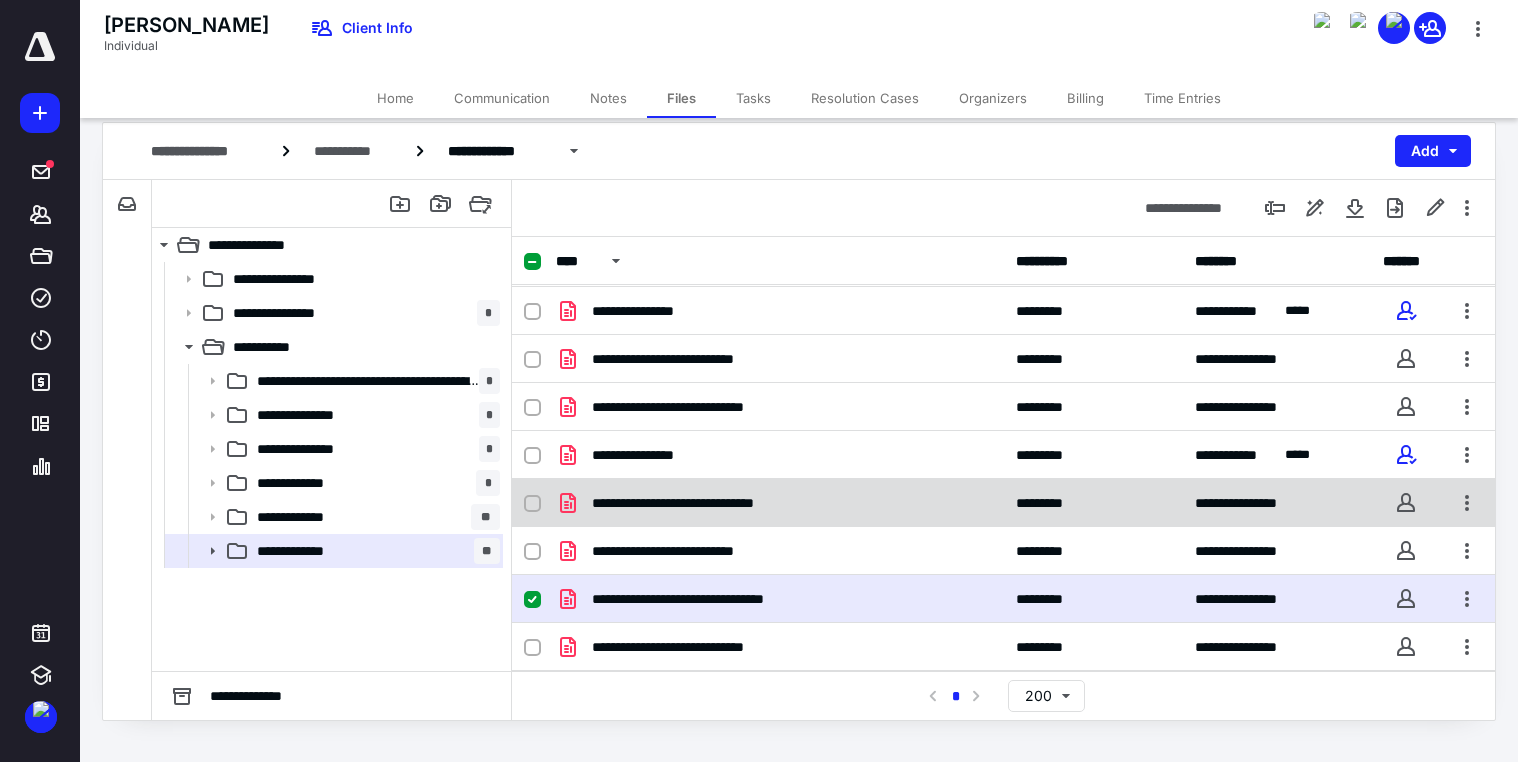 click 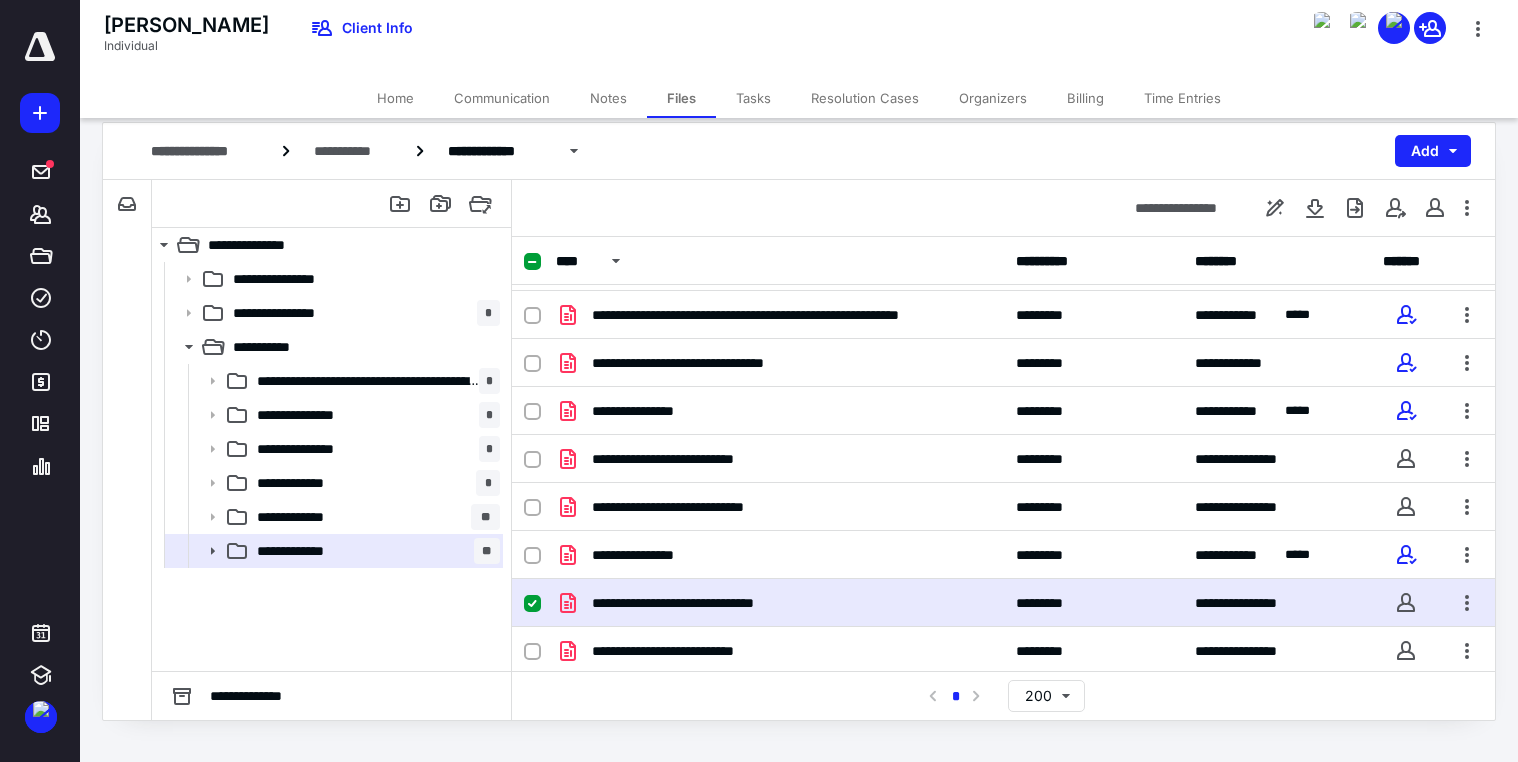 scroll, scrollTop: 0, scrollLeft: 0, axis: both 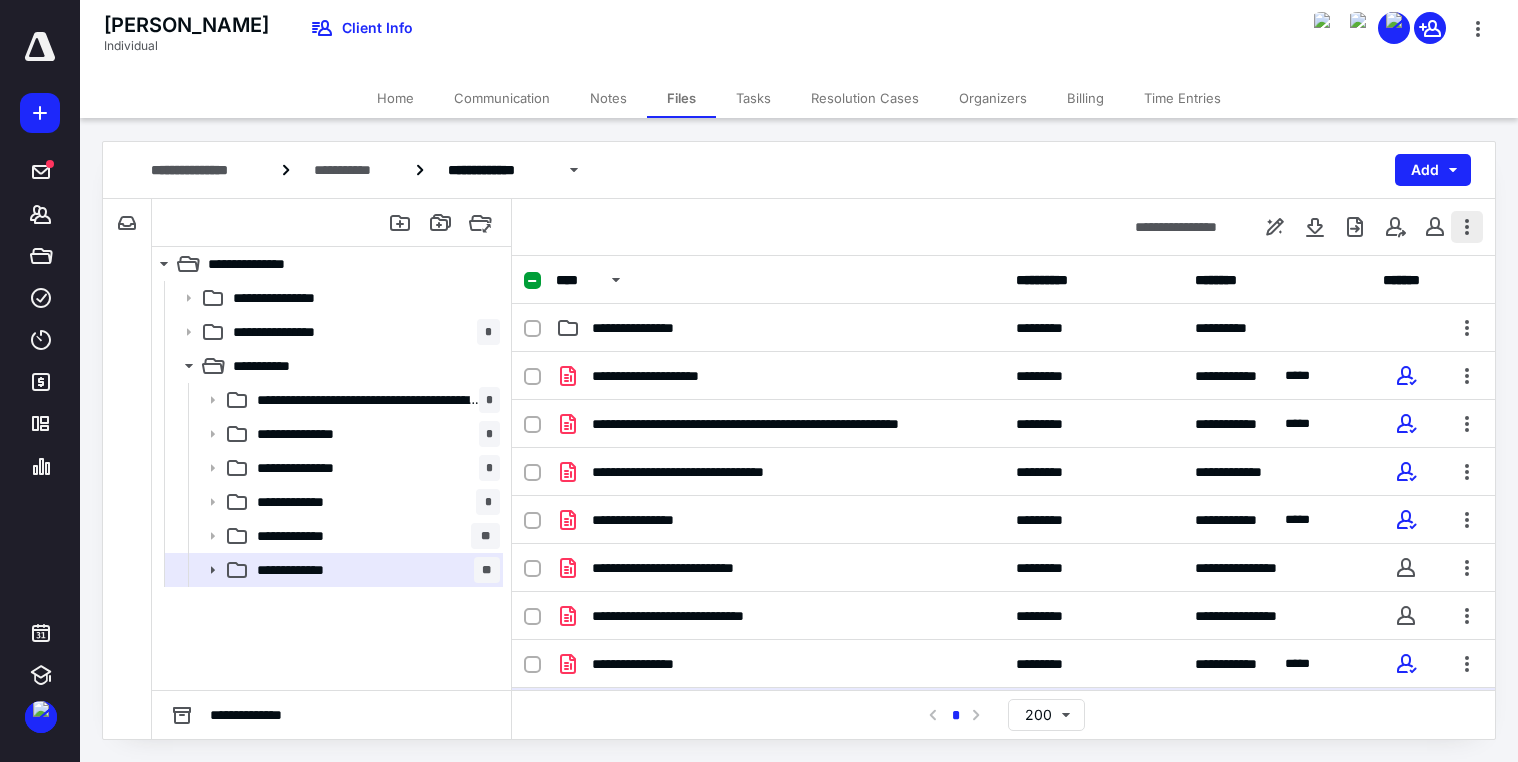 click at bounding box center (1467, 227) 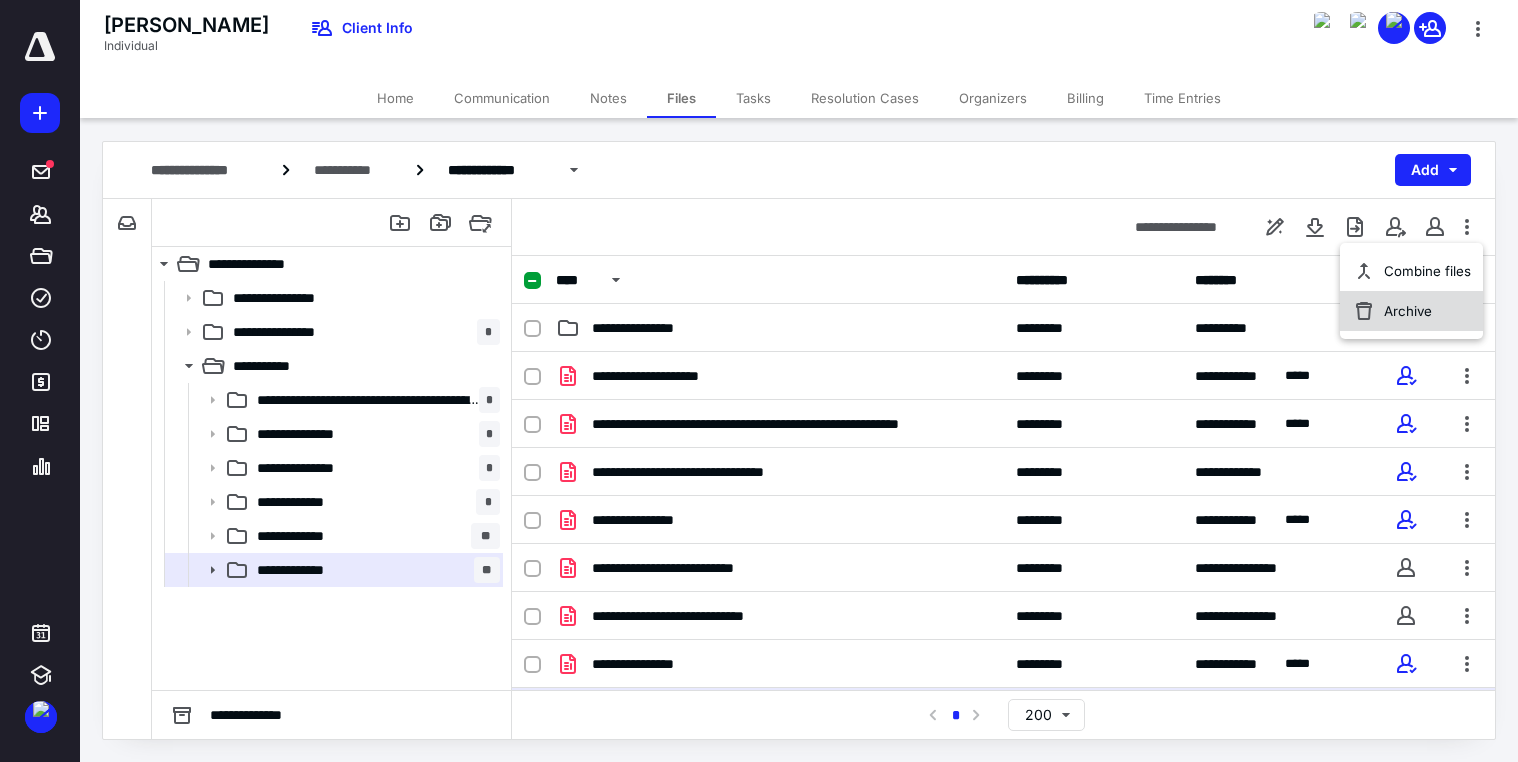 click on "Archive" at bounding box center [1408, 311] 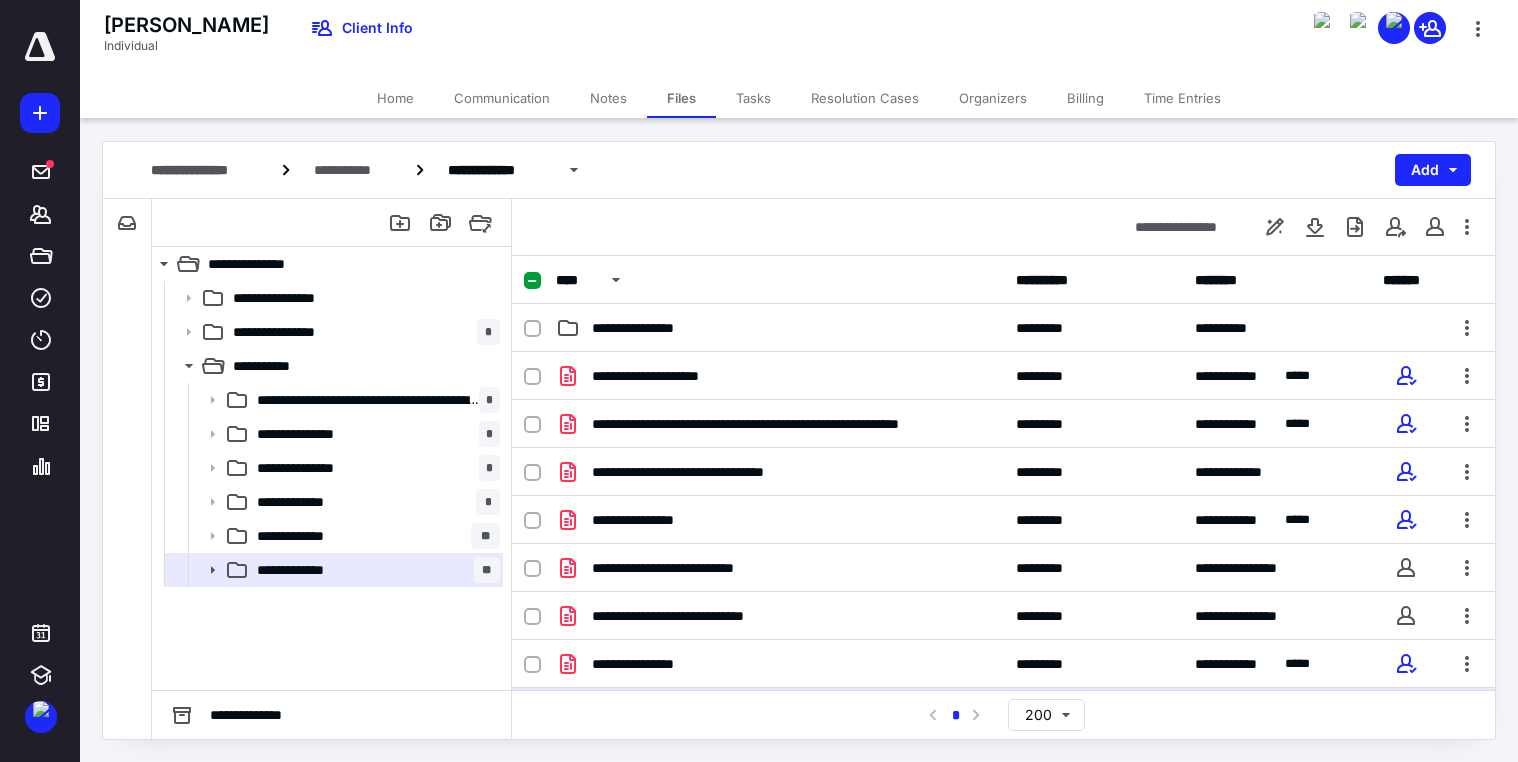 checkbox on "false" 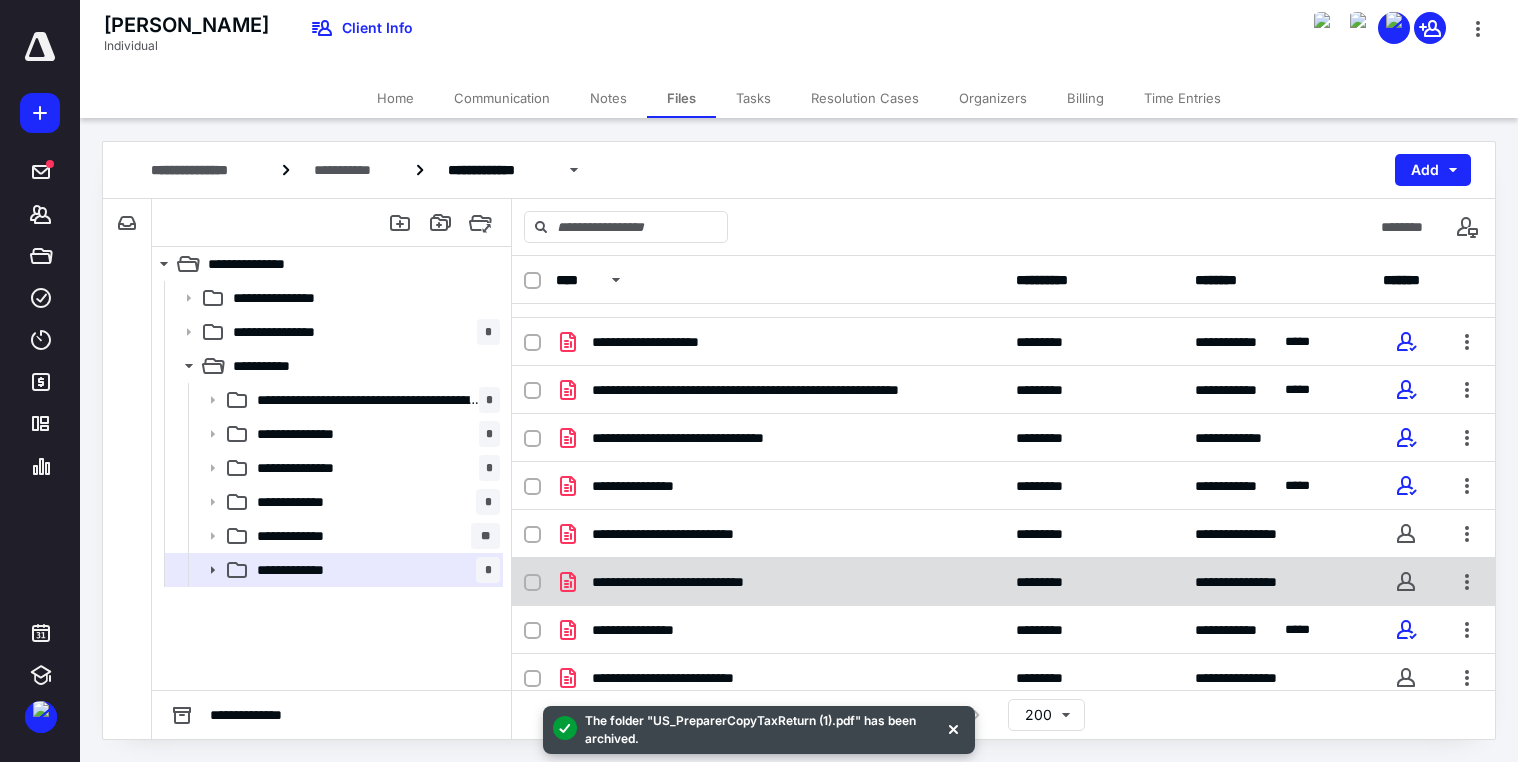 scroll, scrollTop: 94, scrollLeft: 0, axis: vertical 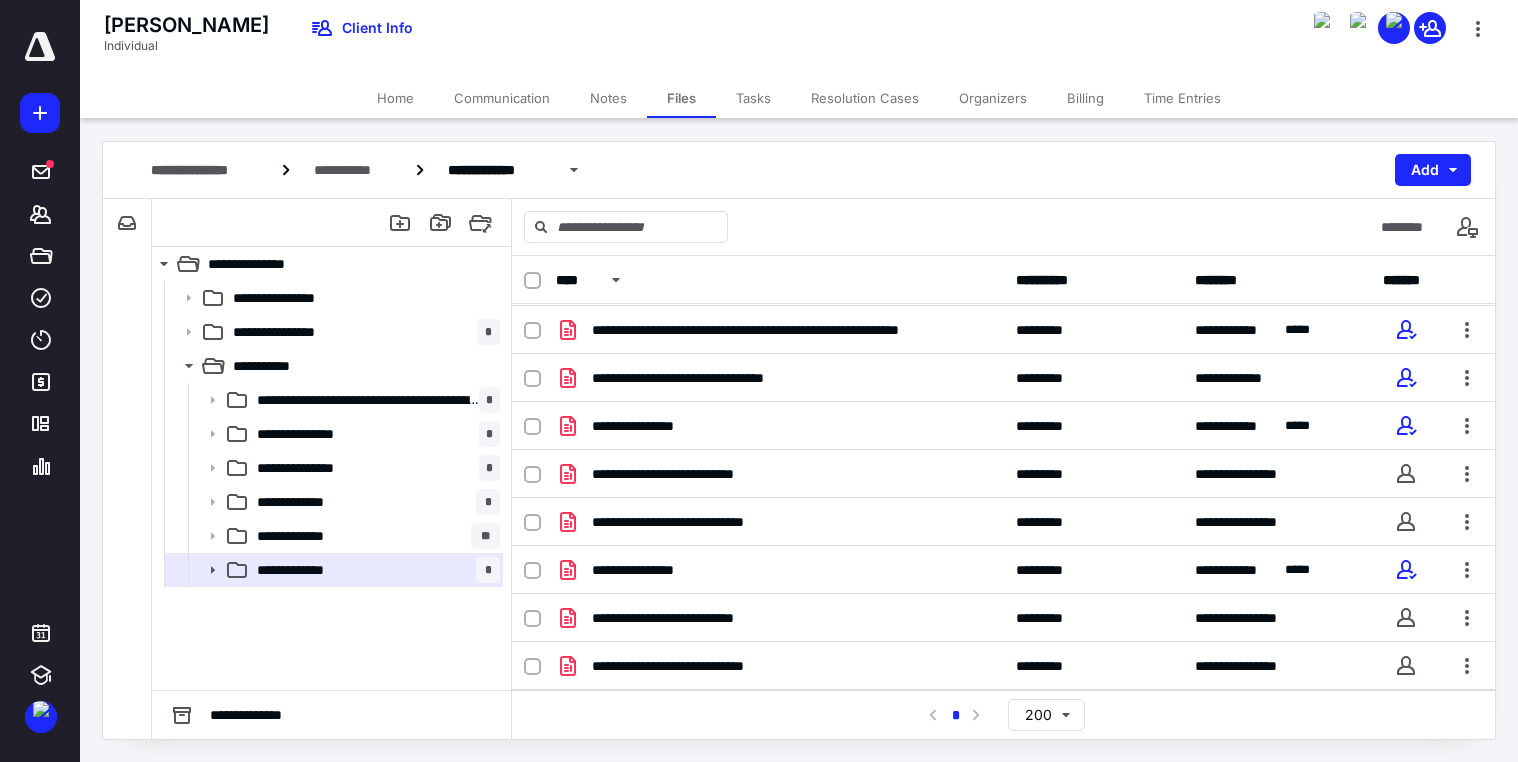 click on "Tasks" at bounding box center [753, 98] 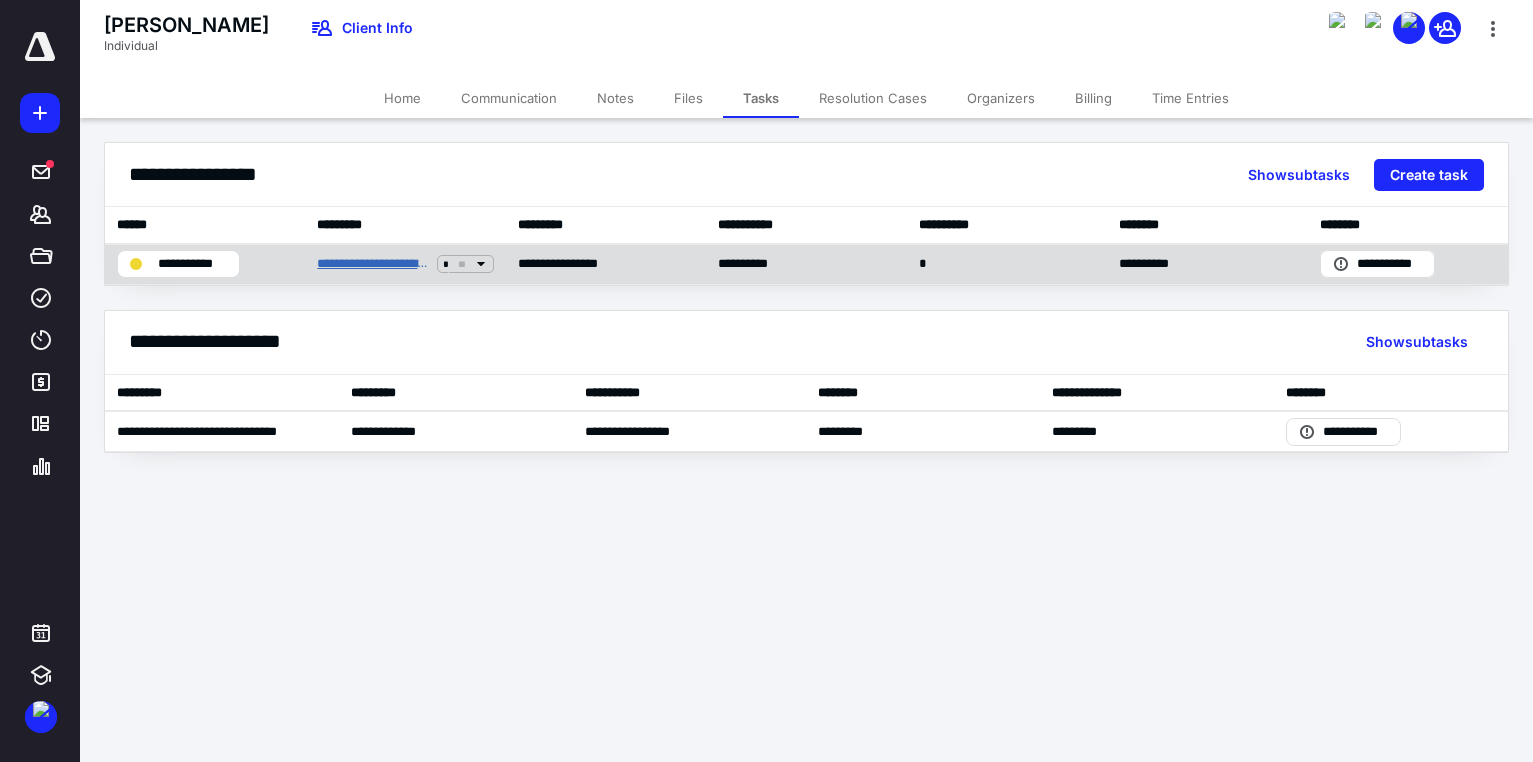 click on "**********" at bounding box center [372, 264] 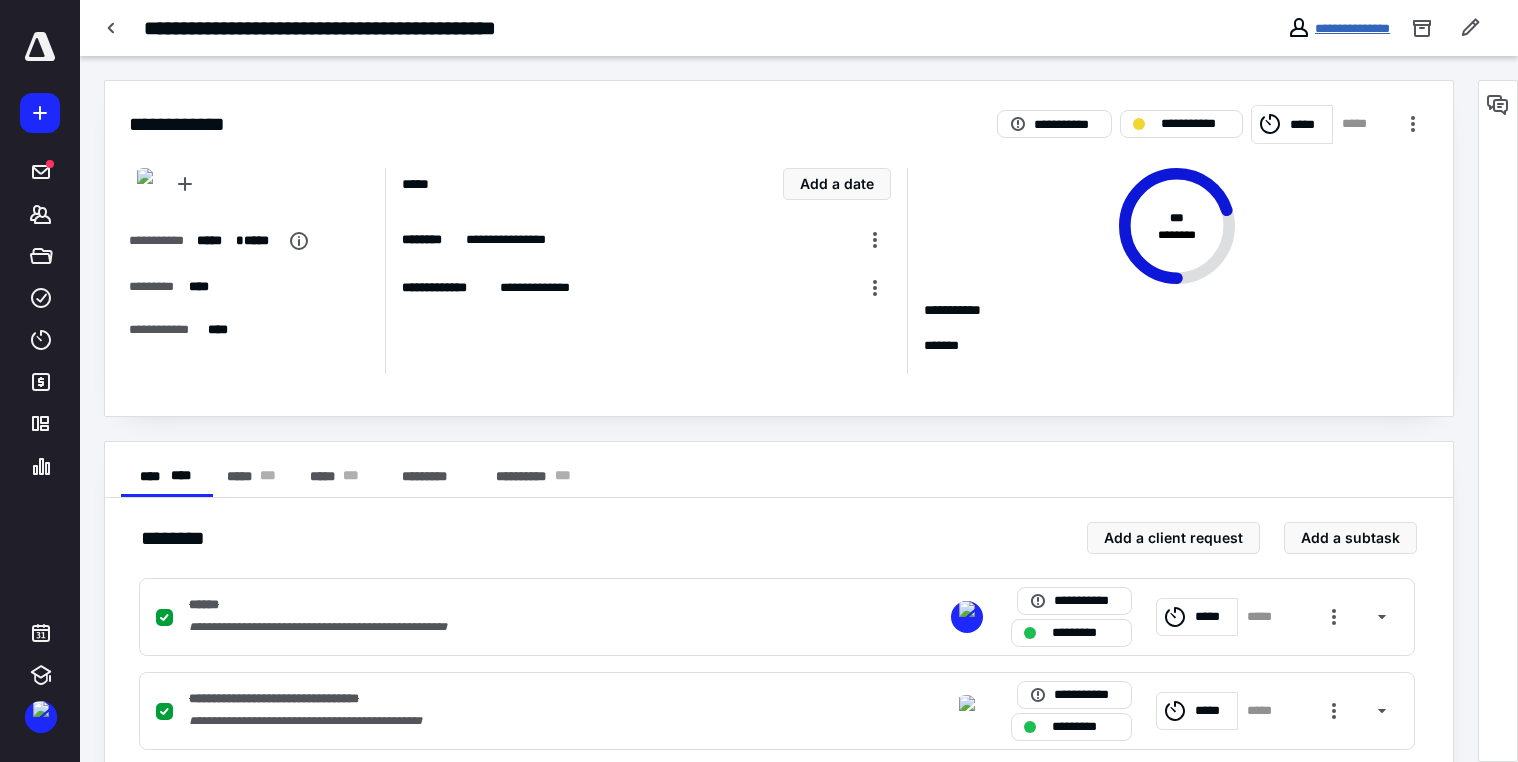 click on "**********" at bounding box center (1352, 28) 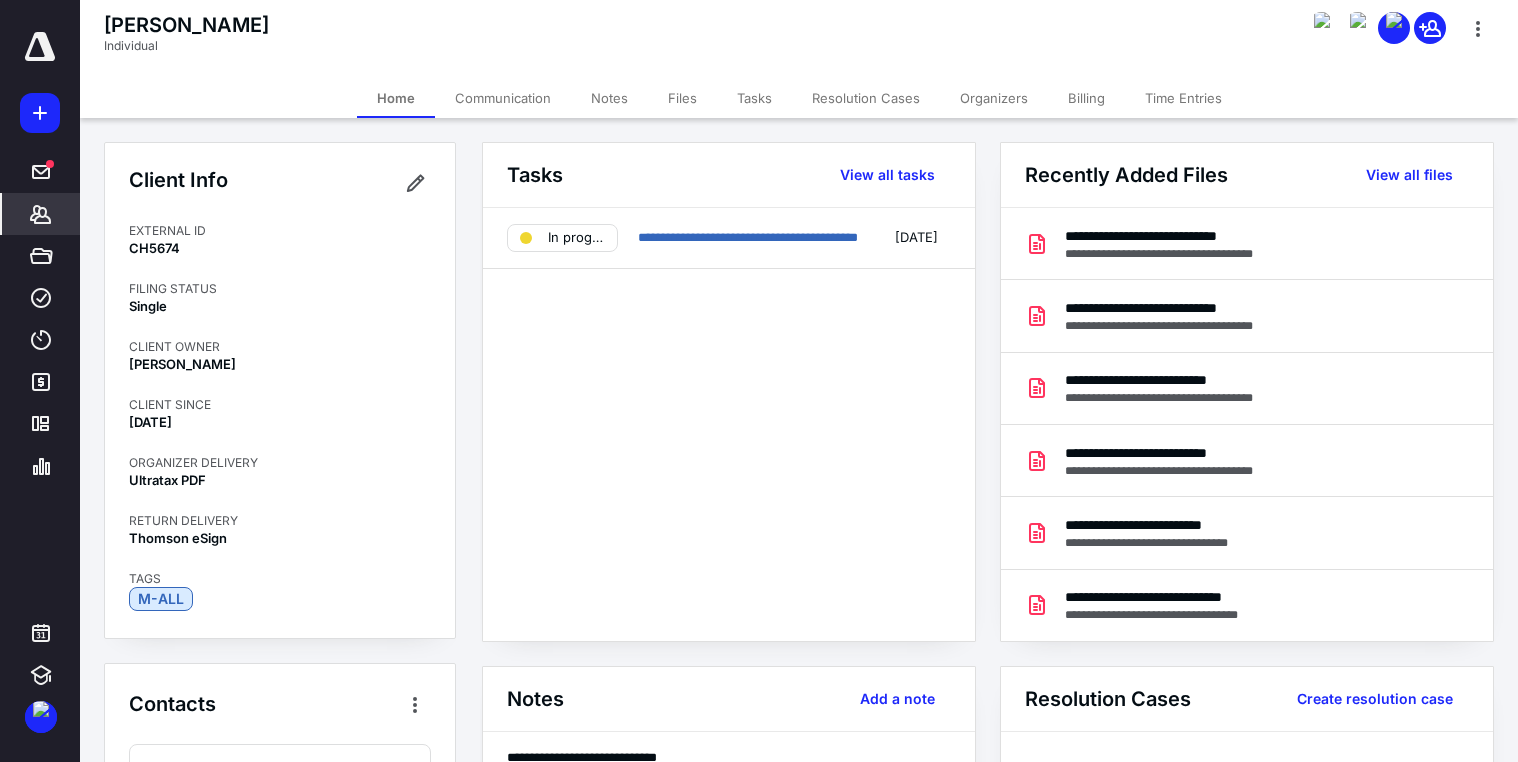 click on "Files" at bounding box center [682, 98] 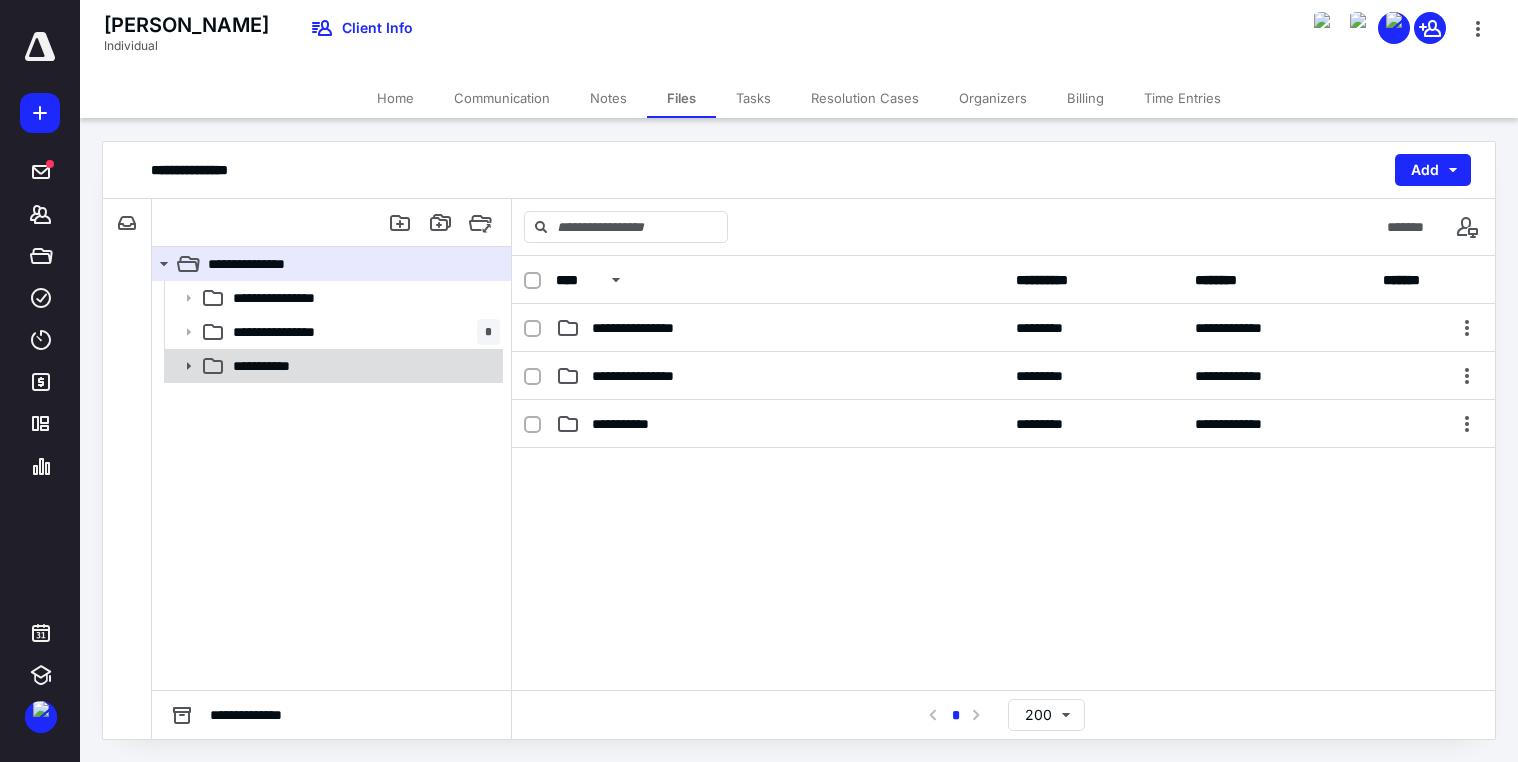 click 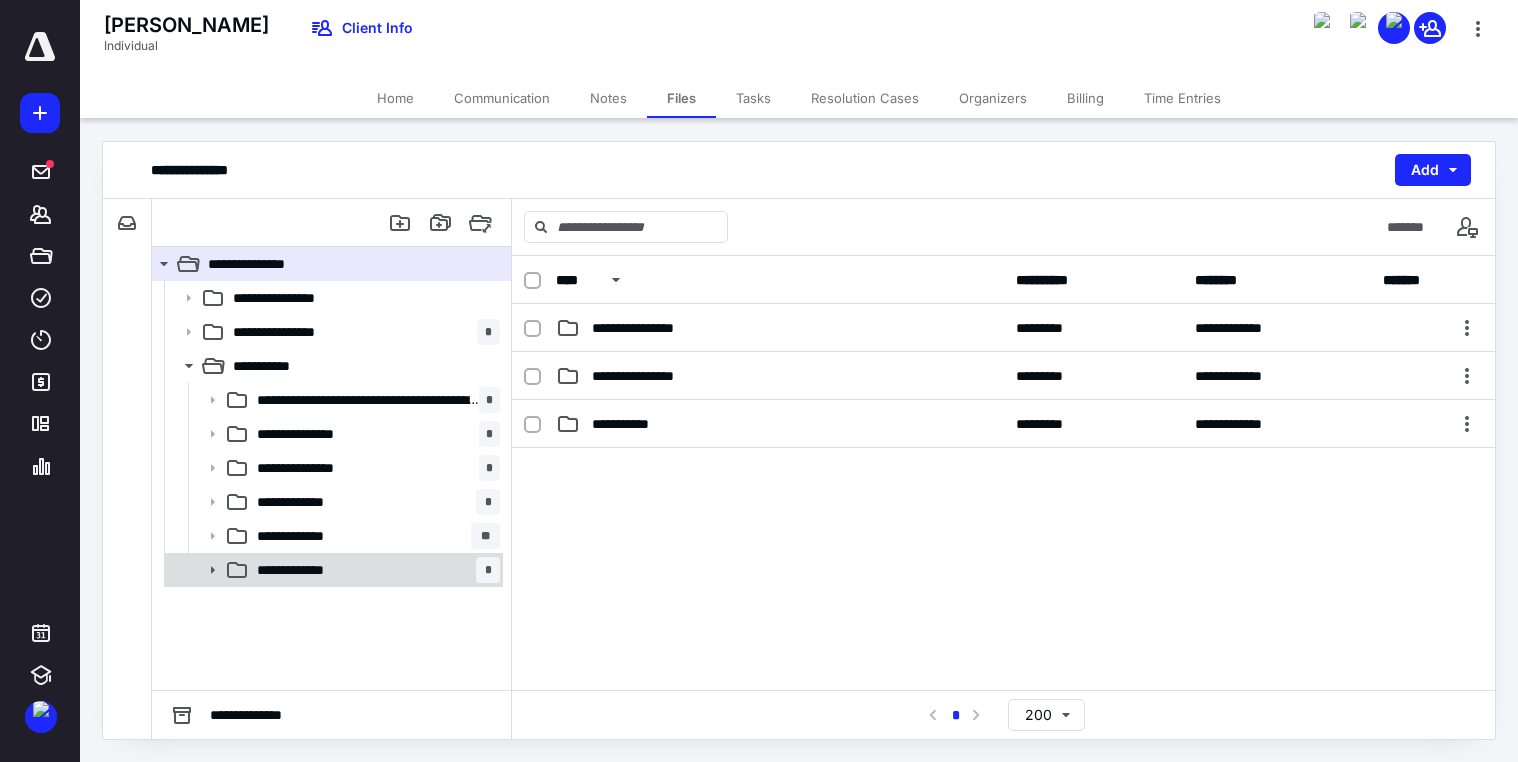 click 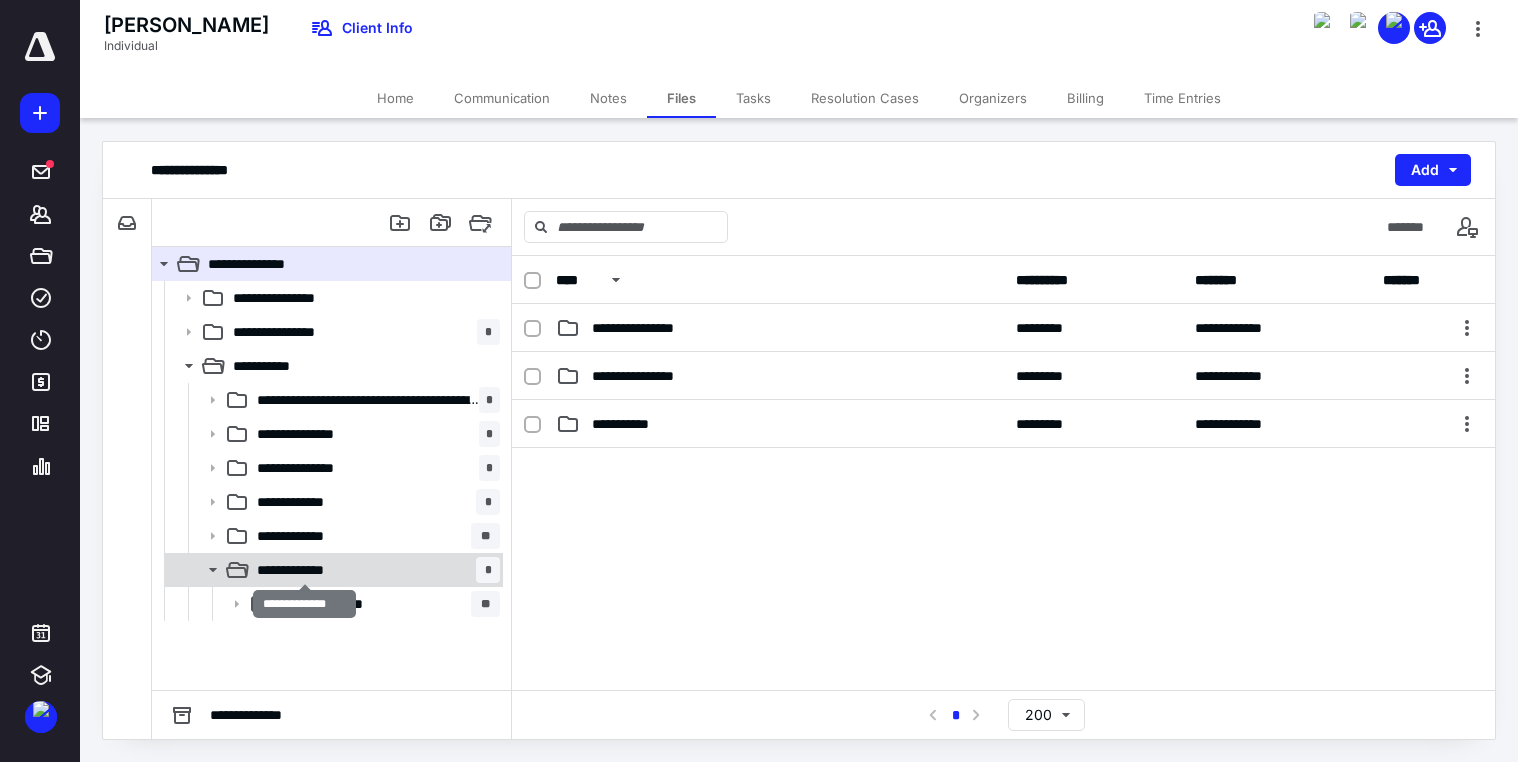 click on "**********" at bounding box center [305, 570] 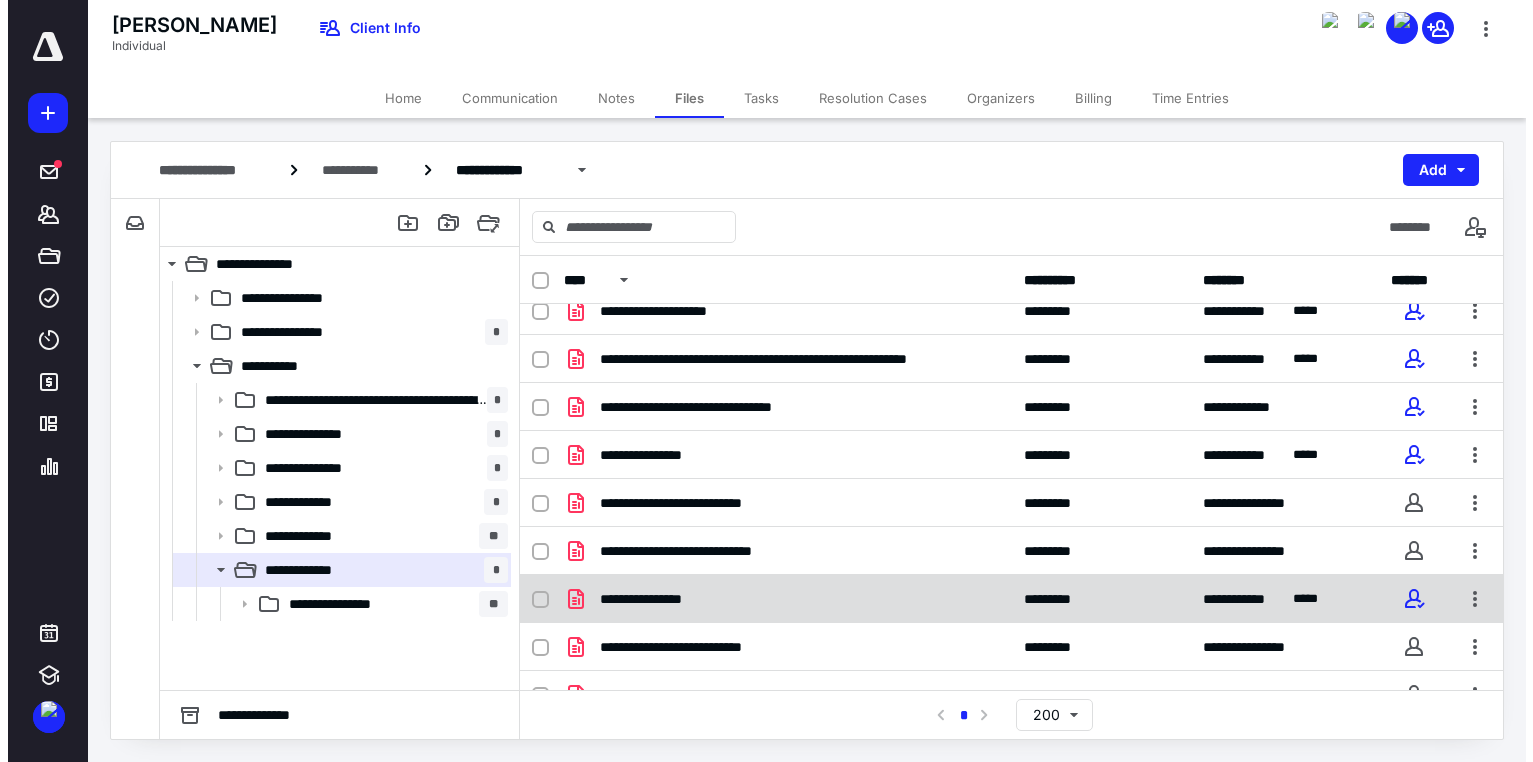 scroll, scrollTop: 94, scrollLeft: 0, axis: vertical 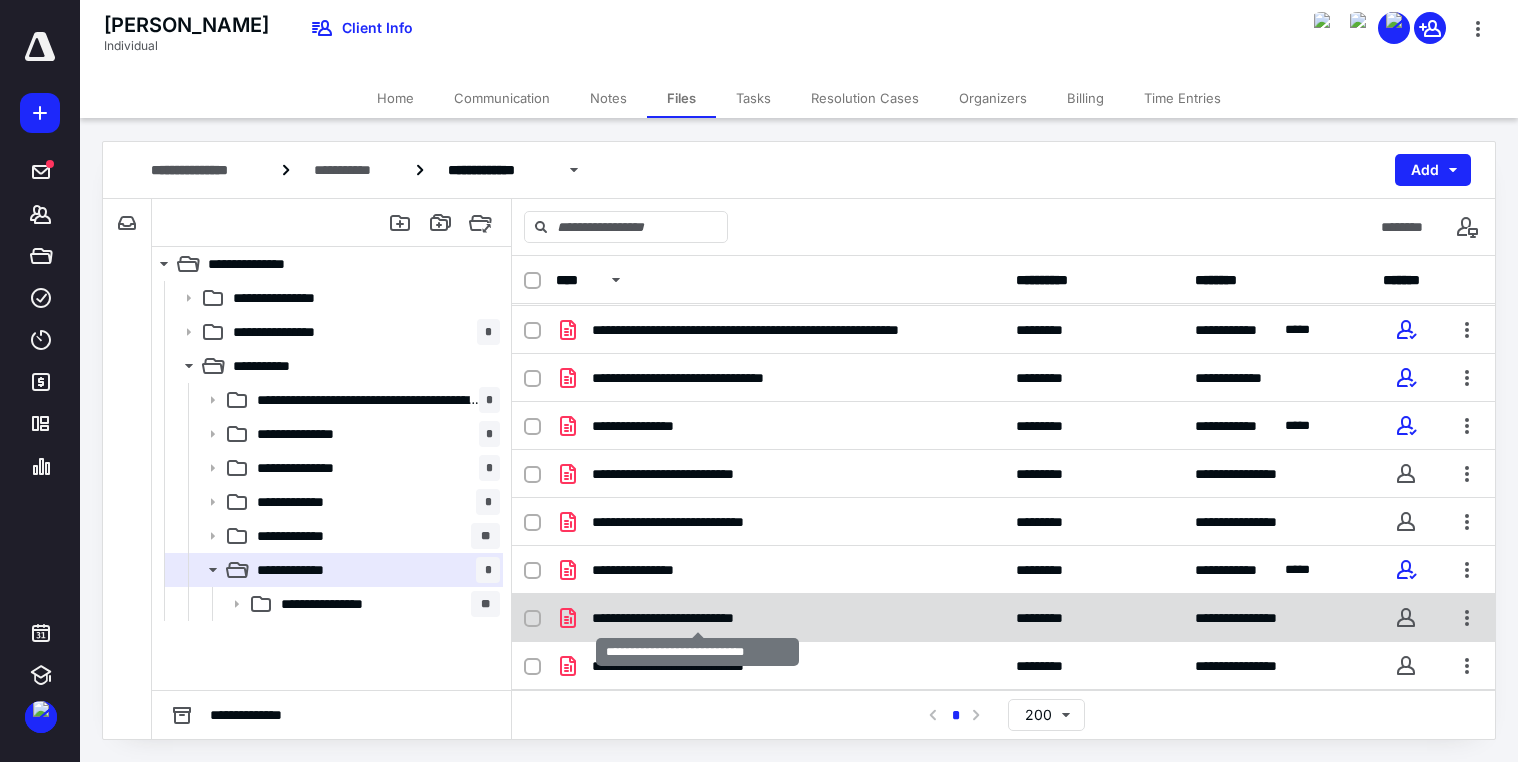 click on "**********" at bounding box center [697, 618] 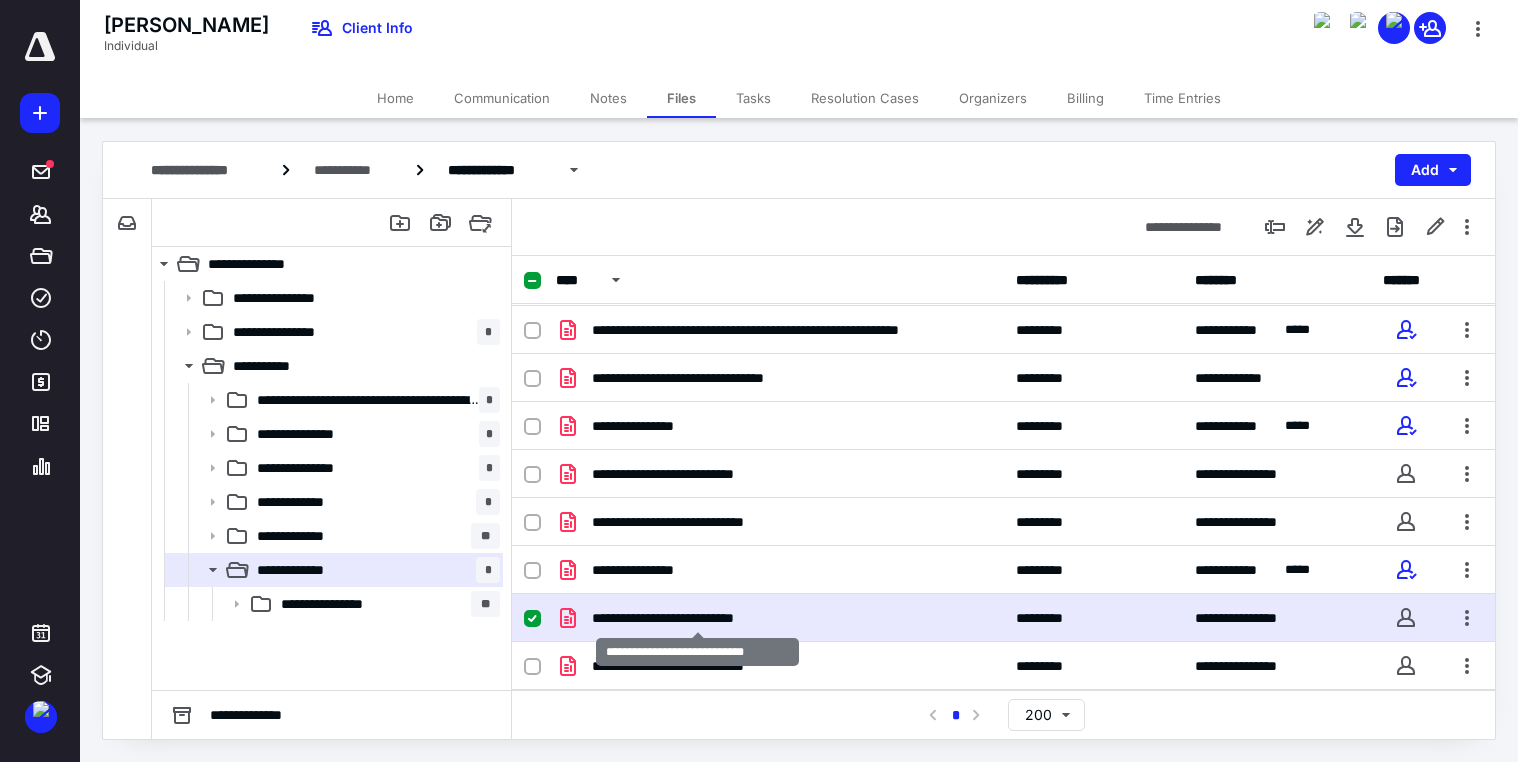 click on "**********" at bounding box center (697, 618) 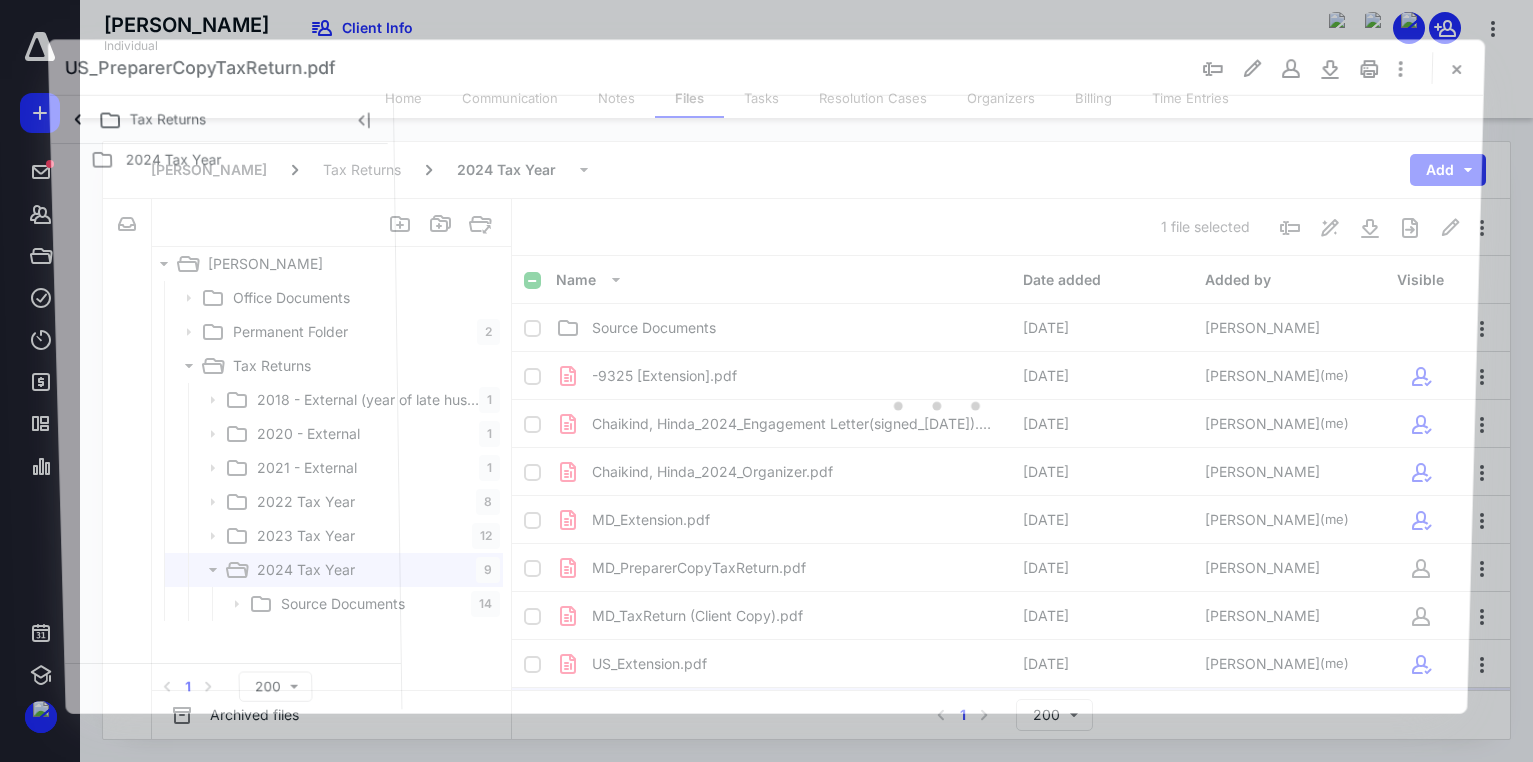 scroll, scrollTop: 94, scrollLeft: 0, axis: vertical 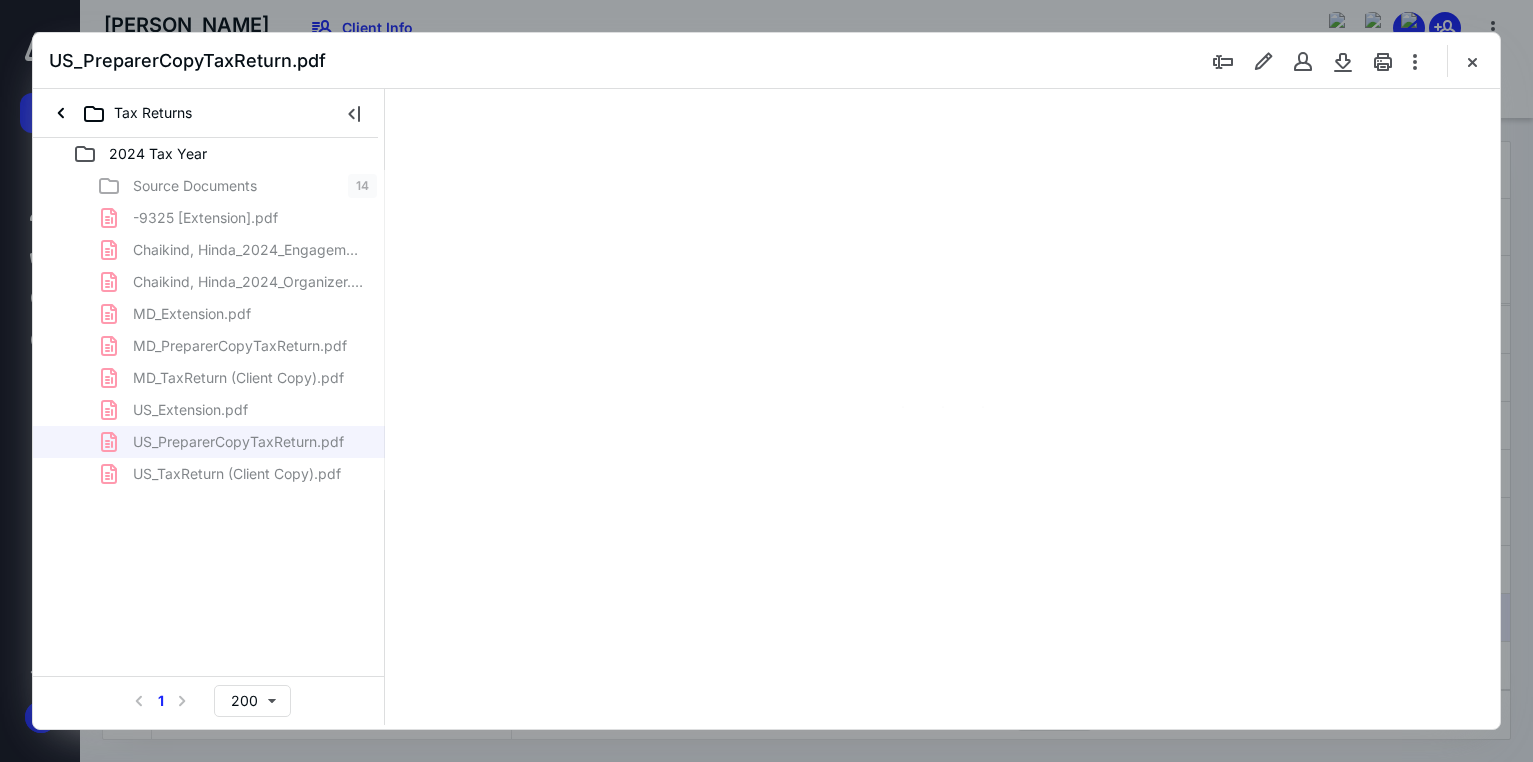 type on "178" 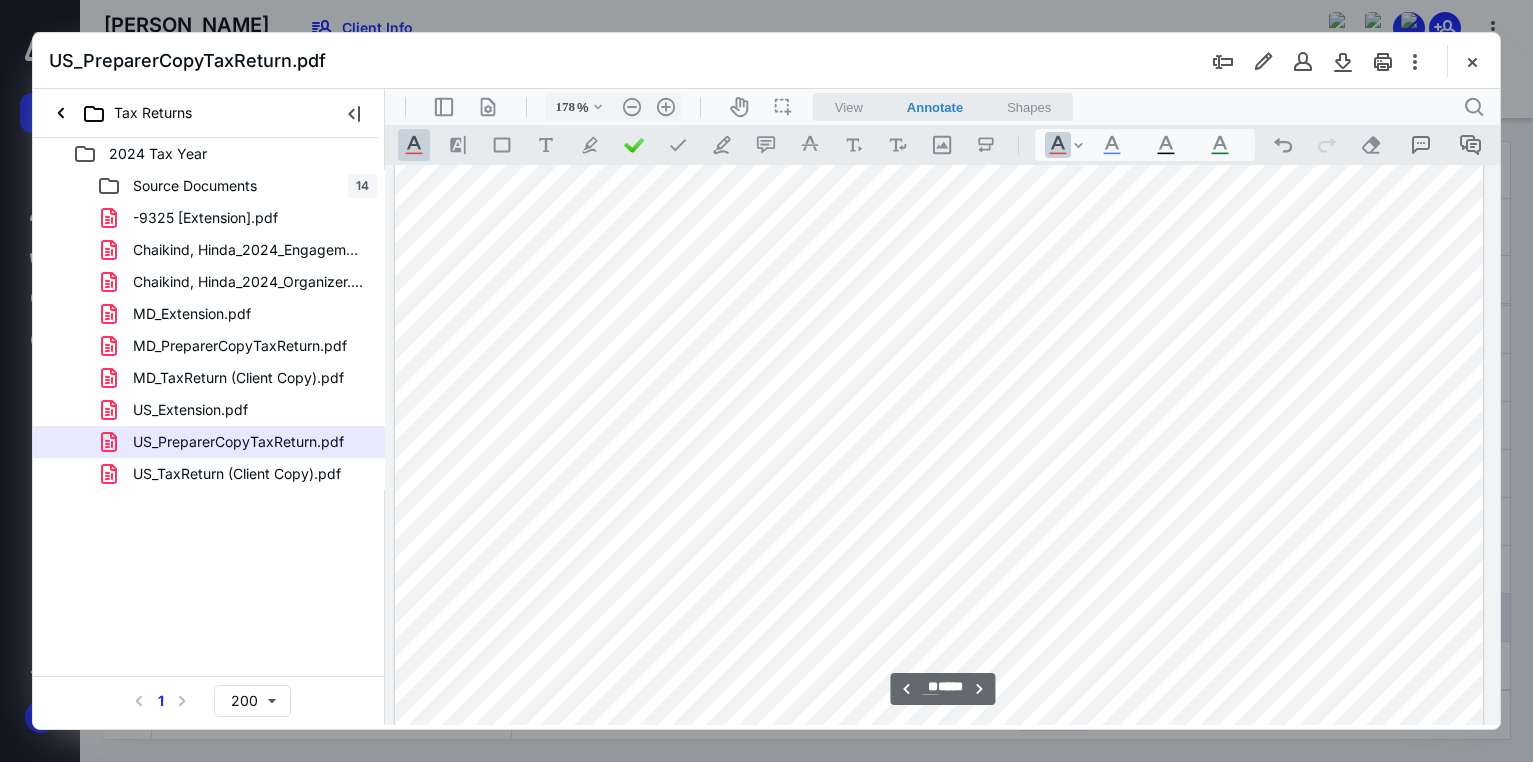 scroll, scrollTop: 20083, scrollLeft: 158, axis: both 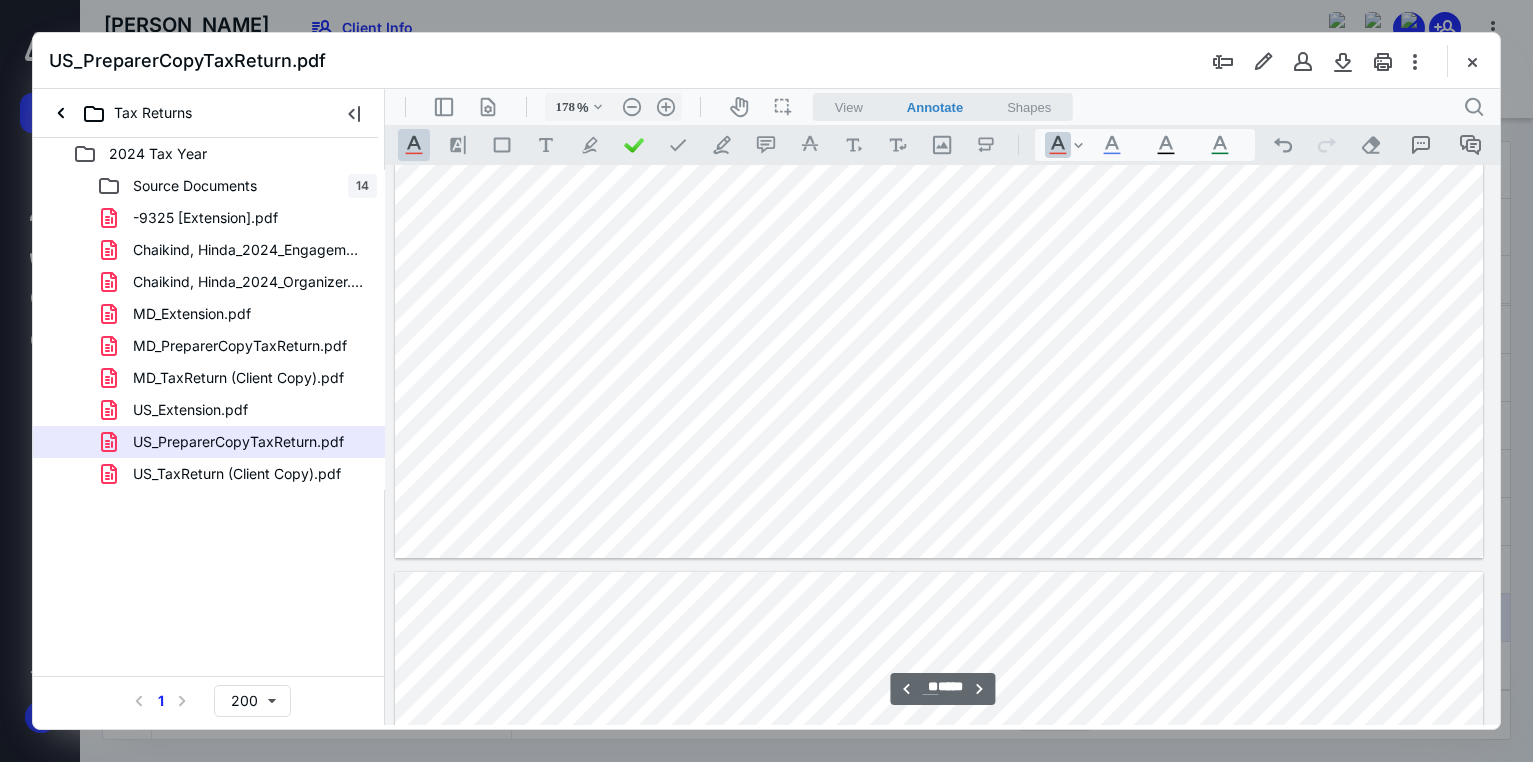 type on "**" 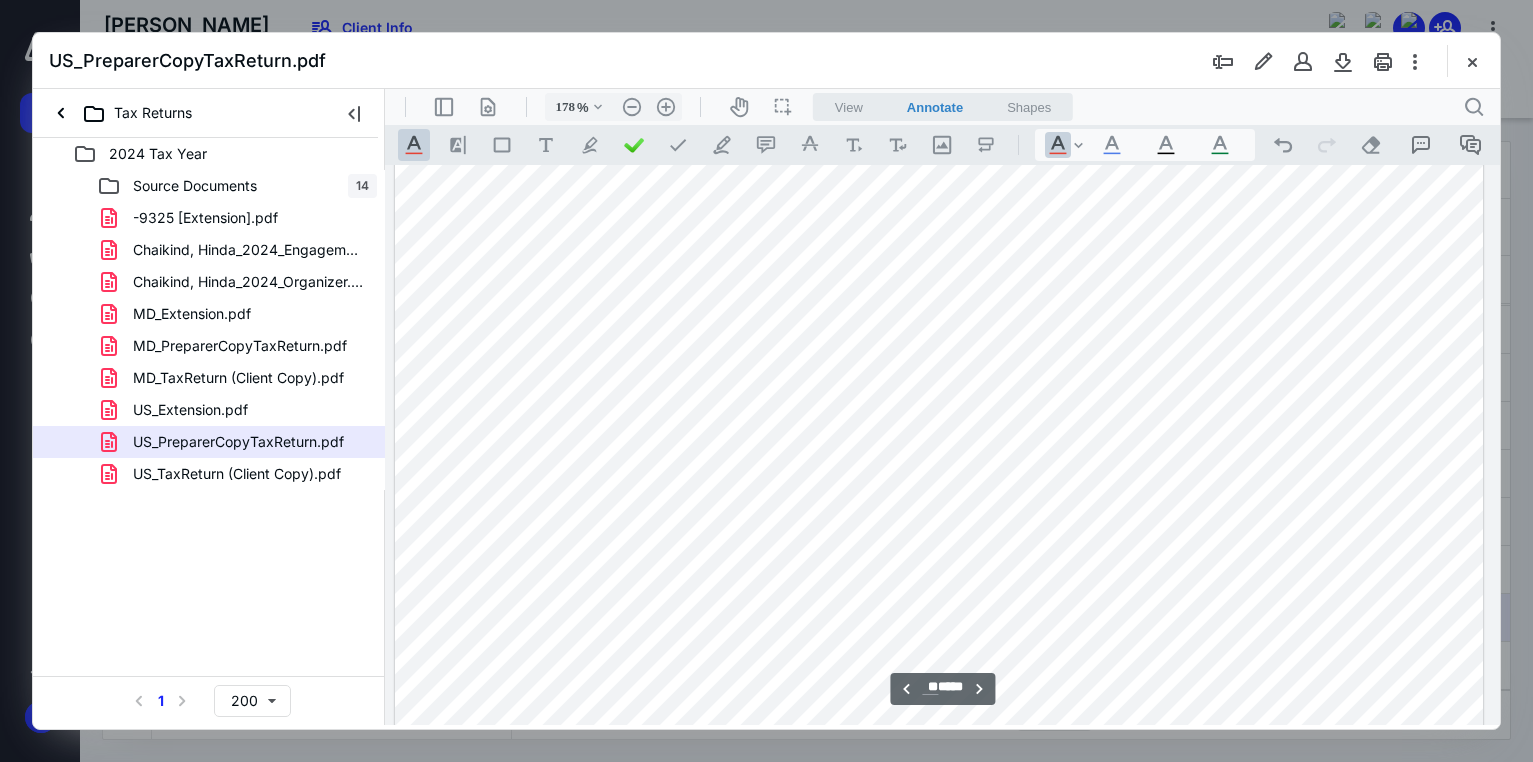 scroll, scrollTop: 21383, scrollLeft: 158, axis: both 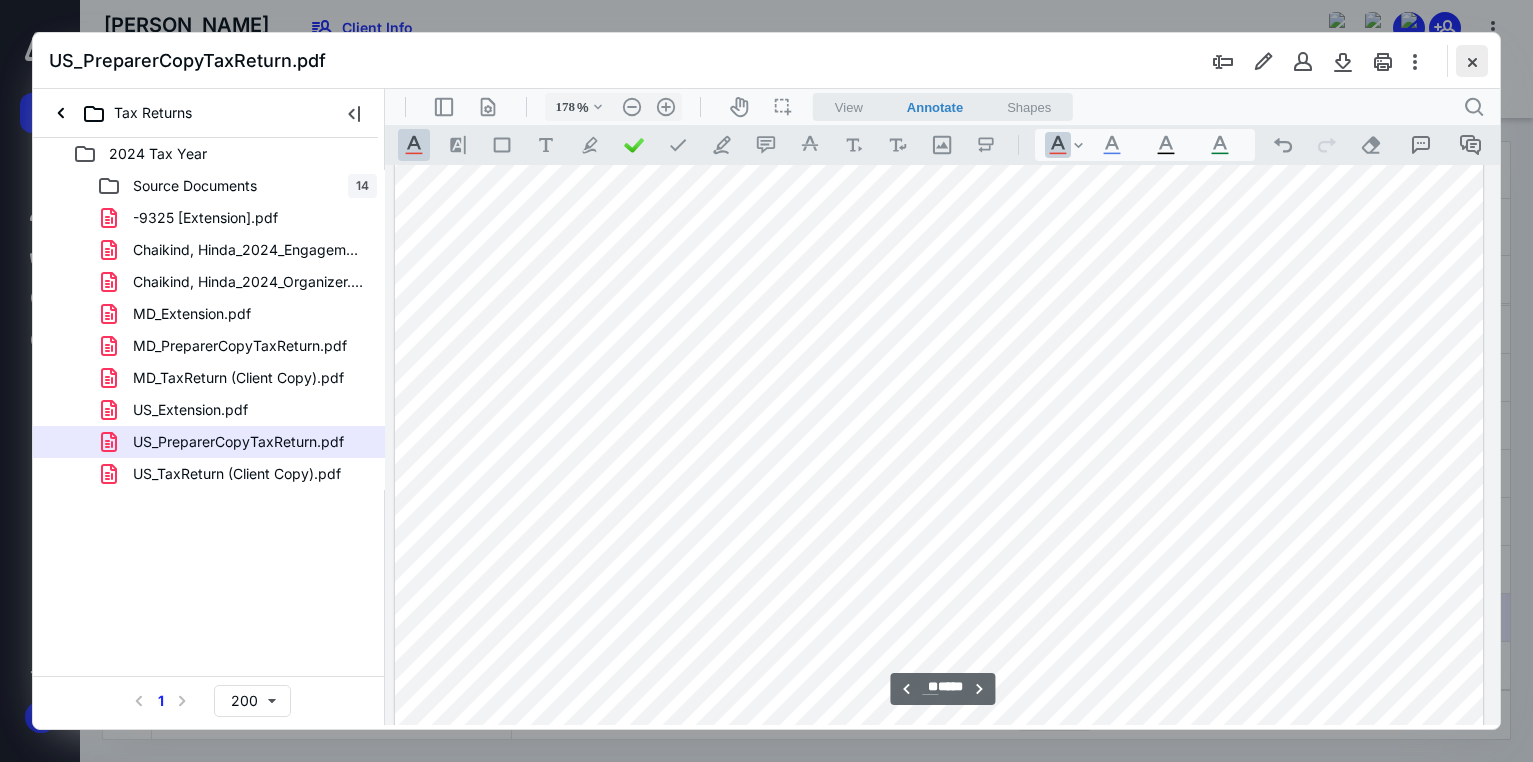 click at bounding box center (1472, 61) 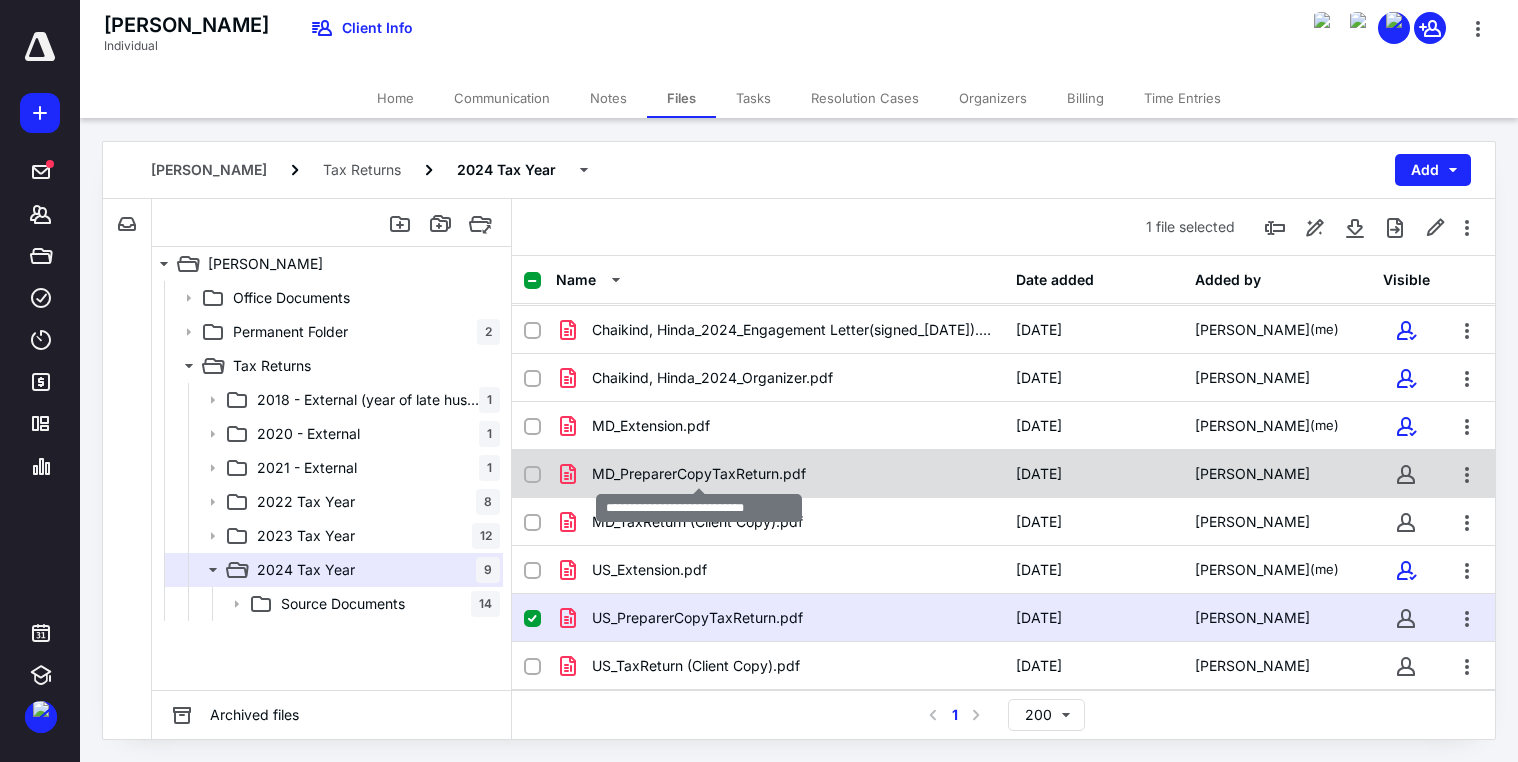 click on "MD_PreparerCopyTaxReturn.pdf" at bounding box center [699, 474] 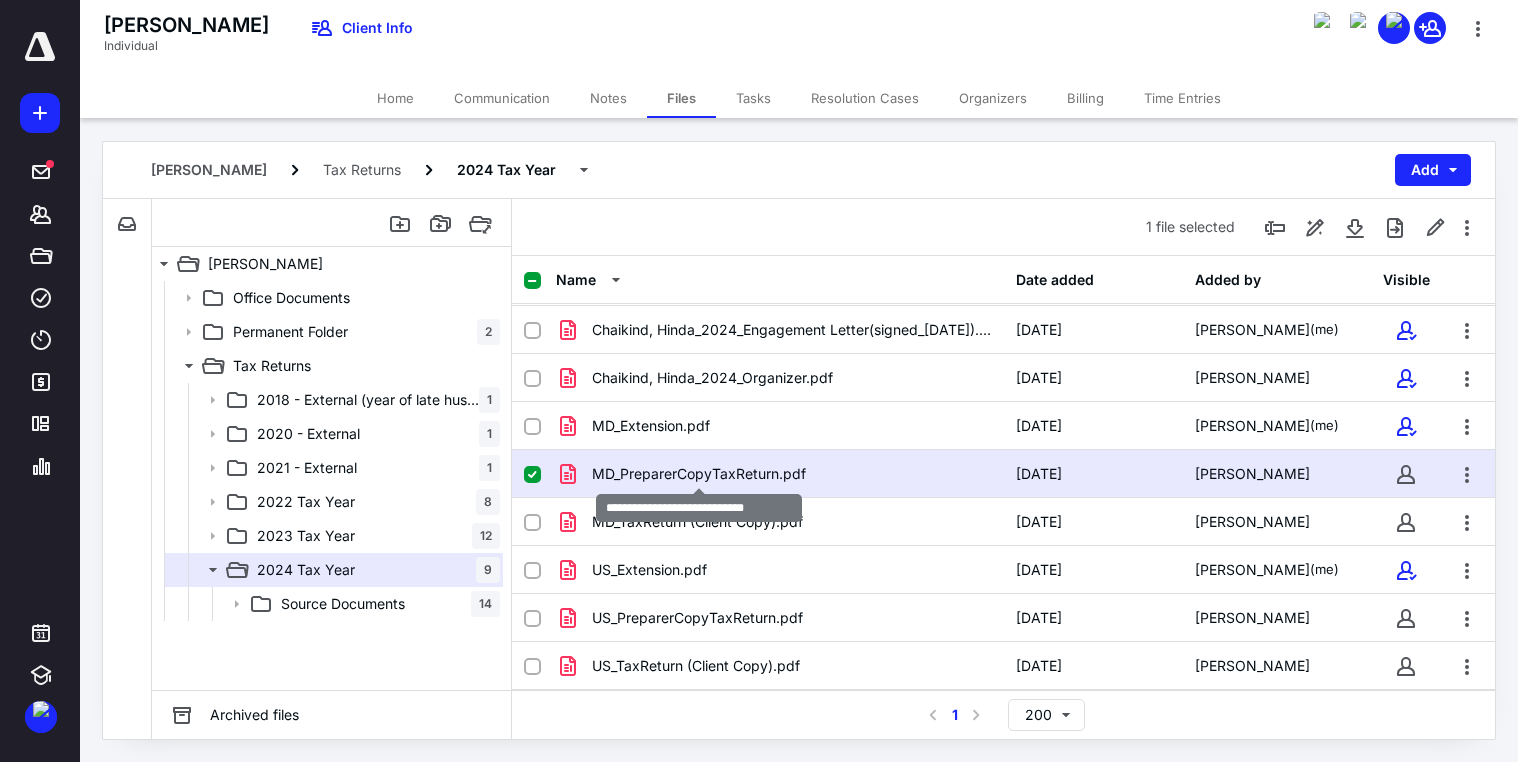 click on "MD_PreparerCopyTaxReturn.pdf" at bounding box center [699, 474] 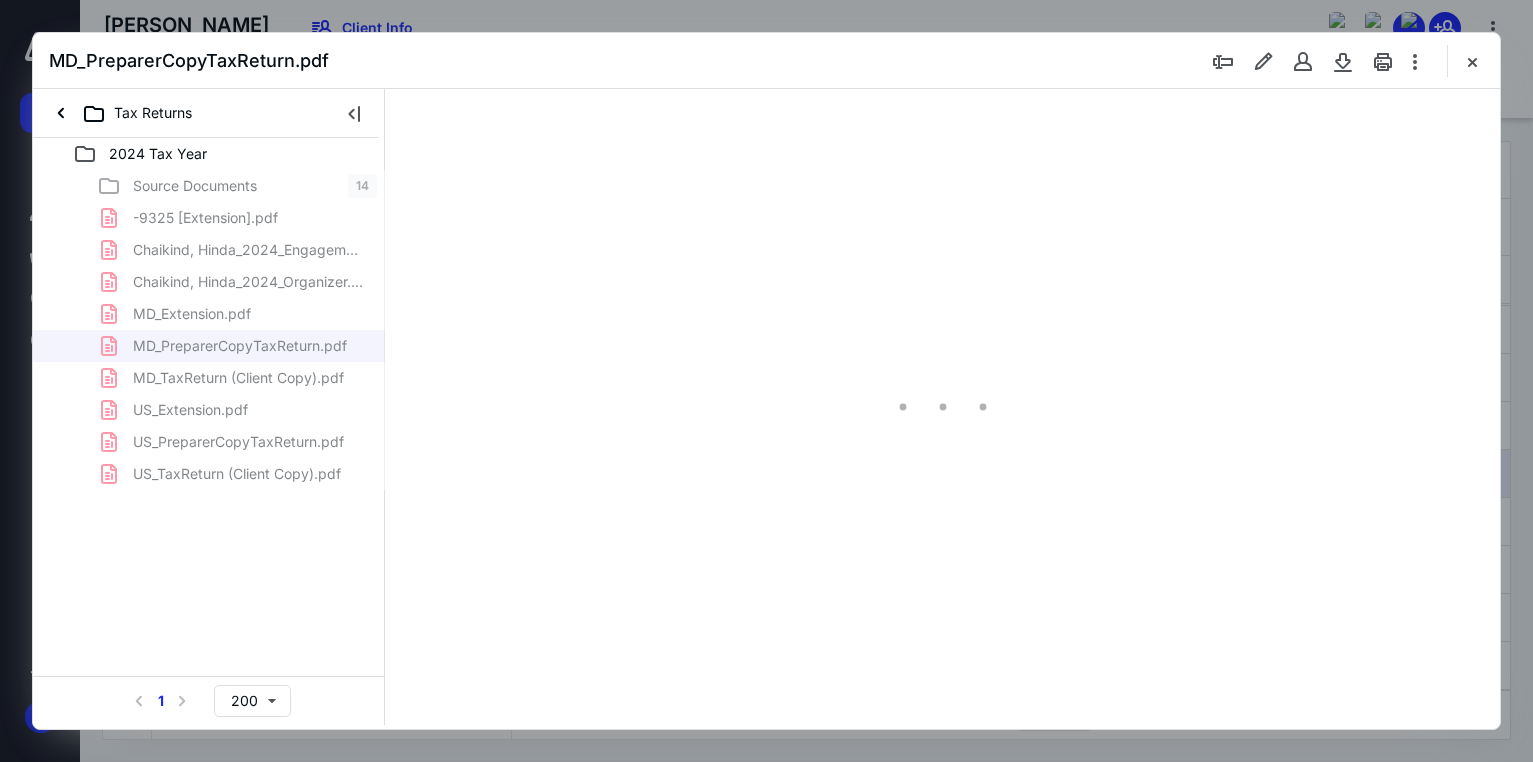 scroll, scrollTop: 0, scrollLeft: 0, axis: both 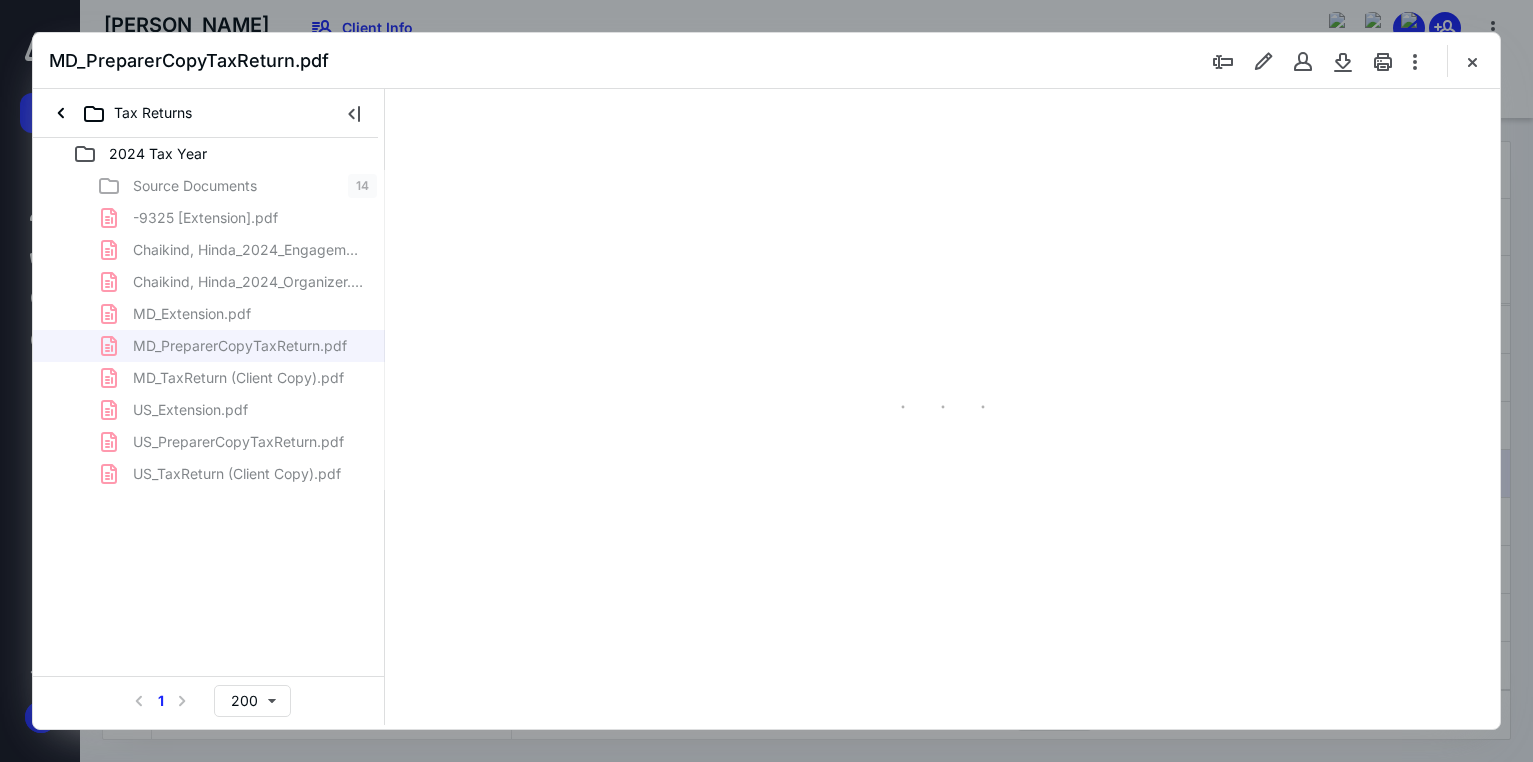 type on "178" 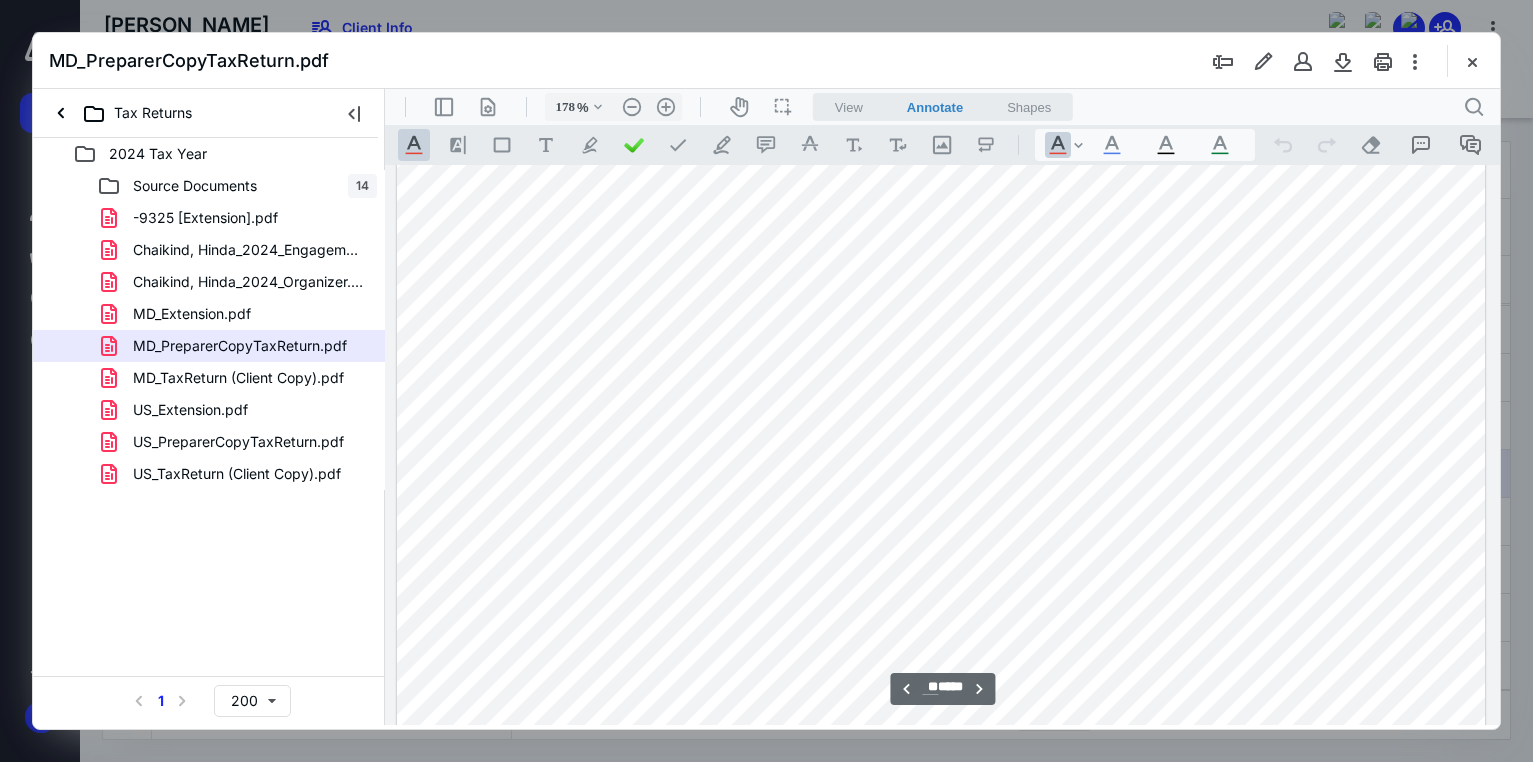 scroll, scrollTop: 14683, scrollLeft: 0, axis: vertical 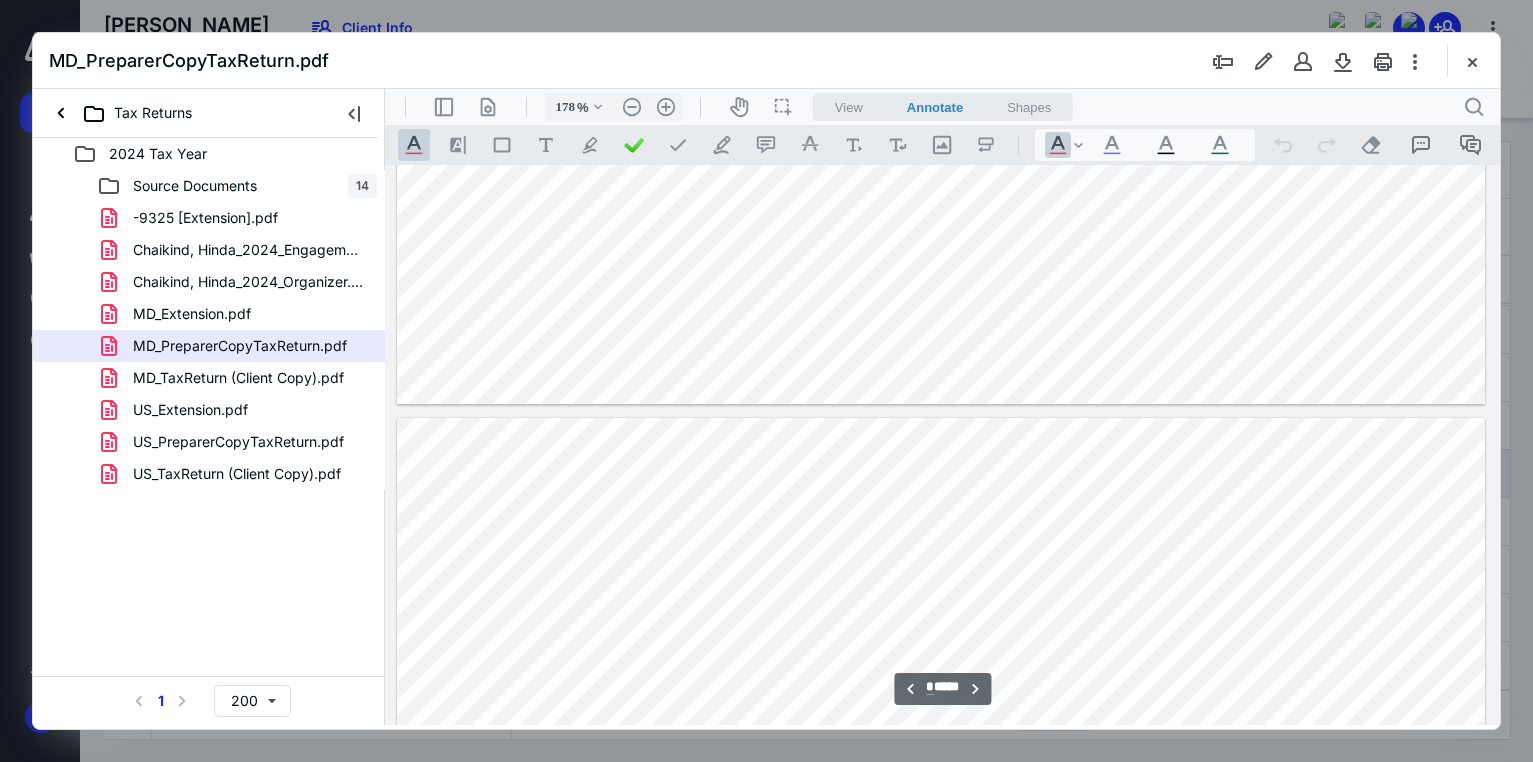 type on "*" 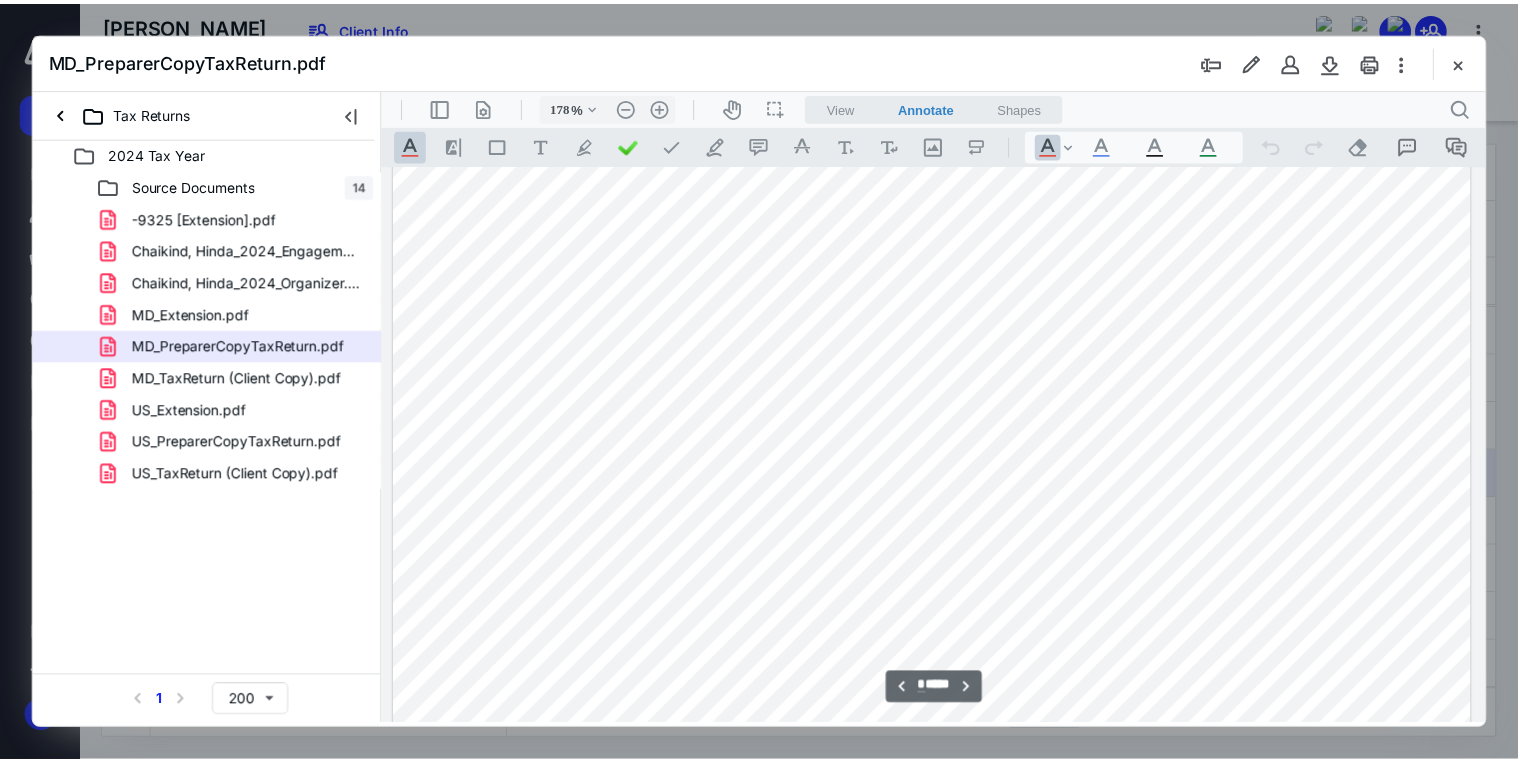 scroll, scrollTop: 2100, scrollLeft: 0, axis: vertical 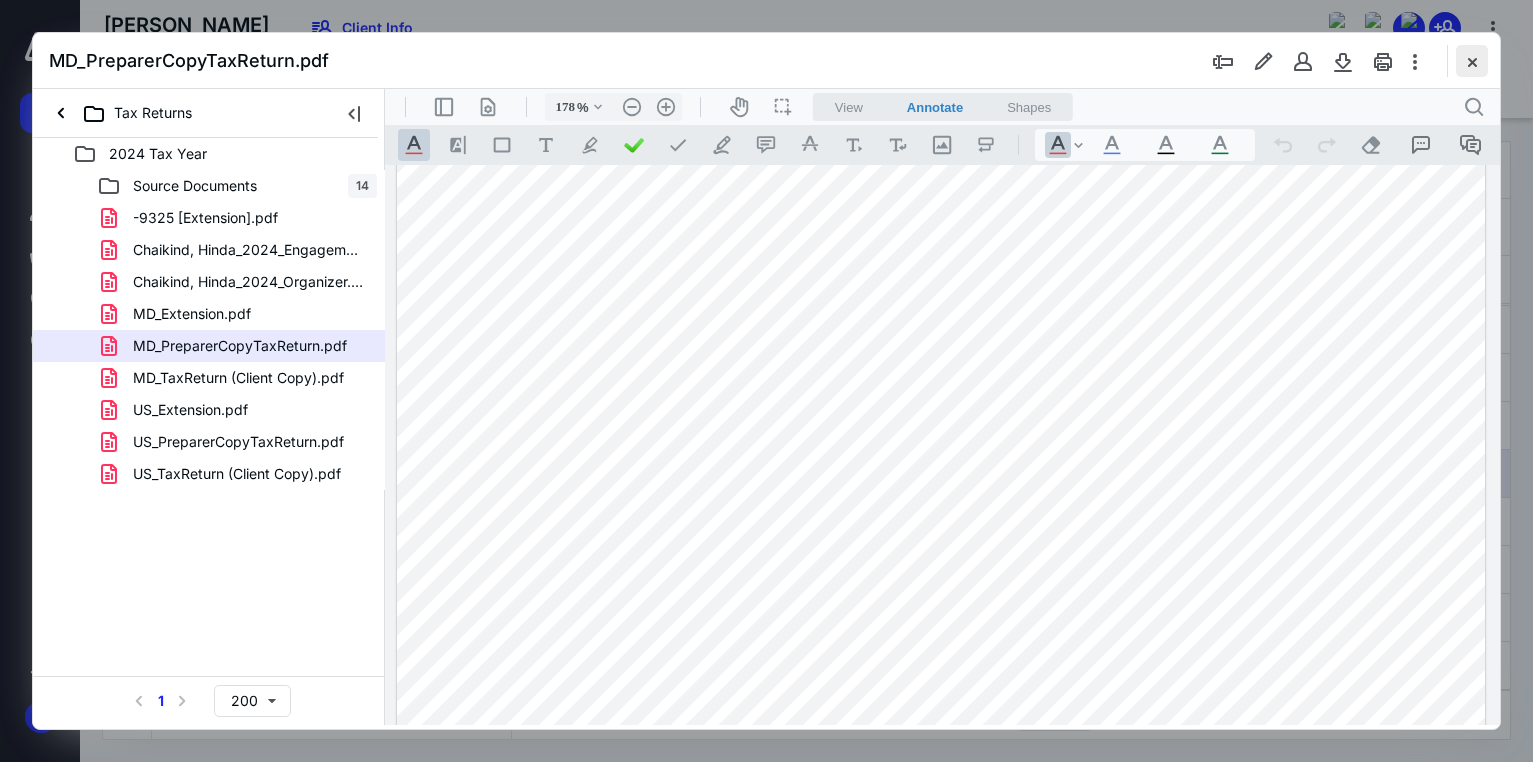 click at bounding box center (1472, 61) 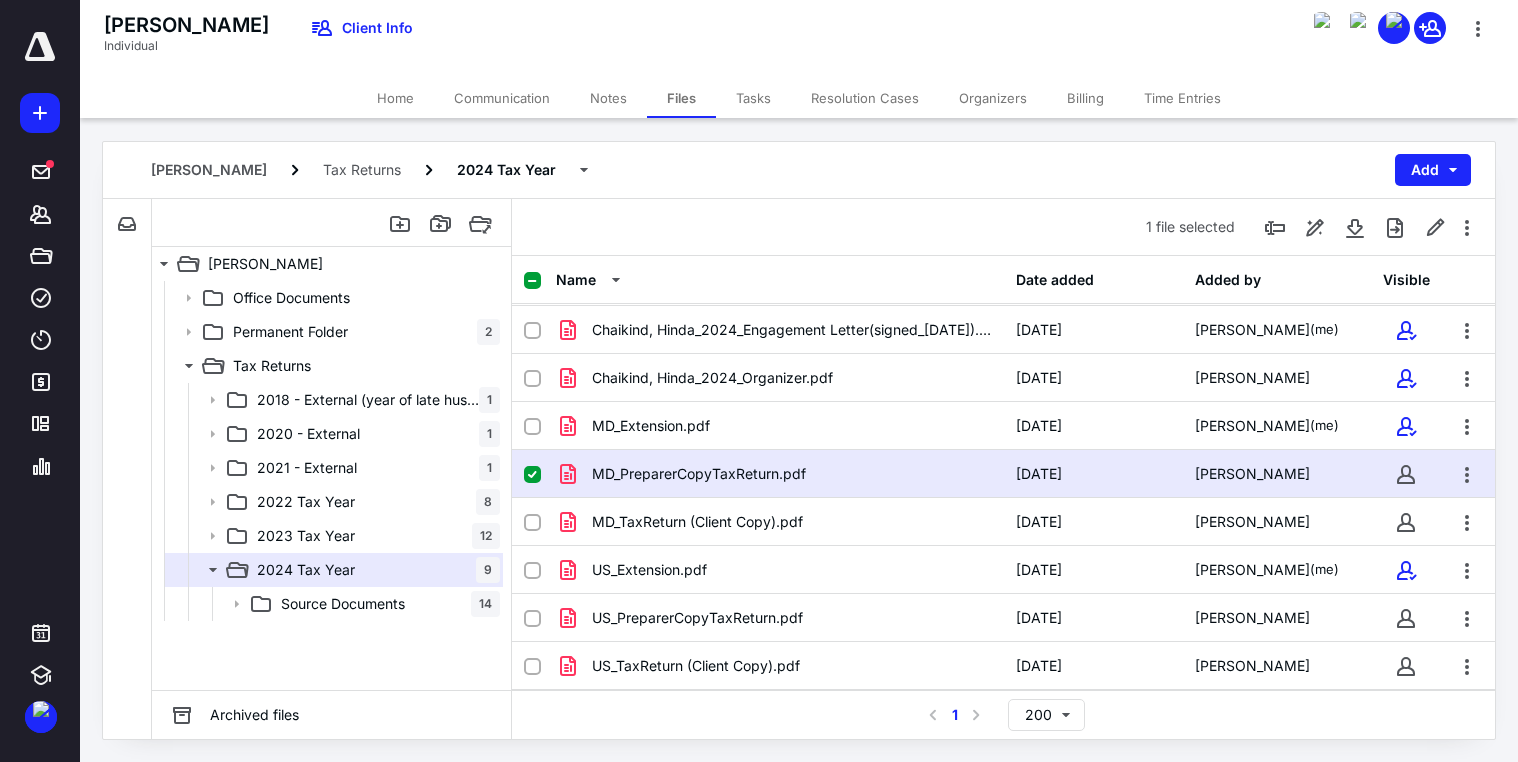 click on "Home" at bounding box center [395, 98] 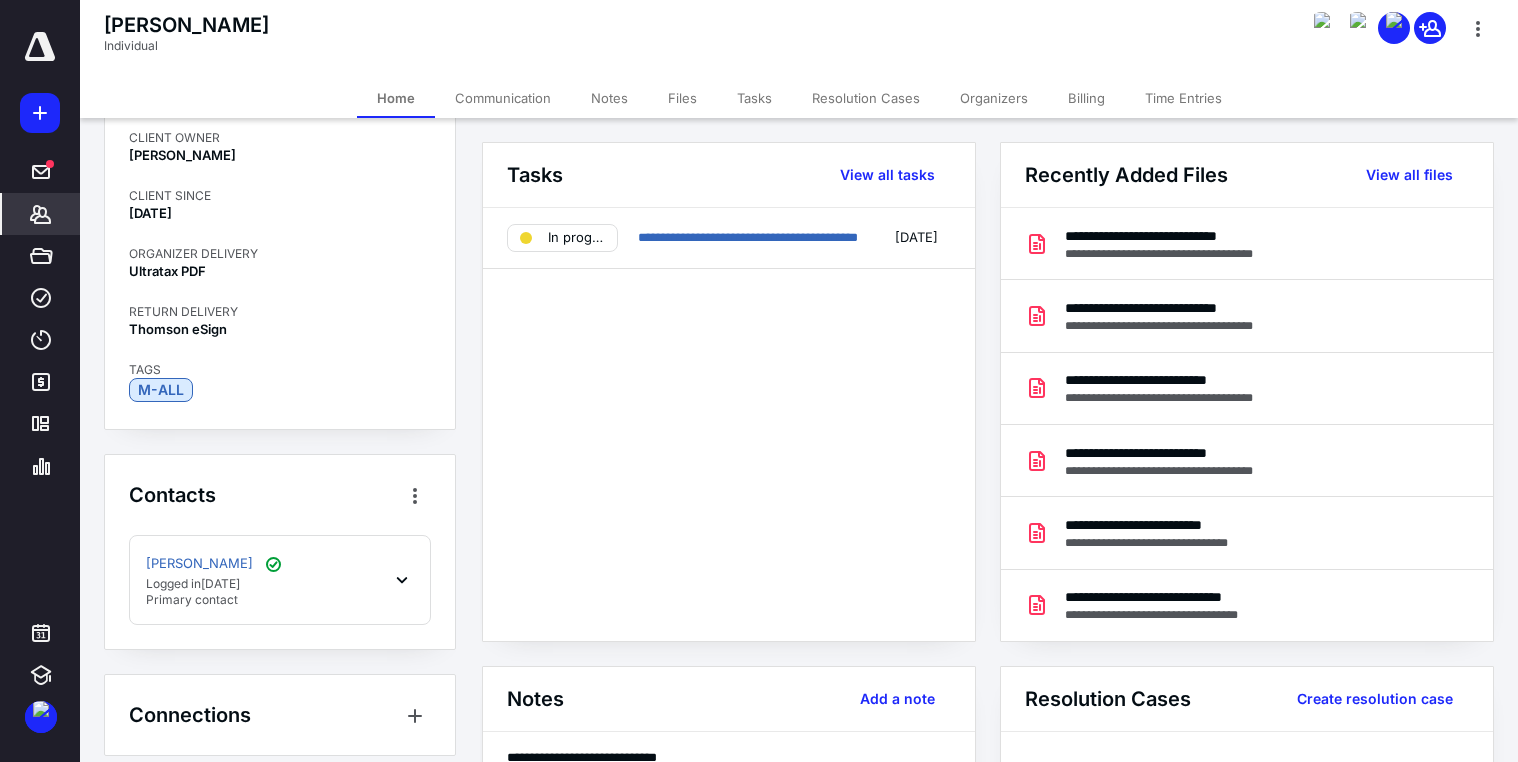 scroll, scrollTop: 227, scrollLeft: 0, axis: vertical 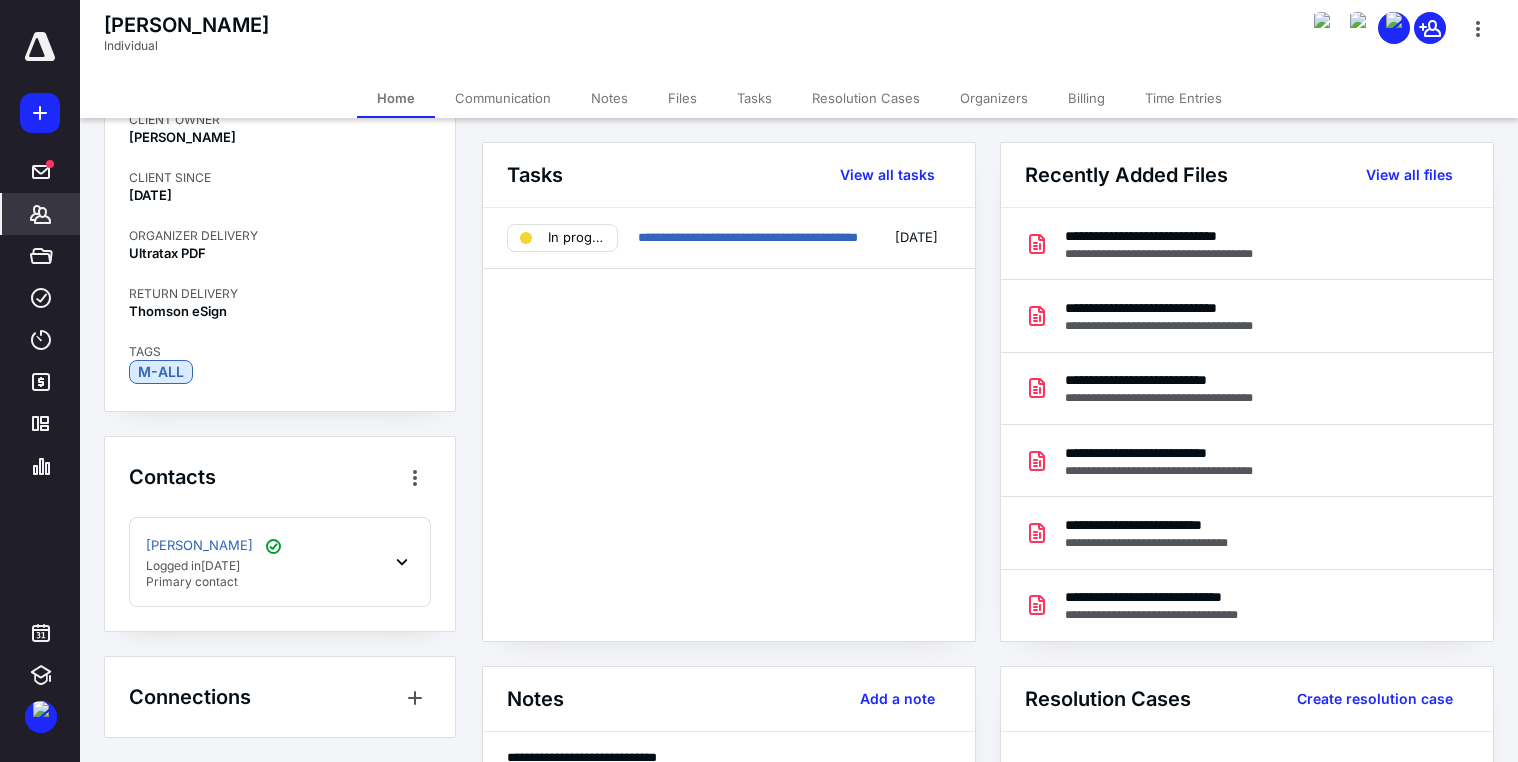 click 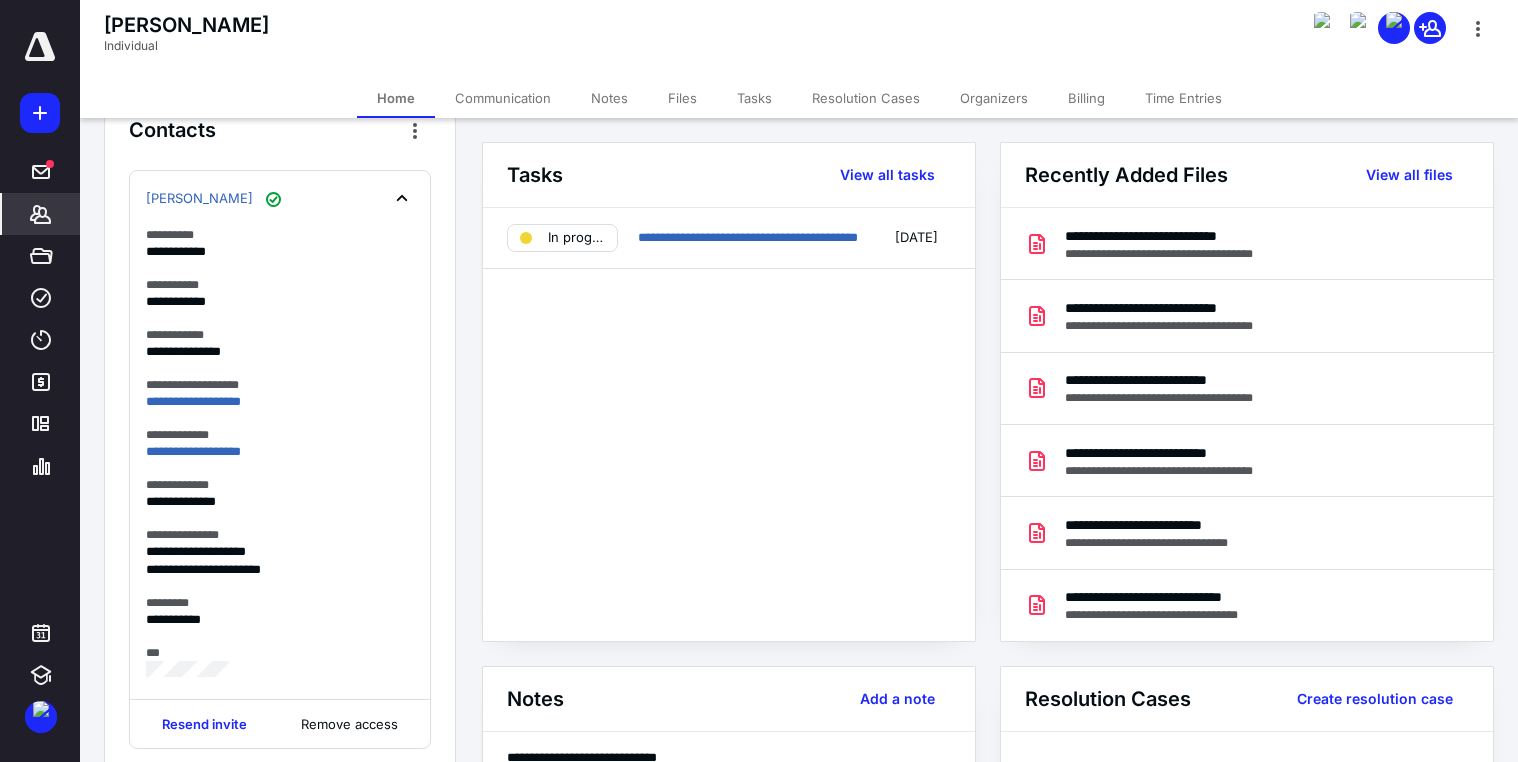 scroll, scrollTop: 627, scrollLeft: 0, axis: vertical 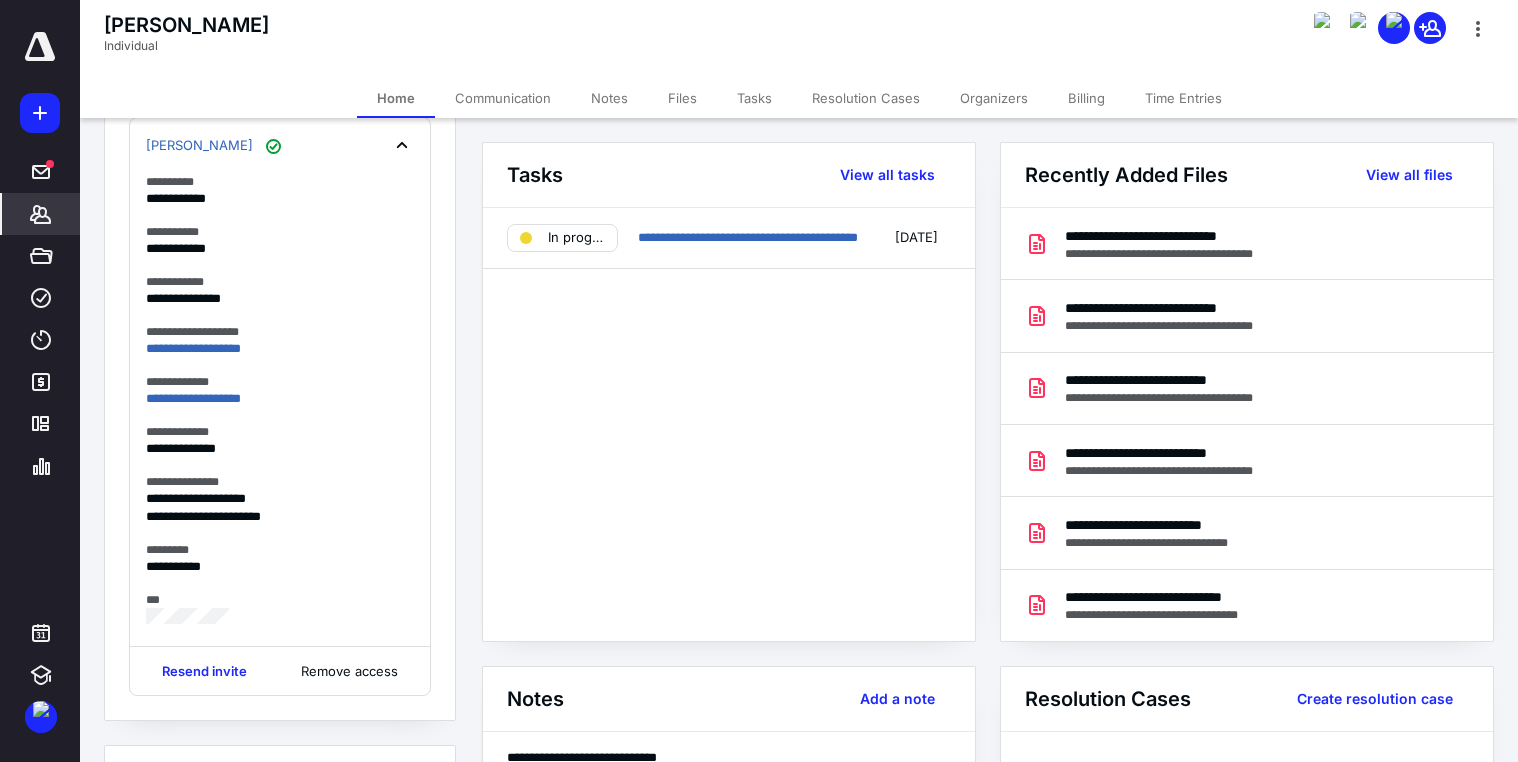click on "Tasks View all tasks" at bounding box center [729, 175] 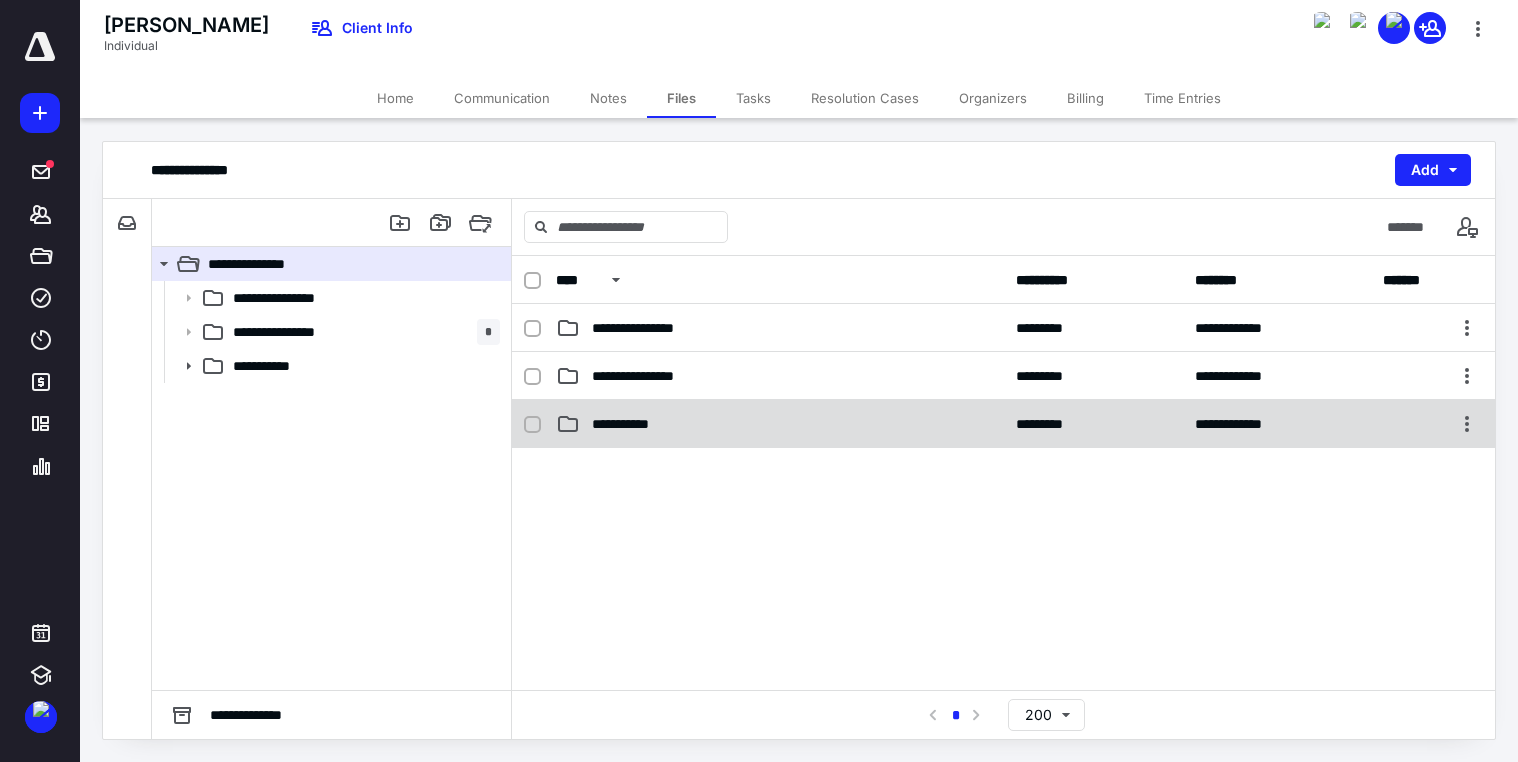 click on "**********" at bounding box center [1003, 424] 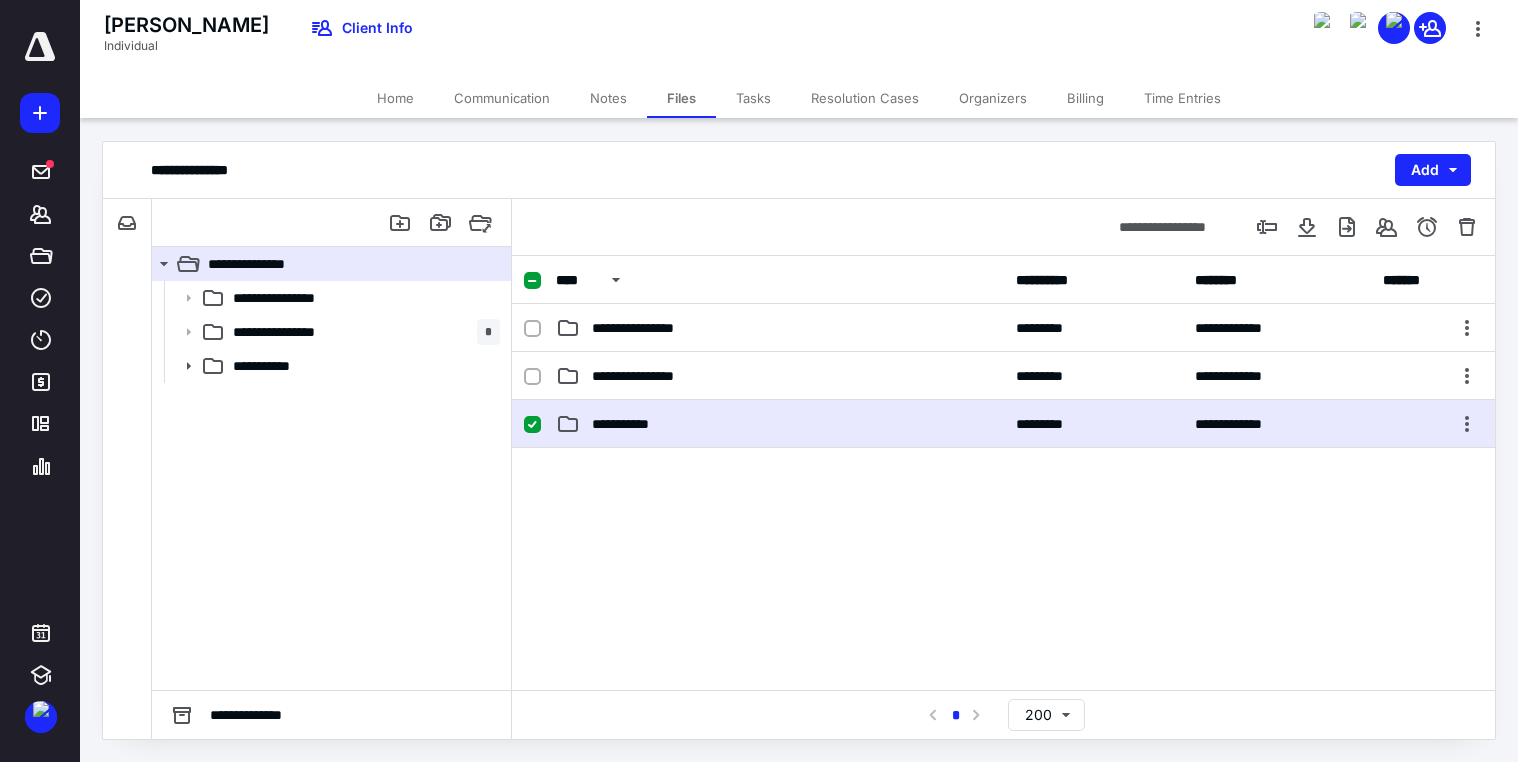 click on "**********" at bounding box center (780, 424) 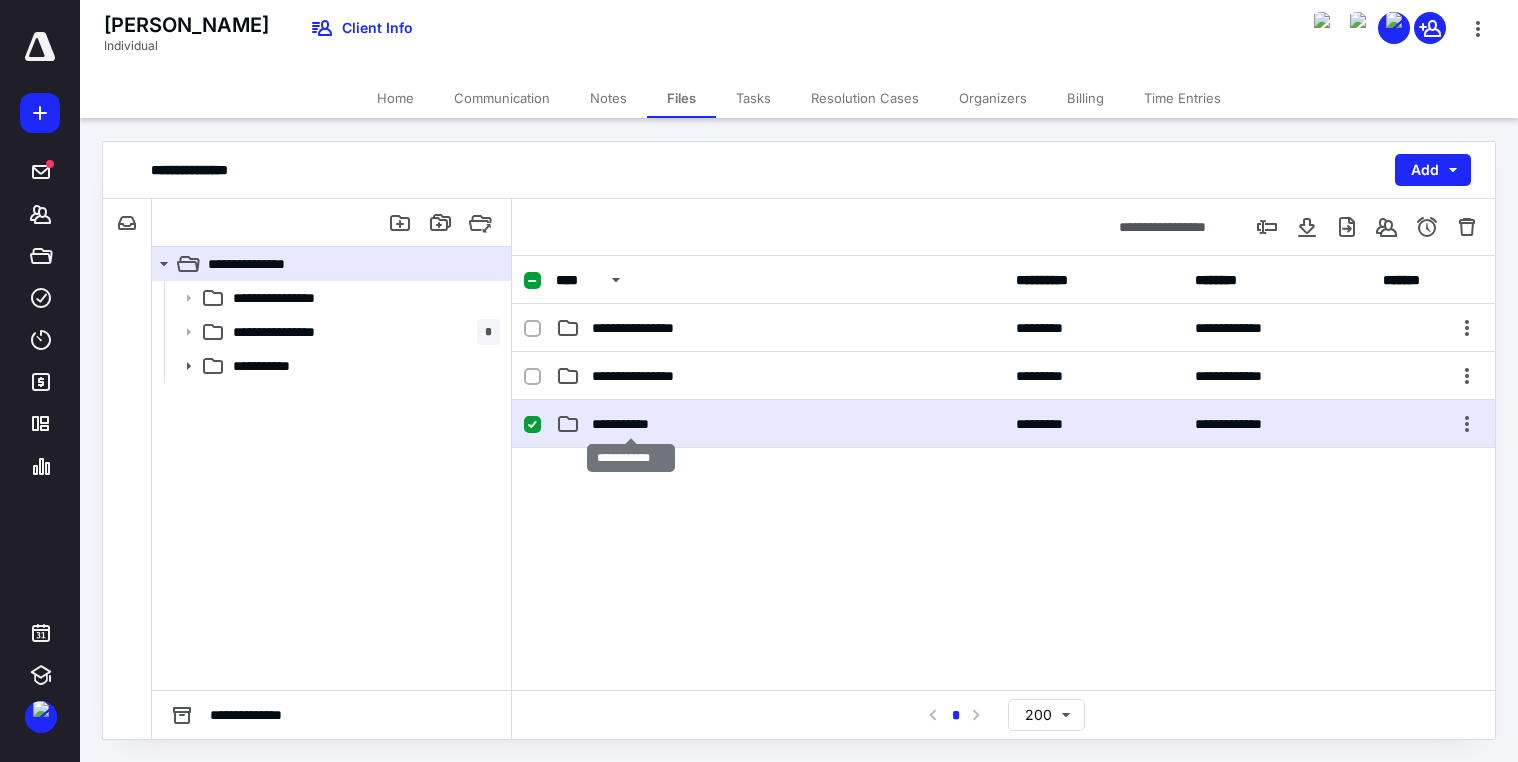 click on "**********" at bounding box center [631, 424] 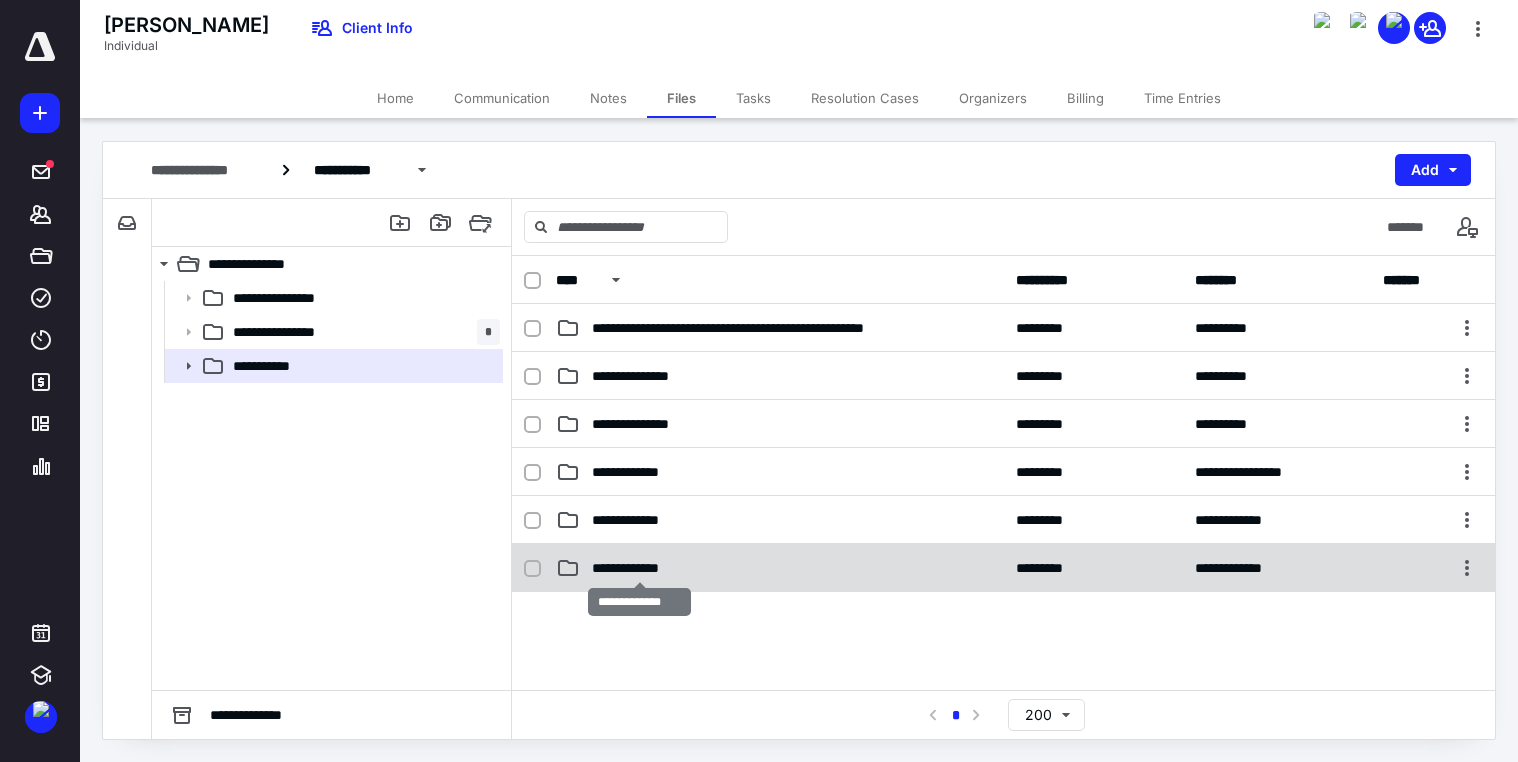 click on "**********" at bounding box center (640, 568) 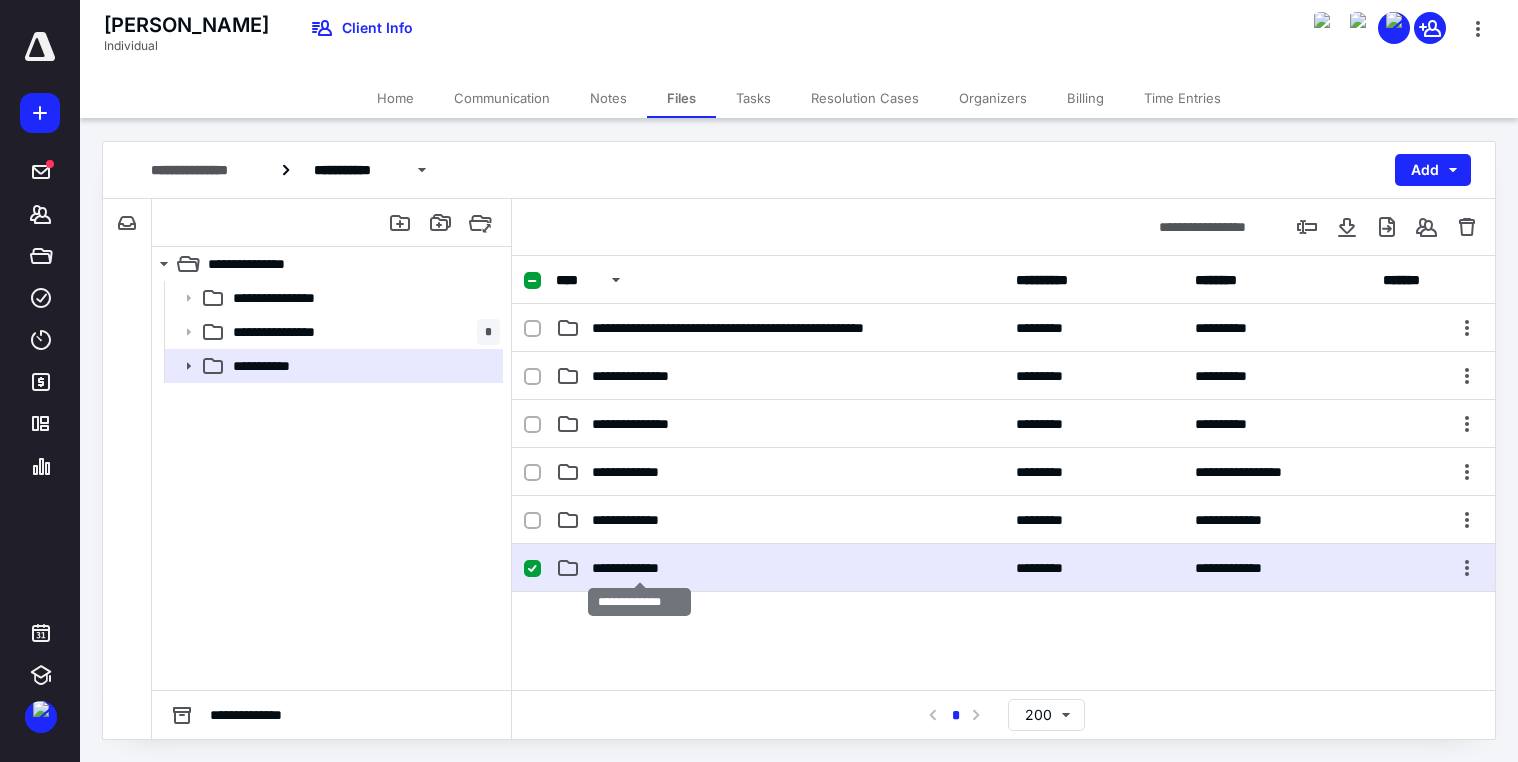 click on "**********" at bounding box center (640, 568) 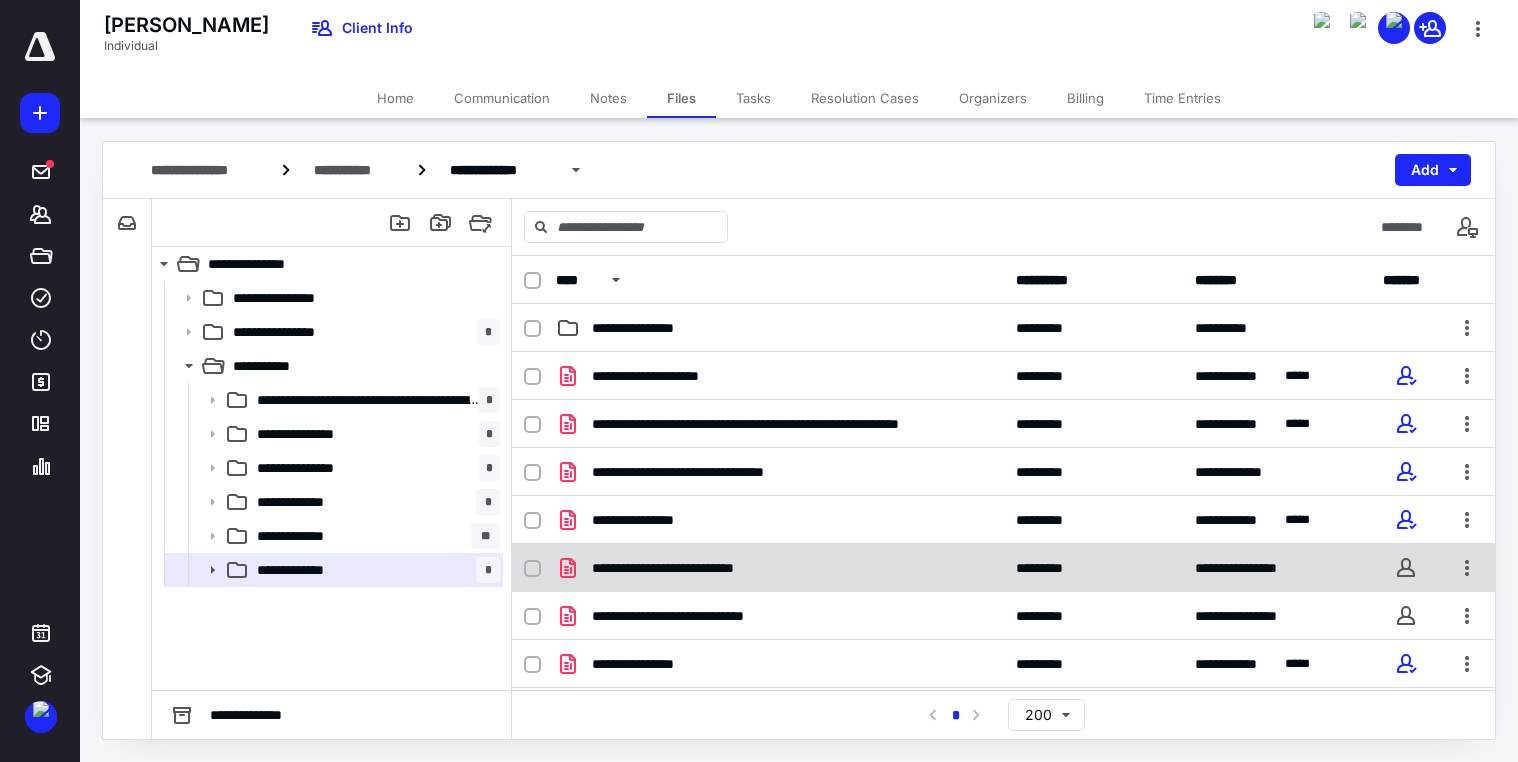 scroll, scrollTop: 94, scrollLeft: 0, axis: vertical 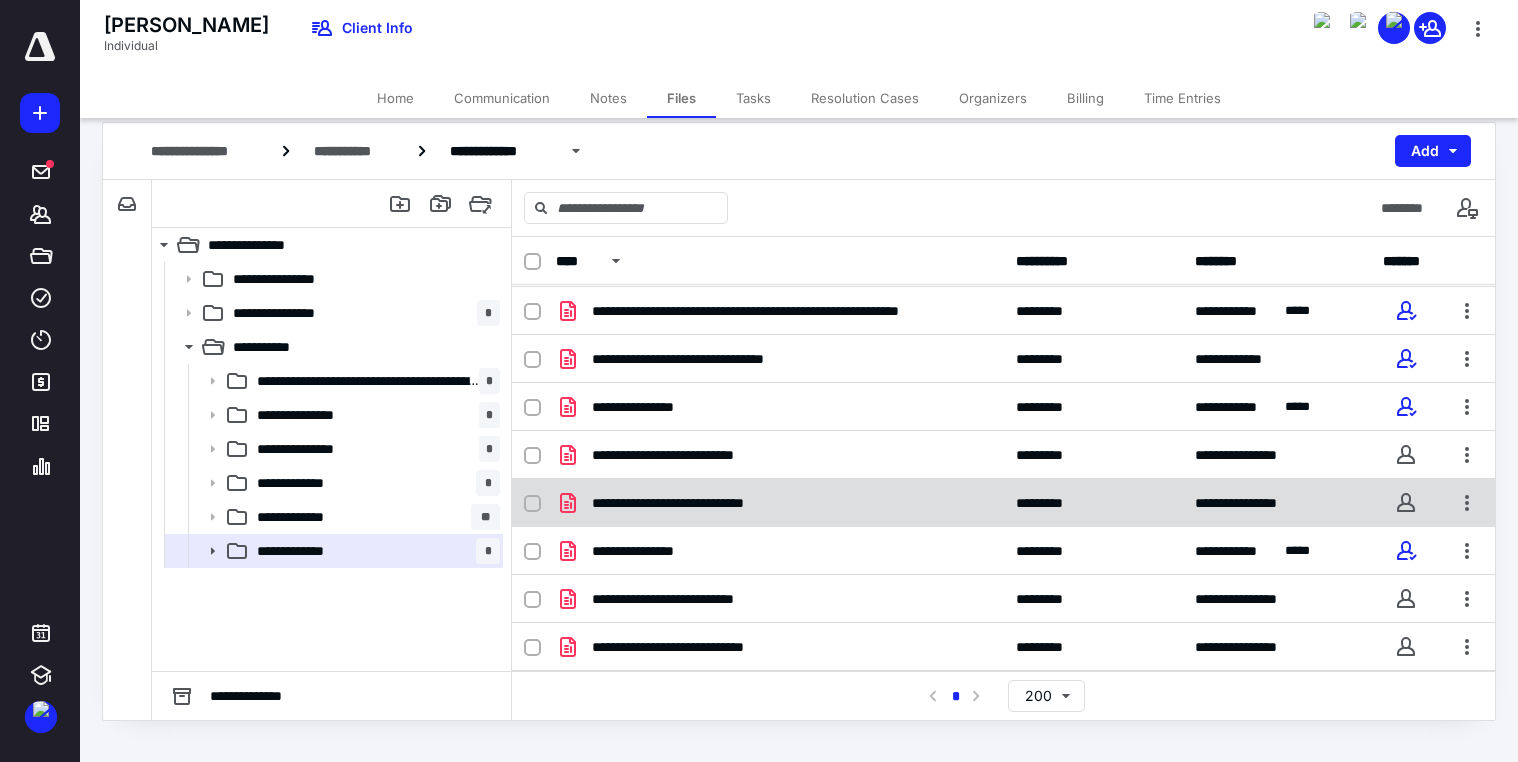 click on "**********" at bounding box center (698, 503) 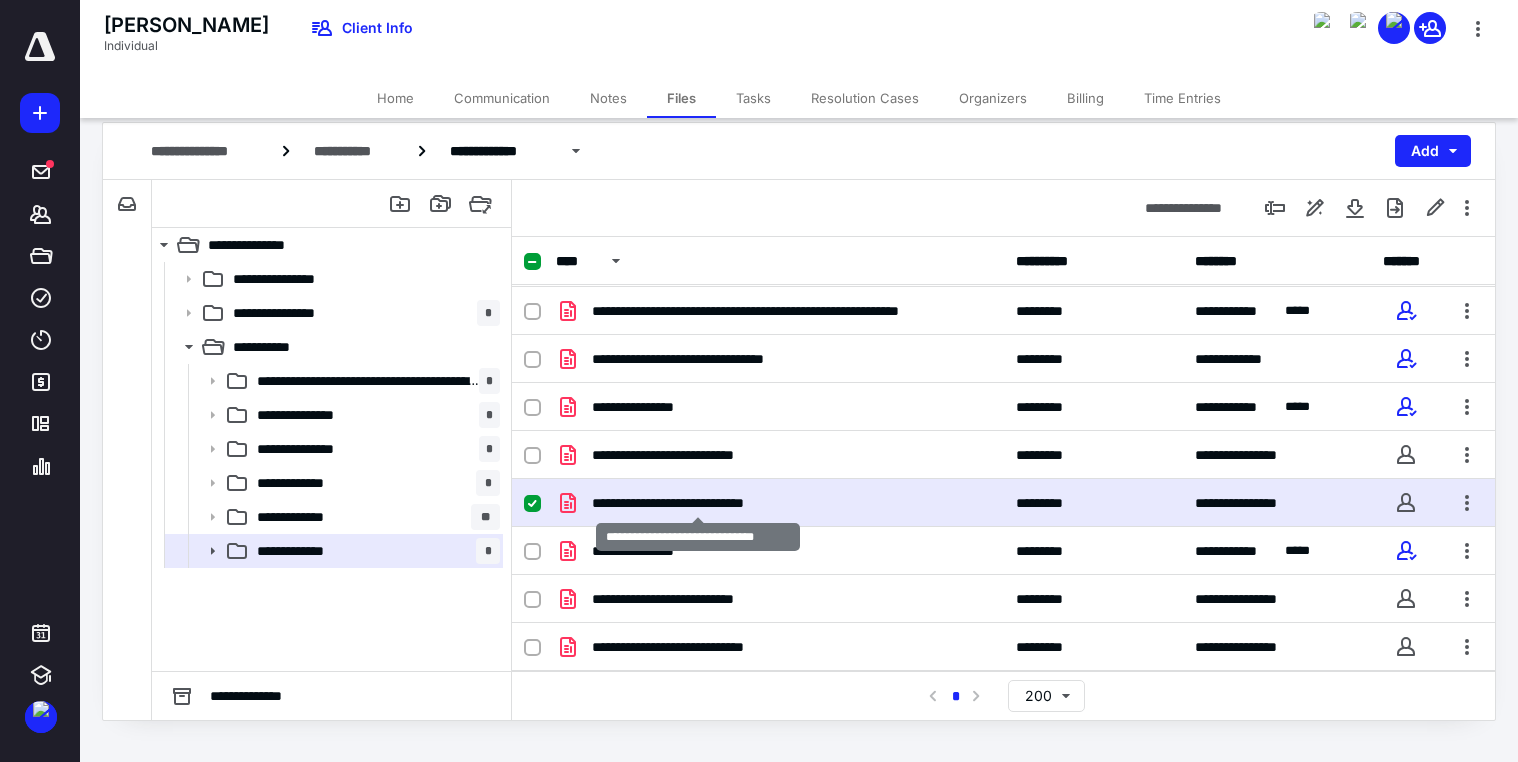 click on "**********" at bounding box center (698, 503) 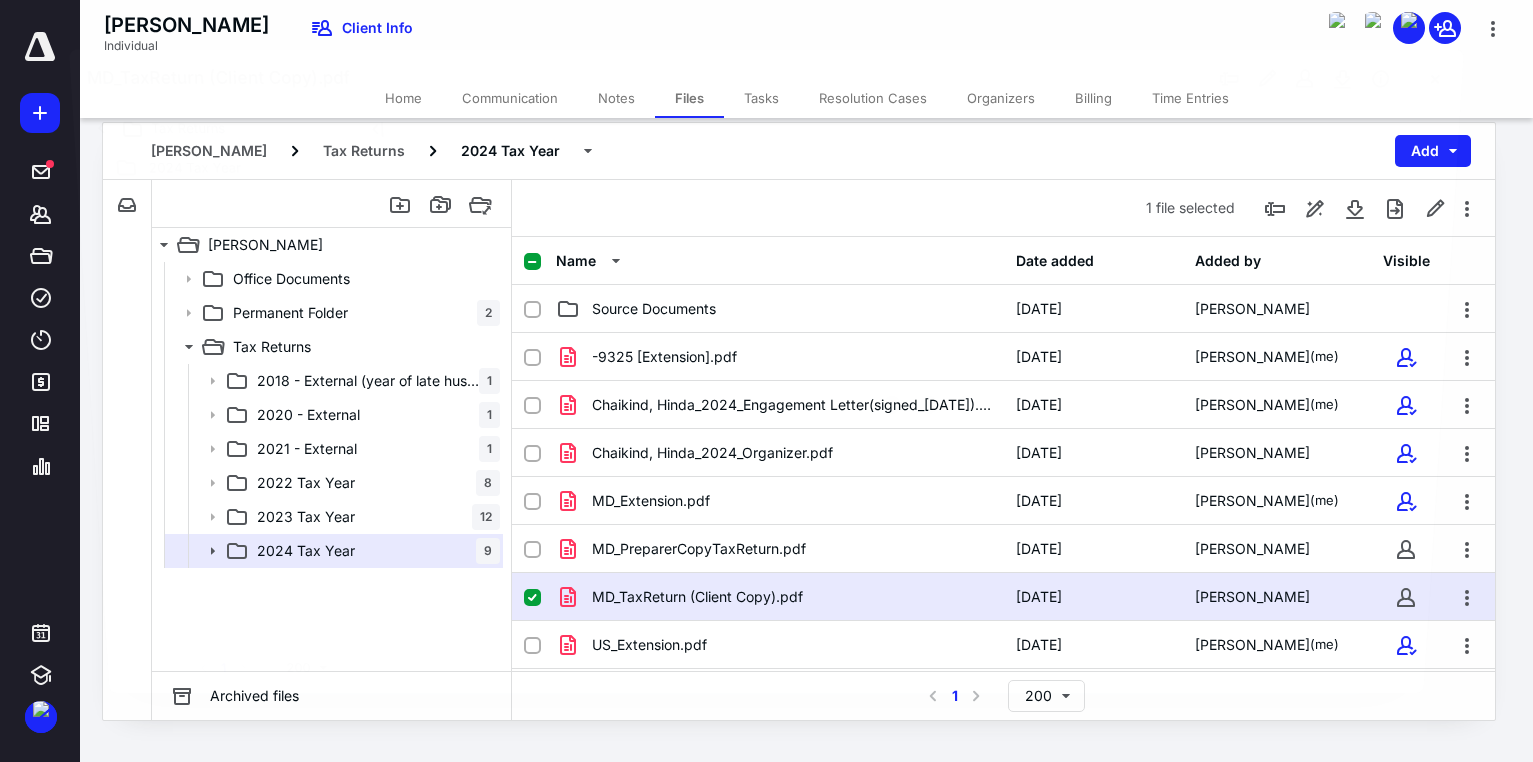 scroll, scrollTop: 94, scrollLeft: 0, axis: vertical 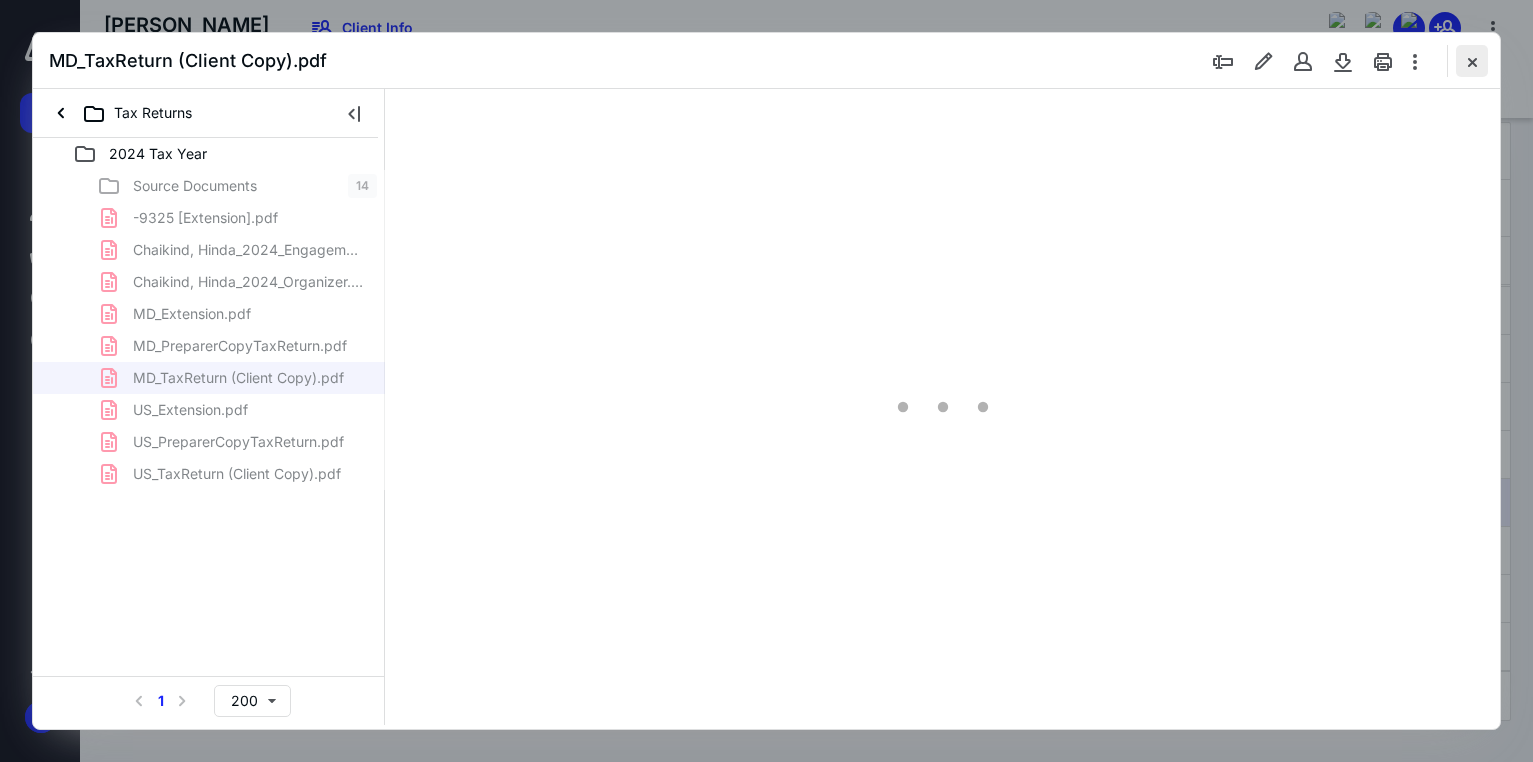 type on "178" 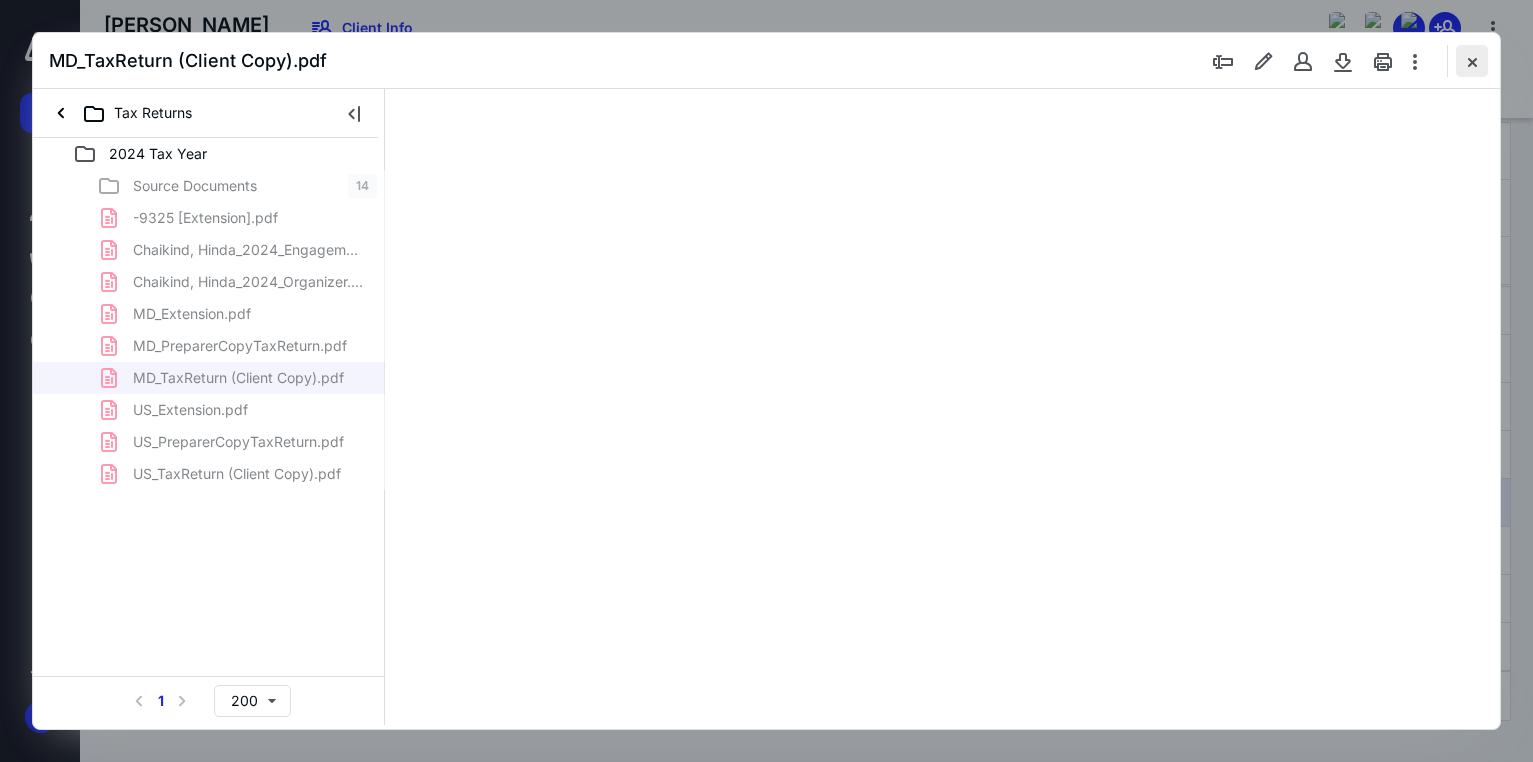 scroll, scrollTop: 83, scrollLeft: 0, axis: vertical 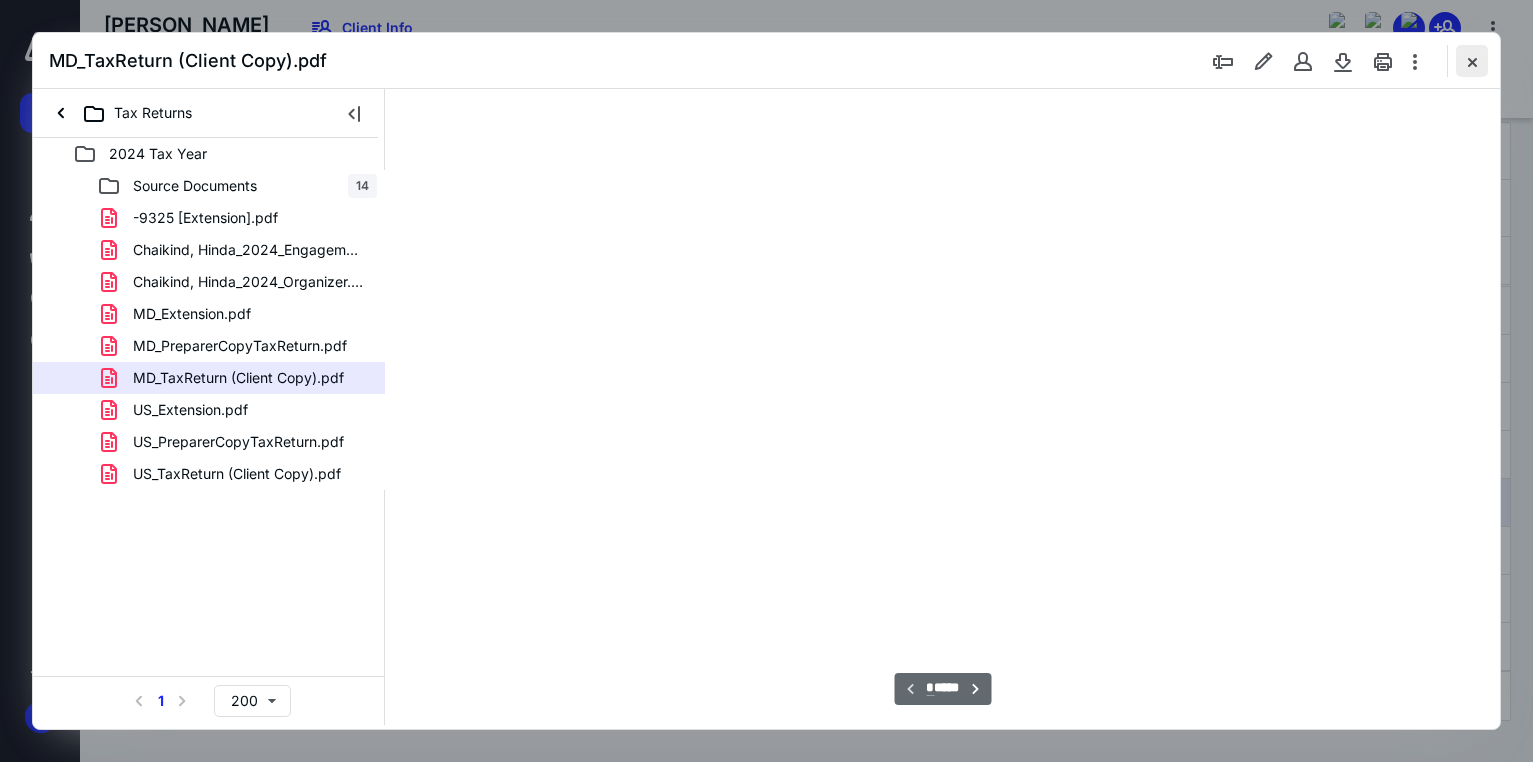 click at bounding box center [1472, 61] 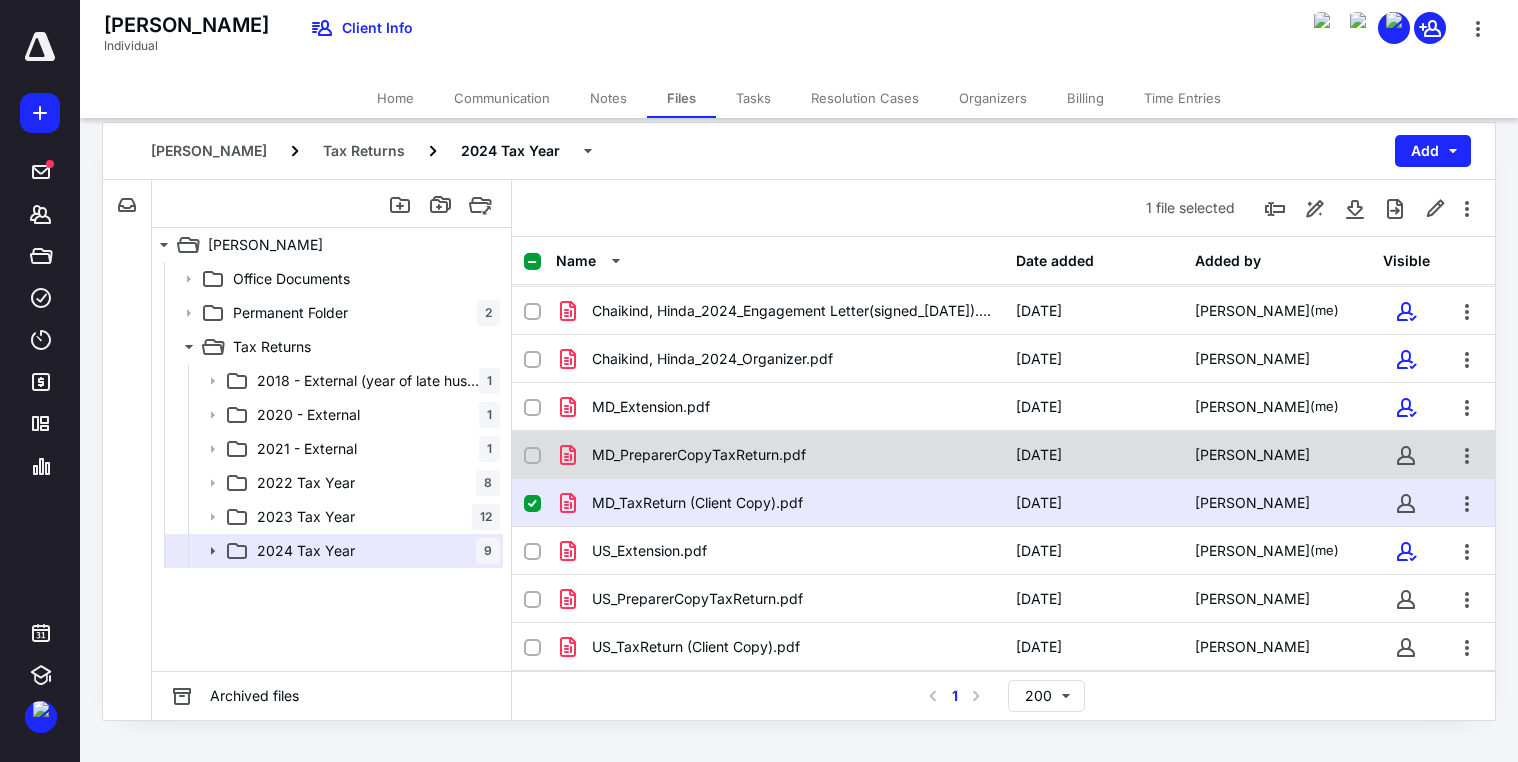 click on "MD_PreparerCopyTaxReturn.pdf" at bounding box center (699, 455) 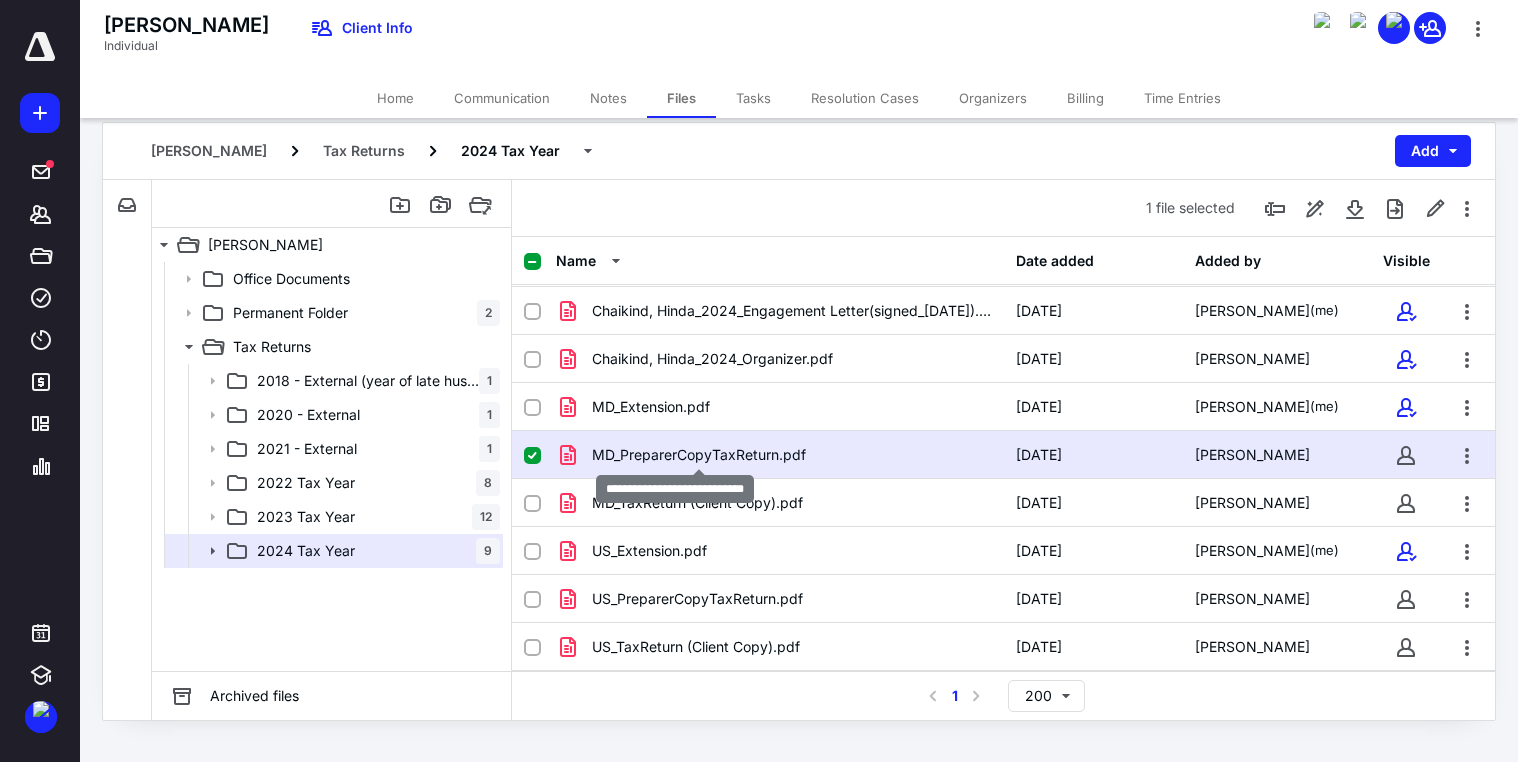click on "MD_PreparerCopyTaxReturn.pdf" at bounding box center (699, 455) 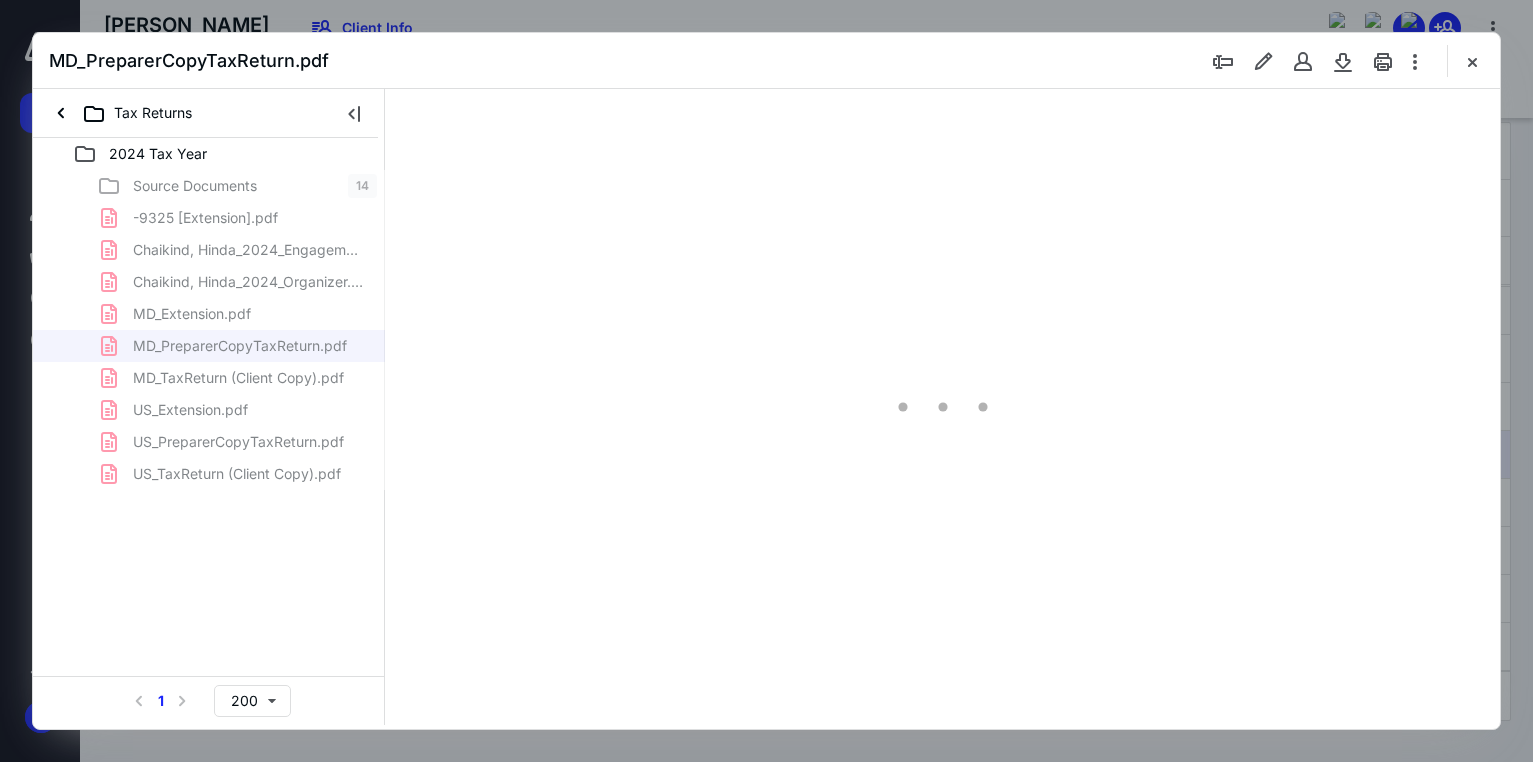 scroll, scrollTop: 0, scrollLeft: 0, axis: both 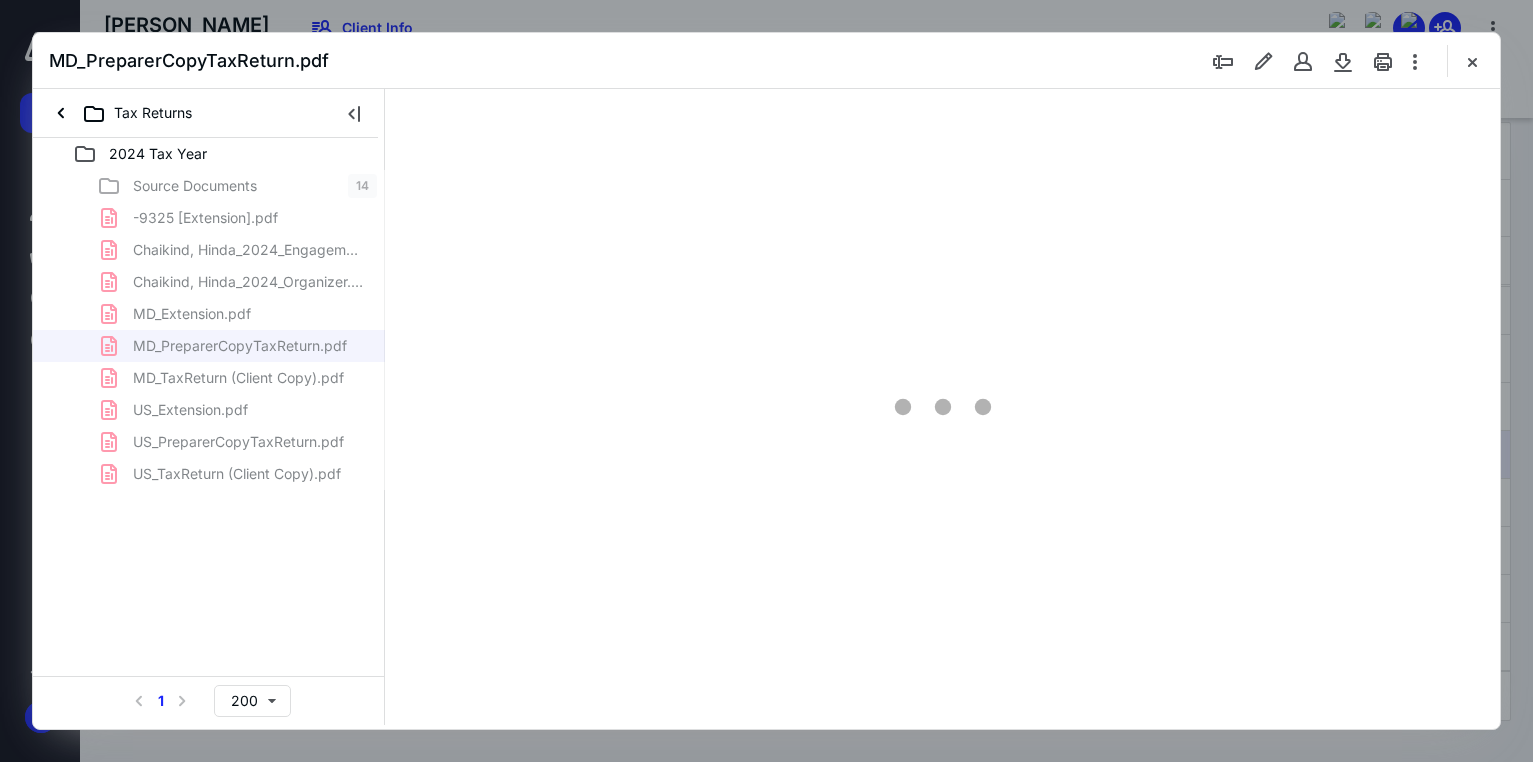 type on "178" 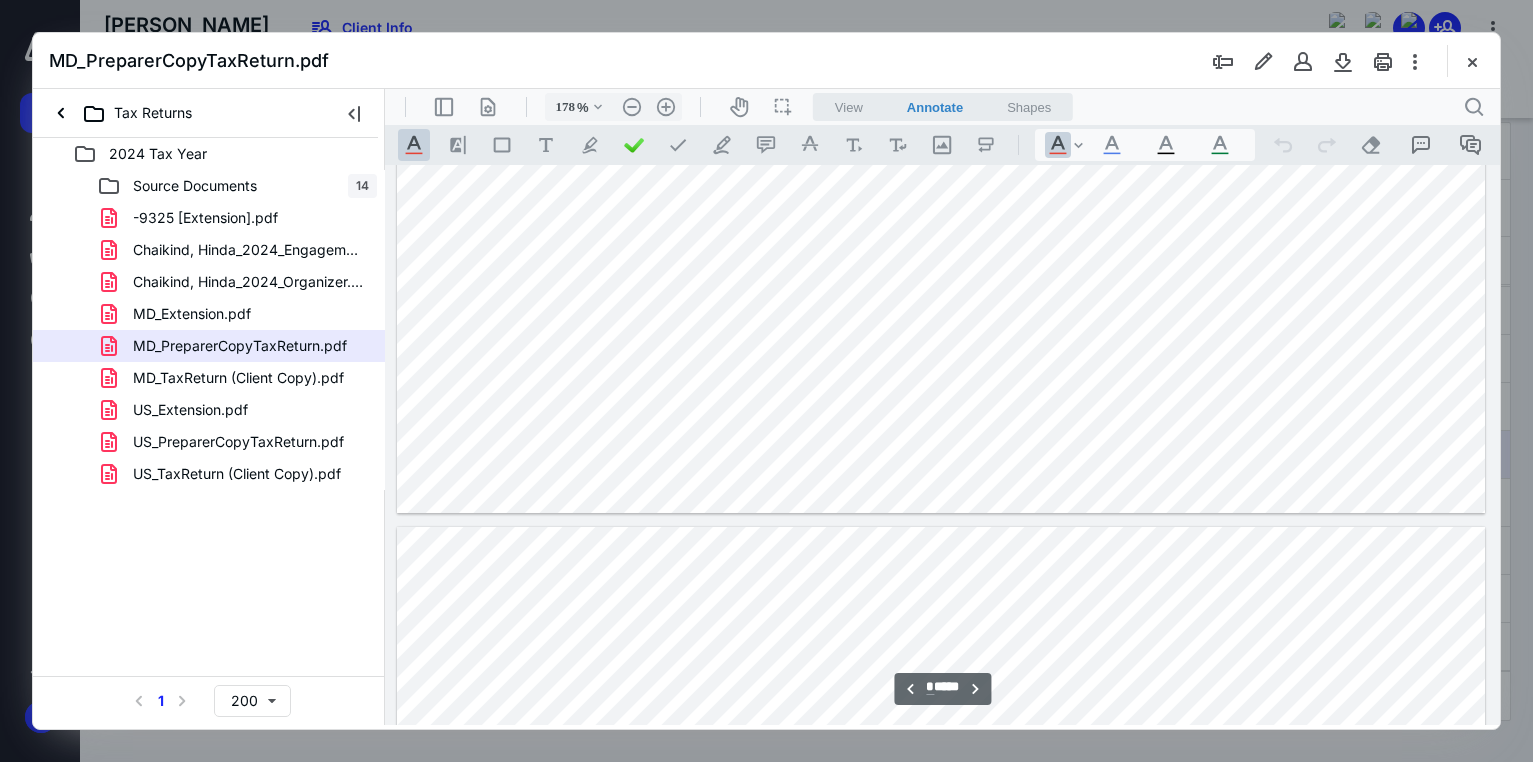 type on "**" 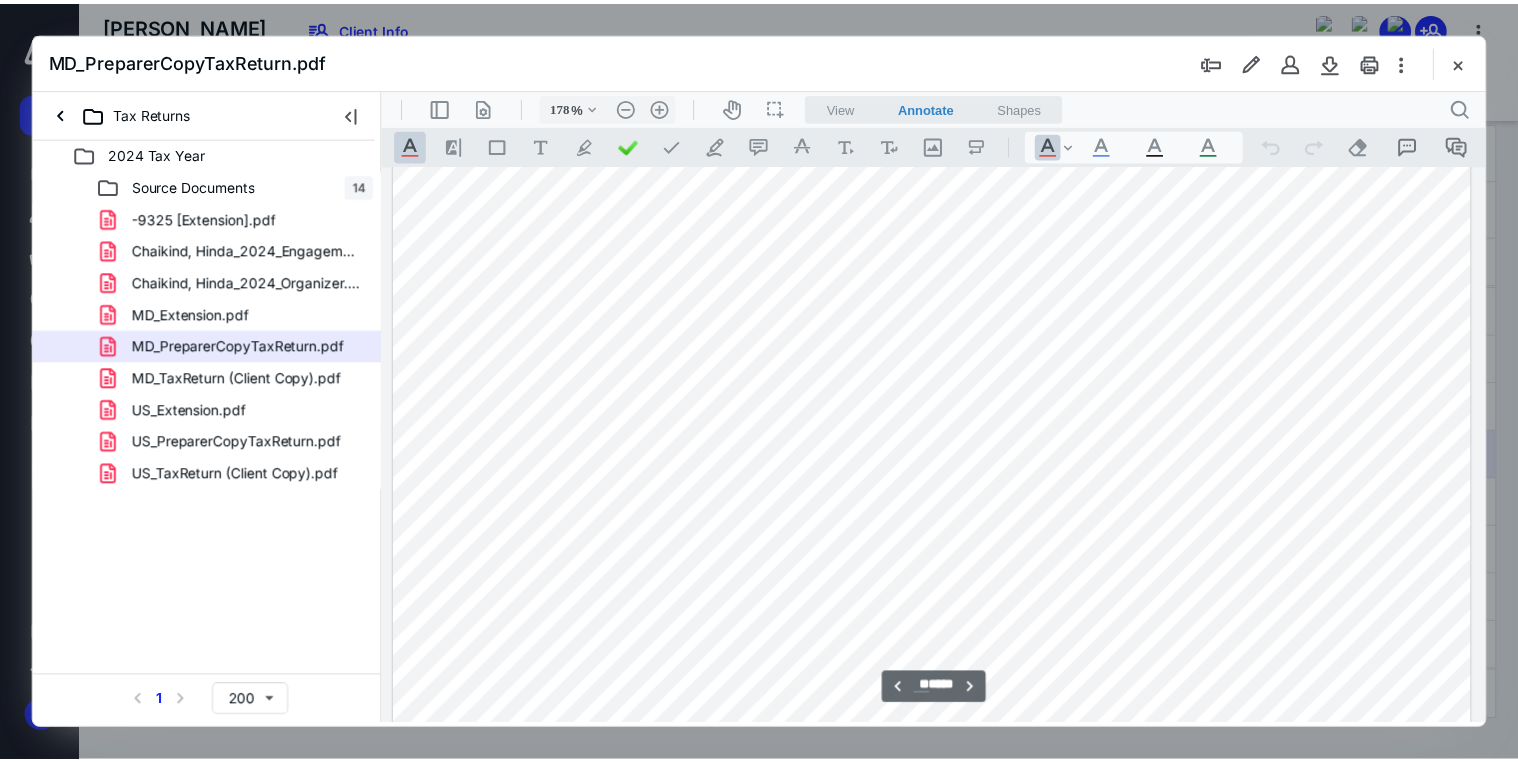scroll, scrollTop: 13183, scrollLeft: 0, axis: vertical 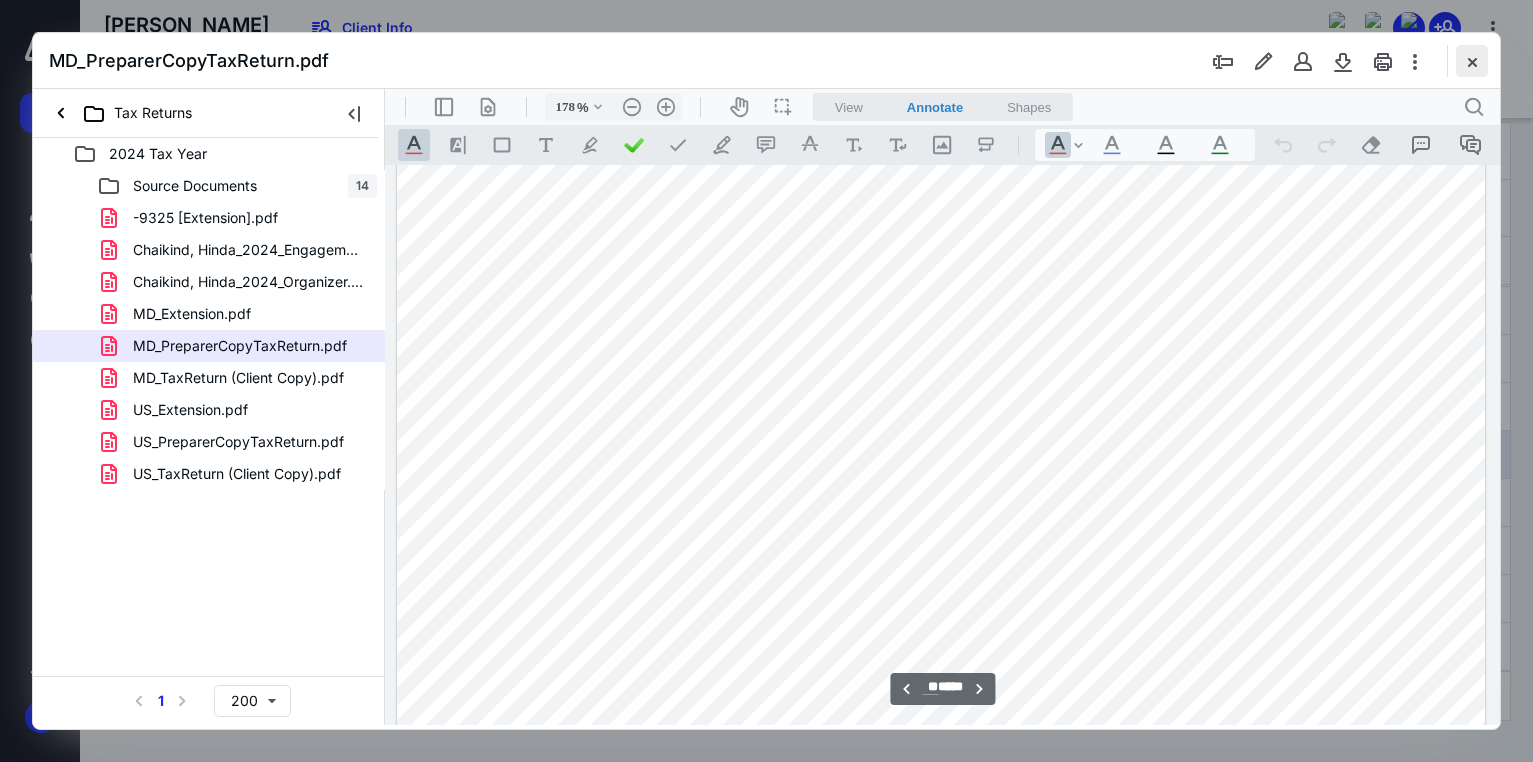 click at bounding box center (1472, 61) 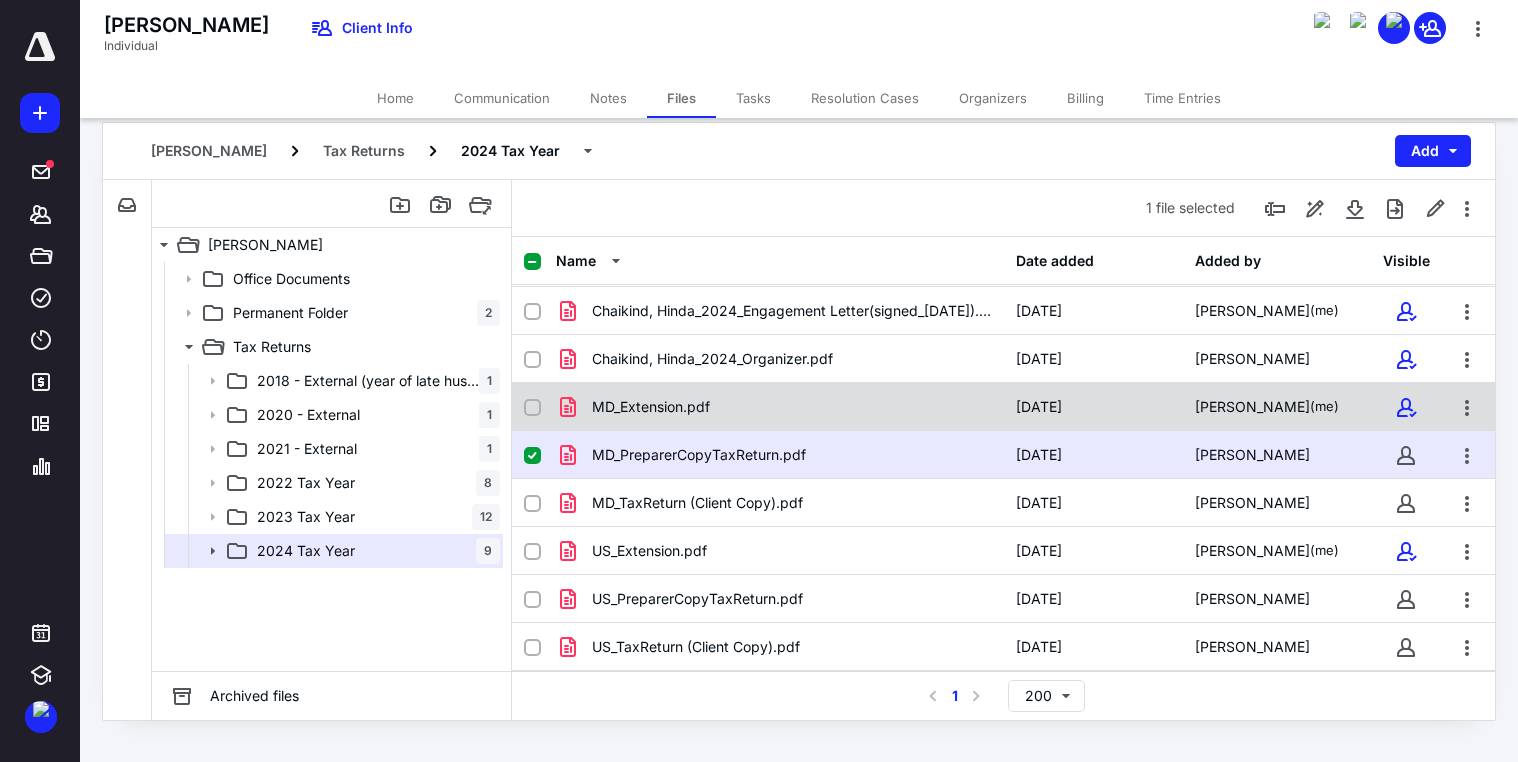 scroll, scrollTop: 0, scrollLeft: 0, axis: both 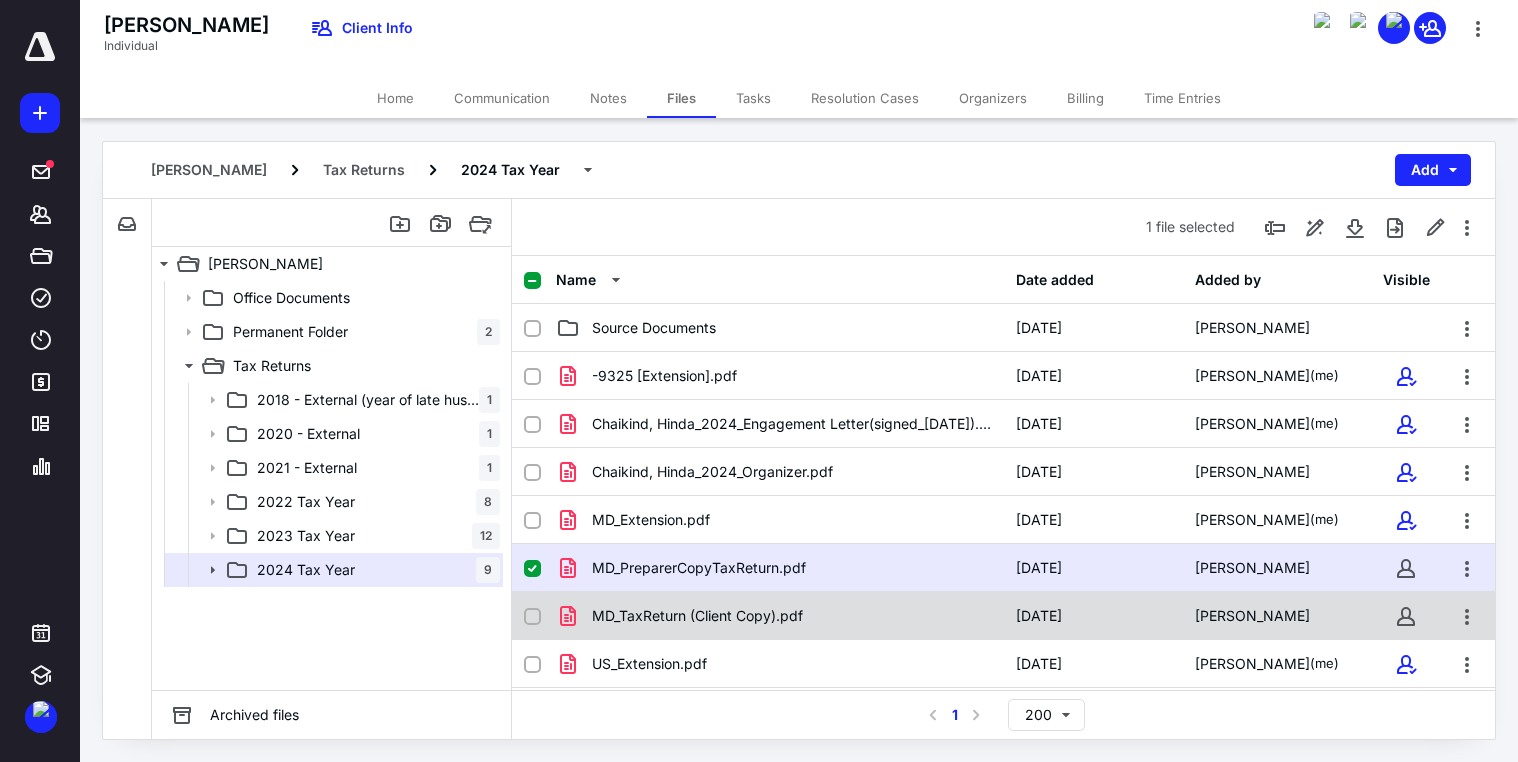 click 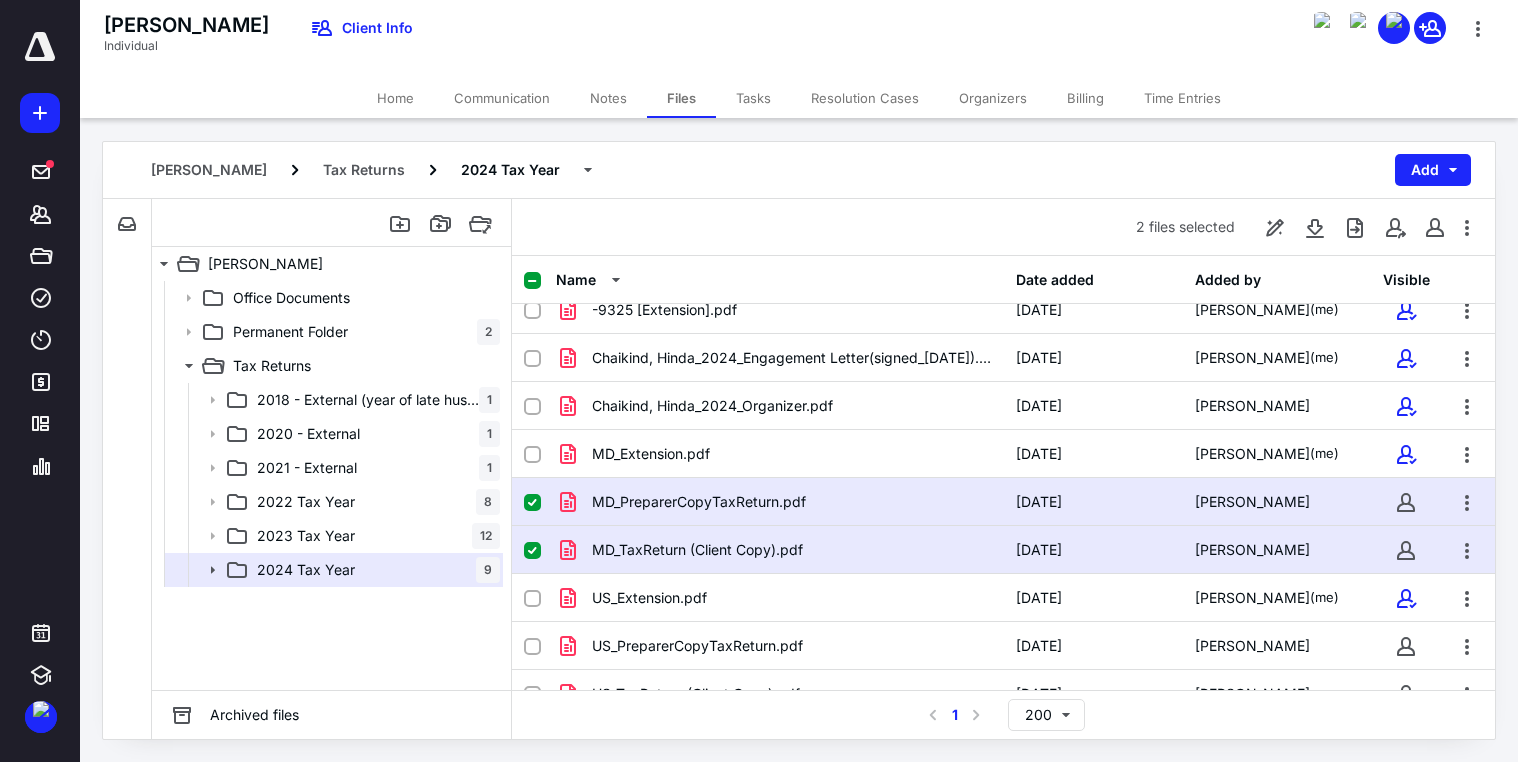 scroll, scrollTop: 94, scrollLeft: 0, axis: vertical 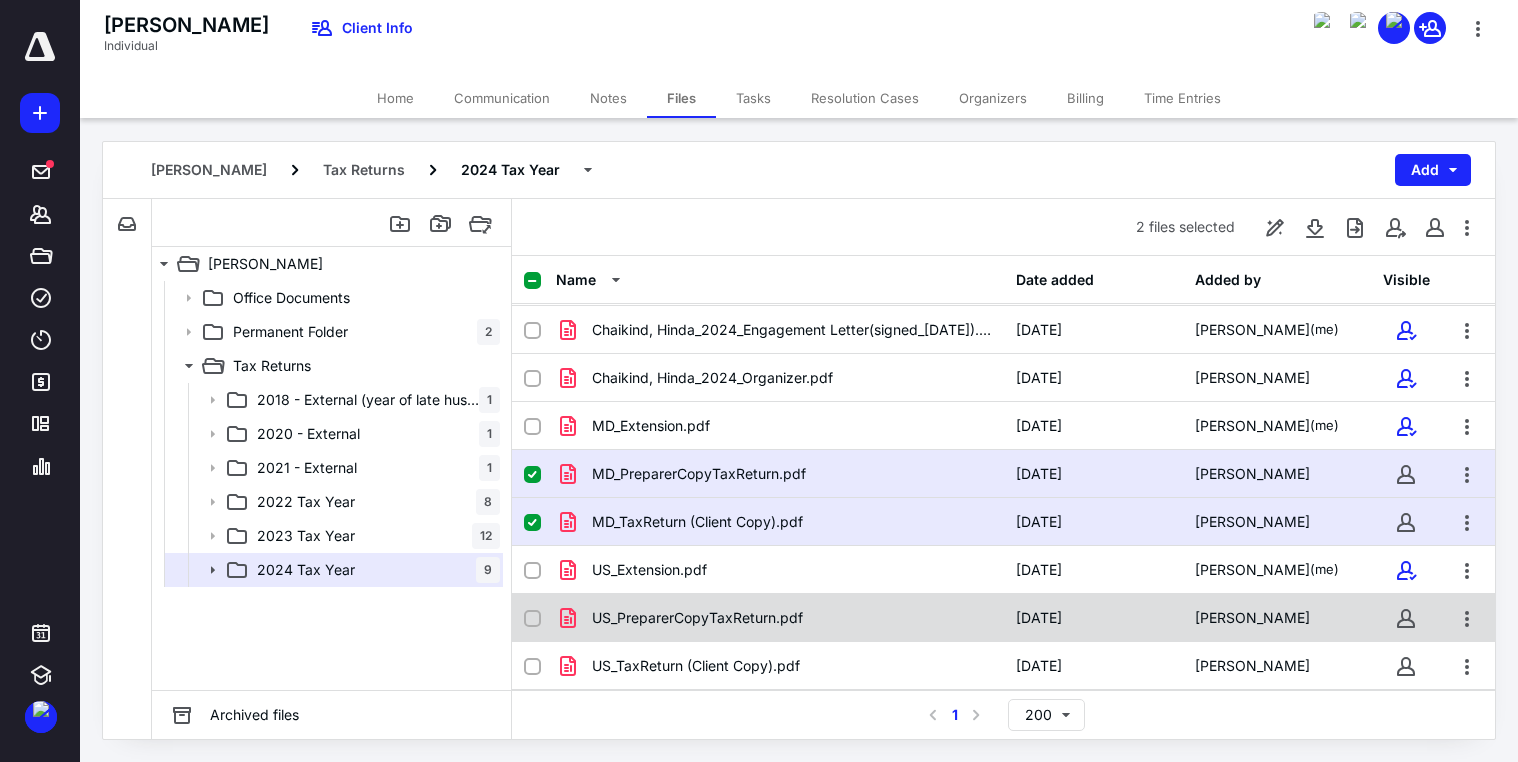 click at bounding box center [532, 619] 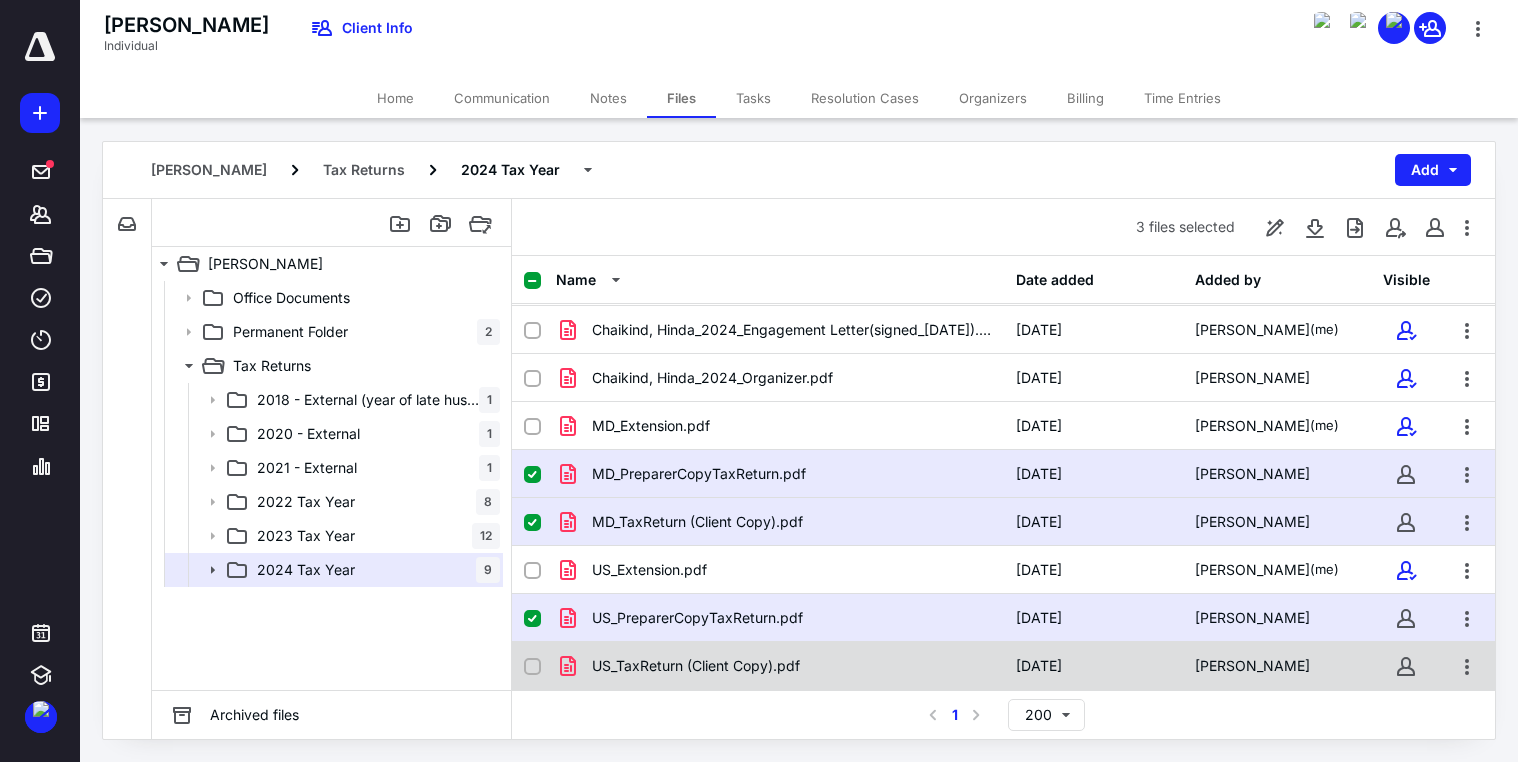 click 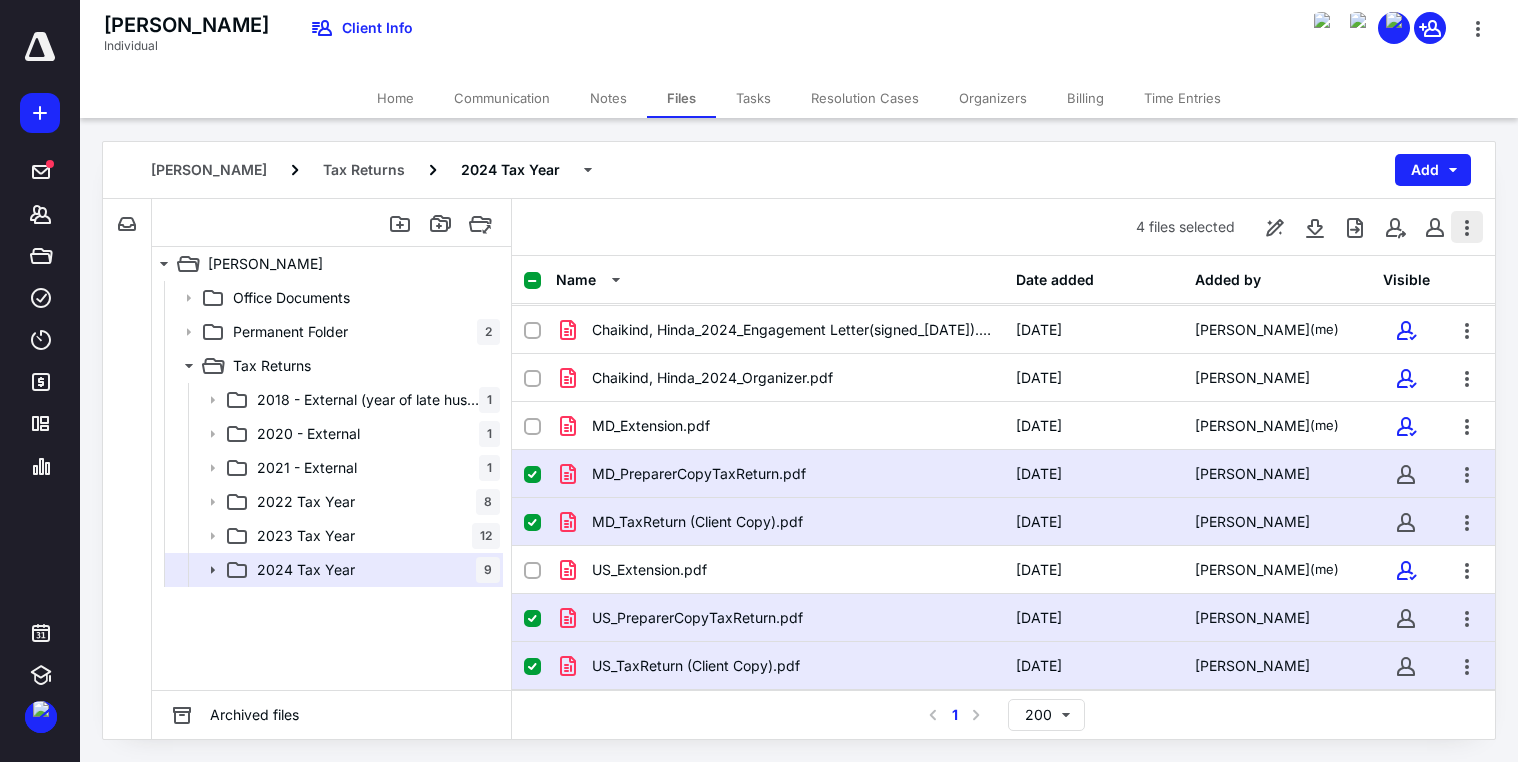 click at bounding box center [1467, 227] 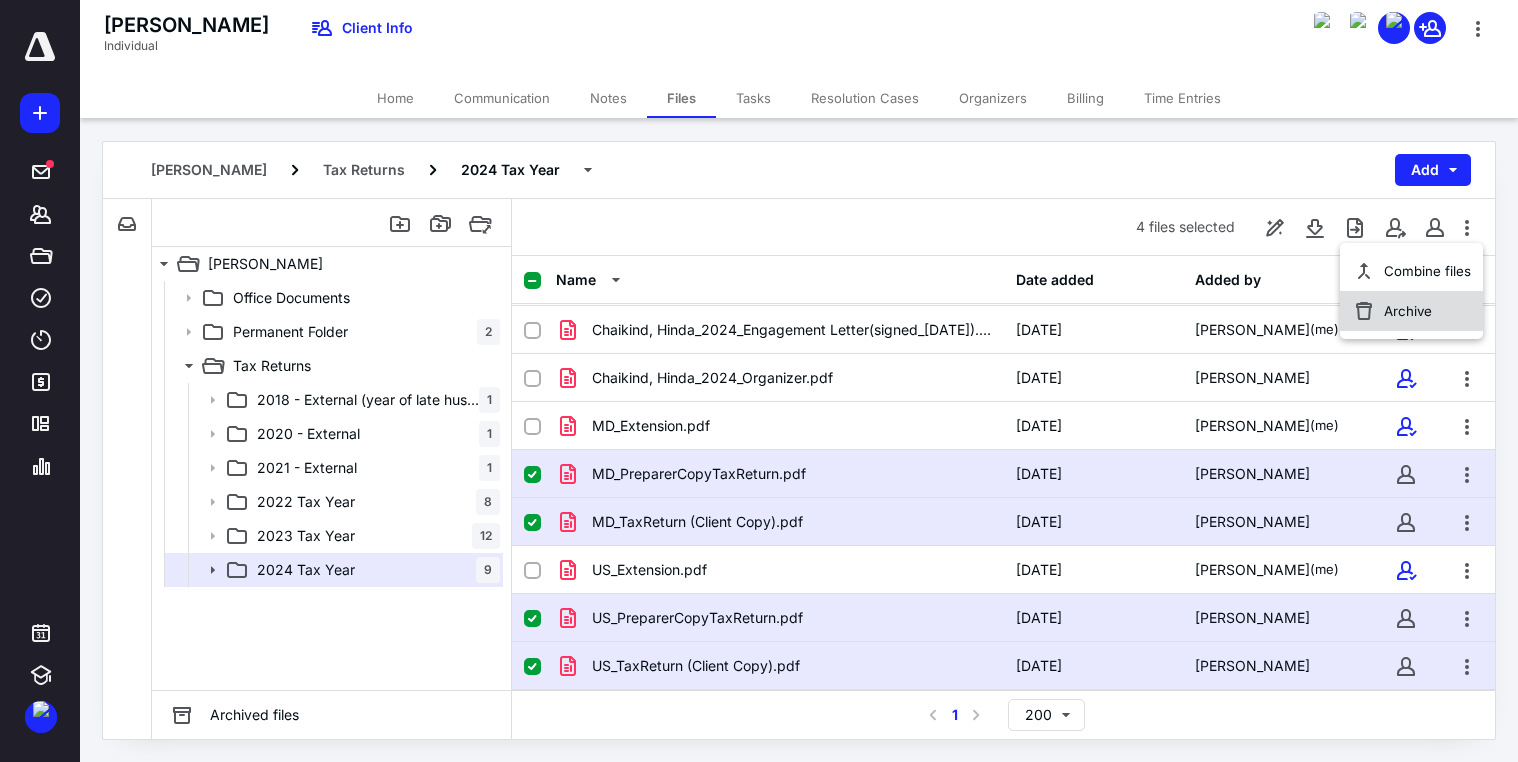click on "Archive" at bounding box center [1411, 311] 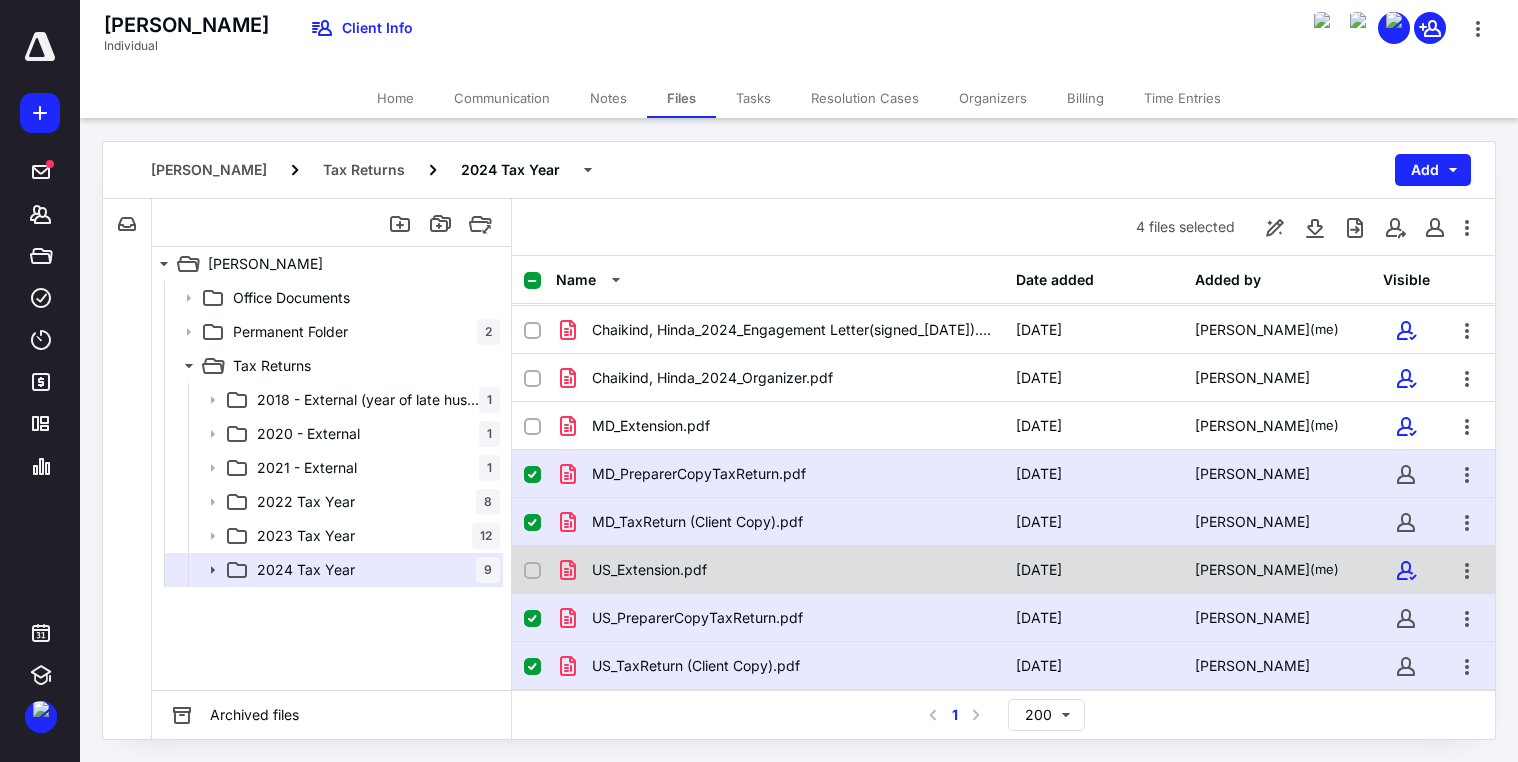 checkbox on "false" 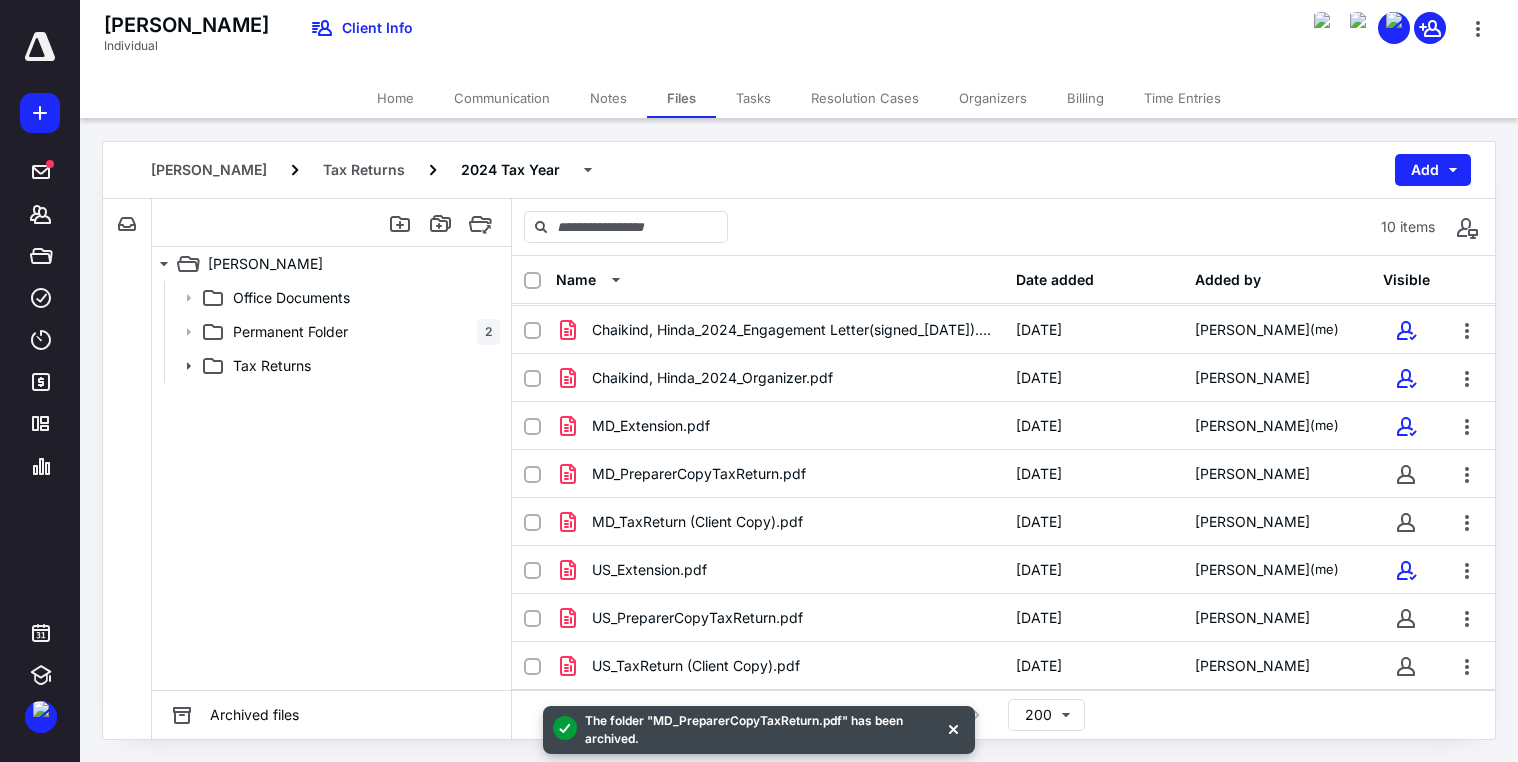 scroll, scrollTop: 0, scrollLeft: 0, axis: both 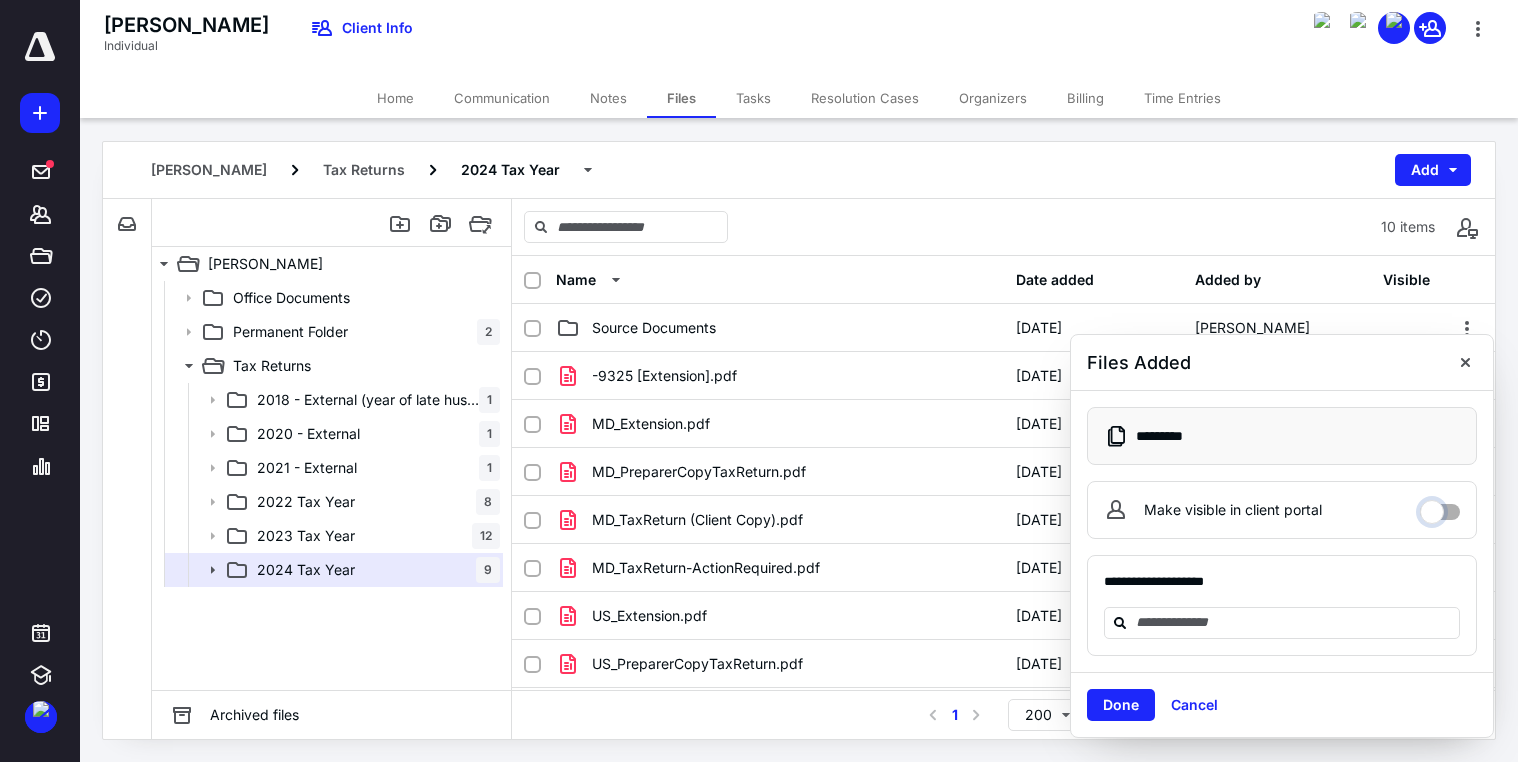click on "Make visible in client portal" at bounding box center [1440, 507] 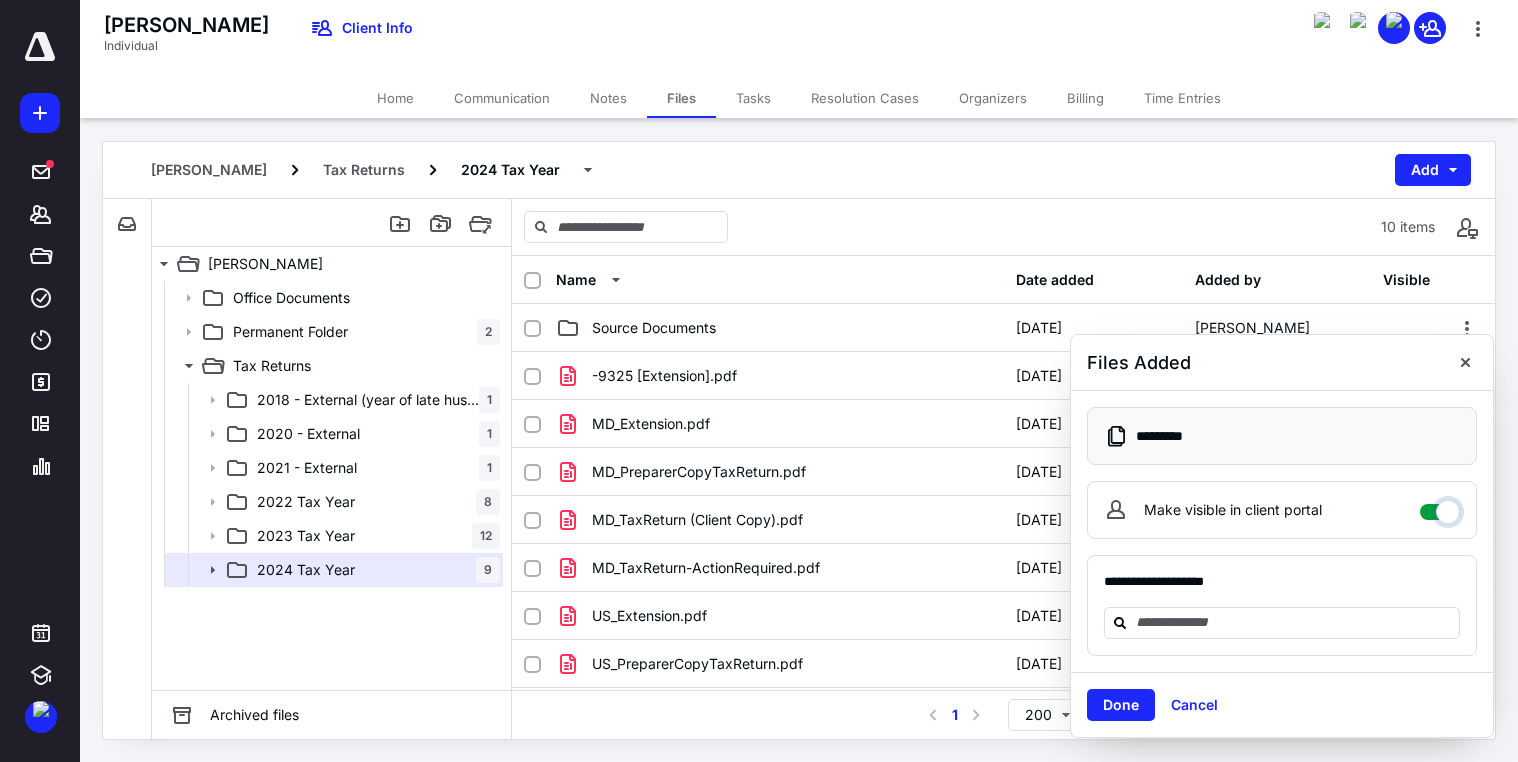 checkbox on "****" 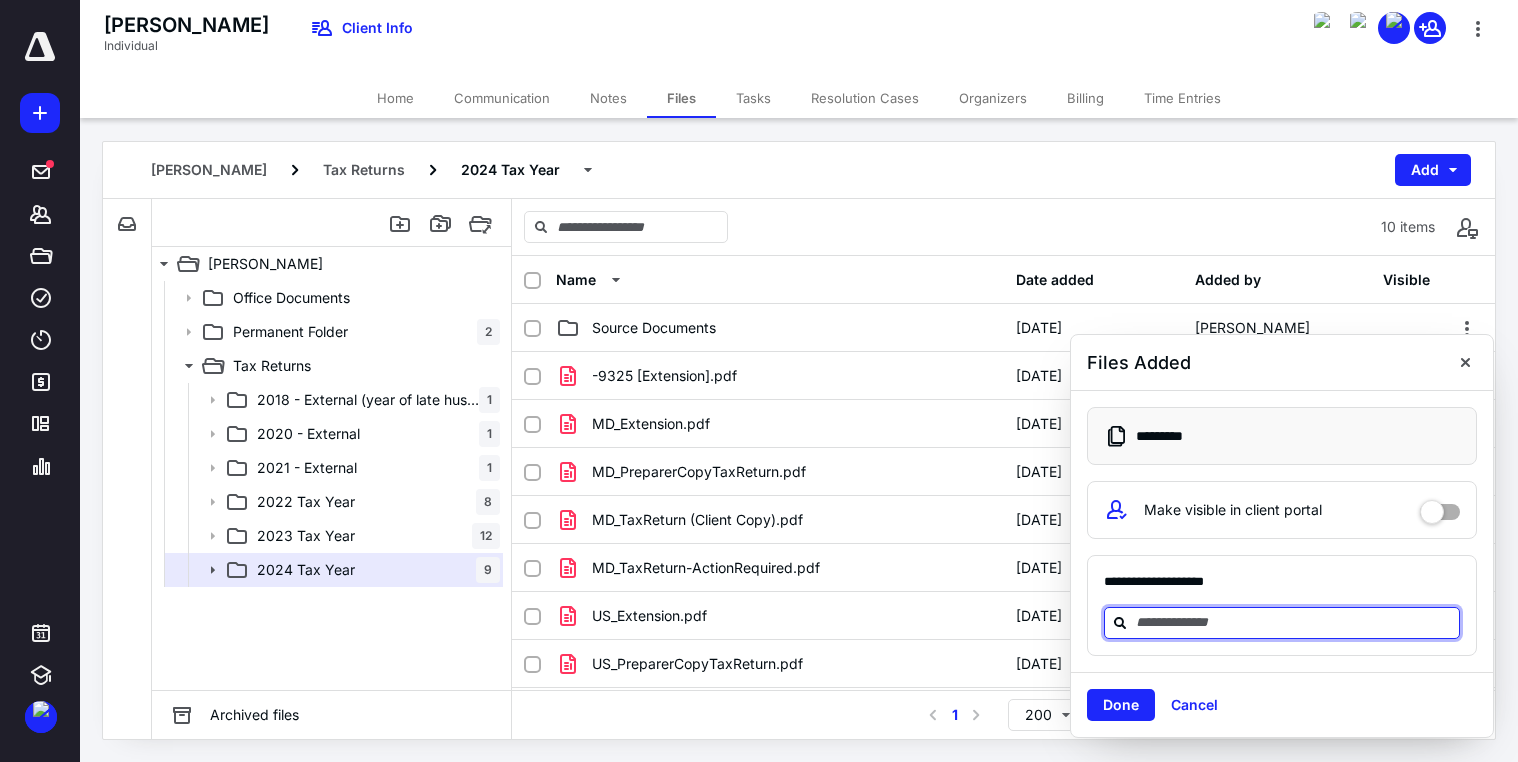 click at bounding box center [1294, 622] 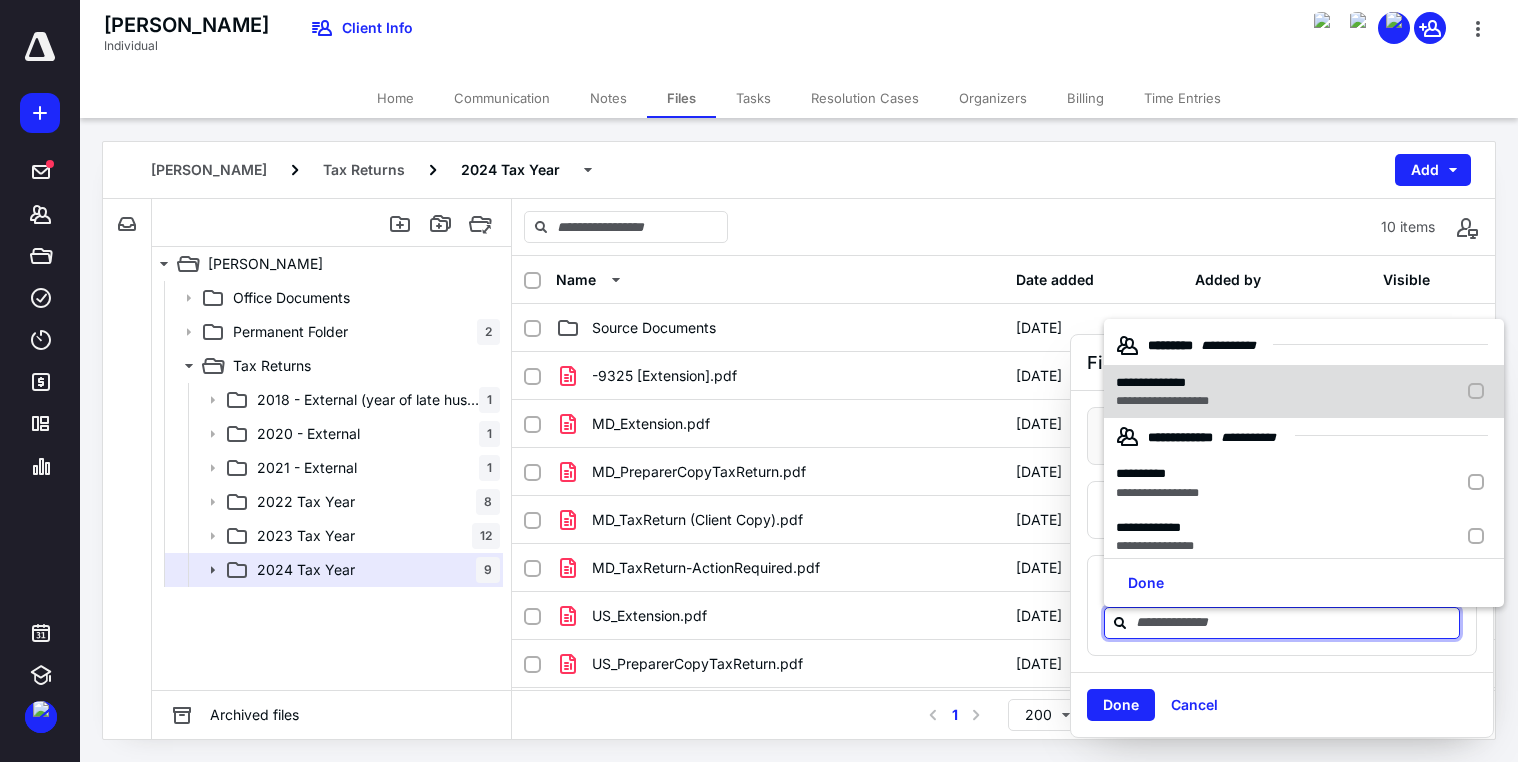 click on "**********" at bounding box center (1162, 401) 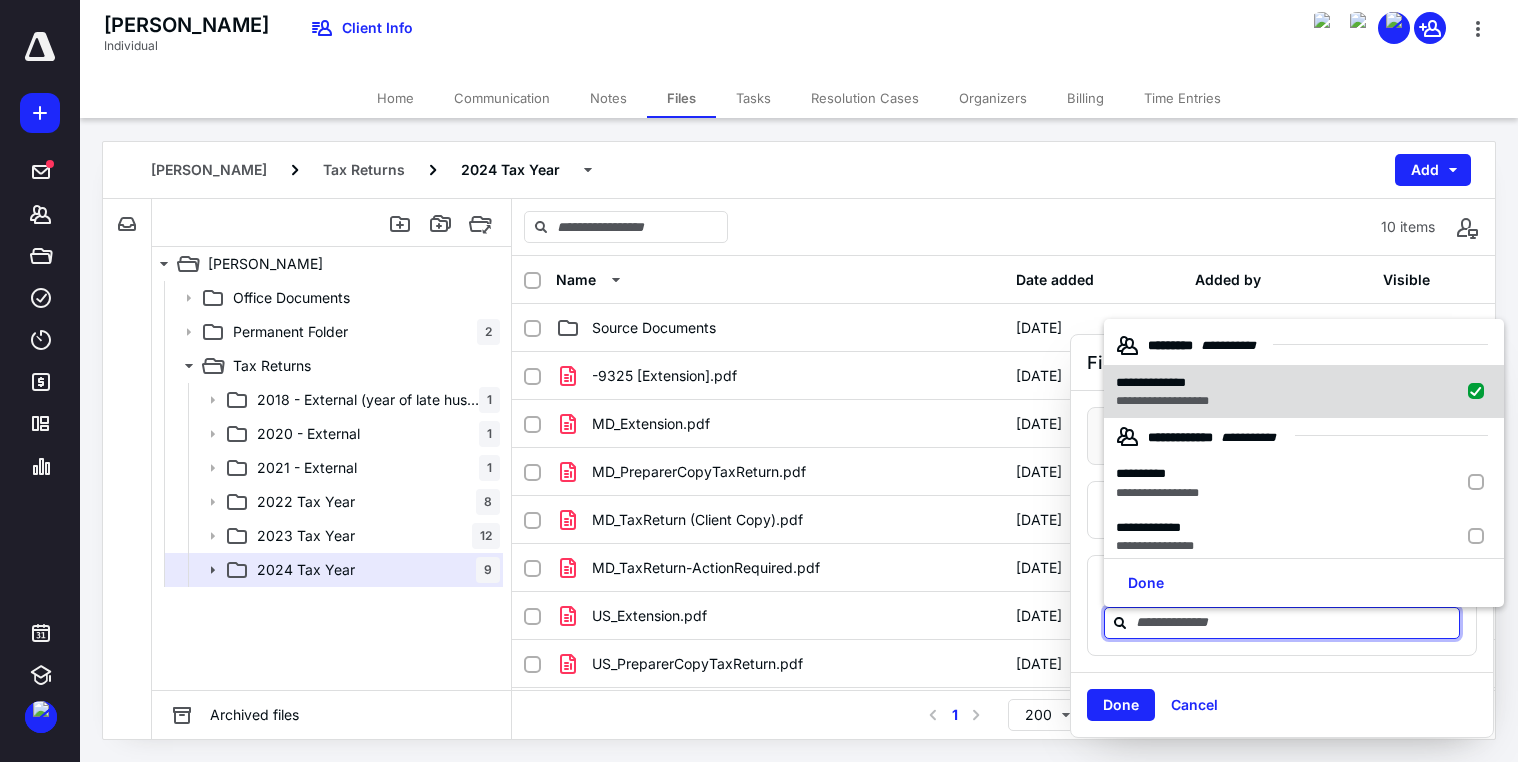 checkbox on "true" 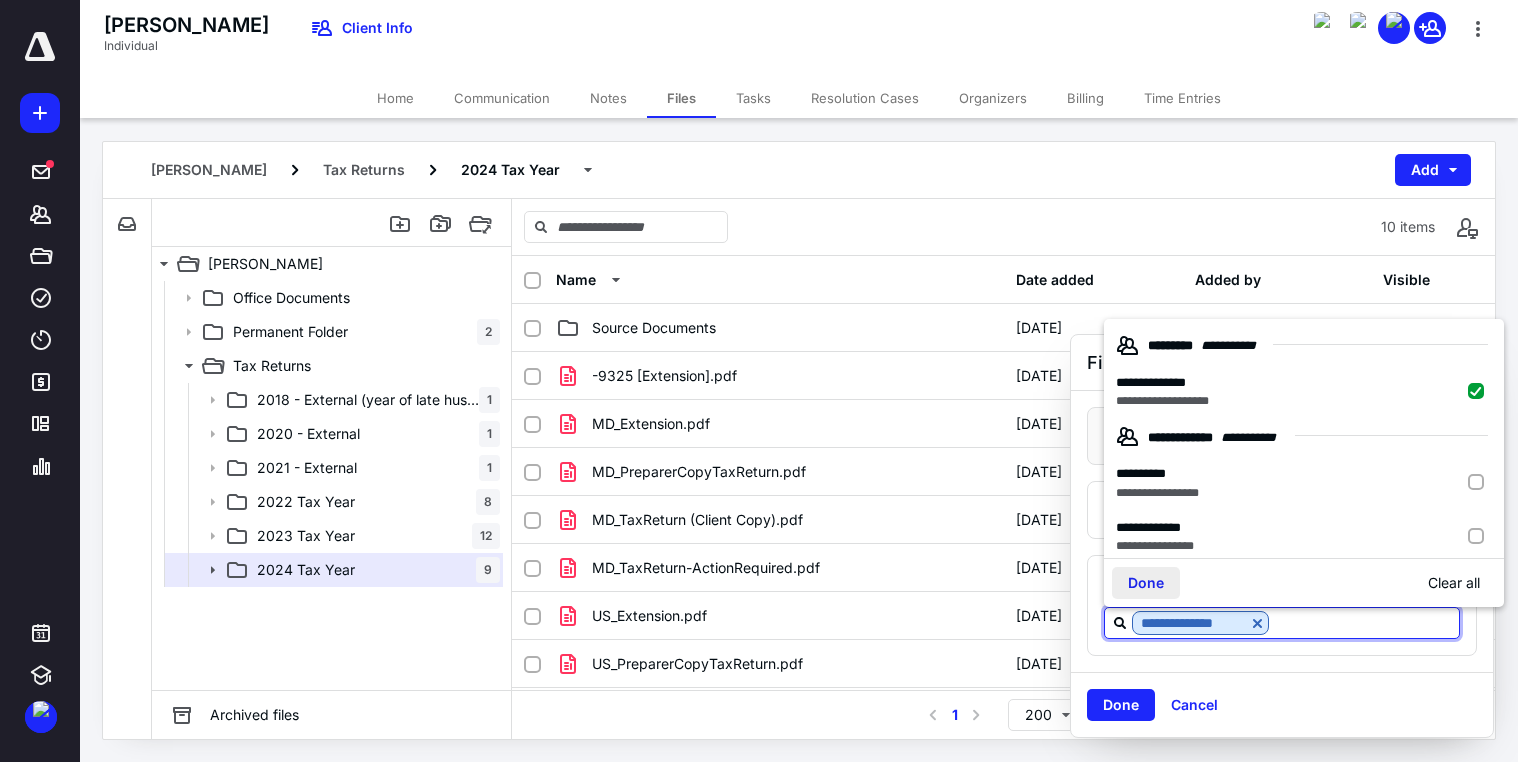 click on "Done" at bounding box center [1146, 583] 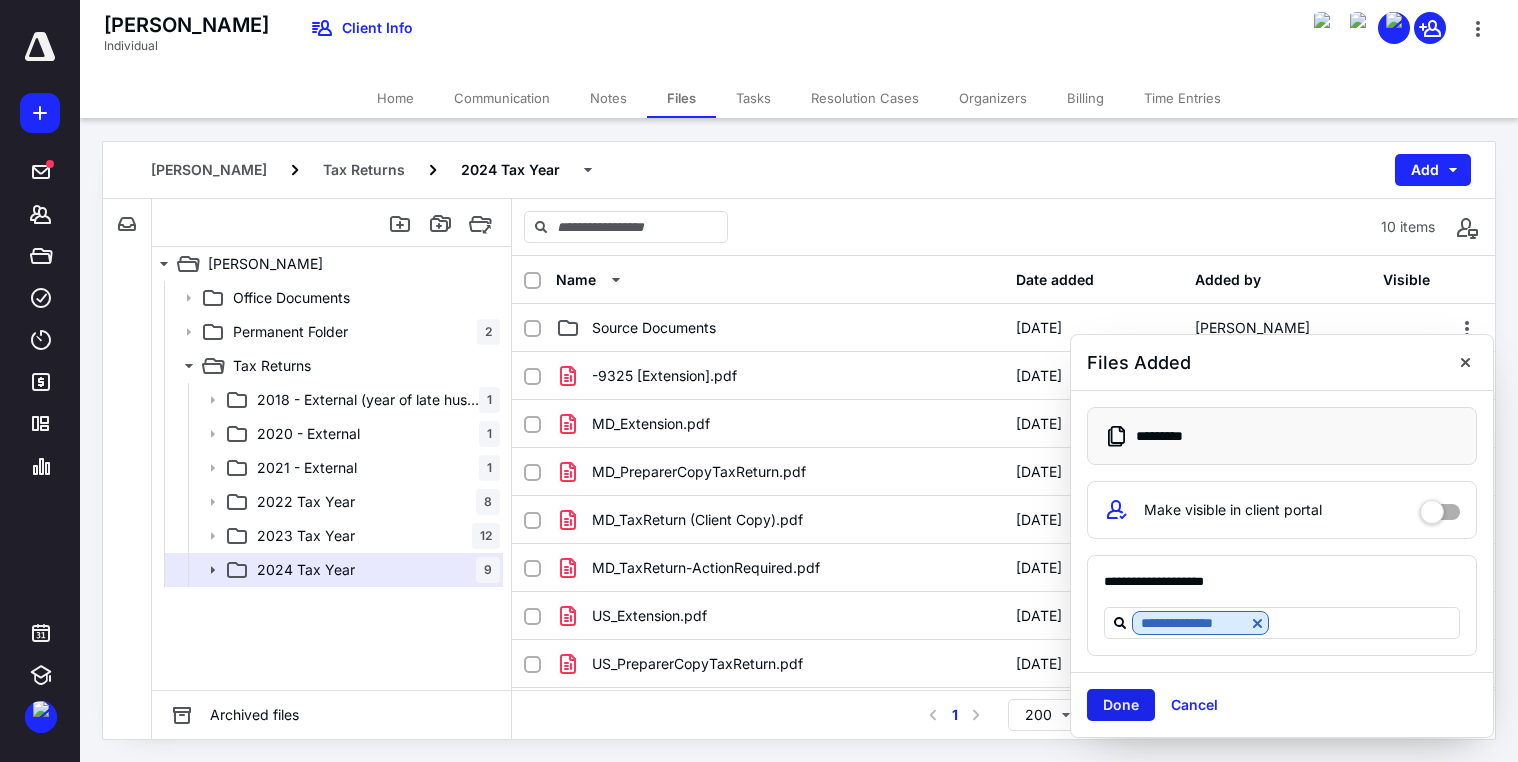 click on "Done" at bounding box center (1121, 705) 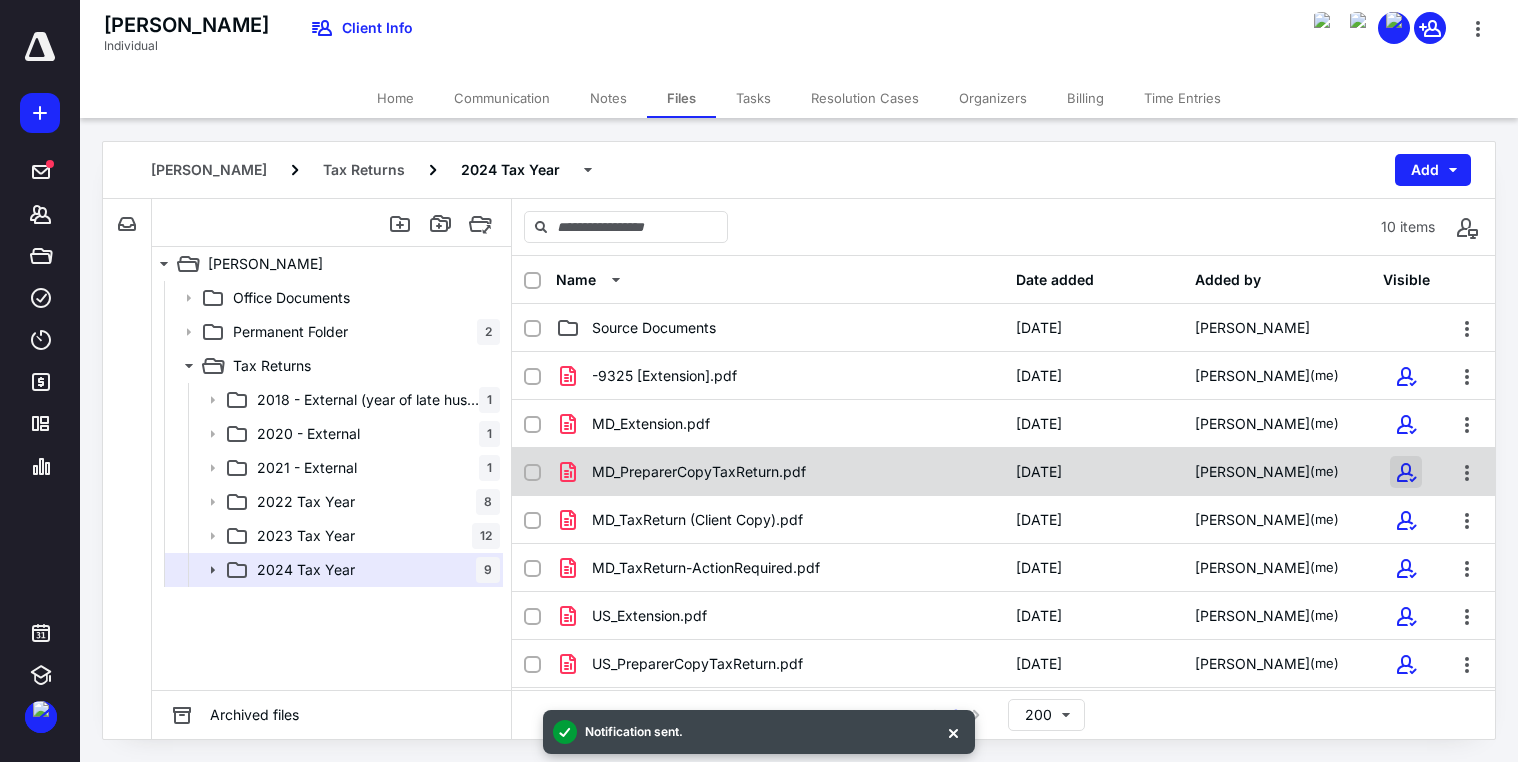 click at bounding box center (1406, 472) 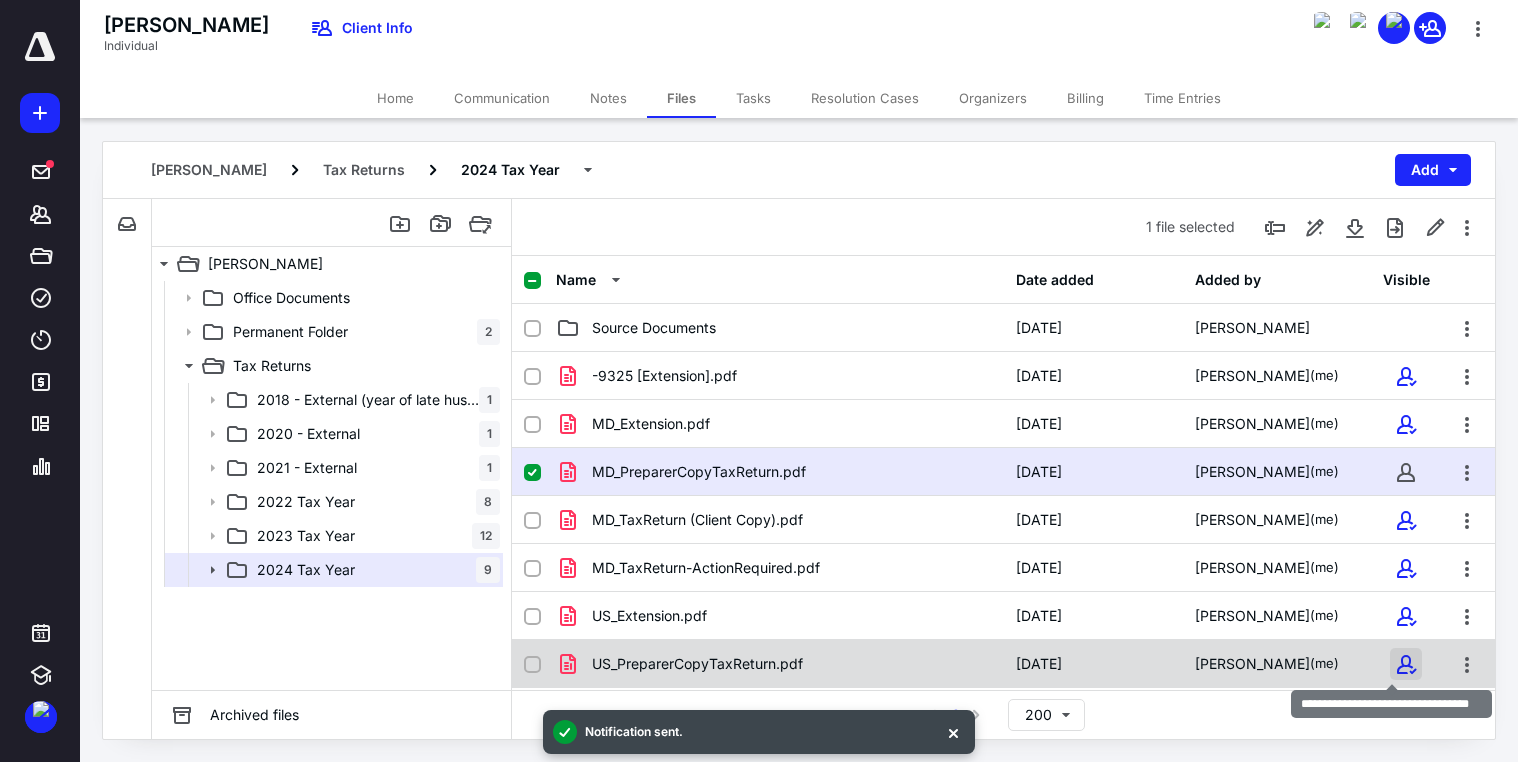 click at bounding box center (1406, 664) 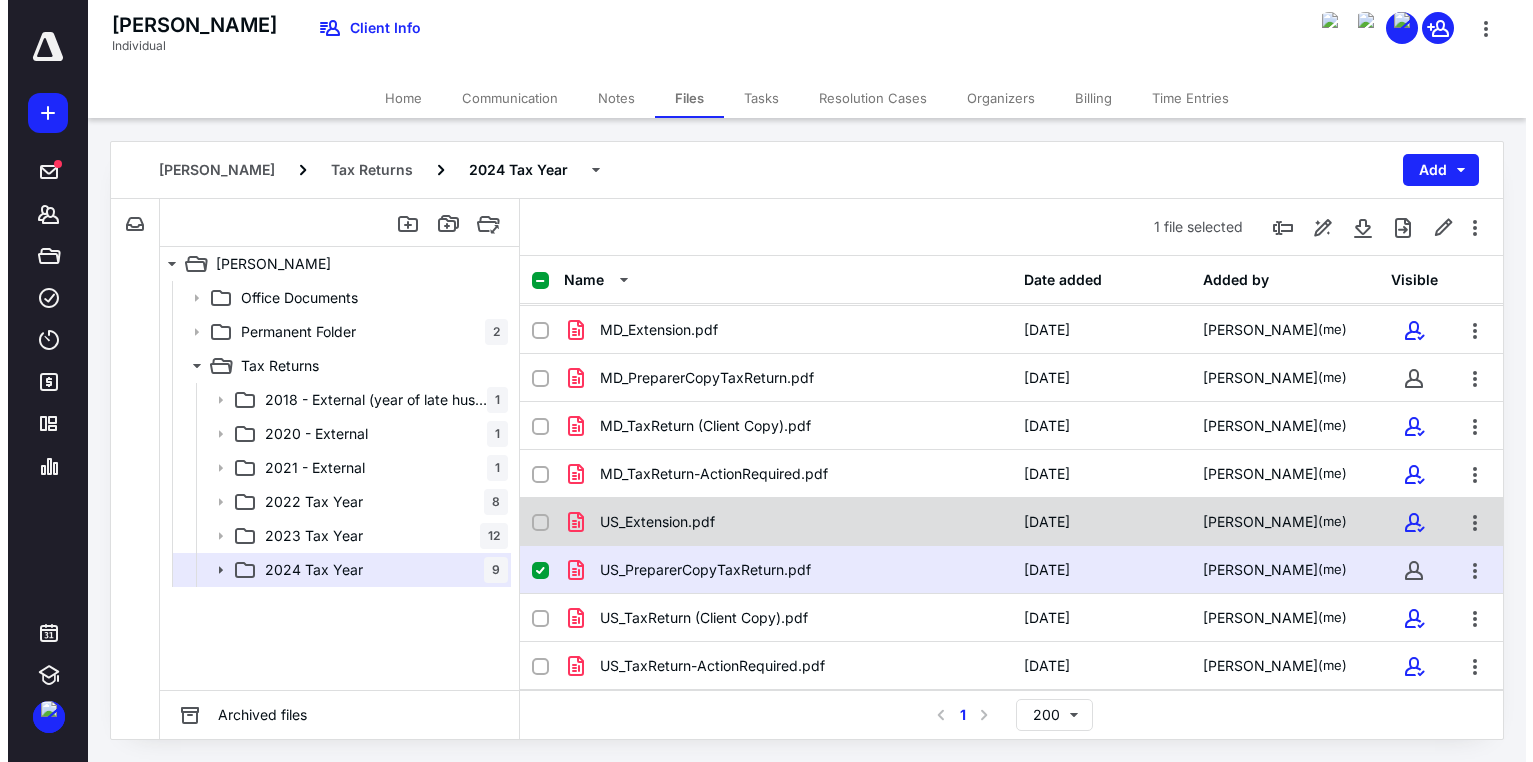 scroll, scrollTop: 0, scrollLeft: 0, axis: both 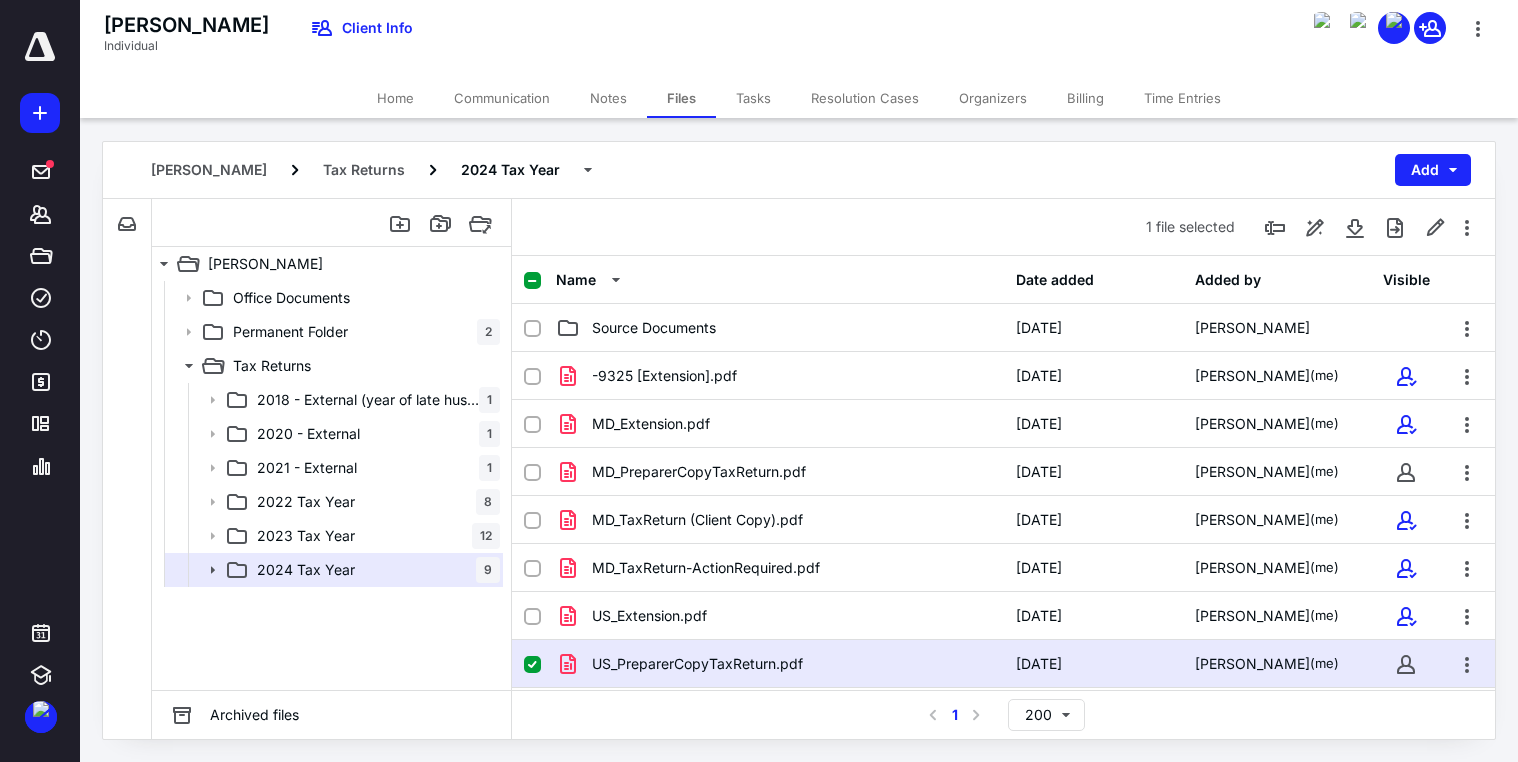 click at bounding box center [532, 281] 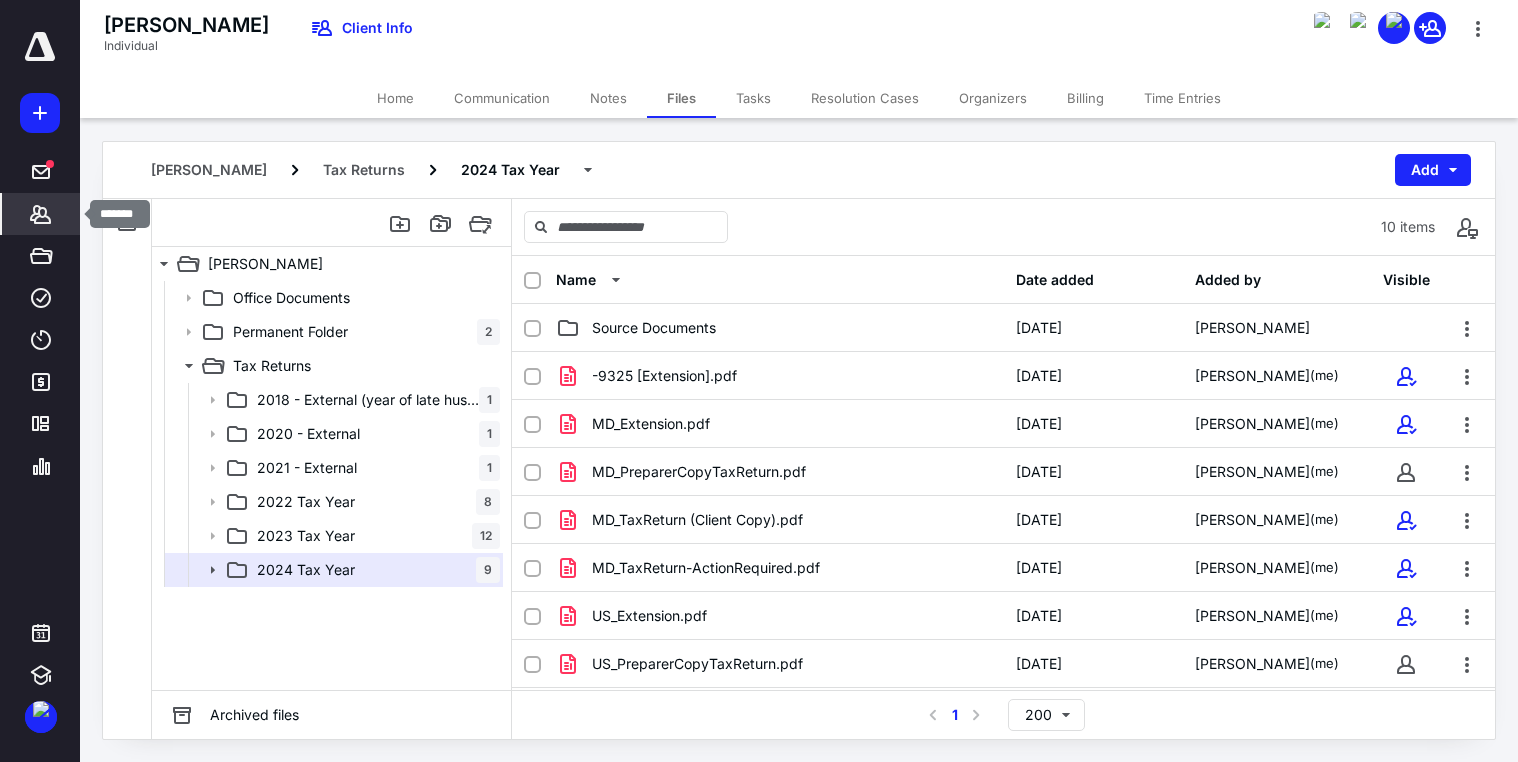 click 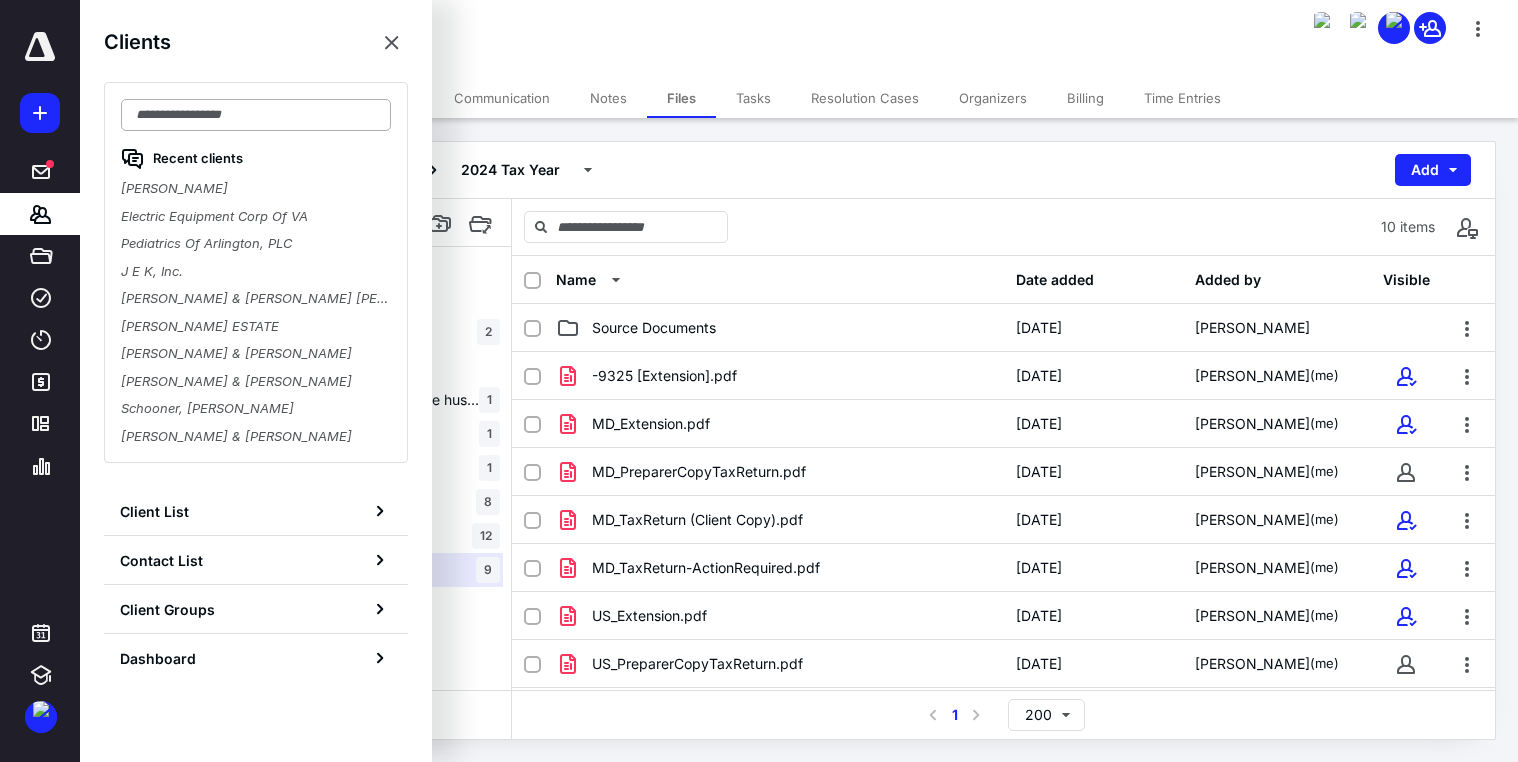 click at bounding box center [256, 115] 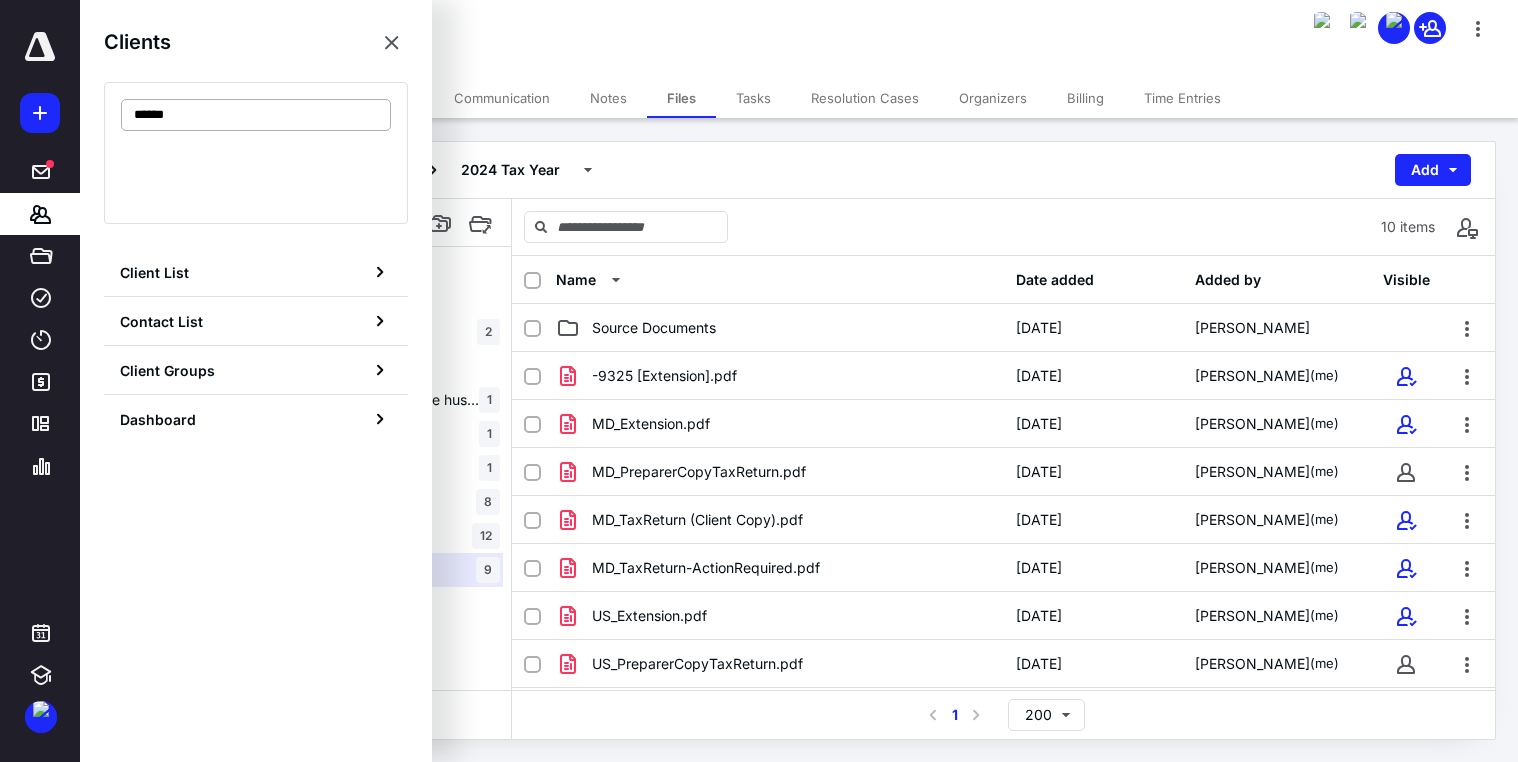 type on "******" 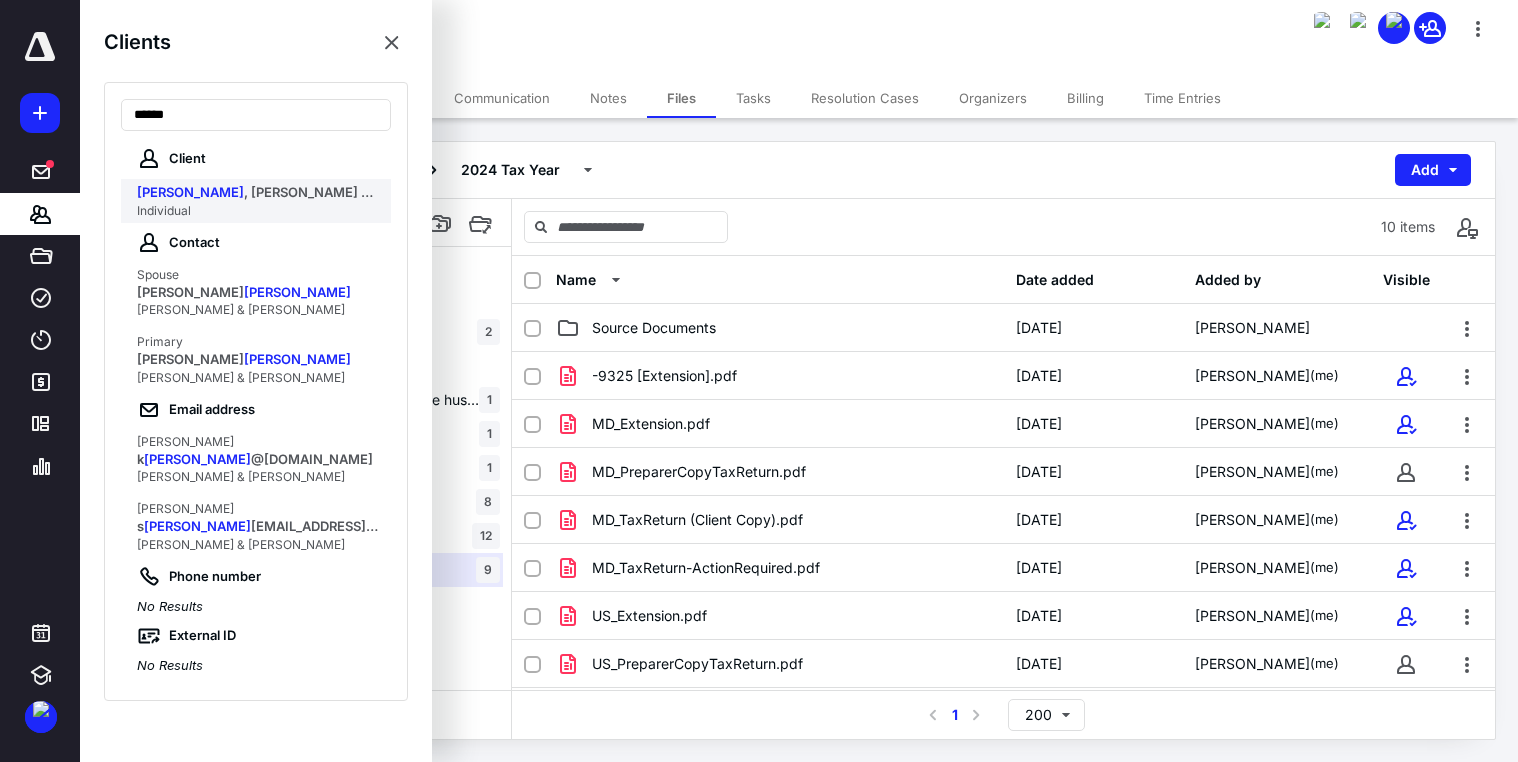 click on ", Kevin P & Susan R" at bounding box center (362, 192) 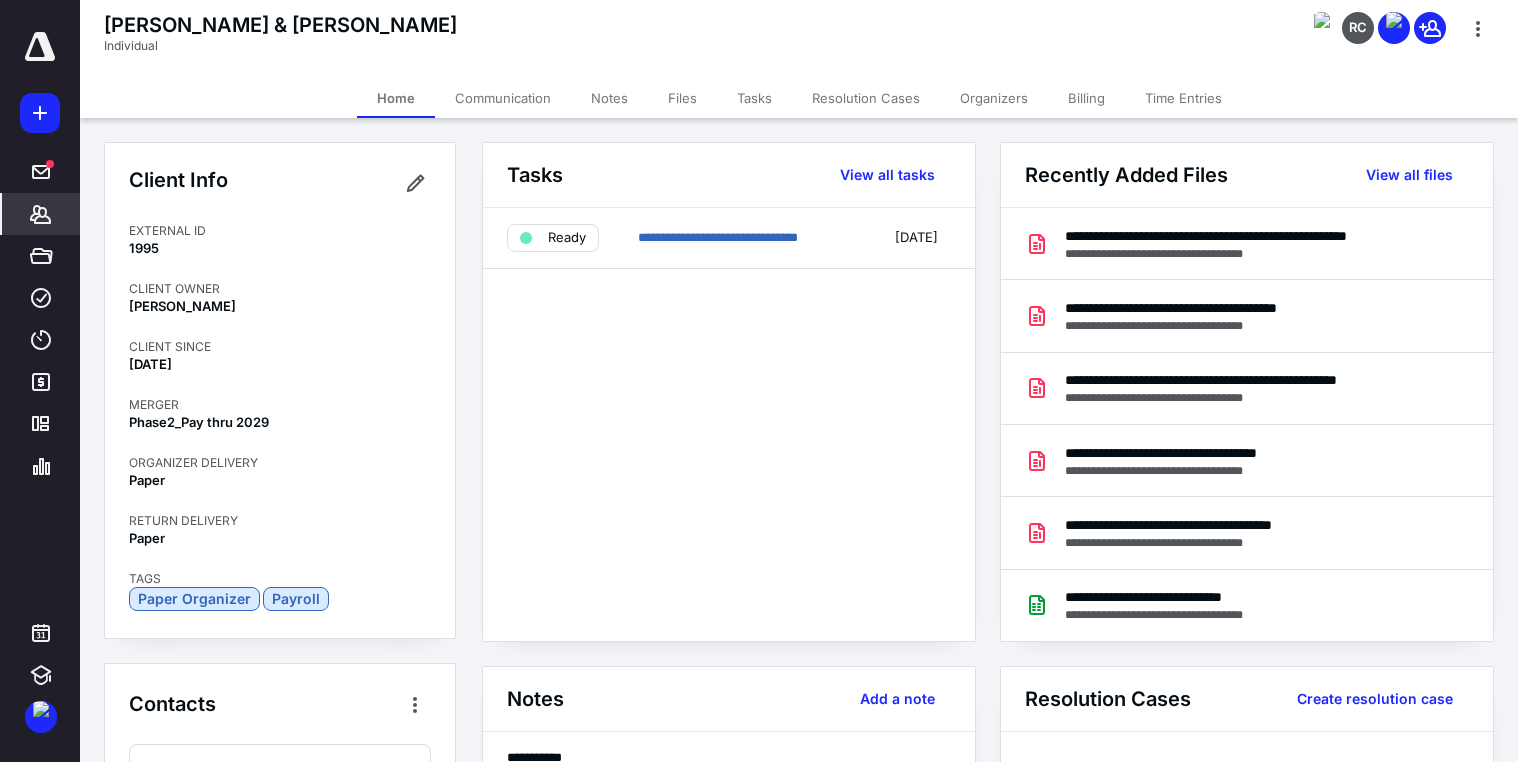 click on "Files" at bounding box center (682, 98) 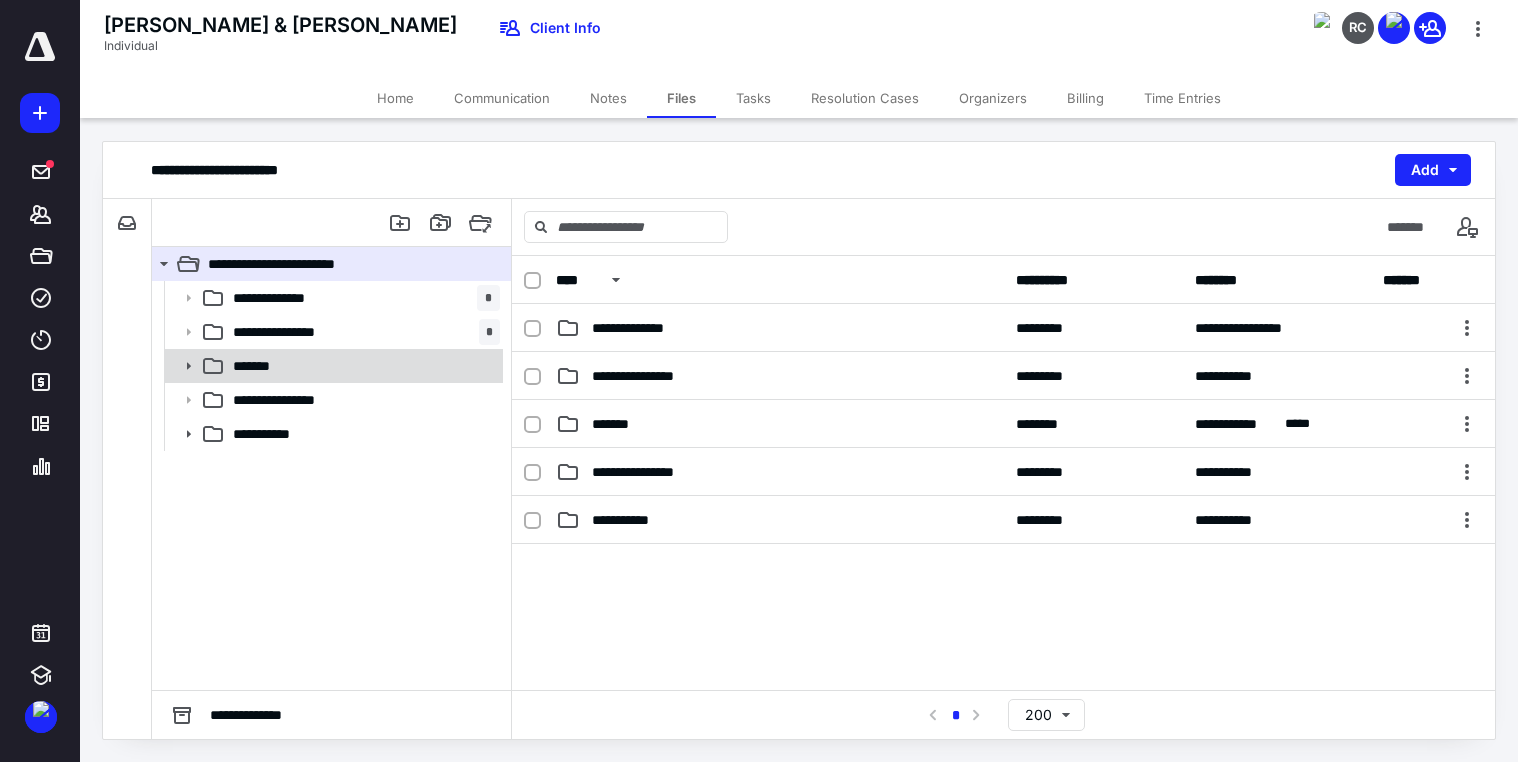 click 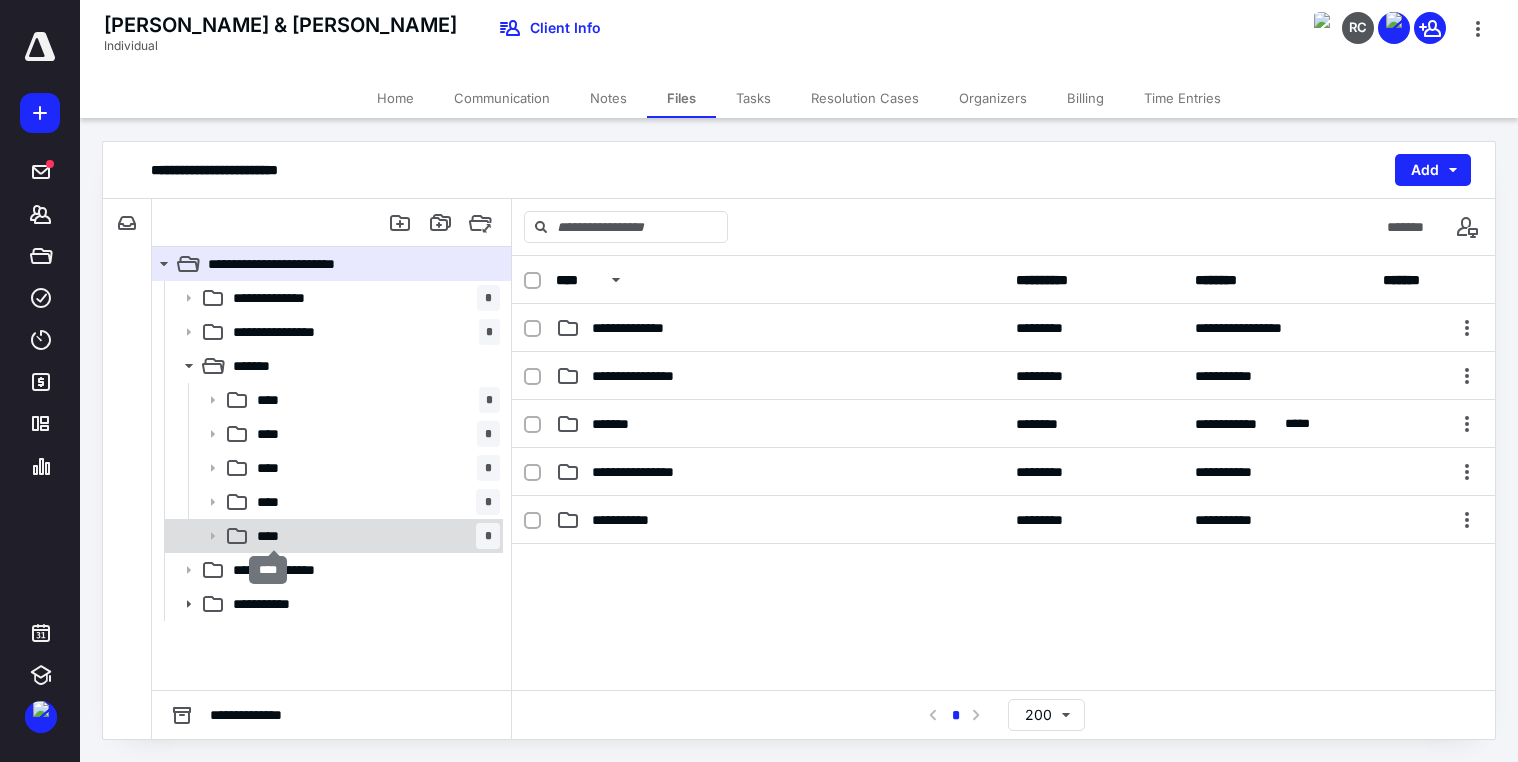 click on "****" at bounding box center [274, 536] 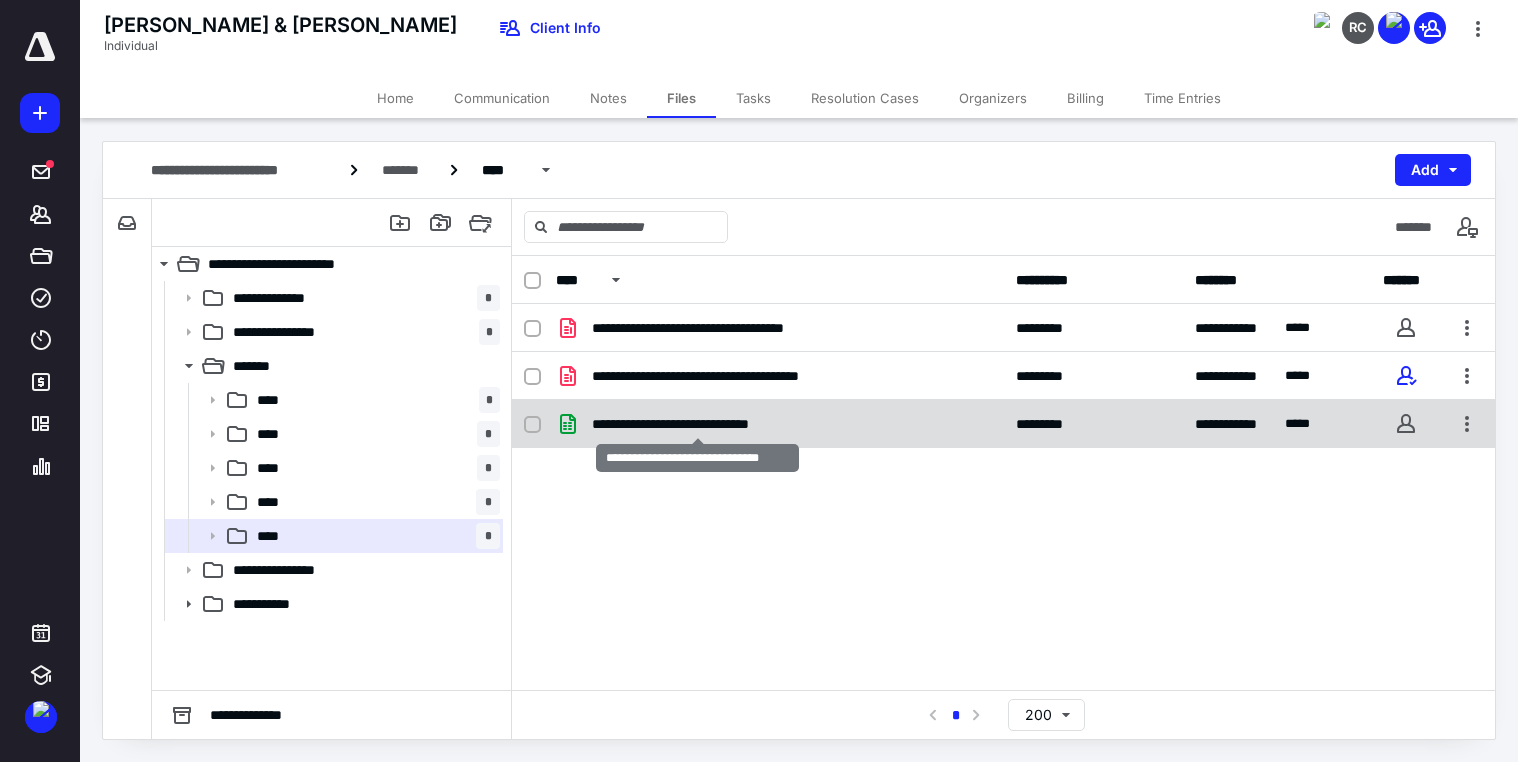 click on "**********" at bounding box center [697, 424] 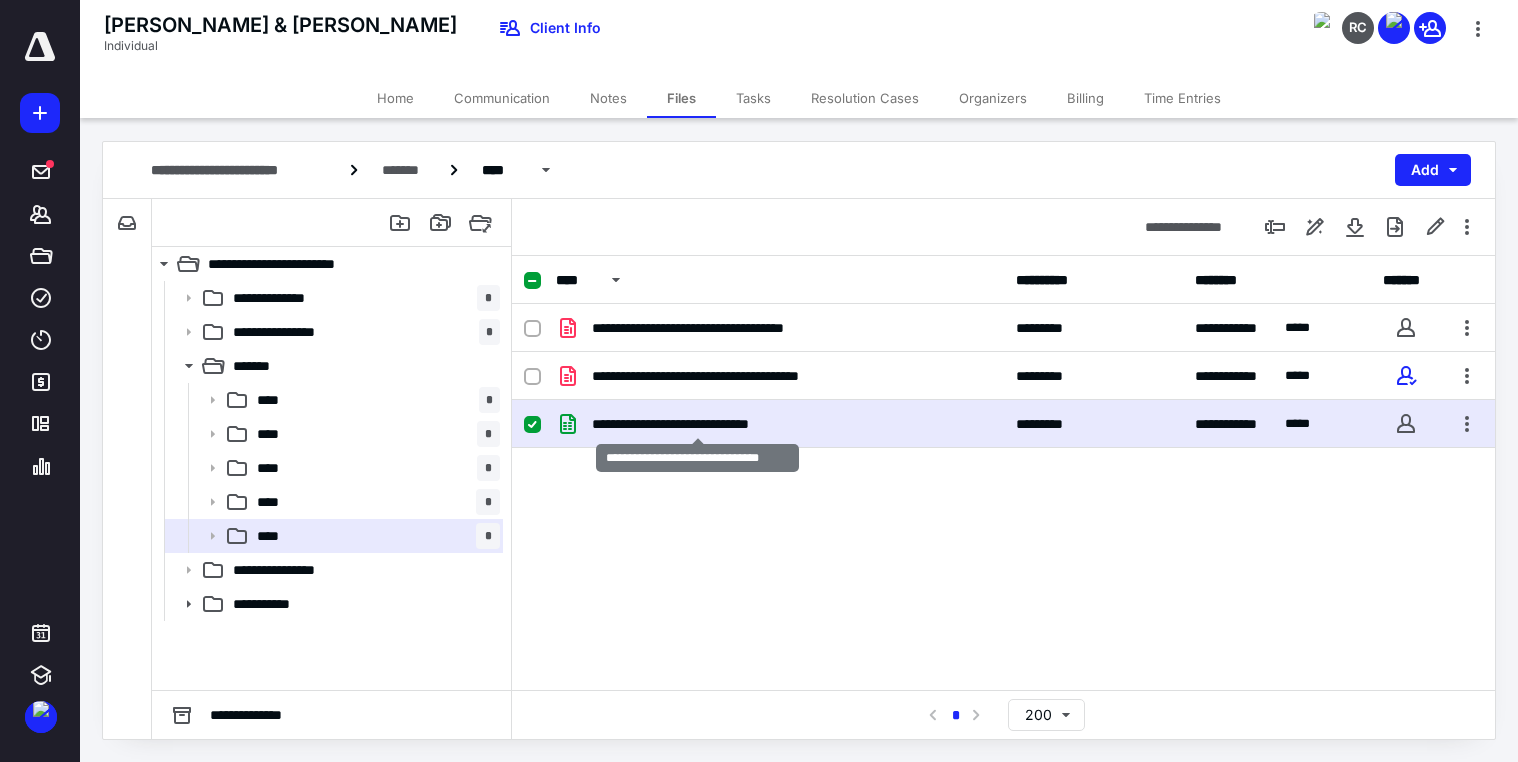 click on "**********" at bounding box center [697, 424] 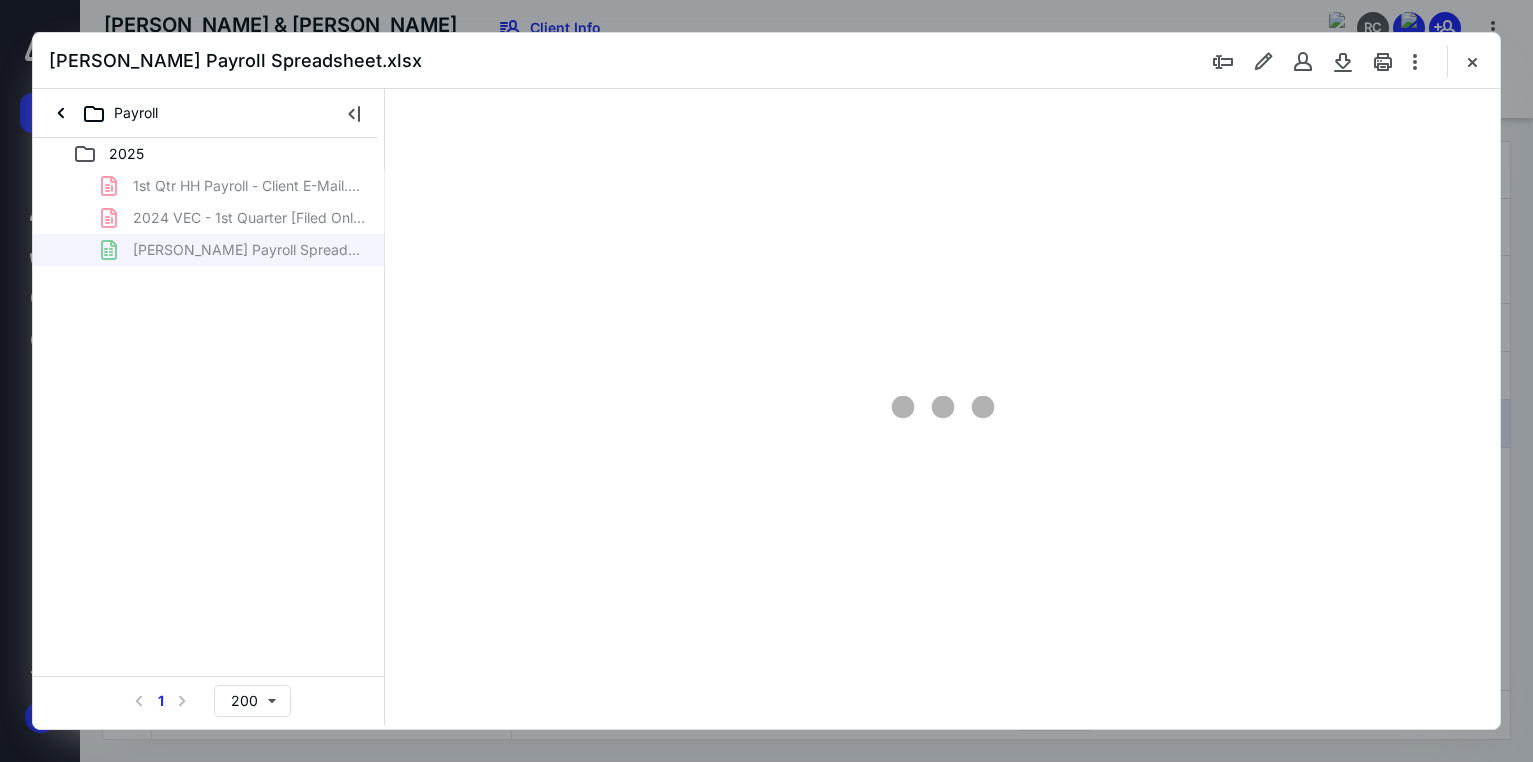 scroll, scrollTop: 0, scrollLeft: 0, axis: both 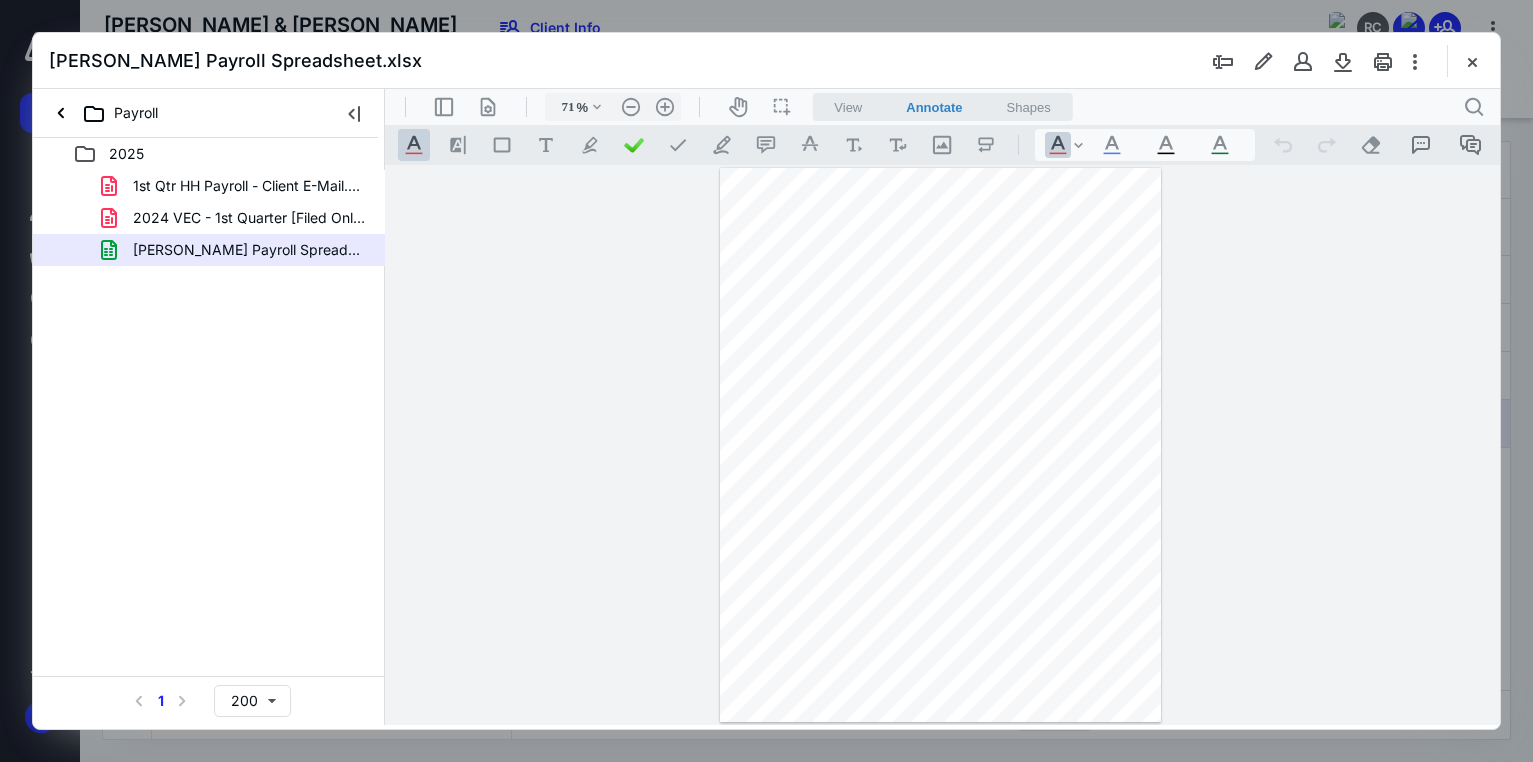 type on "175" 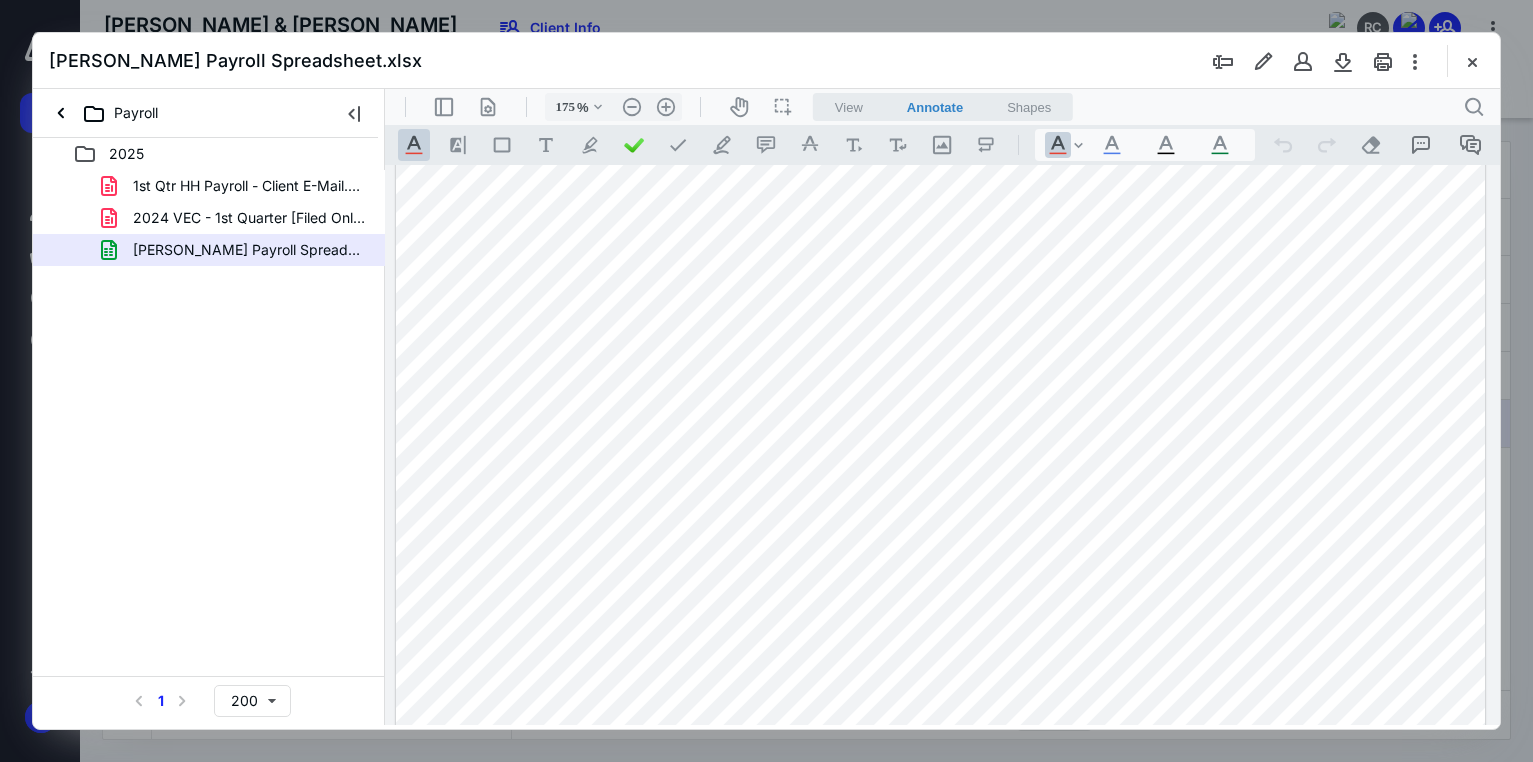 scroll, scrollTop: 0, scrollLeft: 0, axis: both 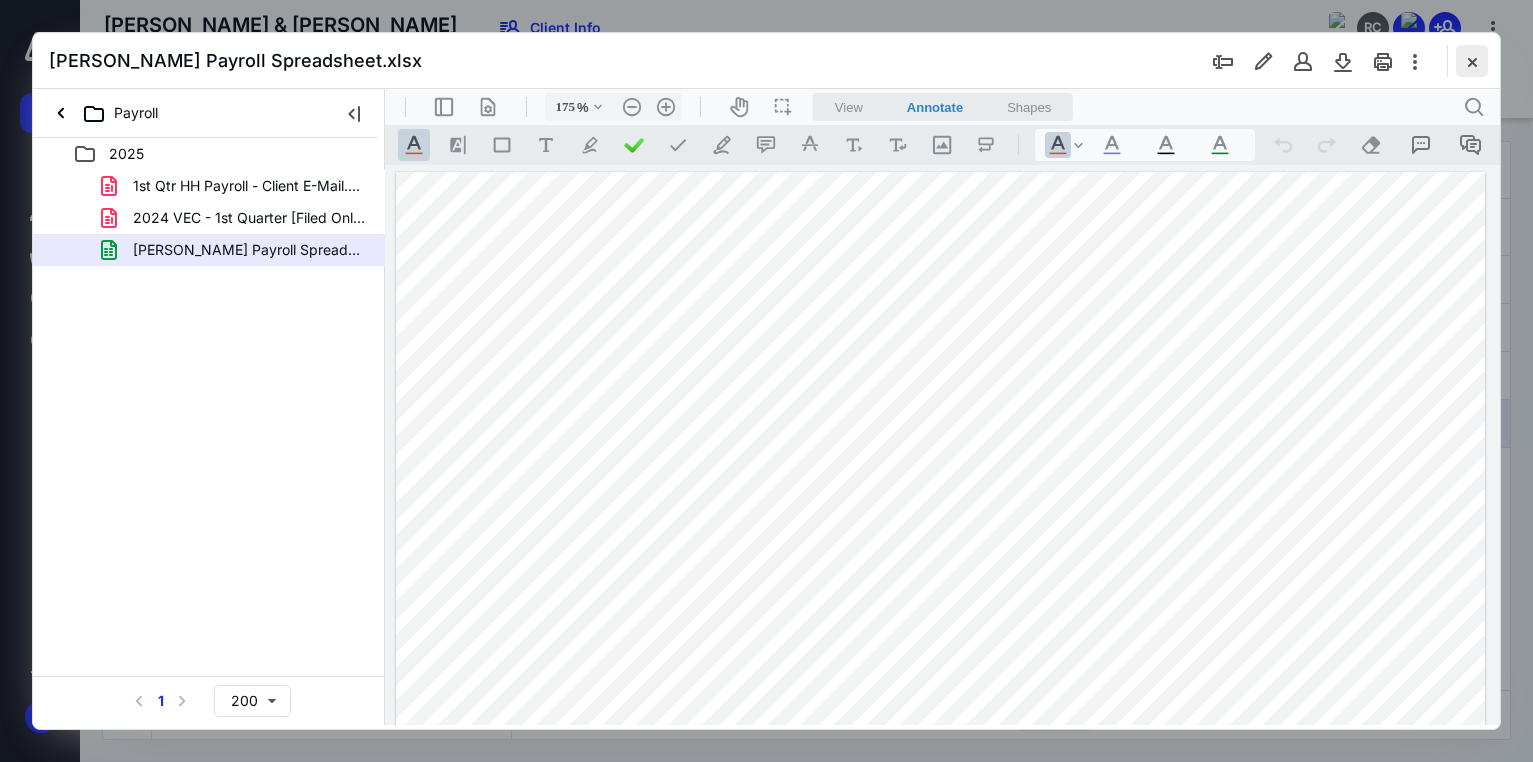 click at bounding box center [1472, 61] 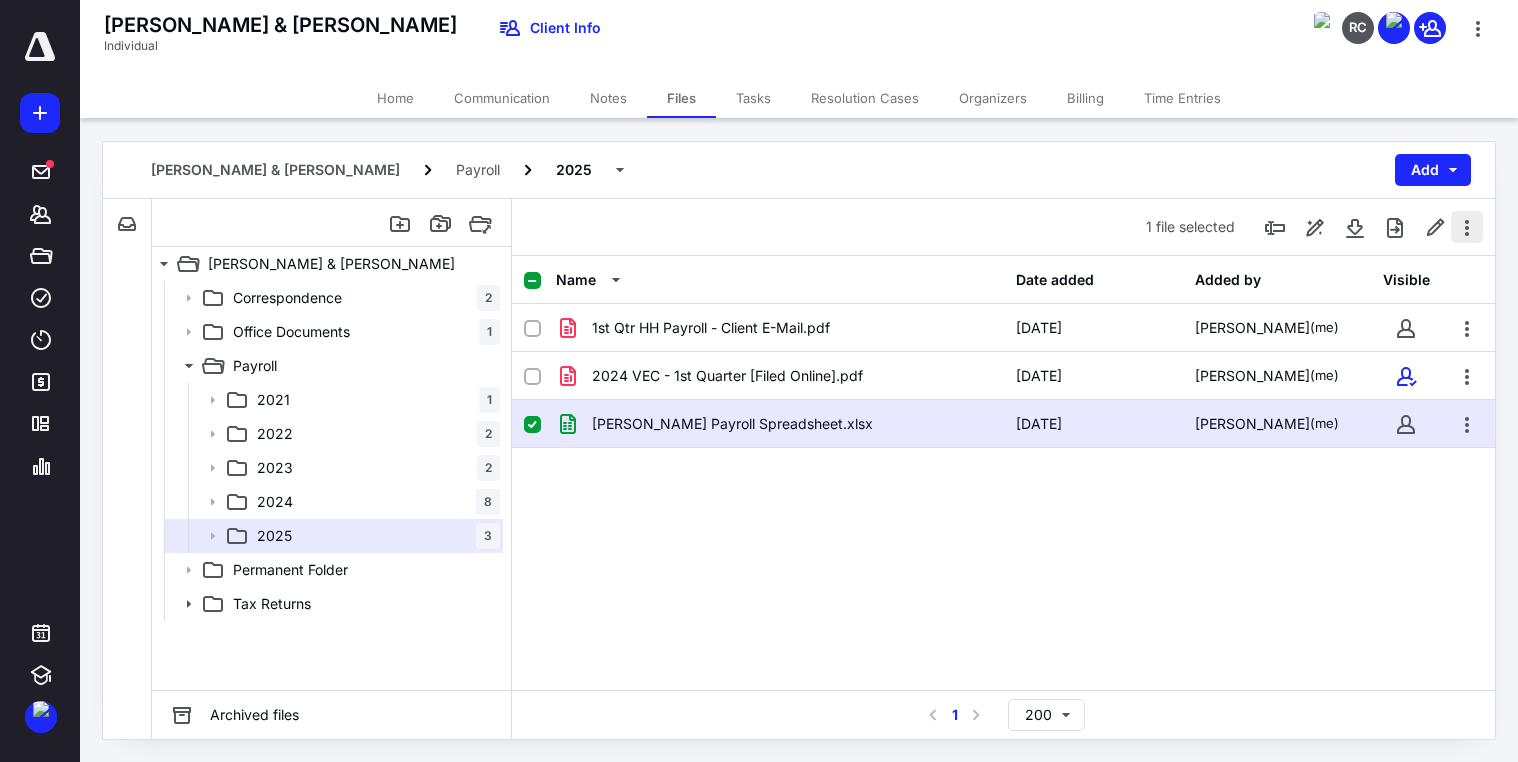 click at bounding box center [1467, 227] 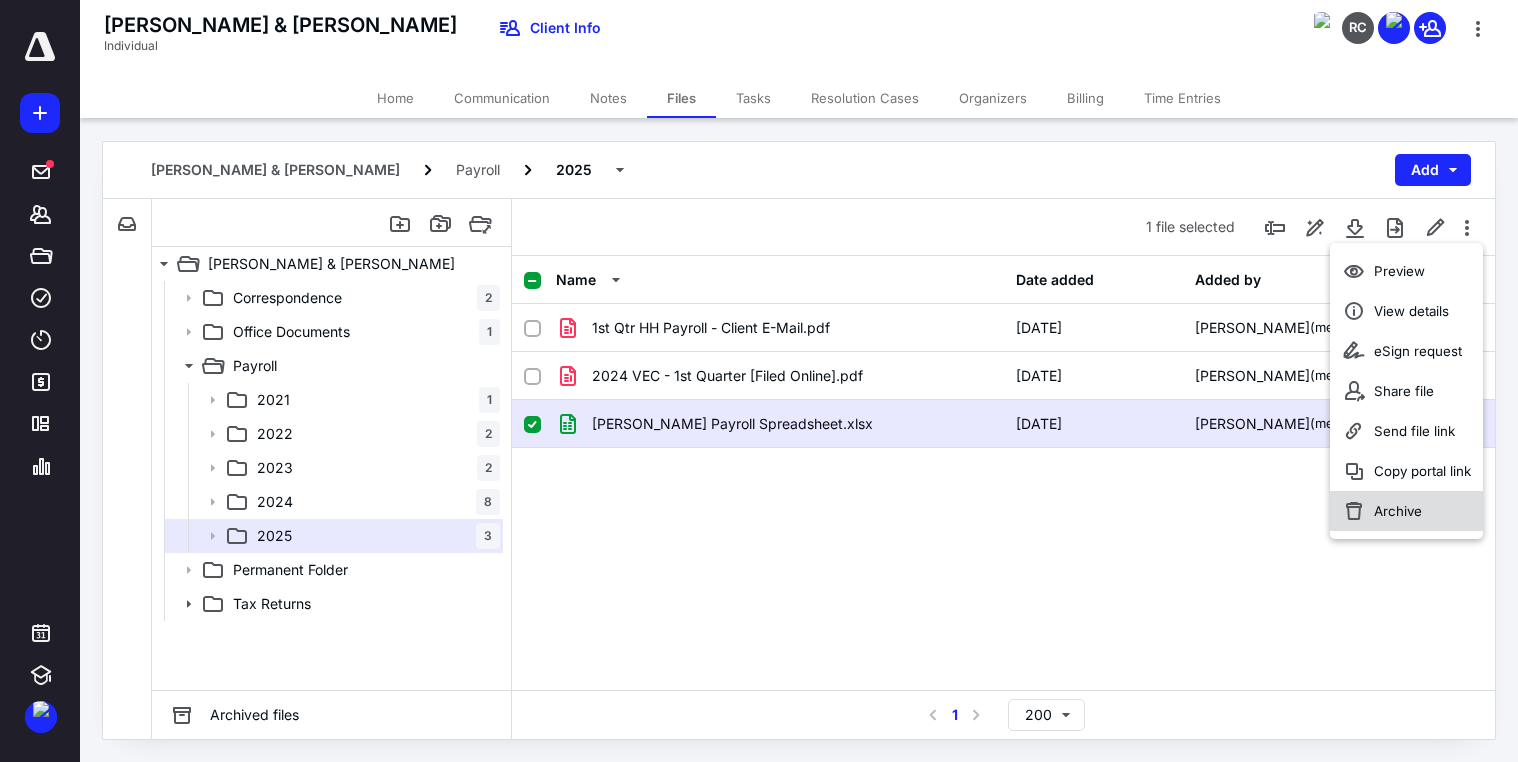 click on "Archive" at bounding box center (1398, 511) 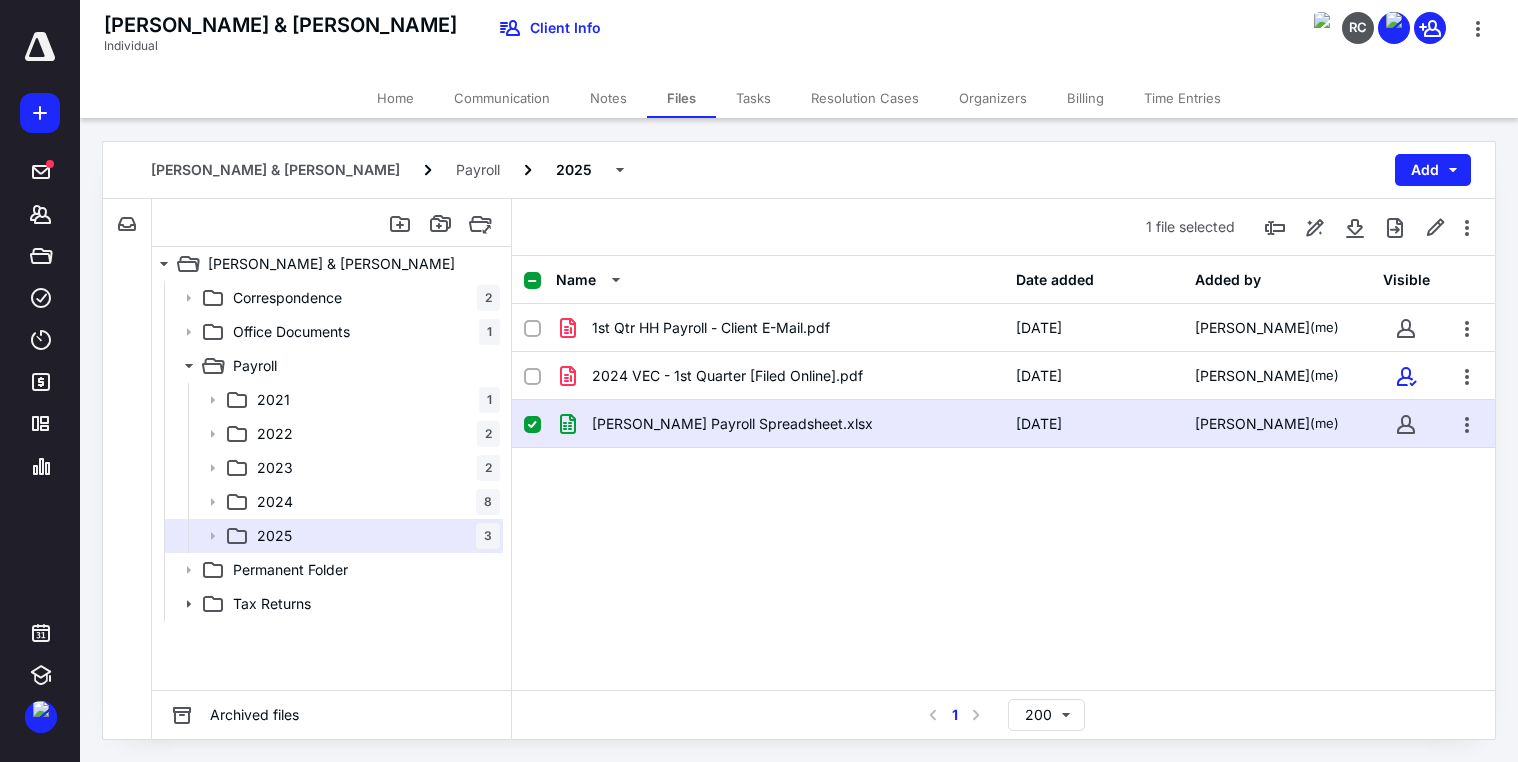 checkbox on "false" 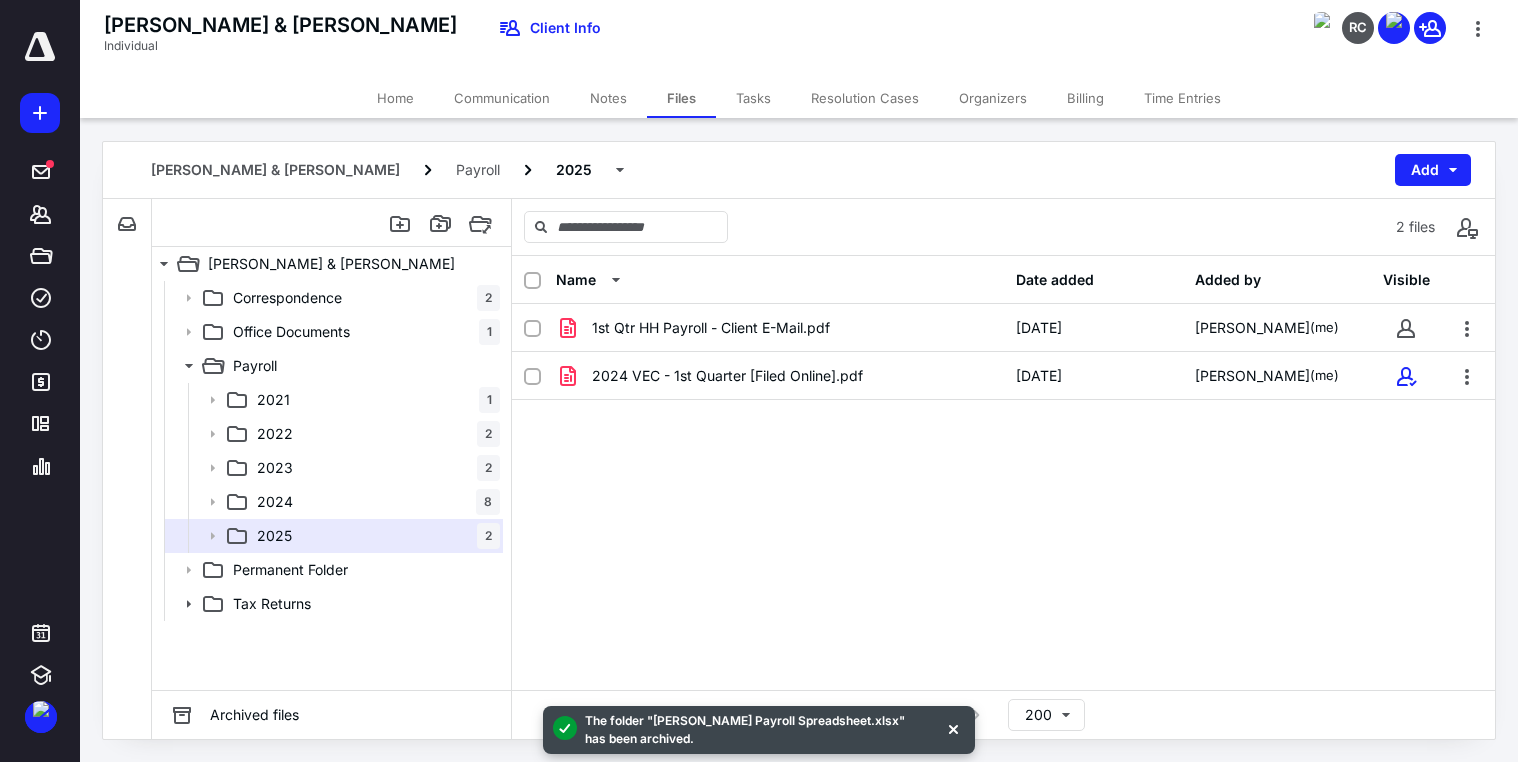 click at bounding box center (532, 281) 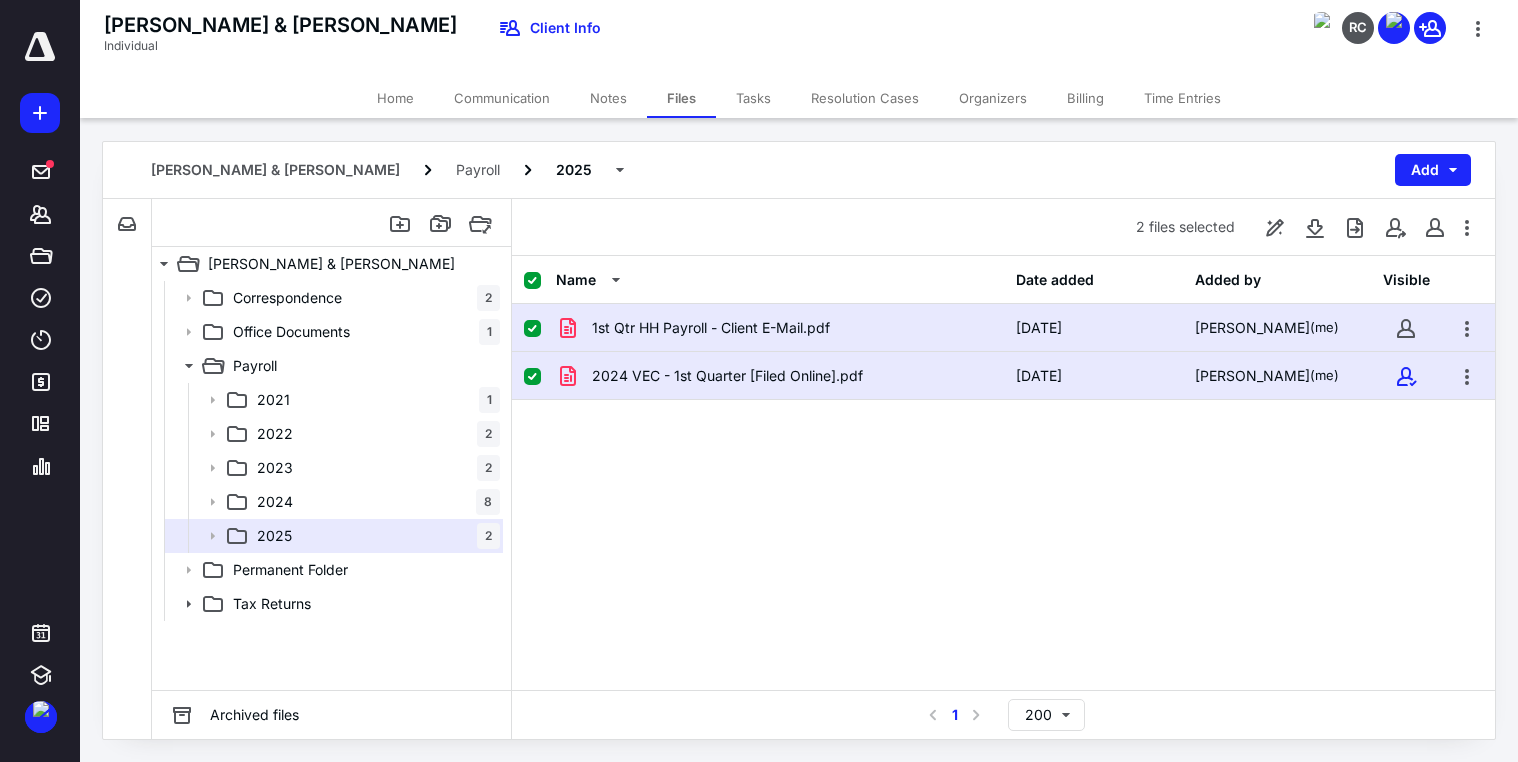 click on "1st Qtr HH Payroll - Client E-Mail.pdf 4/22/2025 Steve Weston  (me) 2024 VEC - 1st Quarter [Filed Online].pdf 4/22/2025 Steve Weston  (me)" at bounding box center (1003, 454) 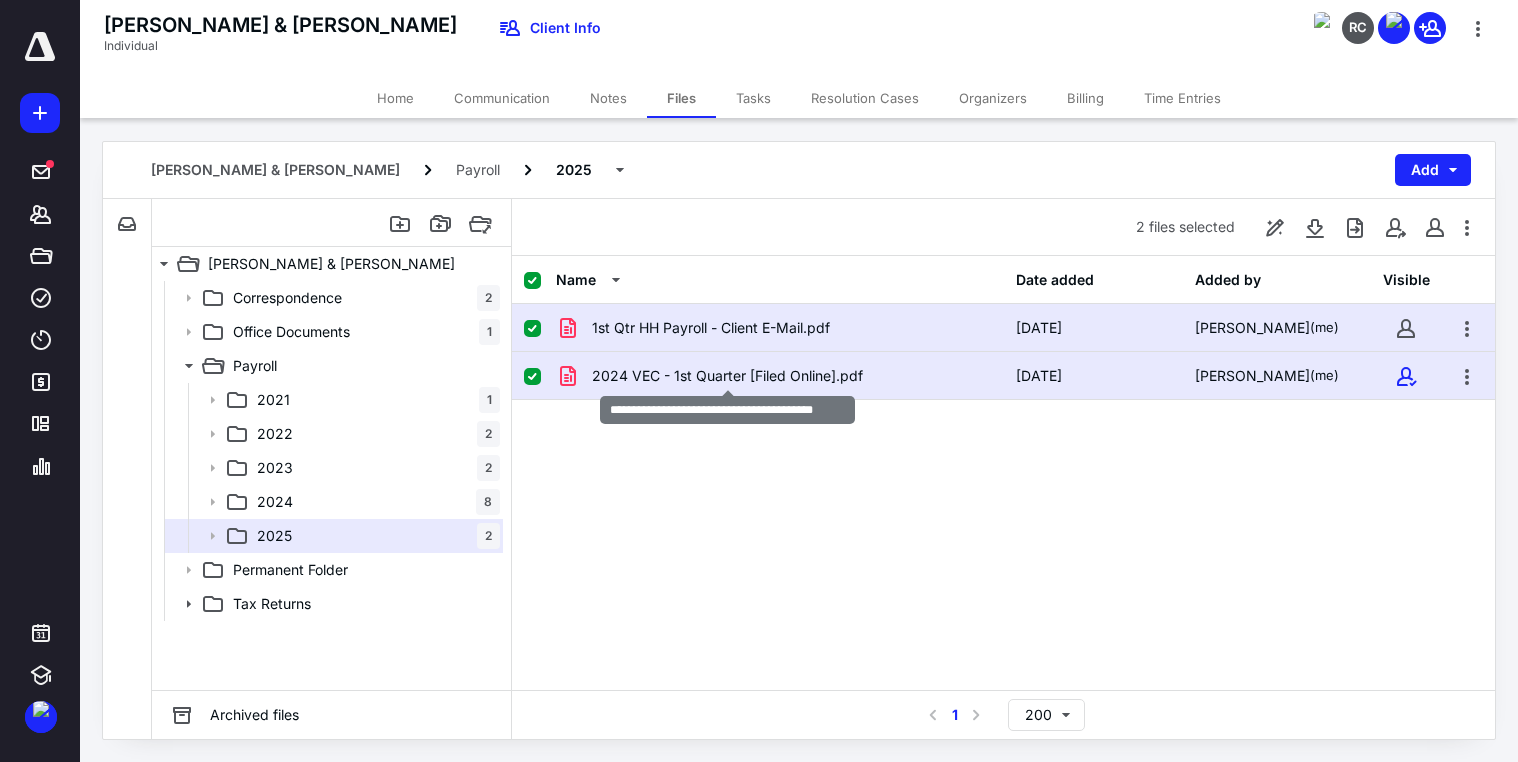 click on "2024 VEC - 1st Quarter [Filed Online].pdf" at bounding box center [727, 376] 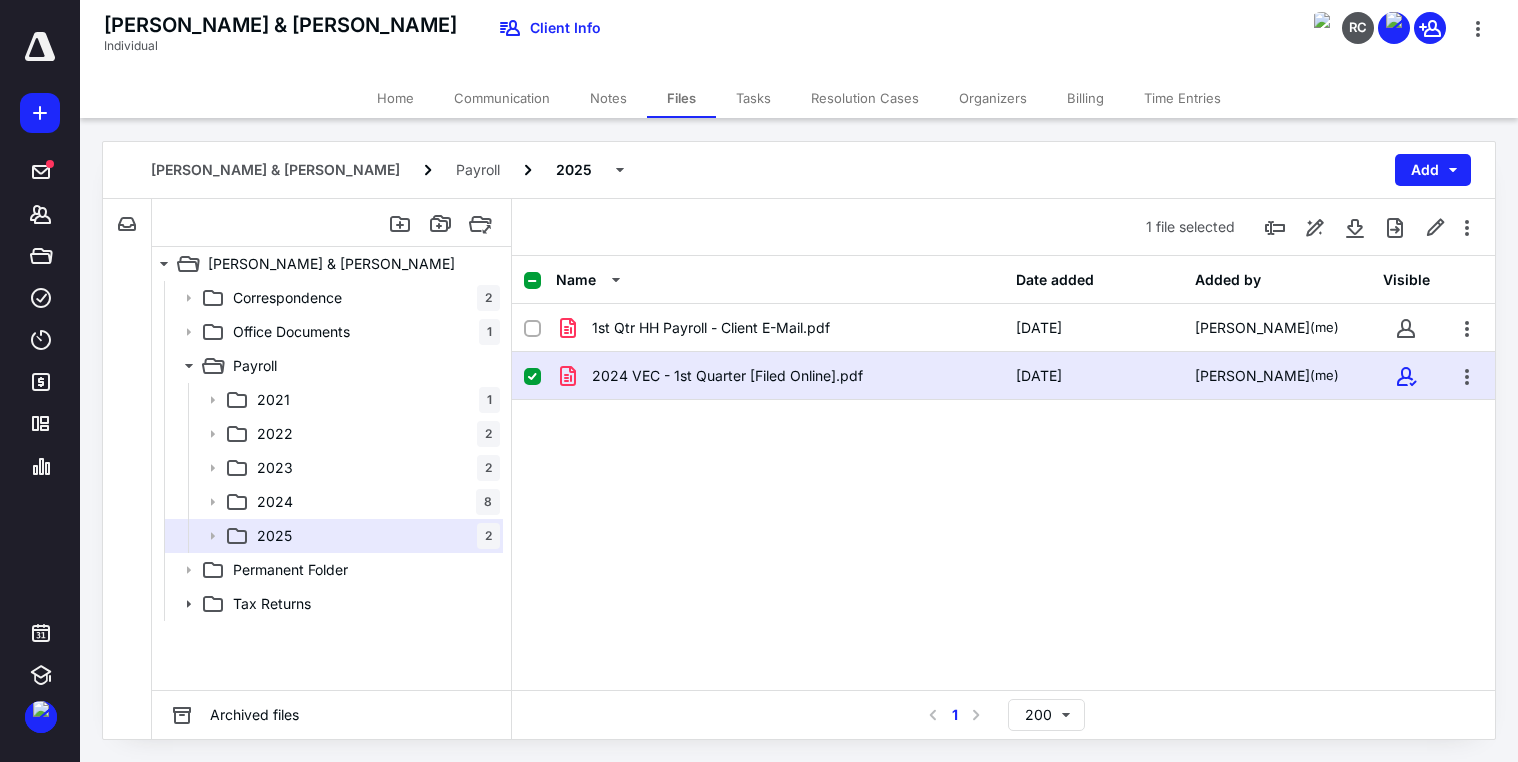 click on "1st Qtr HH Payroll - Client E-Mail.pdf 4/22/2025 Steve Weston  (me) 2024 VEC - 1st Quarter [Filed Online].pdf 4/22/2025 Steve Weston  (me)" at bounding box center [1003, 454] 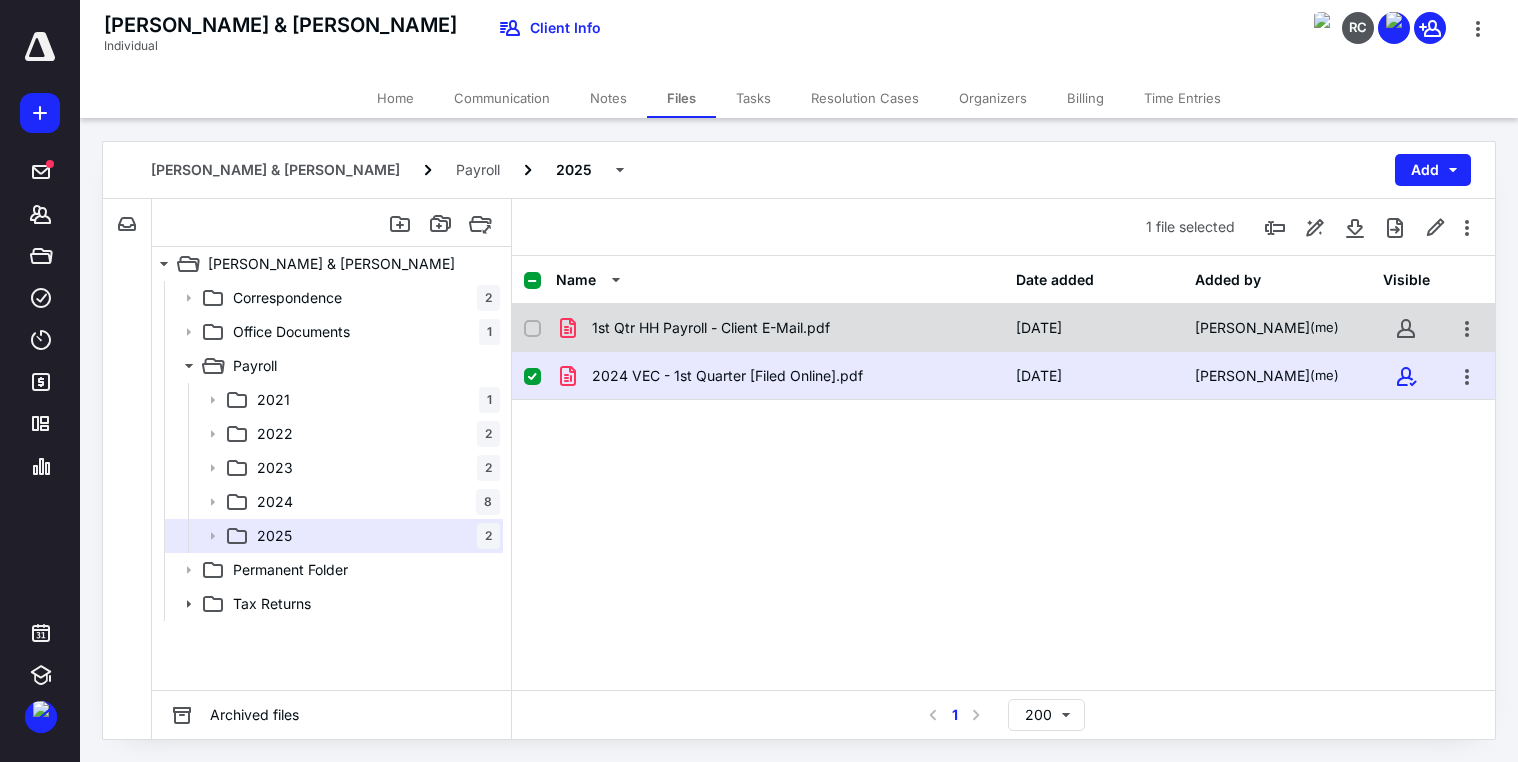 click 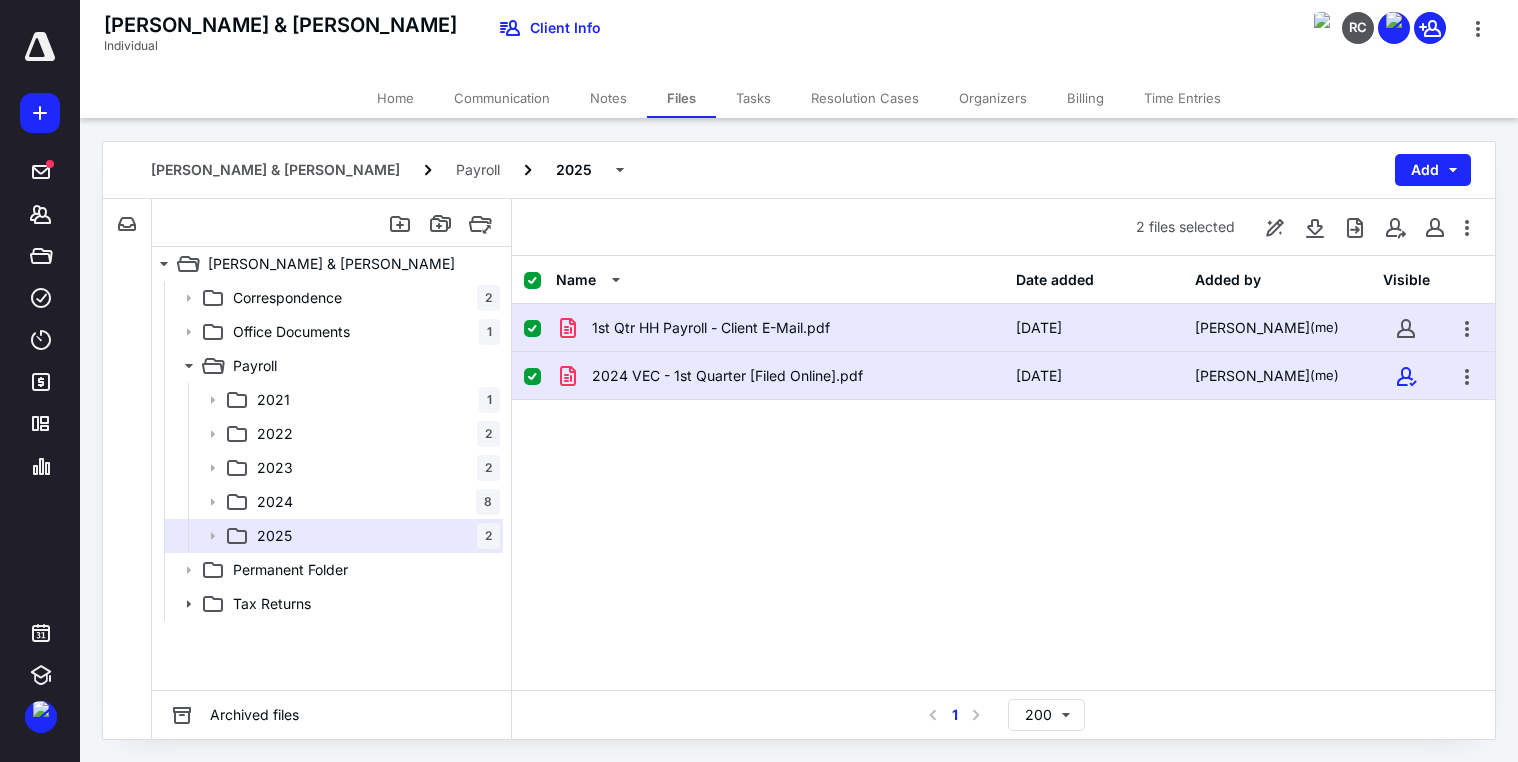 click 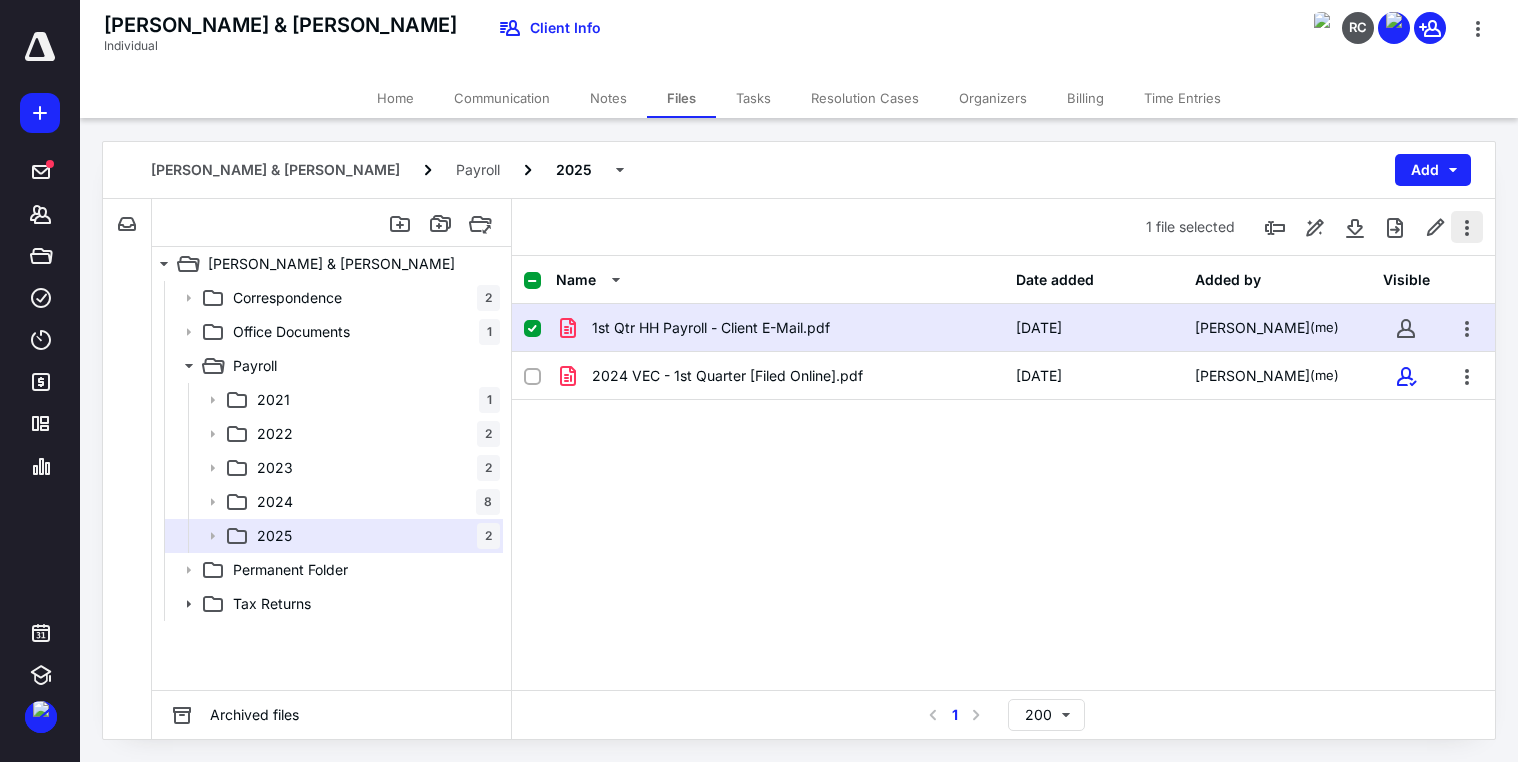 click at bounding box center [1467, 227] 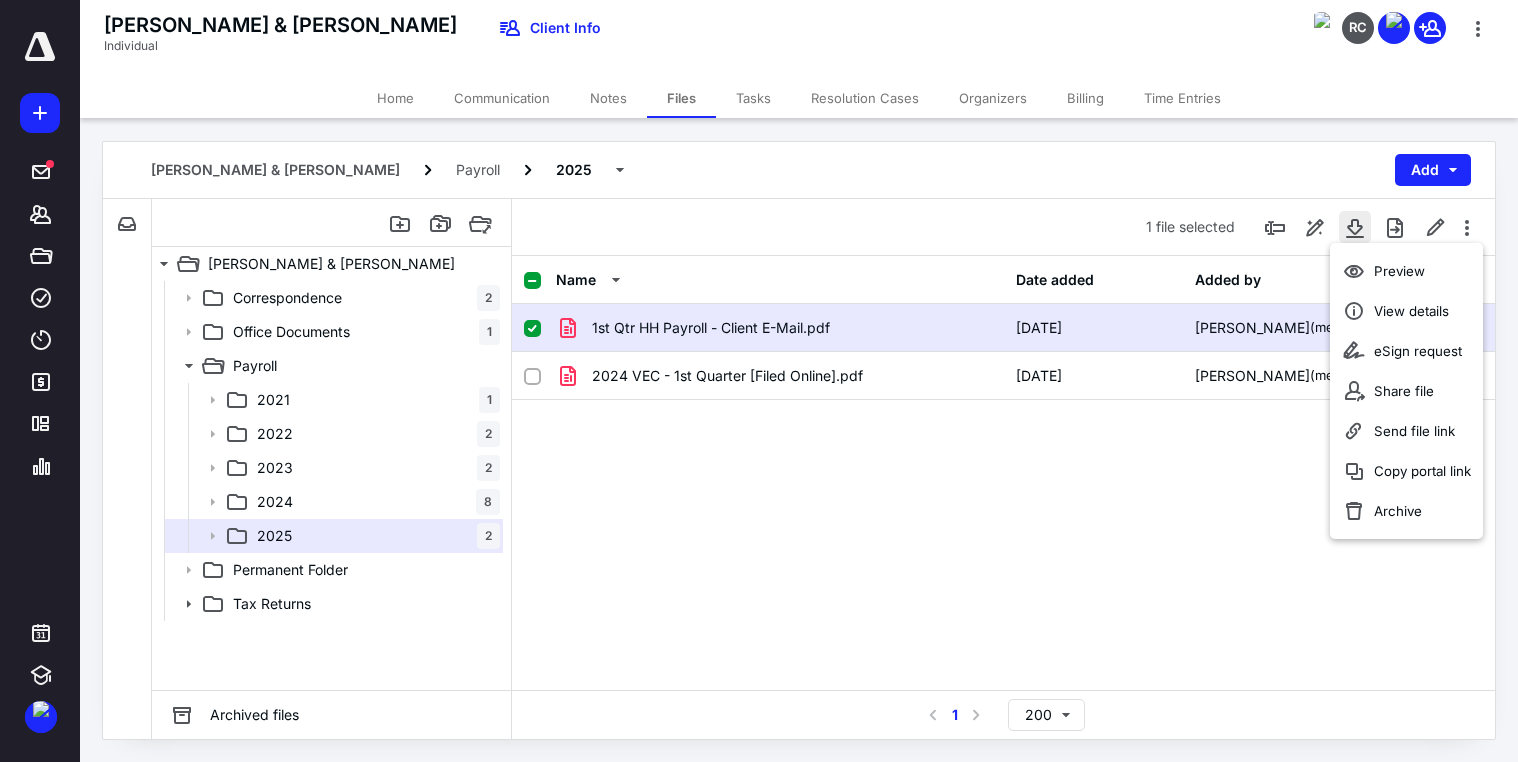 click at bounding box center [1355, 227] 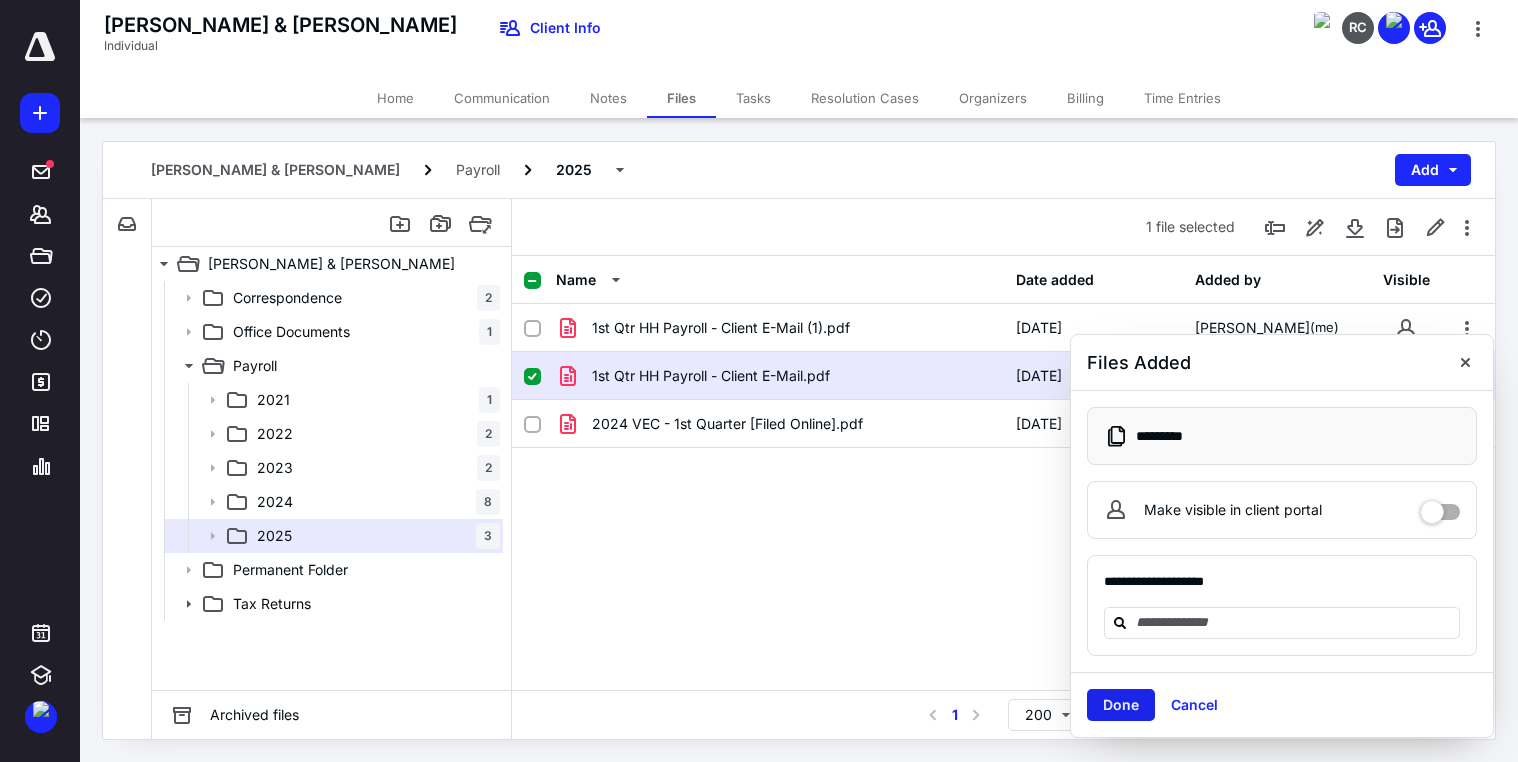 click on "Done" at bounding box center (1121, 705) 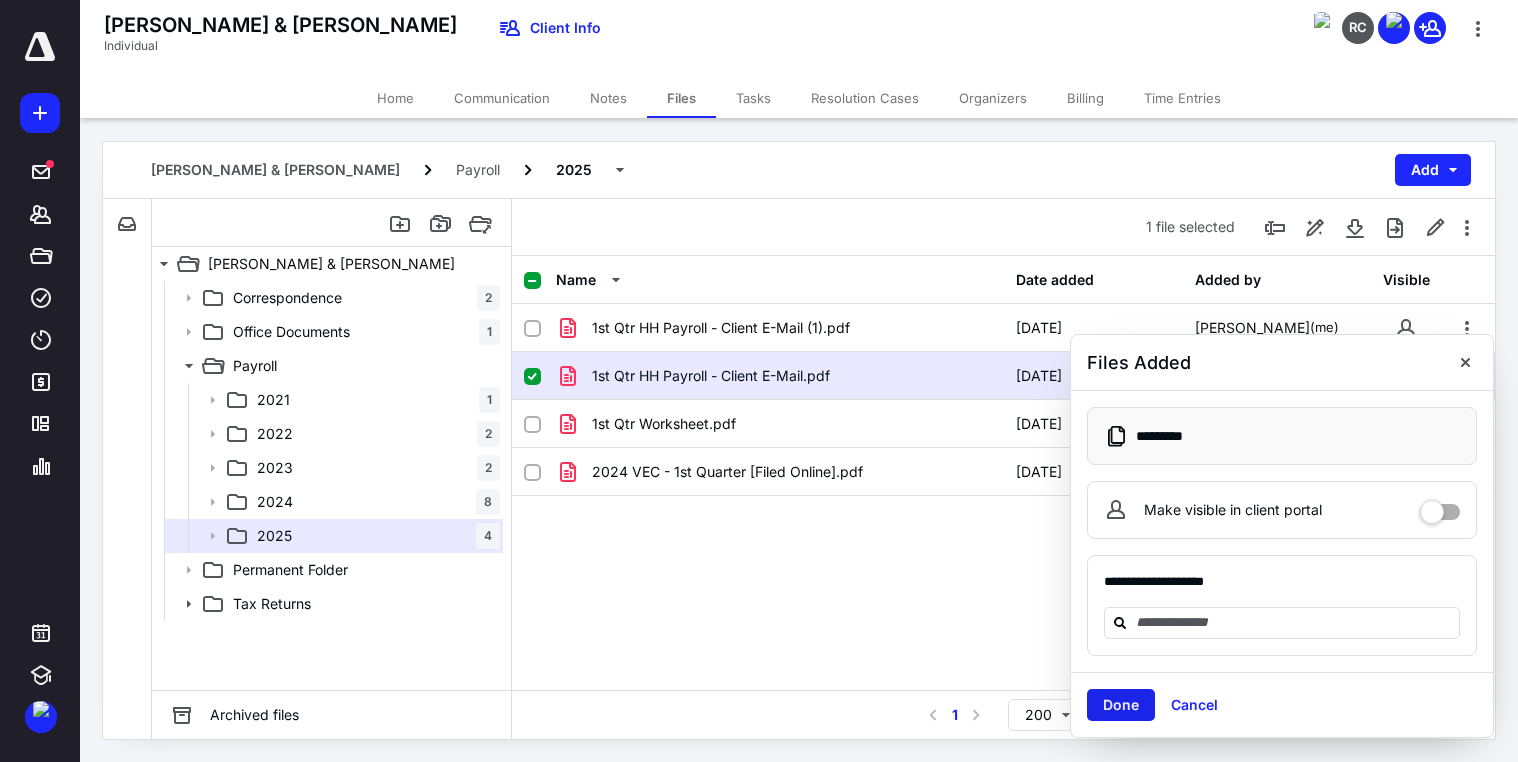 click on "Done" at bounding box center (1121, 705) 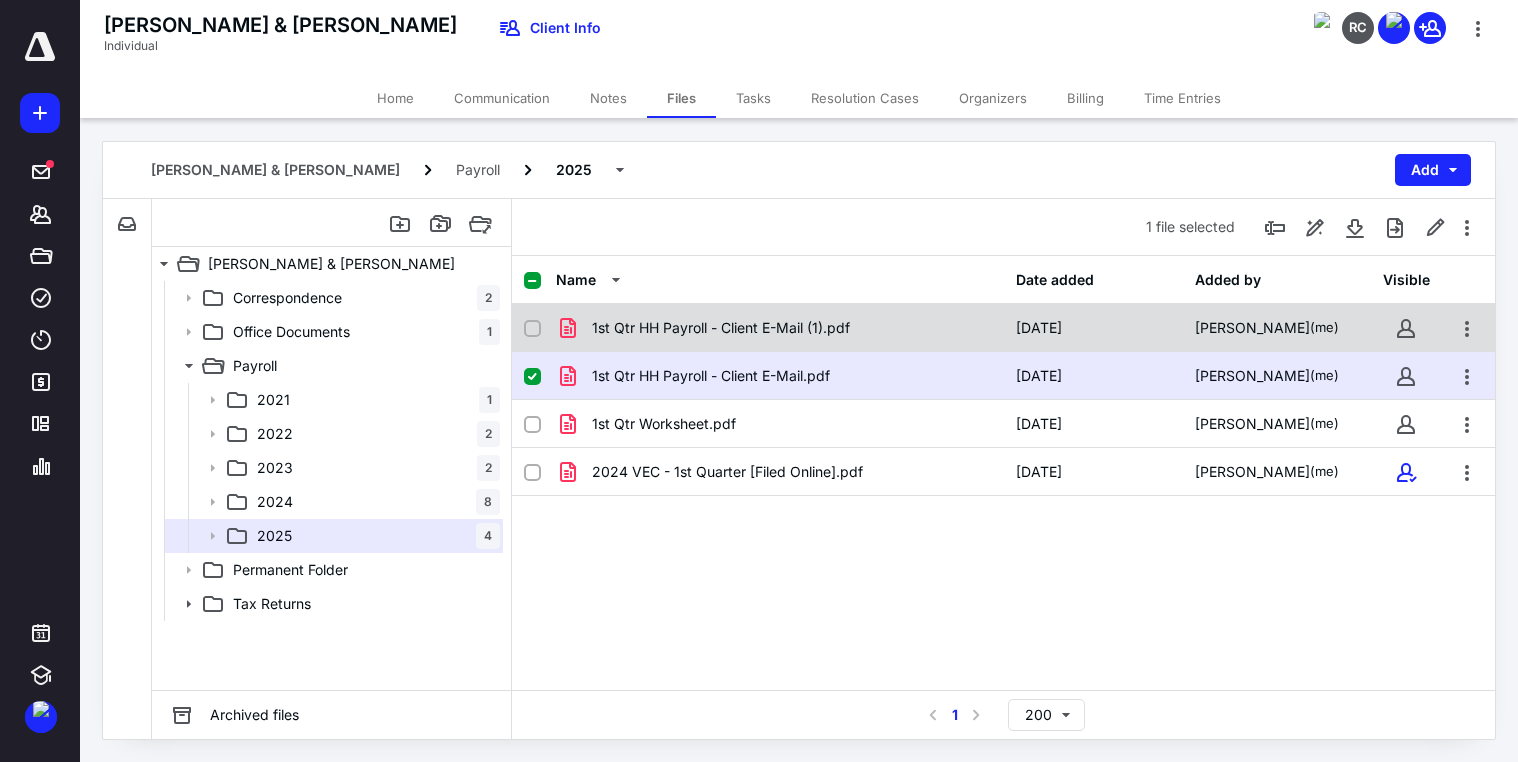 click at bounding box center [532, 329] 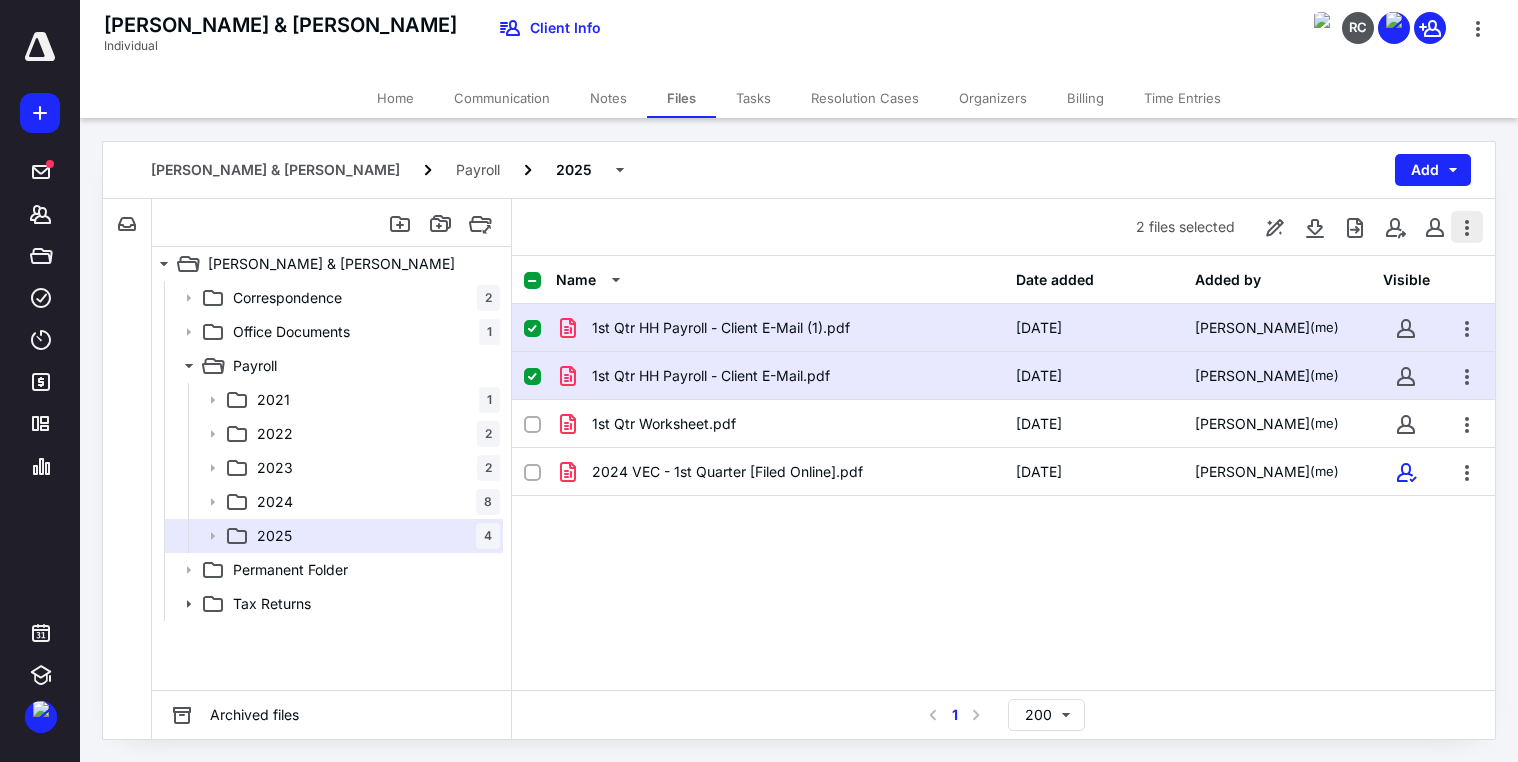 click at bounding box center [1467, 227] 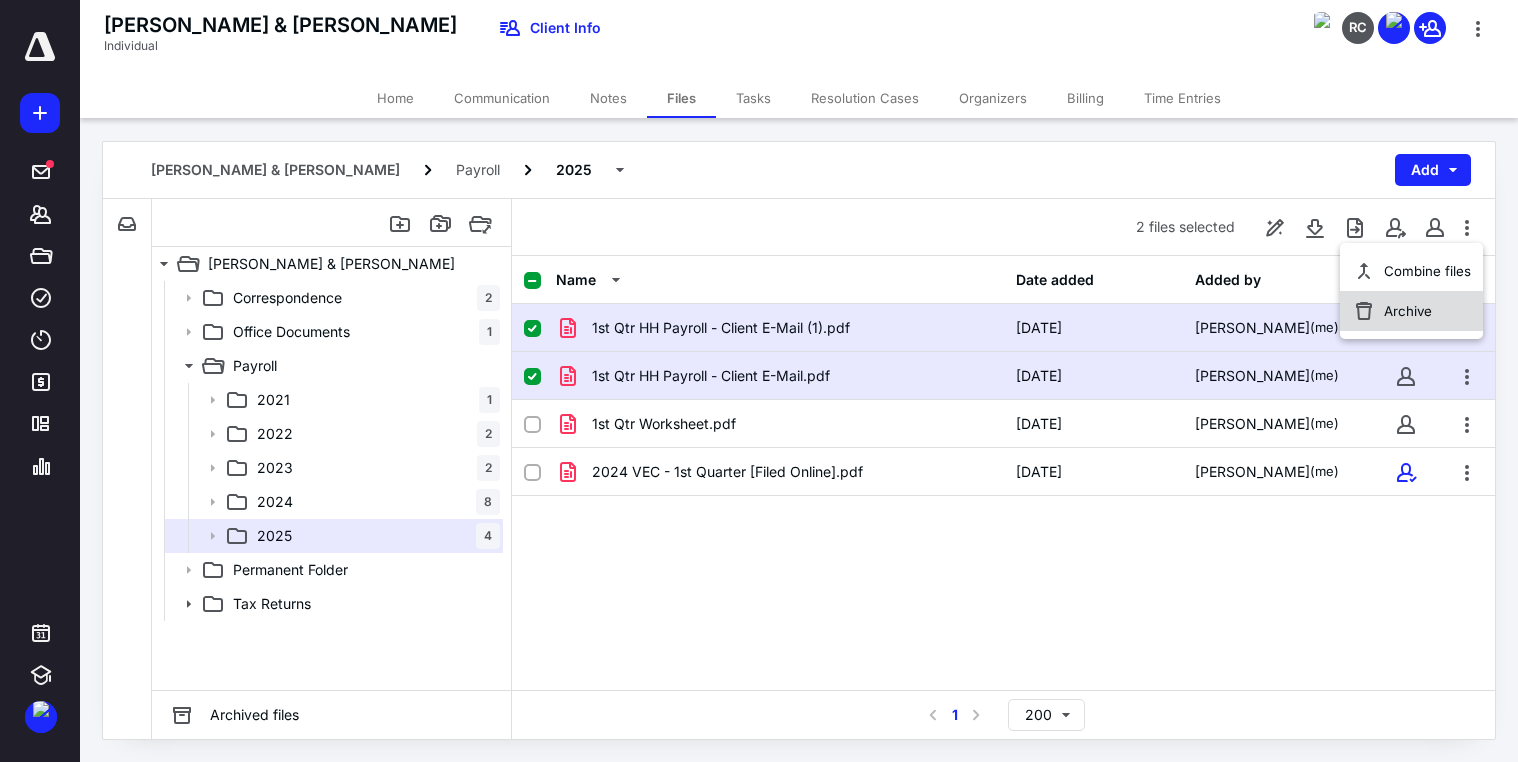 click on "Archive" at bounding box center (1408, 311) 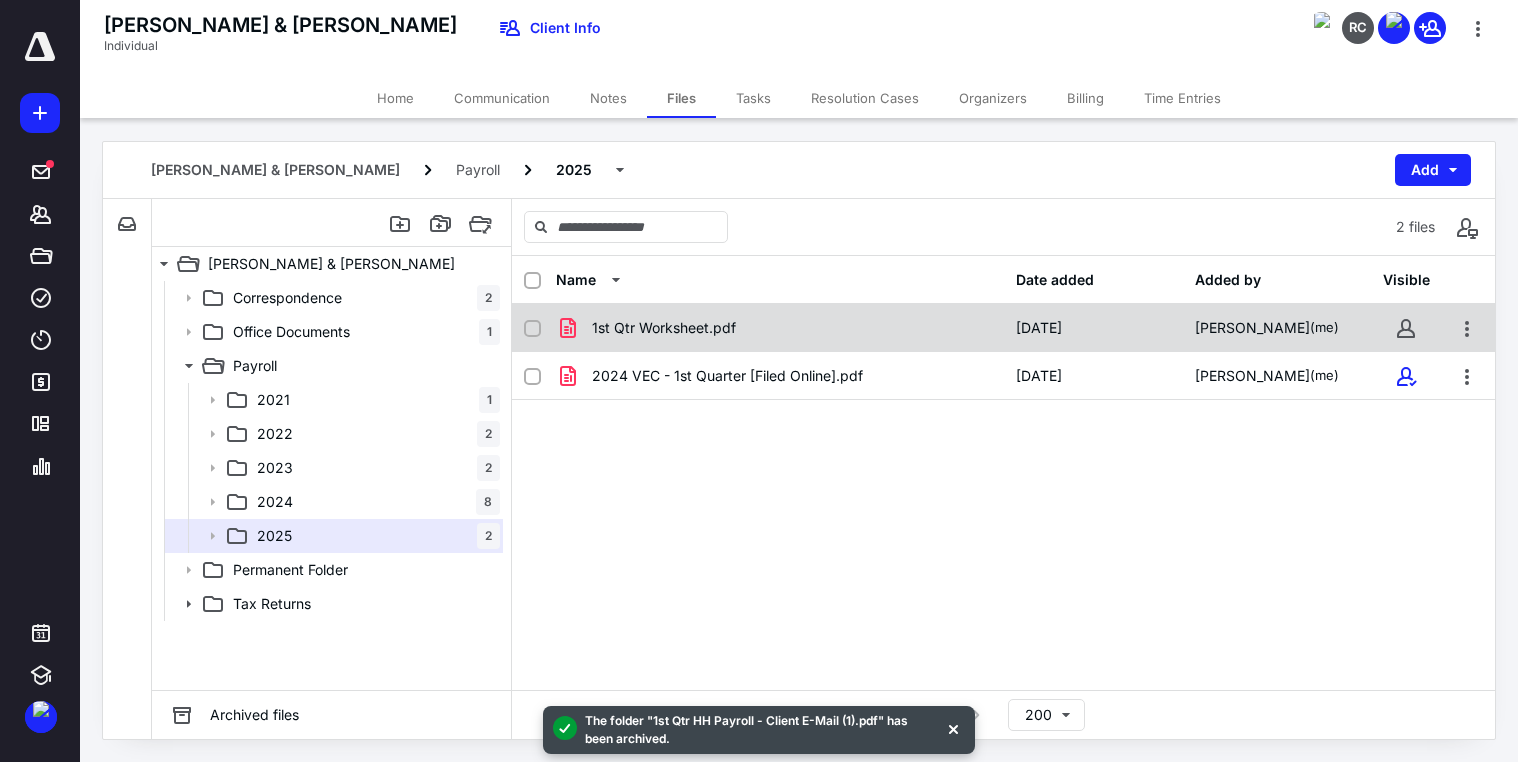 click on "1st Qtr Worksheet.pdf" at bounding box center (664, 328) 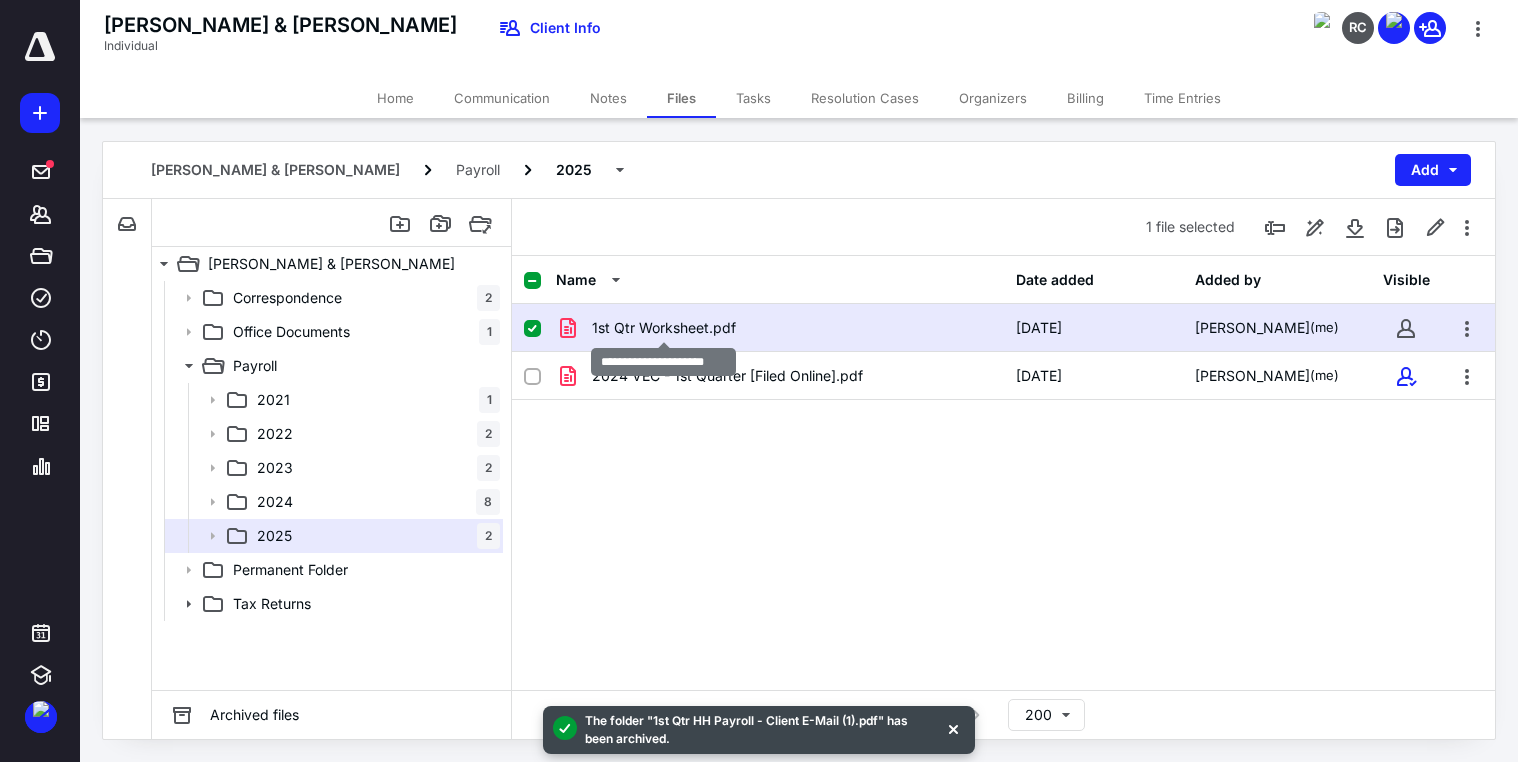 click on "1st Qtr Worksheet.pdf" at bounding box center [664, 328] 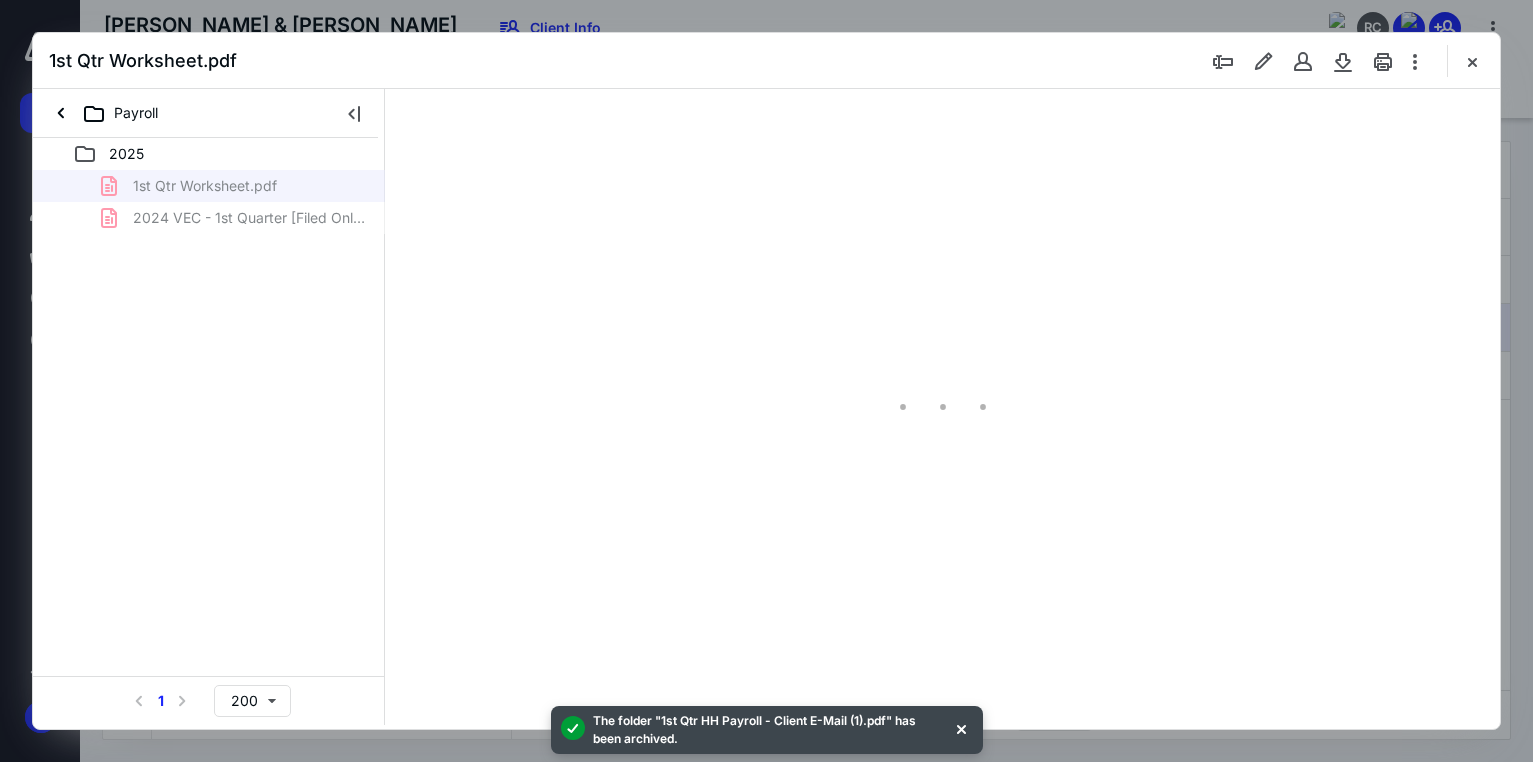 scroll, scrollTop: 0, scrollLeft: 0, axis: both 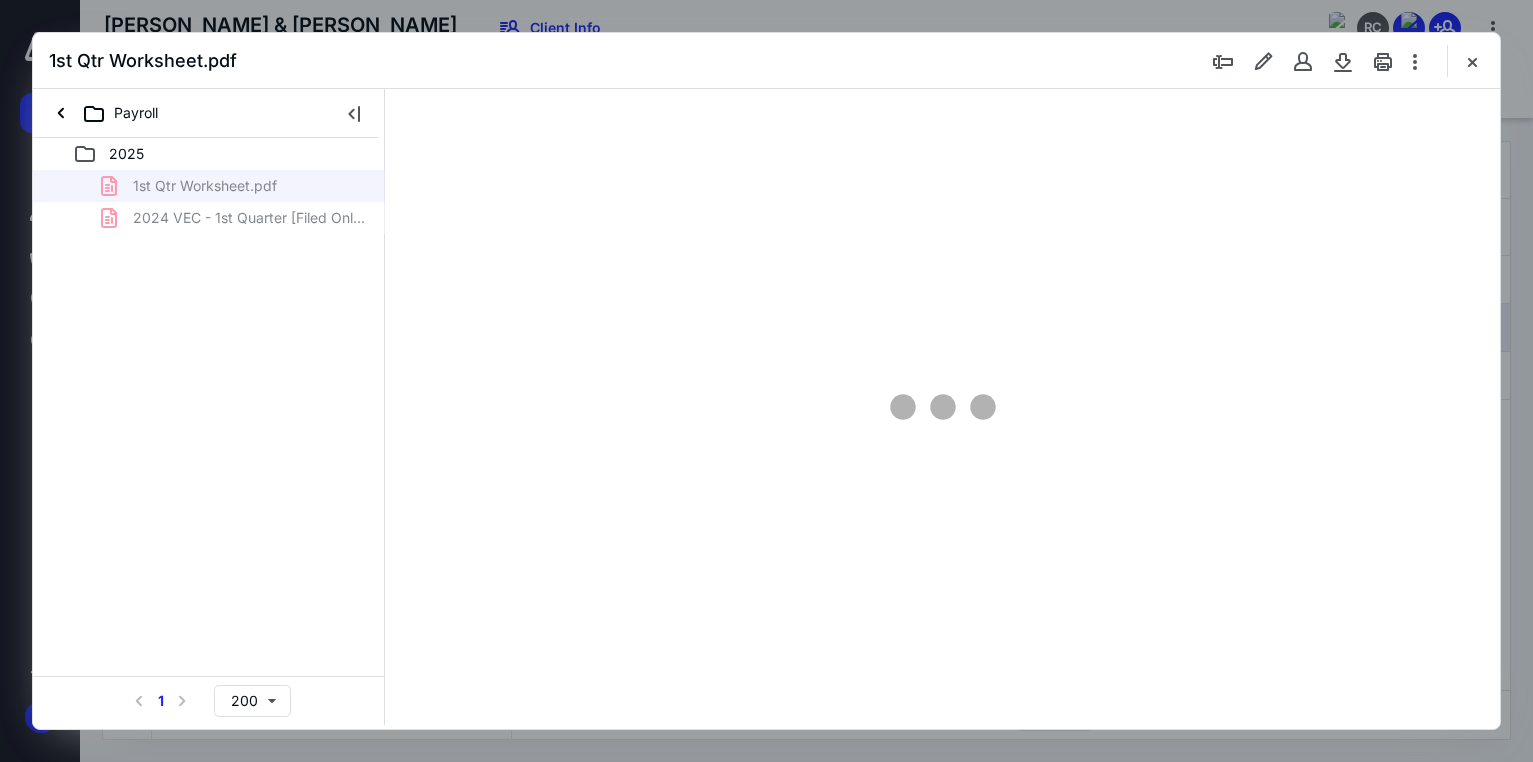 type on "177" 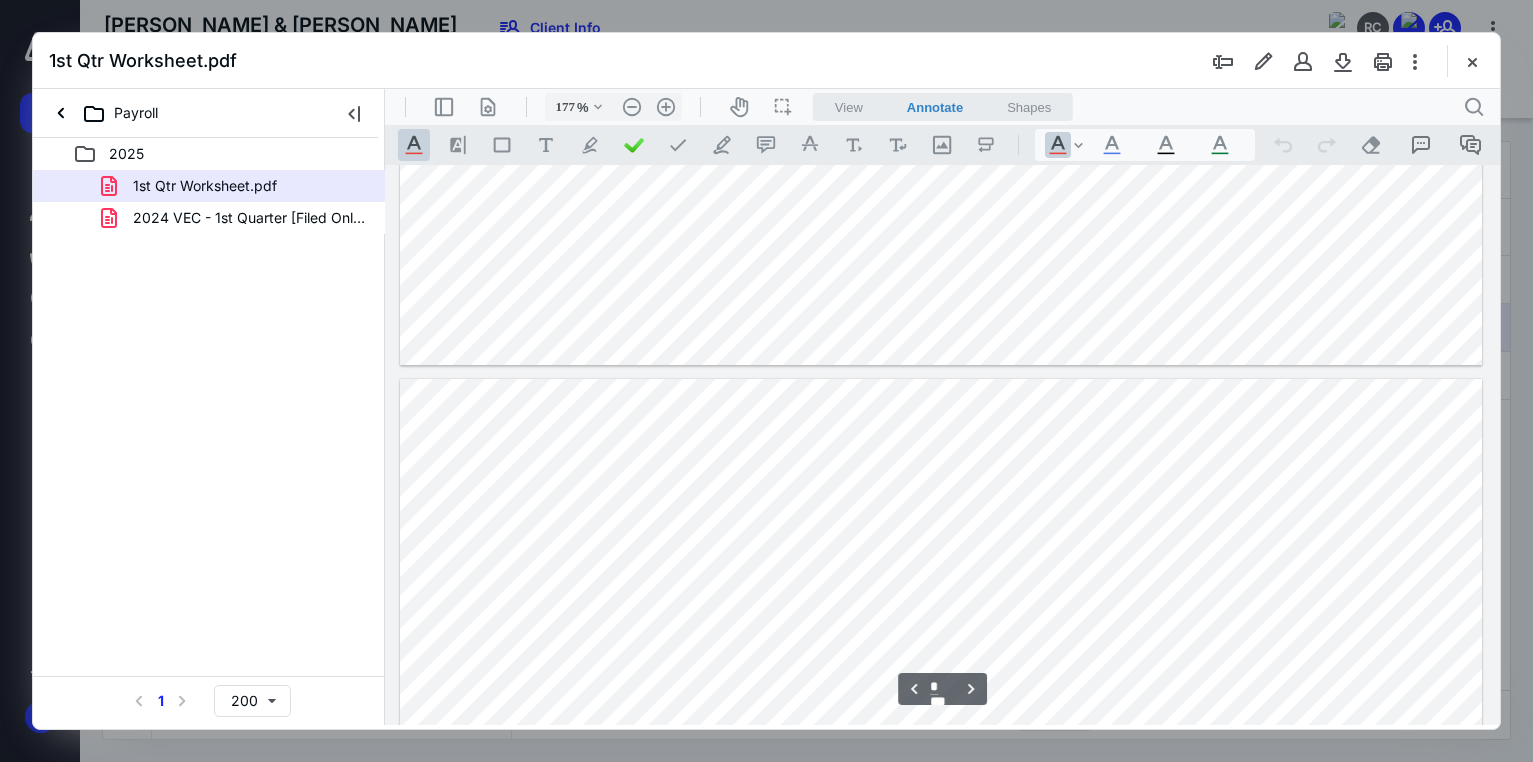 type on "*" 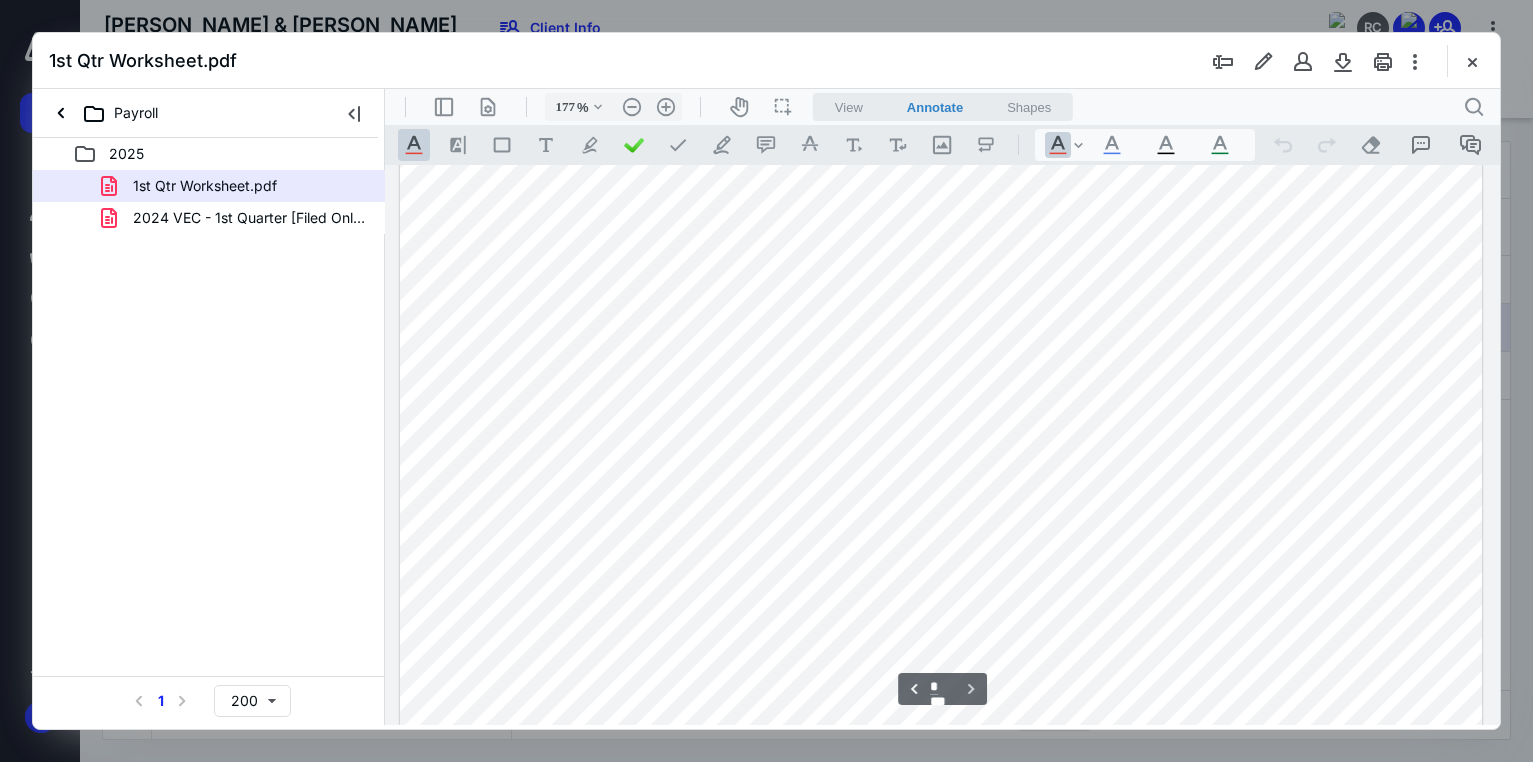 scroll, scrollTop: 3682, scrollLeft: 0, axis: vertical 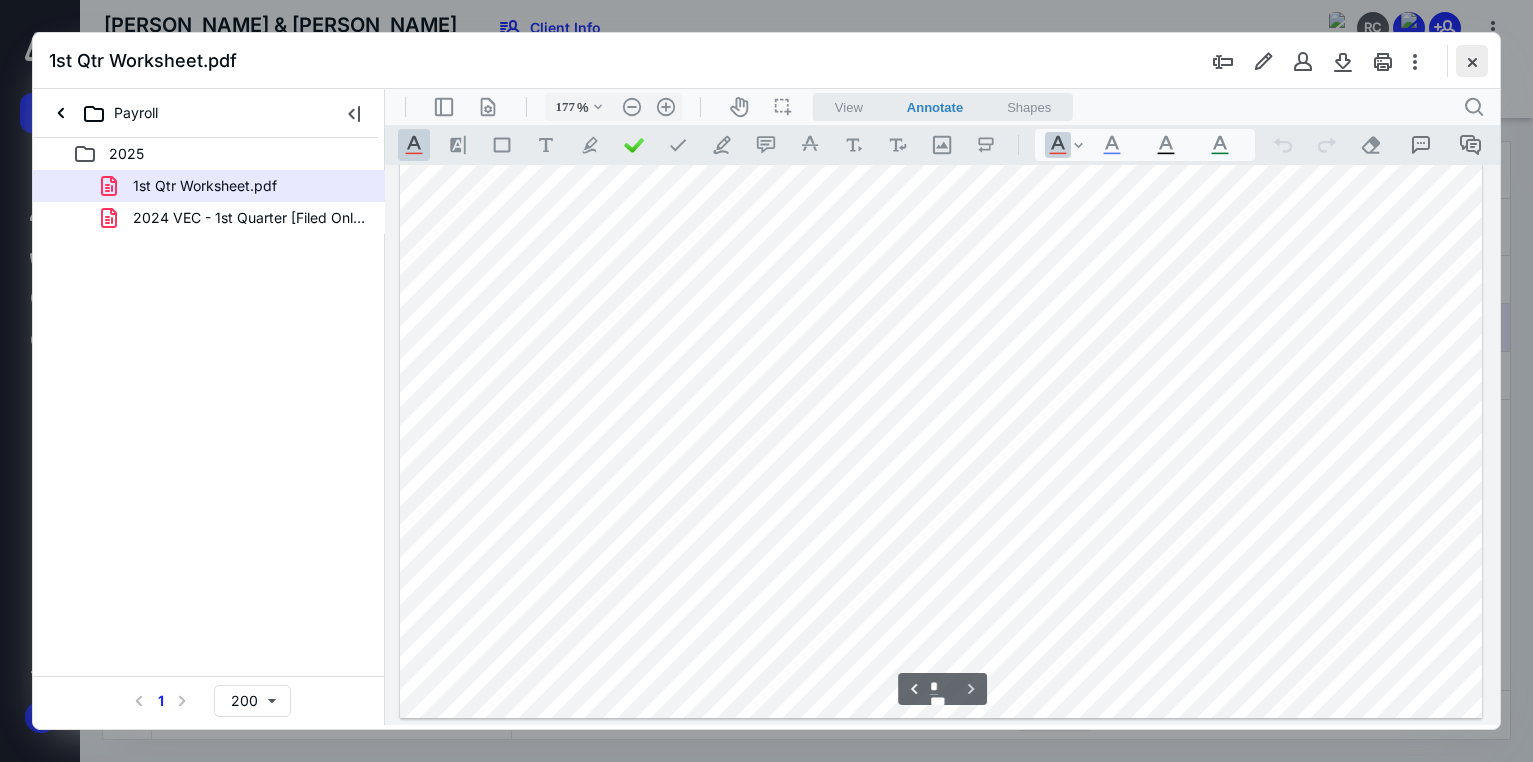 click at bounding box center [1472, 61] 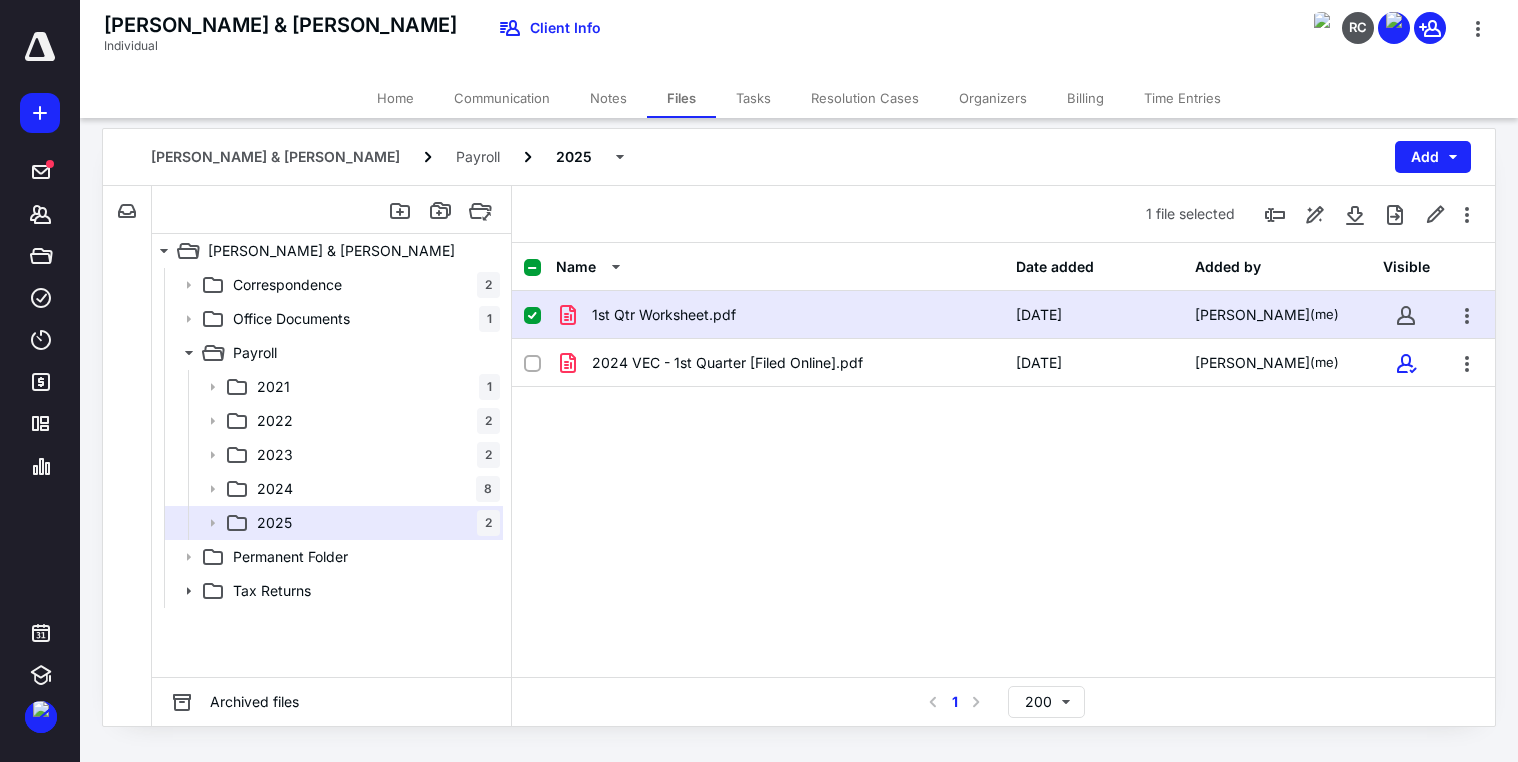 scroll, scrollTop: 19, scrollLeft: 0, axis: vertical 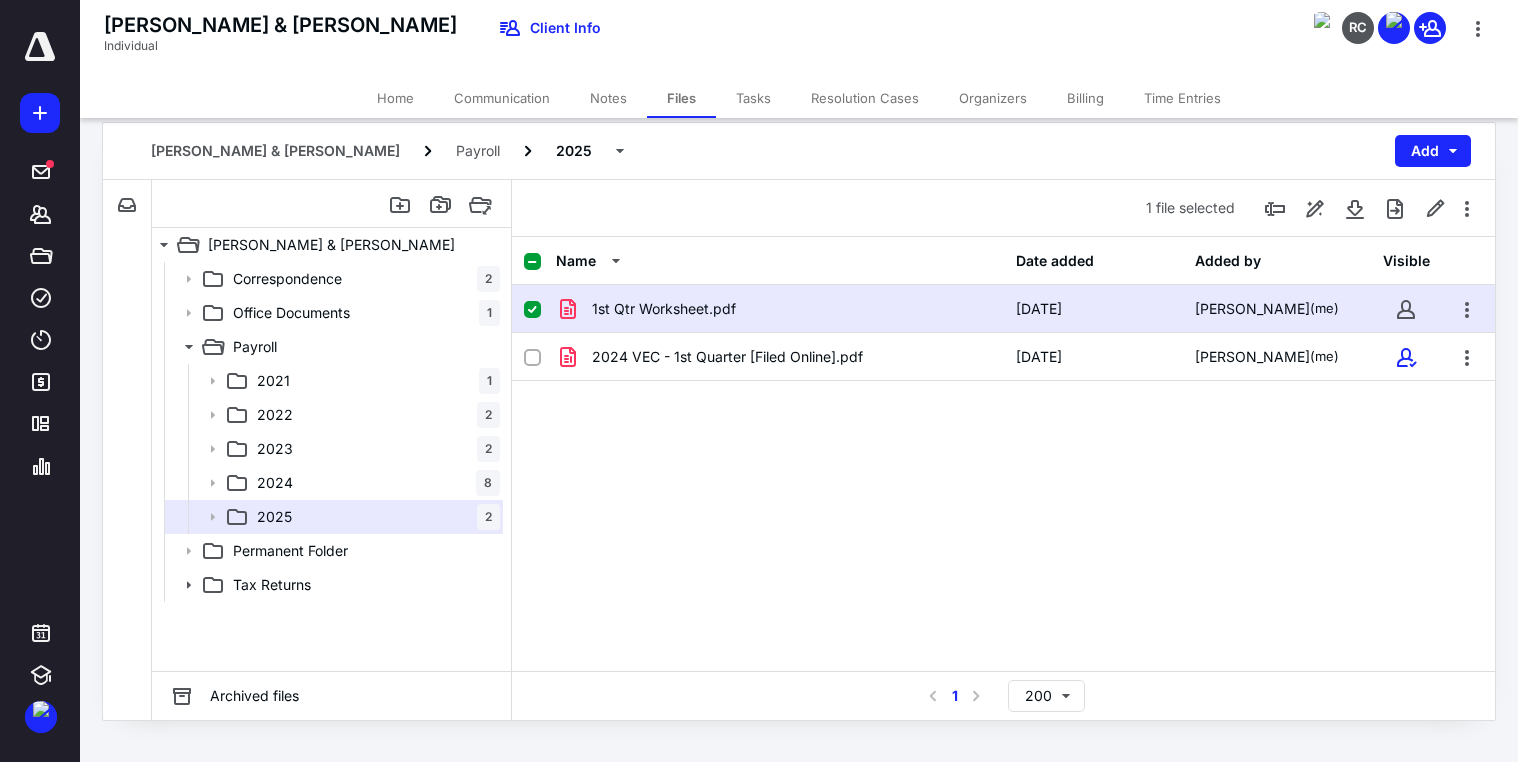 click 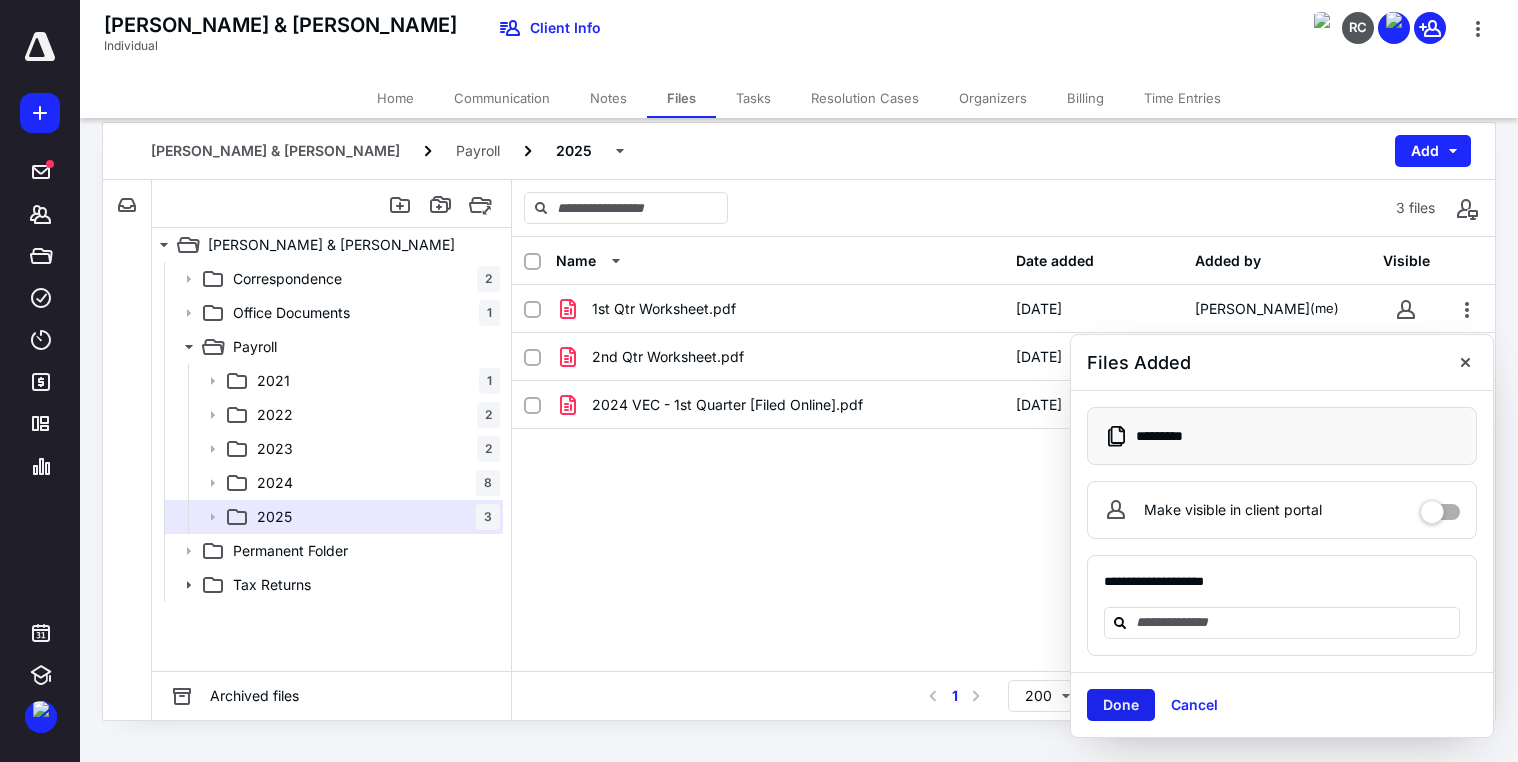 click on "Done" at bounding box center [1121, 705] 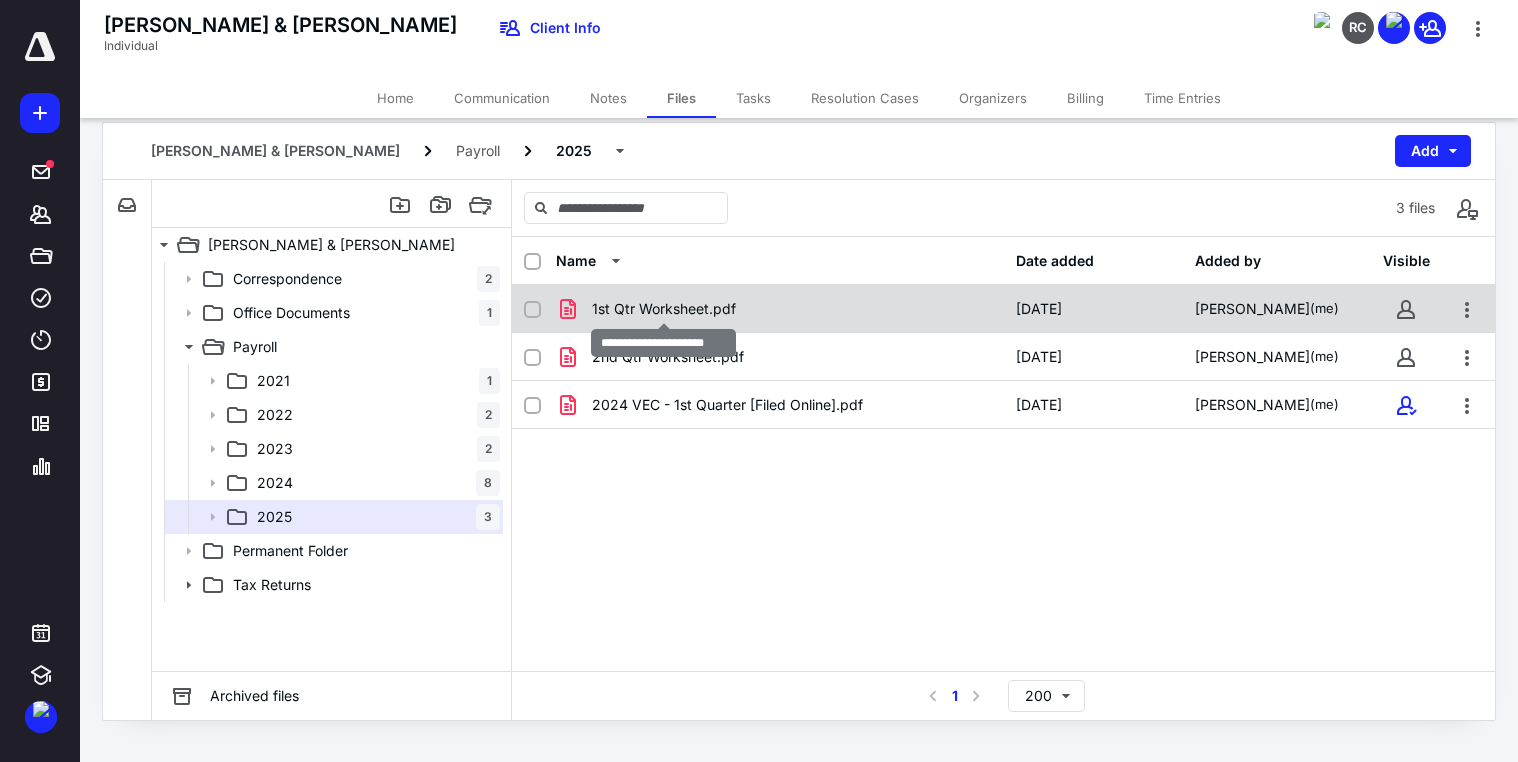 click on "1st Qtr Worksheet.pdf" at bounding box center [664, 309] 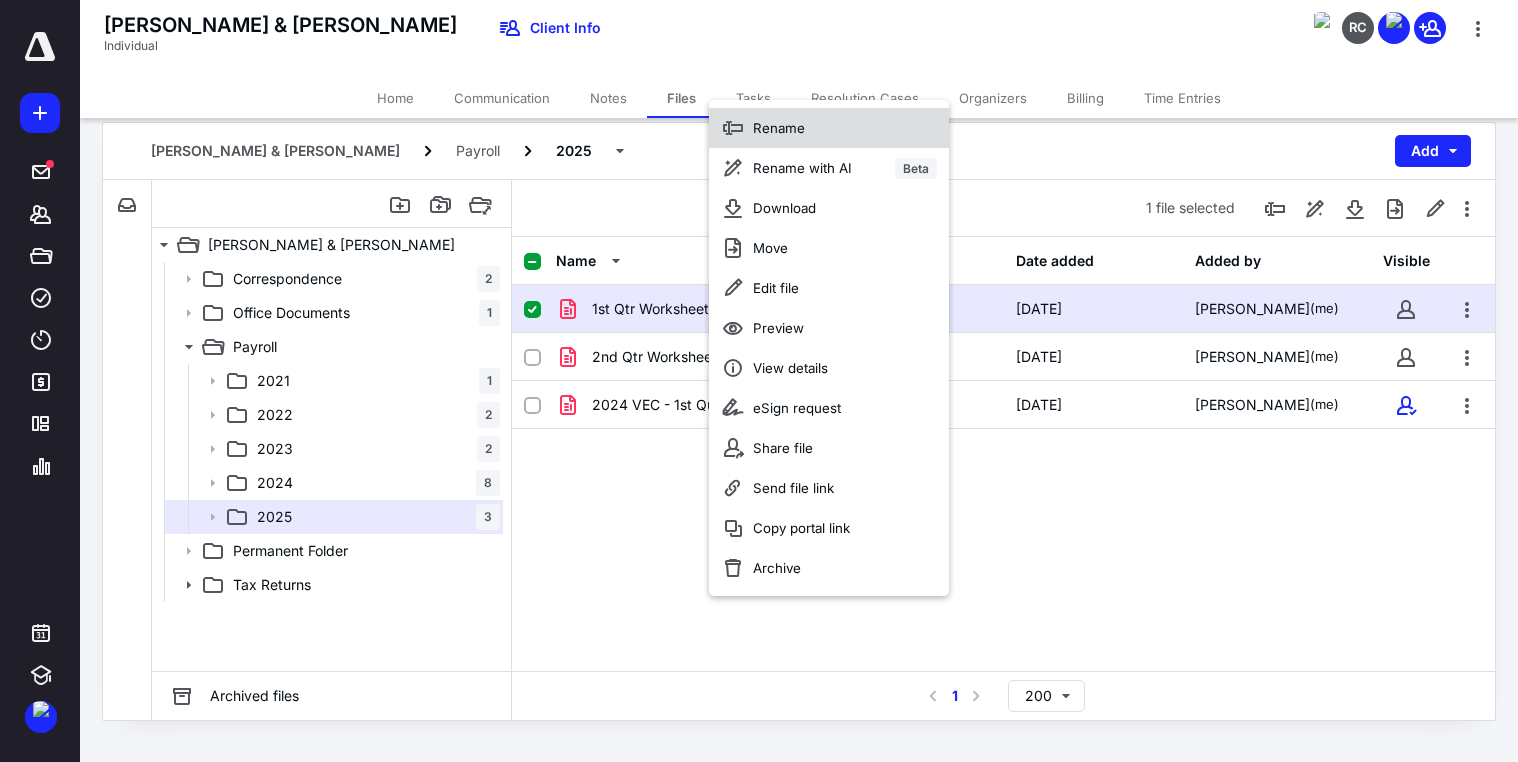 click on "Rename" at bounding box center [779, 128] 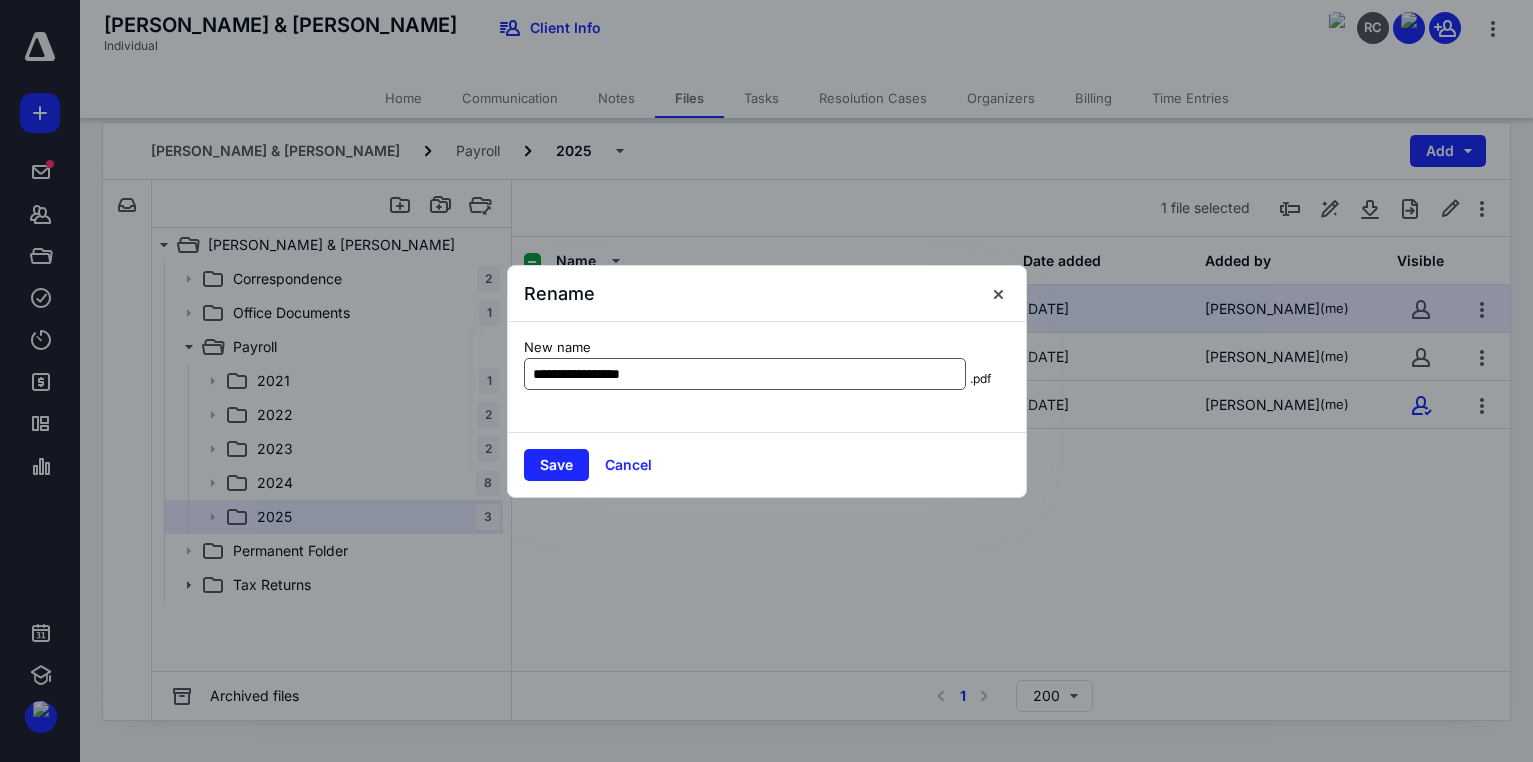 click on "**********" at bounding box center [745, 374] 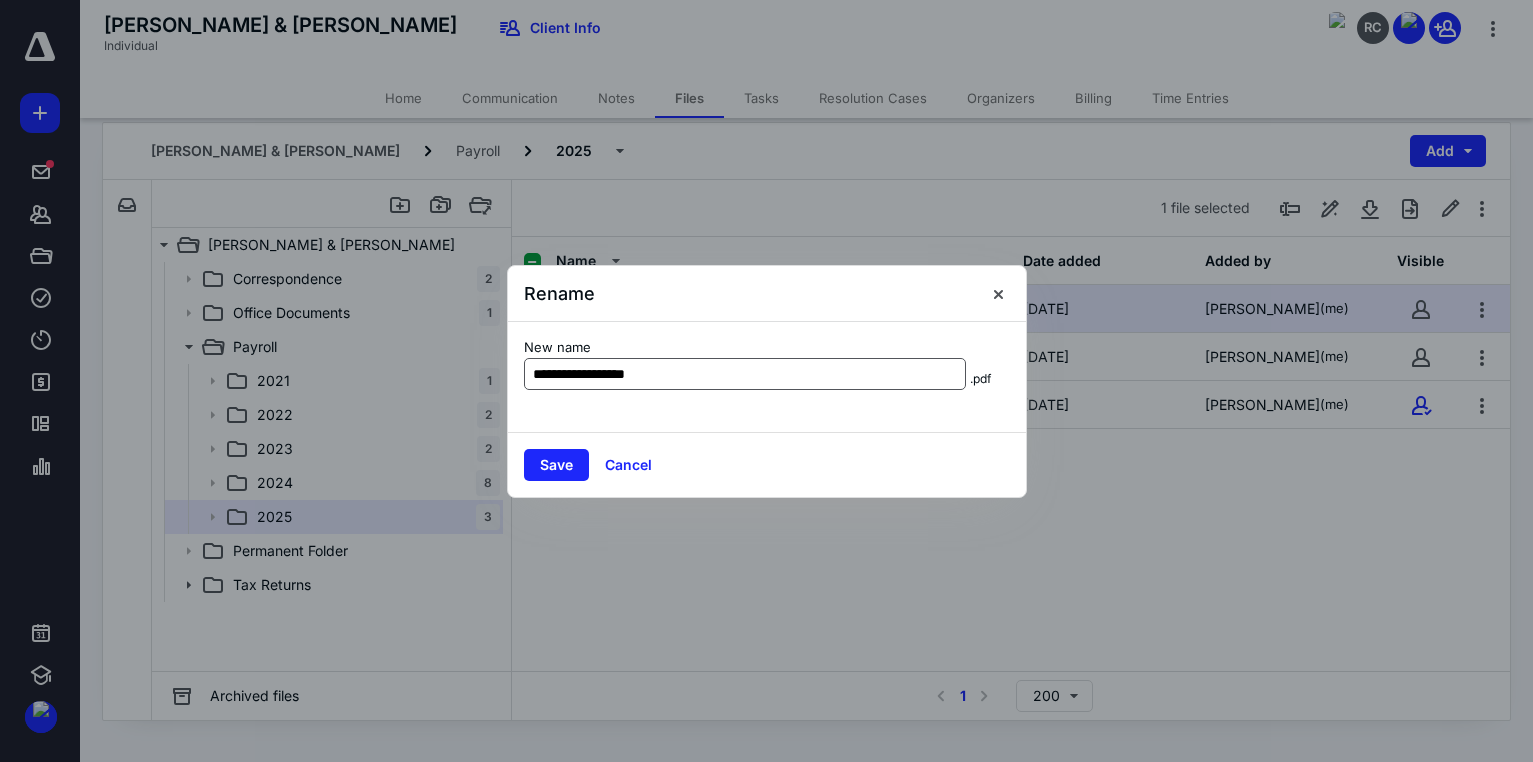 type on "**********" 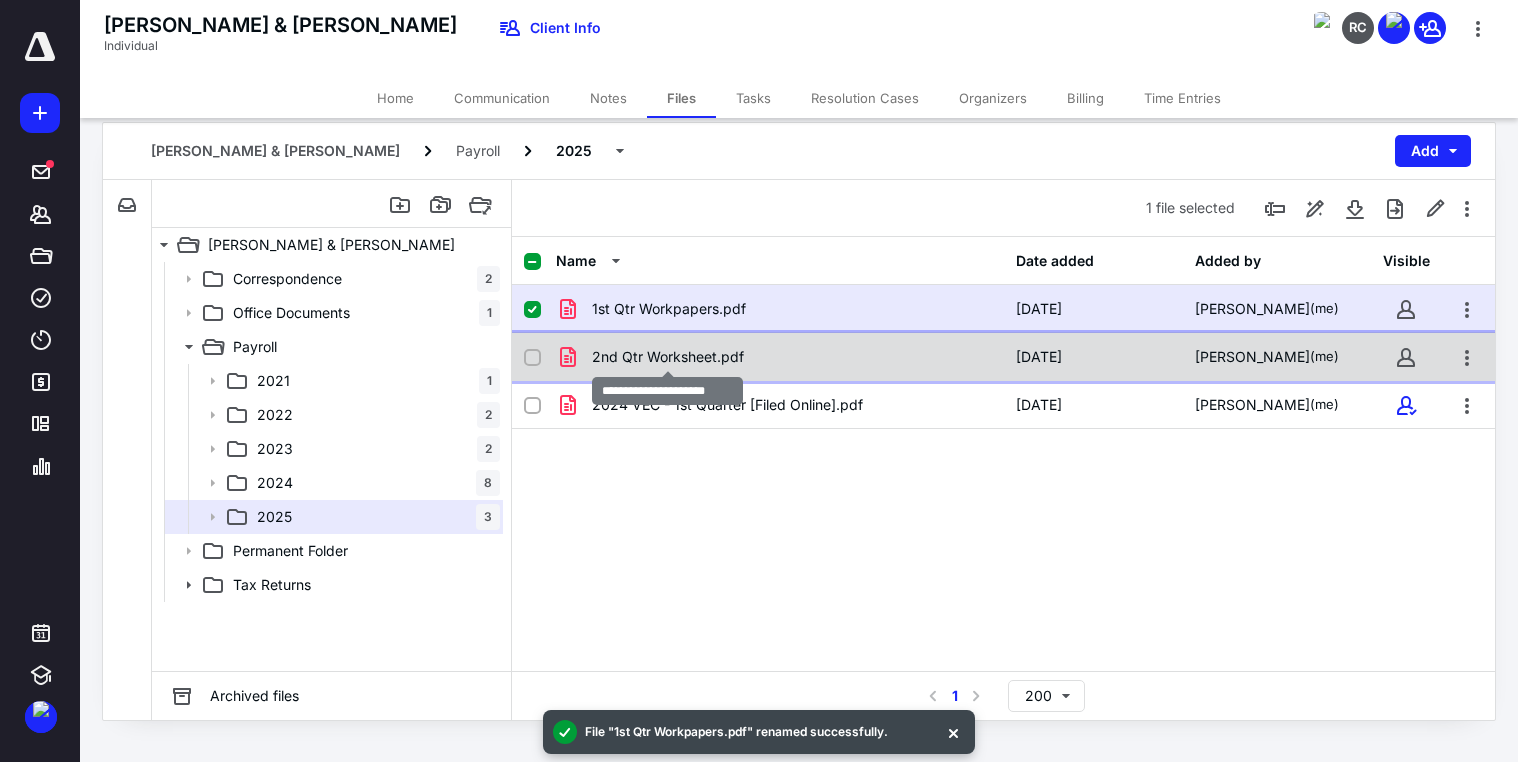 checkbox on "false" 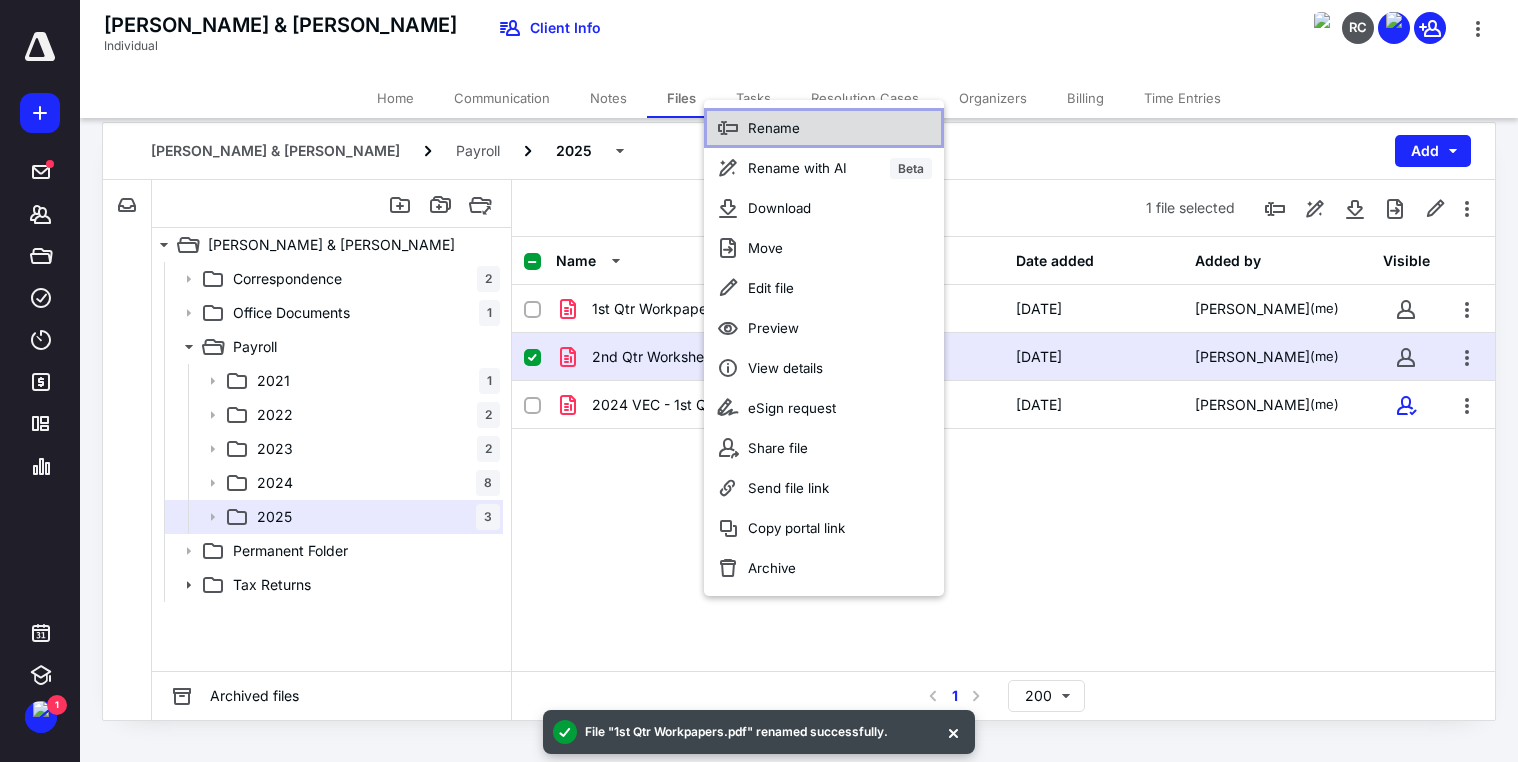 click on "Rename" at bounding box center (774, 128) 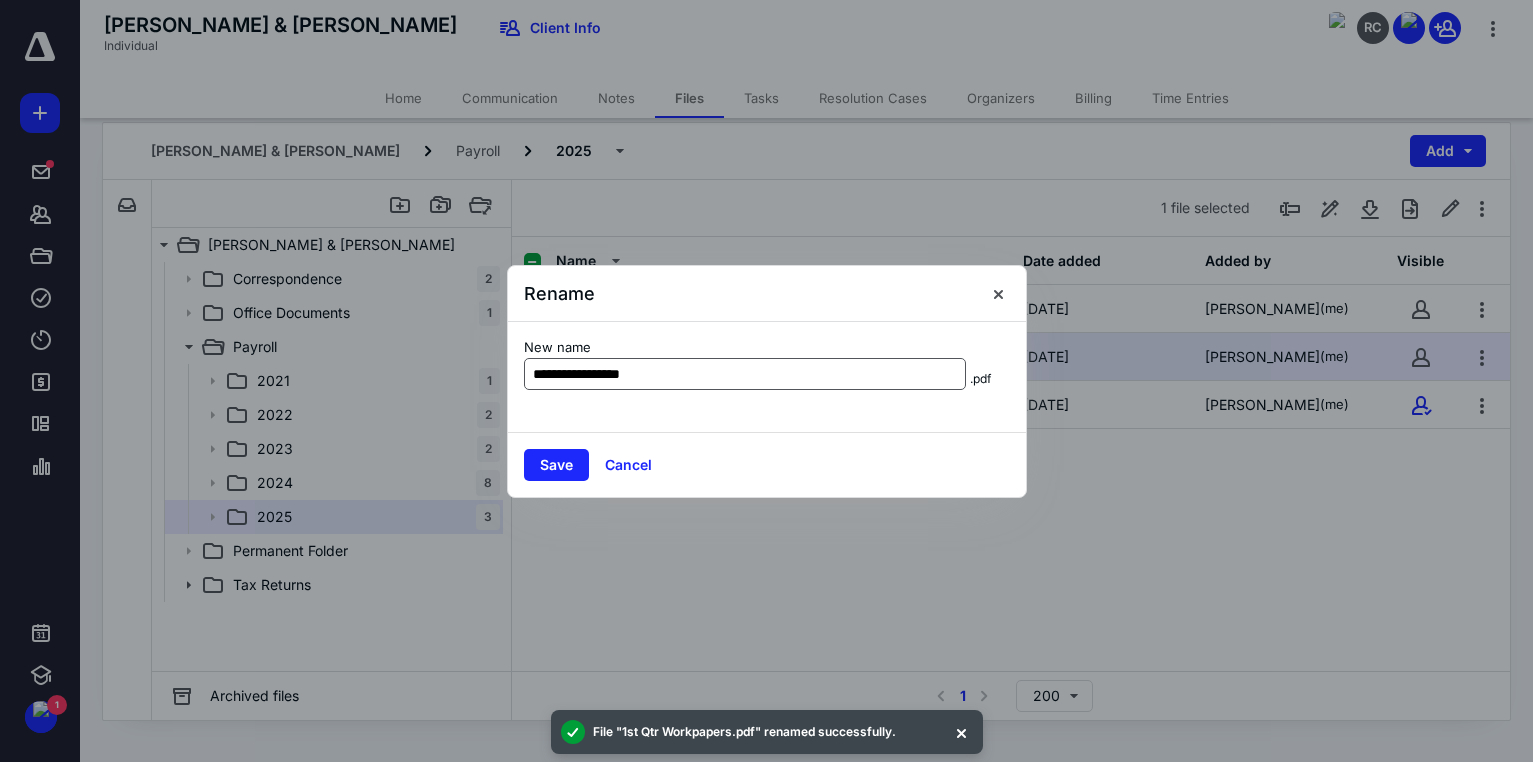 click on "**********" at bounding box center [745, 374] 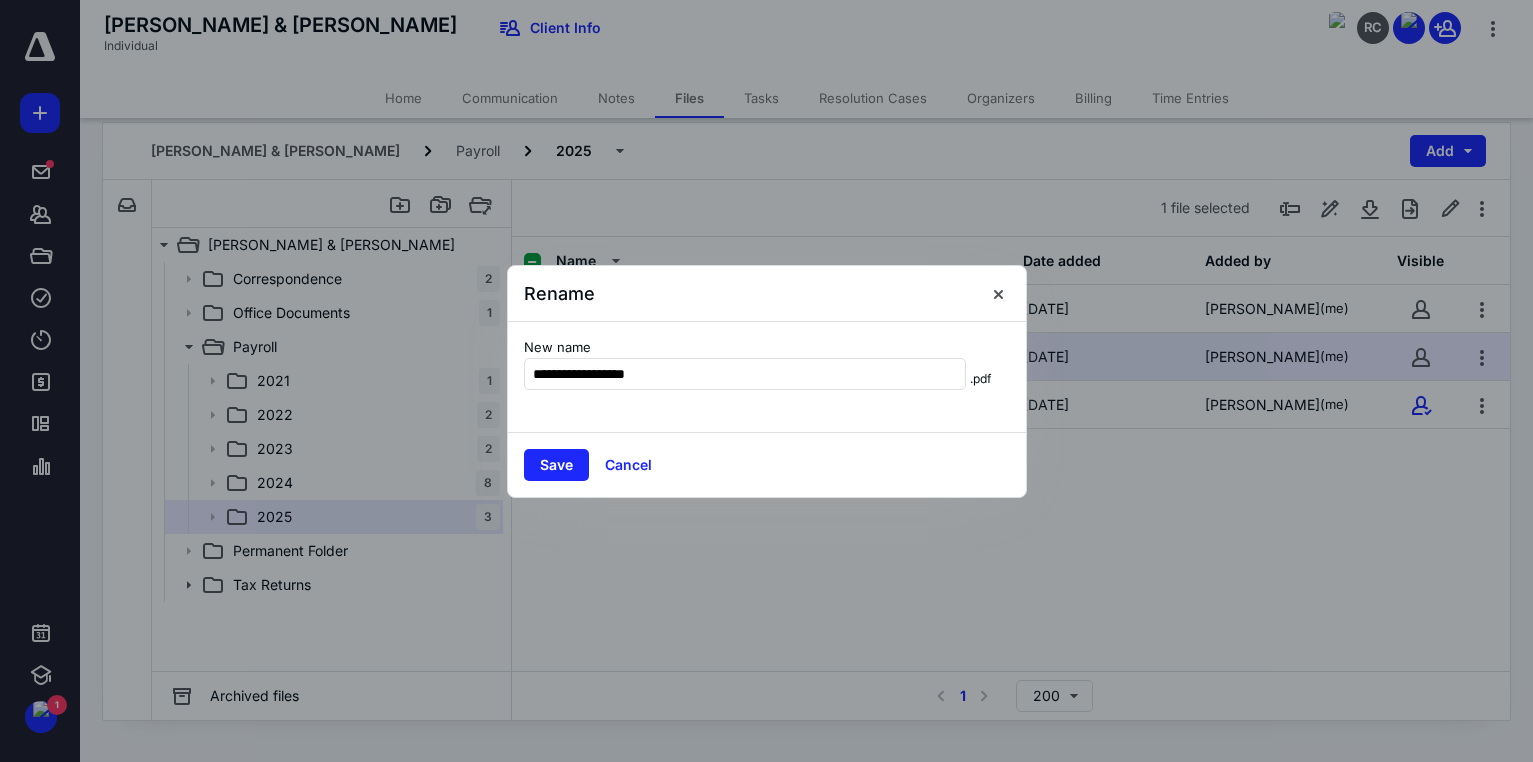 type on "**********" 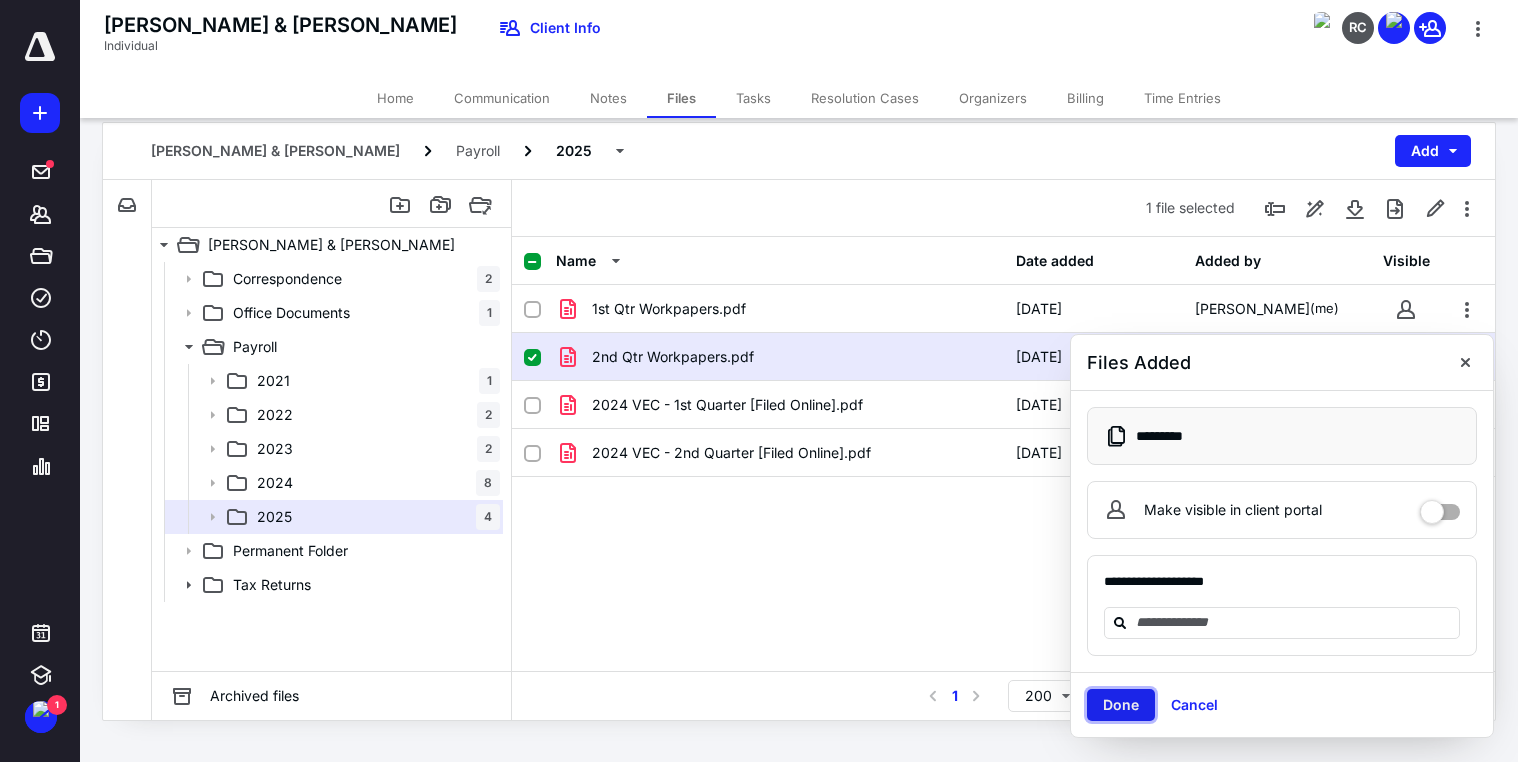 click on "Done" at bounding box center [1121, 705] 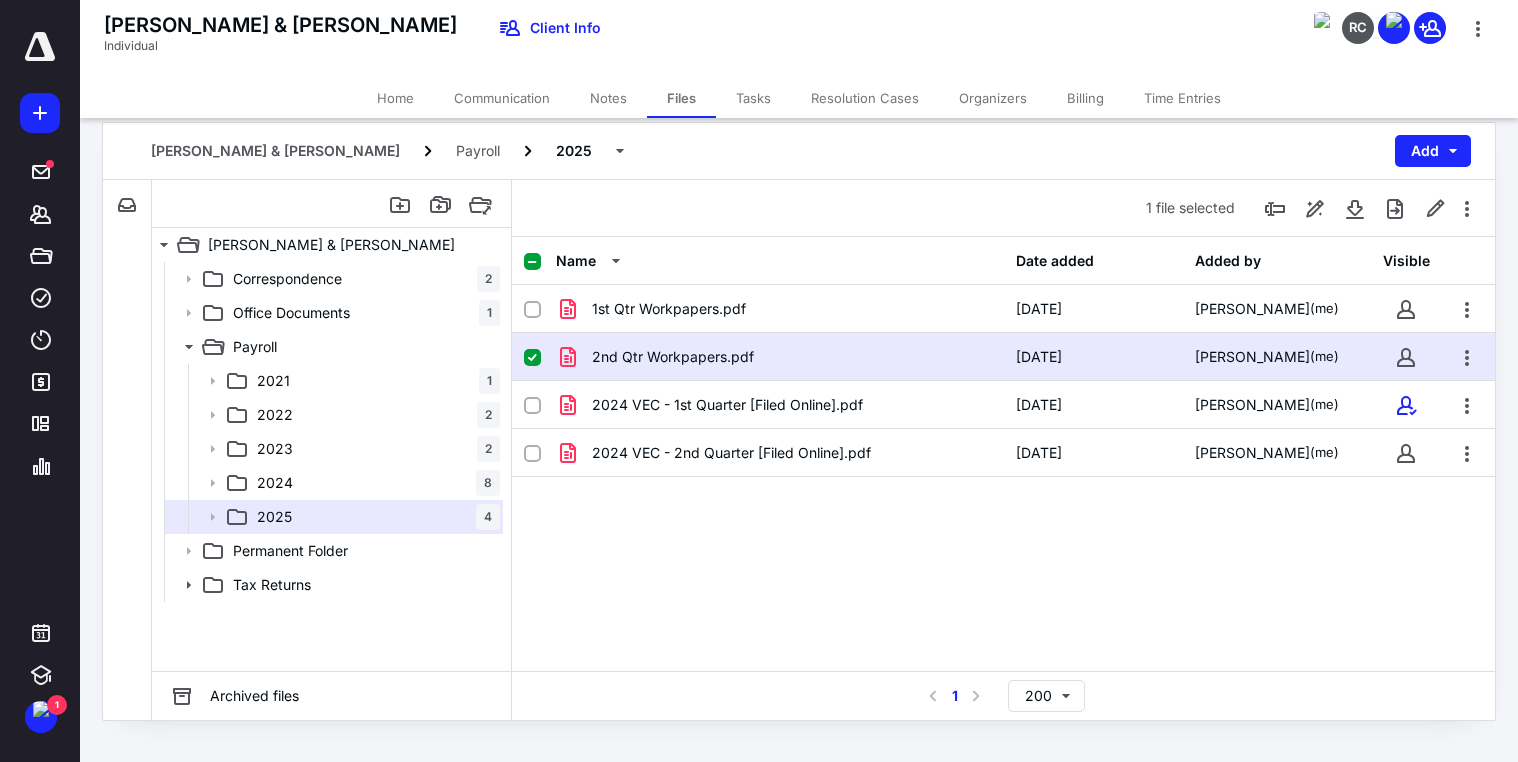 click on "Tasks" at bounding box center [753, 98] 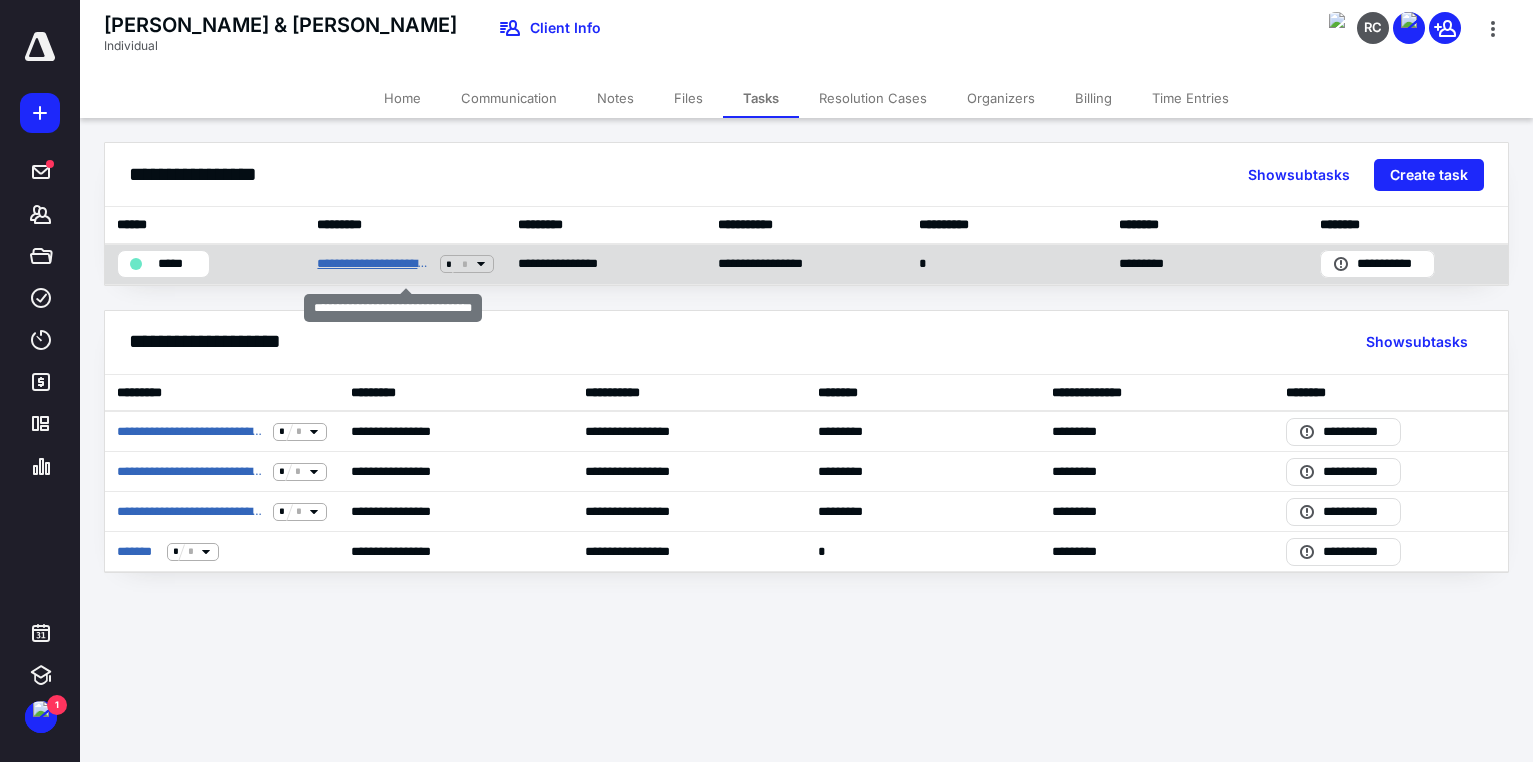 click on "**********" at bounding box center (374, 264) 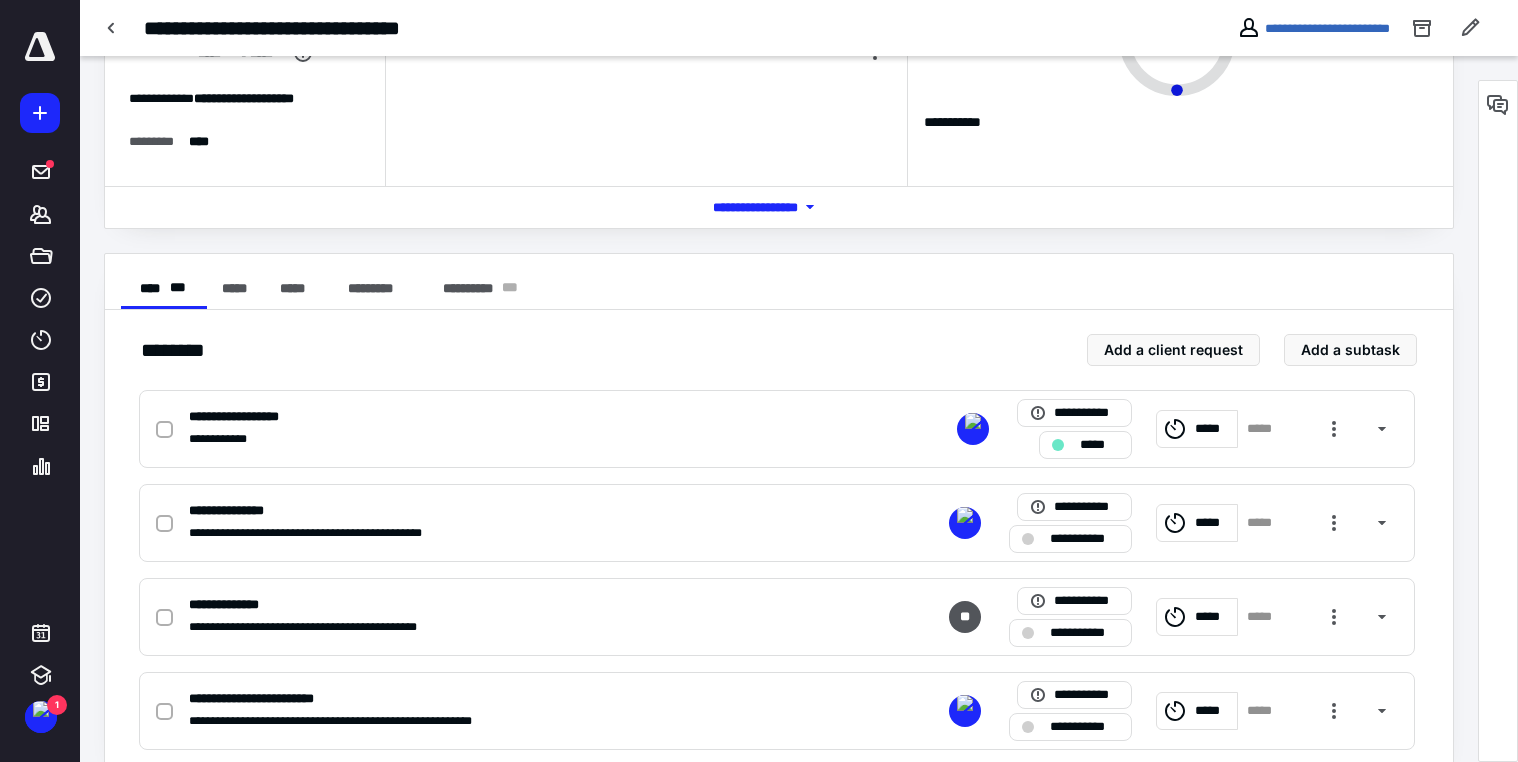scroll, scrollTop: 200, scrollLeft: 0, axis: vertical 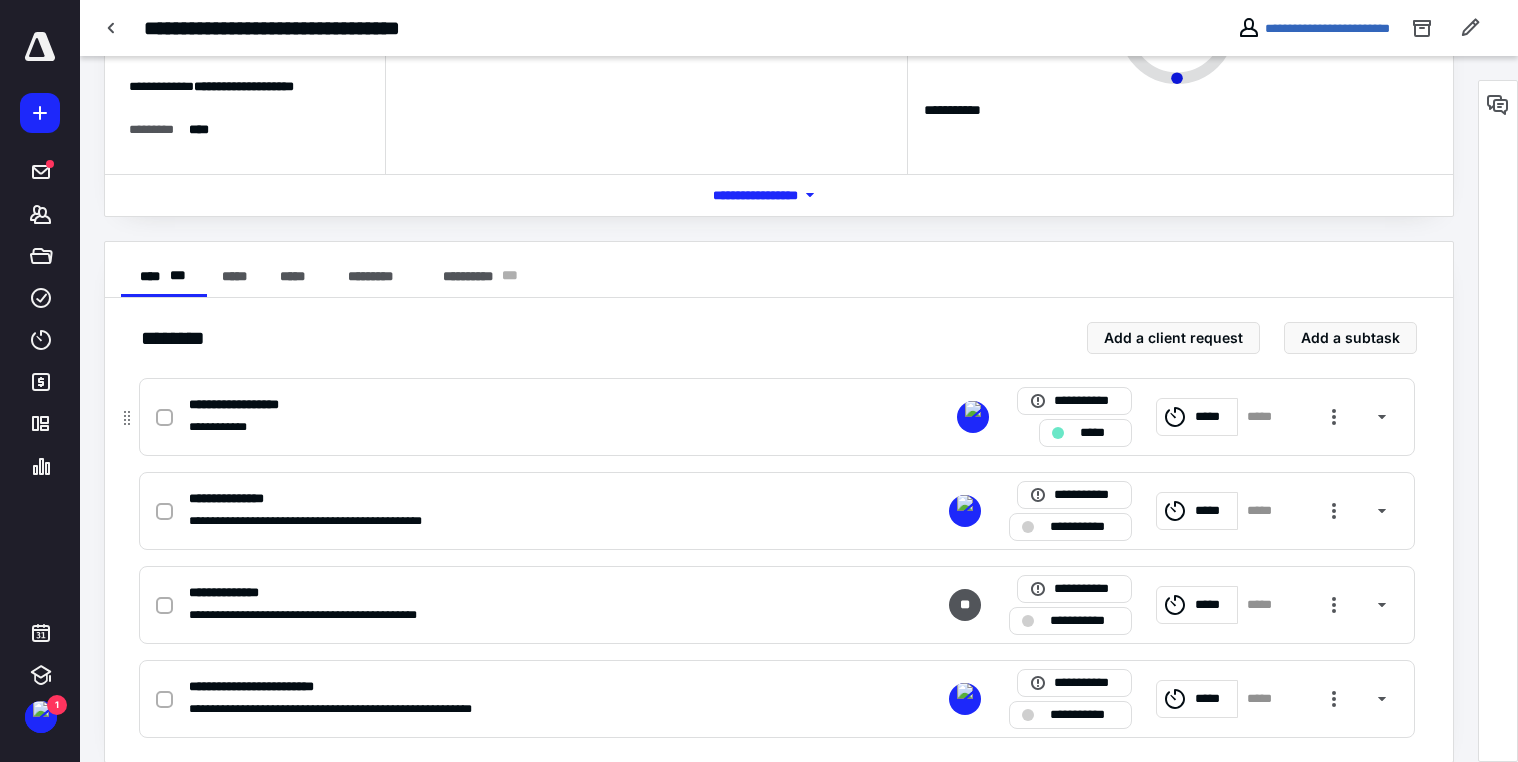 click on "*****" at bounding box center (1213, 417) 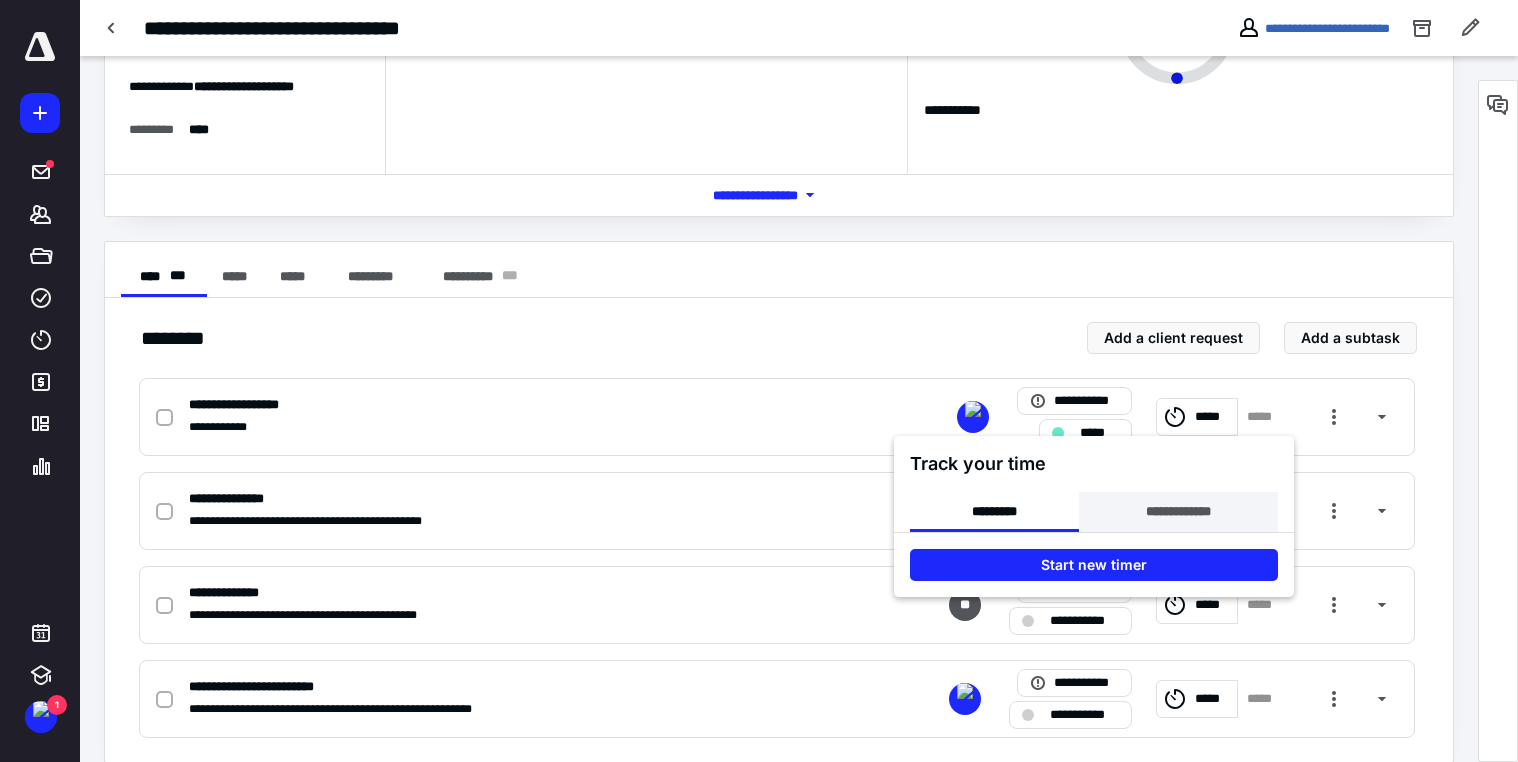 click on "**********" at bounding box center [1178, 512] 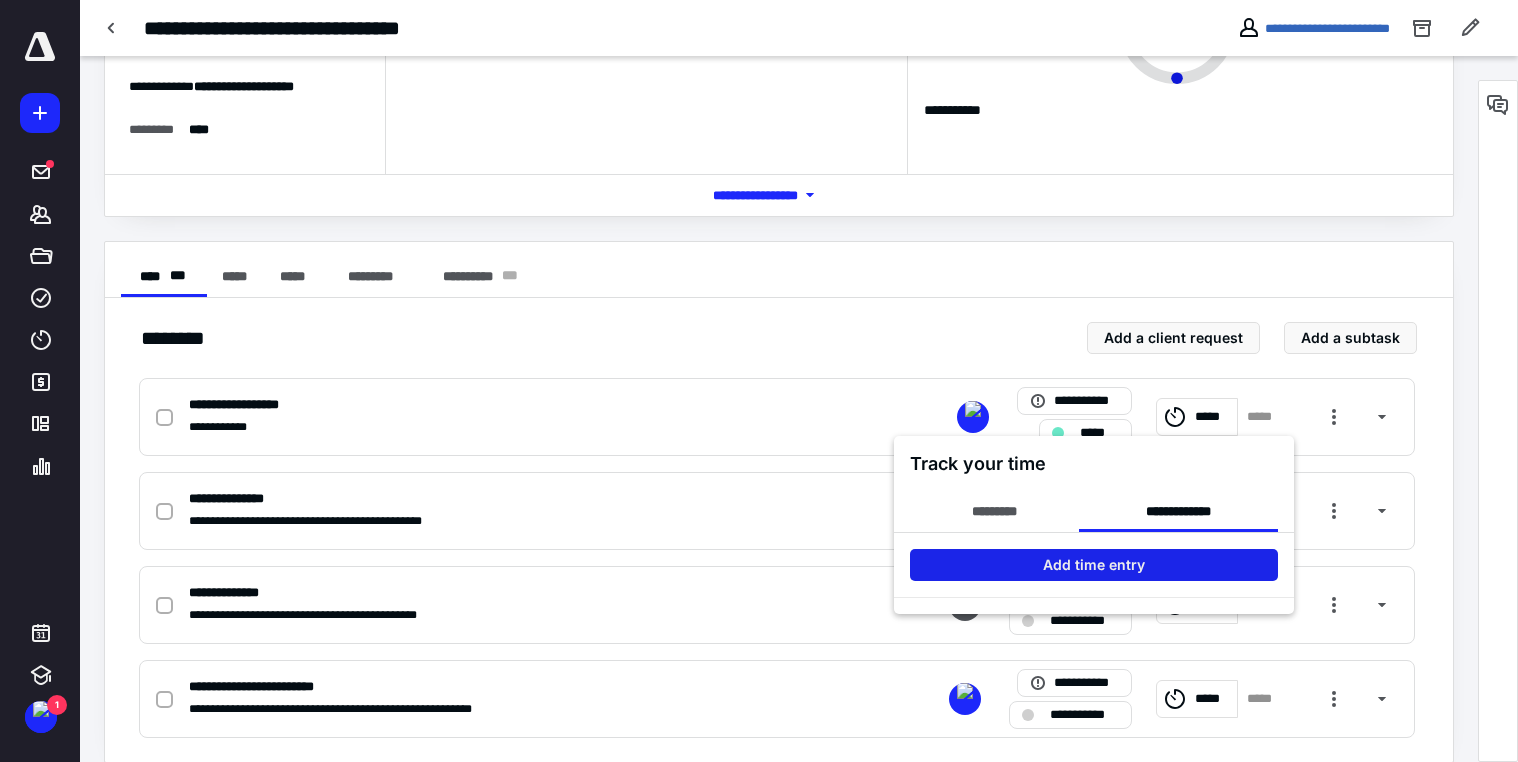 click on "Add time entry" at bounding box center (1094, 565) 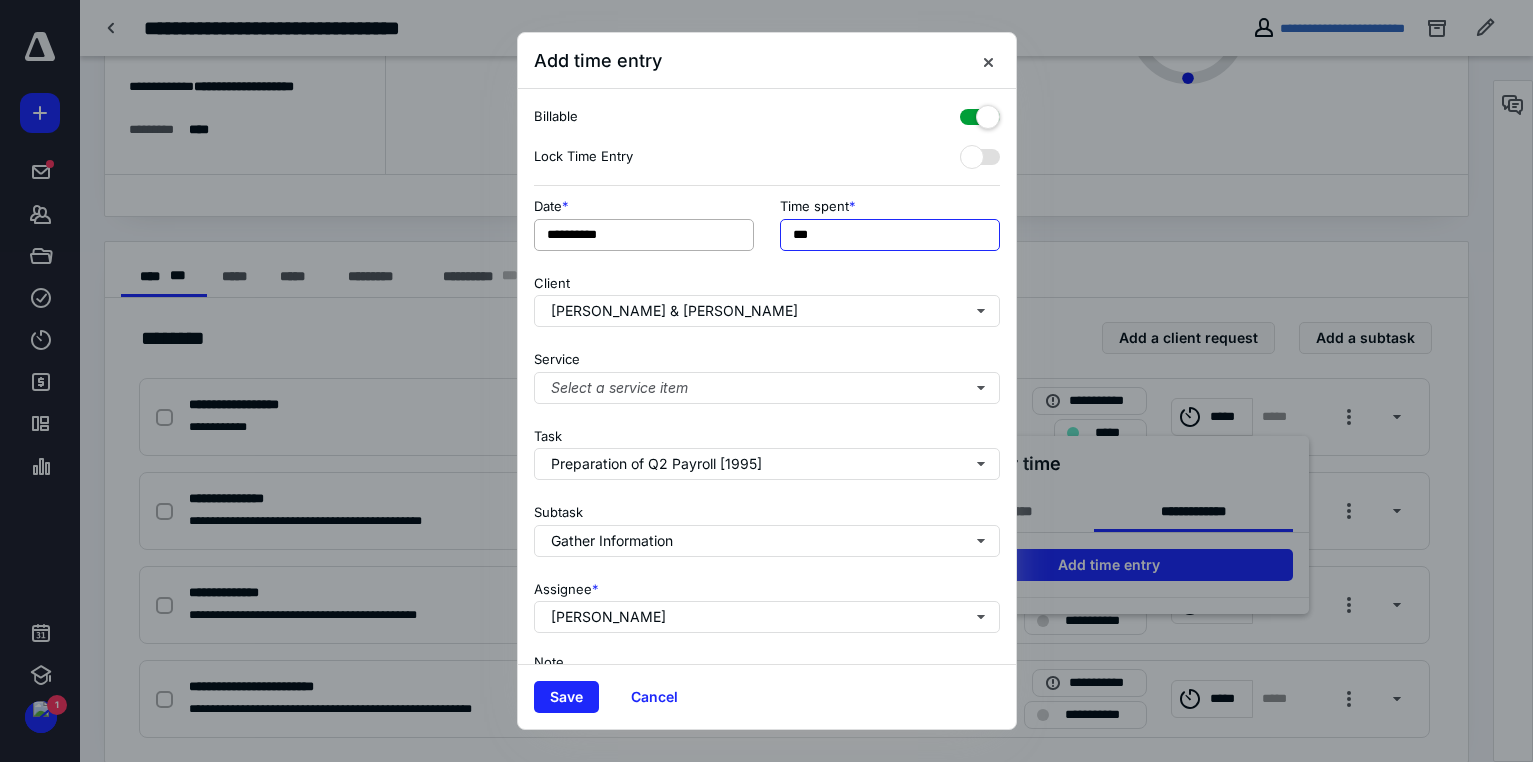 drag, startPoint x: 806, startPoint y: 240, endPoint x: 728, endPoint y: 231, distance: 78.51752 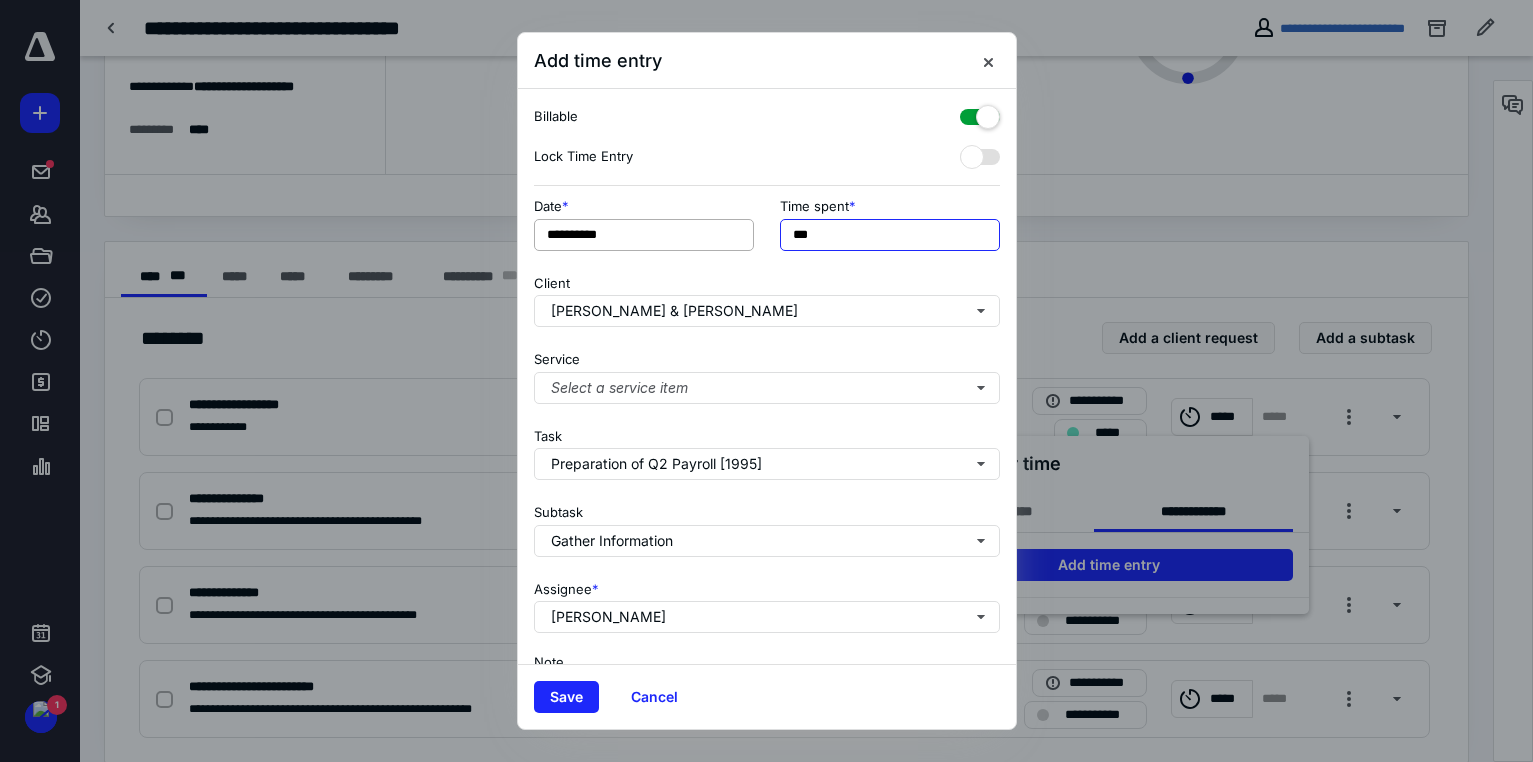 type on "***" 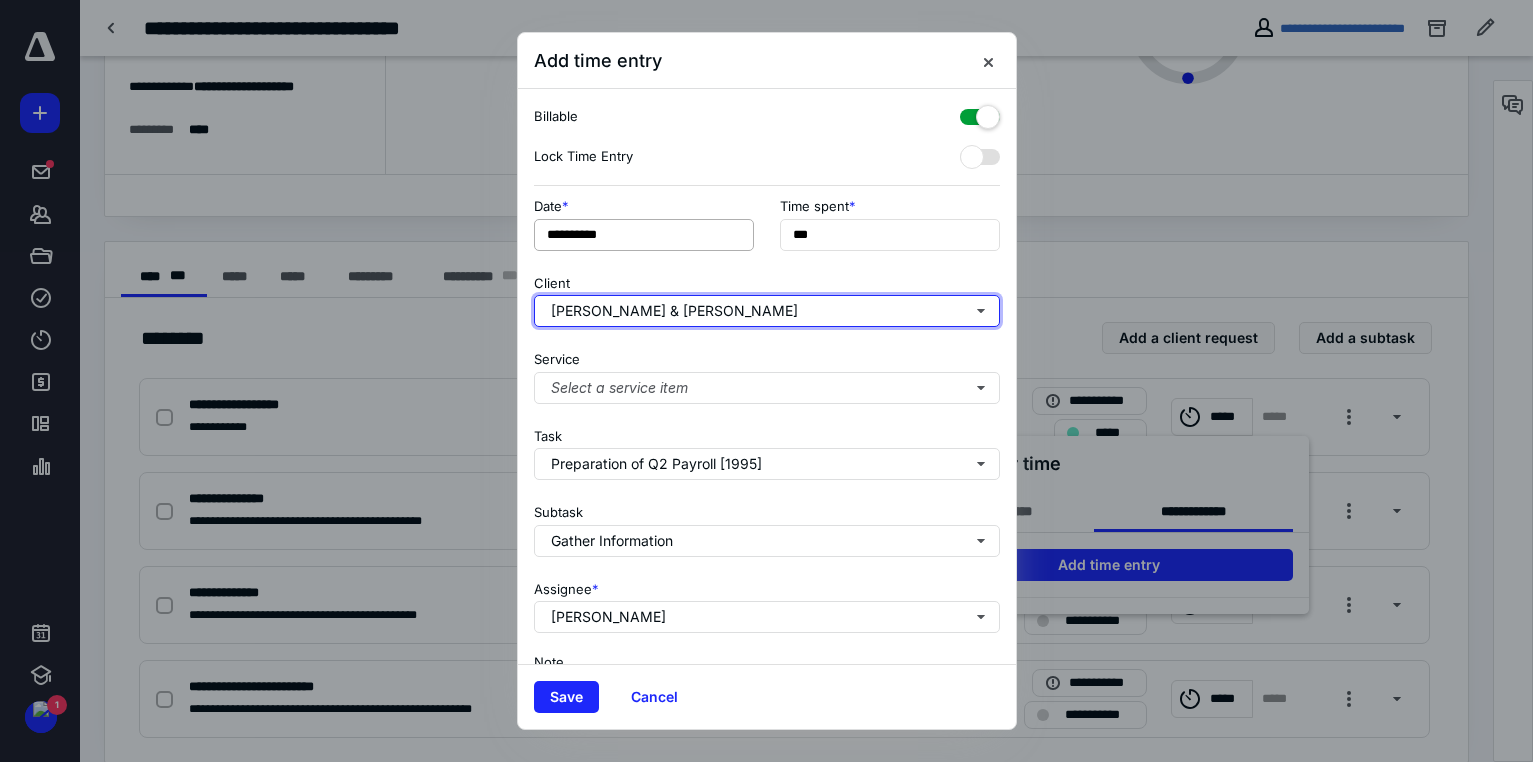 type 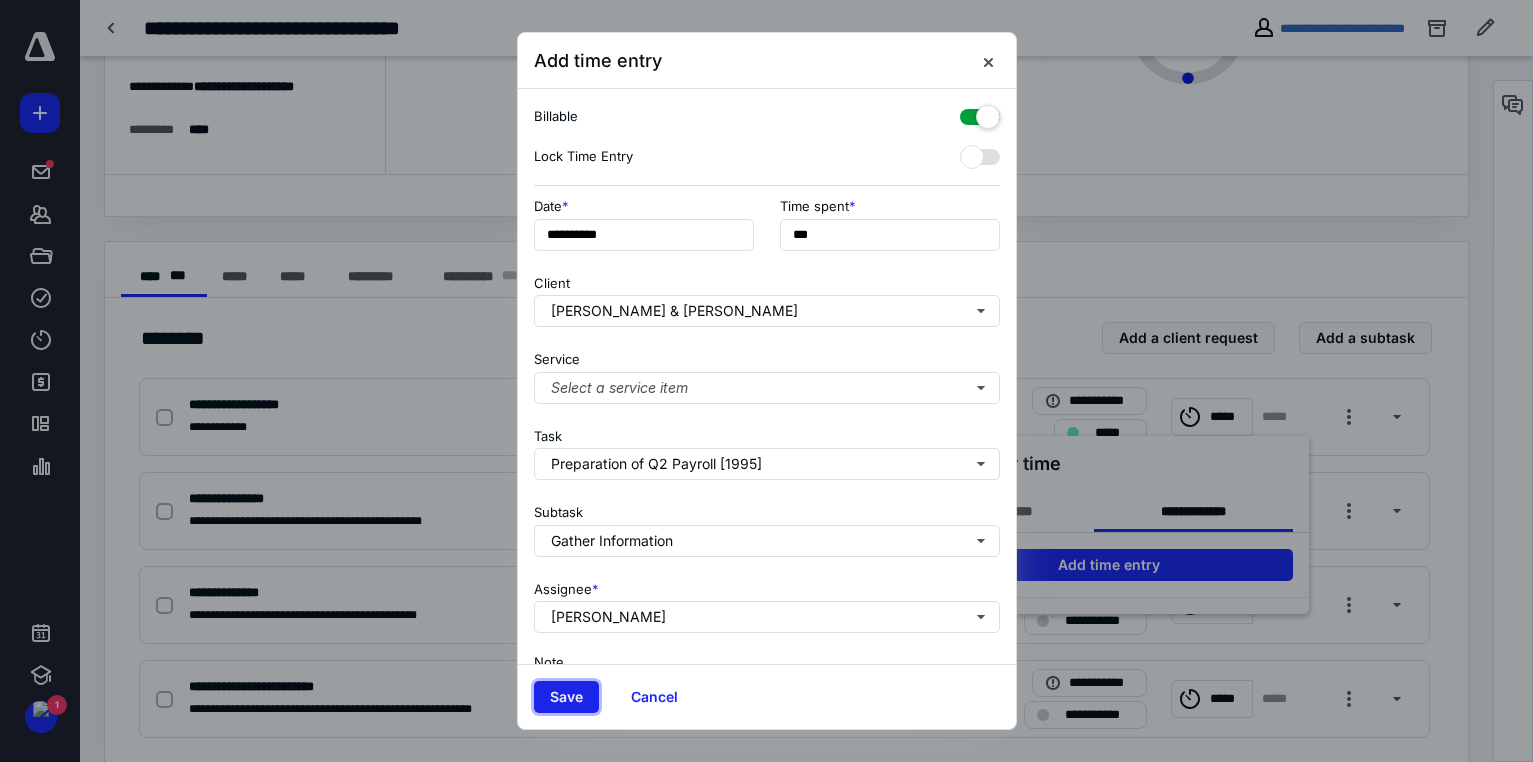click on "Save" at bounding box center [566, 697] 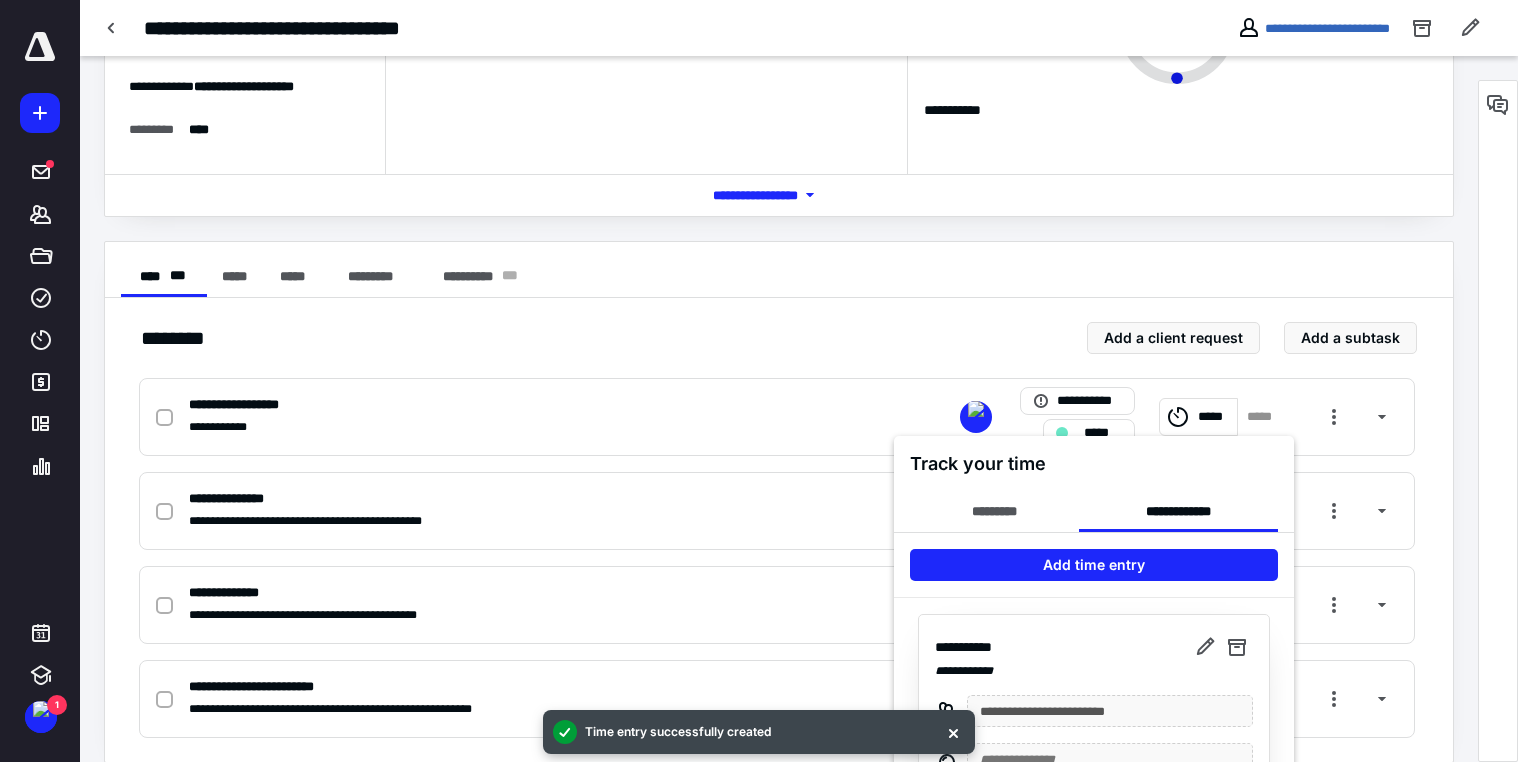 click at bounding box center (759, 381) 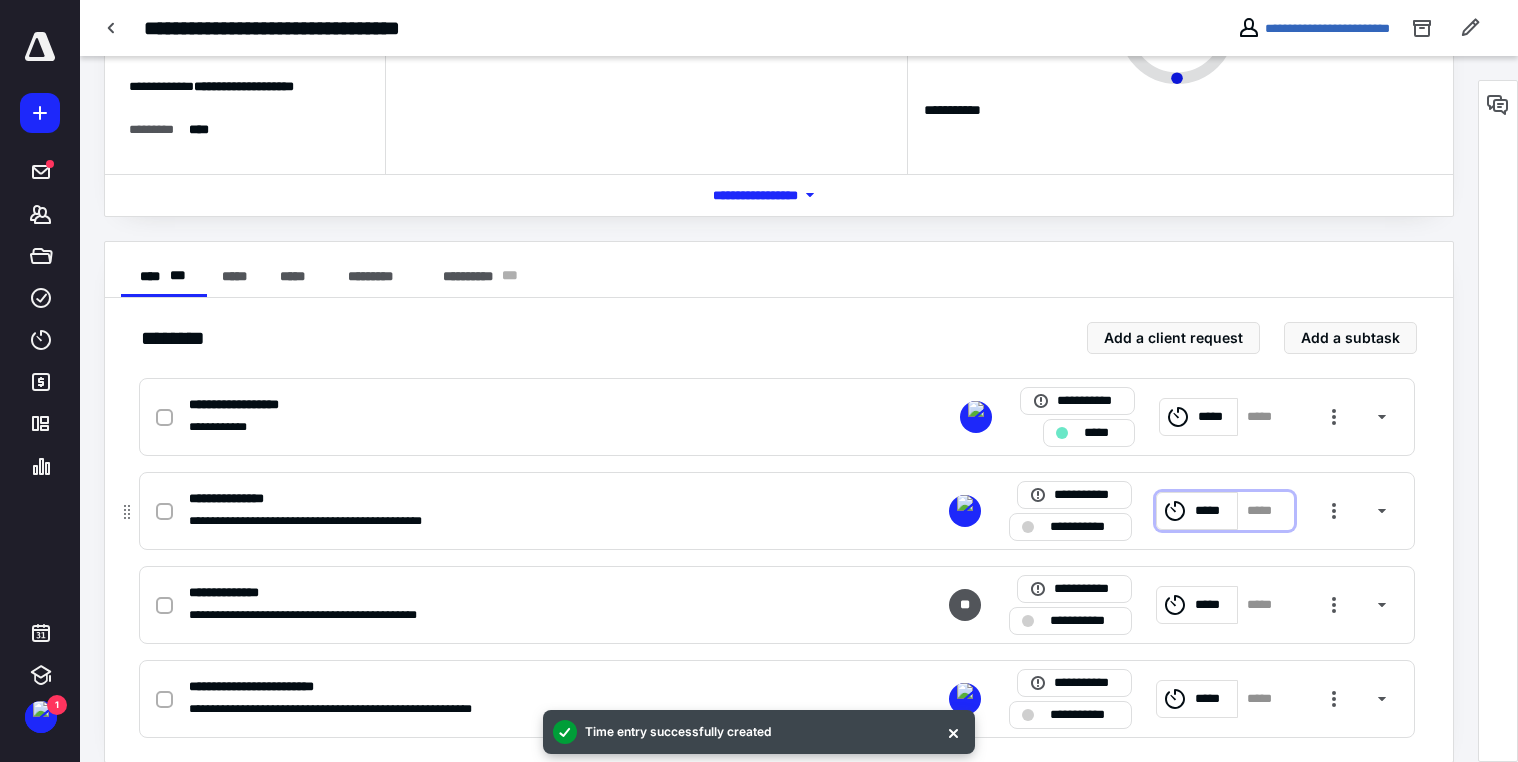 click on "*****" at bounding box center [1213, 511] 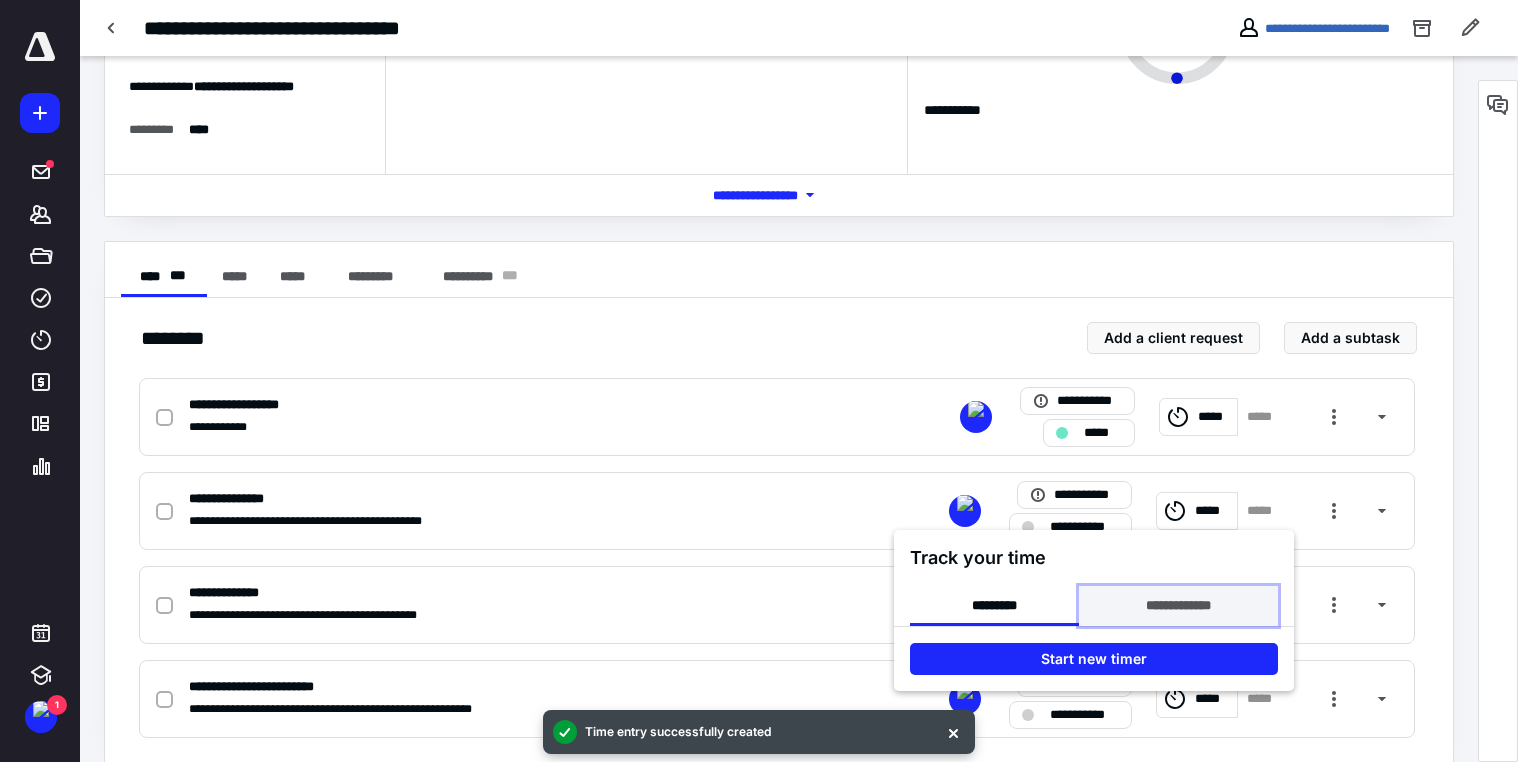 click on "**********" at bounding box center [1178, 606] 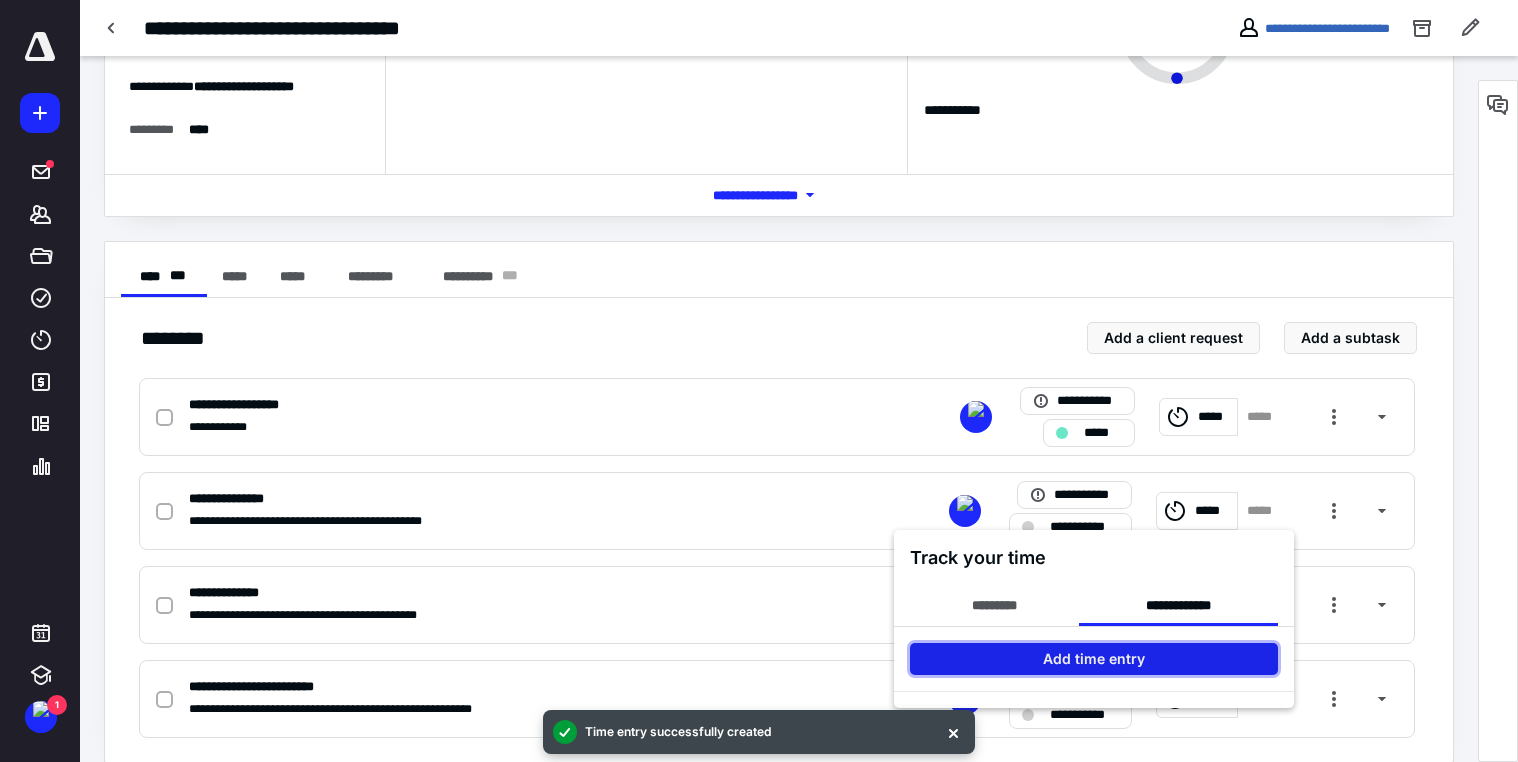 click on "Add time entry" at bounding box center [1094, 659] 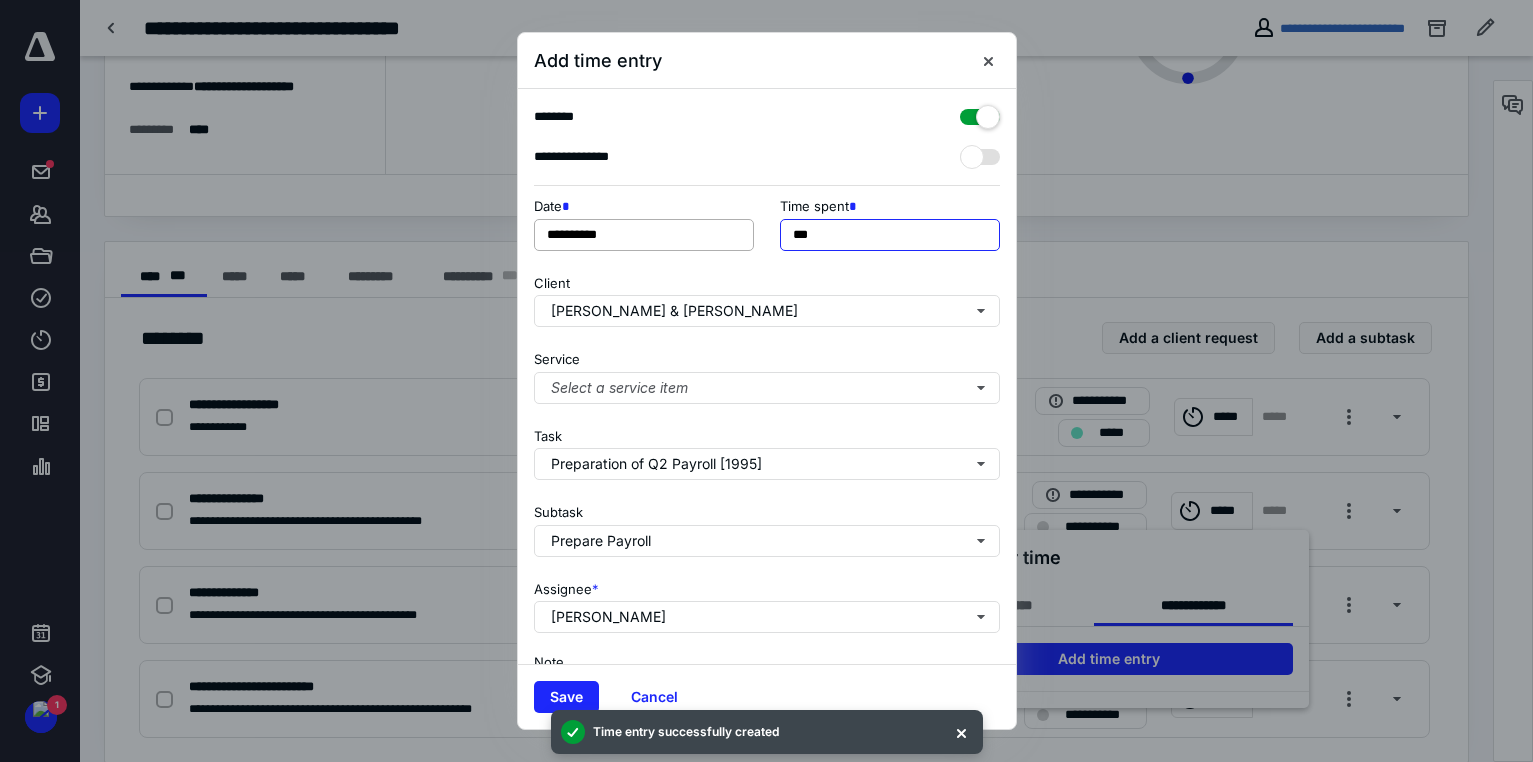 drag, startPoint x: 728, startPoint y: 227, endPoint x: 659, endPoint y: 219, distance: 69.46222 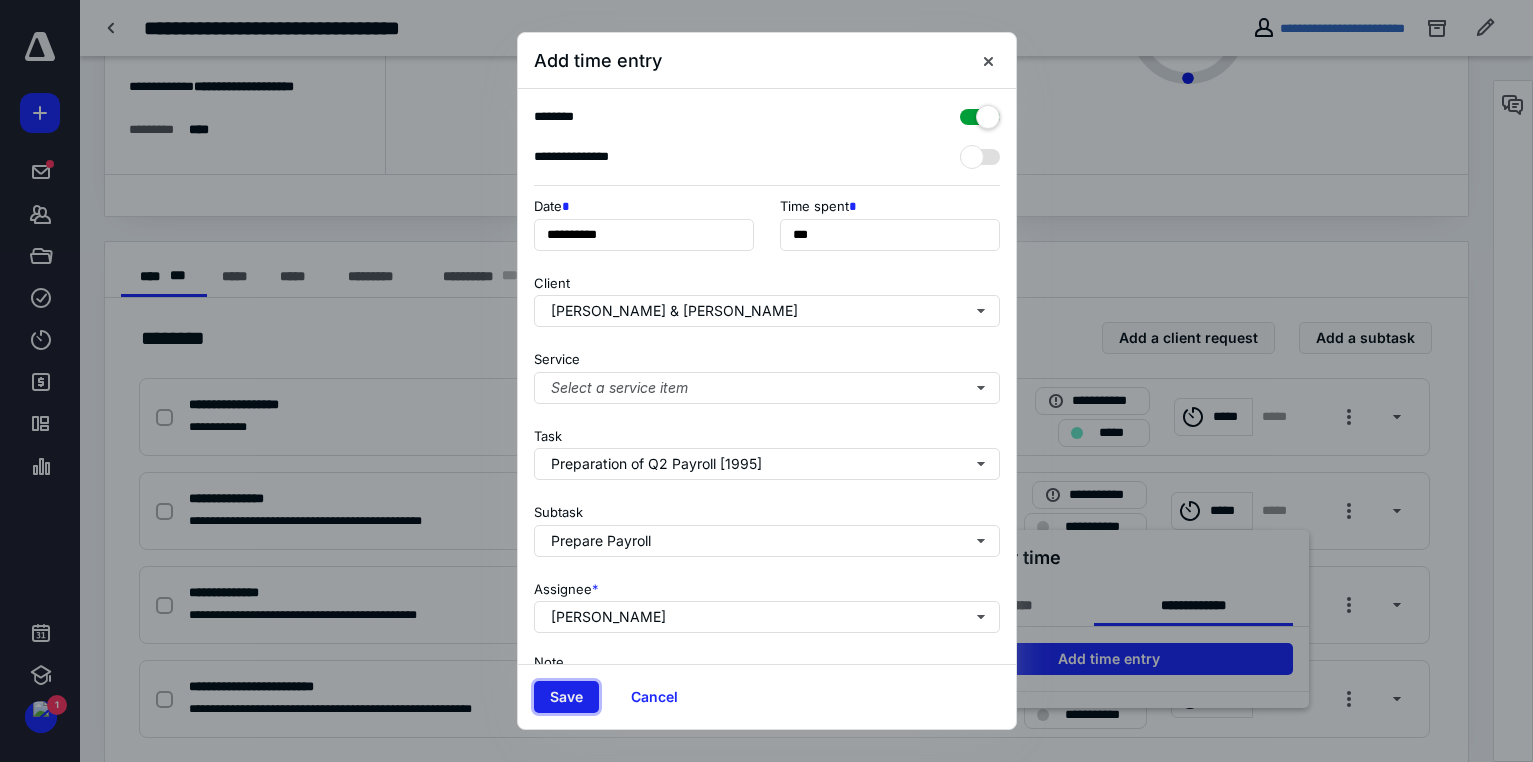 click on "Save" at bounding box center (566, 697) 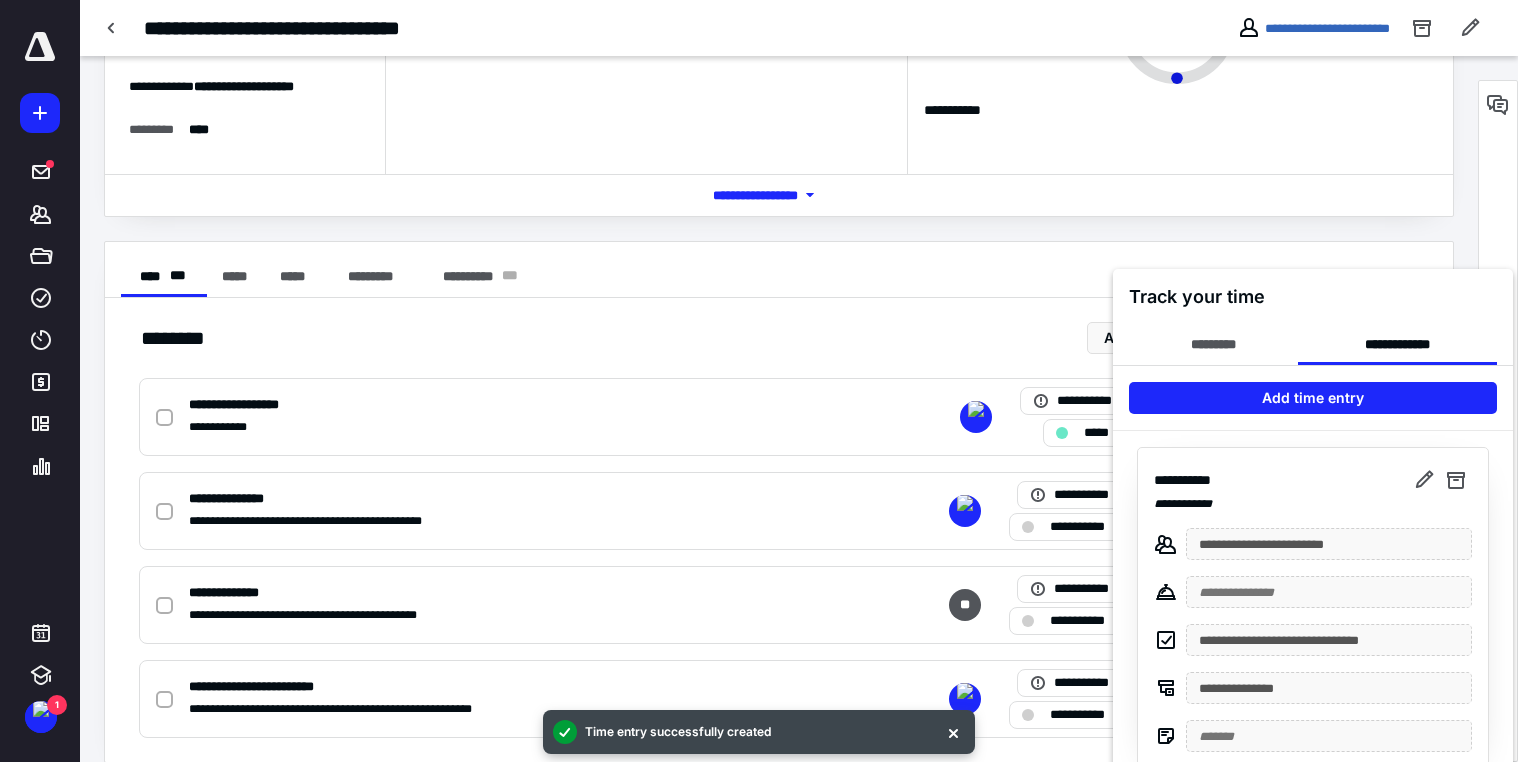 scroll, scrollTop: 245, scrollLeft: 0, axis: vertical 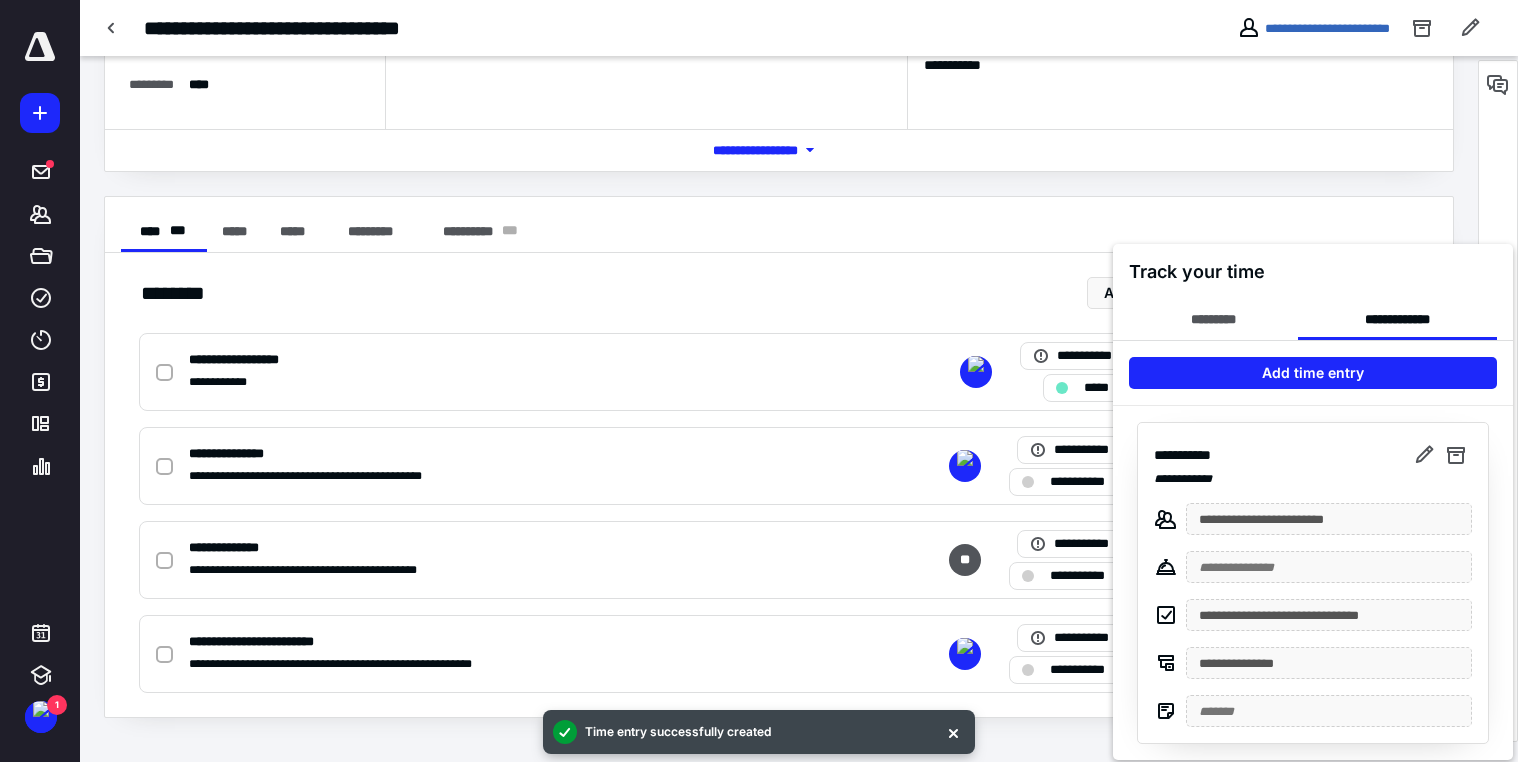 click at bounding box center [759, 381] 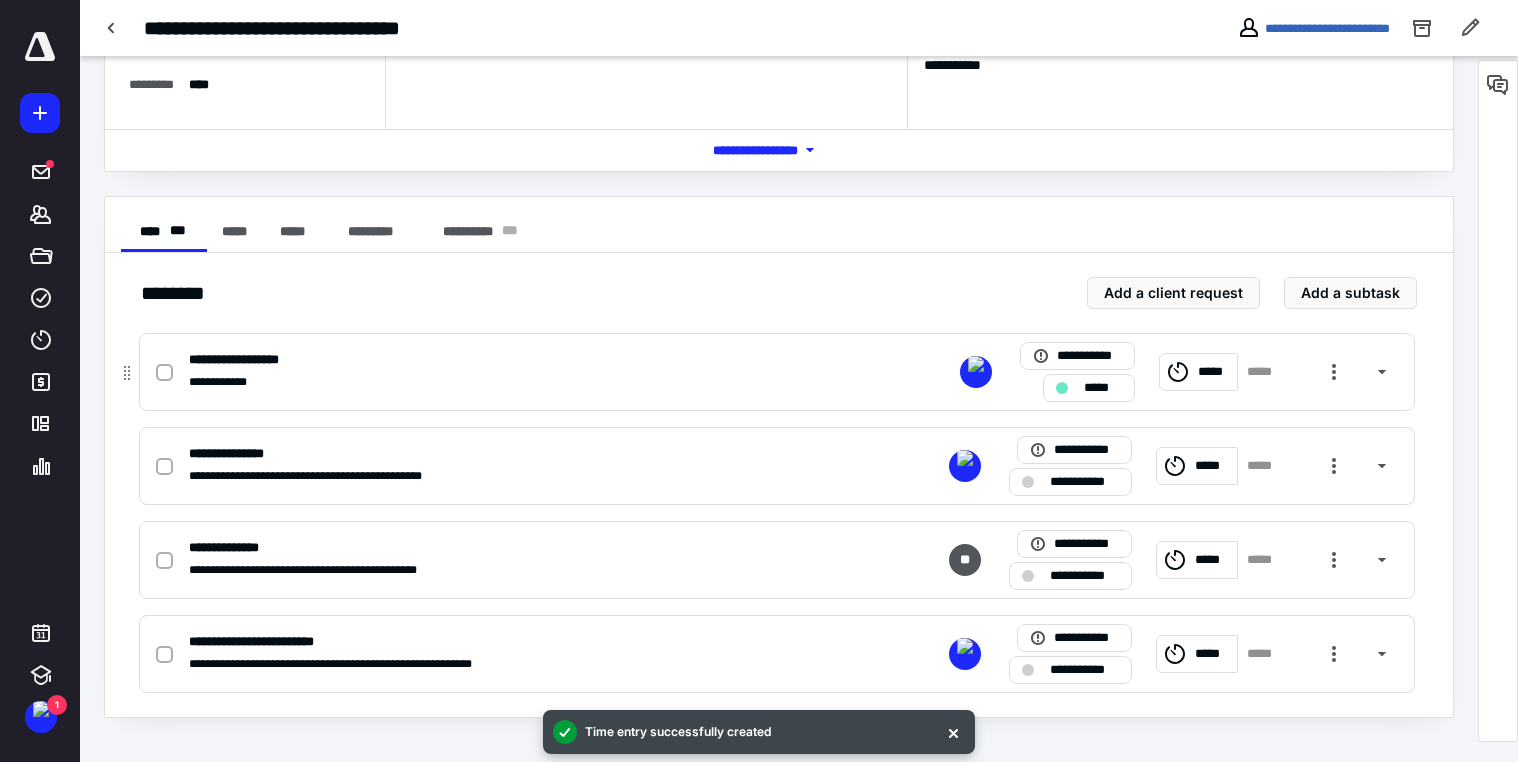 click 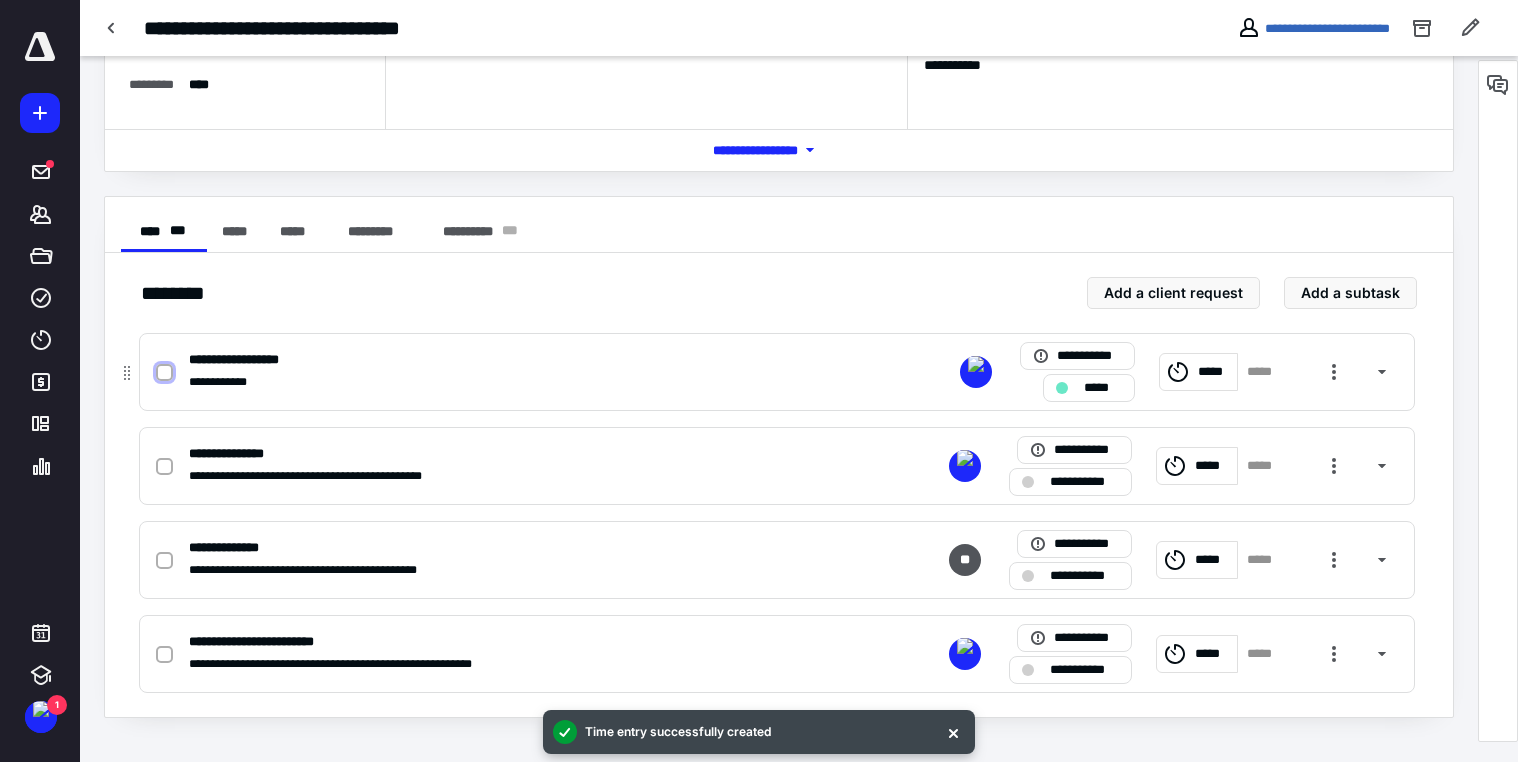 click at bounding box center [164, 373] 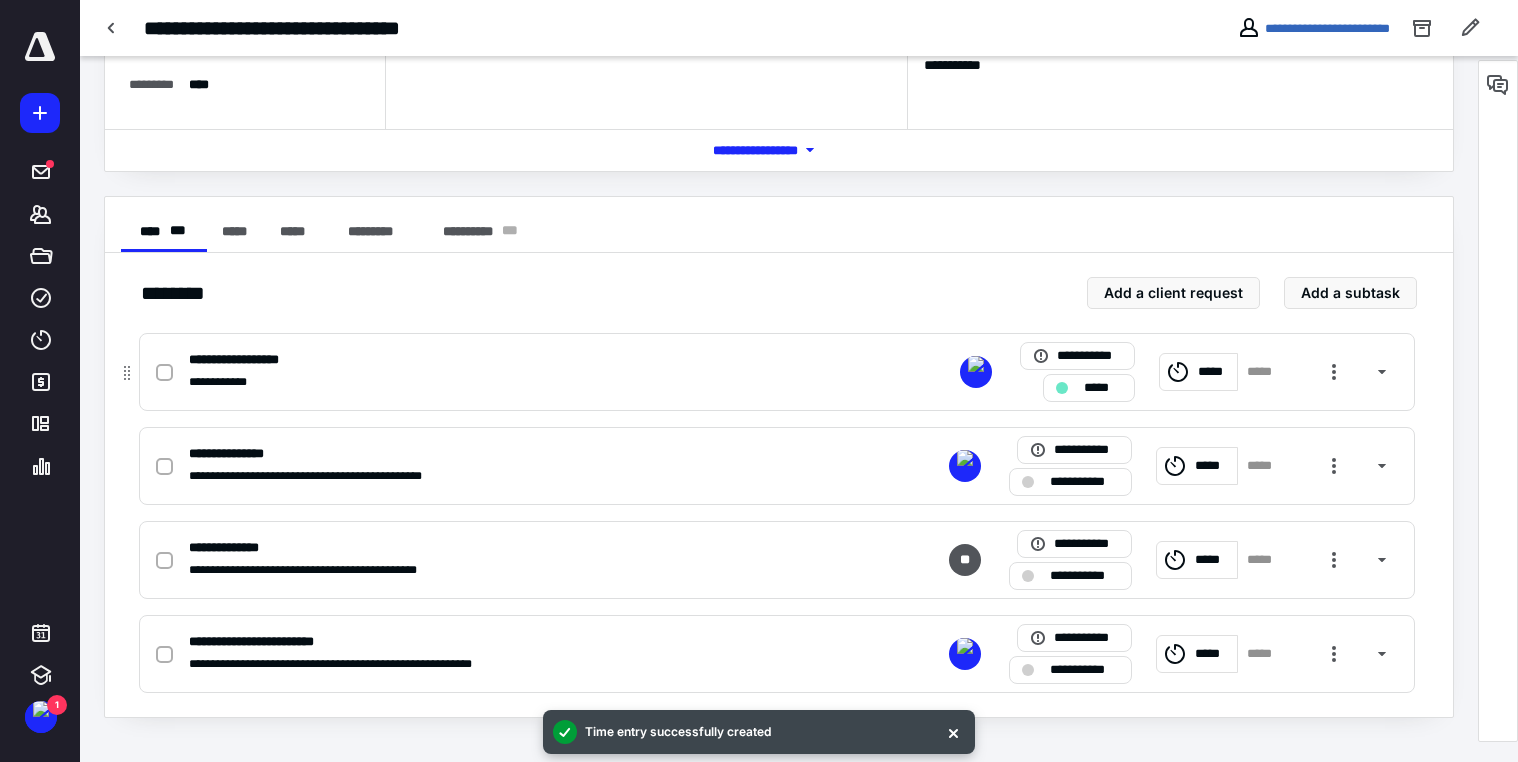 checkbox on "true" 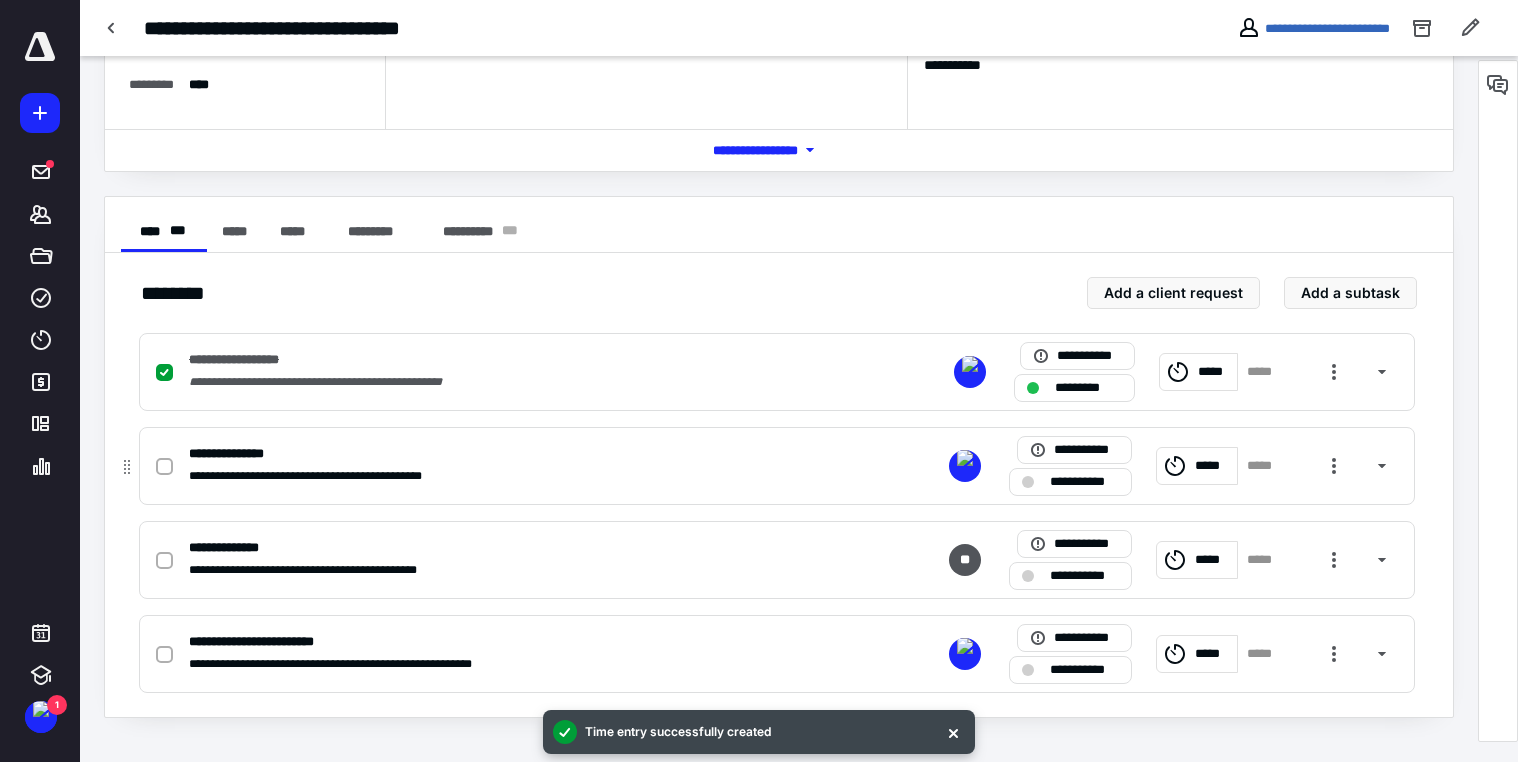 click 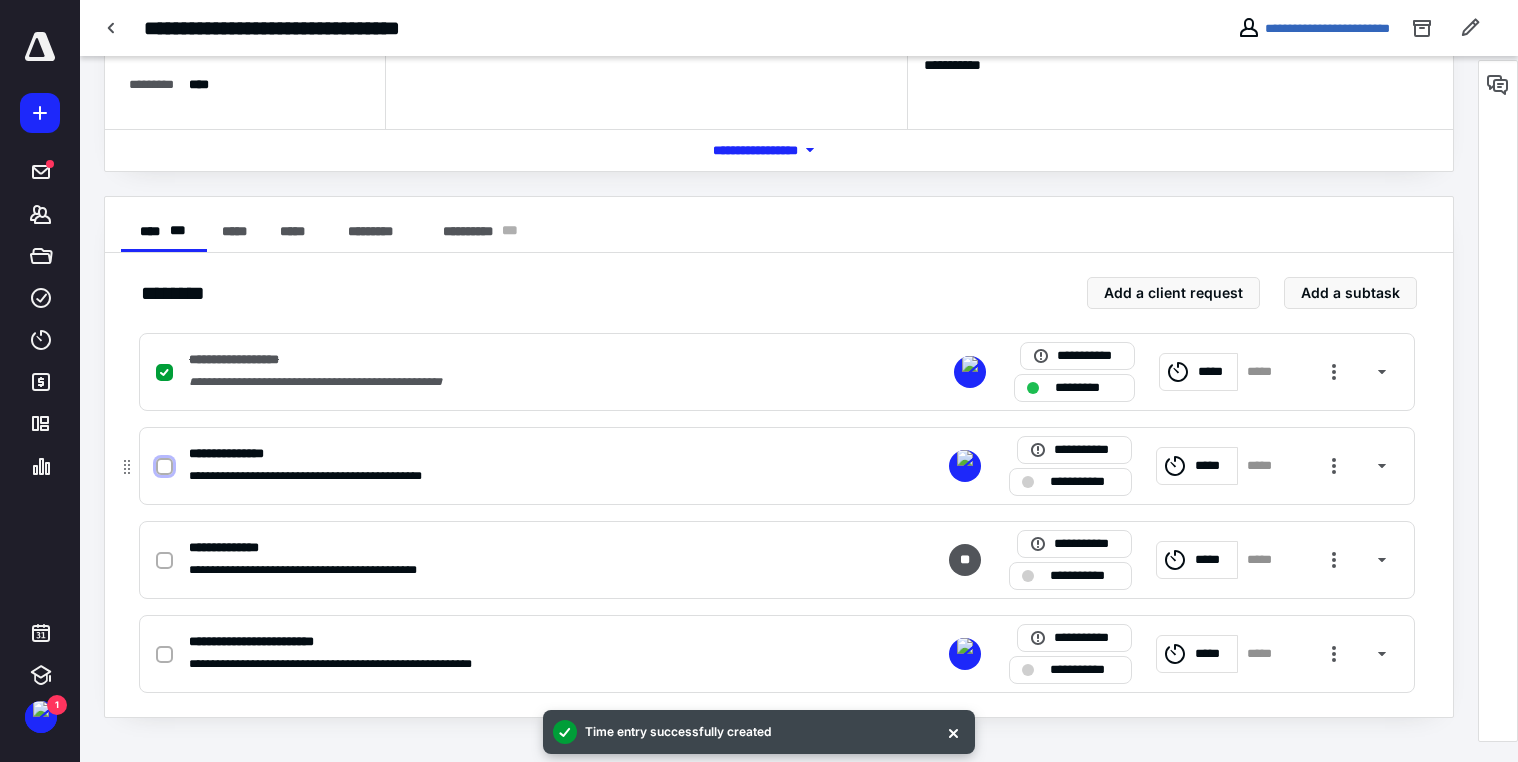 click at bounding box center [164, 467] 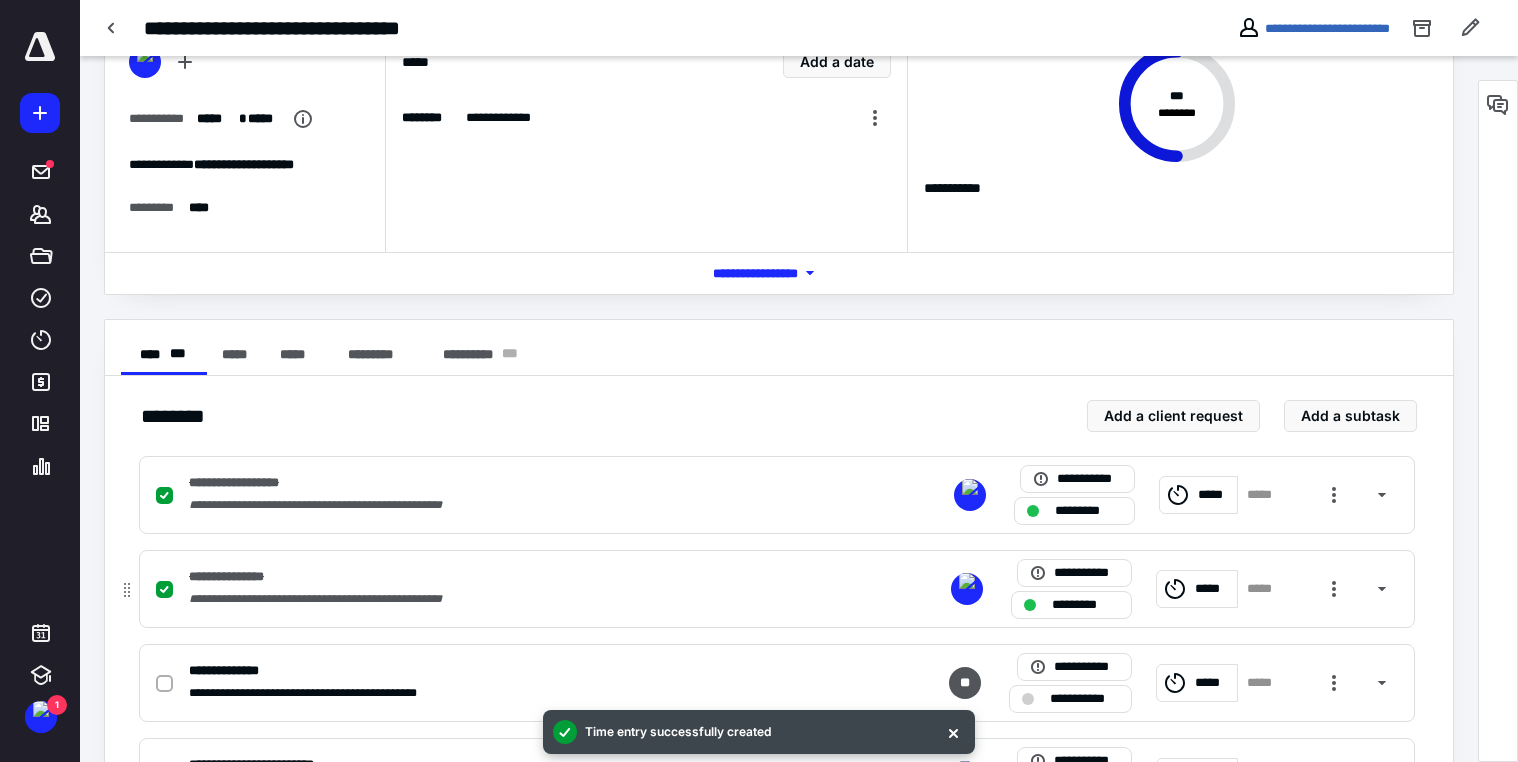 scroll, scrollTop: 0, scrollLeft: 0, axis: both 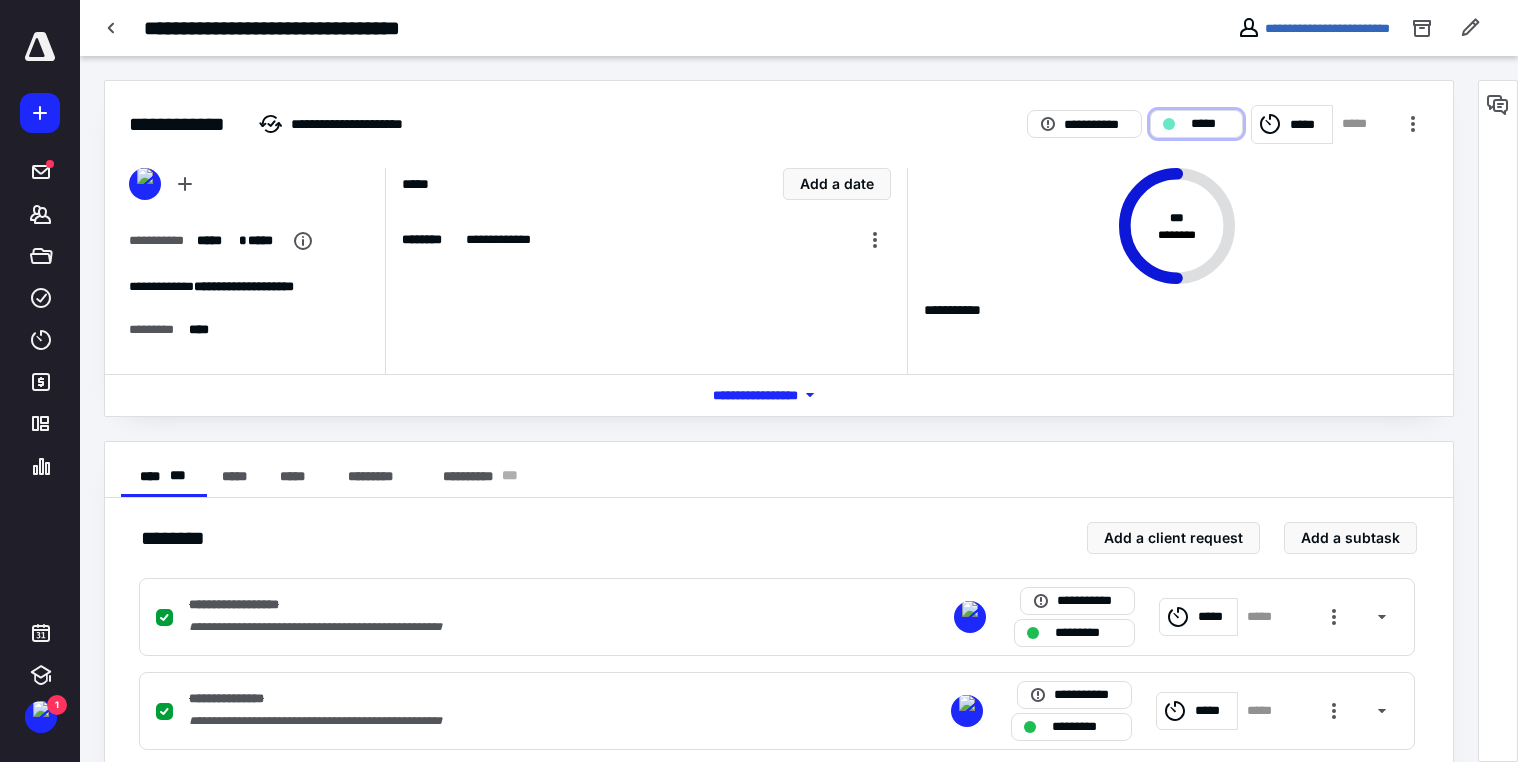 click on "*****" at bounding box center [1210, 124] 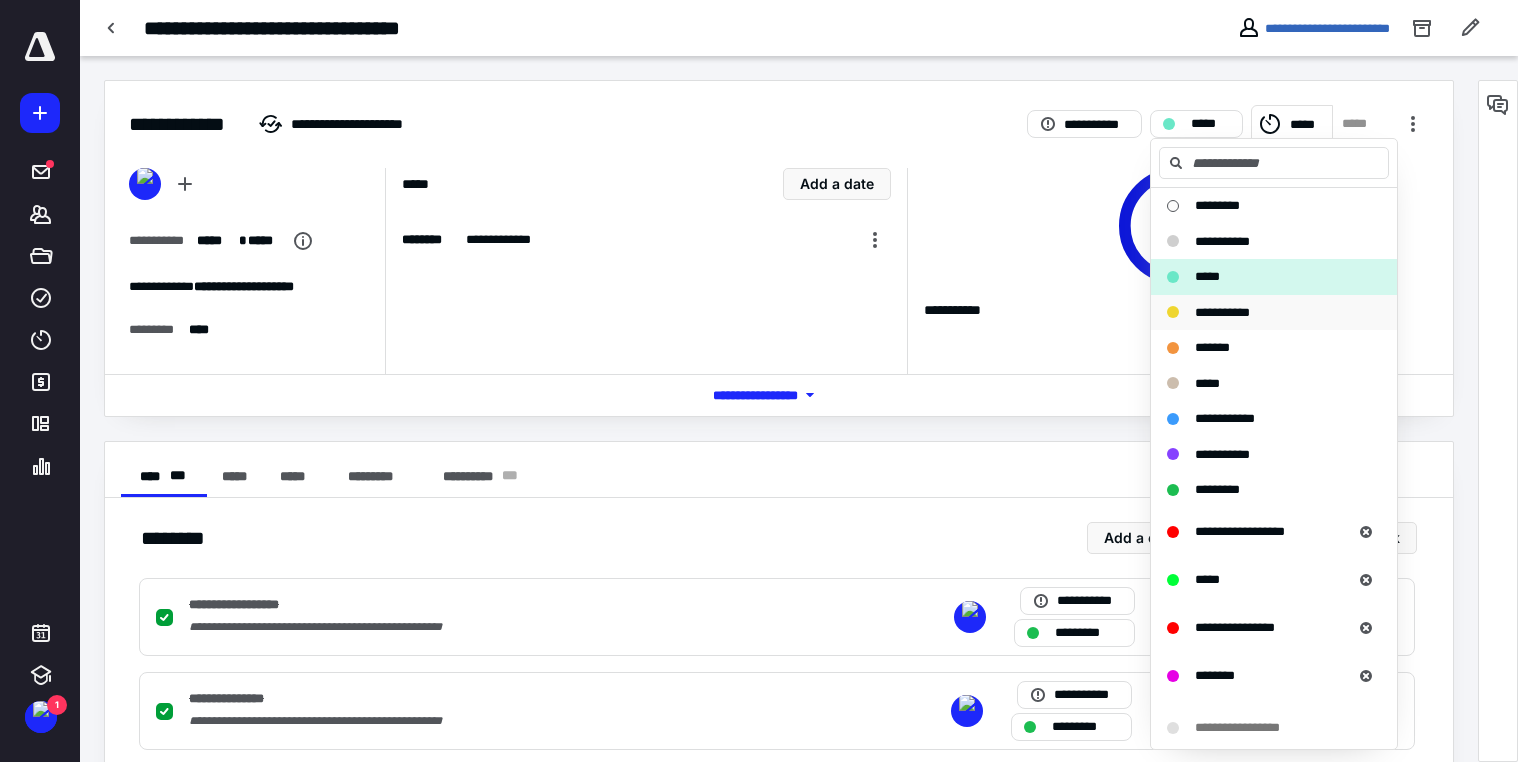 click on "**********" at bounding box center [1222, 312] 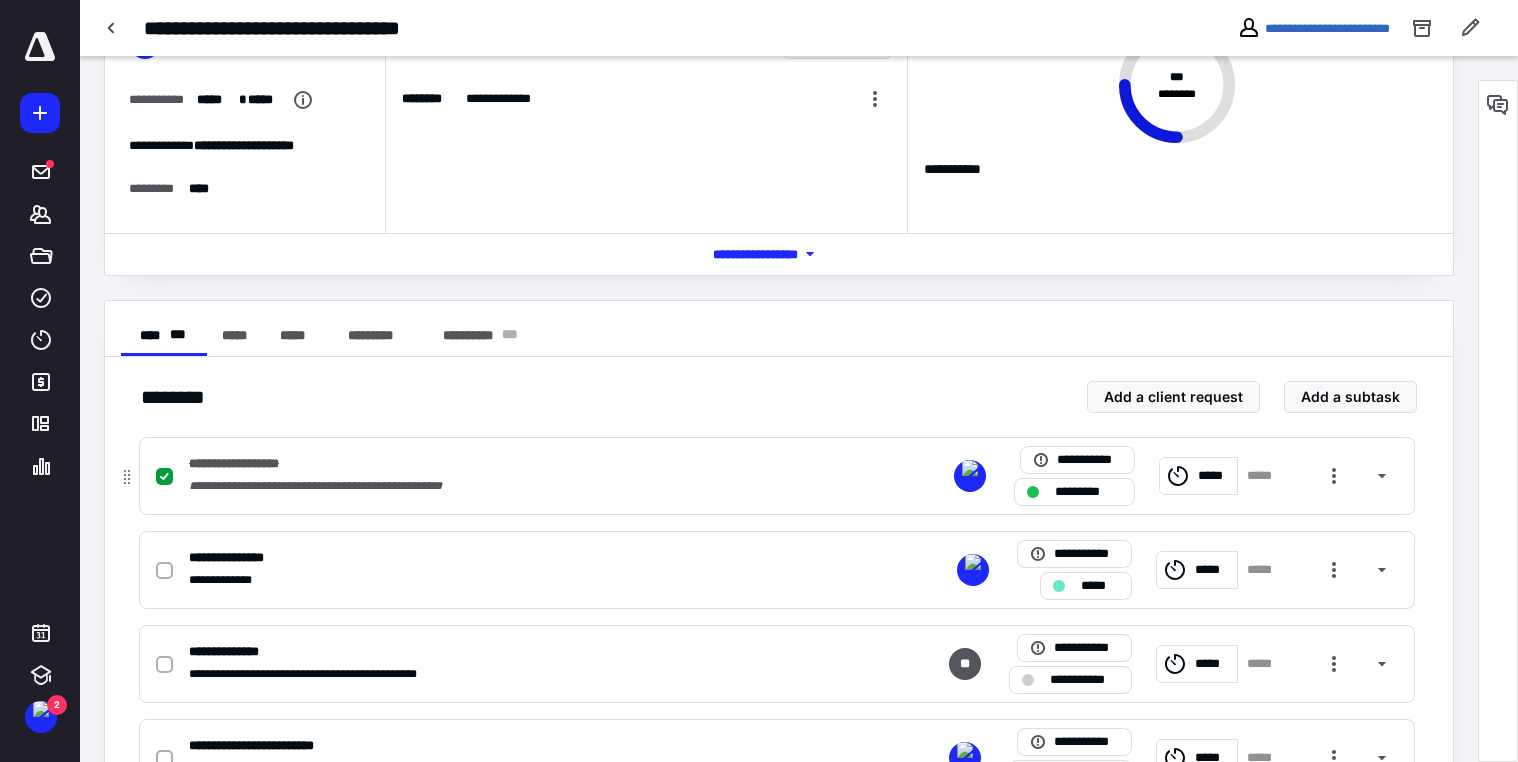 scroll, scrollTop: 245, scrollLeft: 0, axis: vertical 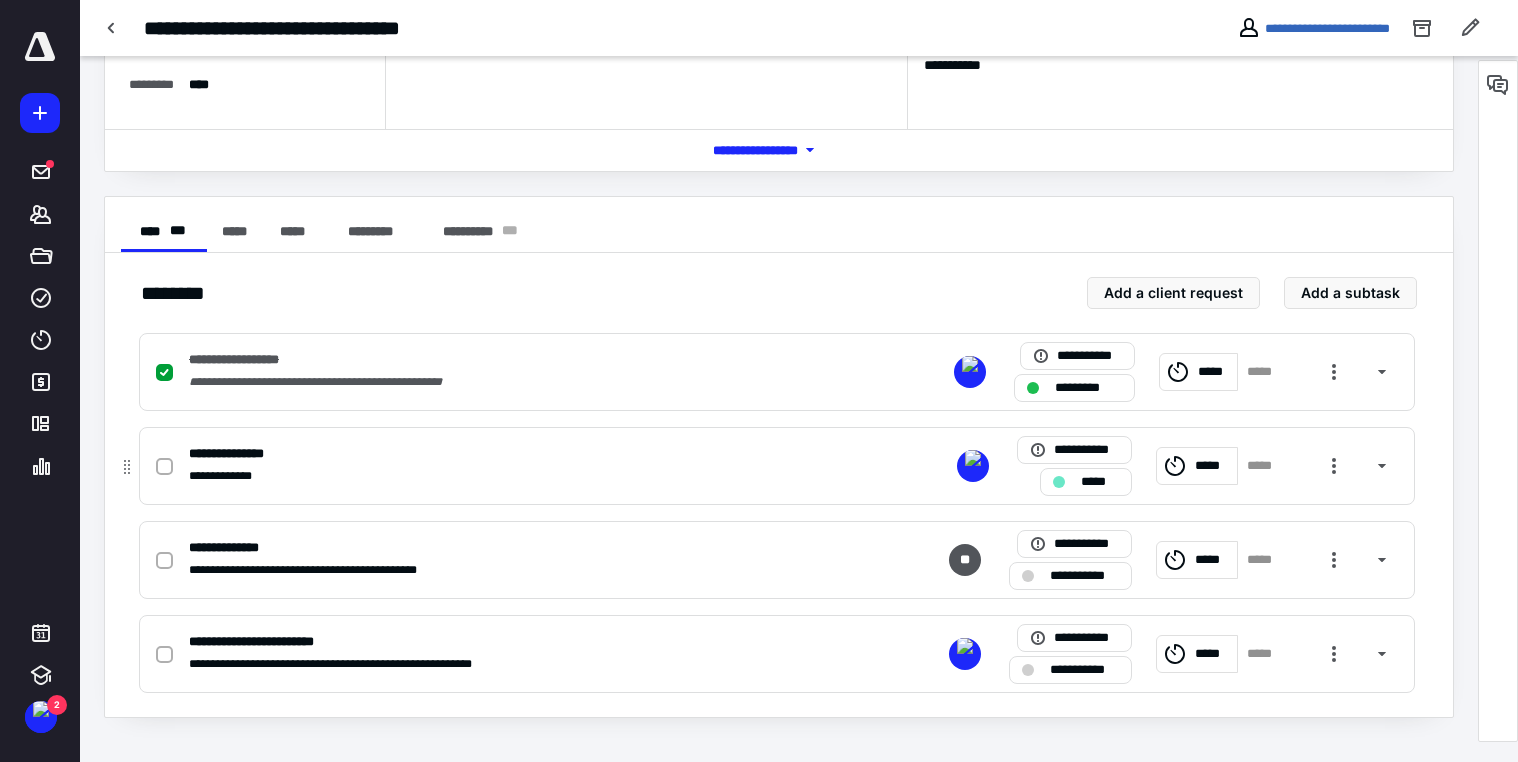 click 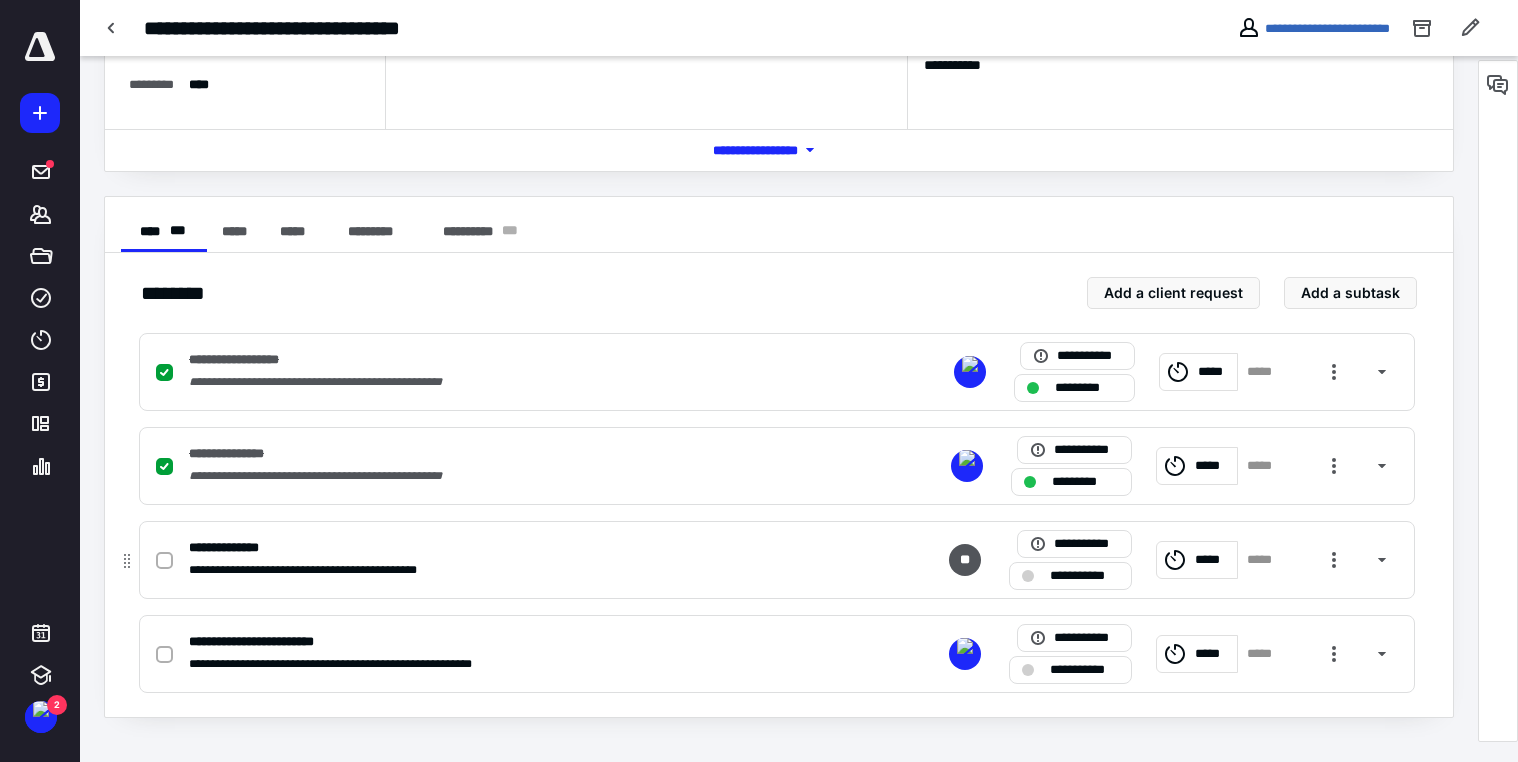 click on "**********" at bounding box center [1084, 576] 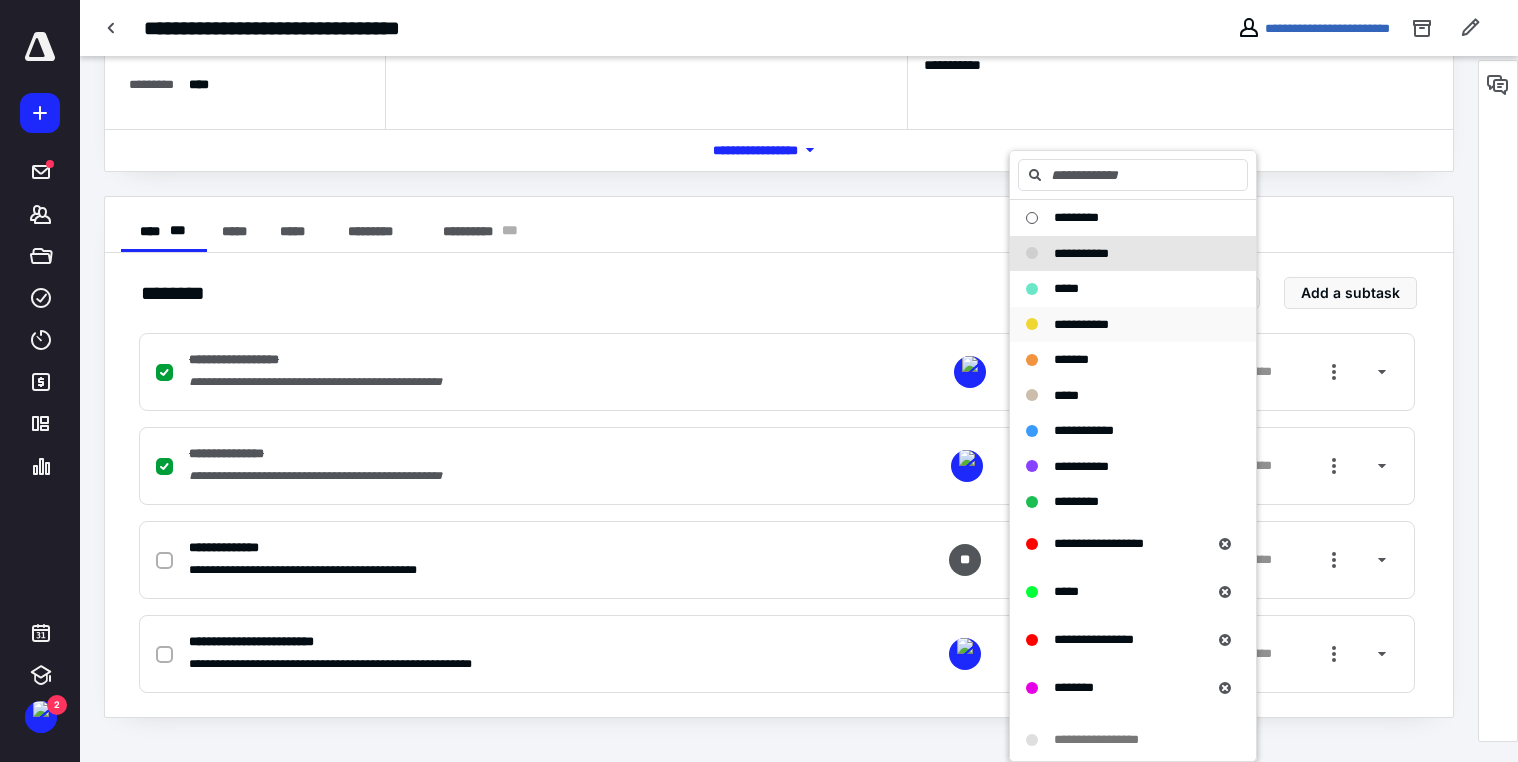 drag, startPoint x: 1069, startPoint y: 296, endPoint x: 1040, endPoint y: 306, distance: 30.675724 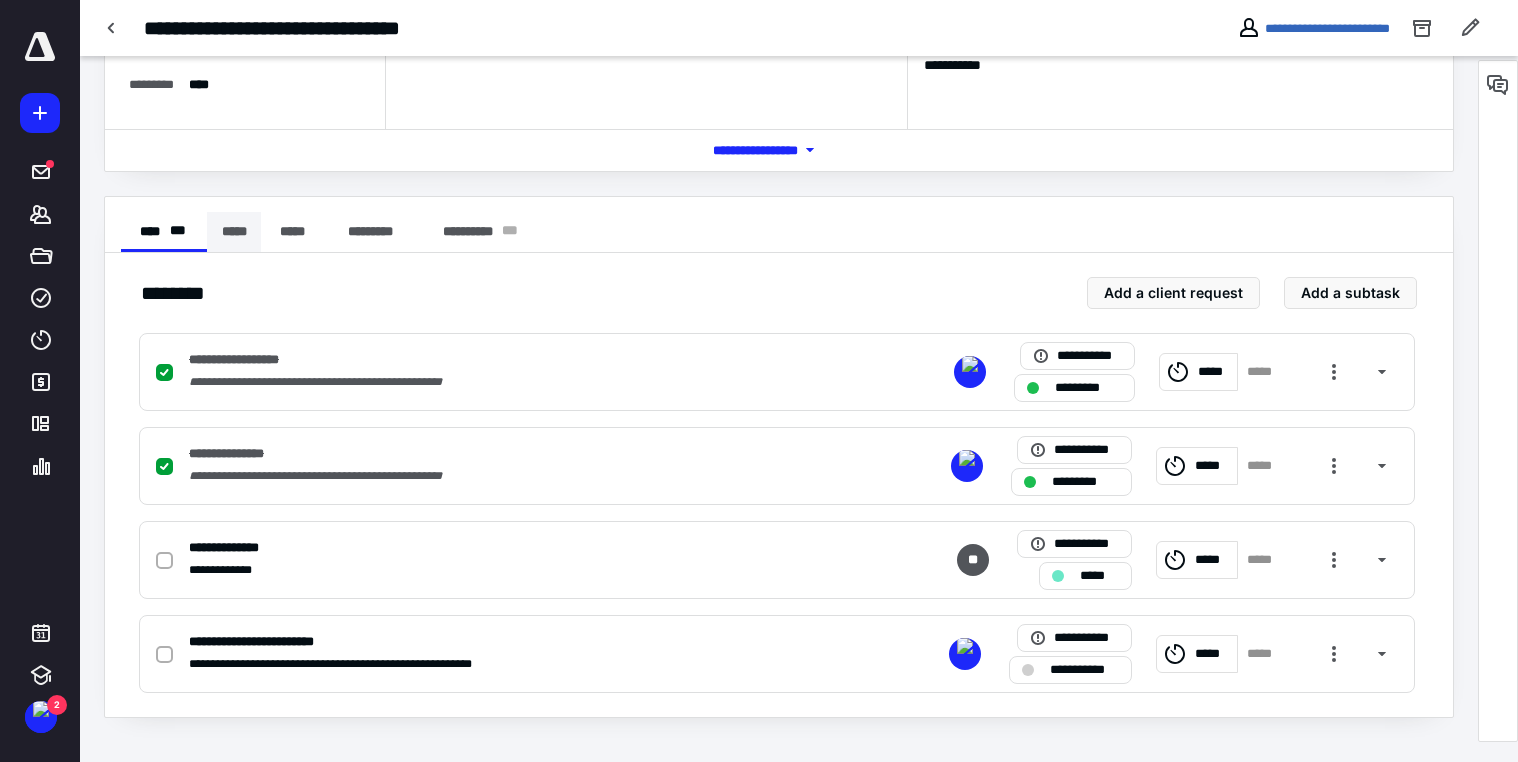 click on "*****" at bounding box center (234, 232) 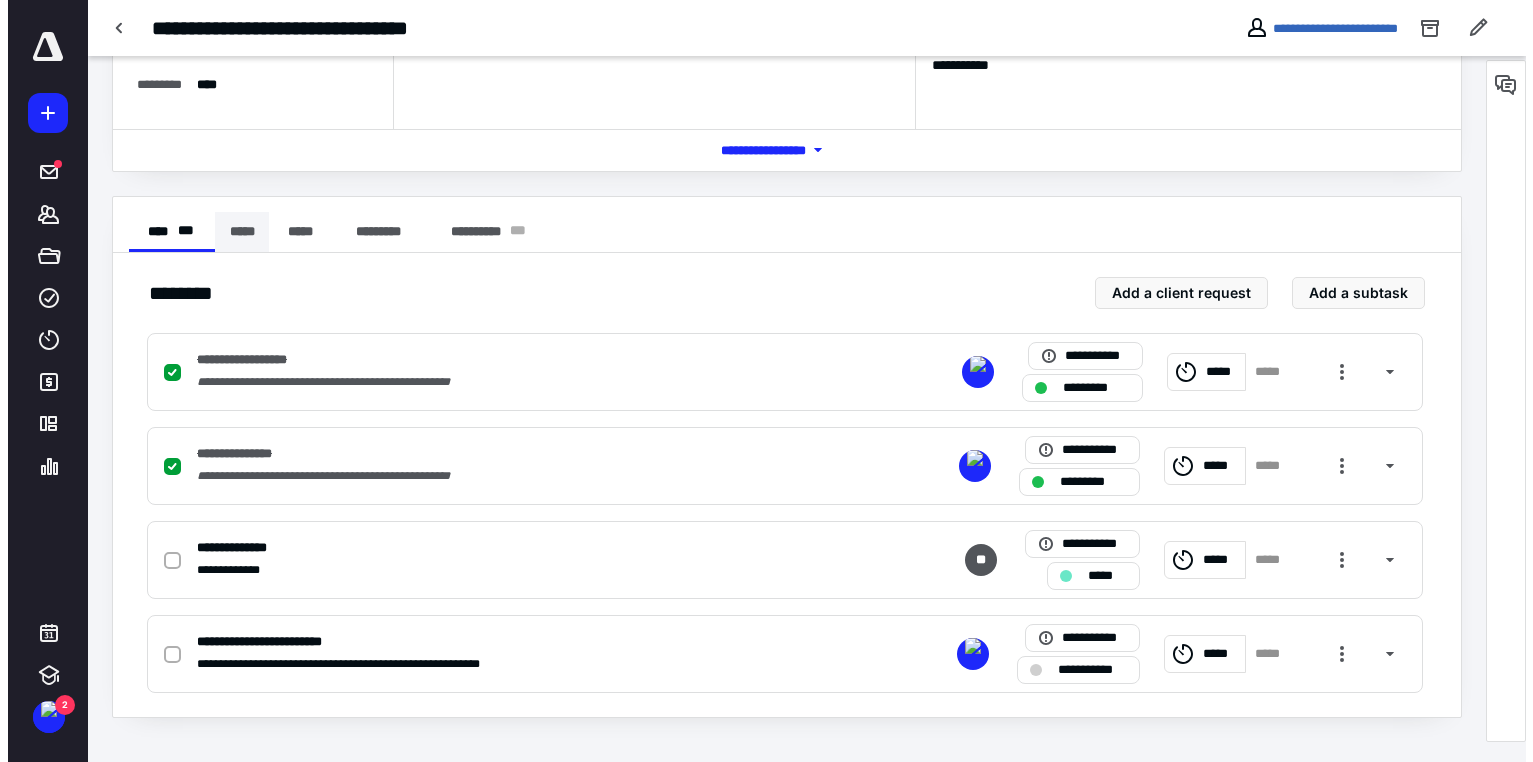 scroll, scrollTop: 57, scrollLeft: 0, axis: vertical 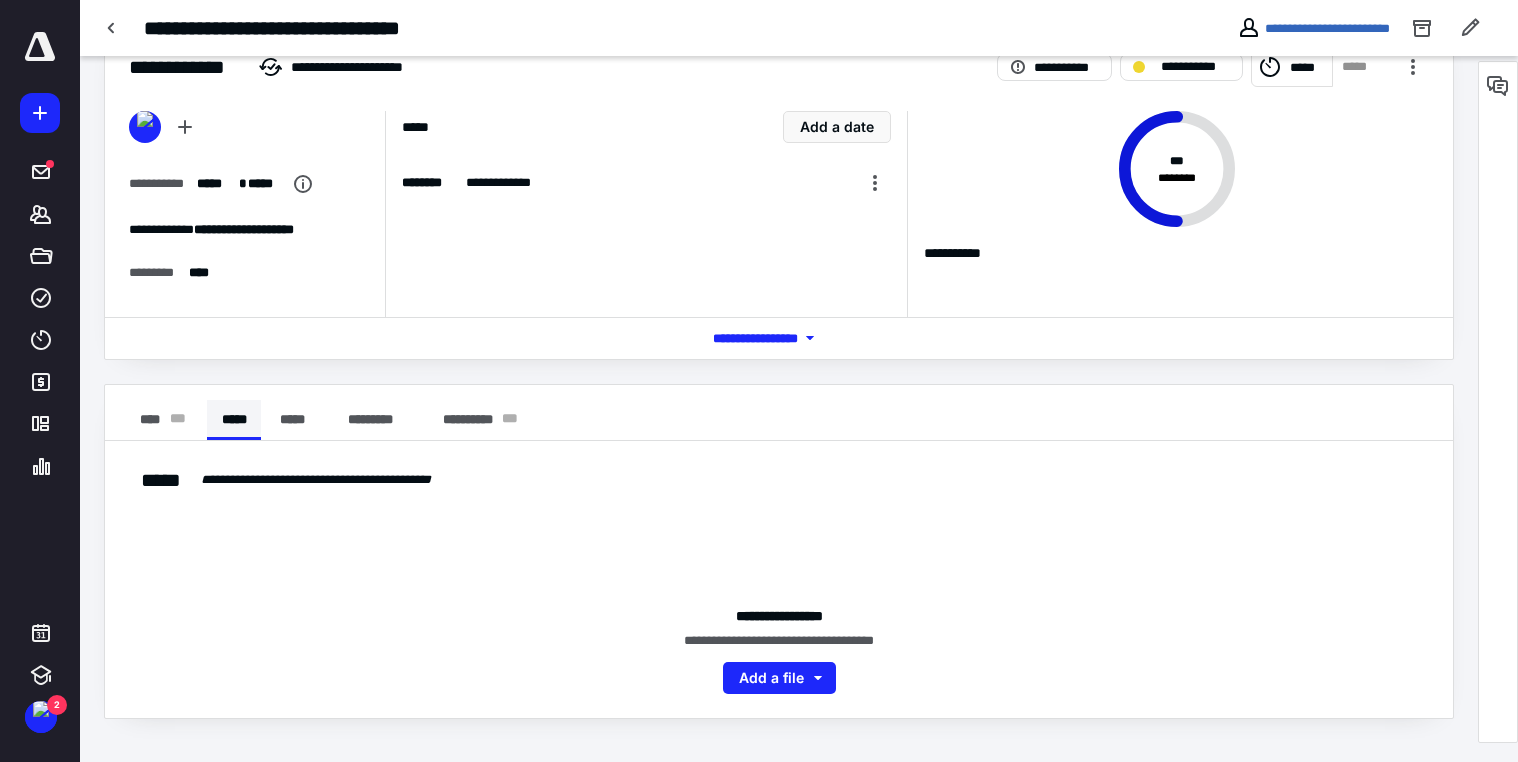 click on "*****" at bounding box center [234, 420] 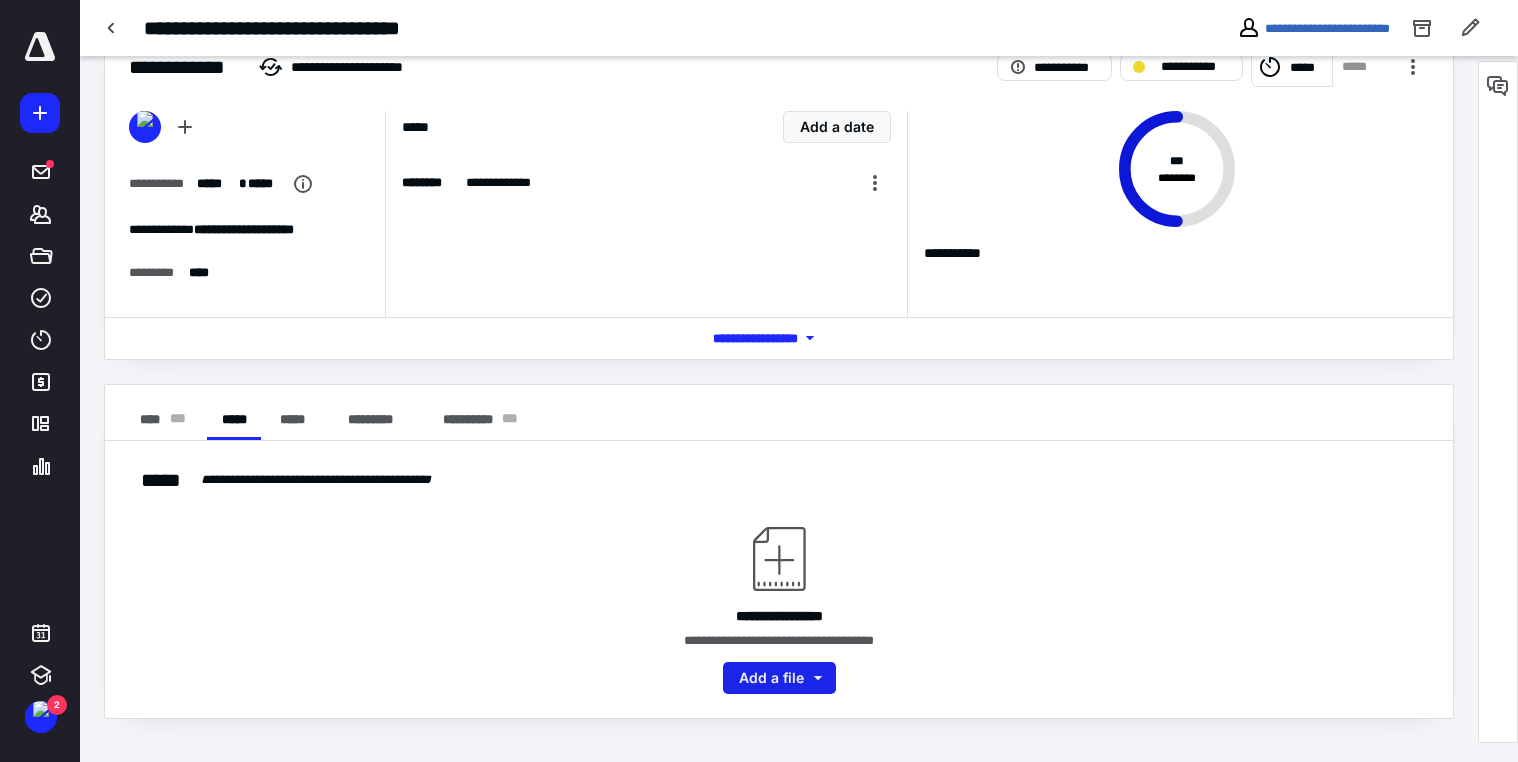 click on "Add a file" at bounding box center [779, 678] 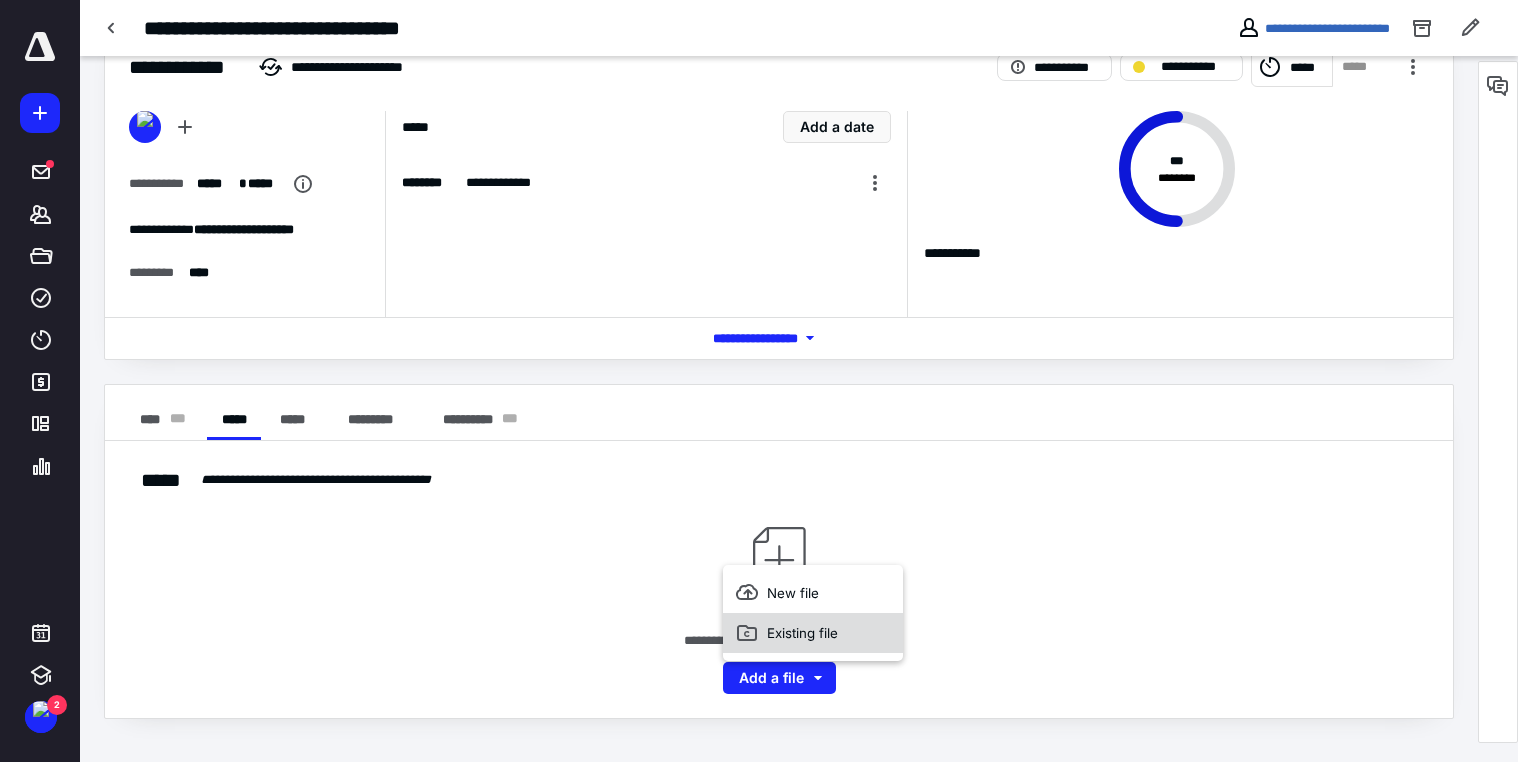 click on "Existing file" at bounding box center [813, 633] 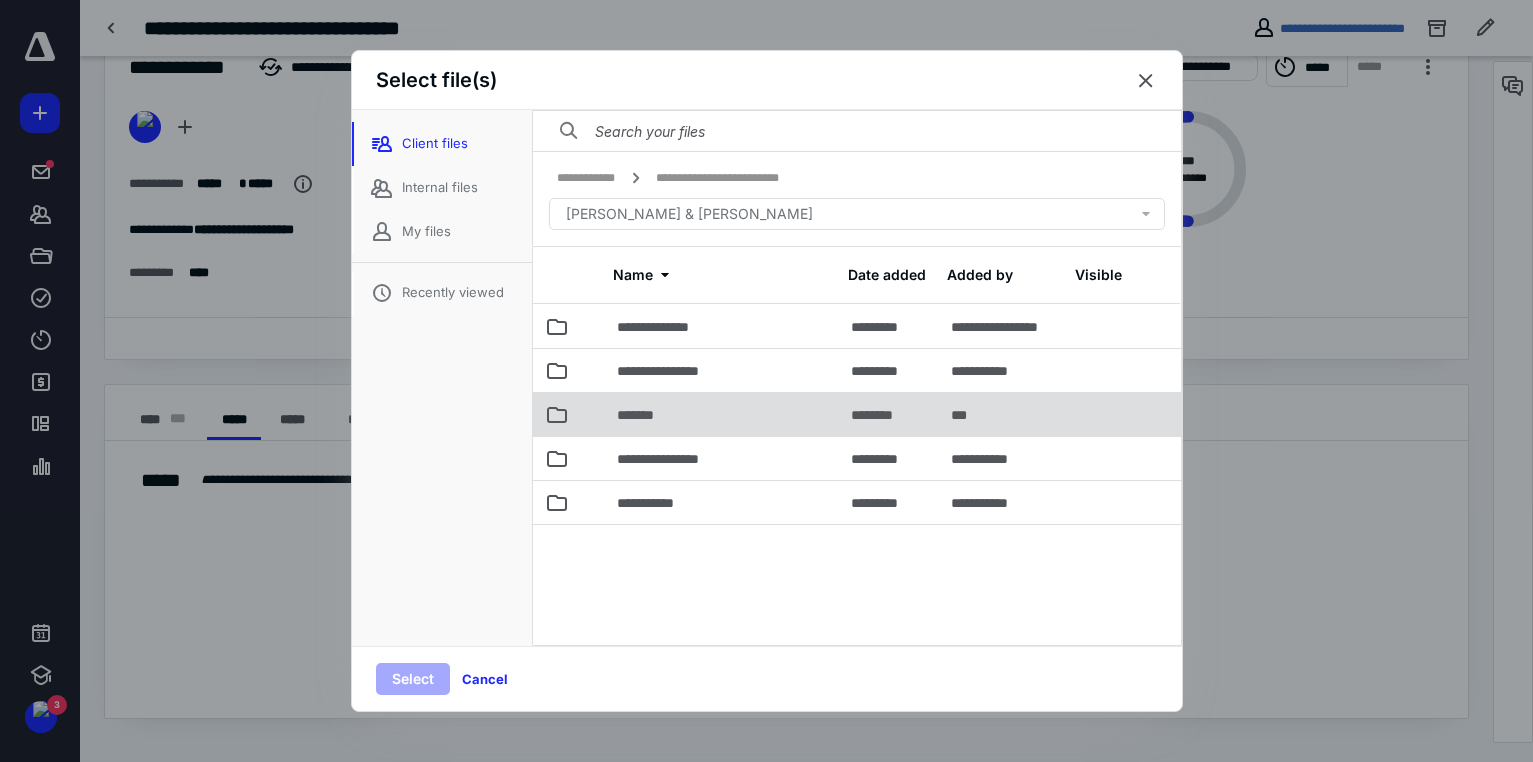click at bounding box center (593, 414) 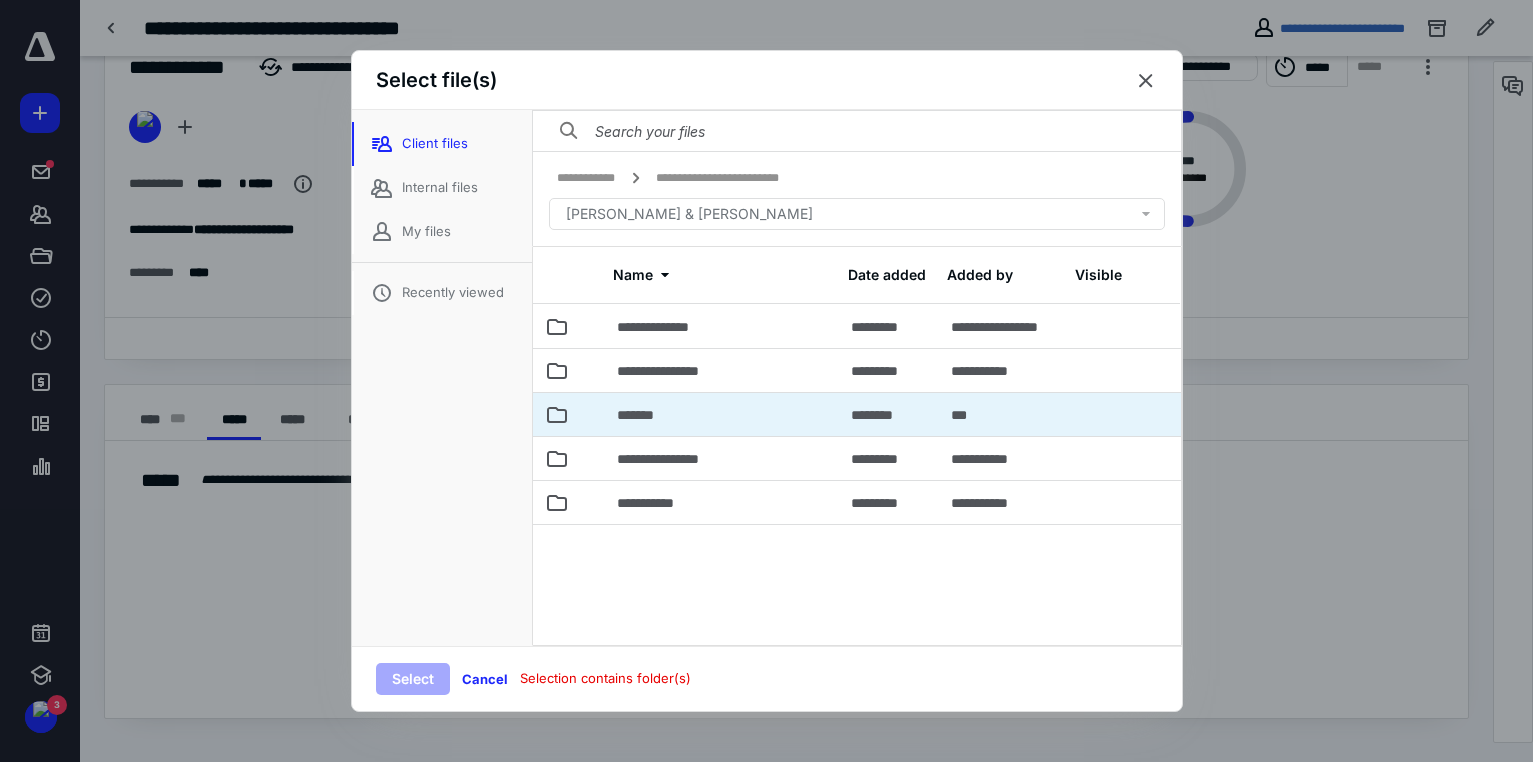 click at bounding box center [593, 414] 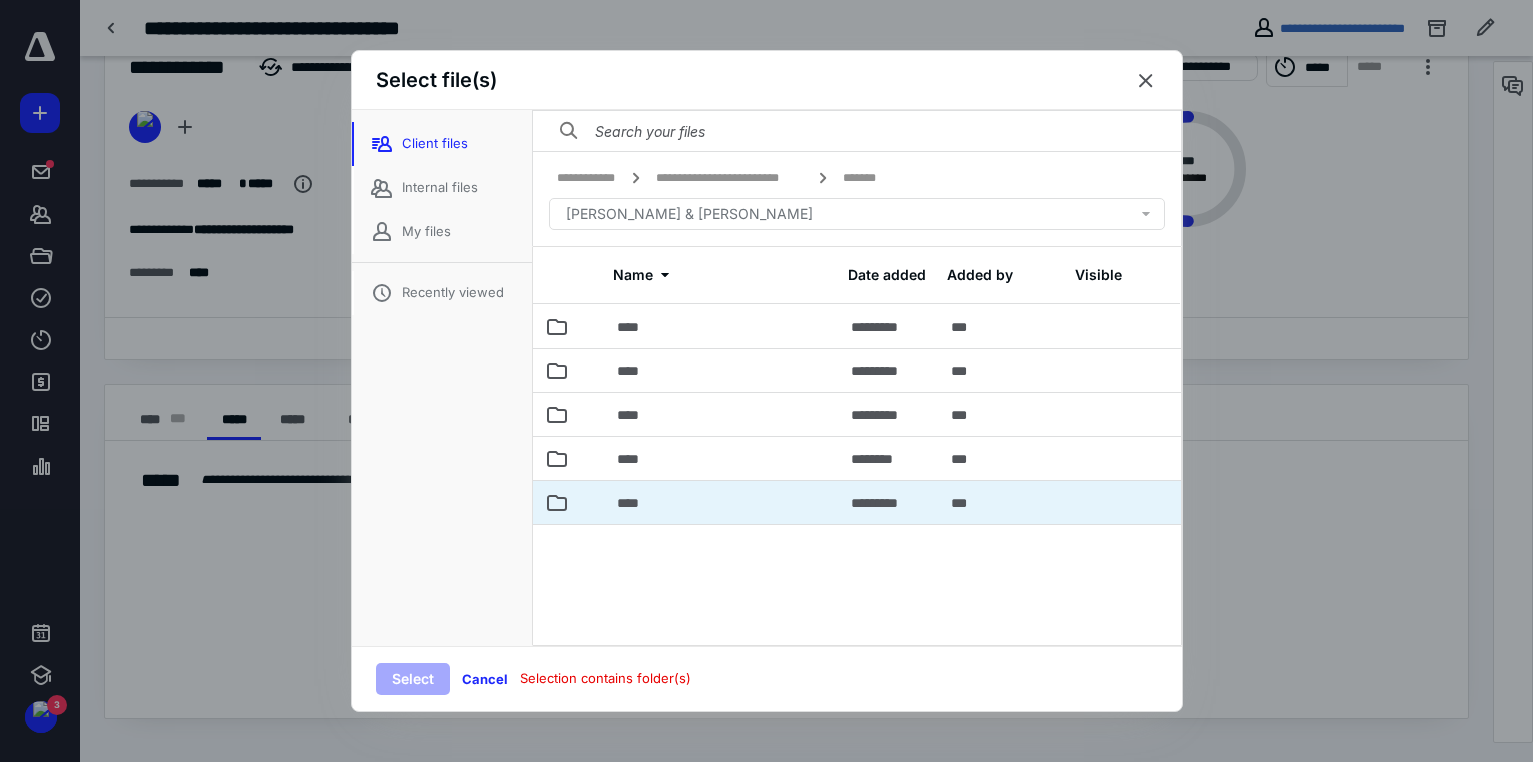 click on "****" at bounding box center (634, 503) 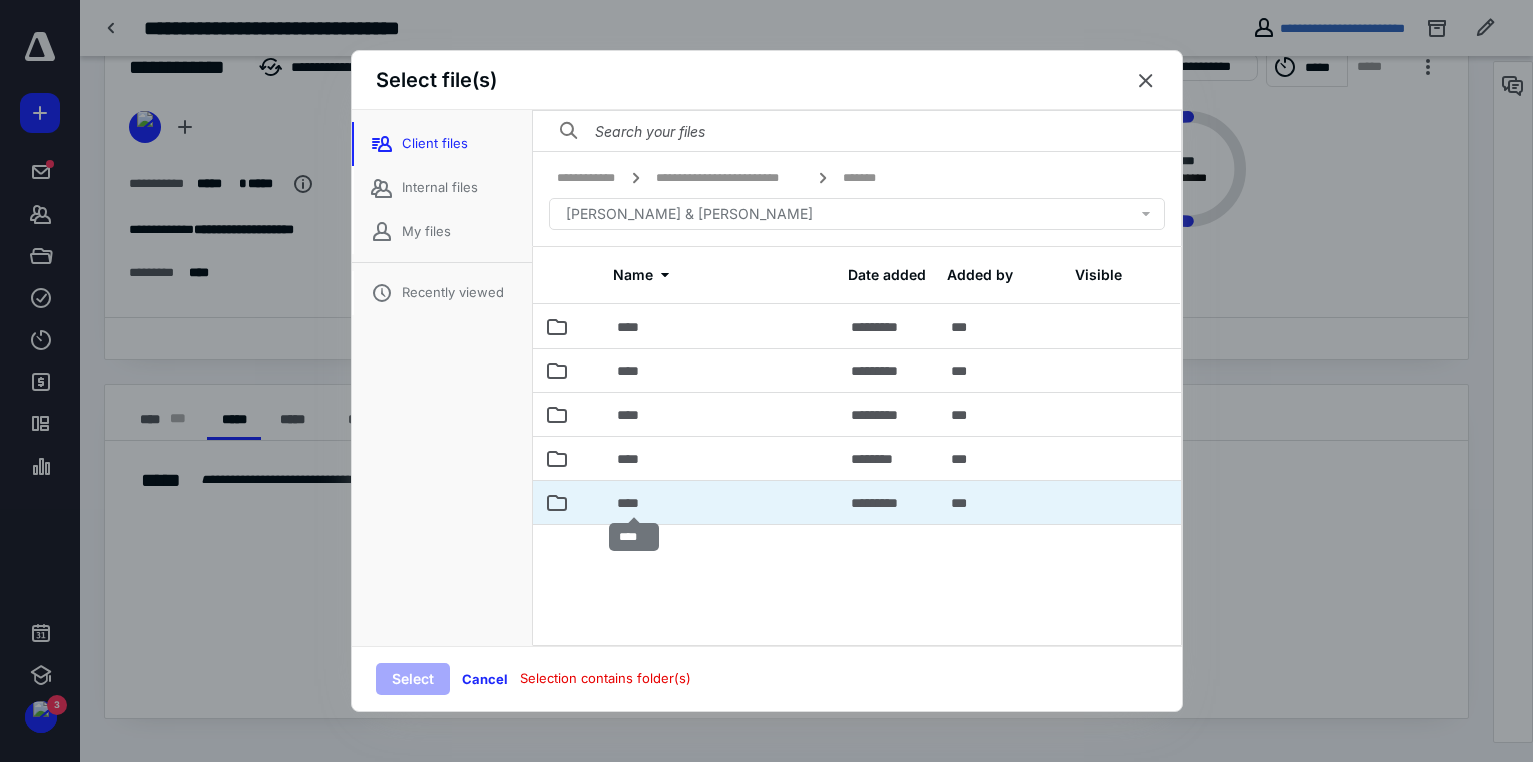 click on "****" at bounding box center (634, 503) 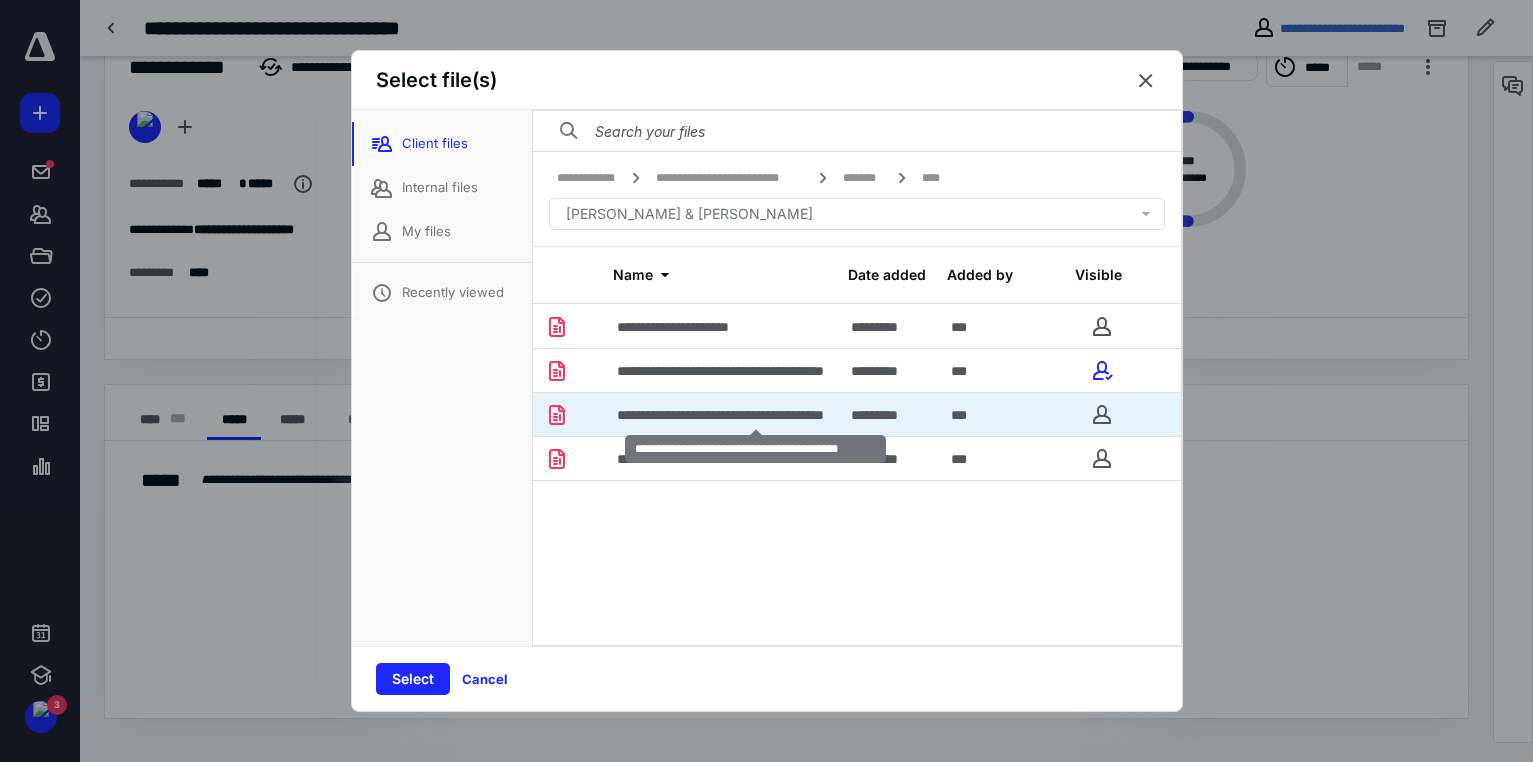 click on "**********" at bounding box center (756, 415) 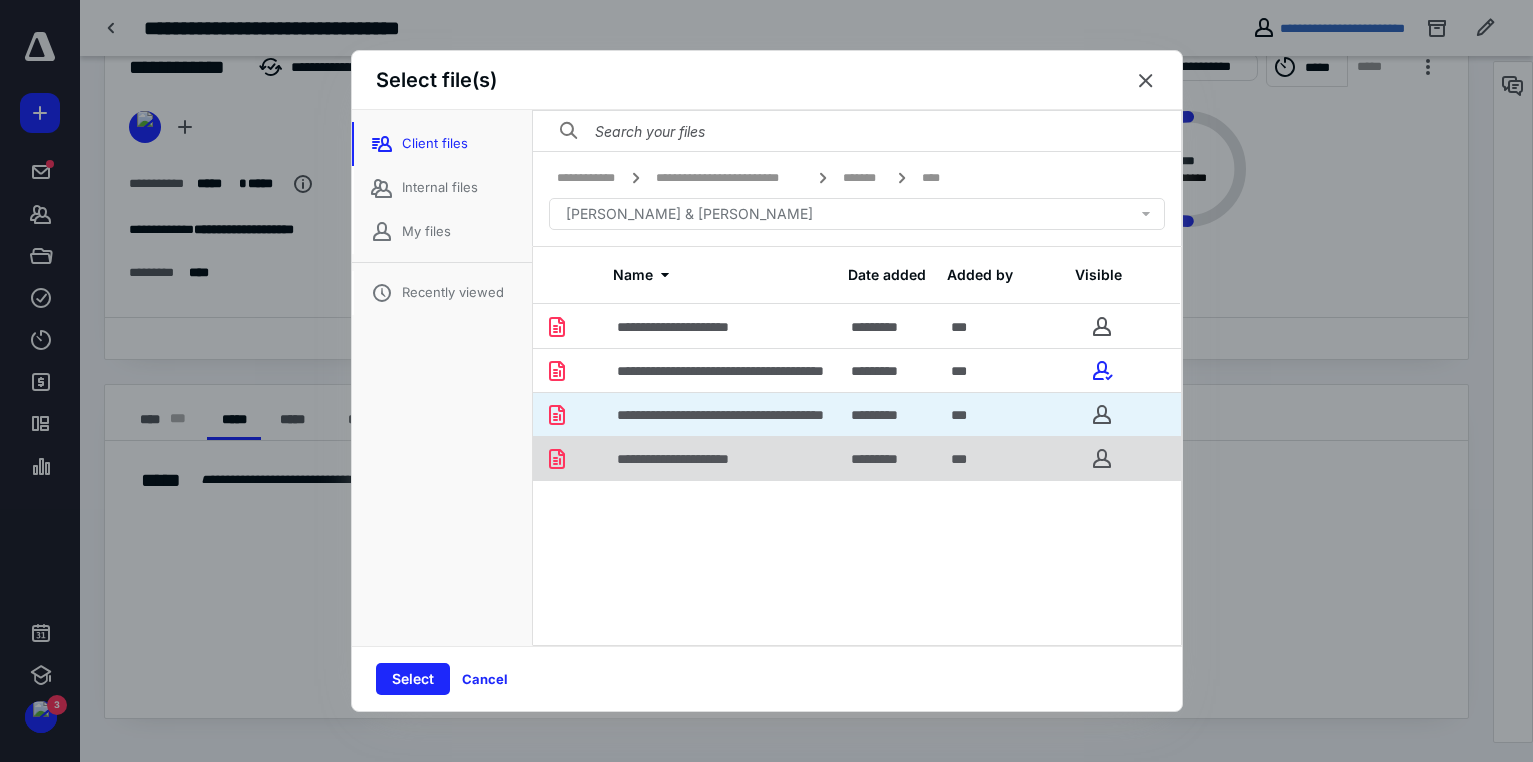 click on "**********" at bounding box center [697, 459] 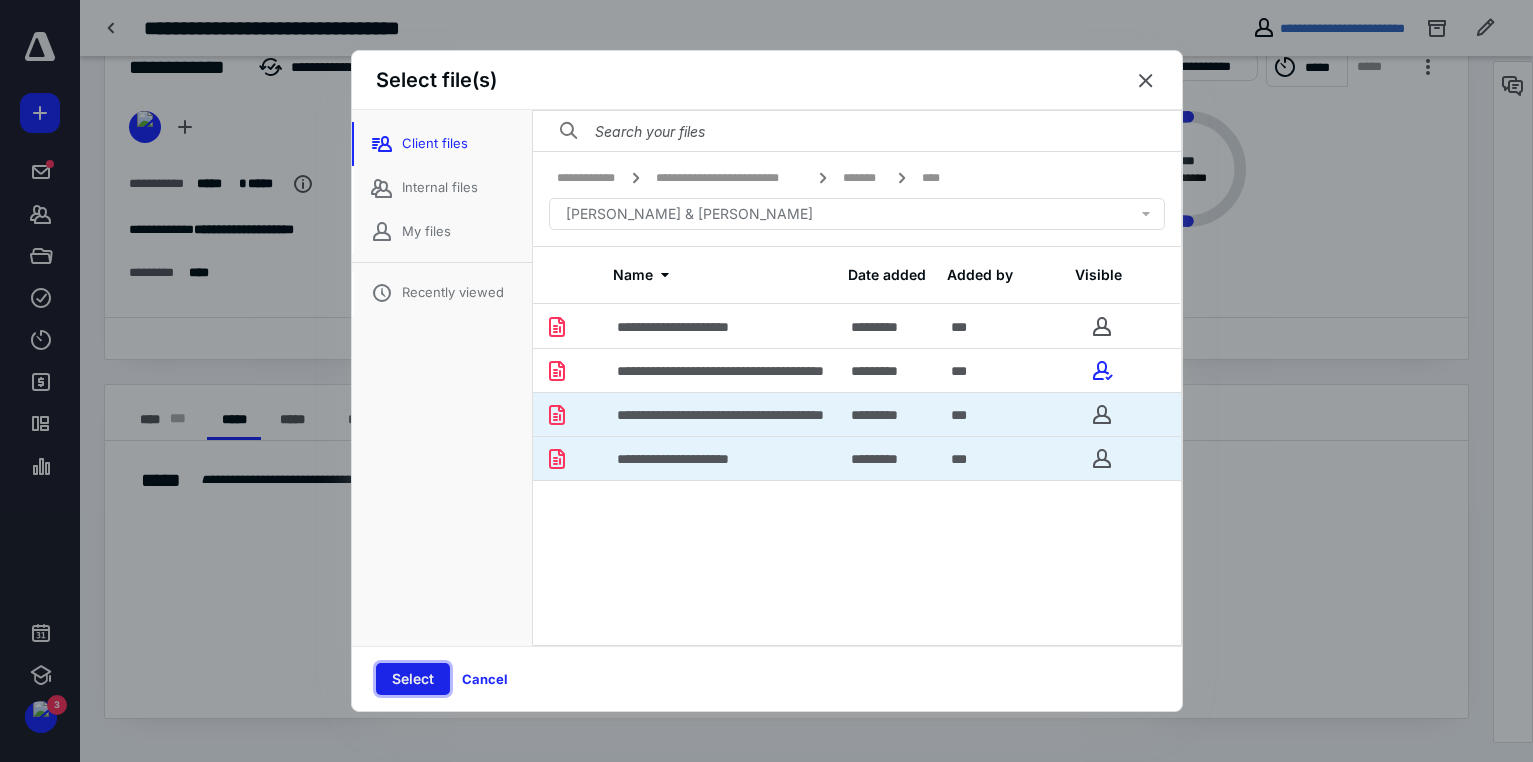 click on "Select" at bounding box center (413, 679) 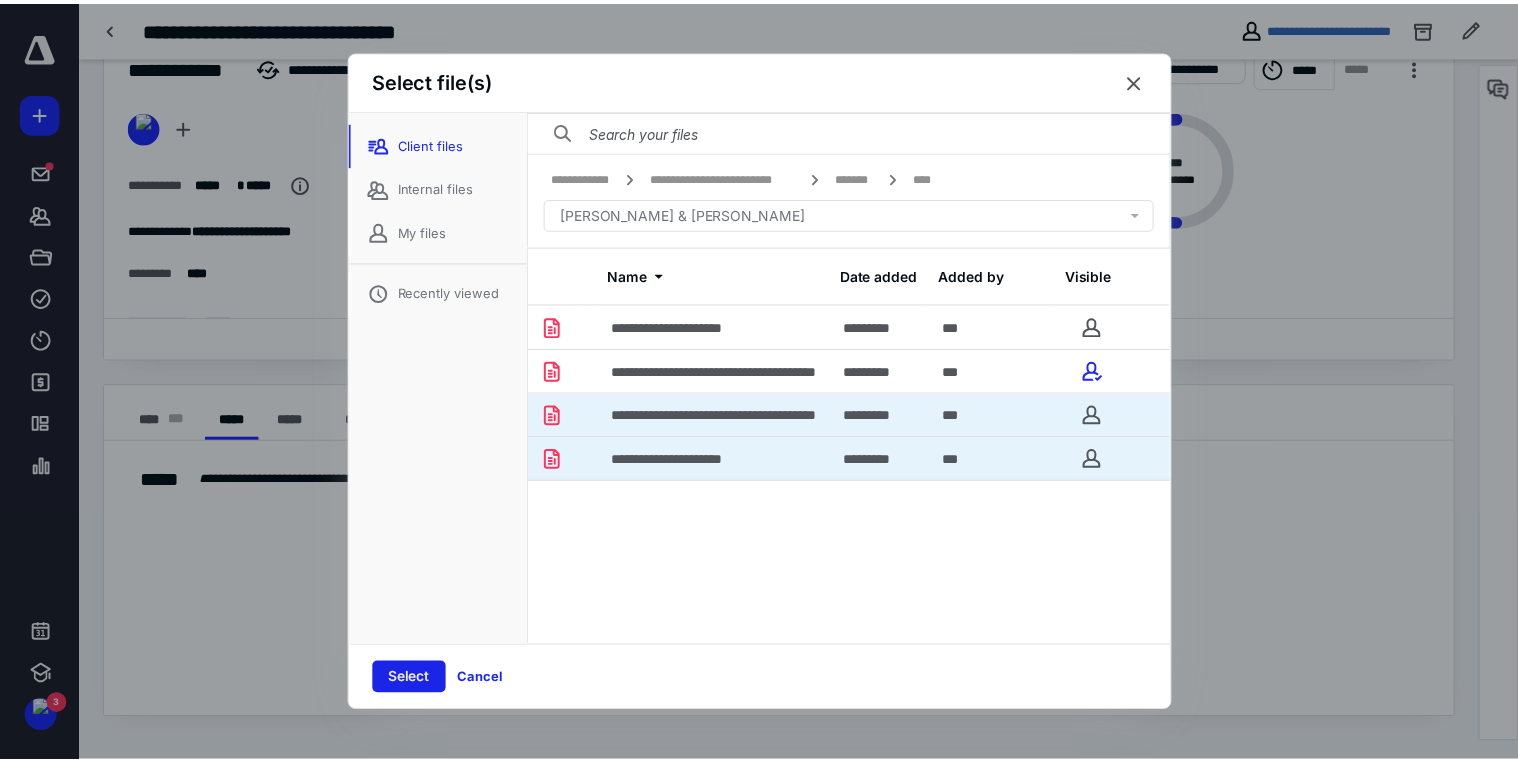scroll, scrollTop: 33, scrollLeft: 0, axis: vertical 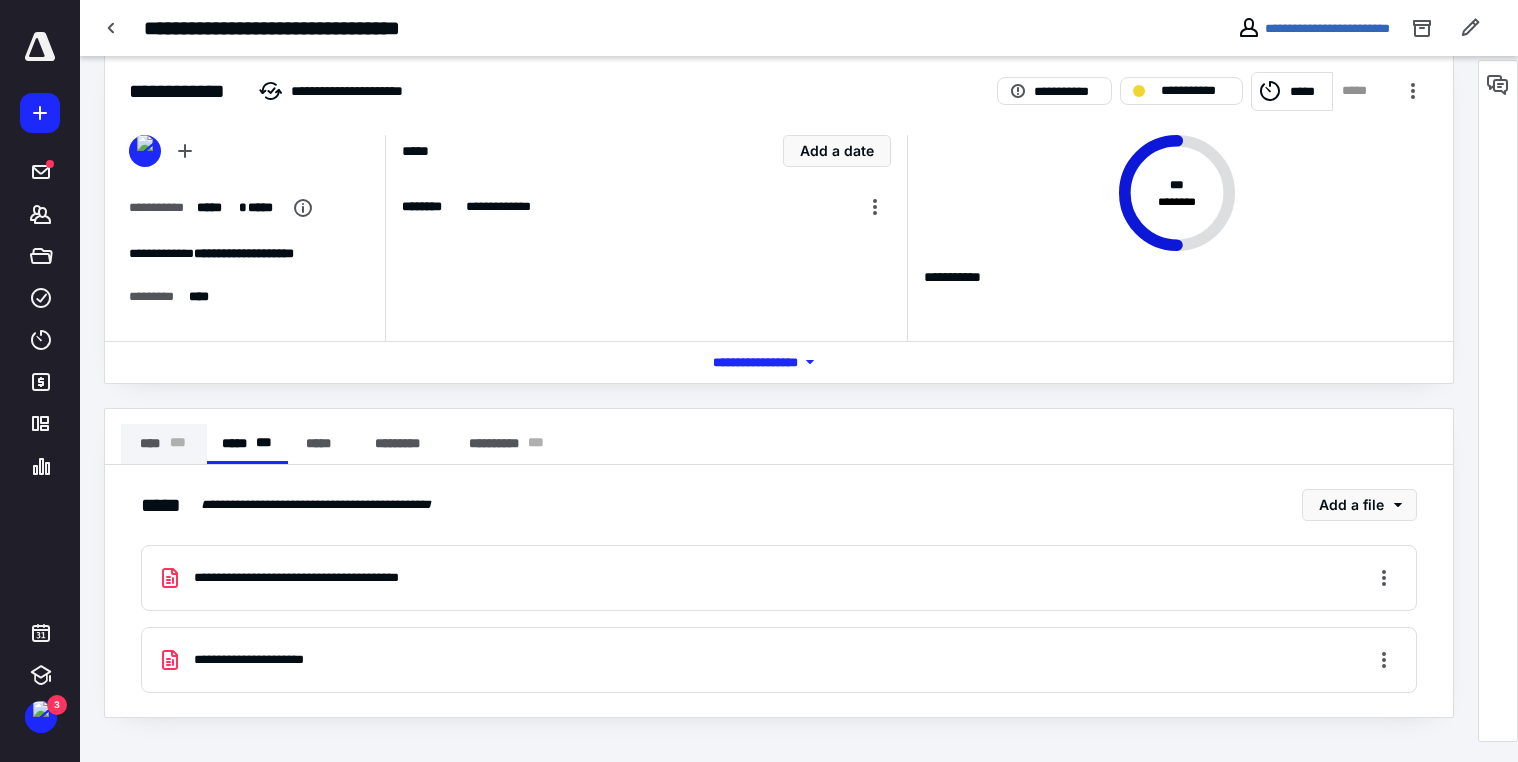 click on "**** * * *" at bounding box center [164, 444] 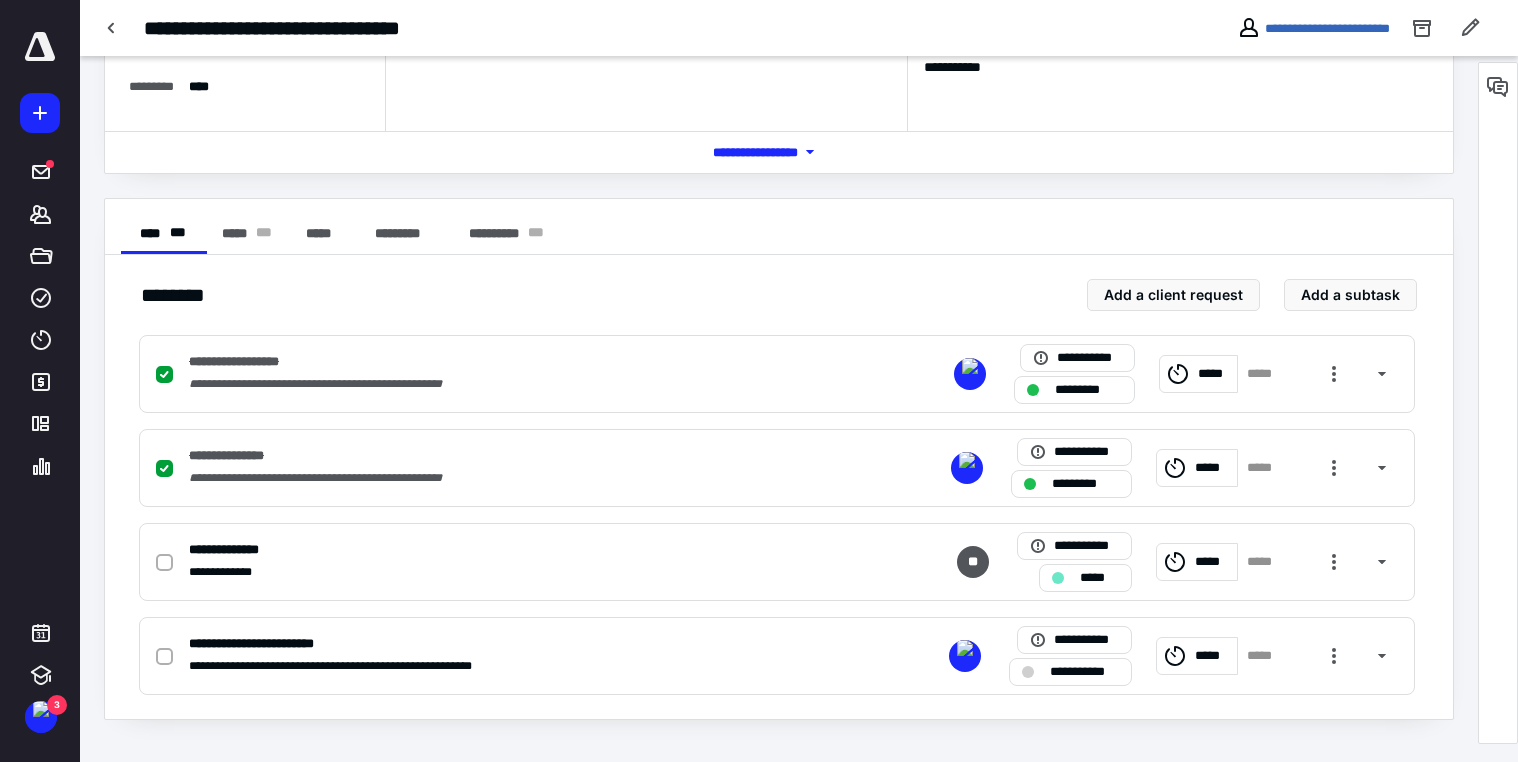scroll, scrollTop: 245, scrollLeft: 0, axis: vertical 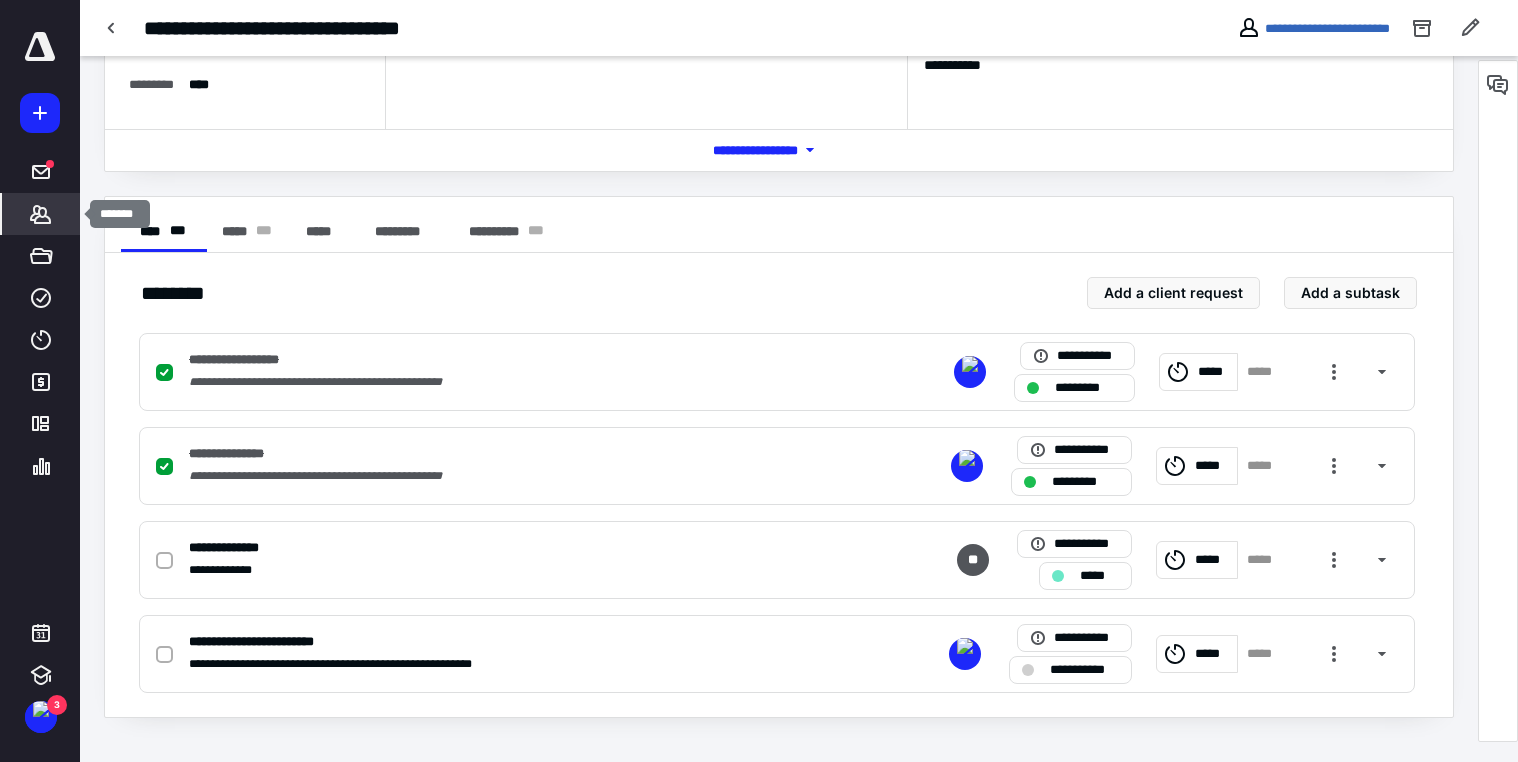click 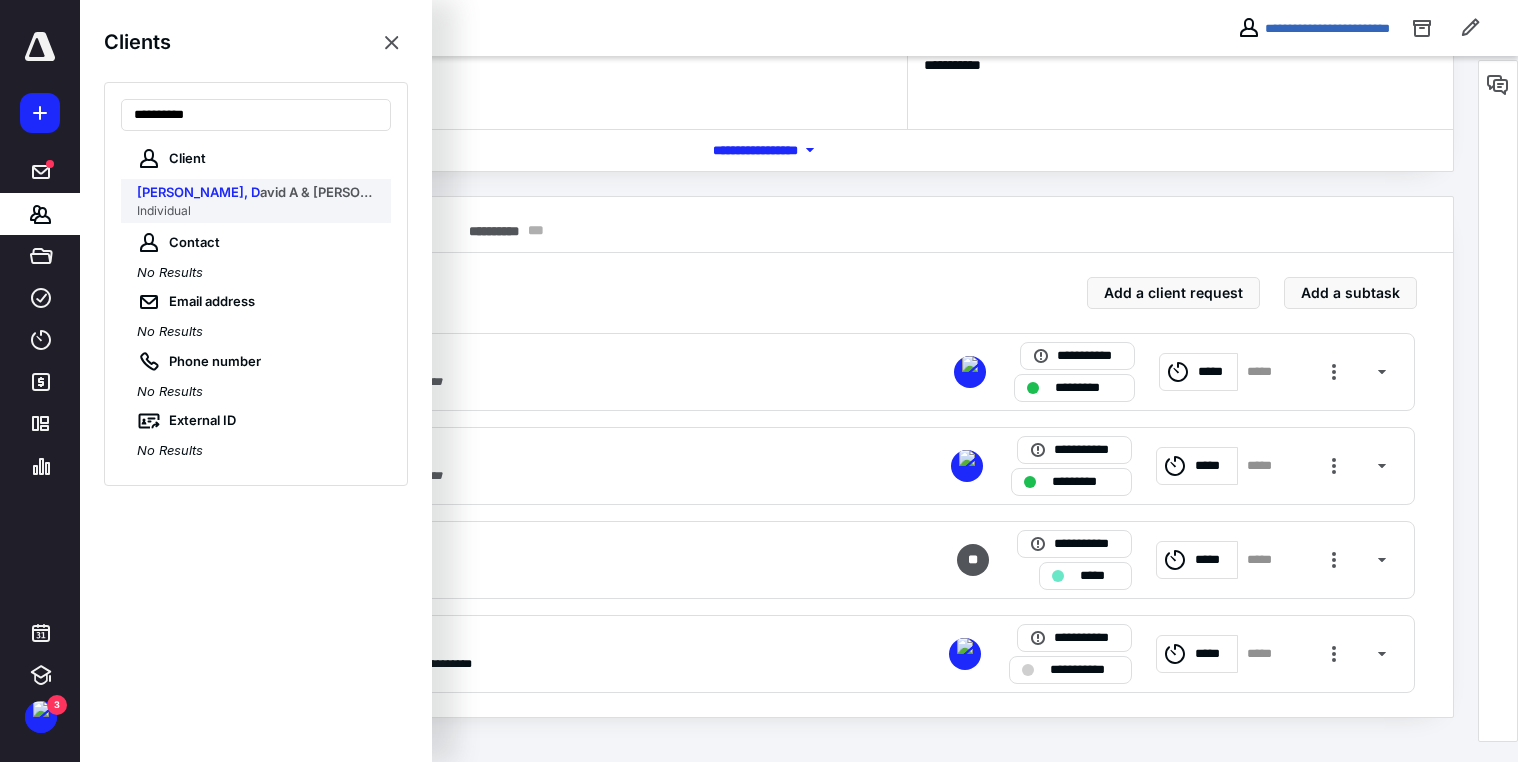 type on "**********" 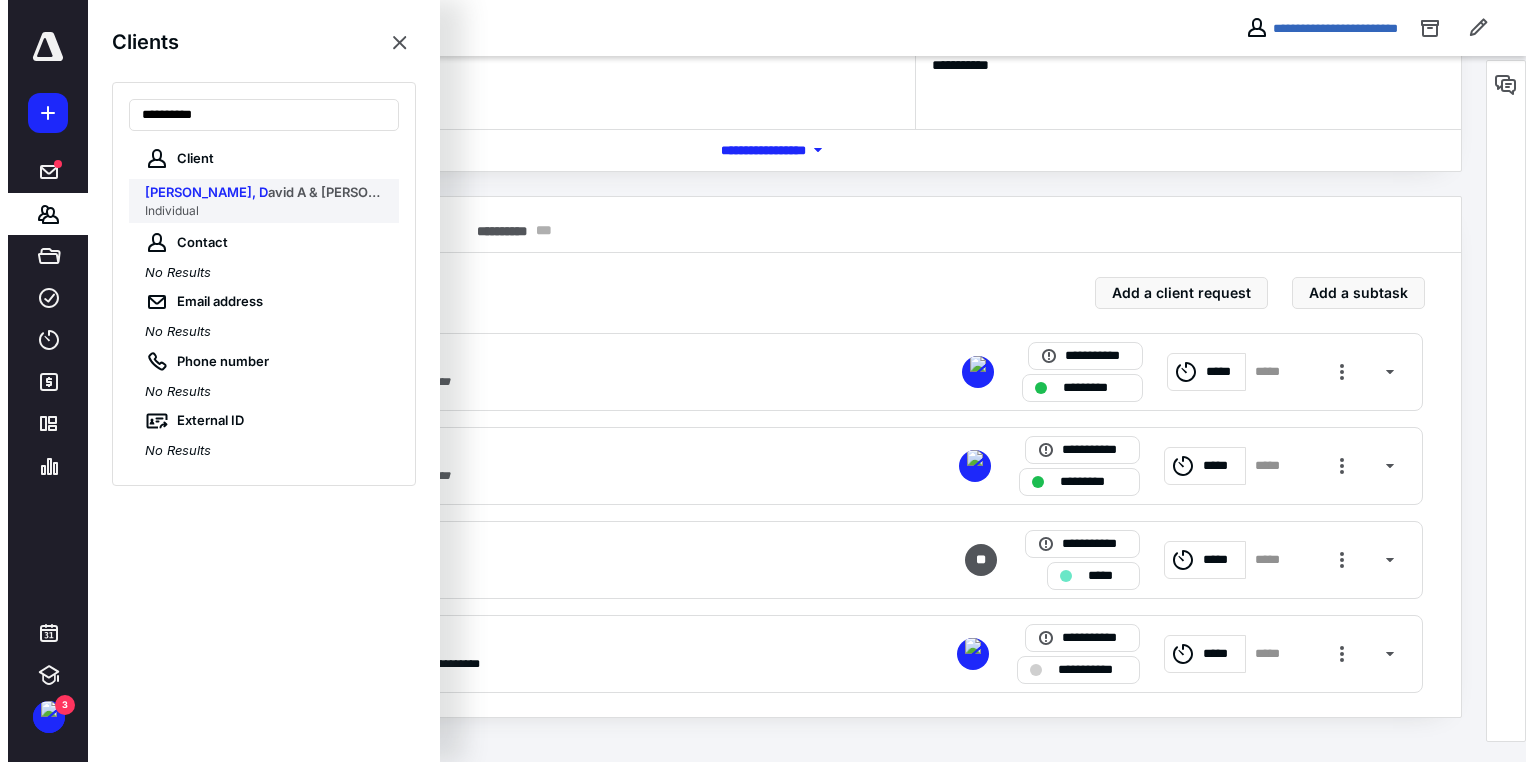 scroll, scrollTop: 0, scrollLeft: 0, axis: both 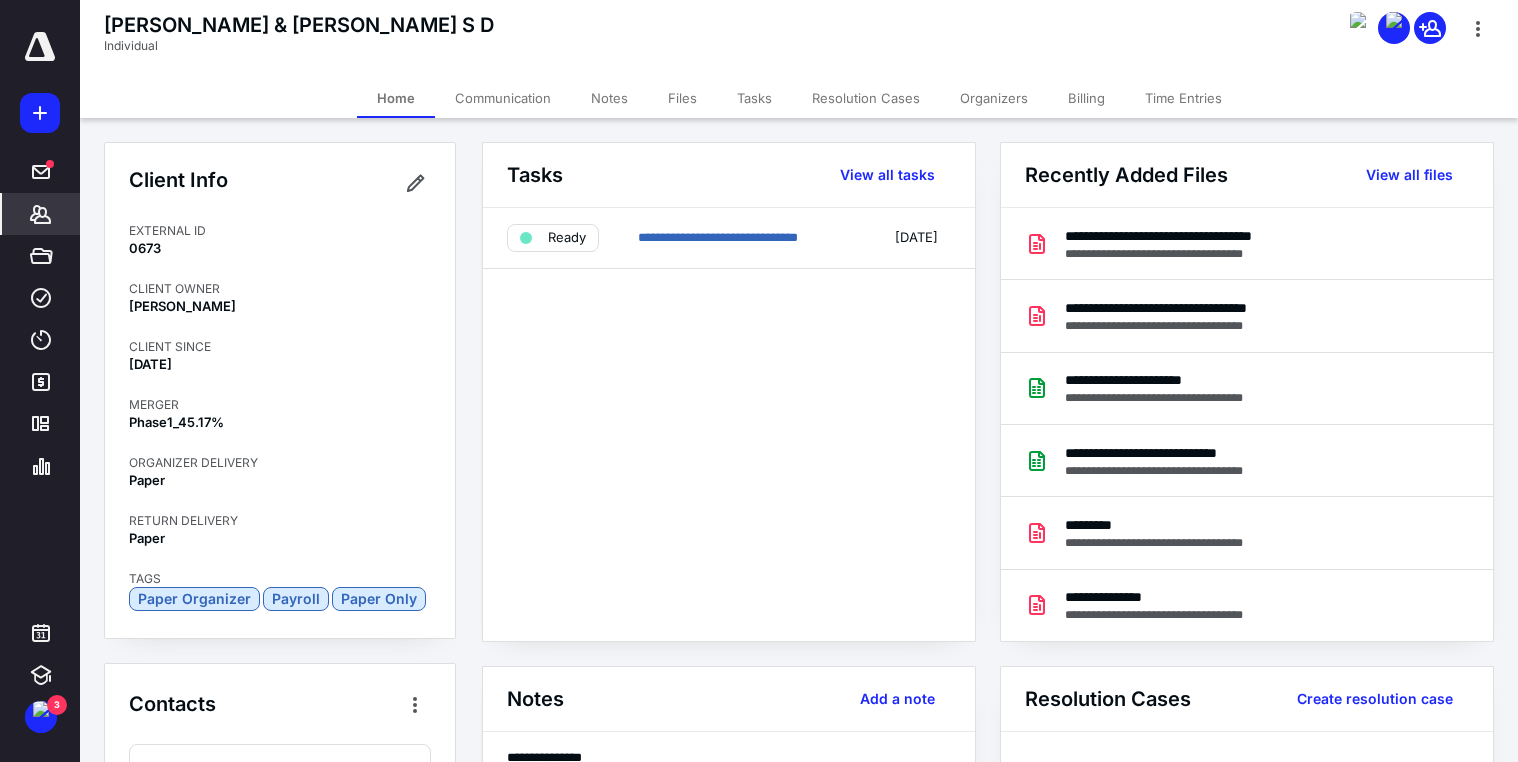 click on "Files" at bounding box center [682, 98] 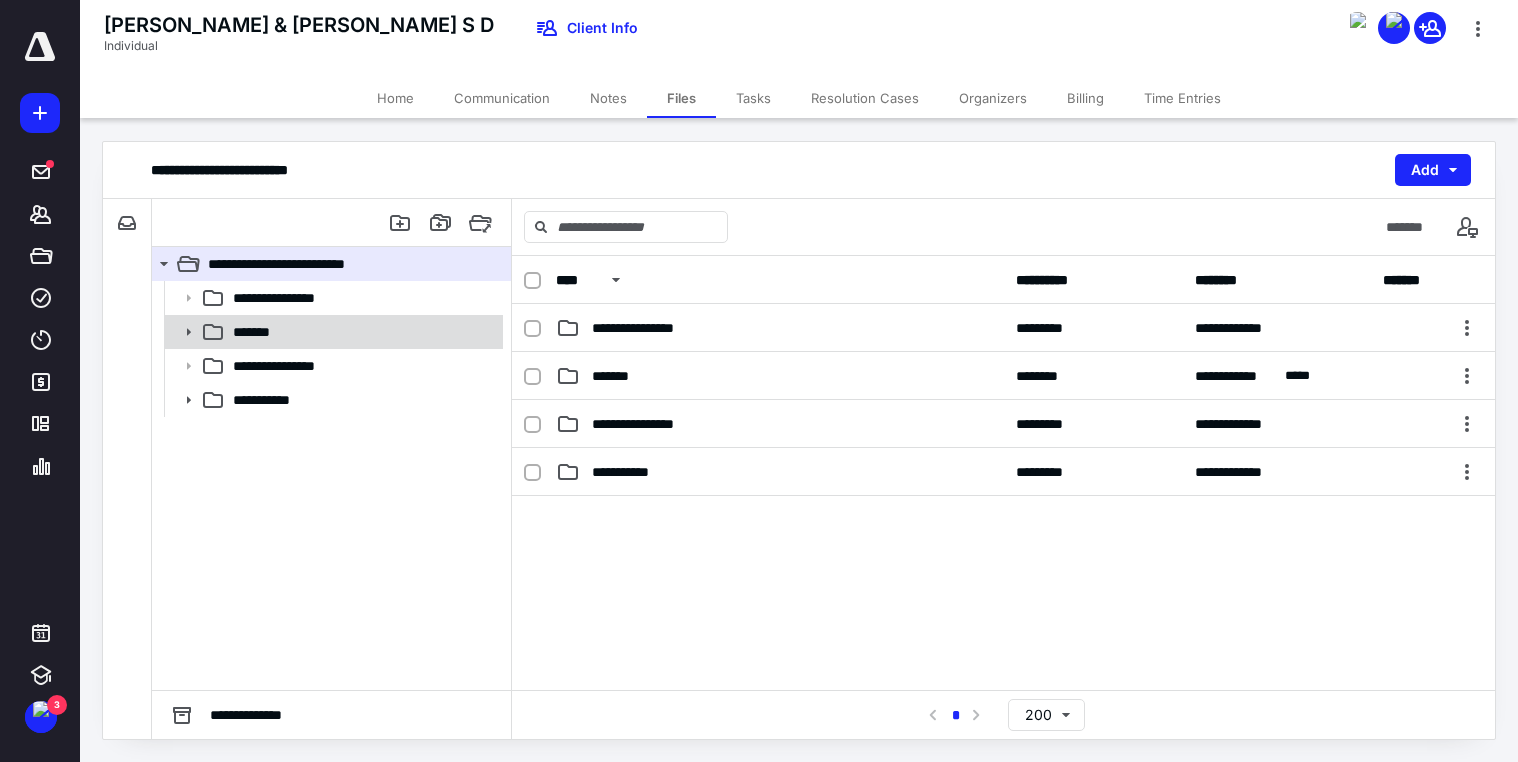 click 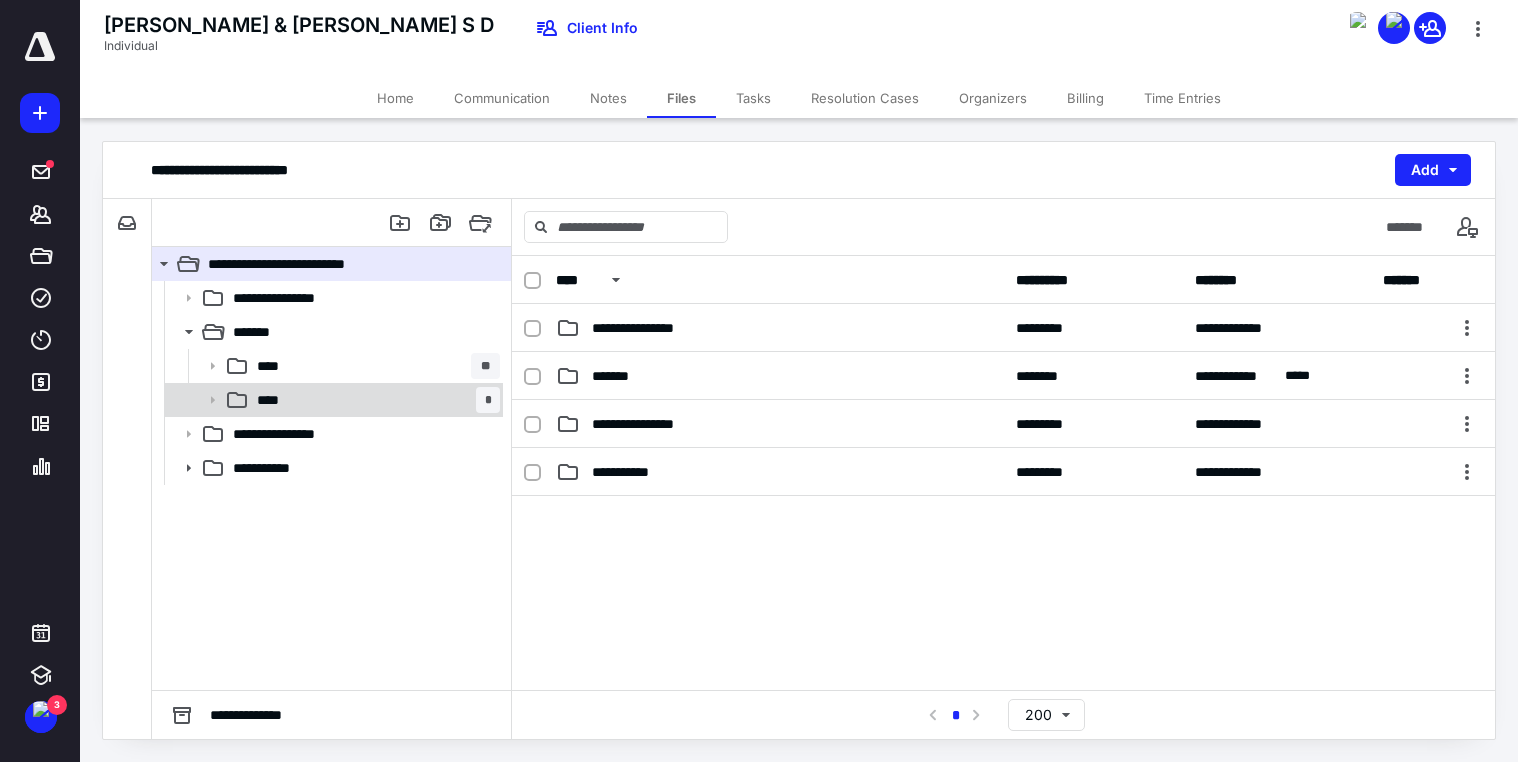 click on "****" at bounding box center [274, 400] 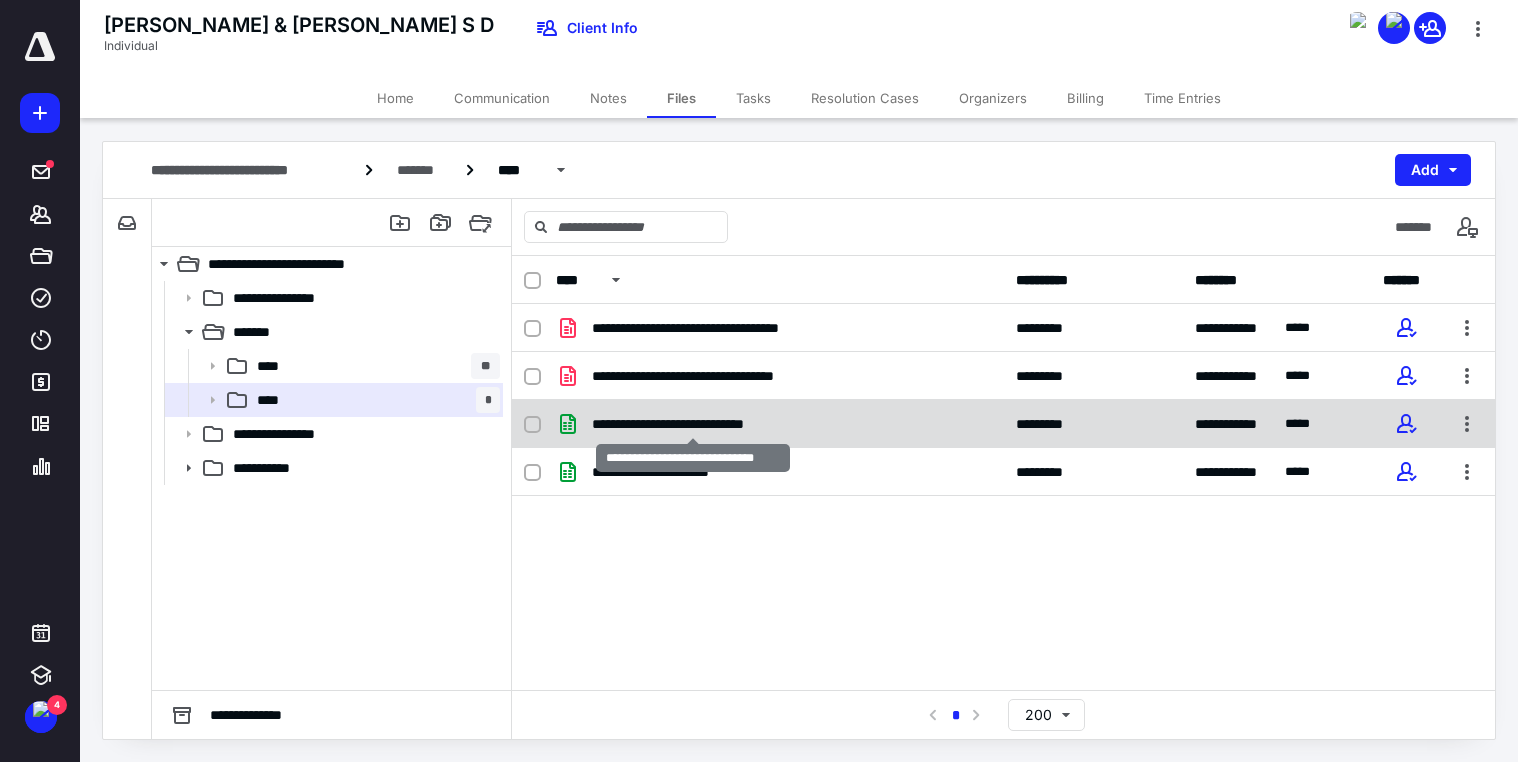 click on "**********" at bounding box center [692, 424] 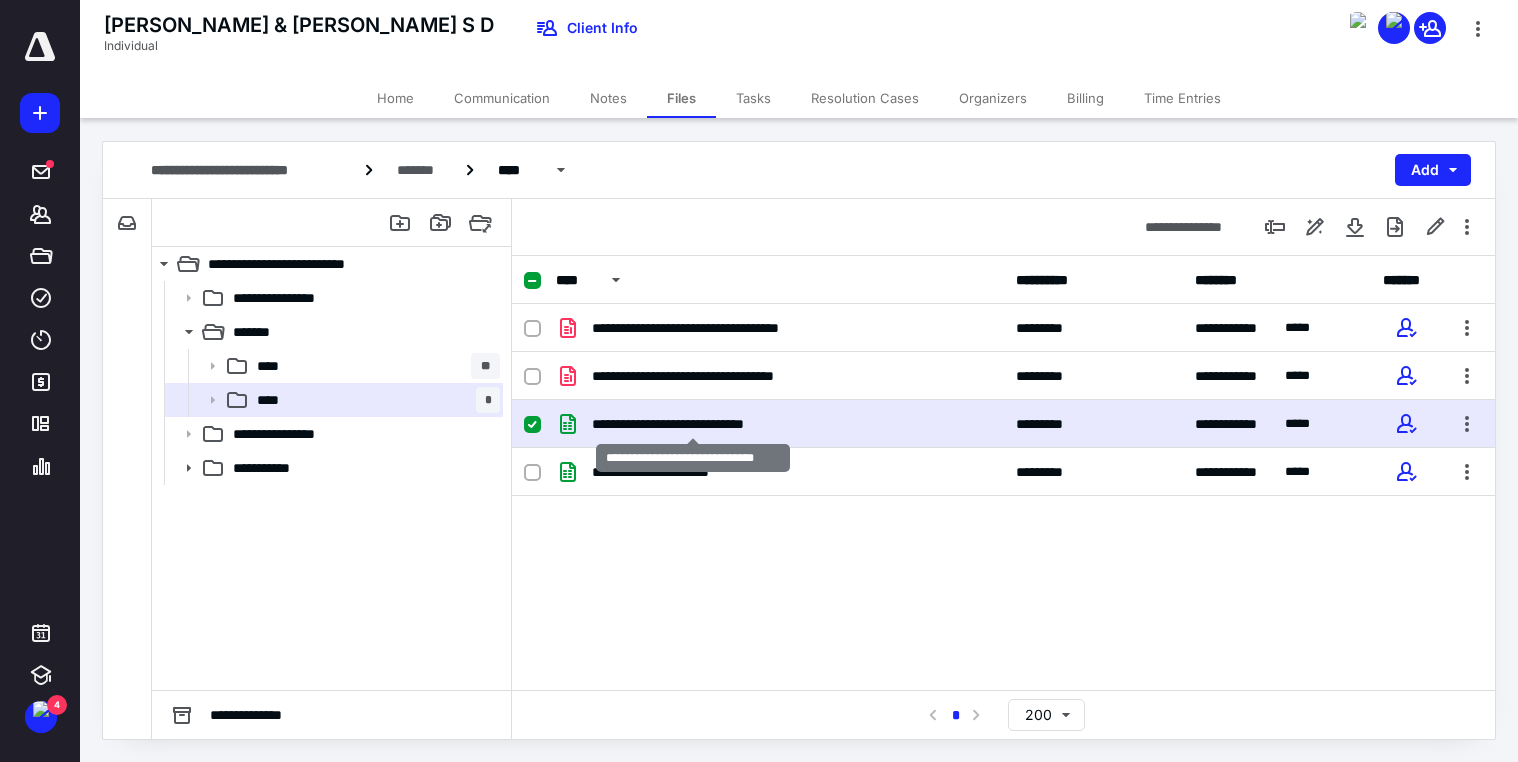 click on "**********" at bounding box center [692, 424] 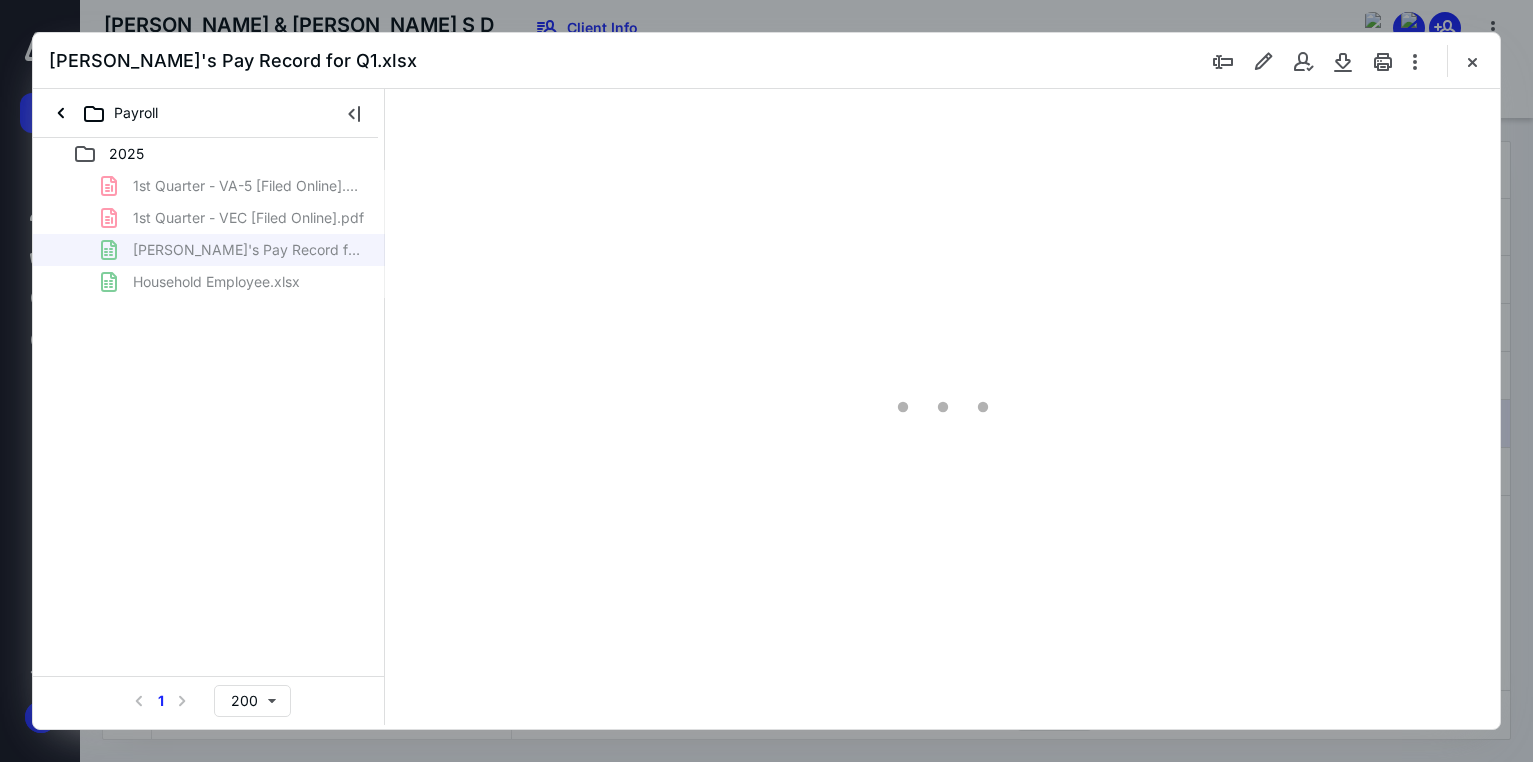 scroll, scrollTop: 0, scrollLeft: 0, axis: both 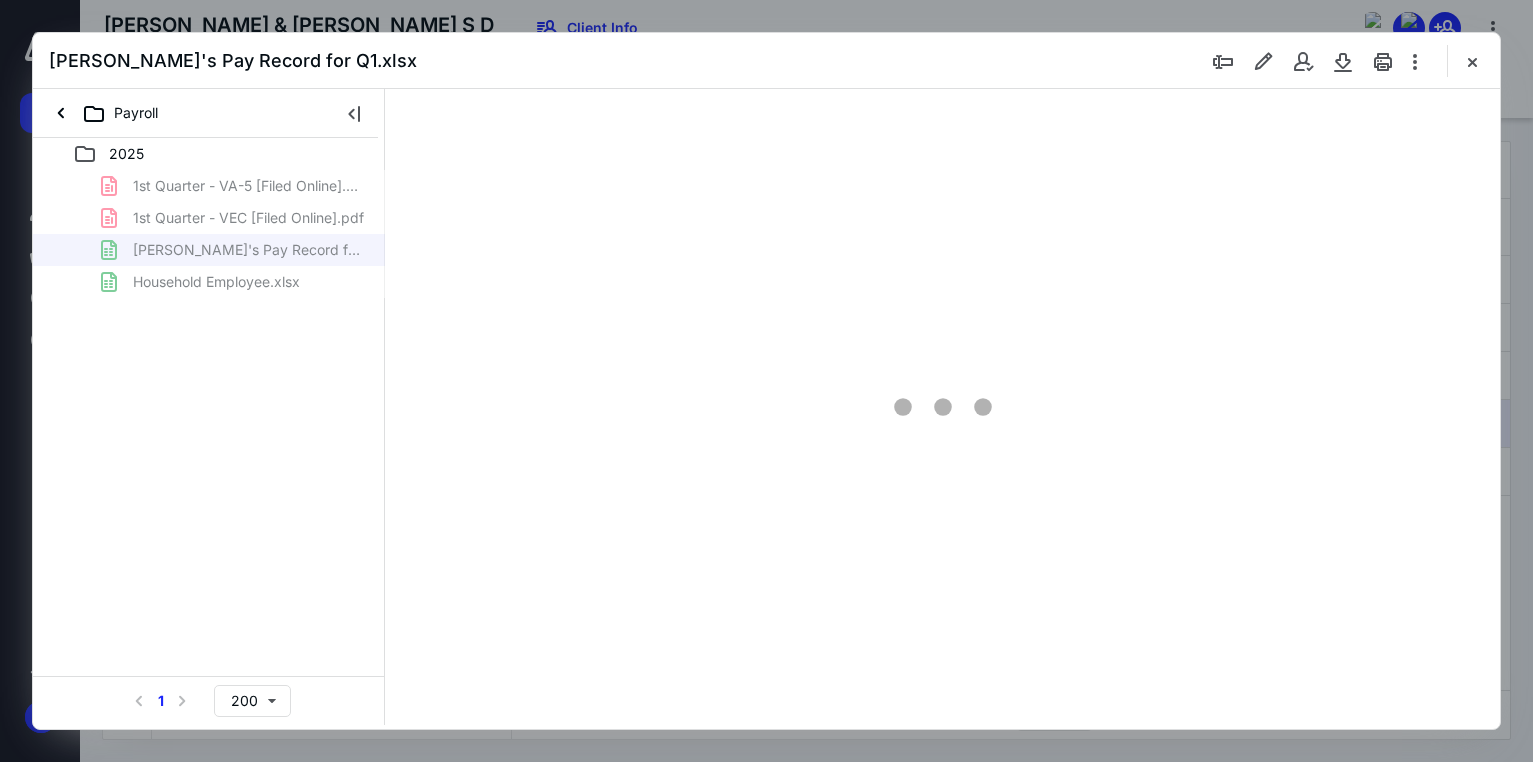 type on "143" 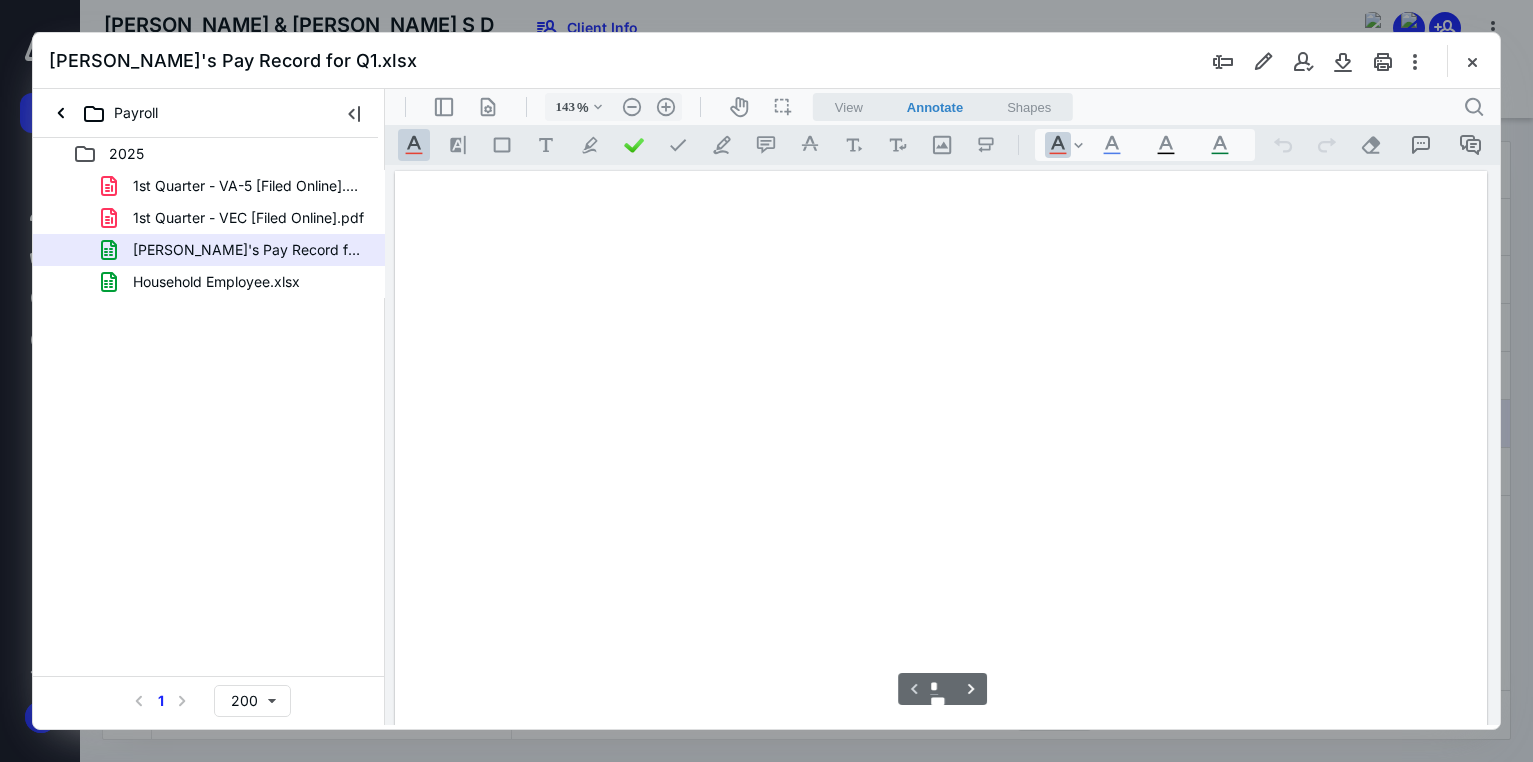 scroll, scrollTop: 82, scrollLeft: 0, axis: vertical 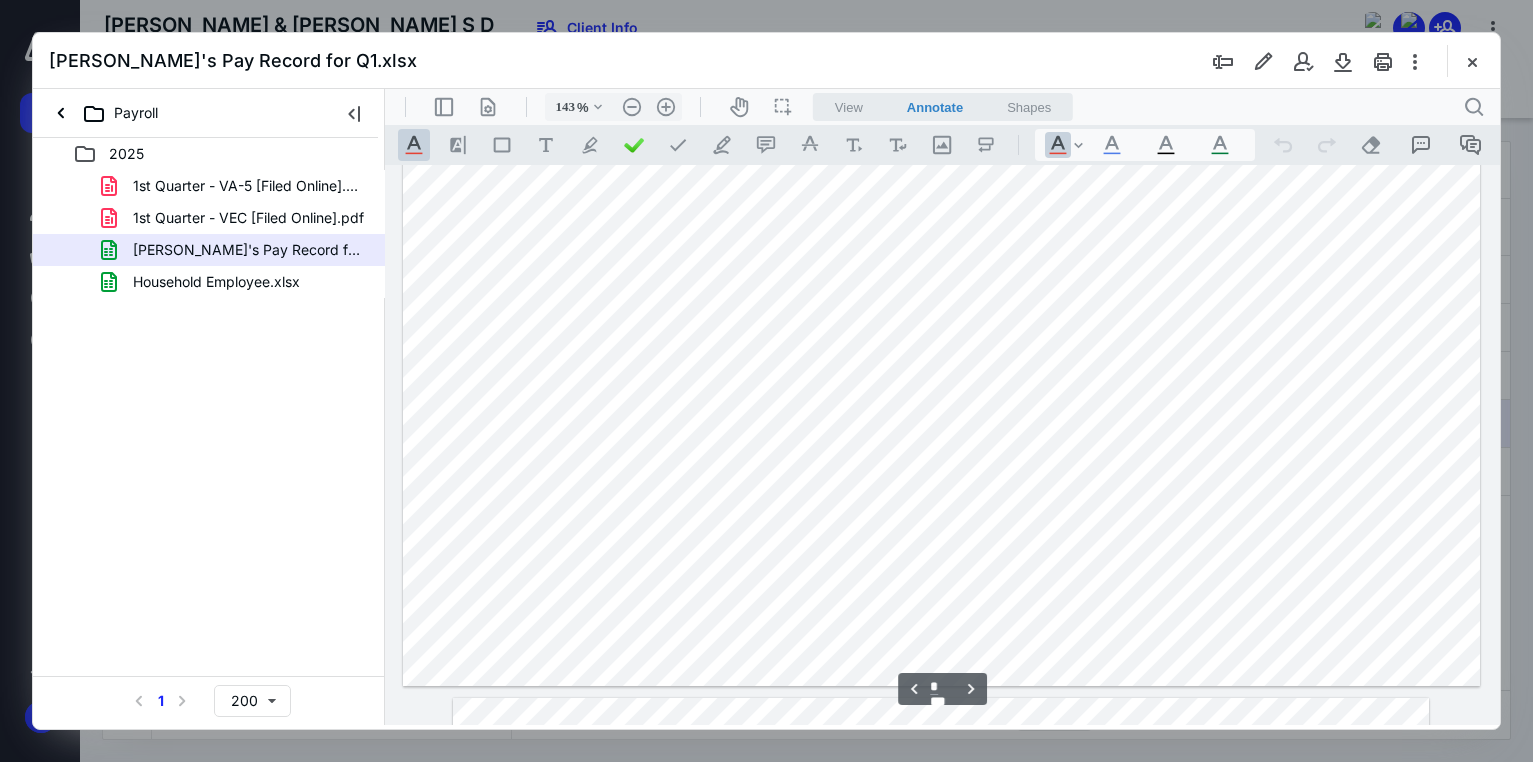 type on "*" 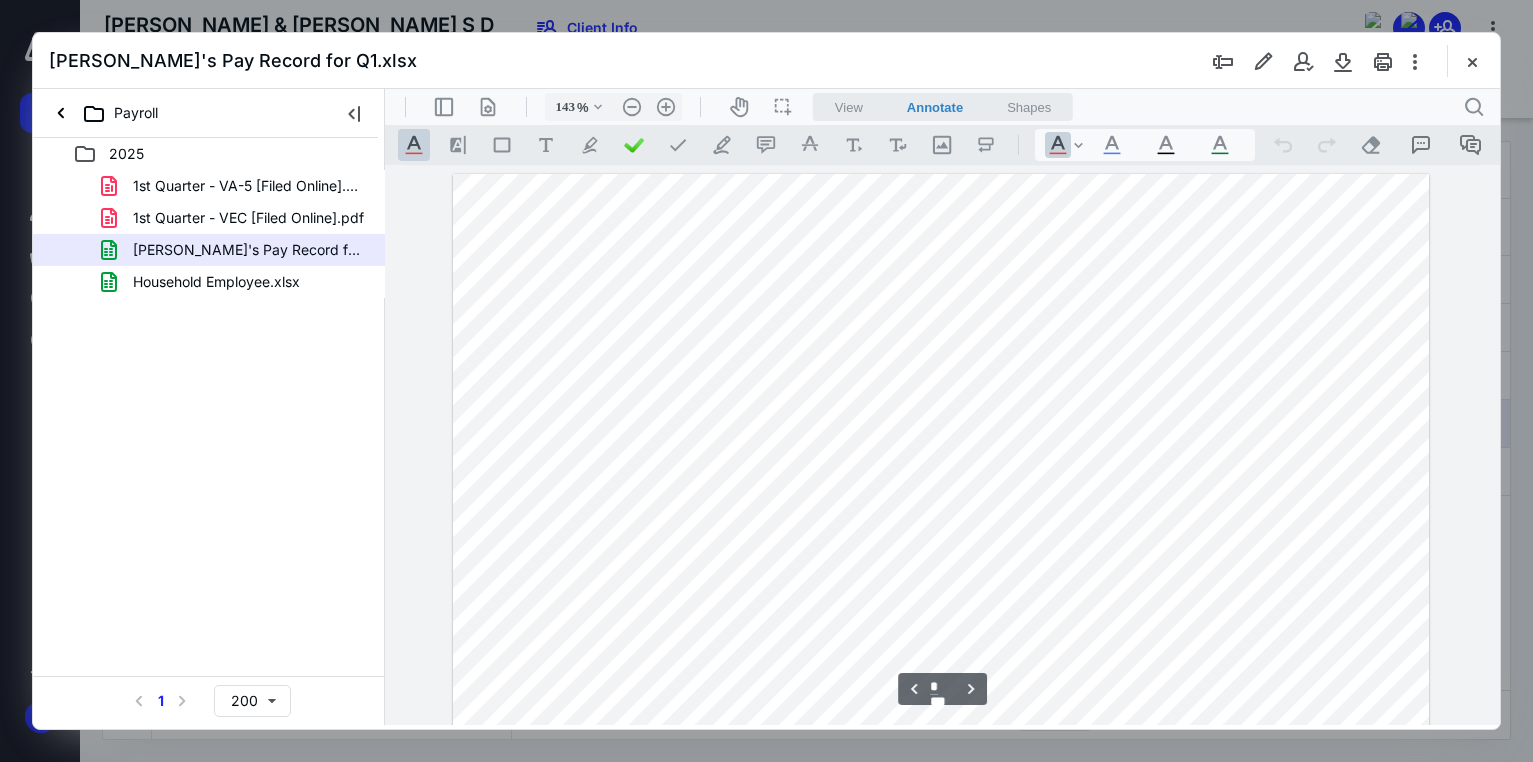 scroll, scrollTop: 3718, scrollLeft: 0, axis: vertical 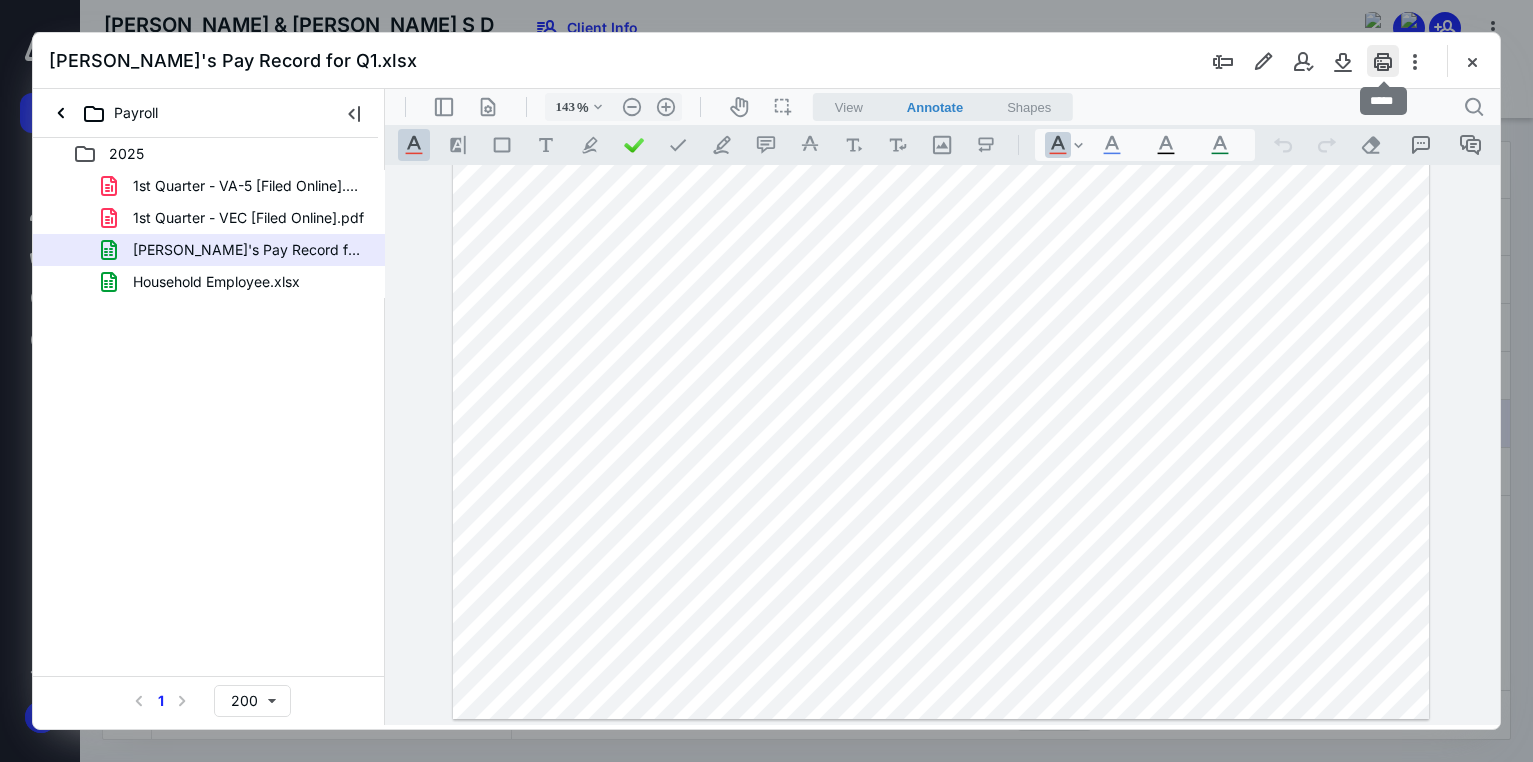 click at bounding box center (1383, 61) 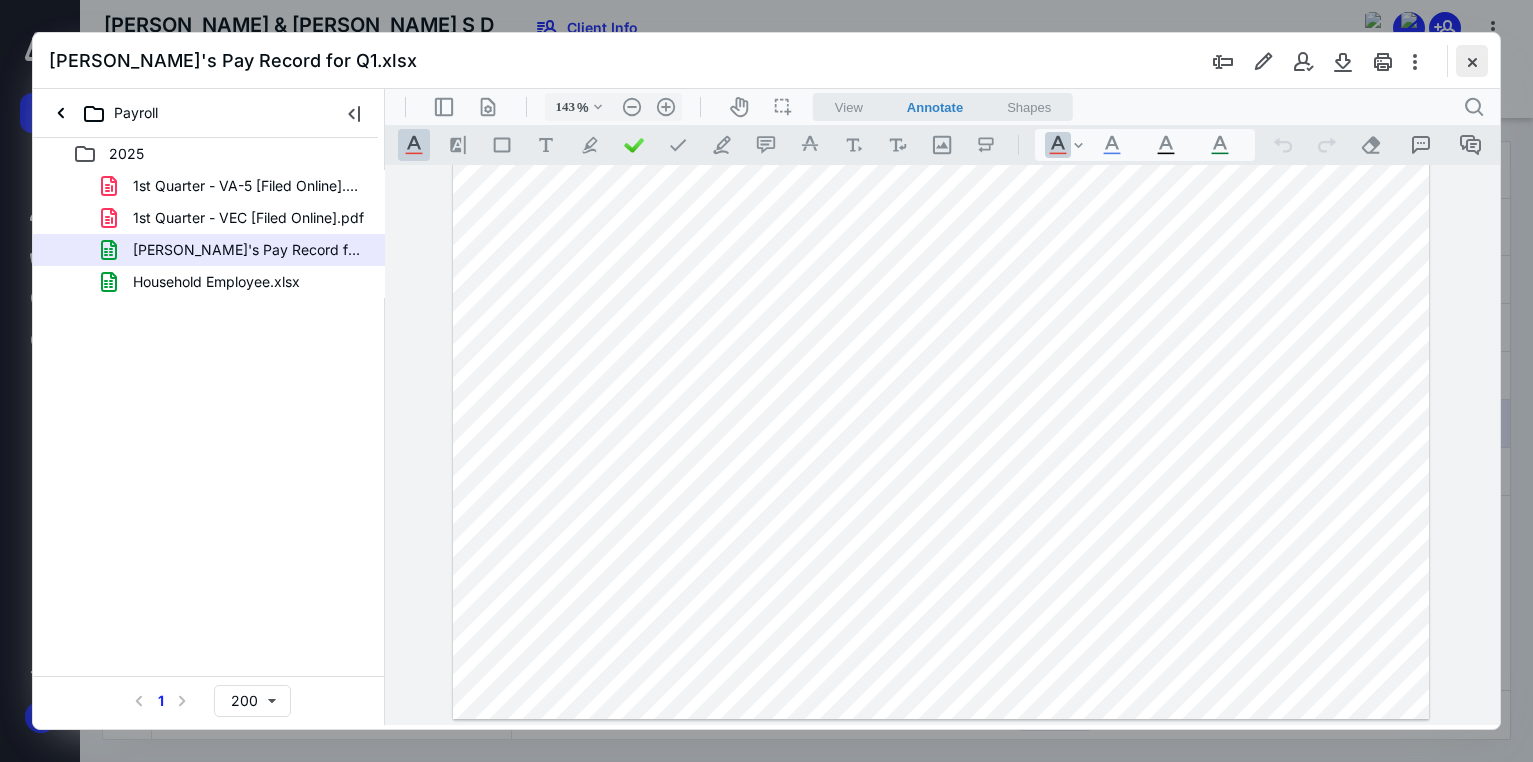click at bounding box center [1472, 61] 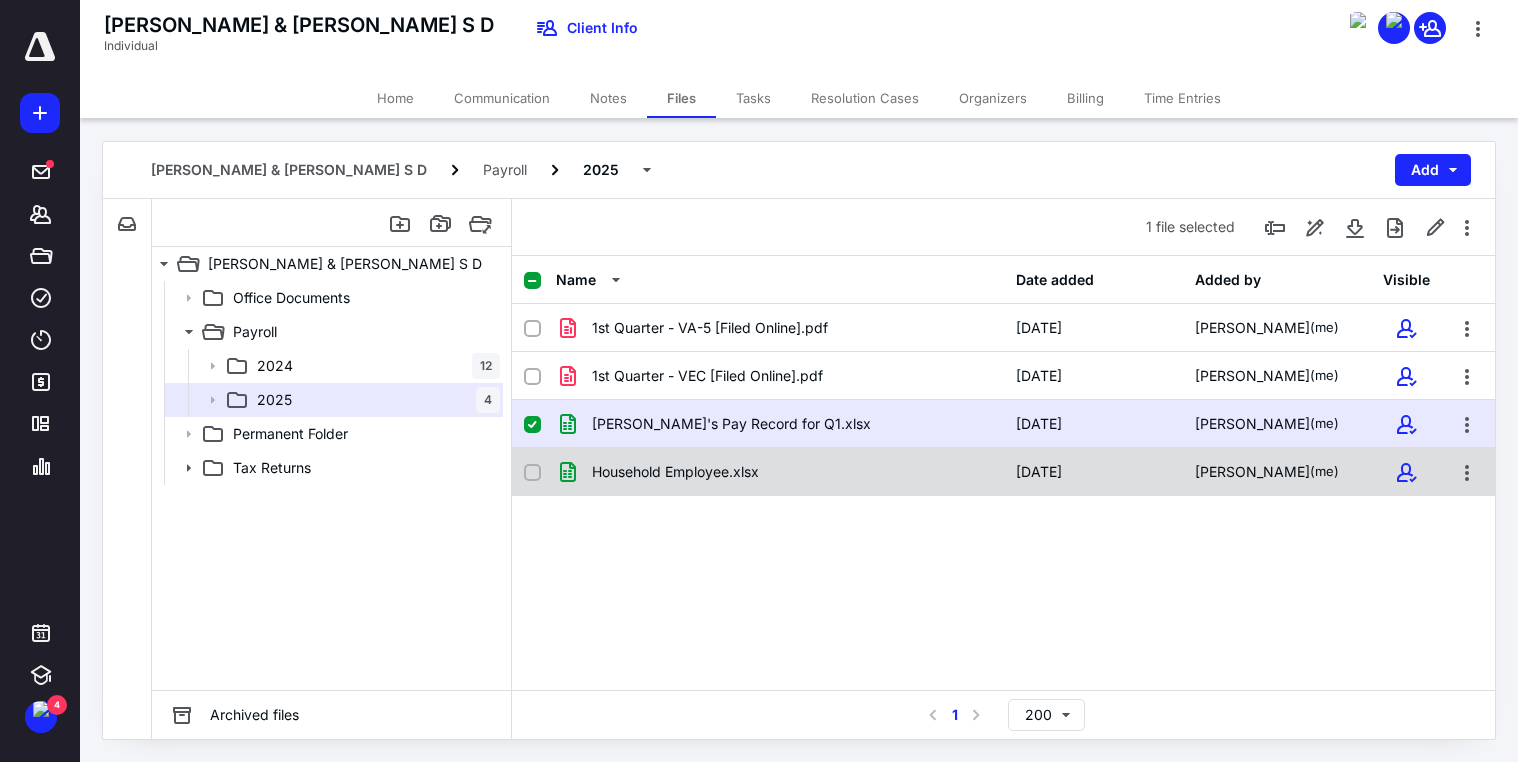 click at bounding box center [532, 473] 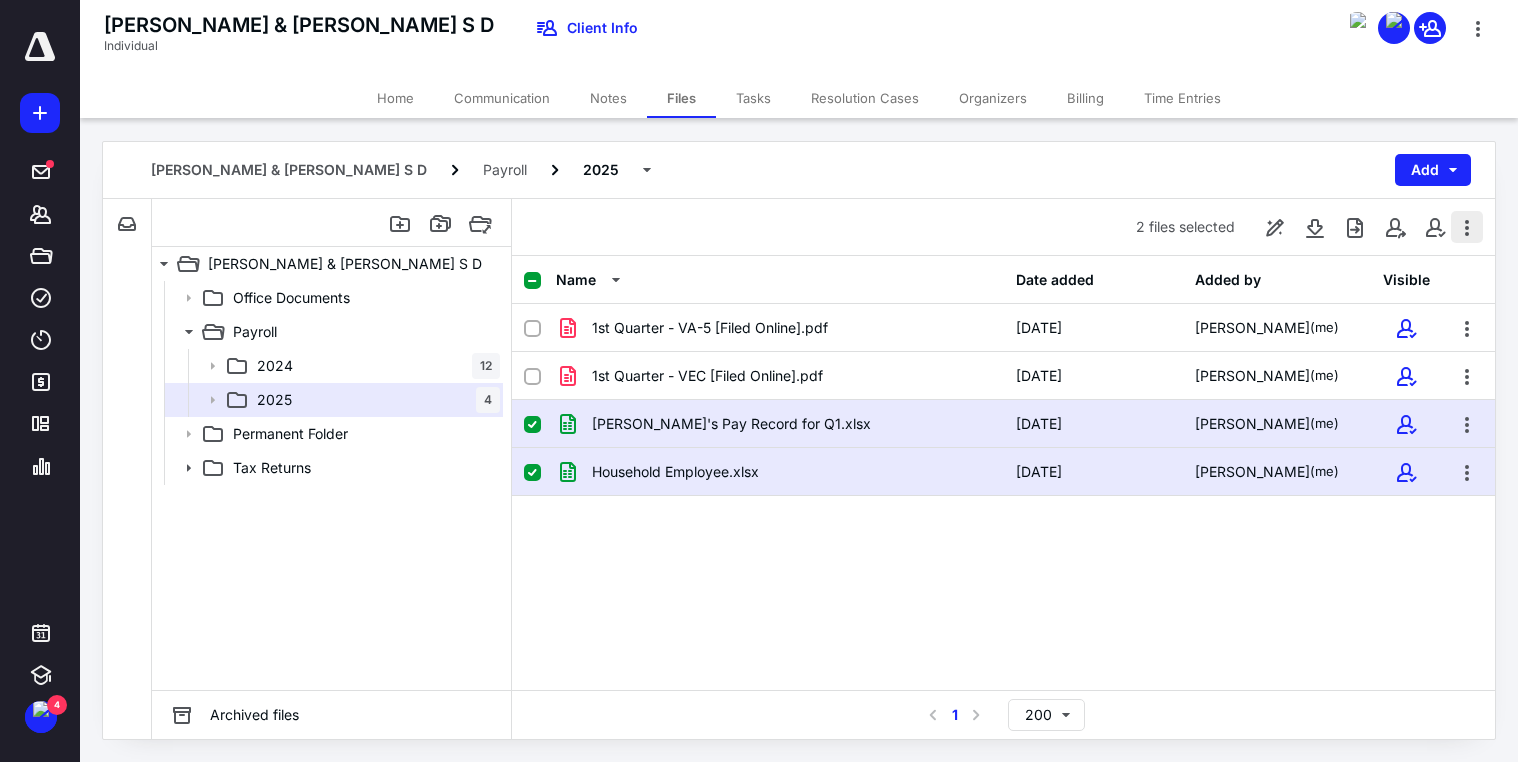 click at bounding box center [1467, 227] 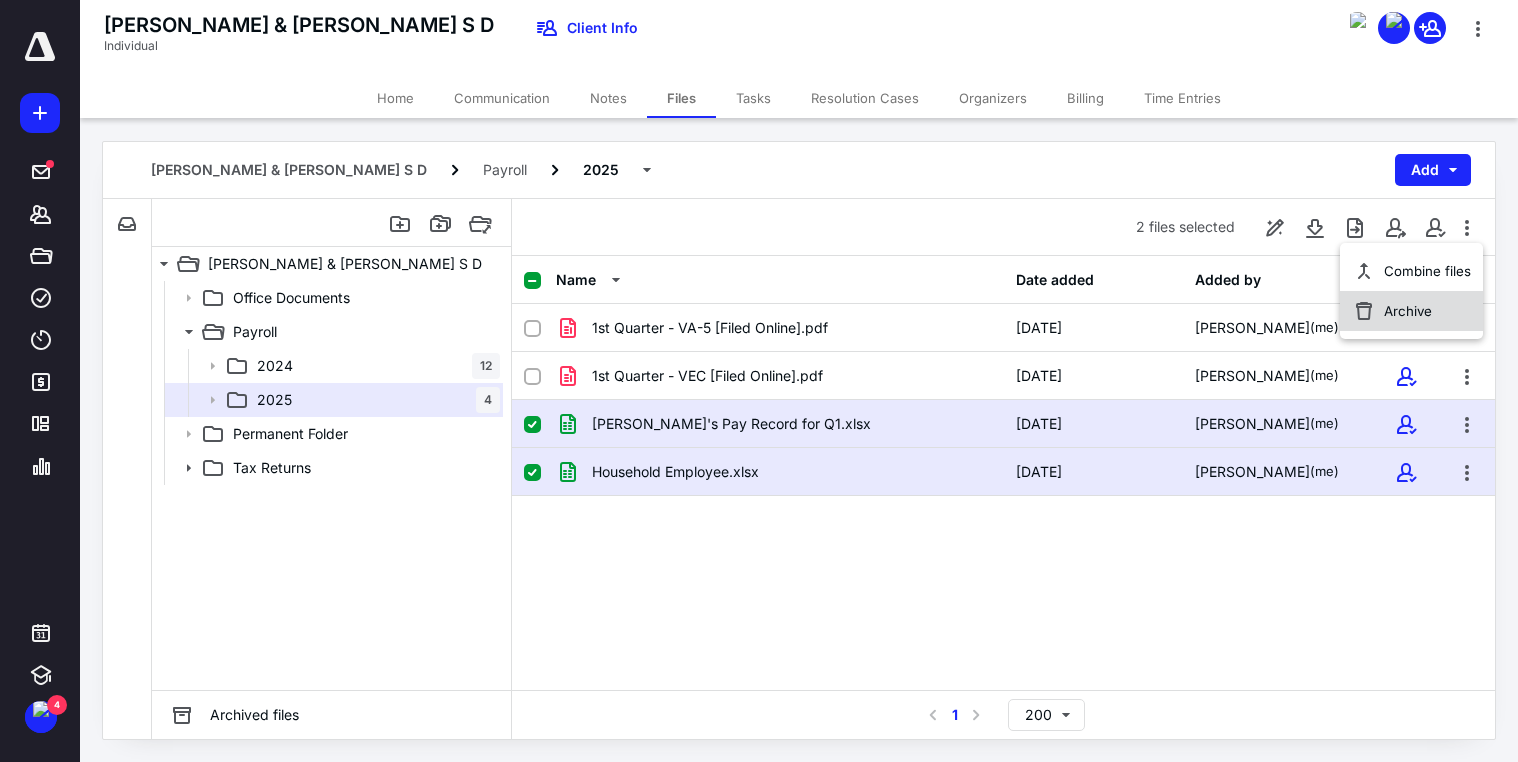click on "Archive" at bounding box center [1408, 311] 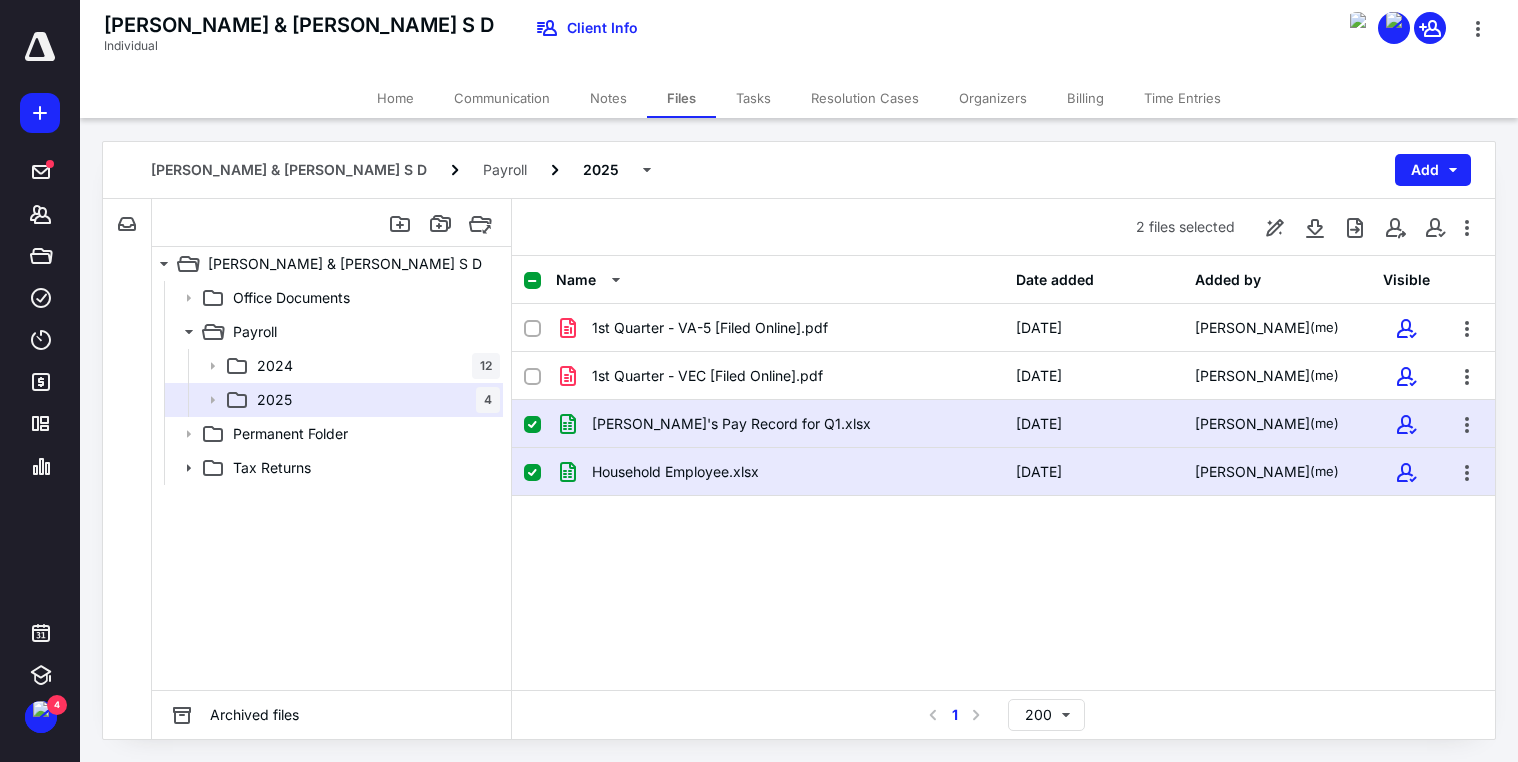 checkbox on "false" 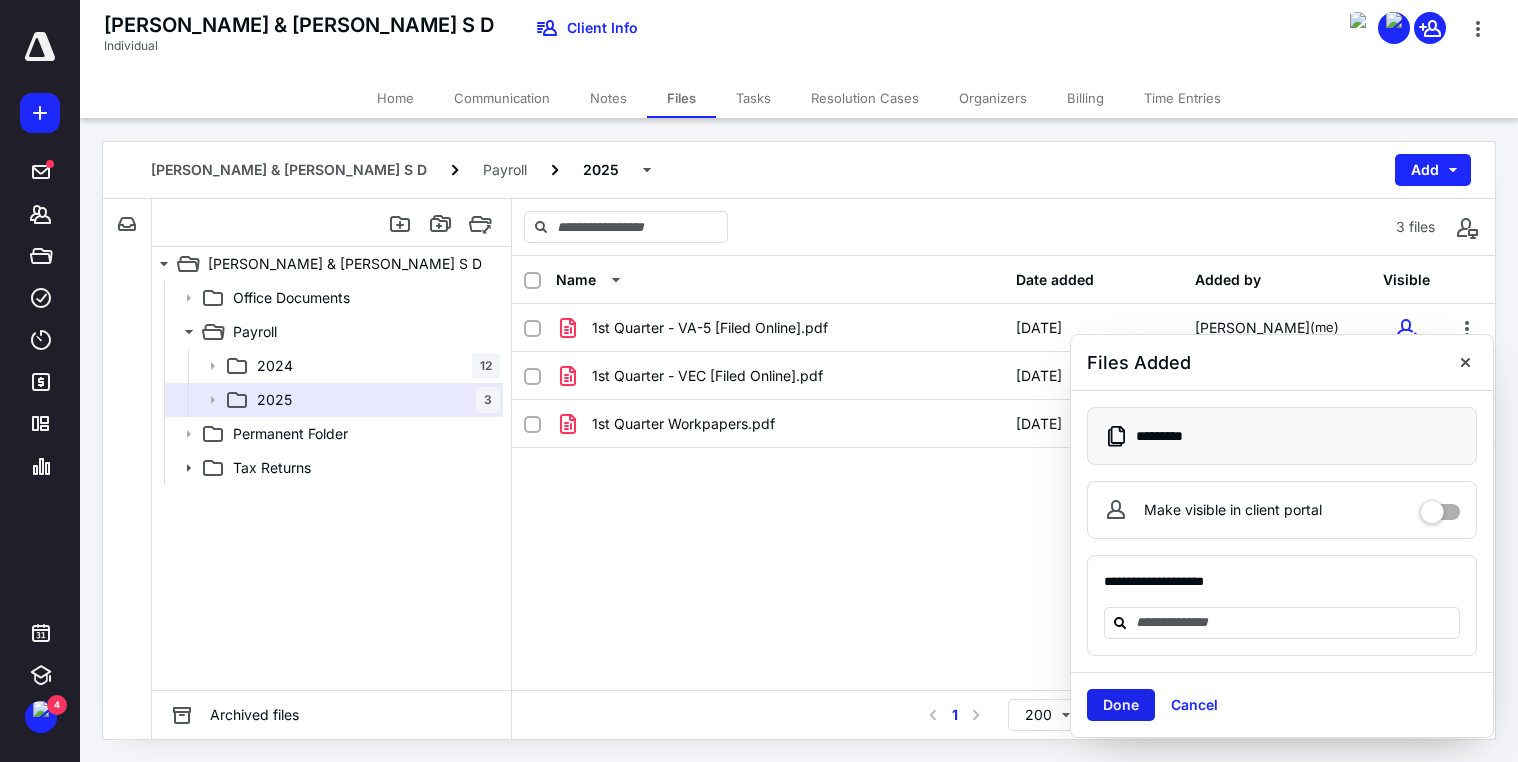 click on "Done" at bounding box center [1121, 705] 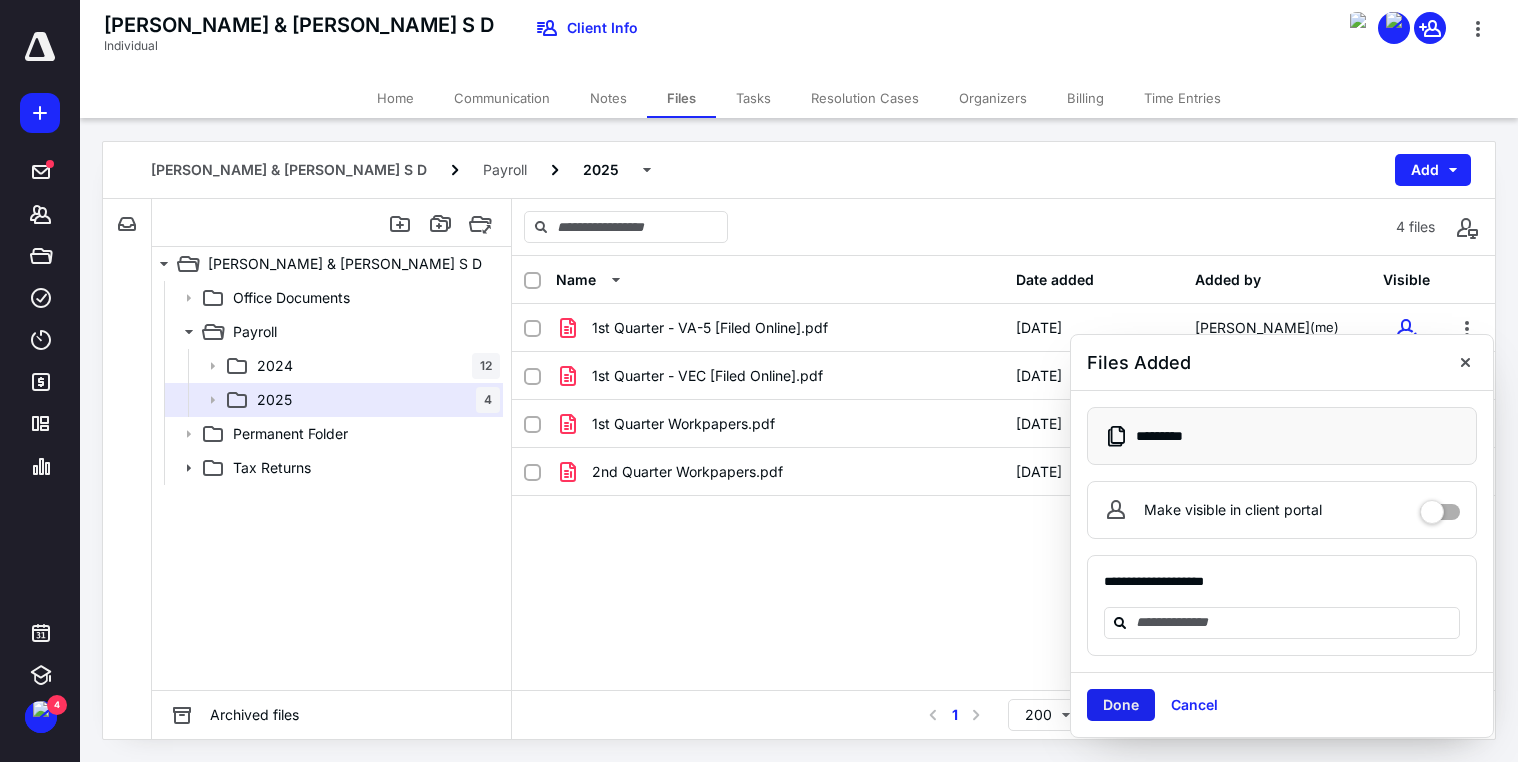 click on "Done" at bounding box center [1121, 705] 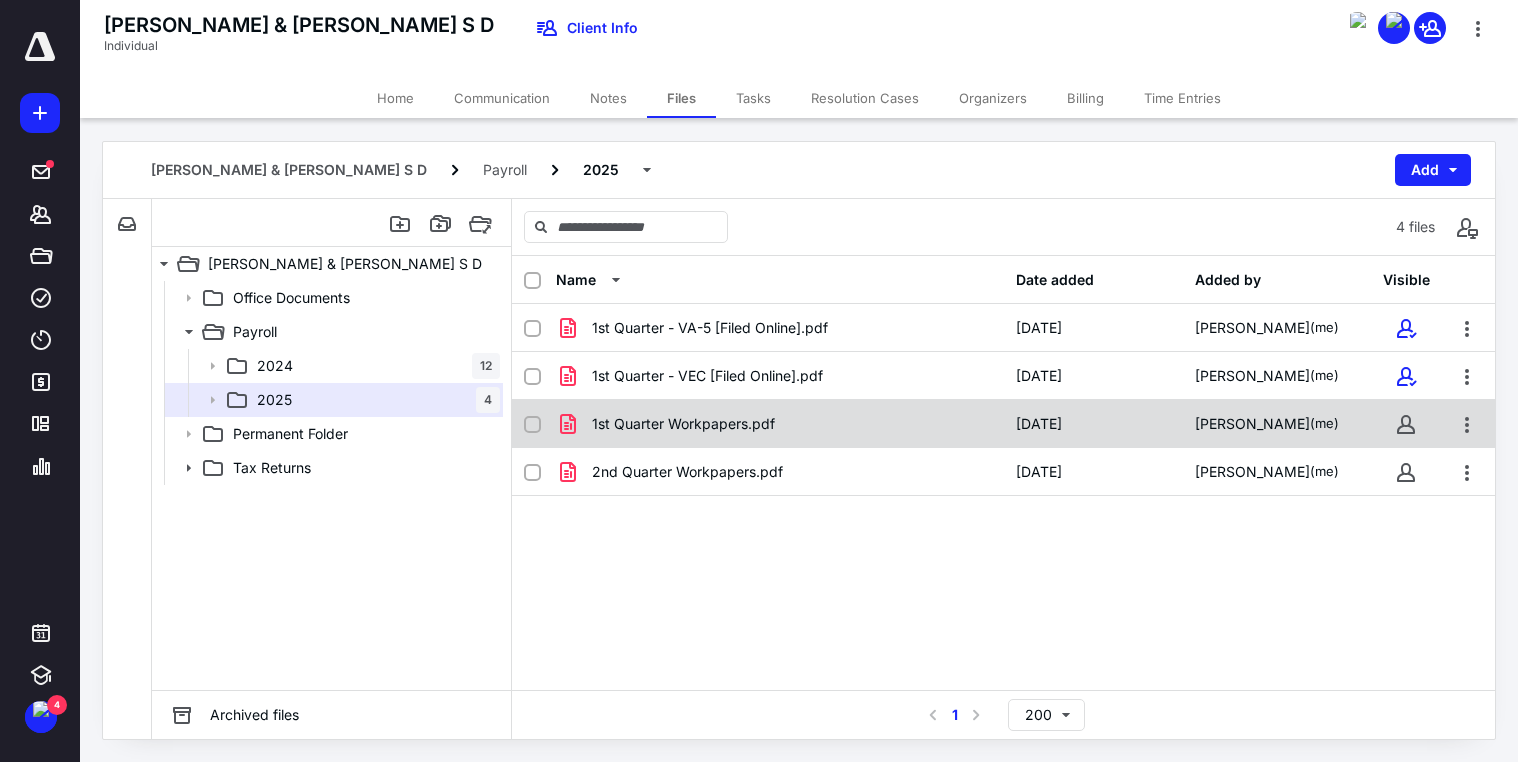 click on "1st Quarter Workpapers.pdf" at bounding box center [780, 424] 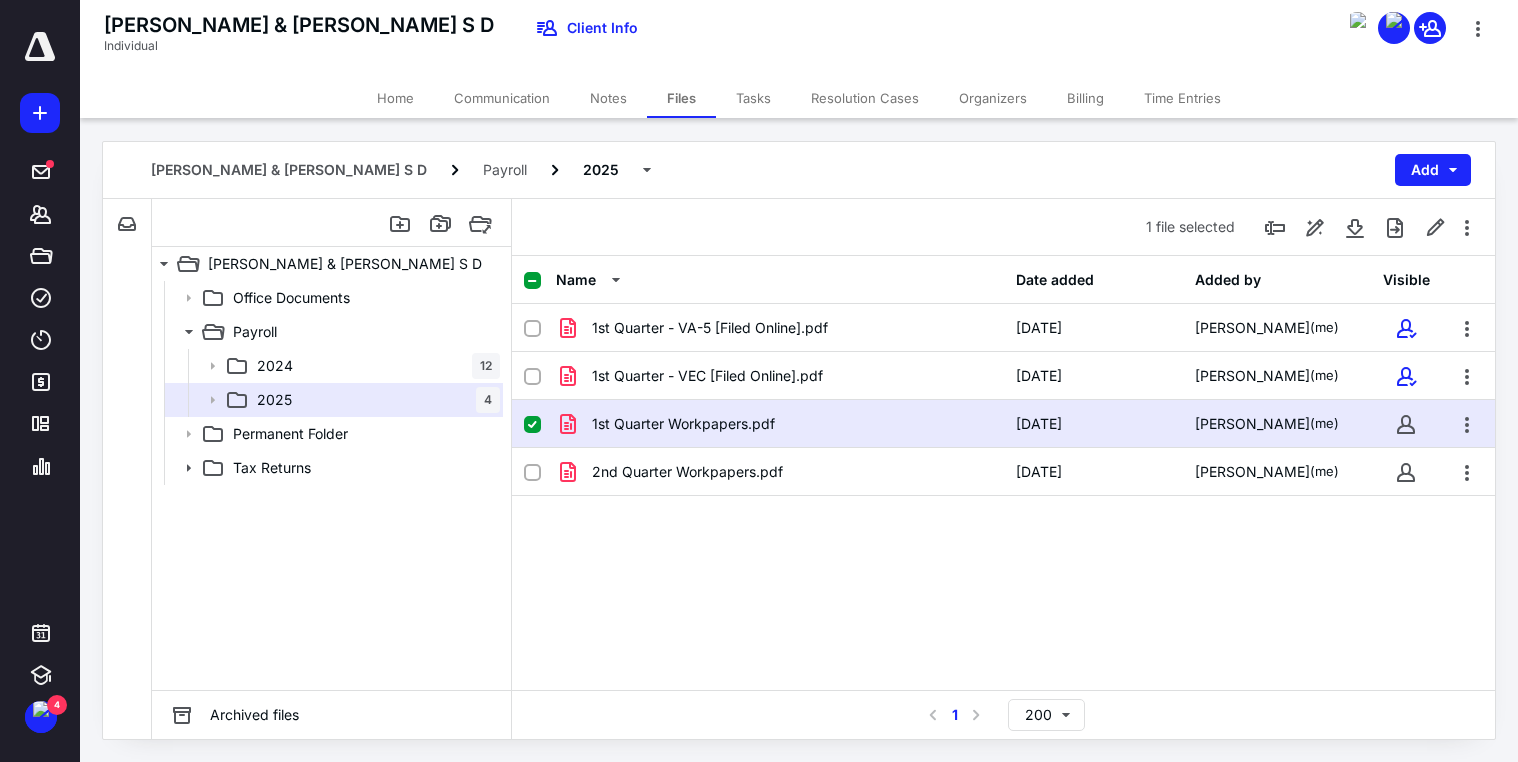 click on "1st Quarter Workpapers.pdf" at bounding box center (780, 424) 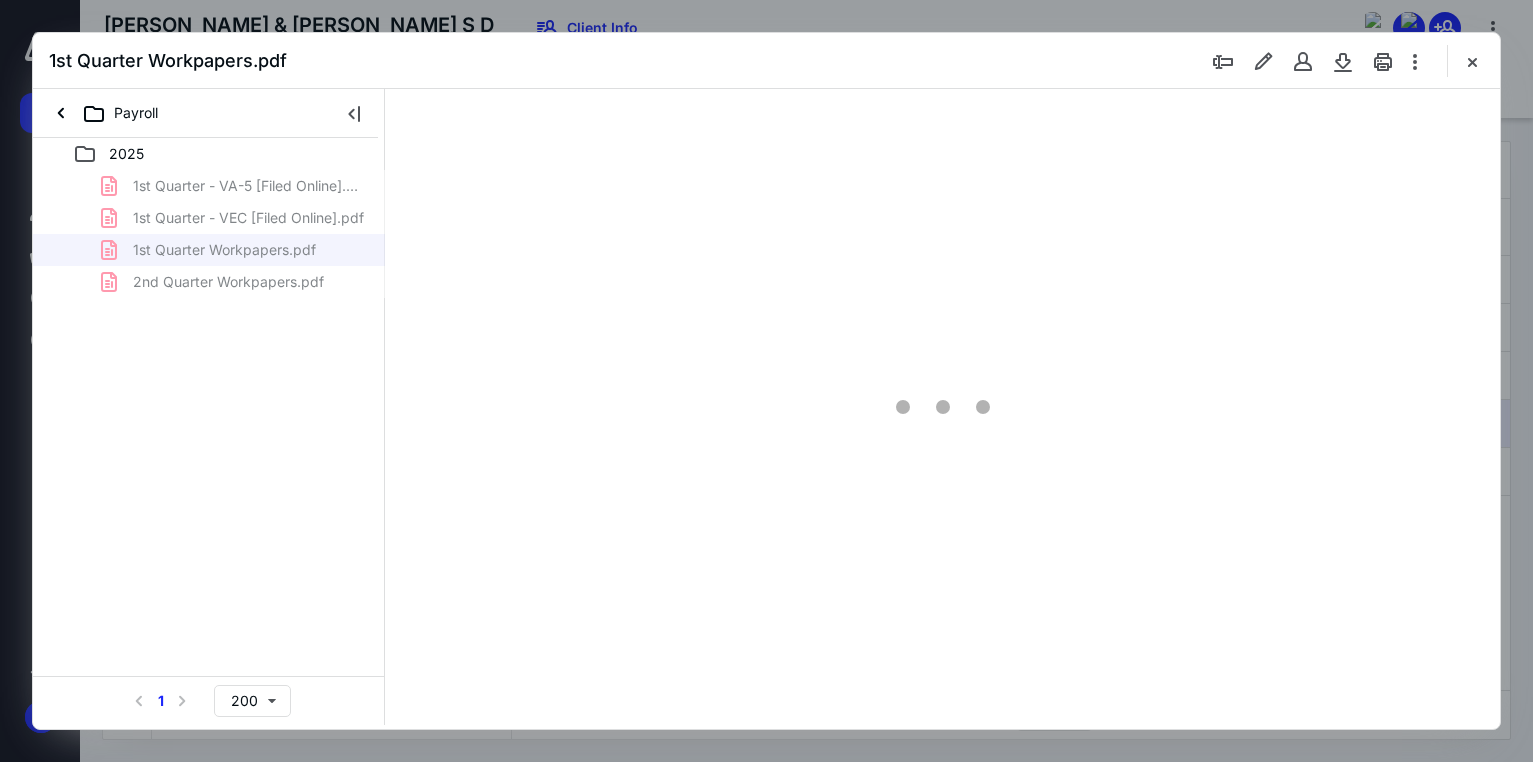 scroll, scrollTop: 0, scrollLeft: 0, axis: both 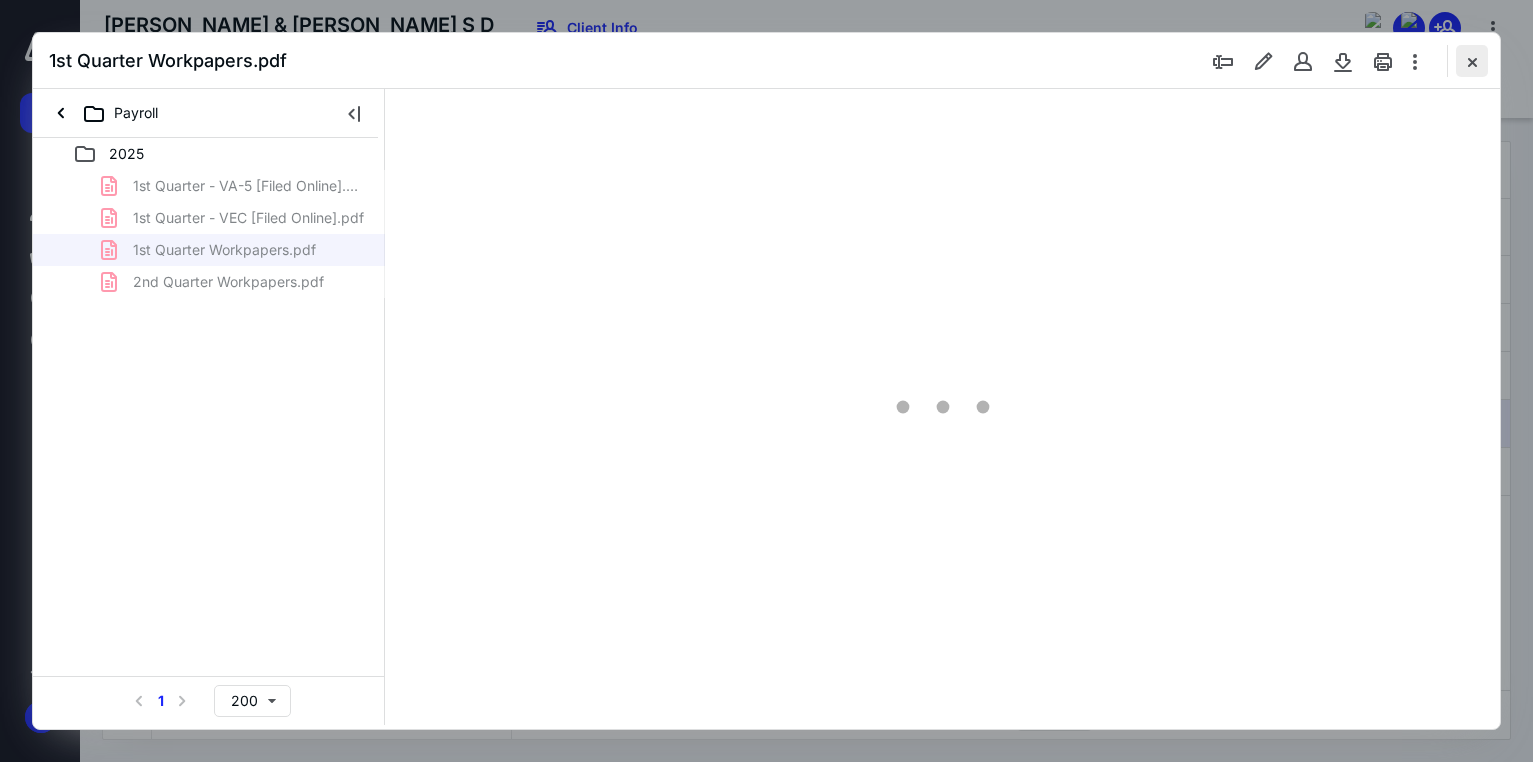 click at bounding box center (1472, 61) 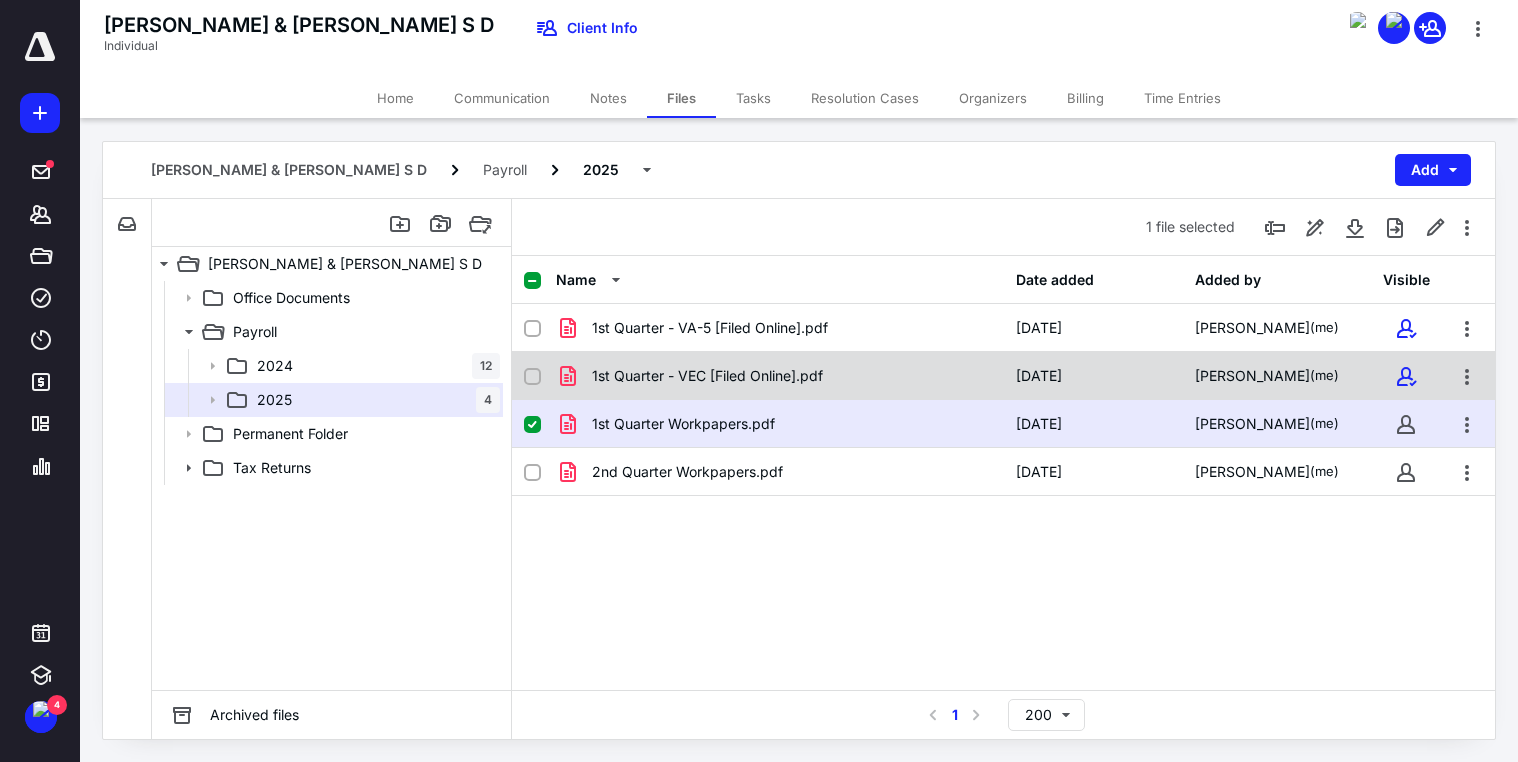 click on "1st Quarter - VEC [Filed Online].pdf 4/21/2025 Steve Weston  (me)" at bounding box center [1003, 376] 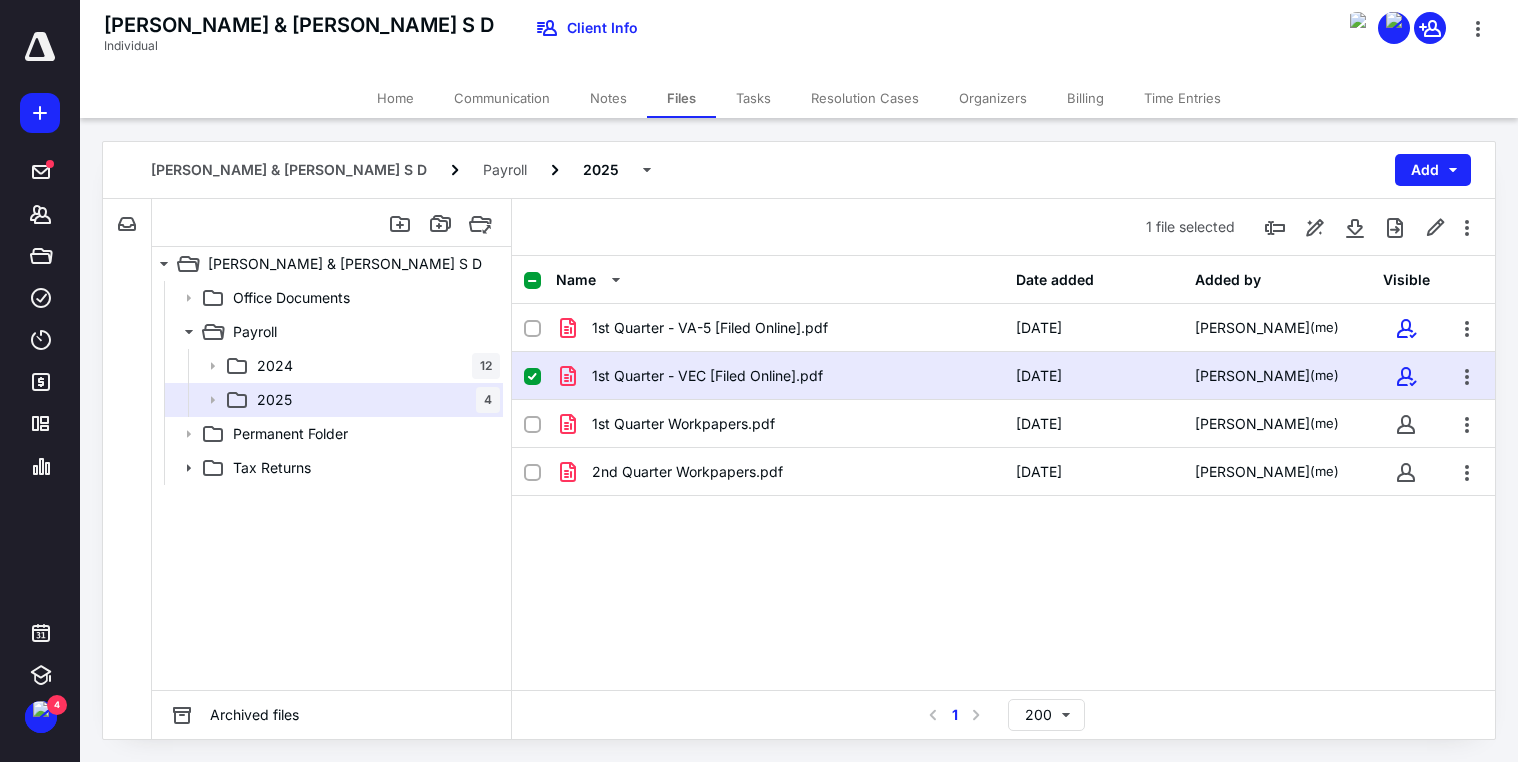 click on "1st Quarter - VEC [Filed Online].pdf 4/21/2025 Steve Weston  (me)" at bounding box center (1003, 376) 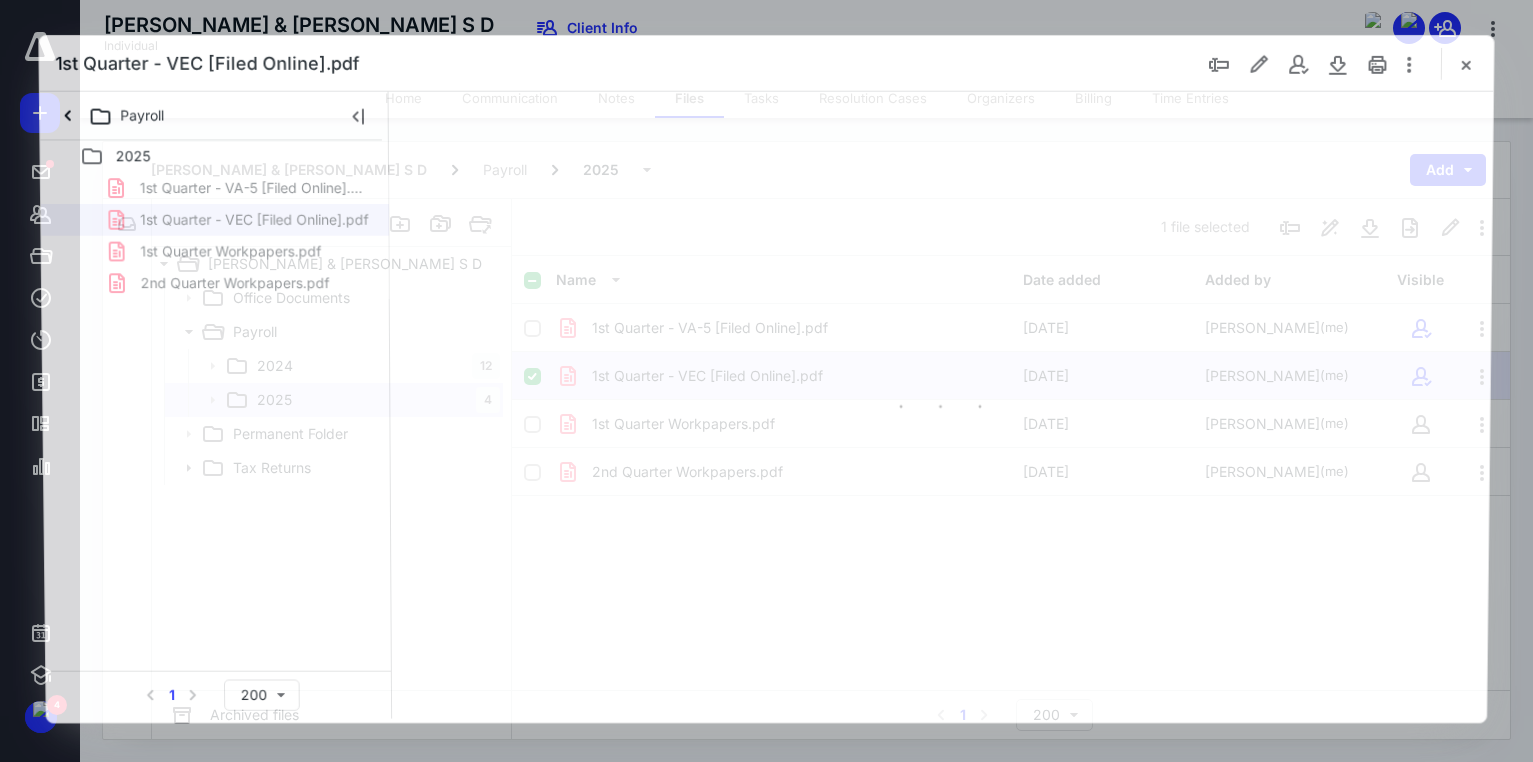 scroll, scrollTop: 0, scrollLeft: 0, axis: both 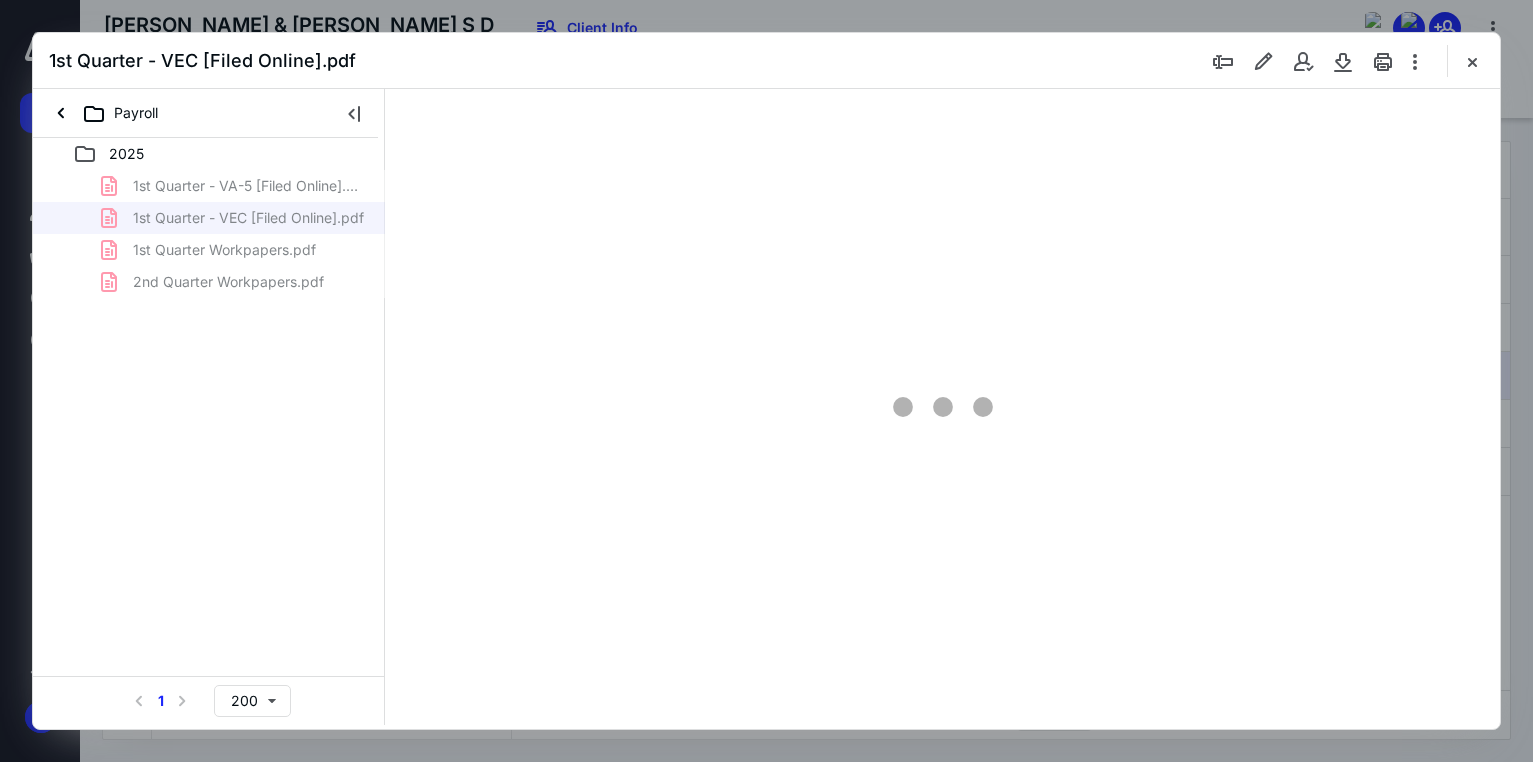 type on "177" 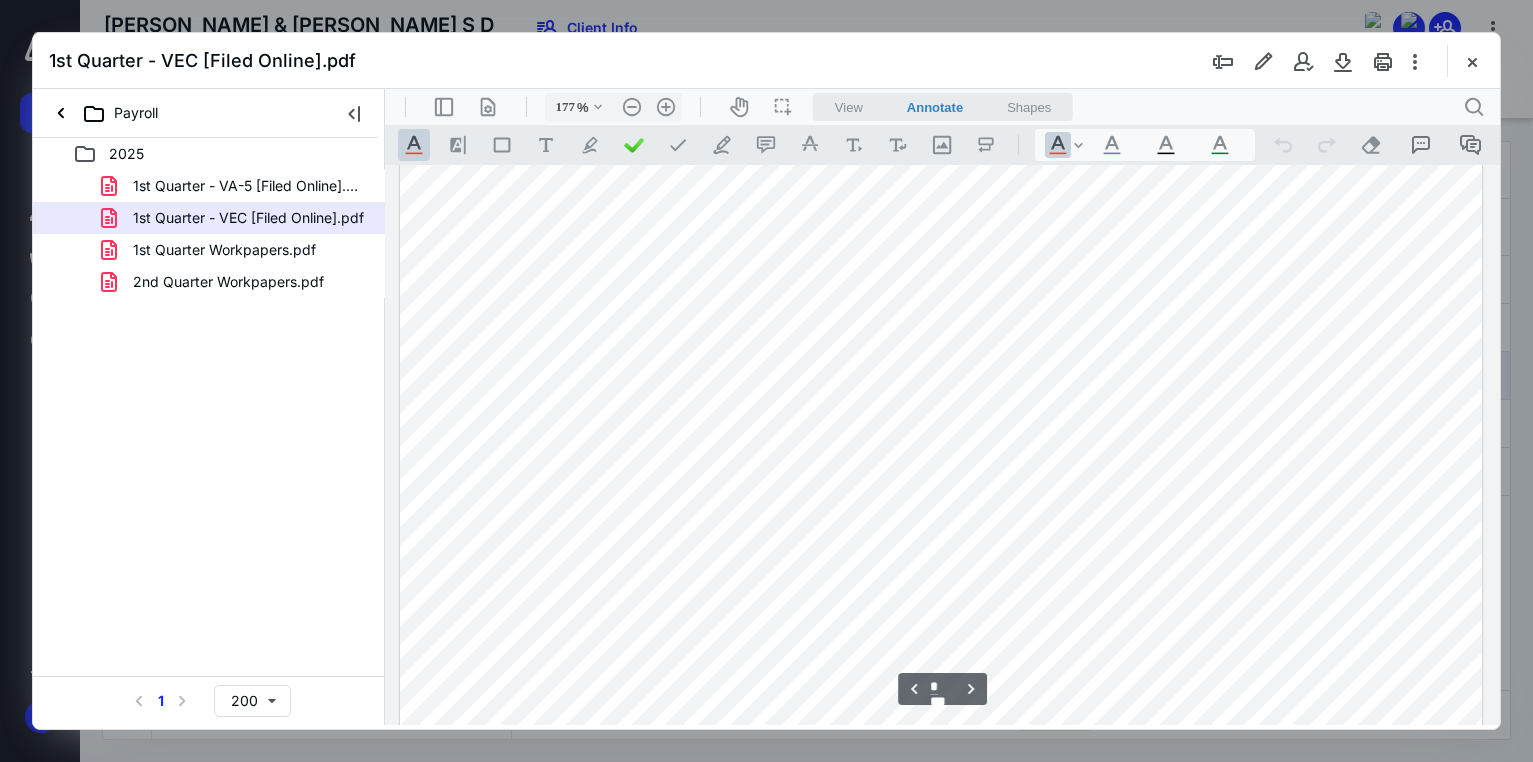 scroll, scrollTop: 1682, scrollLeft: 0, axis: vertical 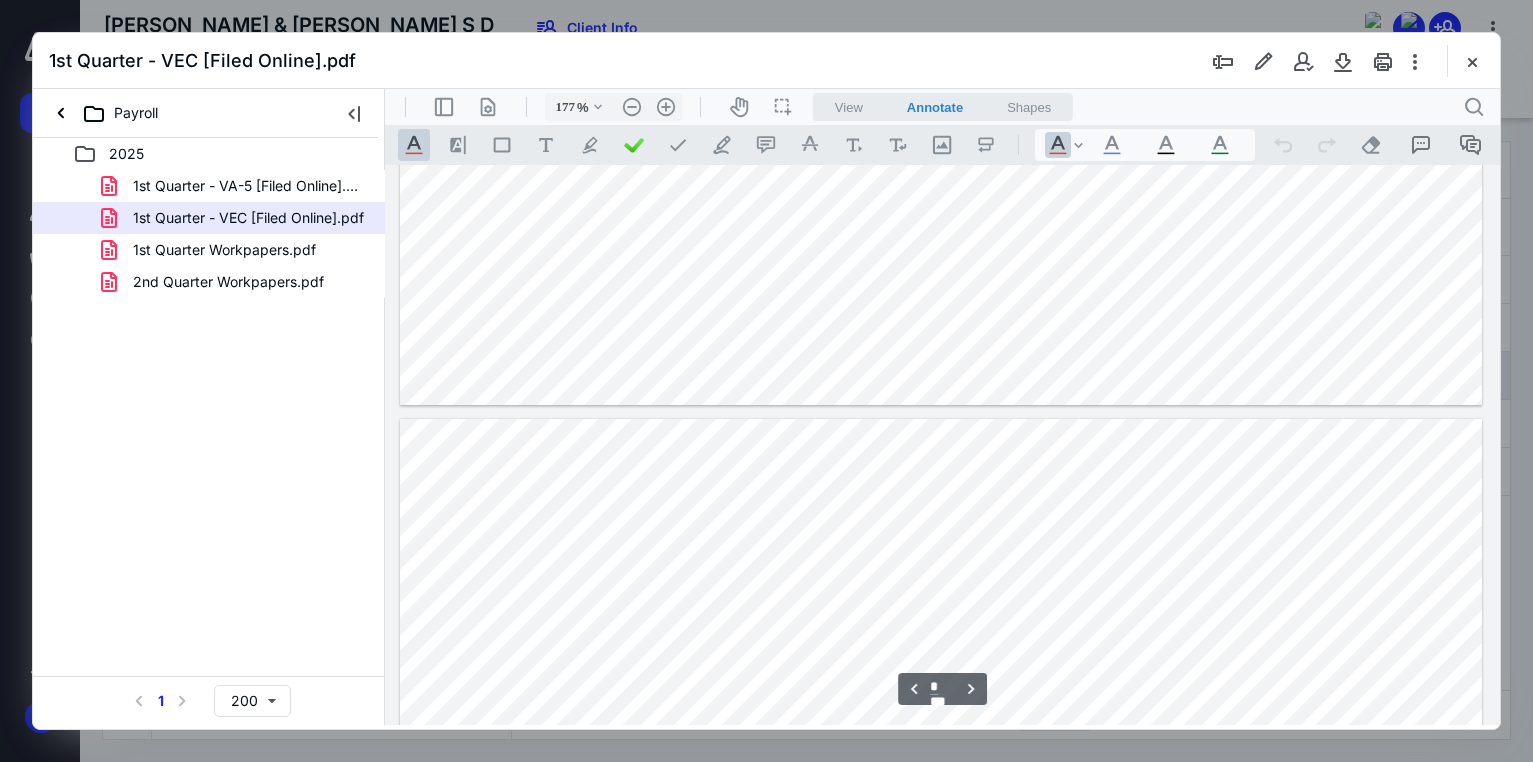 type on "*" 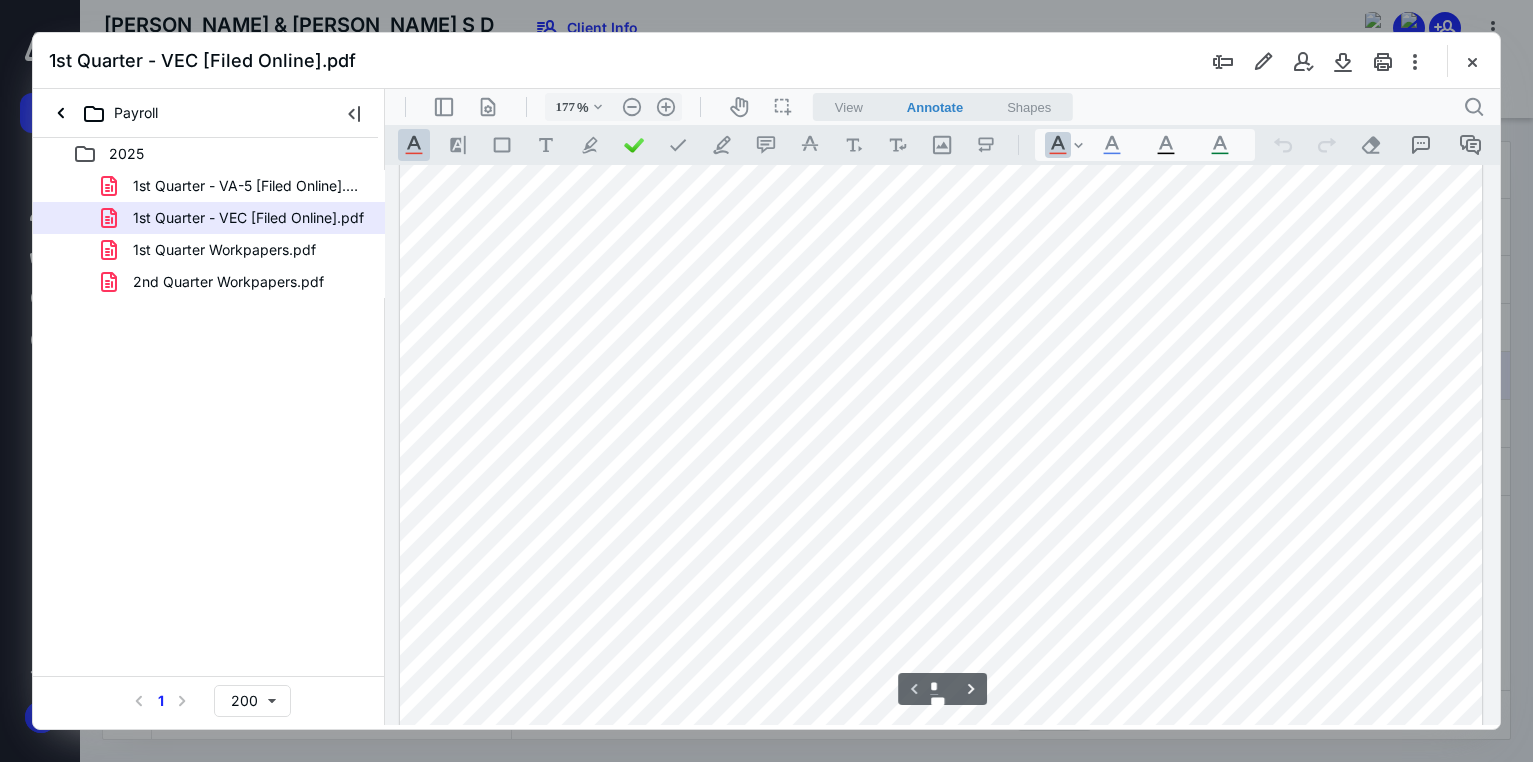 scroll, scrollTop: 0, scrollLeft: 0, axis: both 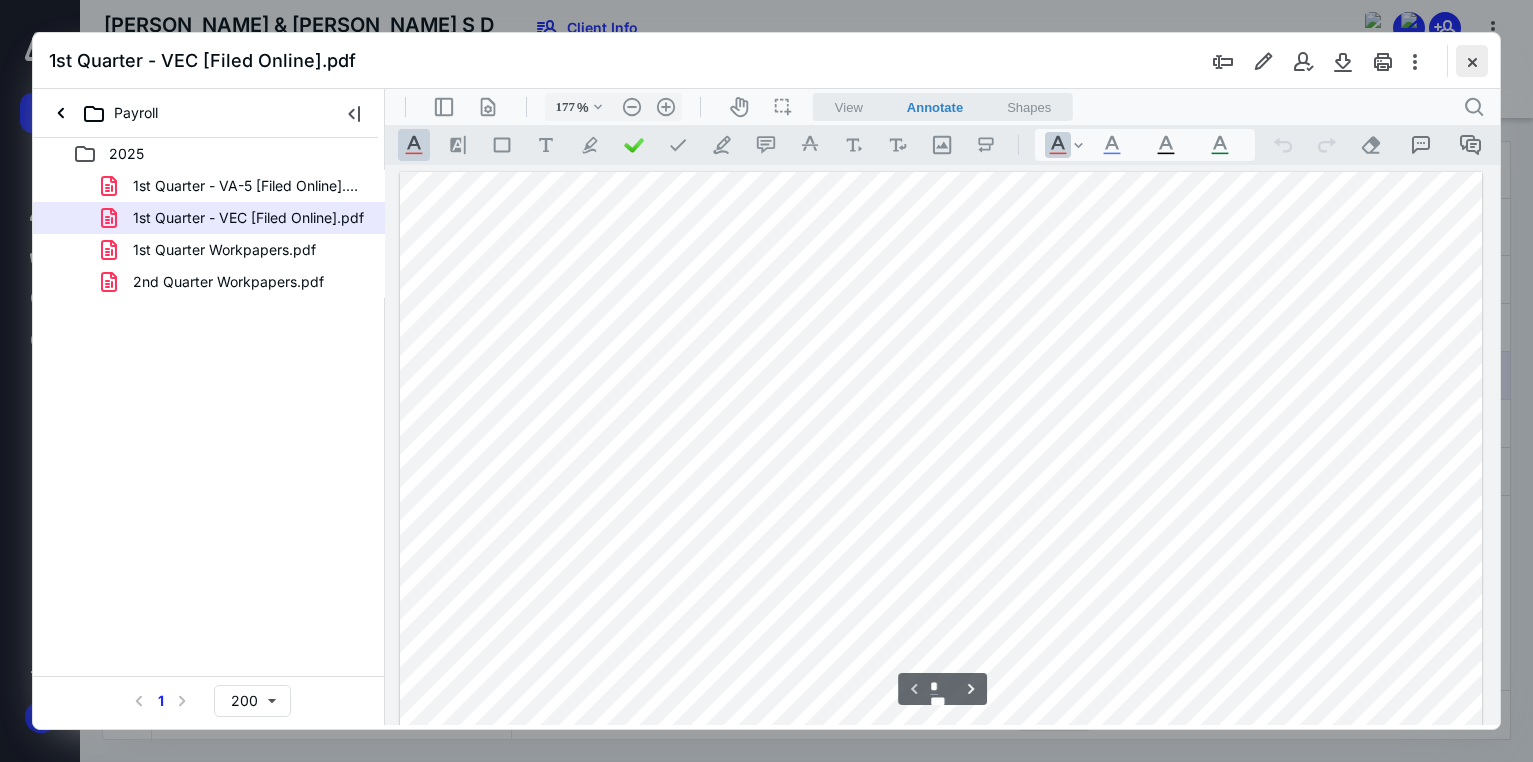 click at bounding box center (1472, 61) 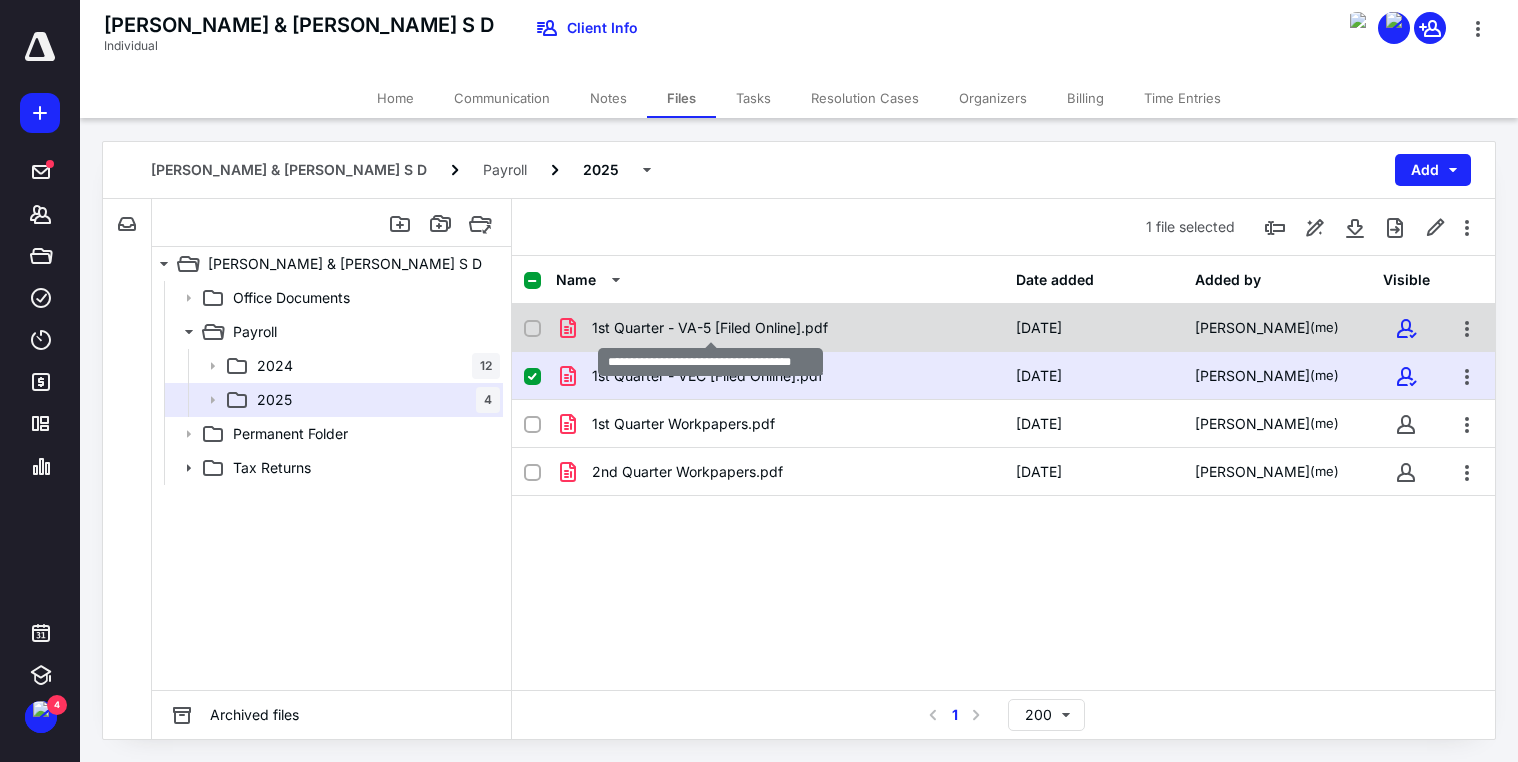 click on "1st Quarter - VA-5 [Filed Online].pdf" at bounding box center (710, 328) 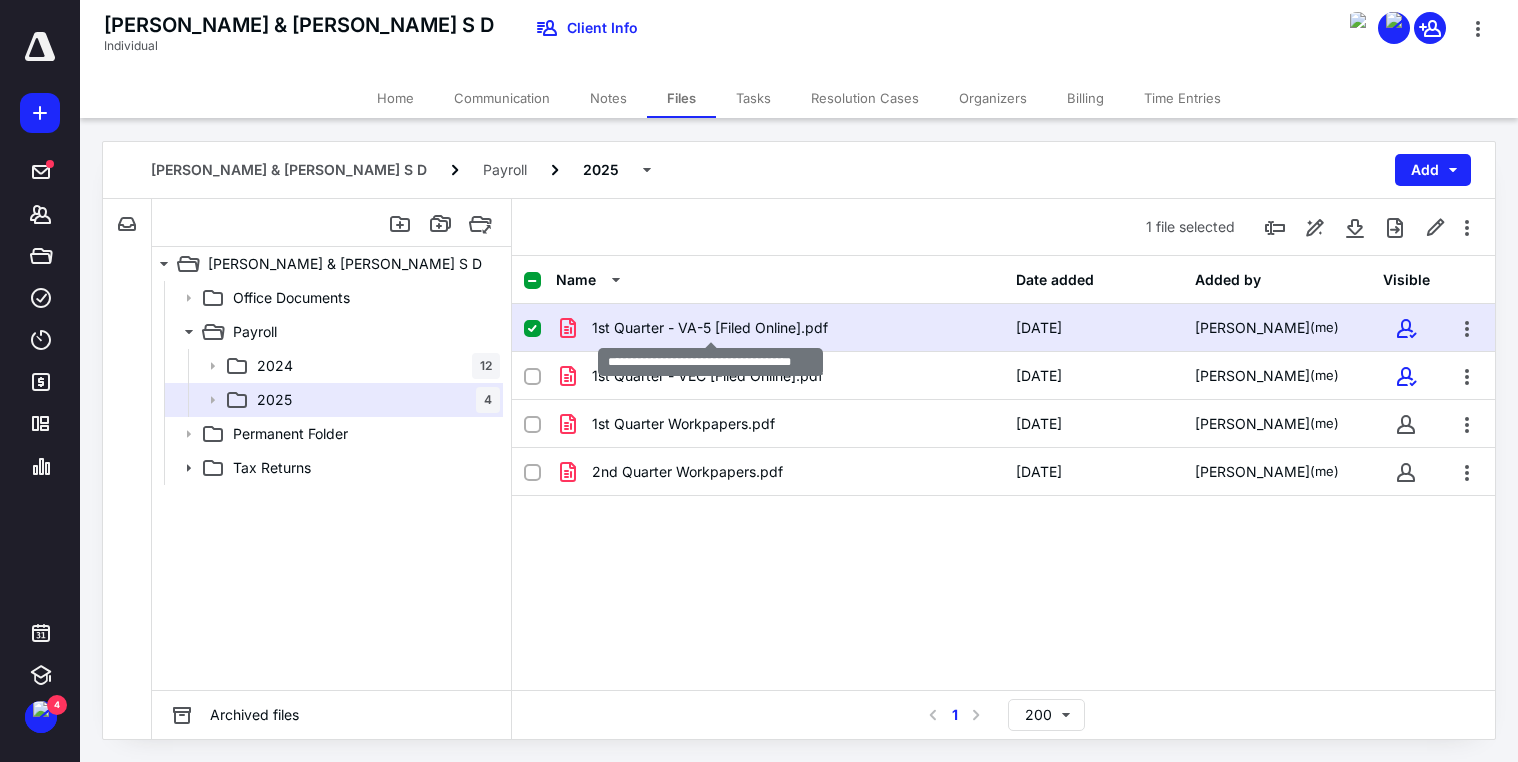 click on "1st Quarter - VA-5 [Filed Online].pdf" at bounding box center (710, 328) 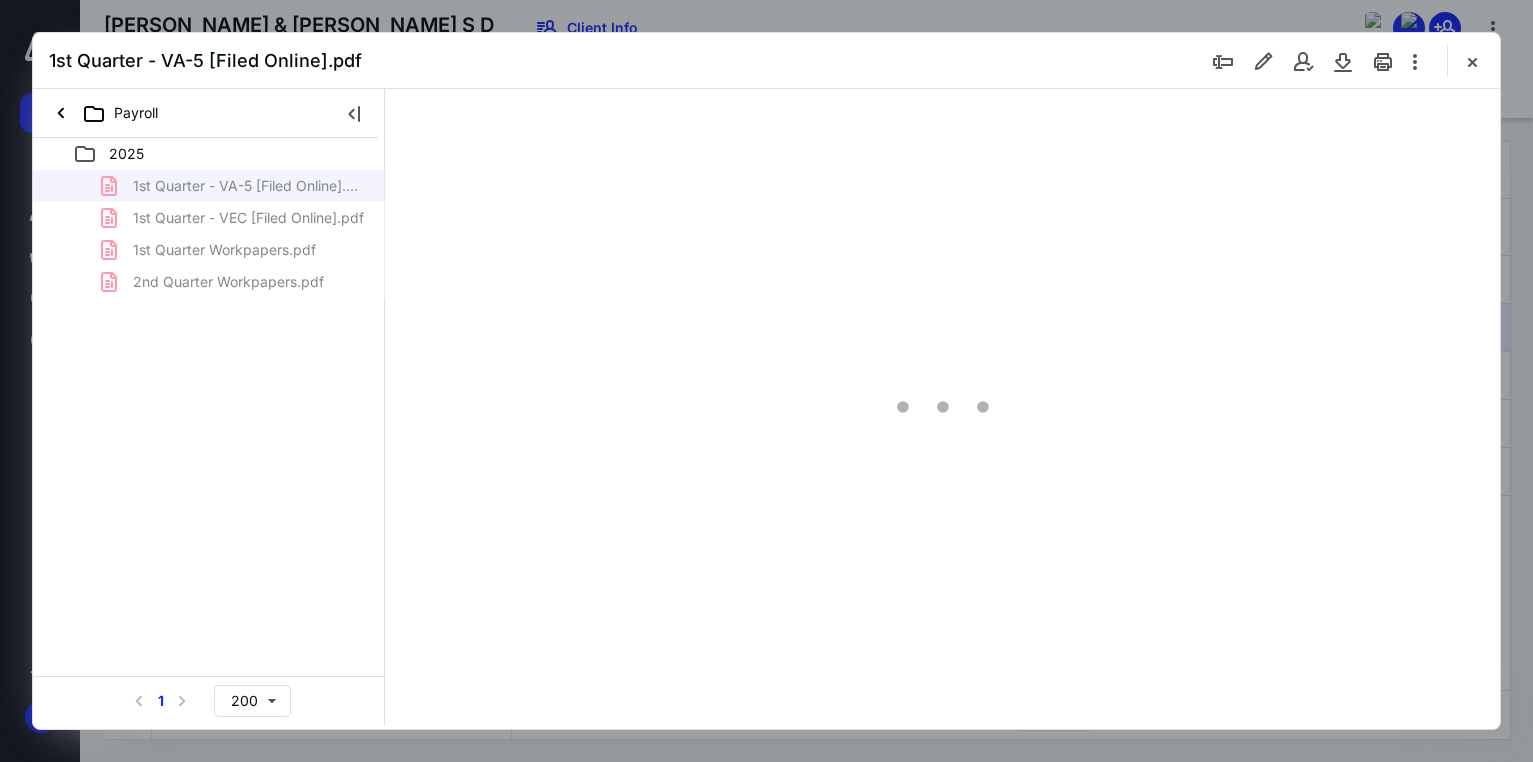 scroll, scrollTop: 0, scrollLeft: 0, axis: both 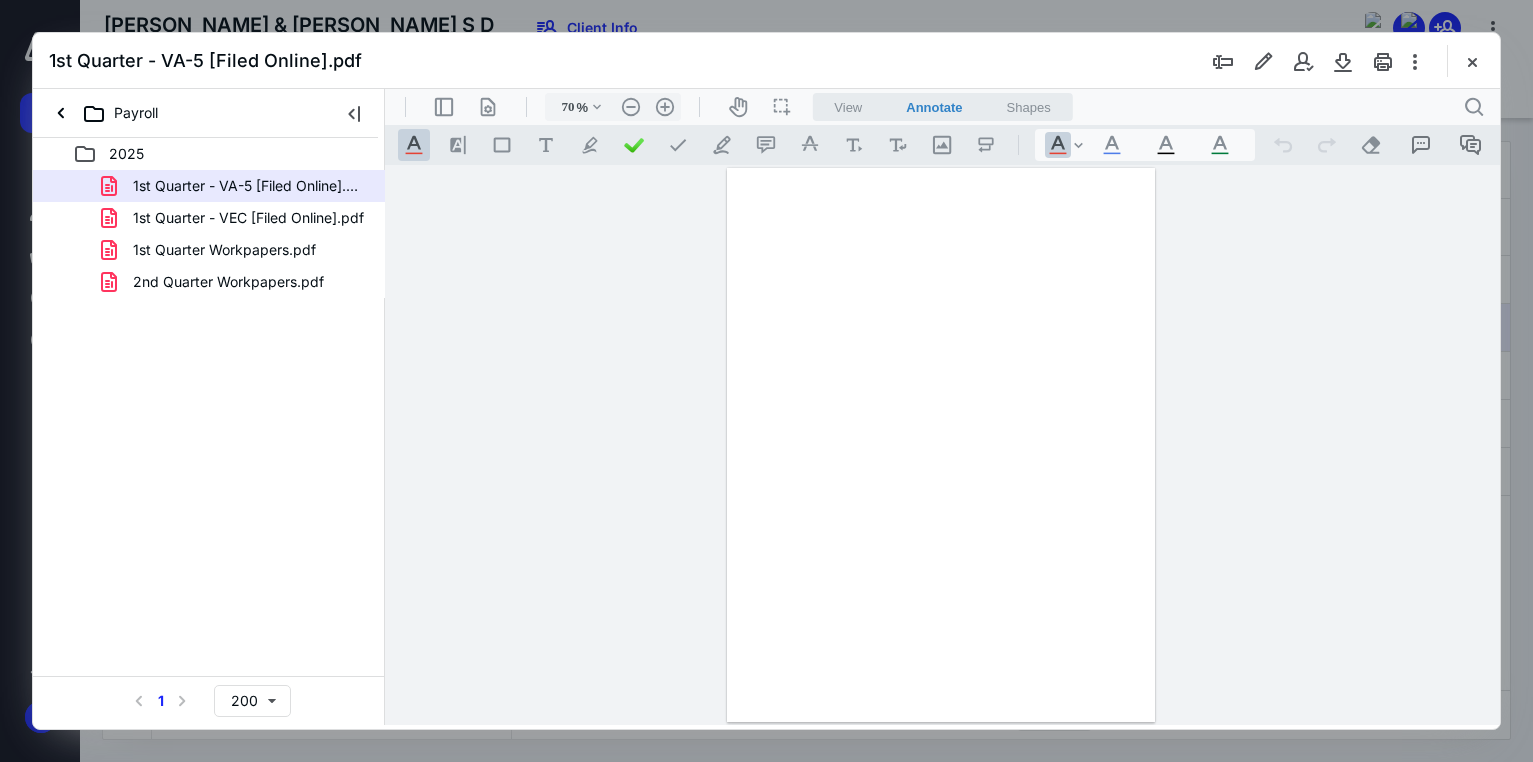 type on "178" 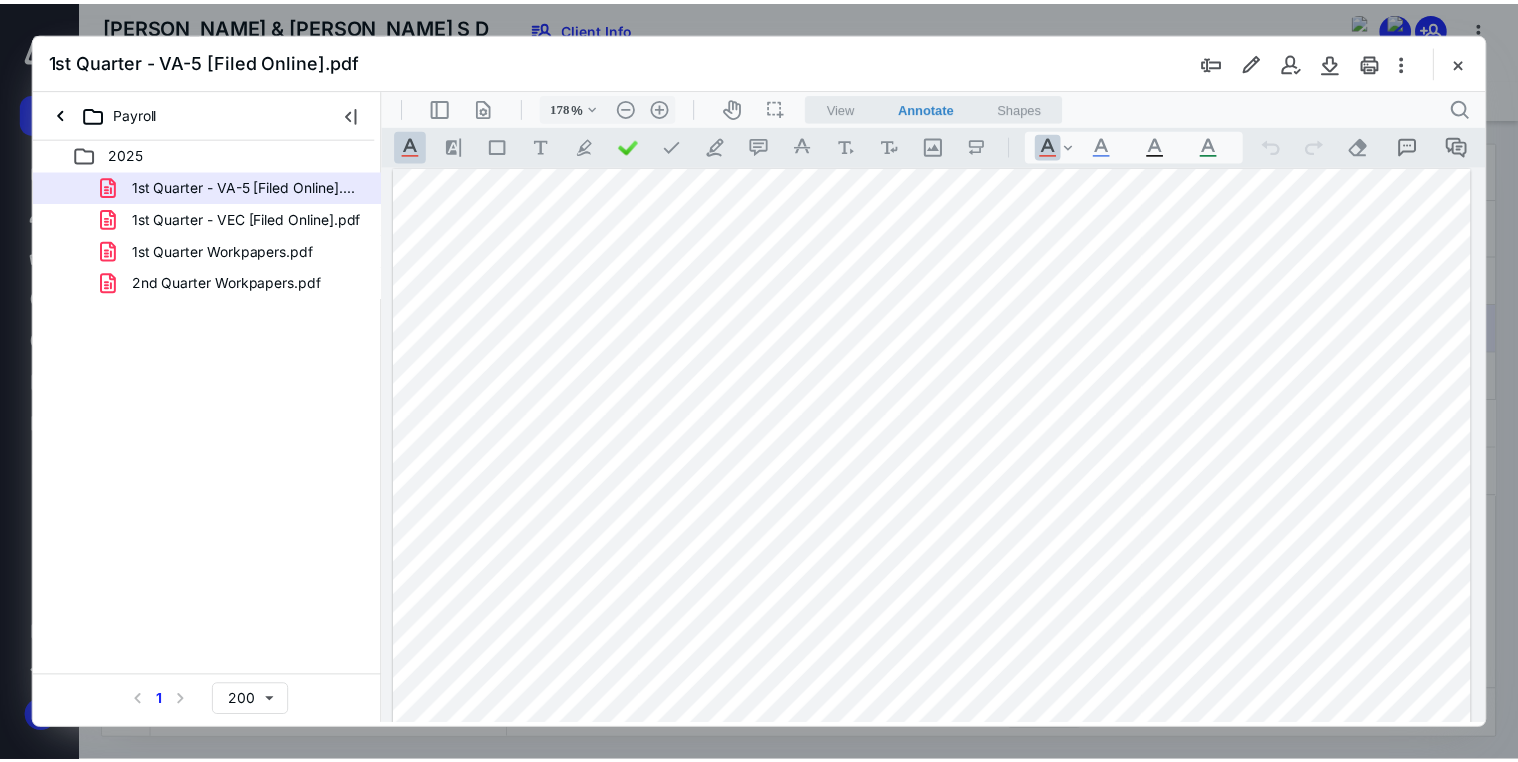 scroll, scrollTop: 0, scrollLeft: 0, axis: both 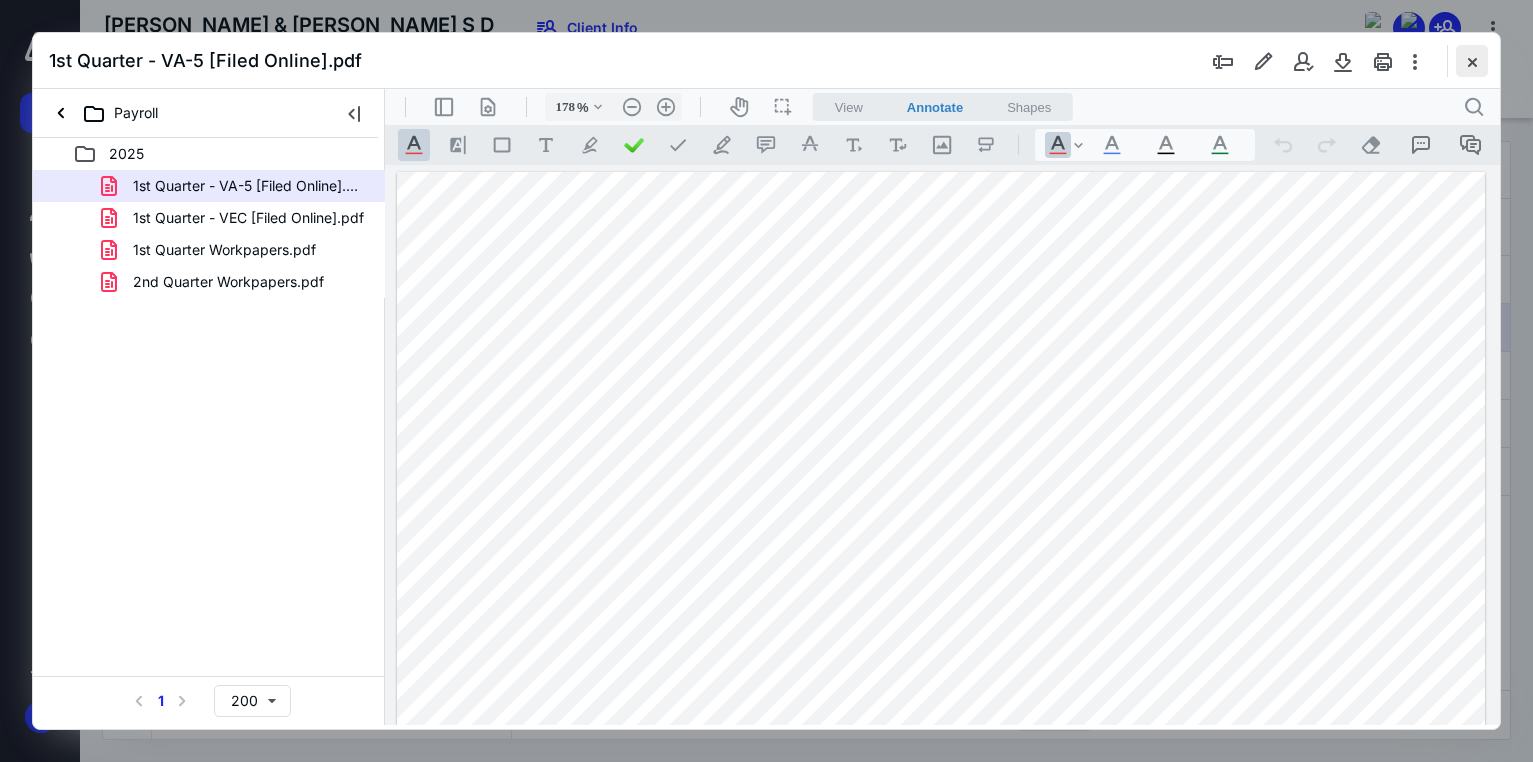 click at bounding box center [1472, 61] 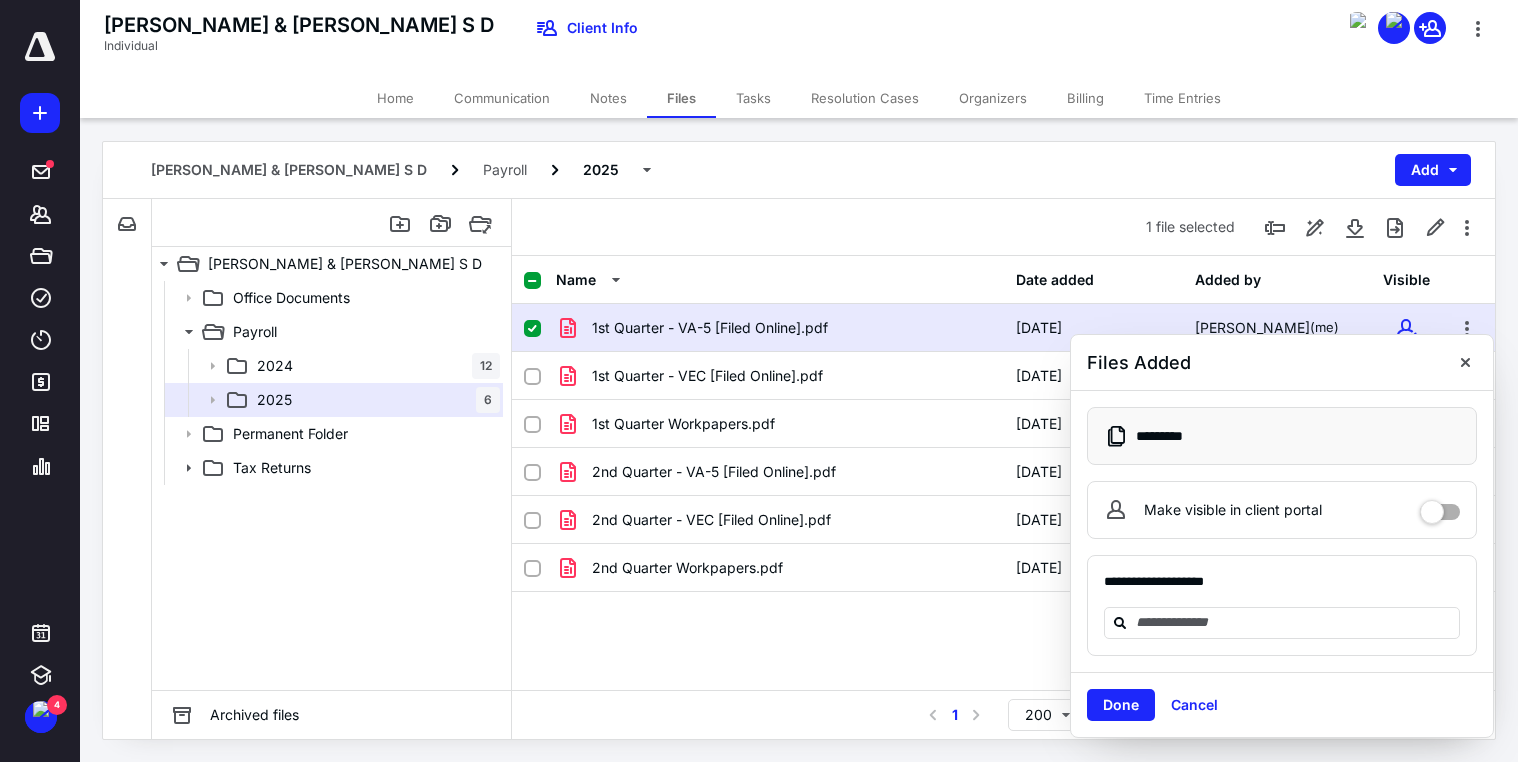 scroll, scrollTop: 19, scrollLeft: 0, axis: vertical 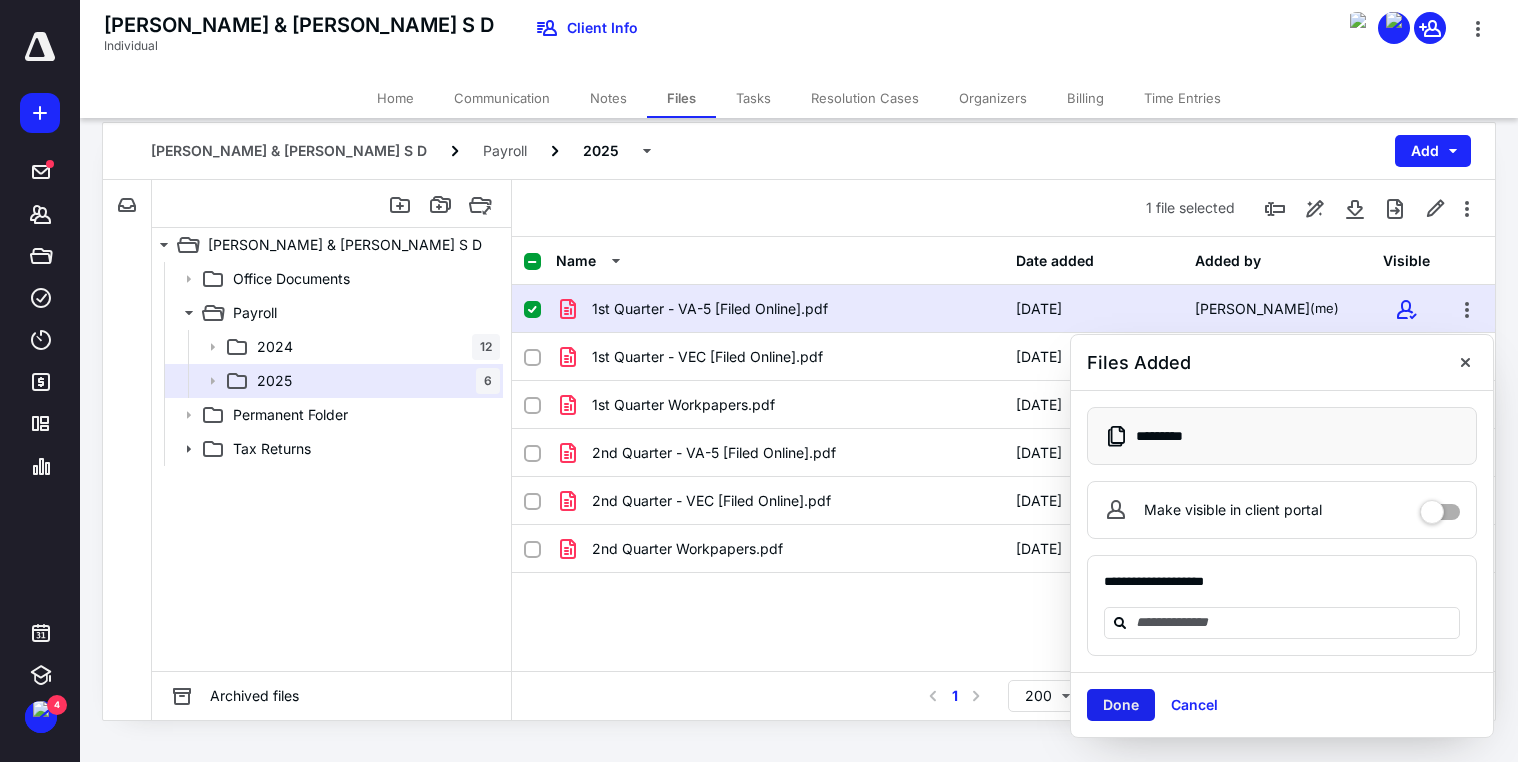 click on "Done" at bounding box center (1121, 705) 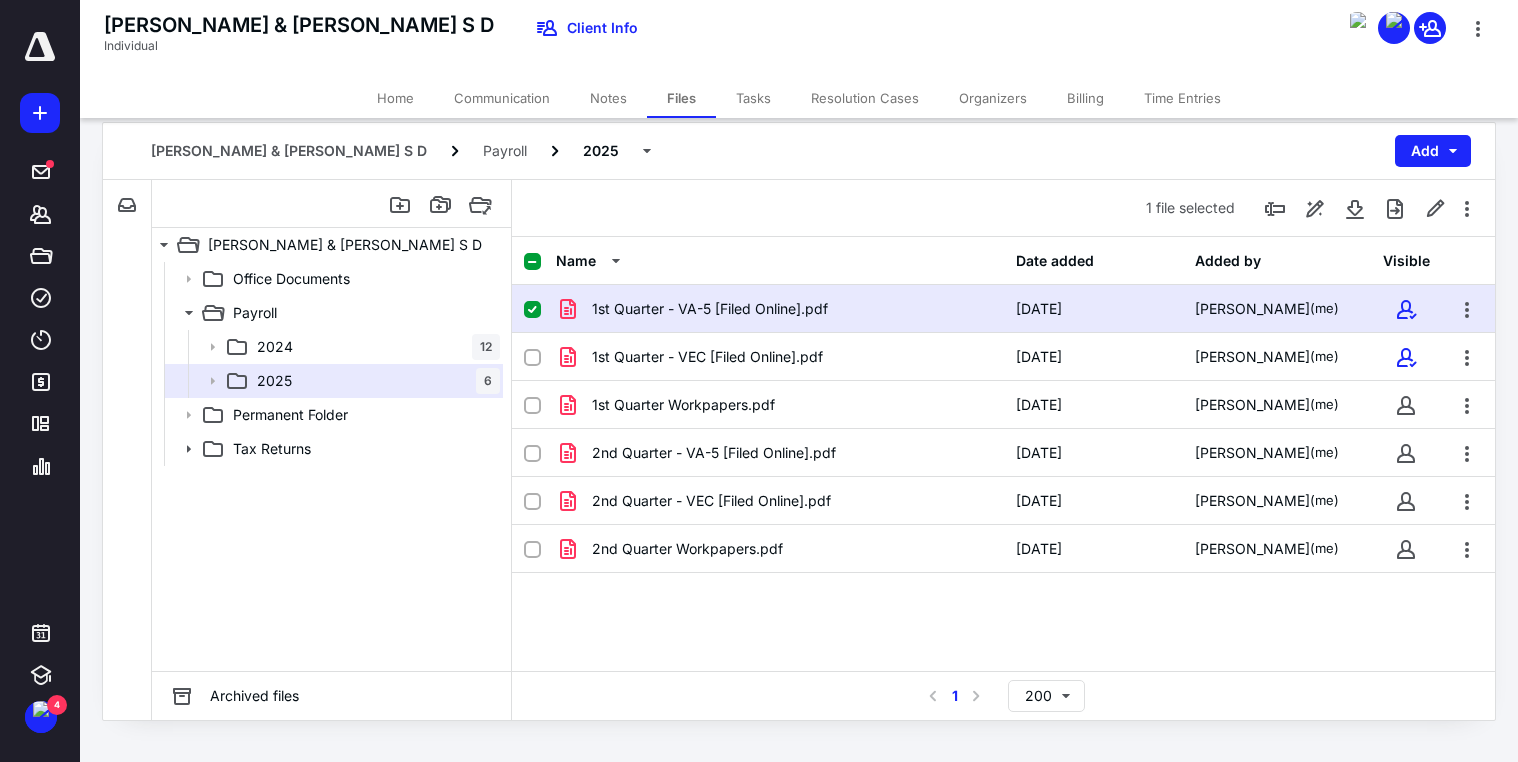 click at bounding box center [532, 262] 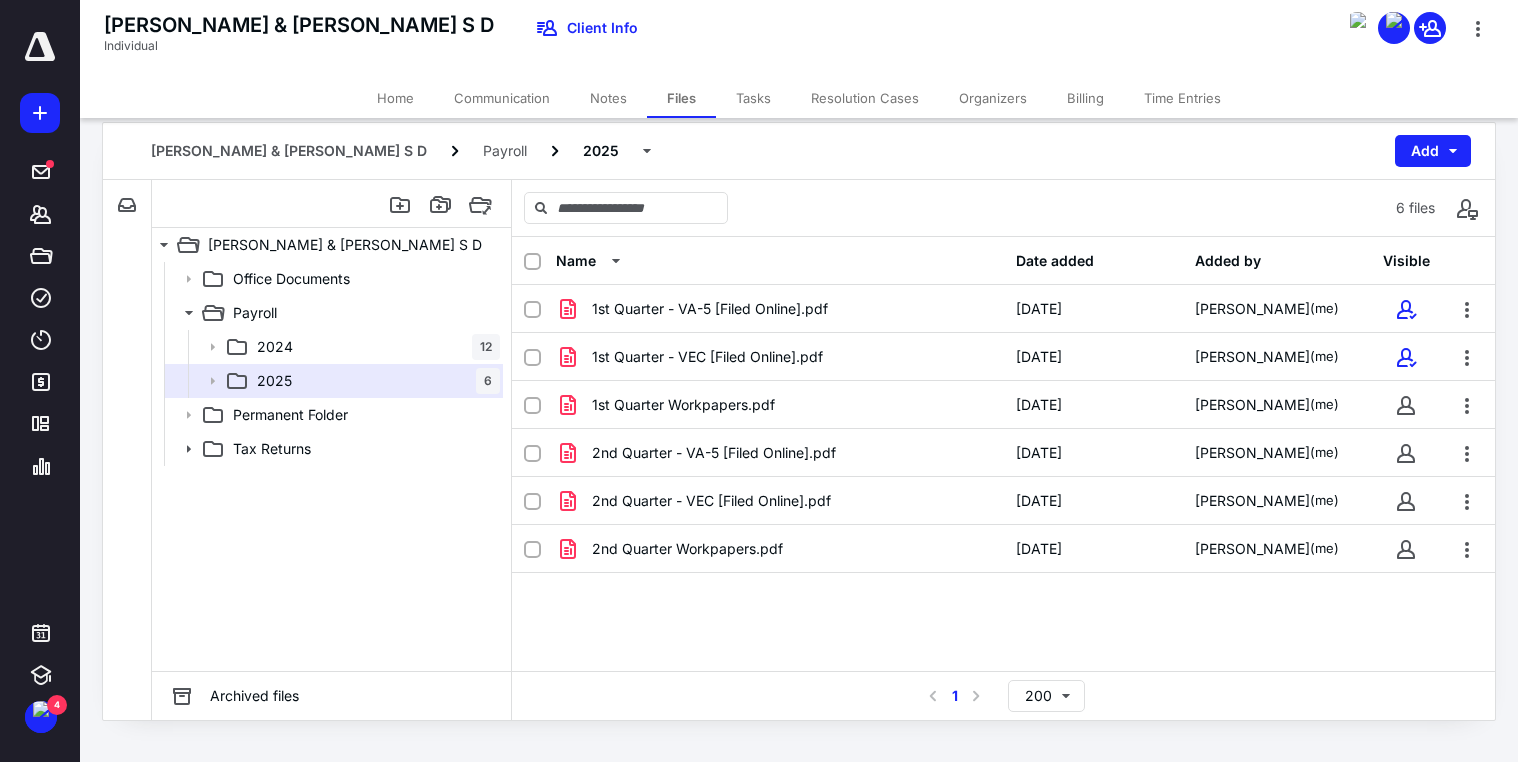 click on "Notes" at bounding box center [608, 98] 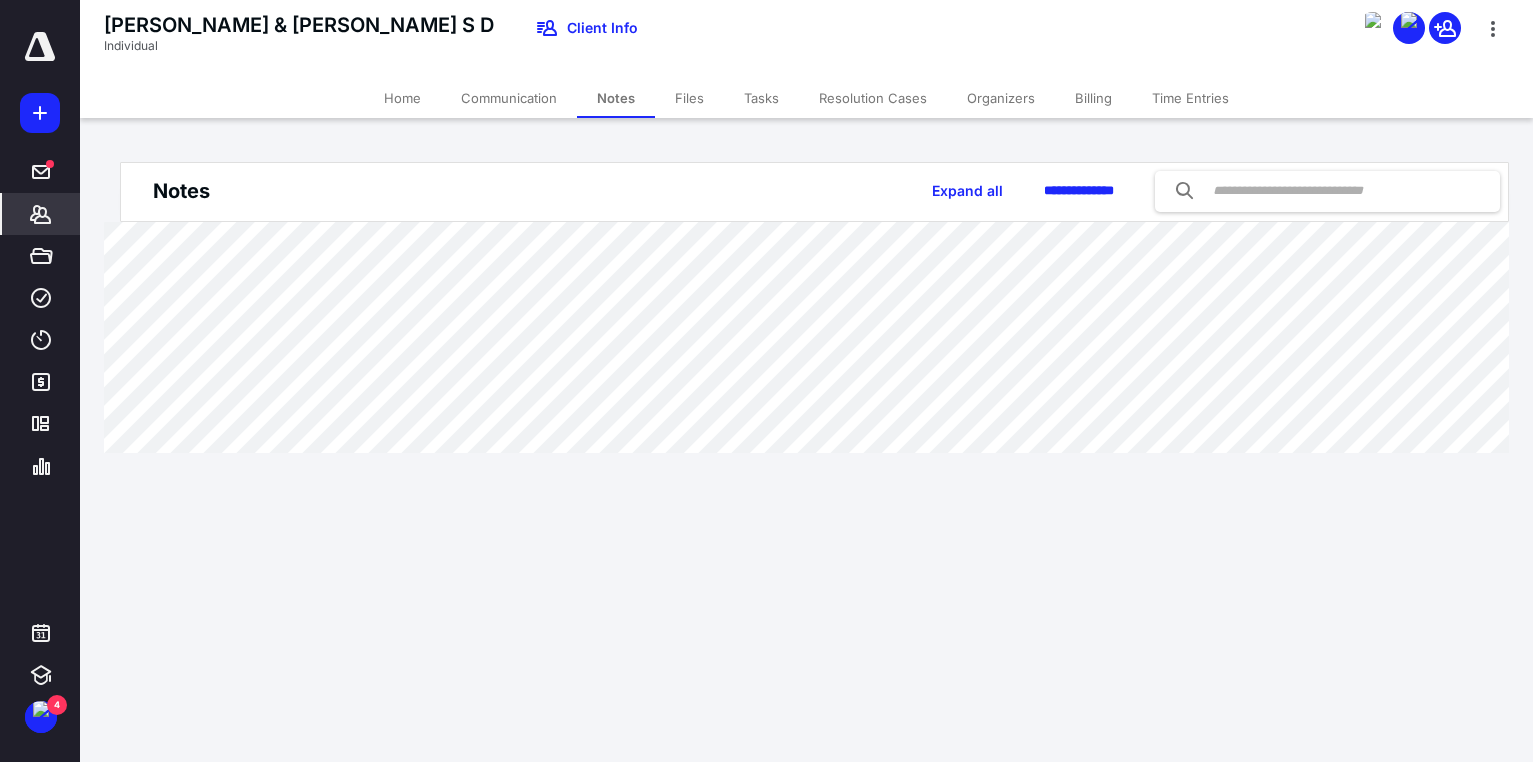 click on "Files" at bounding box center [689, 98] 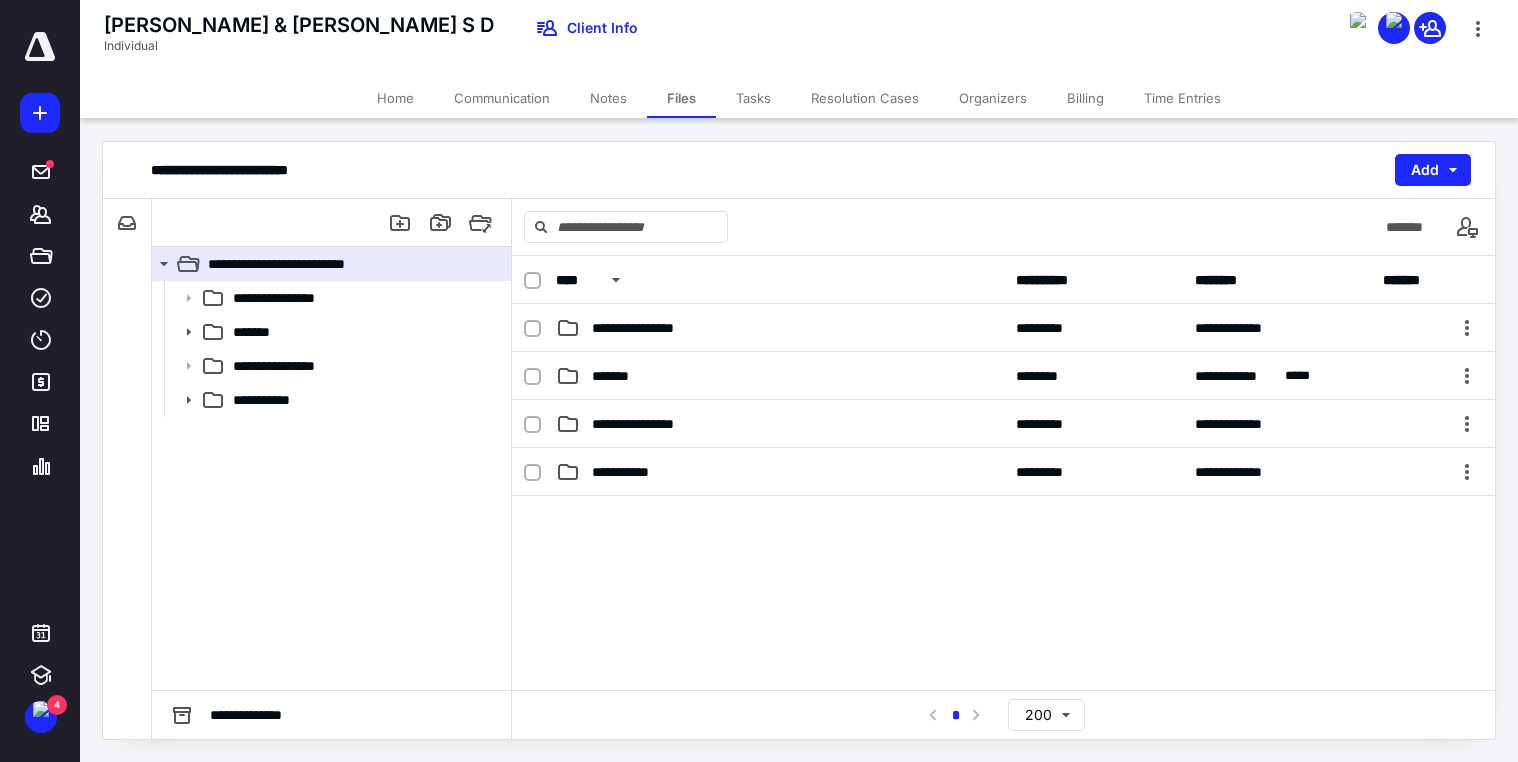 click on "Tasks" at bounding box center (753, 98) 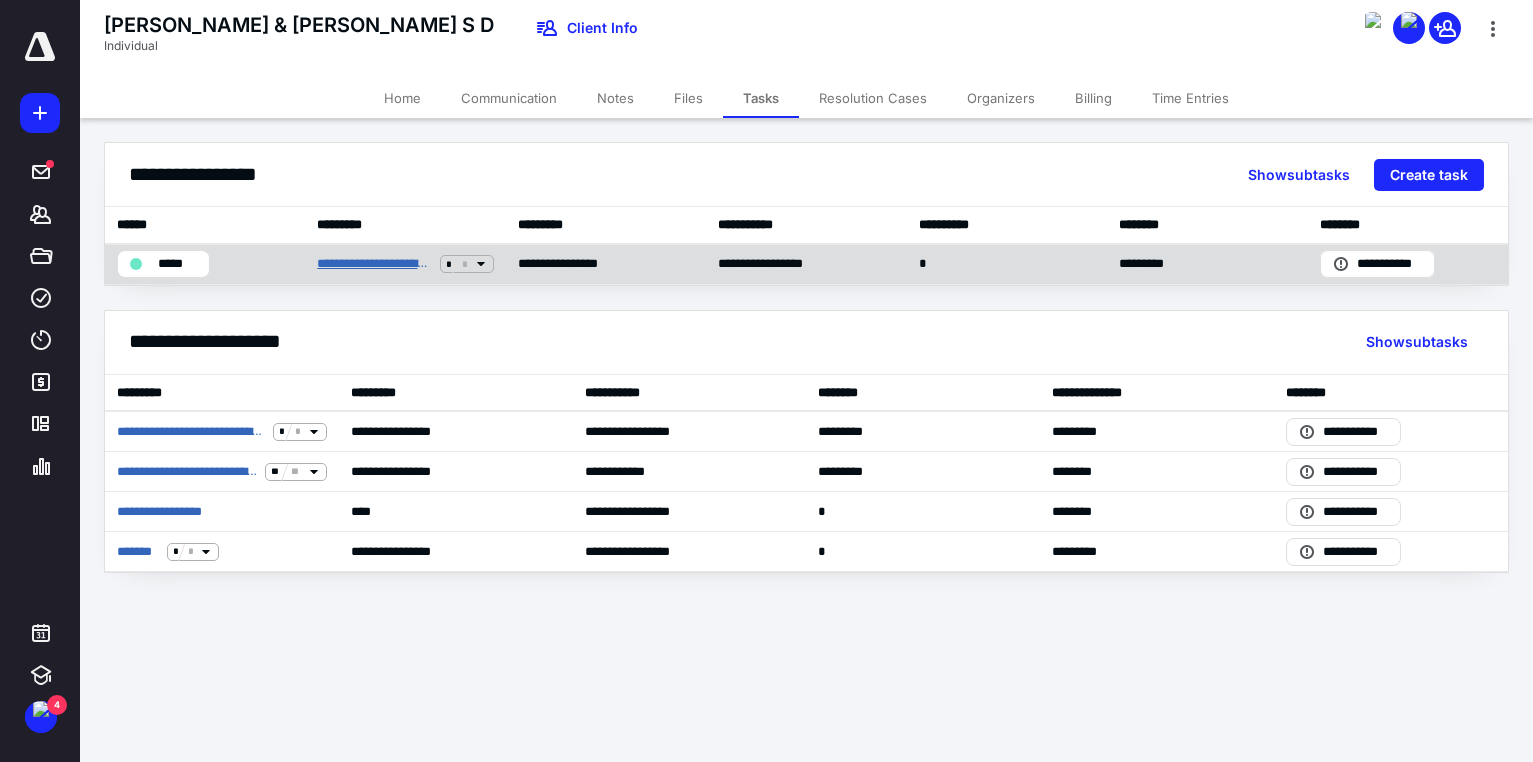 click on "**********" at bounding box center (374, 264) 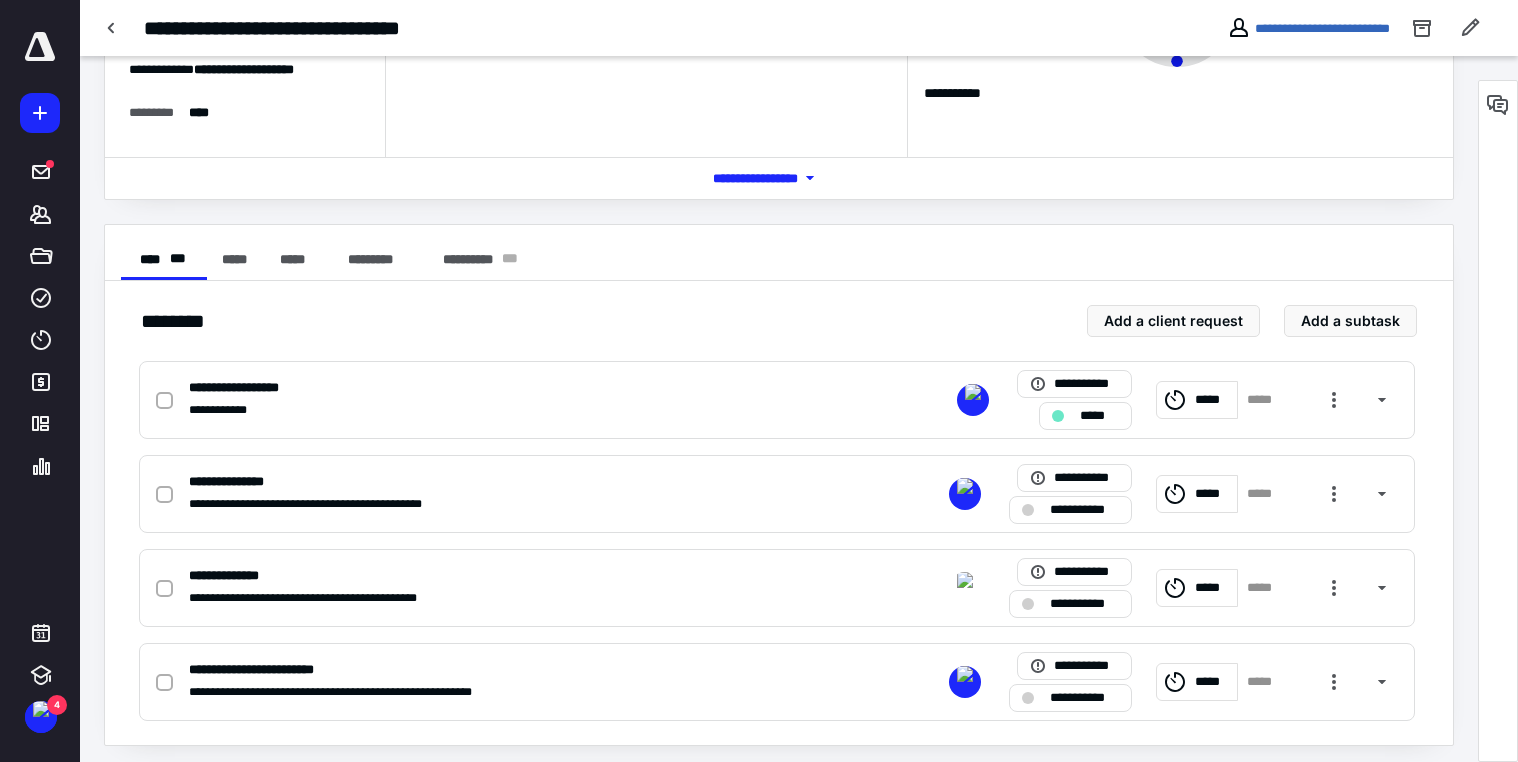 scroll, scrollTop: 245, scrollLeft: 0, axis: vertical 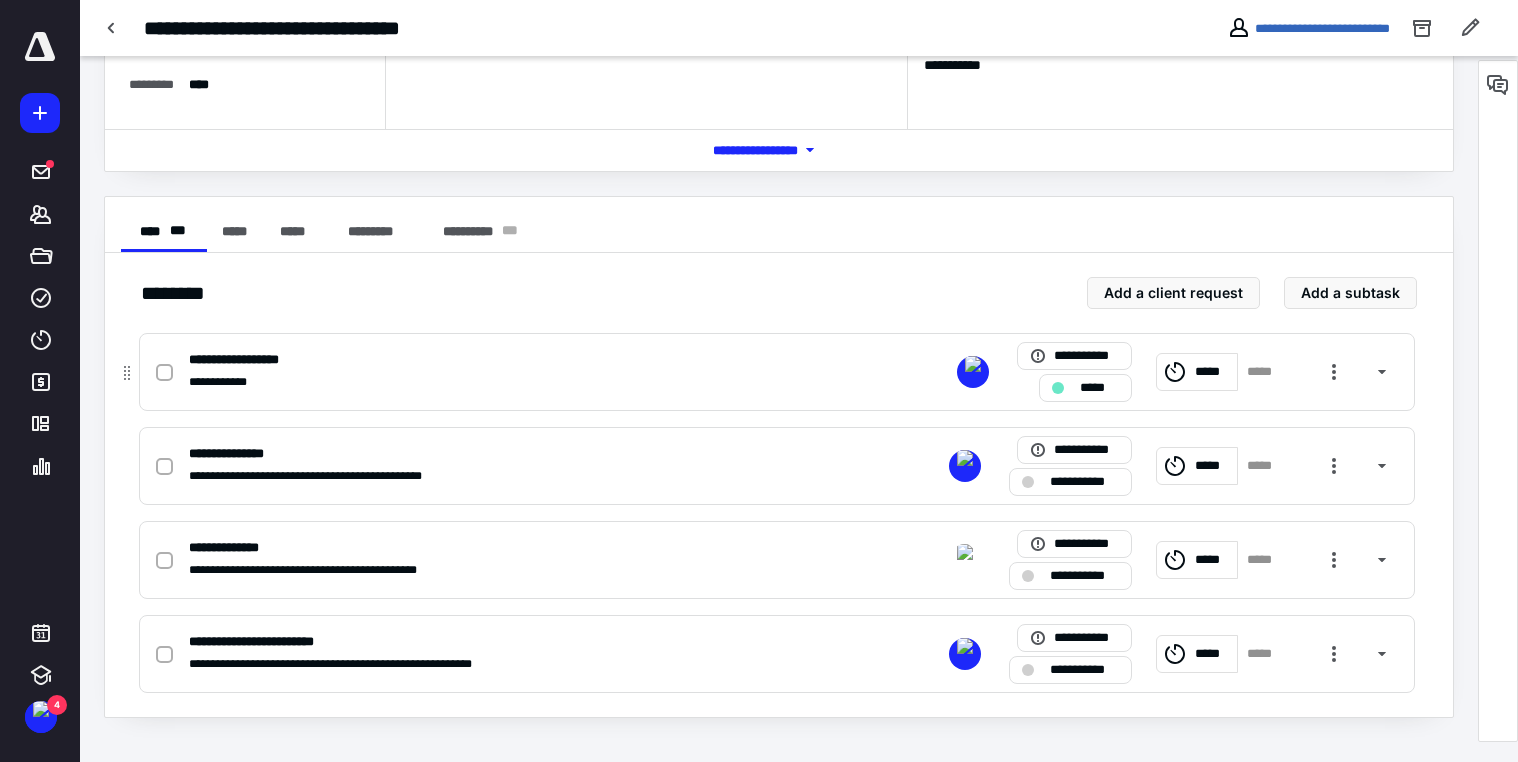 click 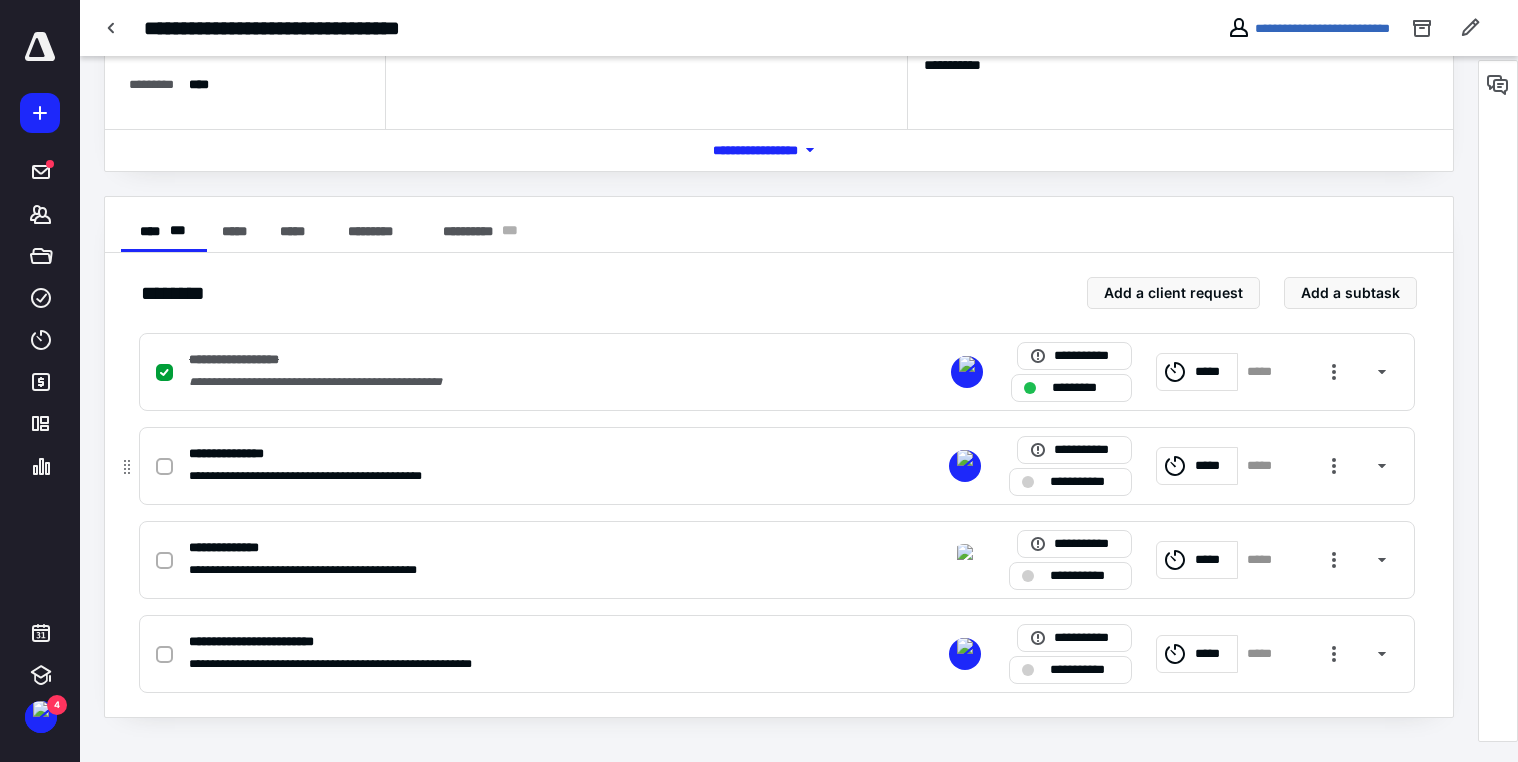 click 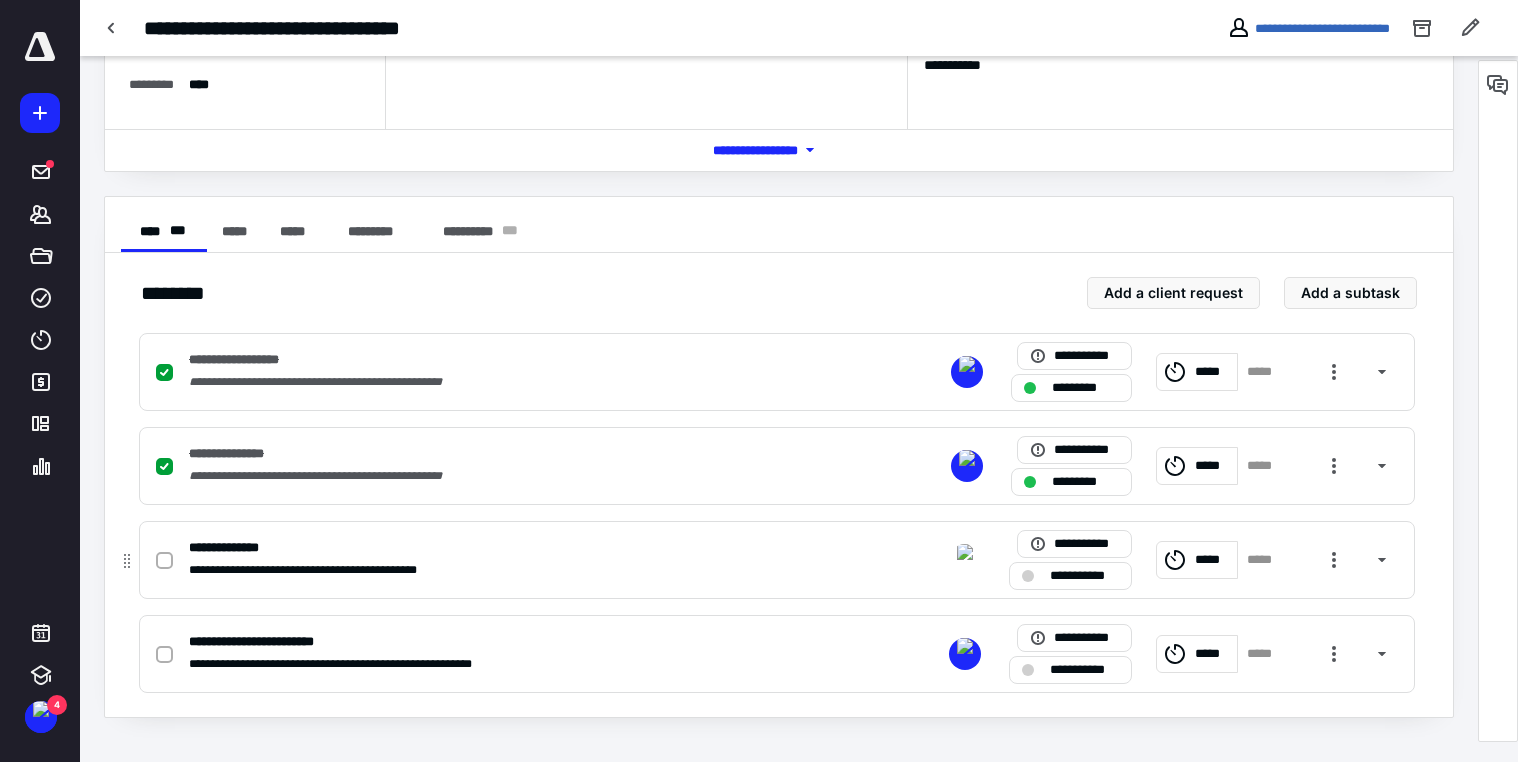 click on "**********" at bounding box center (1084, 576) 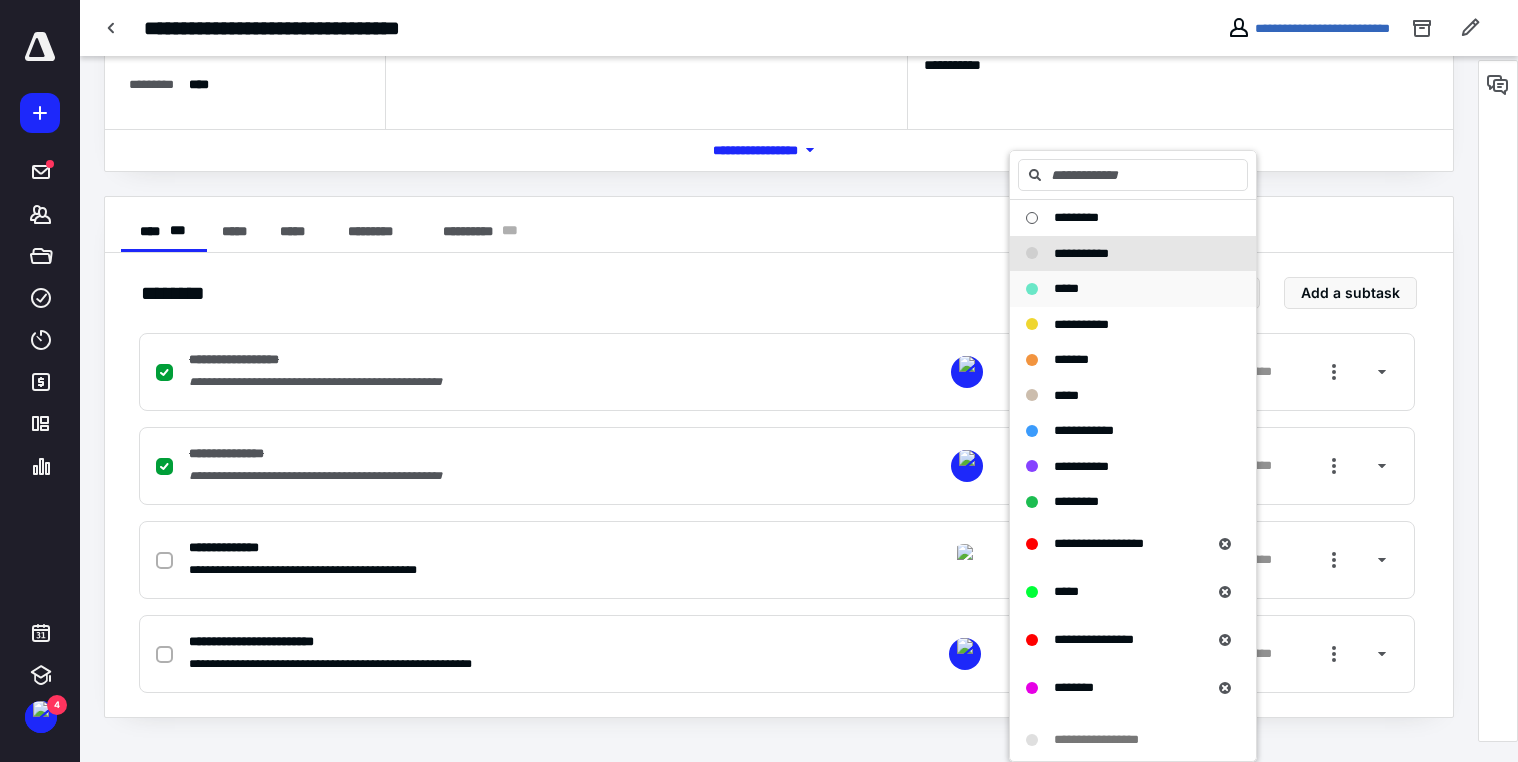 click on "*****" at bounding box center (1066, 288) 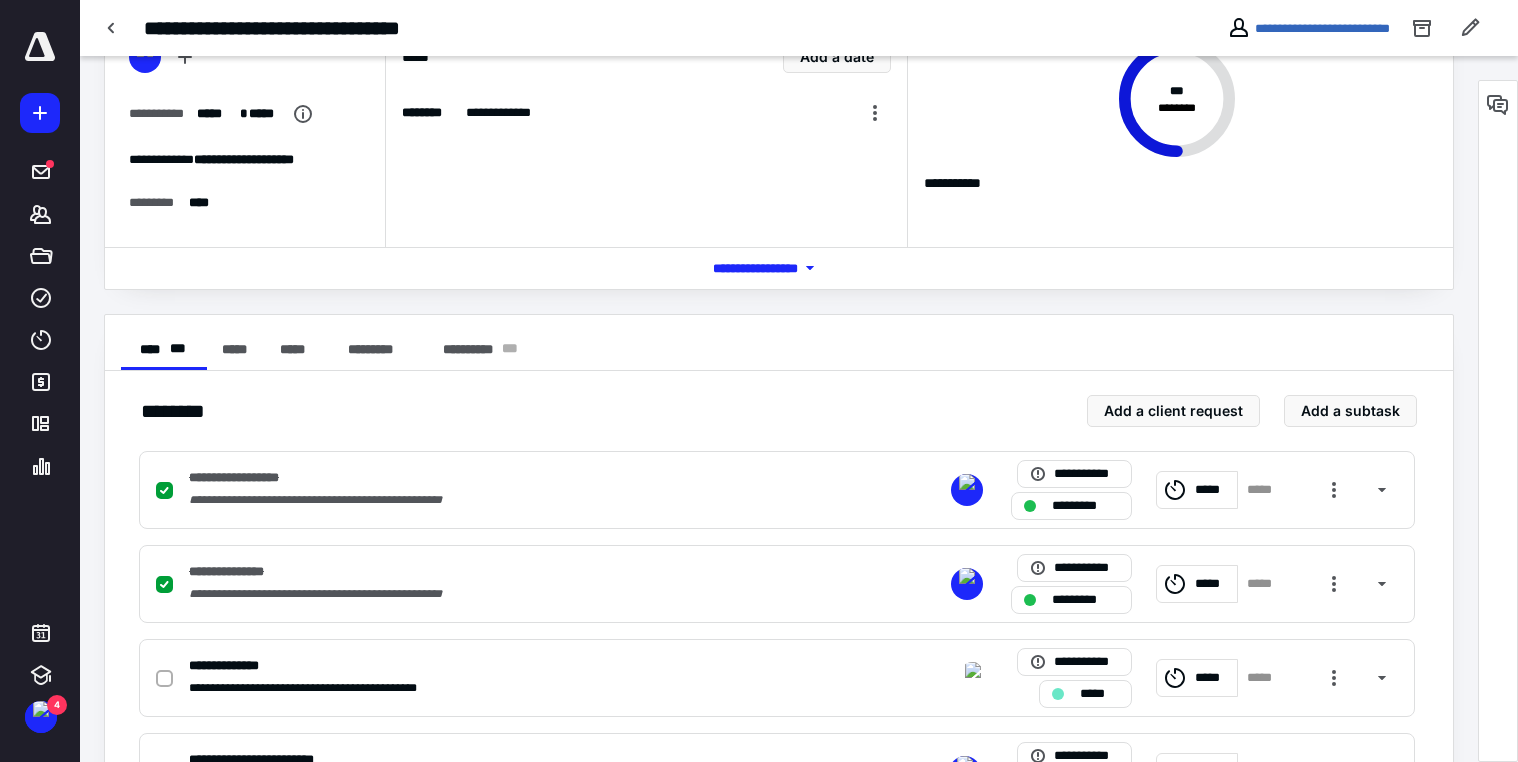 scroll, scrollTop: 0, scrollLeft: 0, axis: both 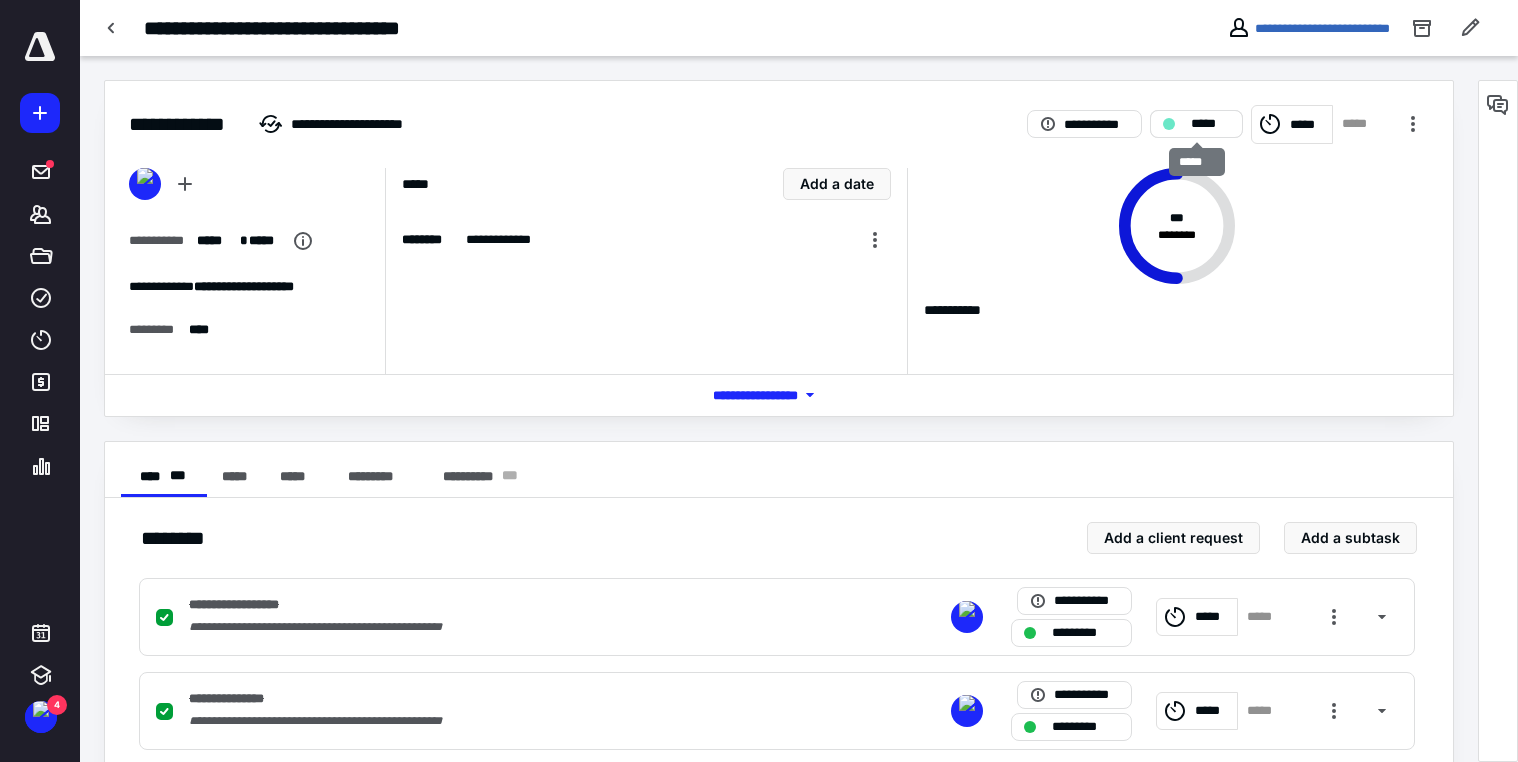 click on "*****" at bounding box center [1210, 124] 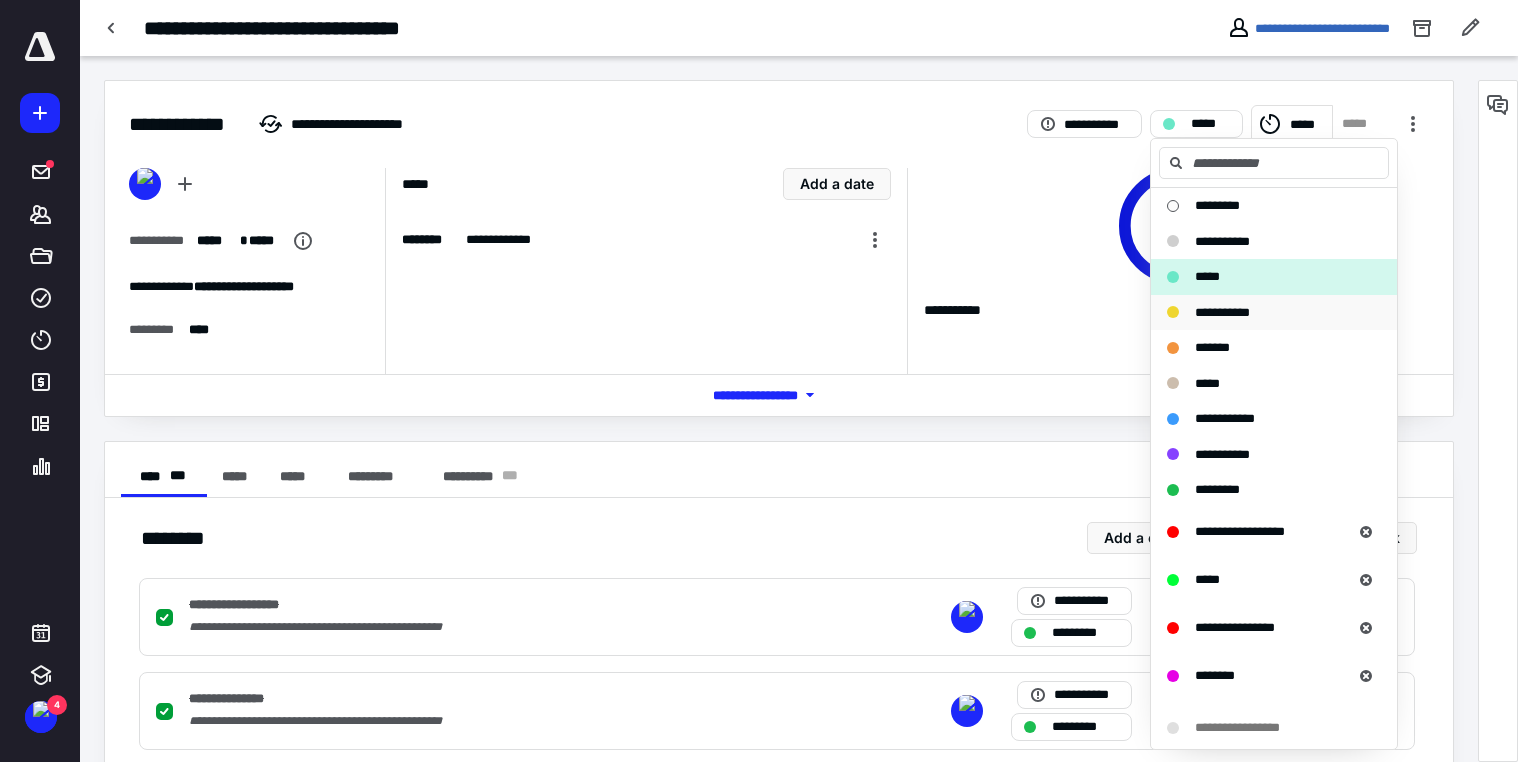 click on "**********" at bounding box center [1222, 312] 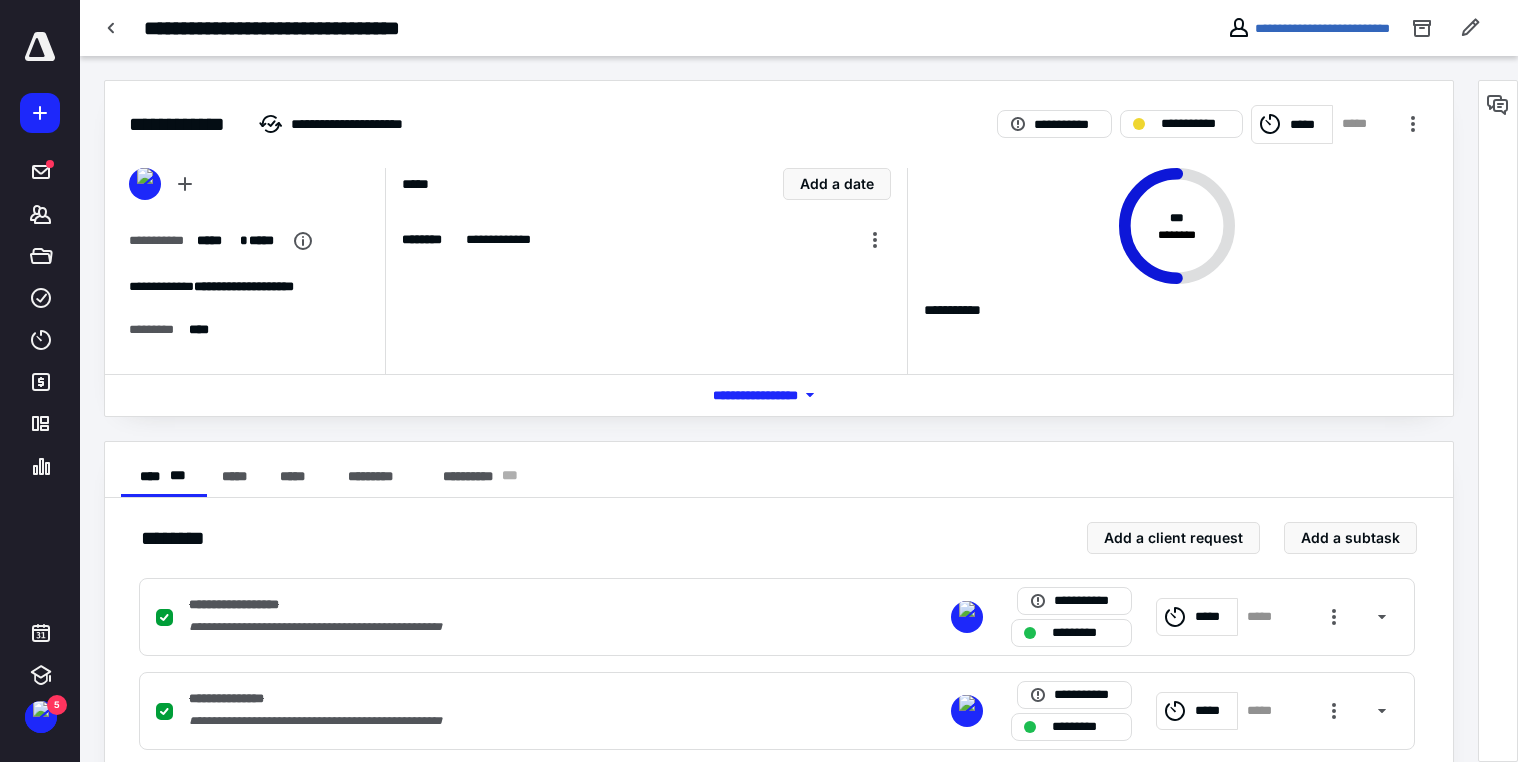 checkbox on "false" 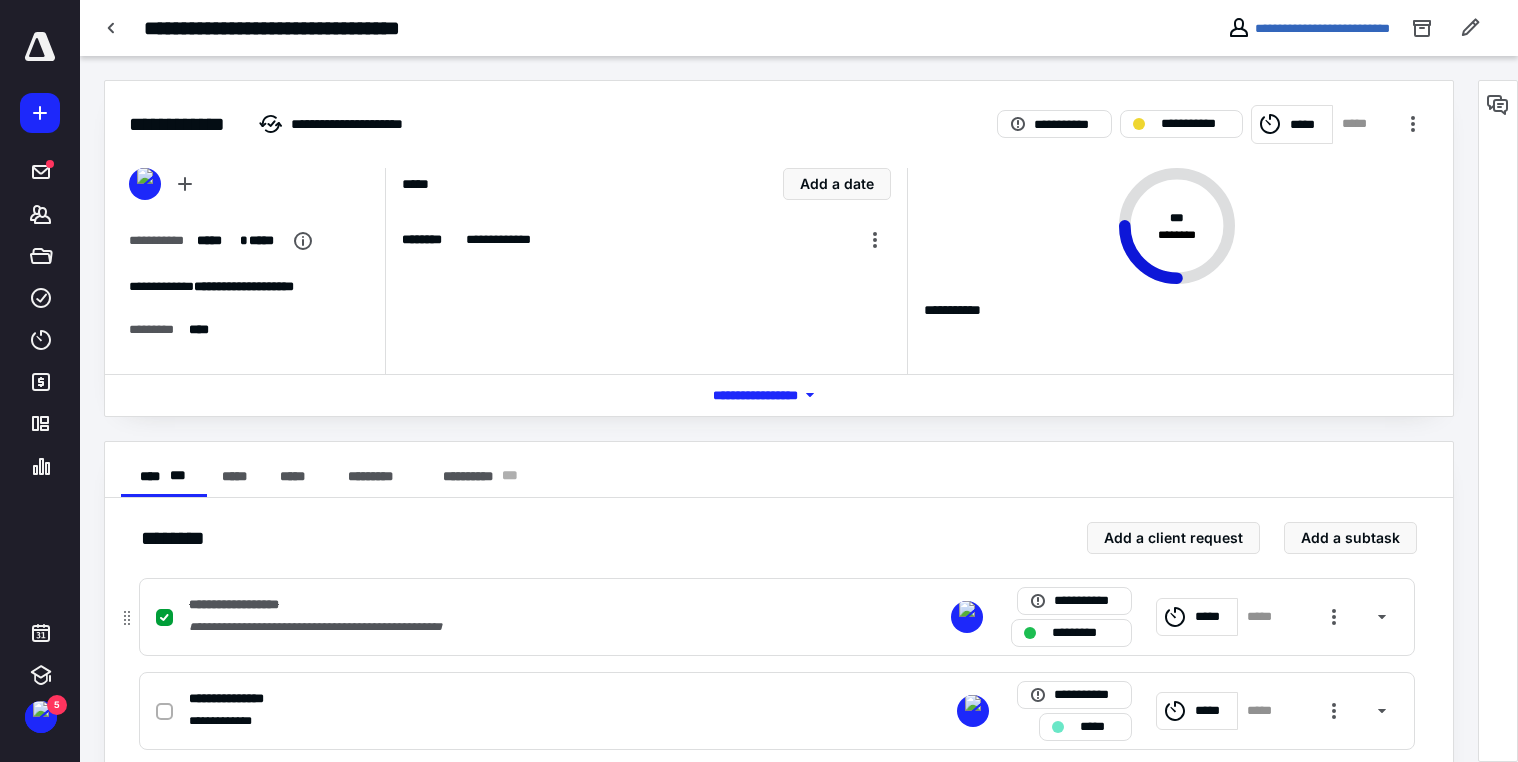 click on "*****" at bounding box center (1213, 617) 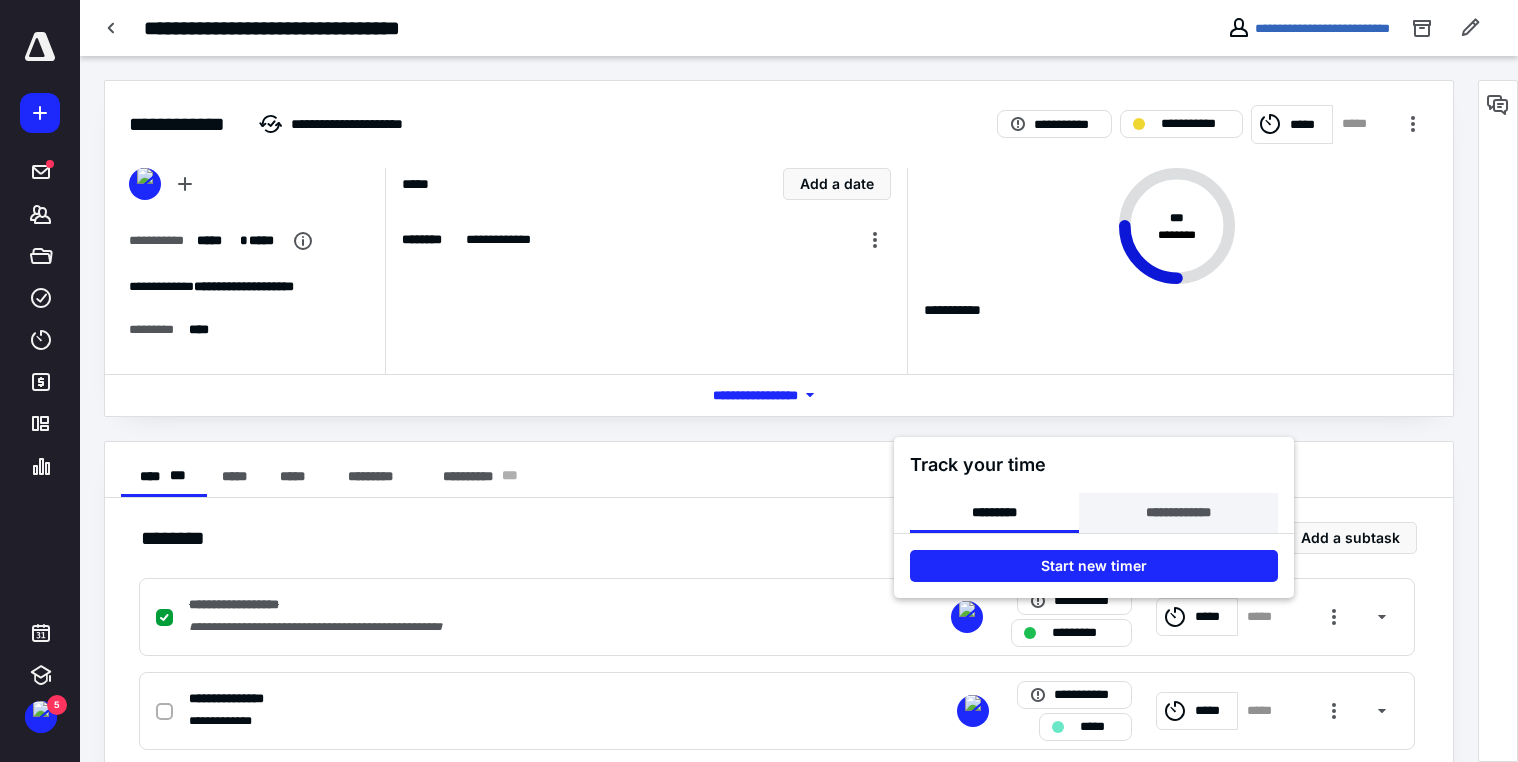 click on "**********" at bounding box center [1178, 513] 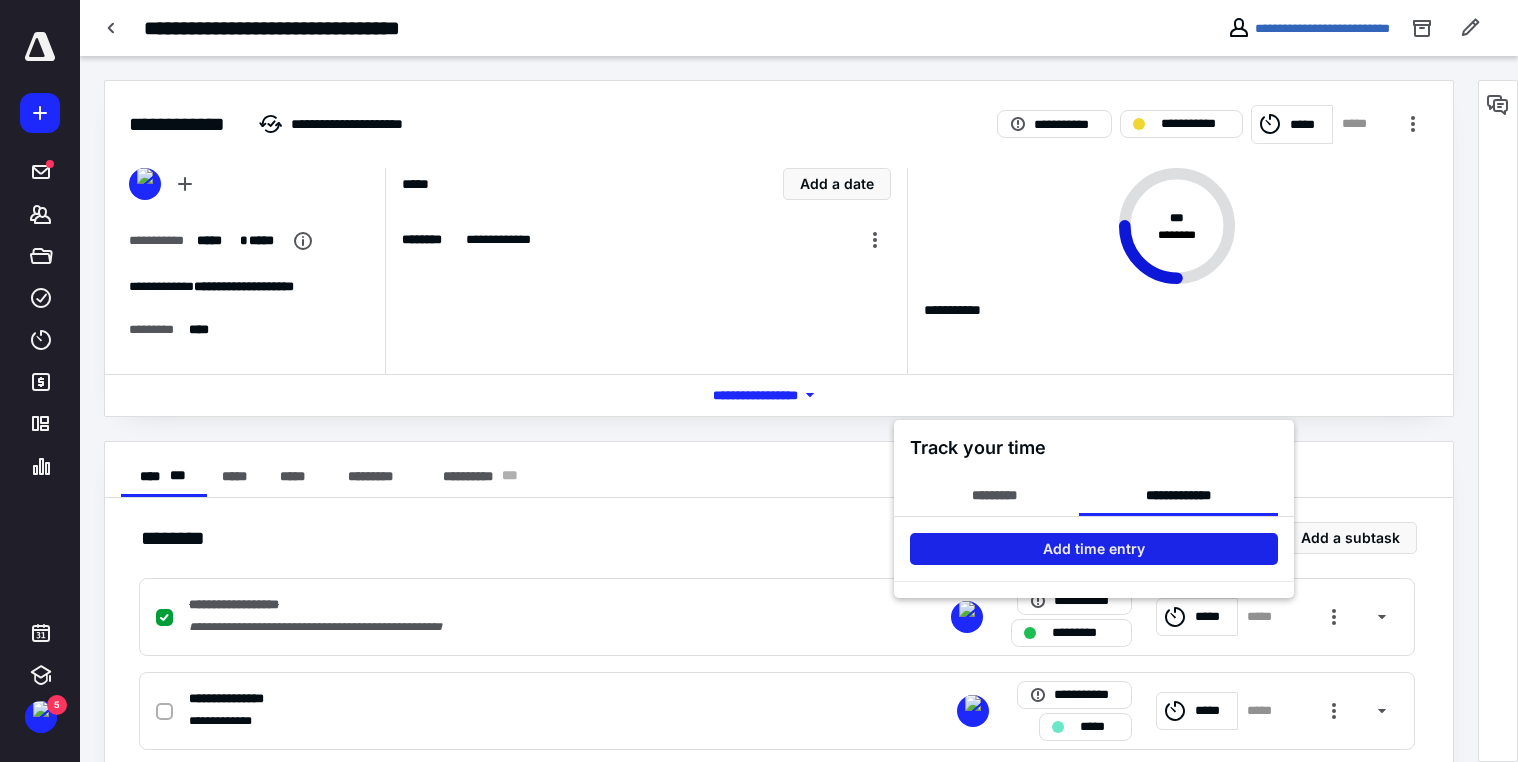 click on "Add time entry" at bounding box center (1094, 549) 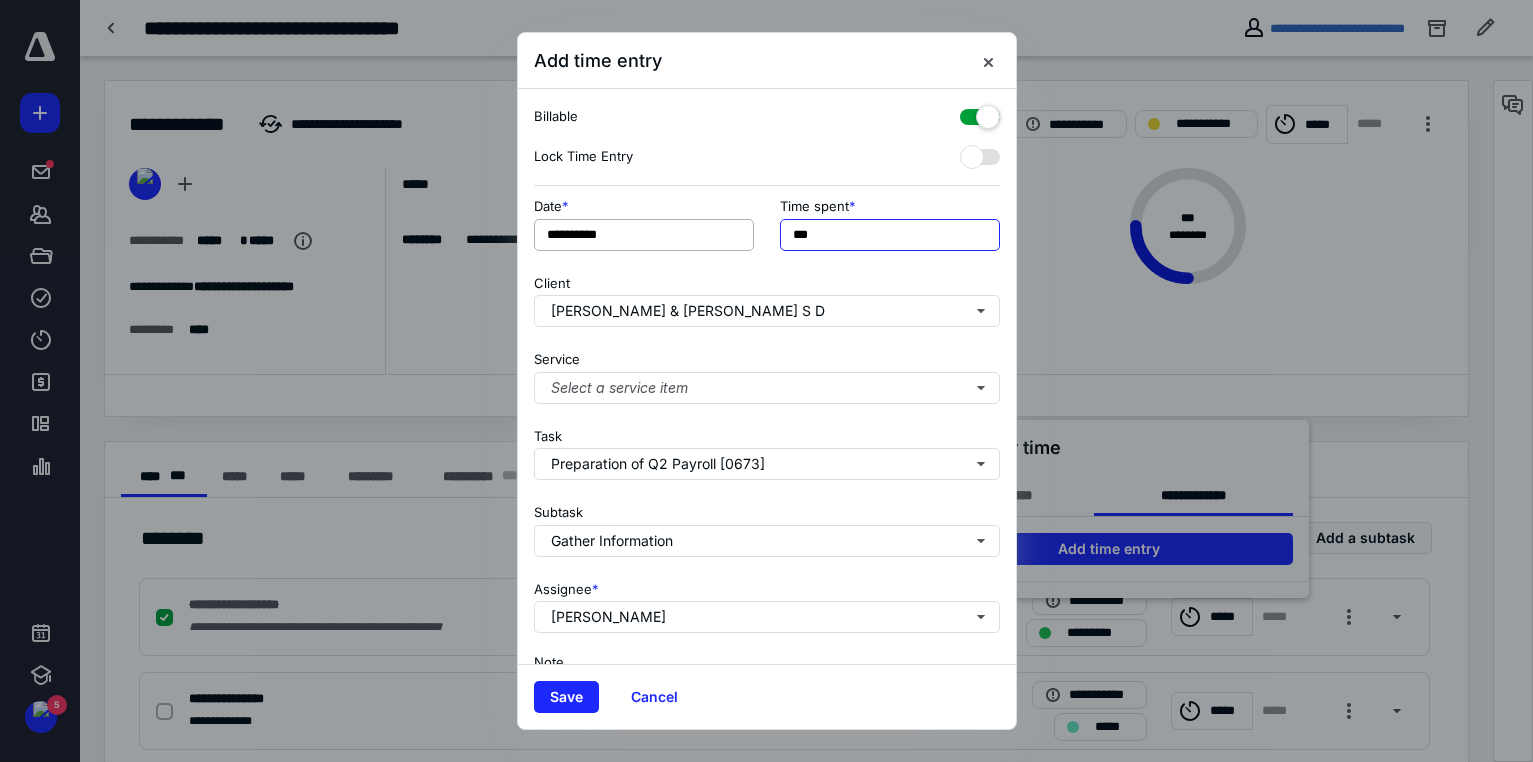 drag, startPoint x: 802, startPoint y: 231, endPoint x: 727, endPoint y: 231, distance: 75 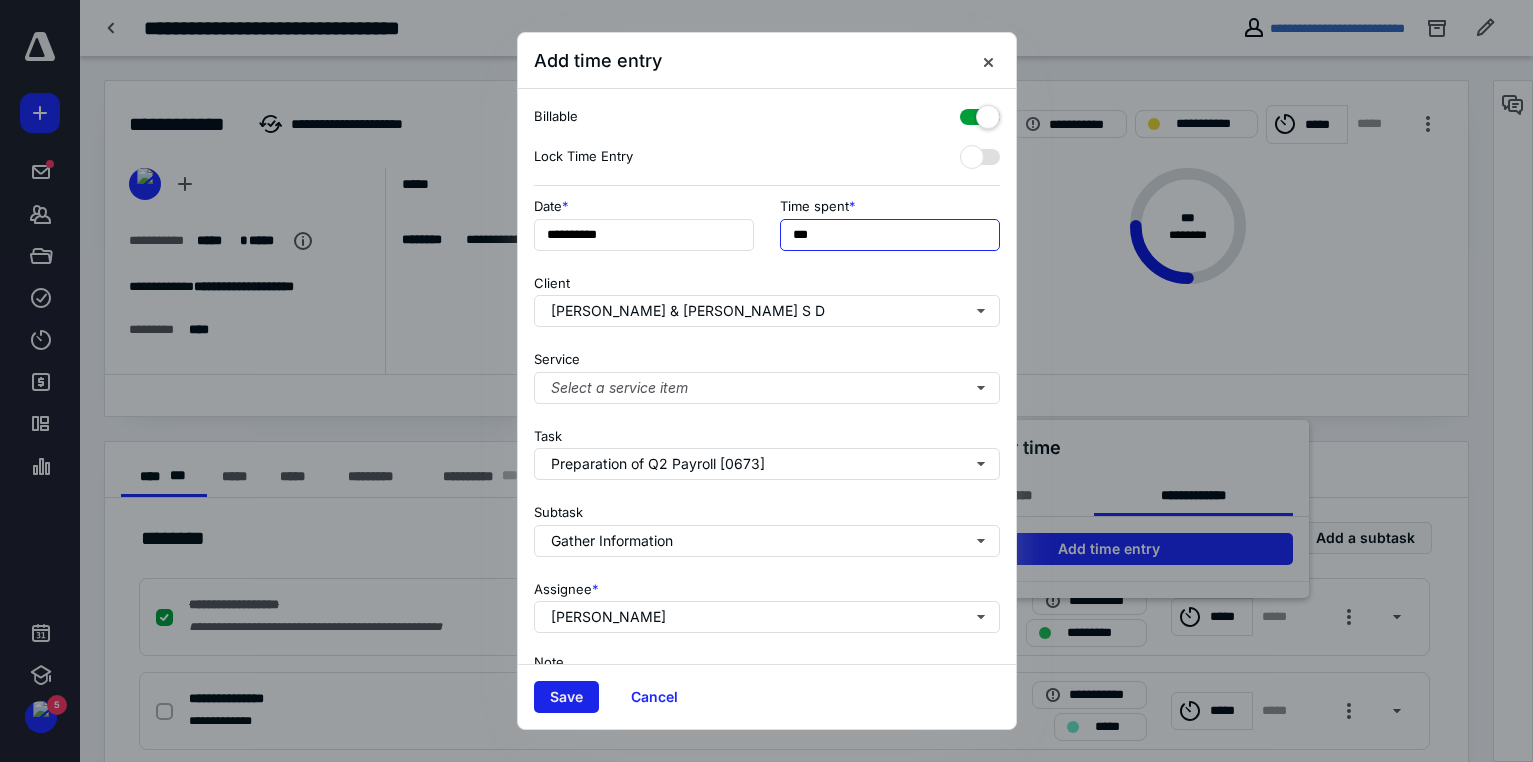 type on "***" 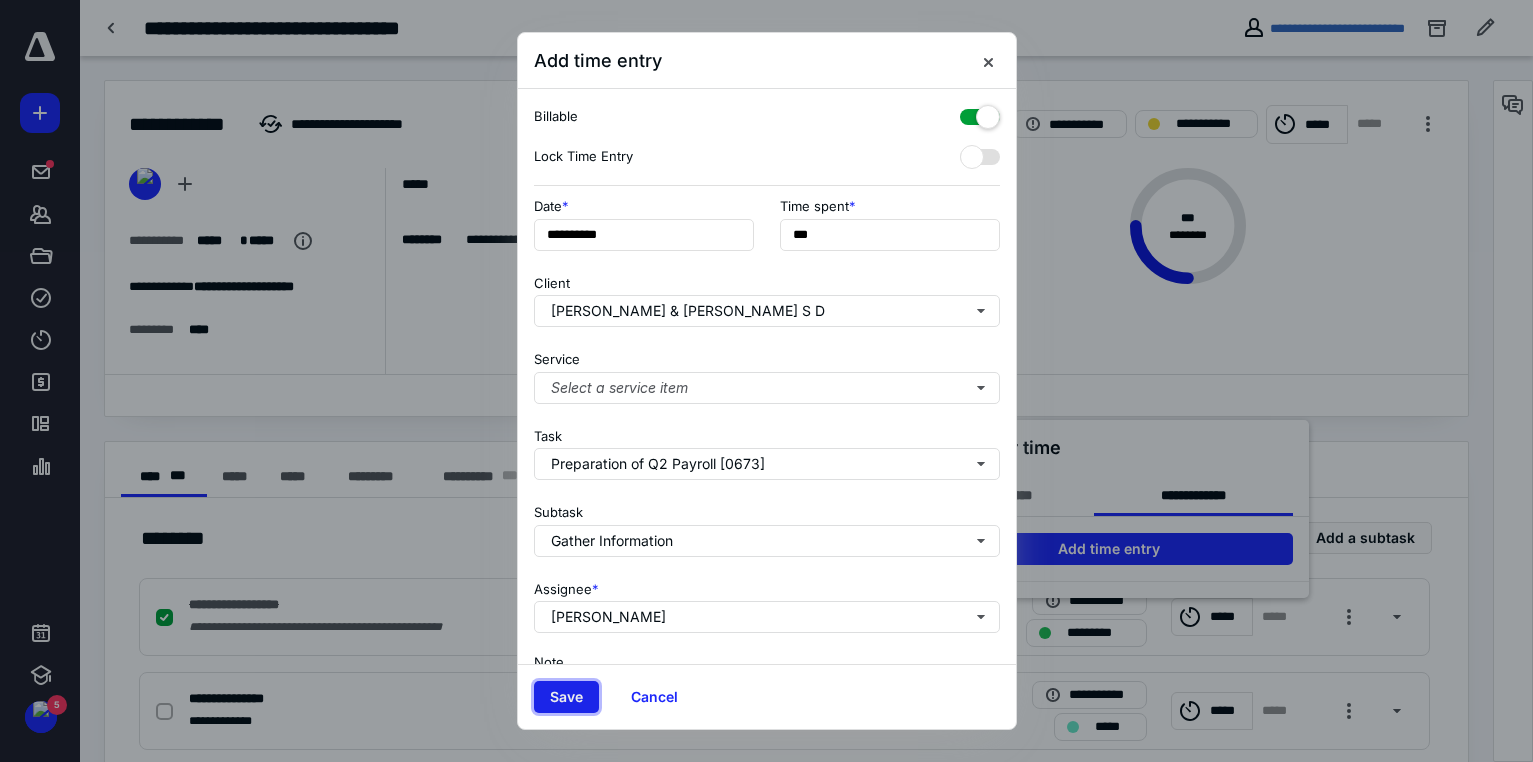 click on "Save" at bounding box center (566, 697) 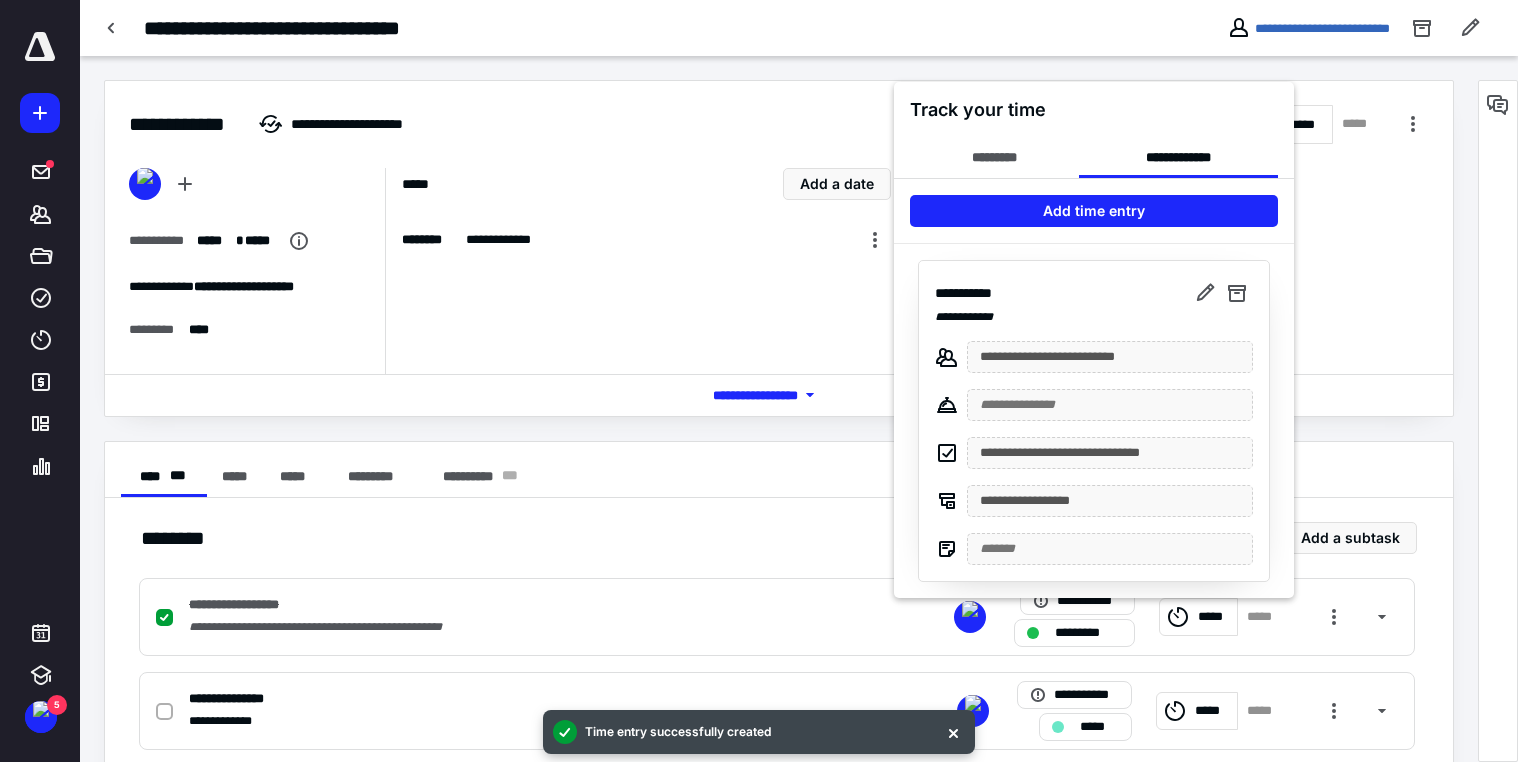 click at bounding box center (759, 381) 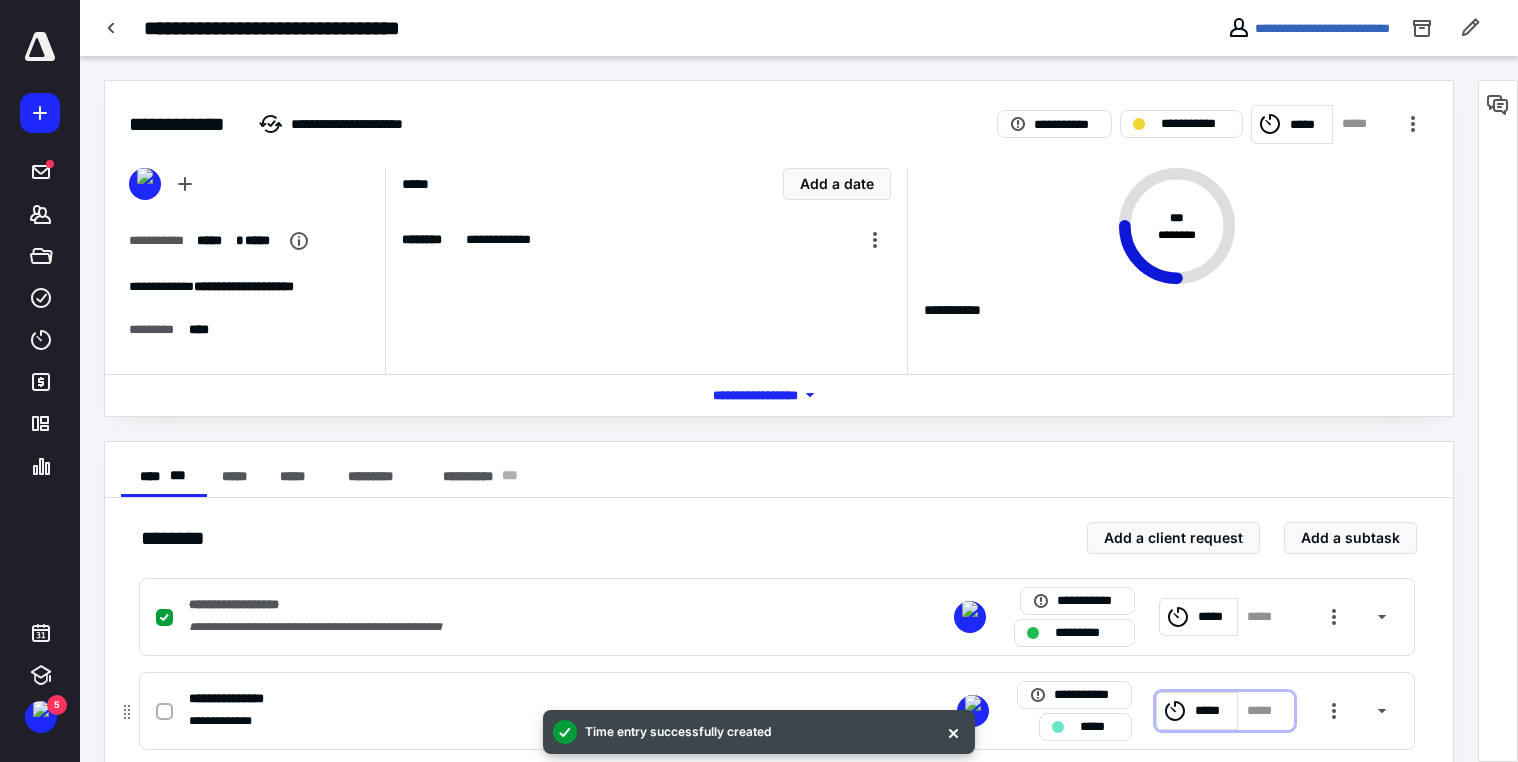 click on "*****" at bounding box center [1213, 711] 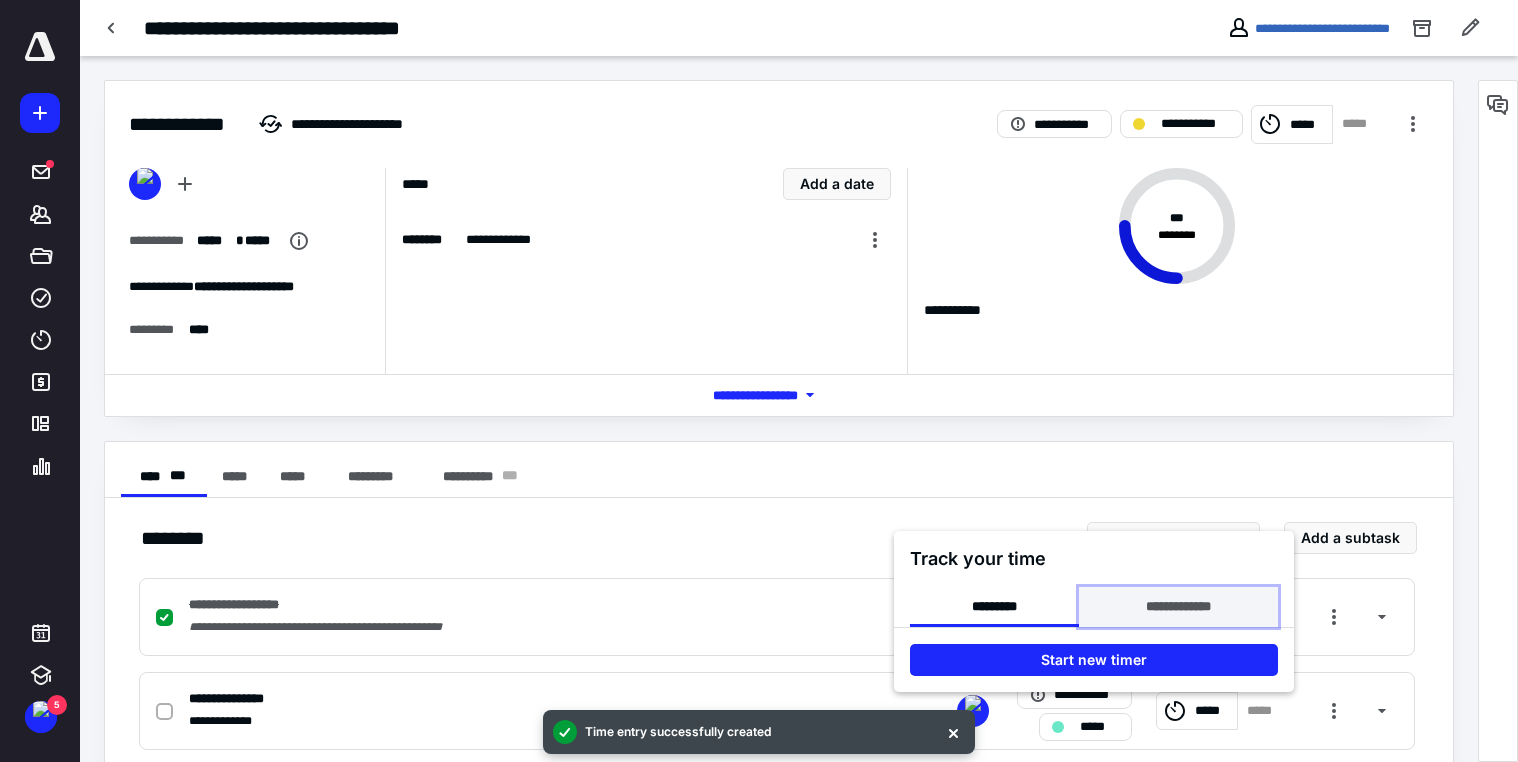 click on "**********" at bounding box center (1178, 607) 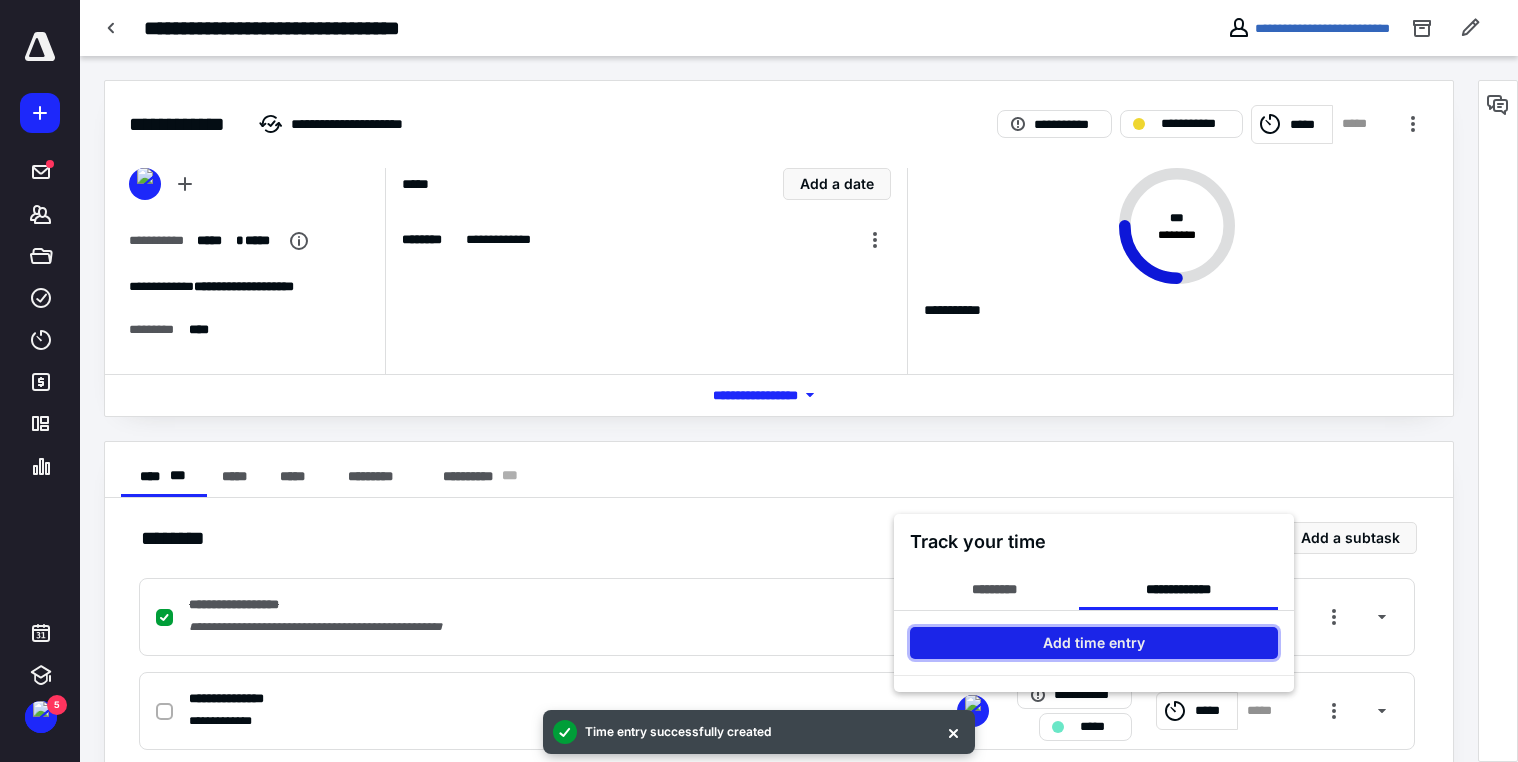 click on "Add time entry" at bounding box center (1094, 643) 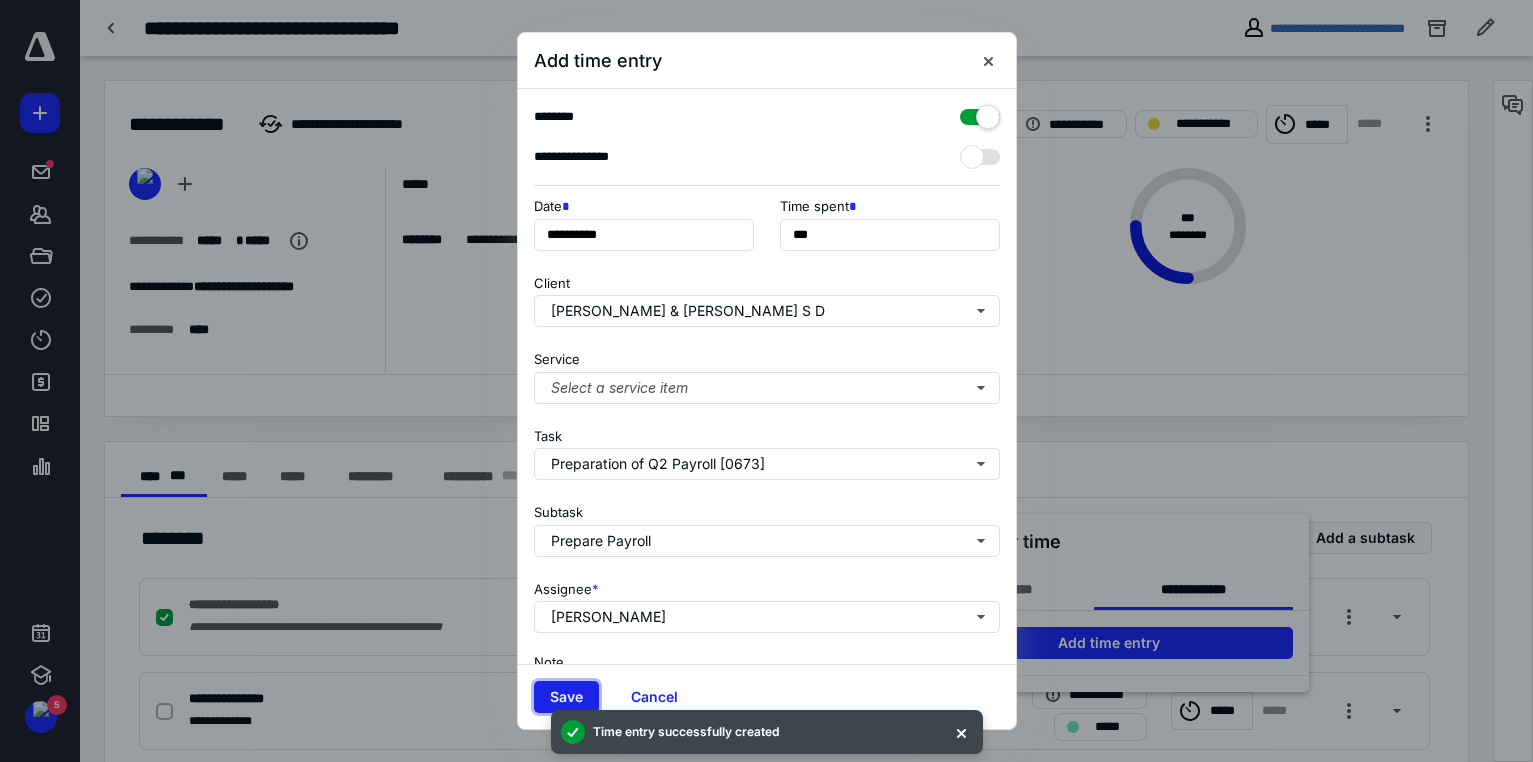 click on "Save" at bounding box center [566, 697] 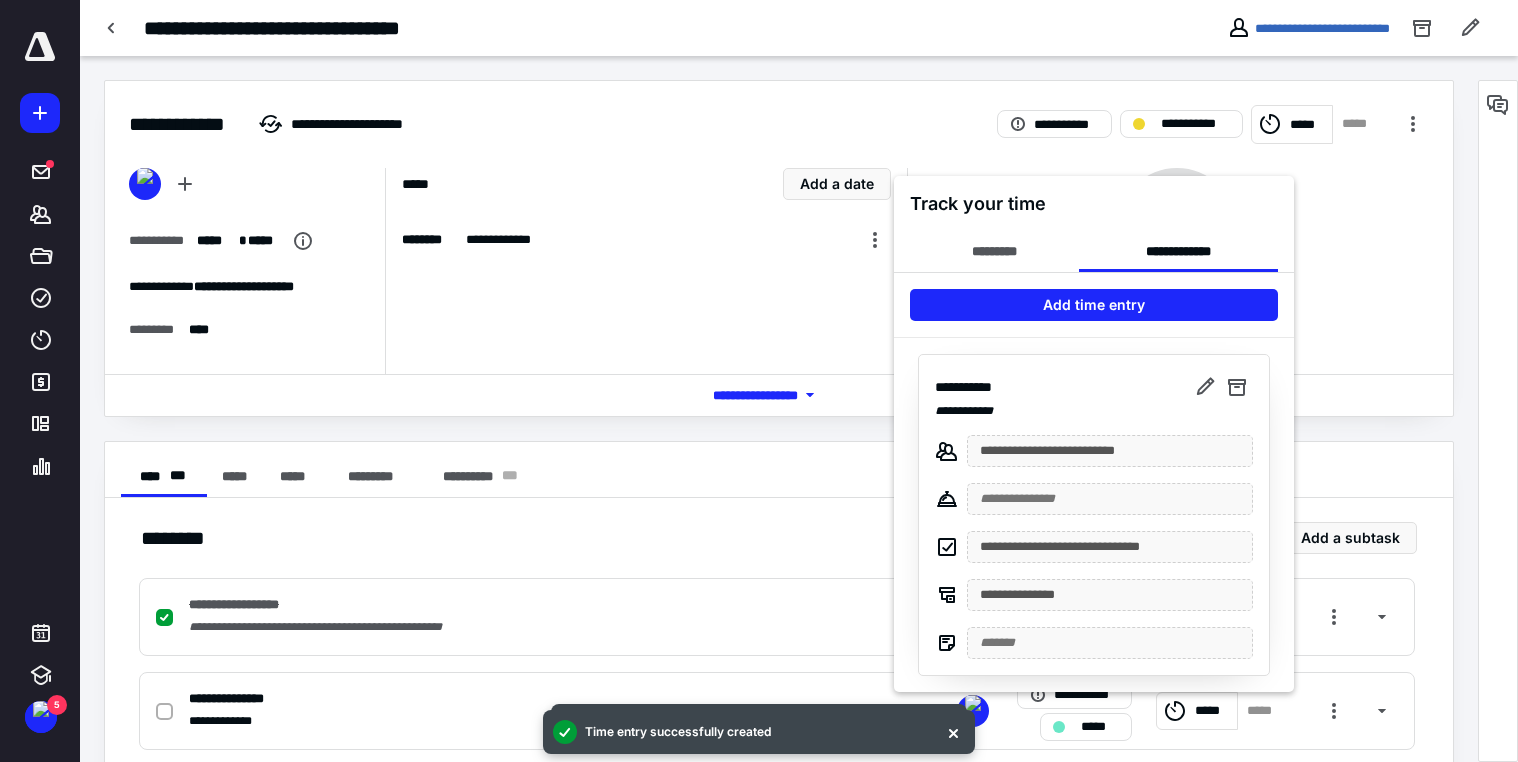 click at bounding box center [759, 381] 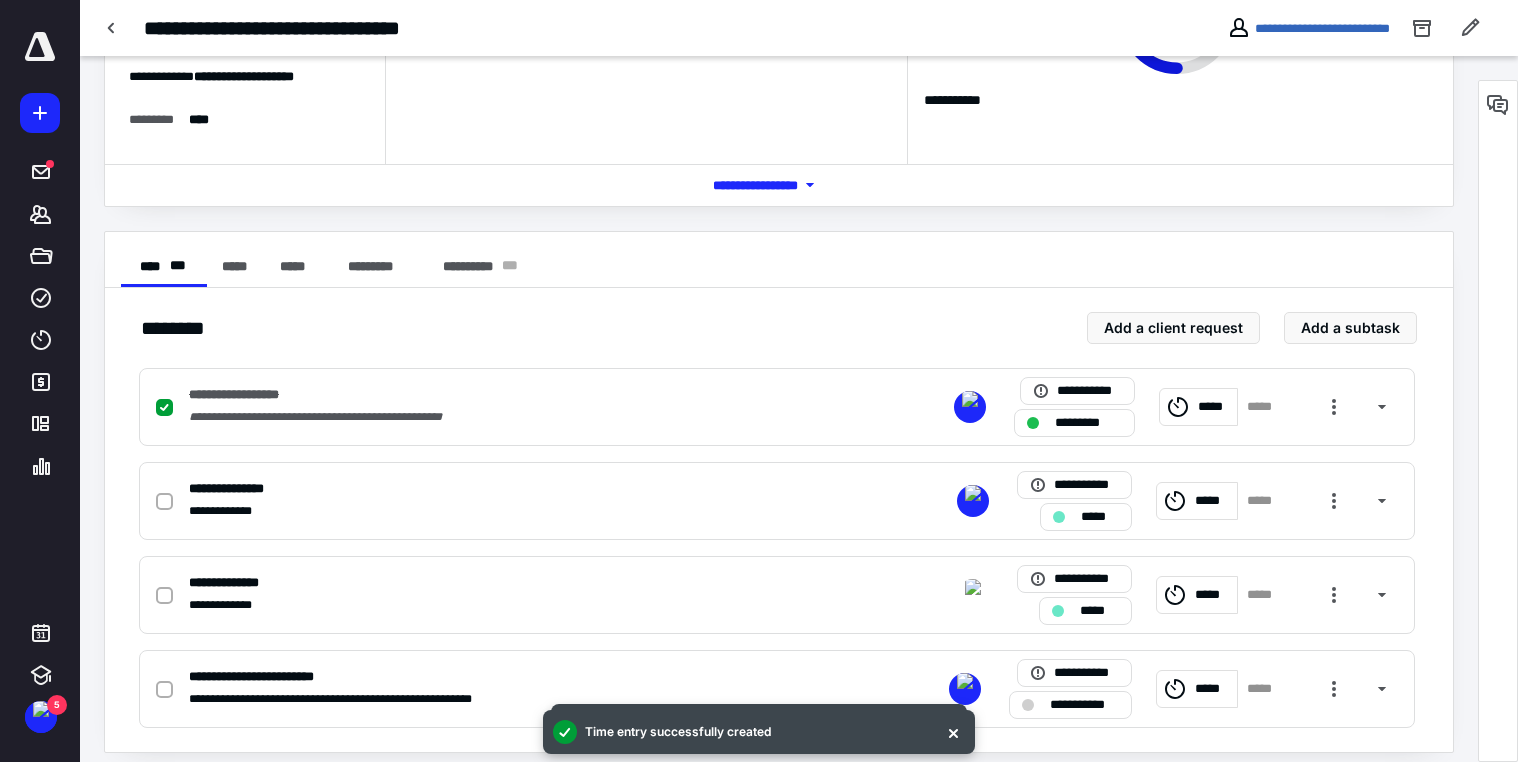 scroll, scrollTop: 245, scrollLeft: 0, axis: vertical 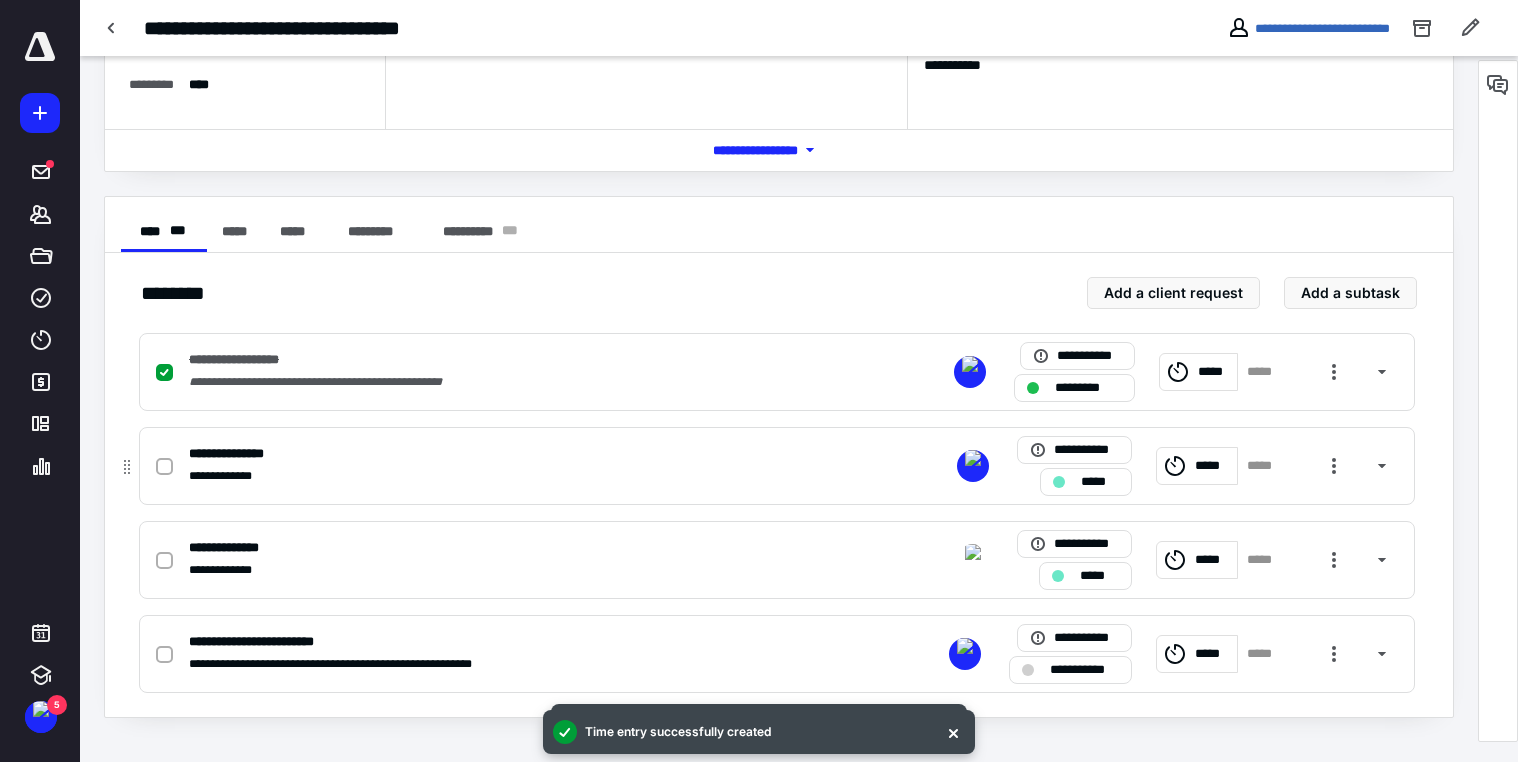 click on "*****" at bounding box center [1100, 482] 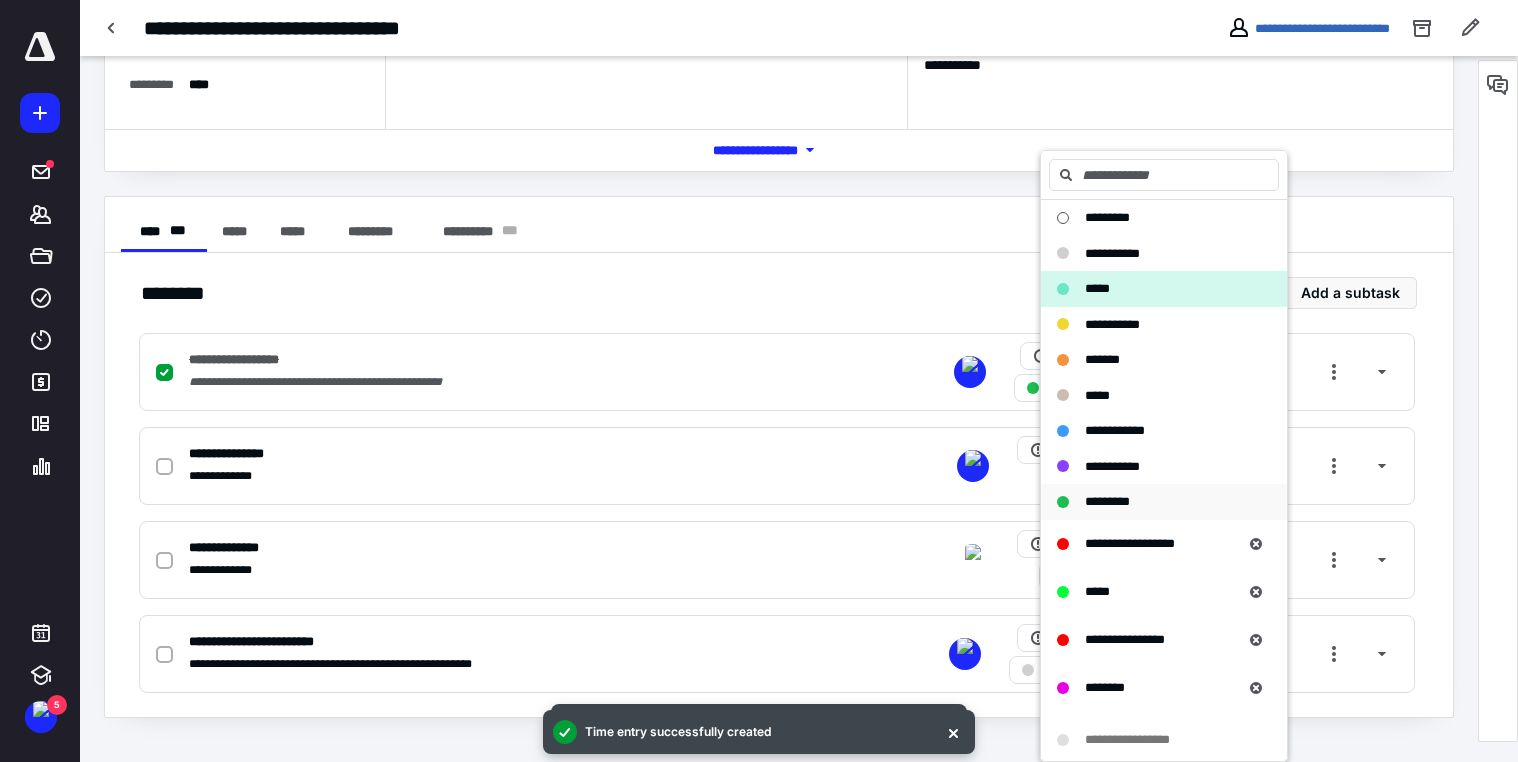 click on "*********" at bounding box center [1107, 501] 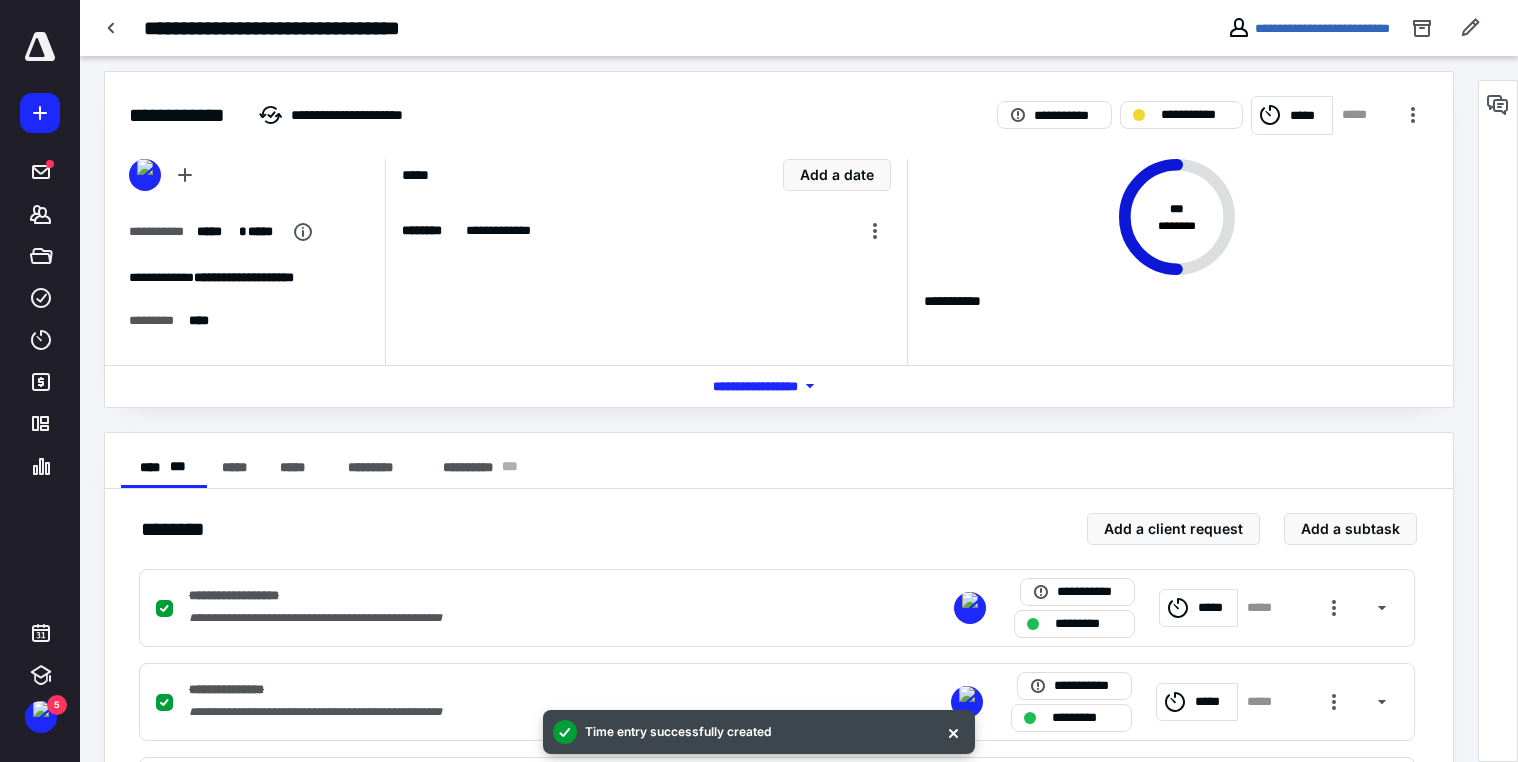 scroll, scrollTop: 0, scrollLeft: 0, axis: both 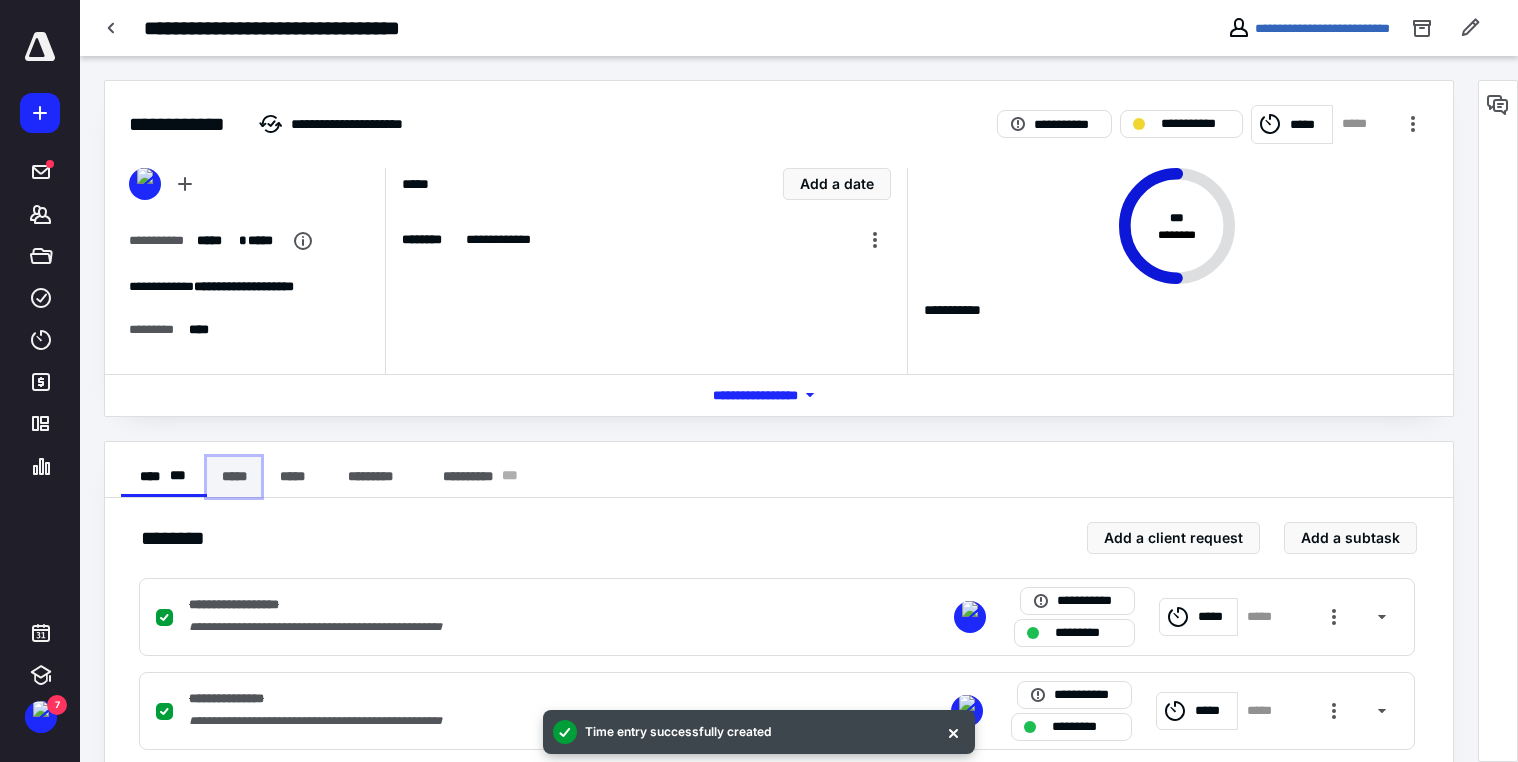 click on "*****" at bounding box center (234, 477) 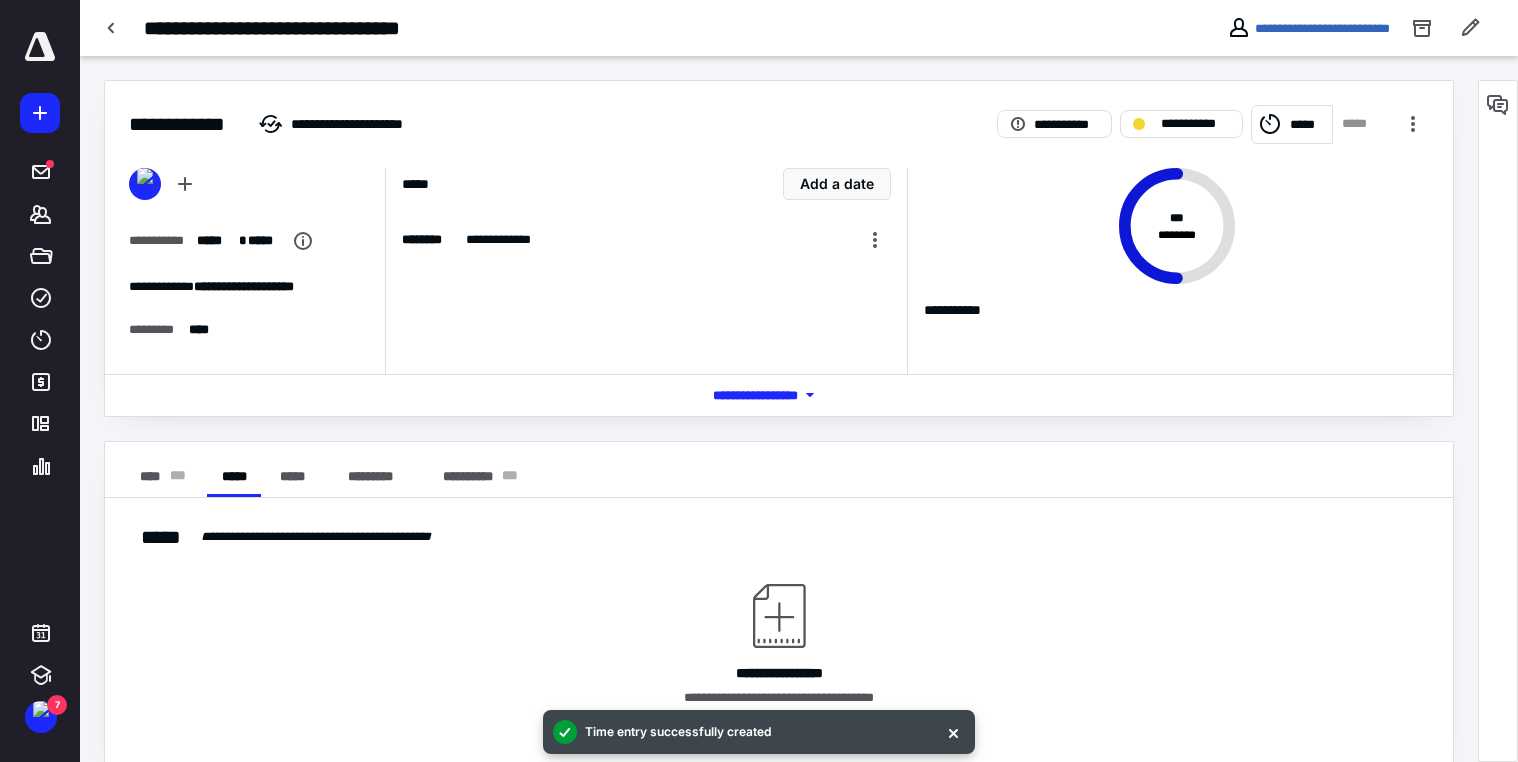 scroll, scrollTop: 57, scrollLeft: 0, axis: vertical 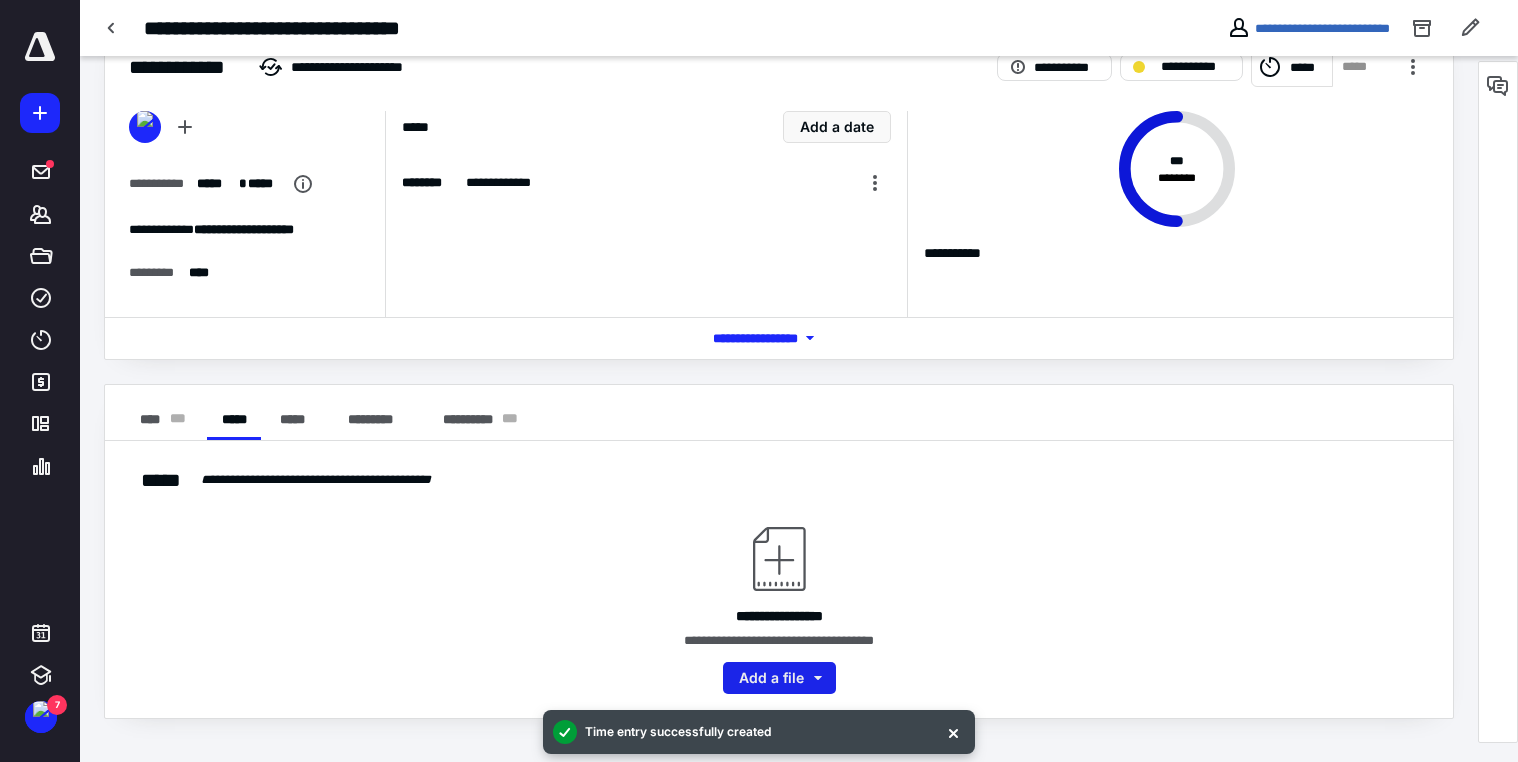 click on "Add a file" at bounding box center (779, 678) 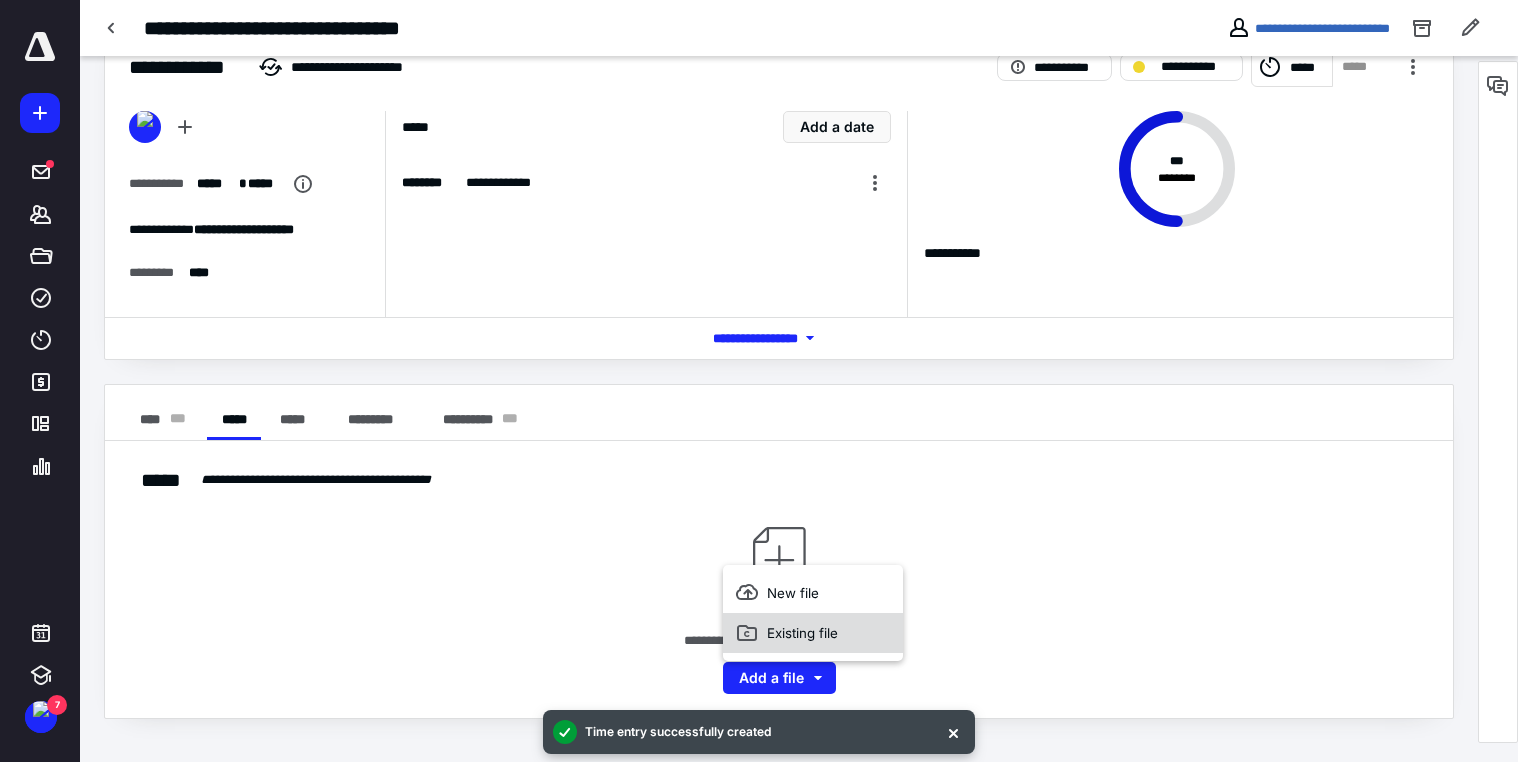 click on "Existing file" at bounding box center (813, 633) 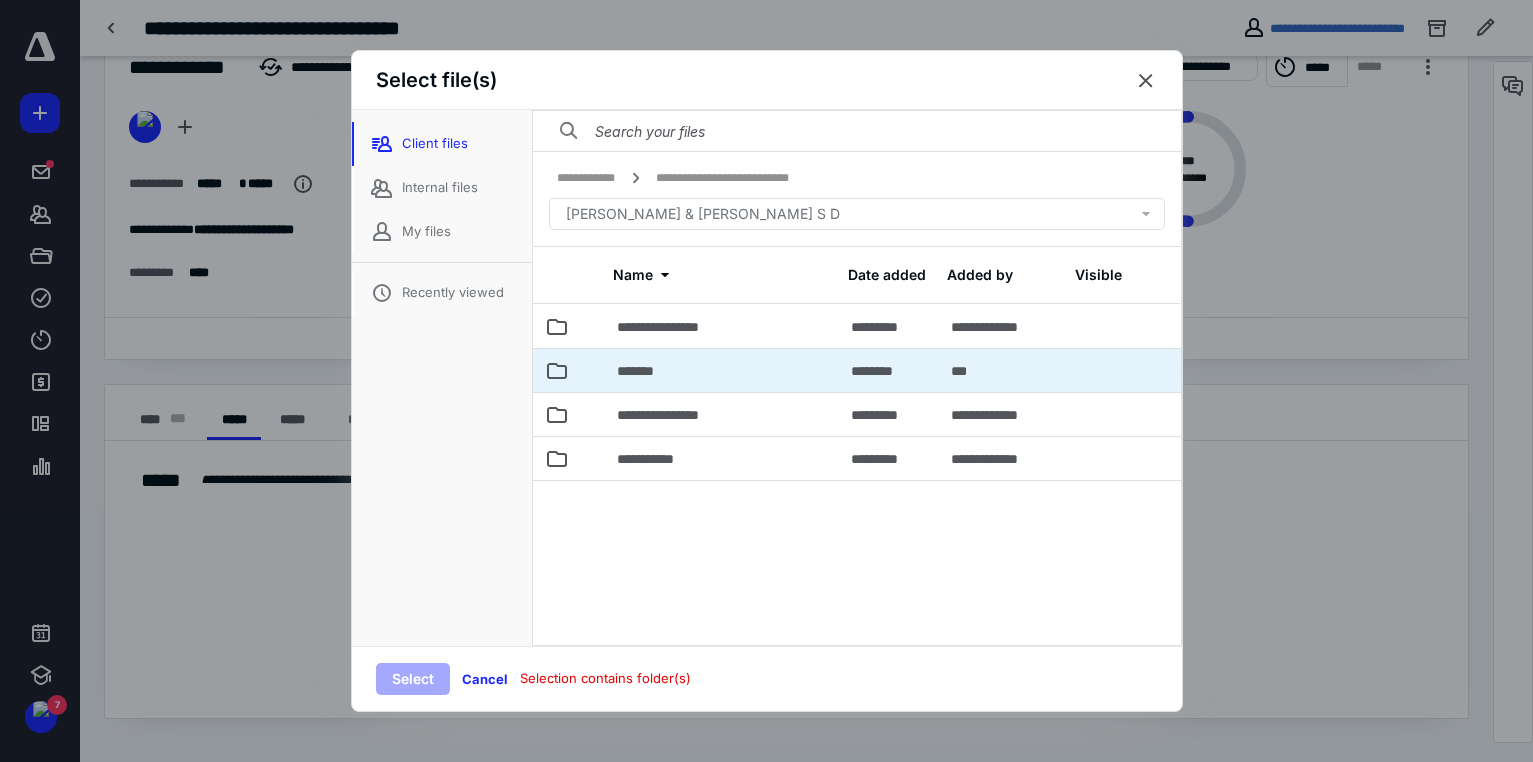 click on "*******" at bounding box center [722, 370] 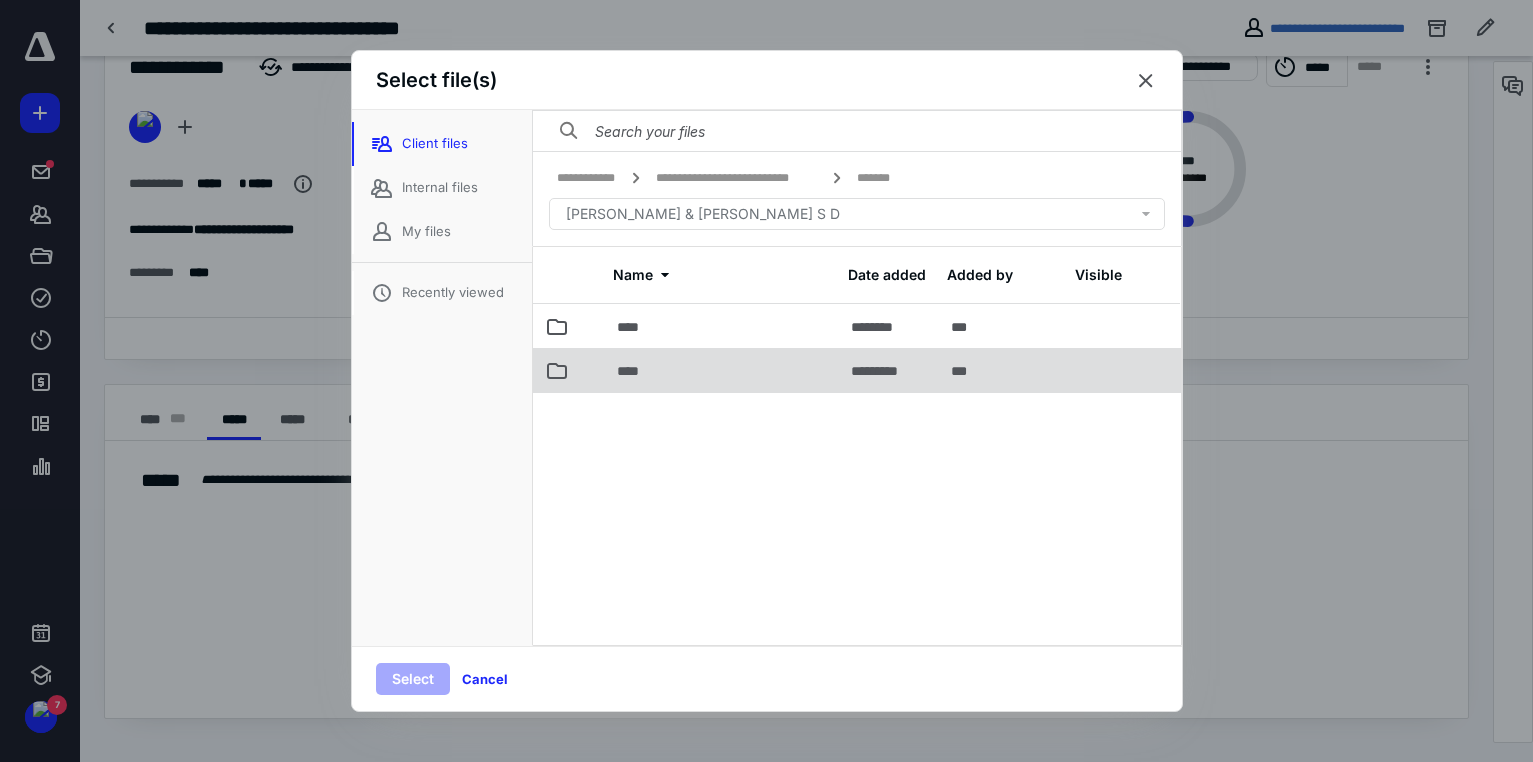 click on "****" at bounding box center [634, 371] 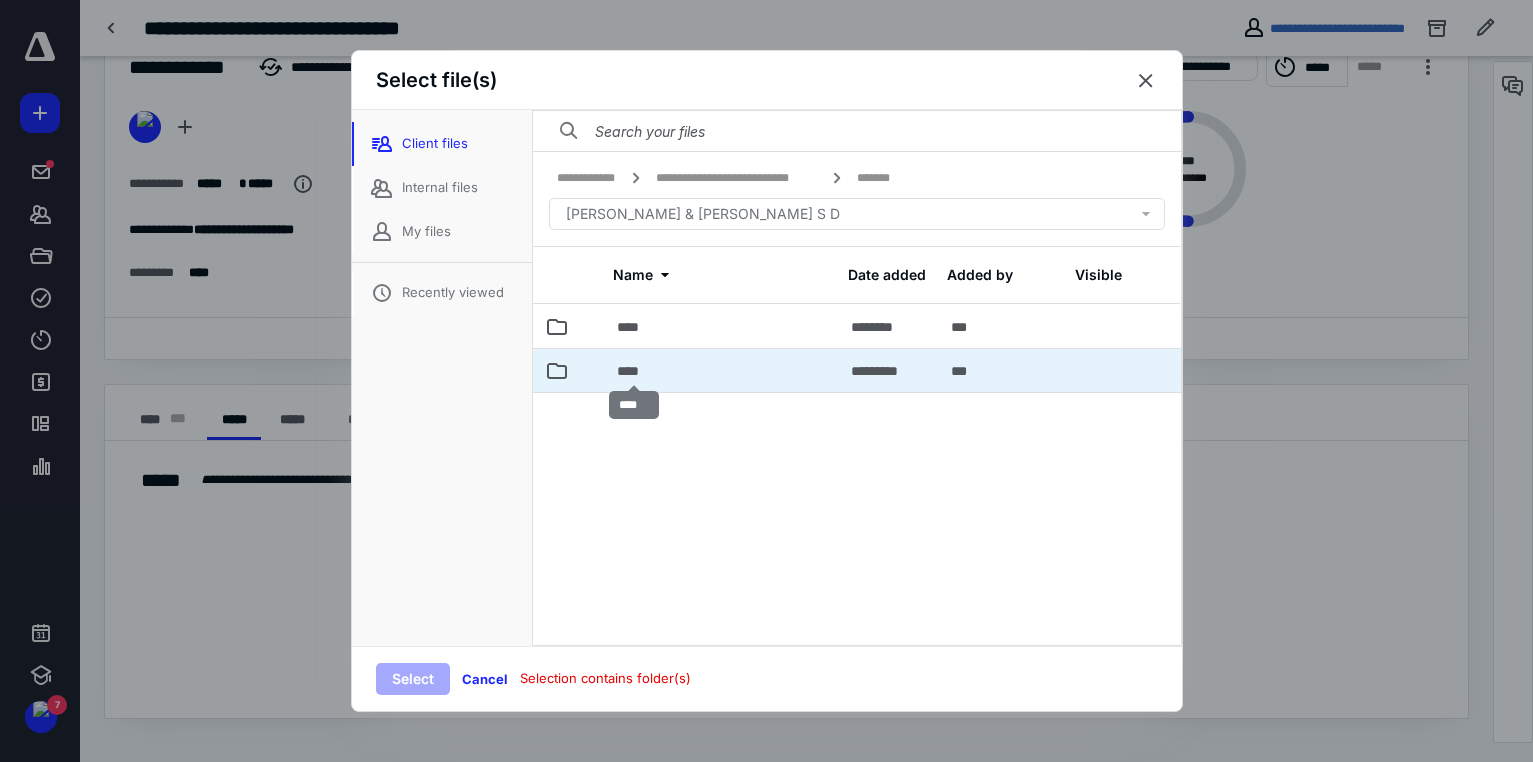 click on "****" at bounding box center [634, 371] 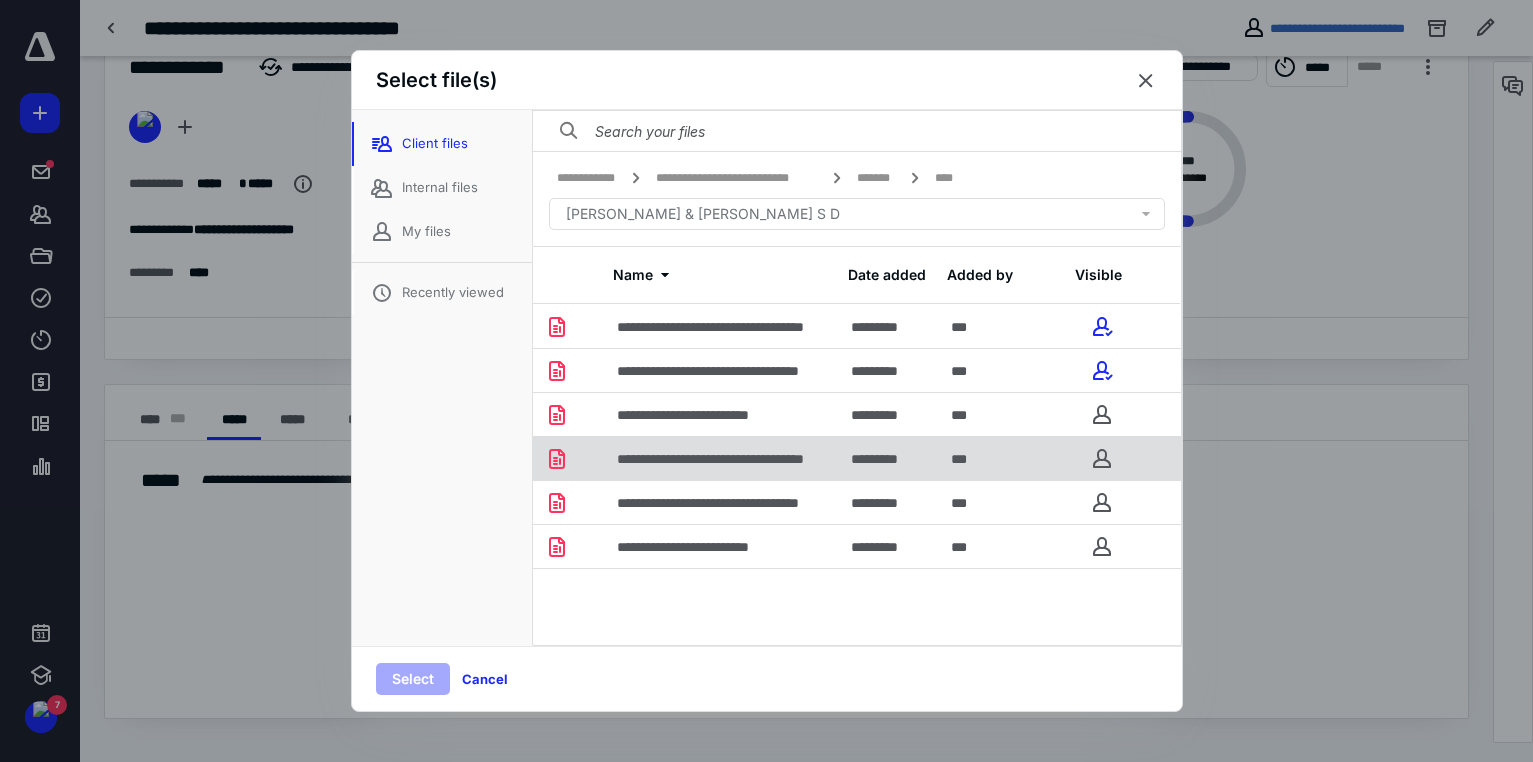 click on "**********" at bounding box center [739, 459] 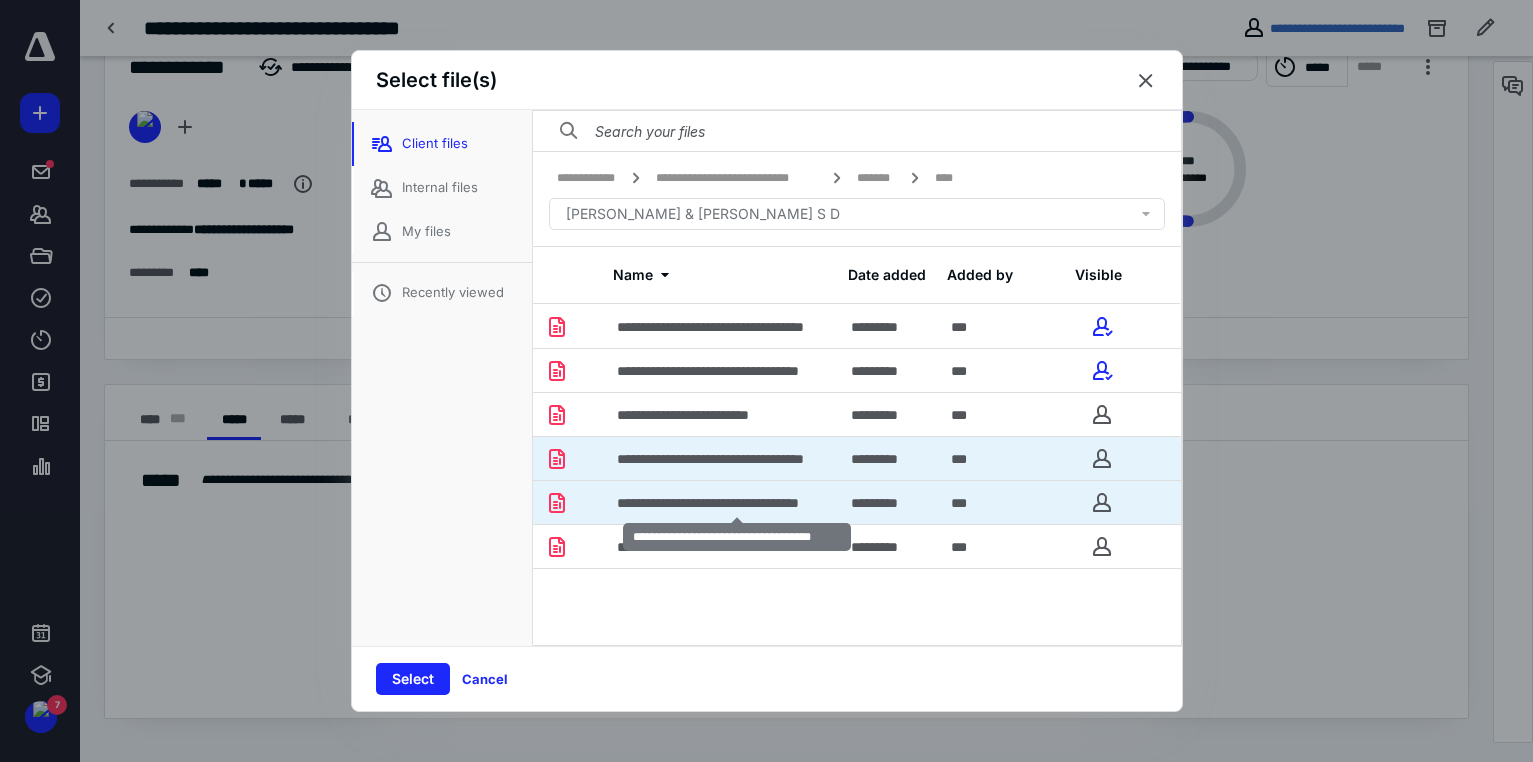 click on "**********" at bounding box center [737, 503] 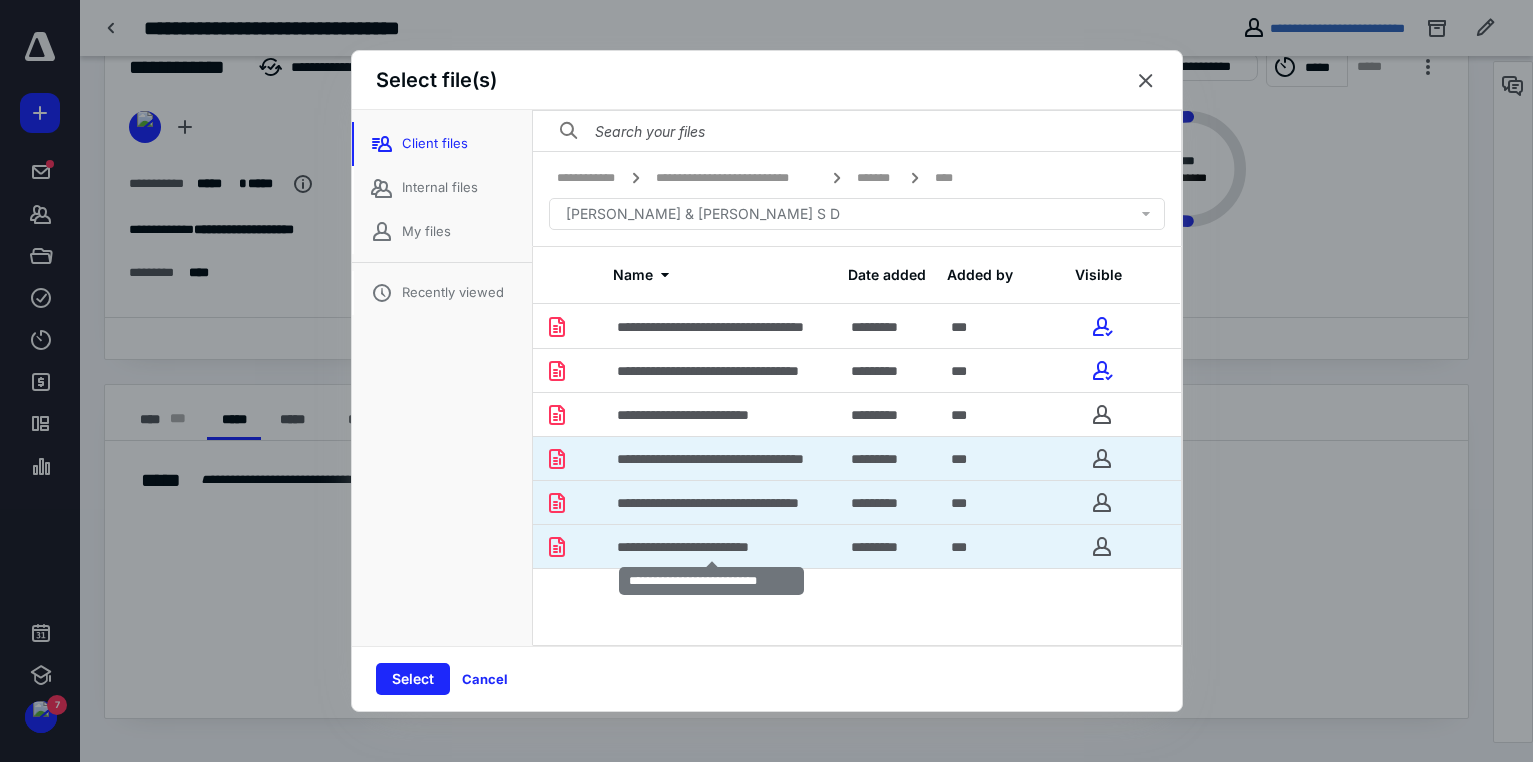 click on "**********" at bounding box center [712, 547] 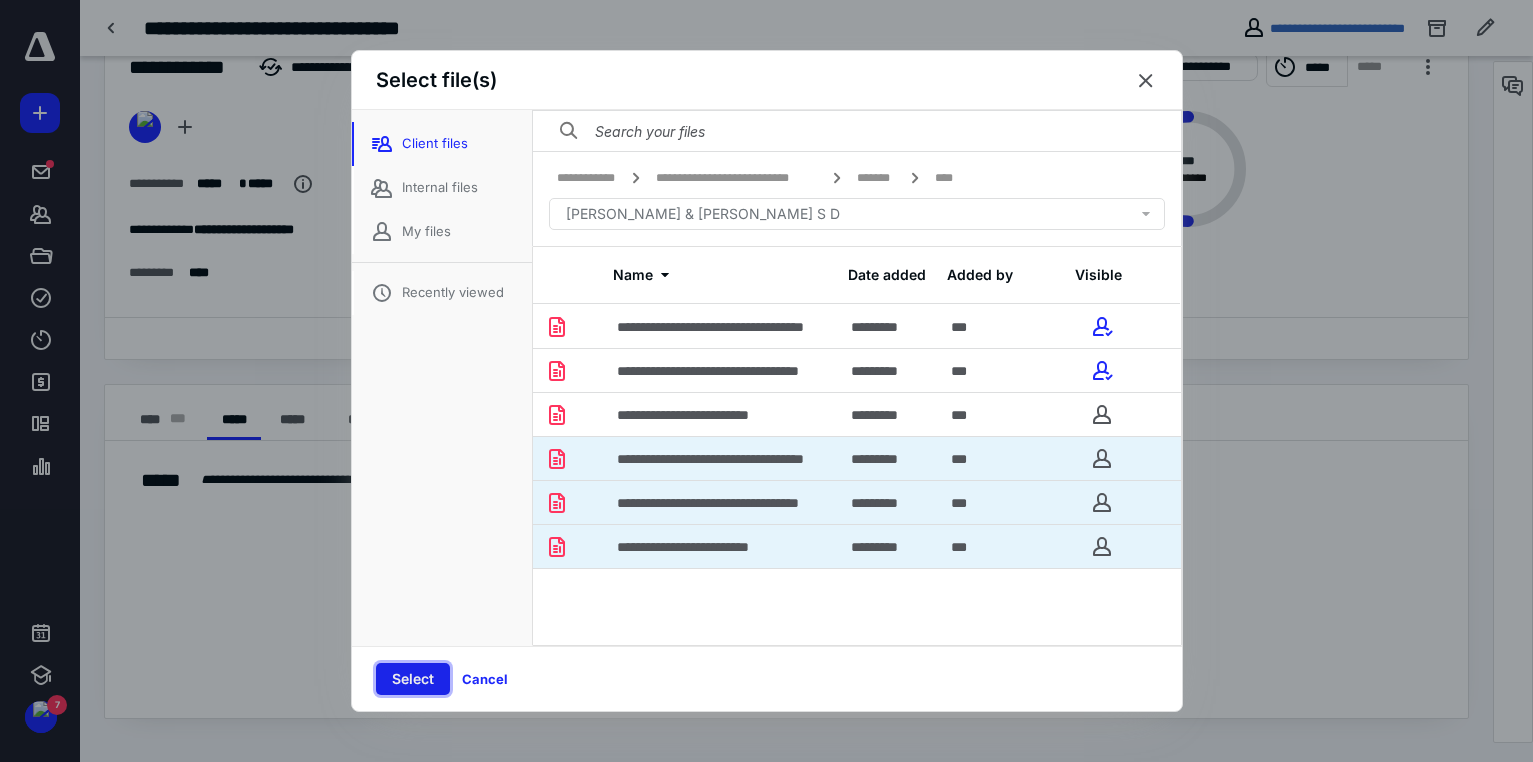click on "Select" at bounding box center (413, 679) 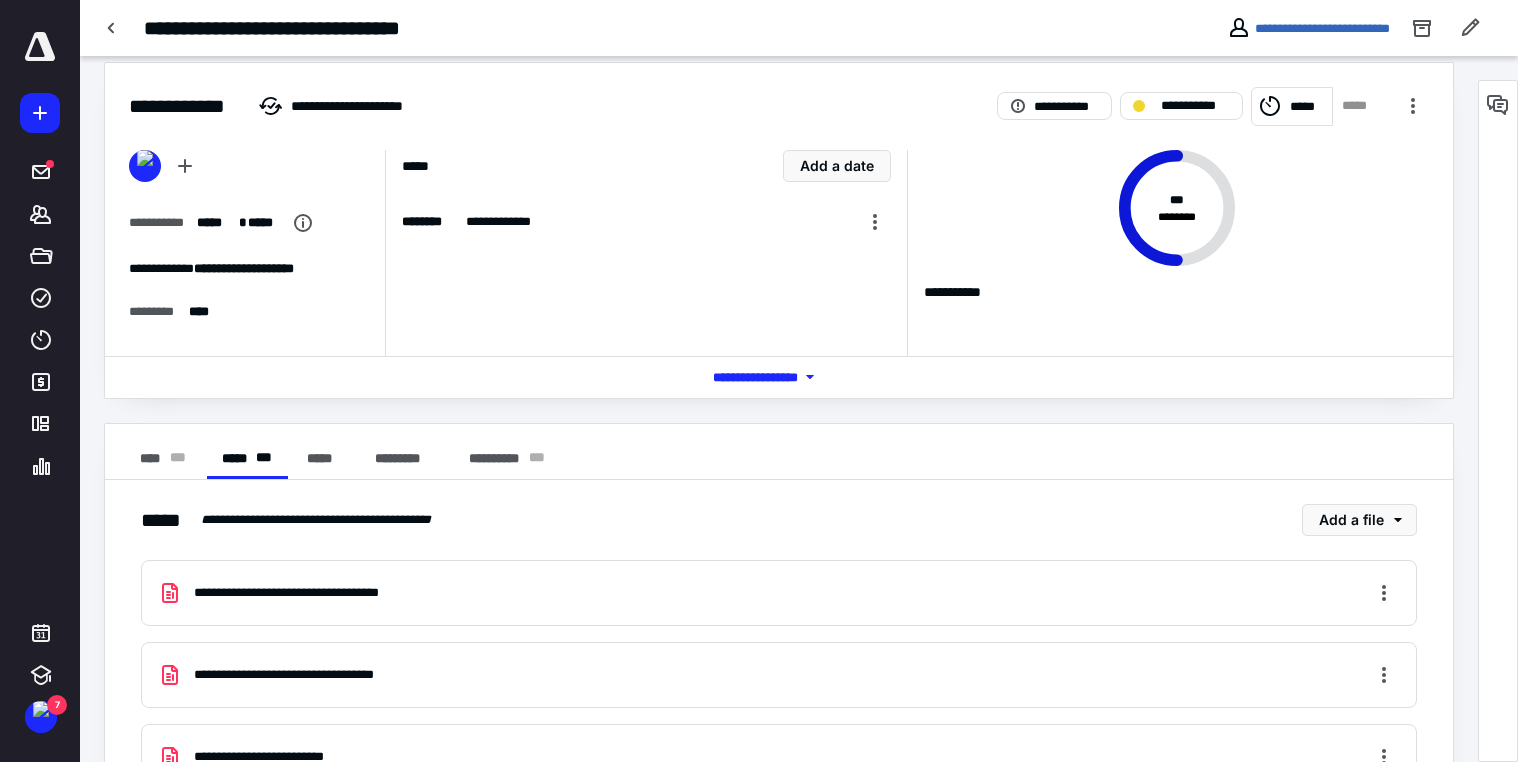 scroll, scrollTop: 0, scrollLeft: 0, axis: both 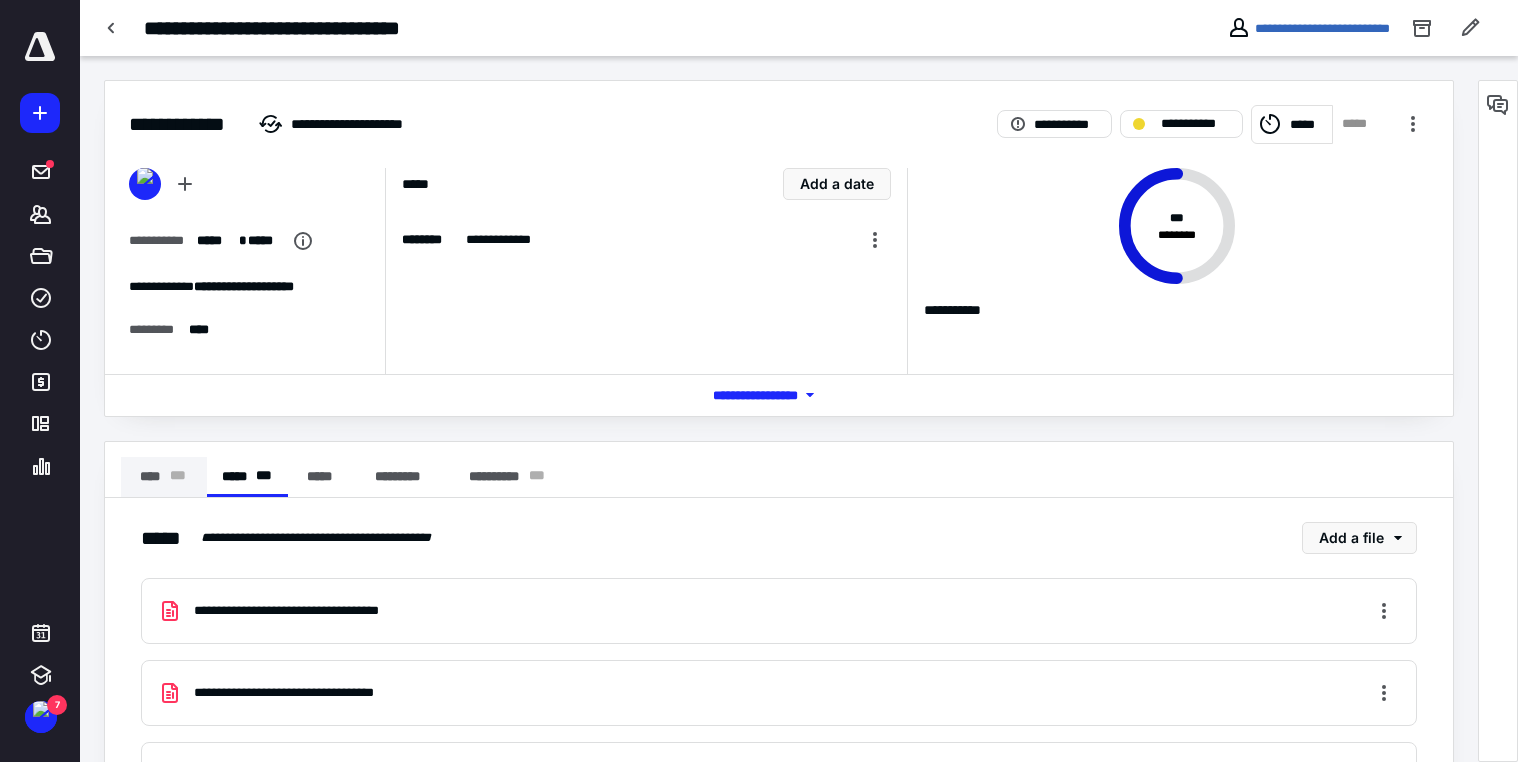 click on "**** * * *" at bounding box center [164, 477] 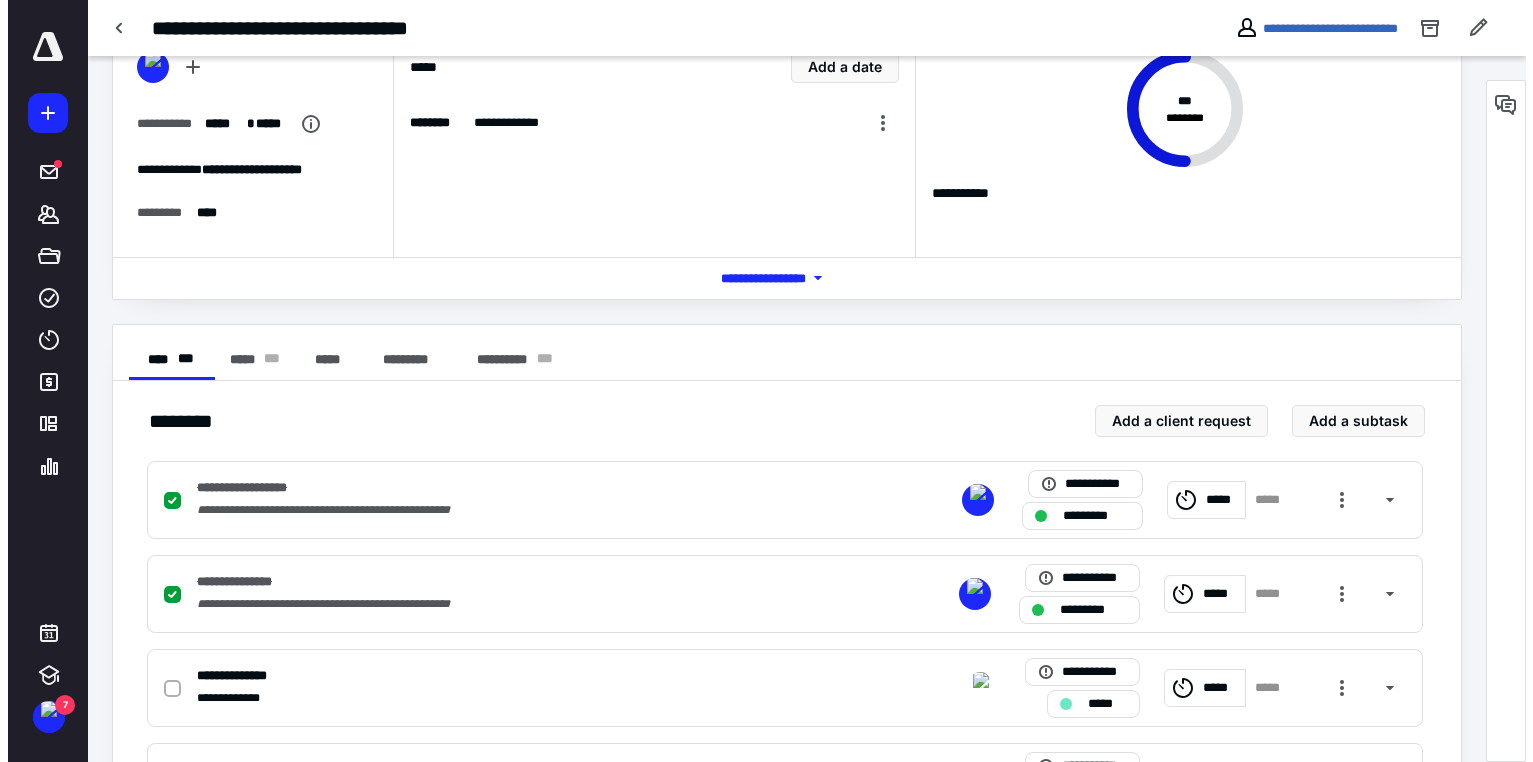 scroll, scrollTop: 0, scrollLeft: 0, axis: both 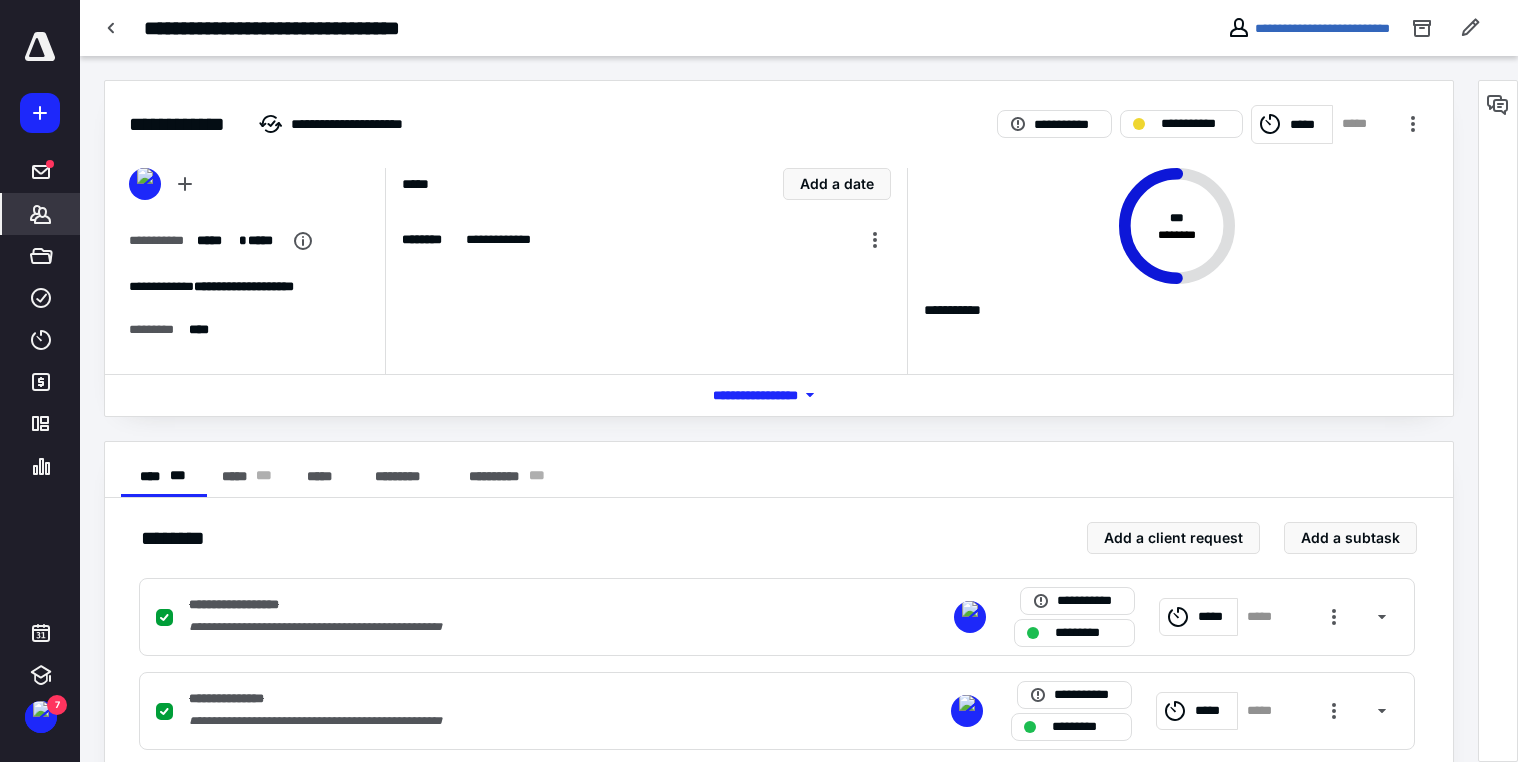 click on "Clients" at bounding box center [41, 214] 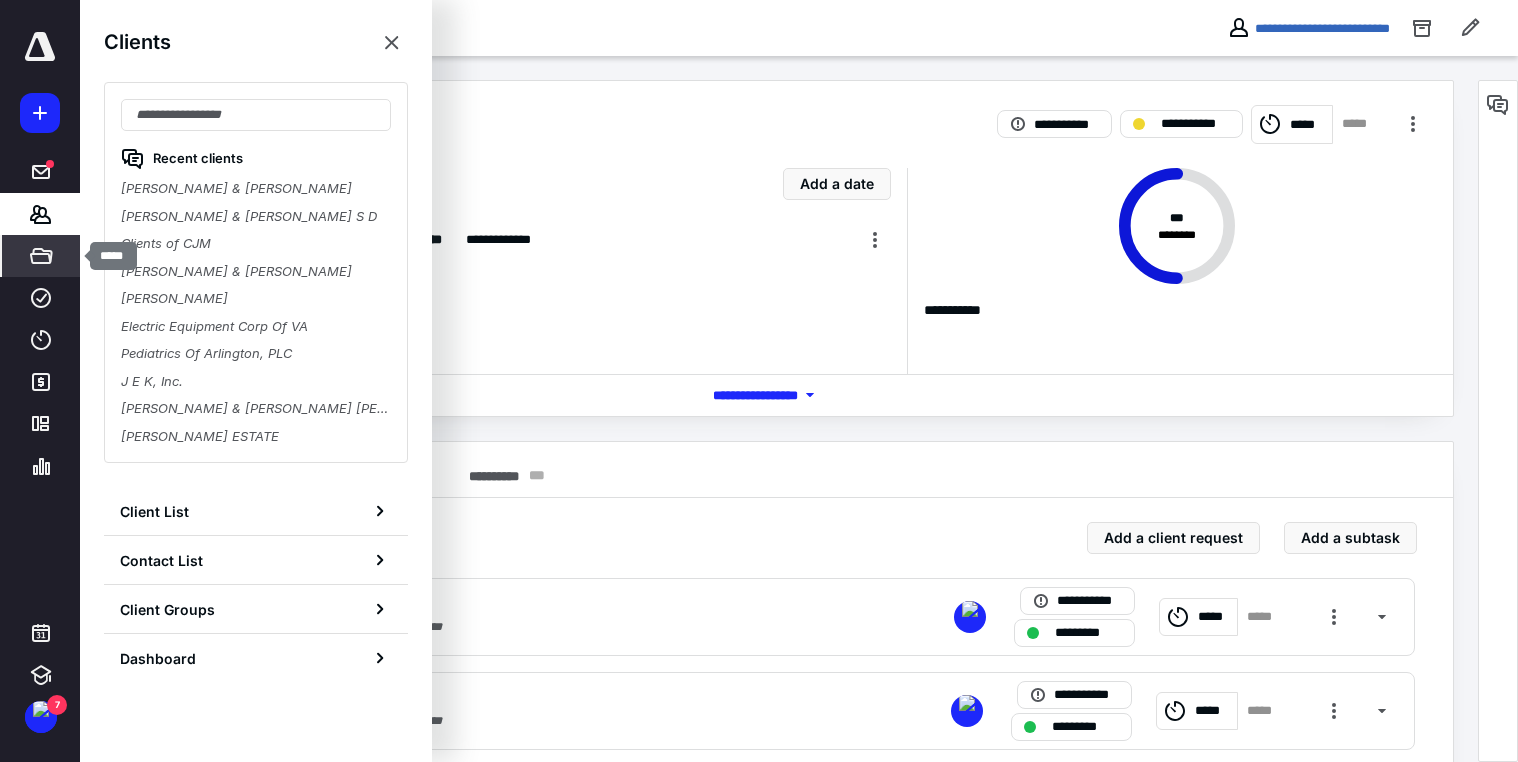 click 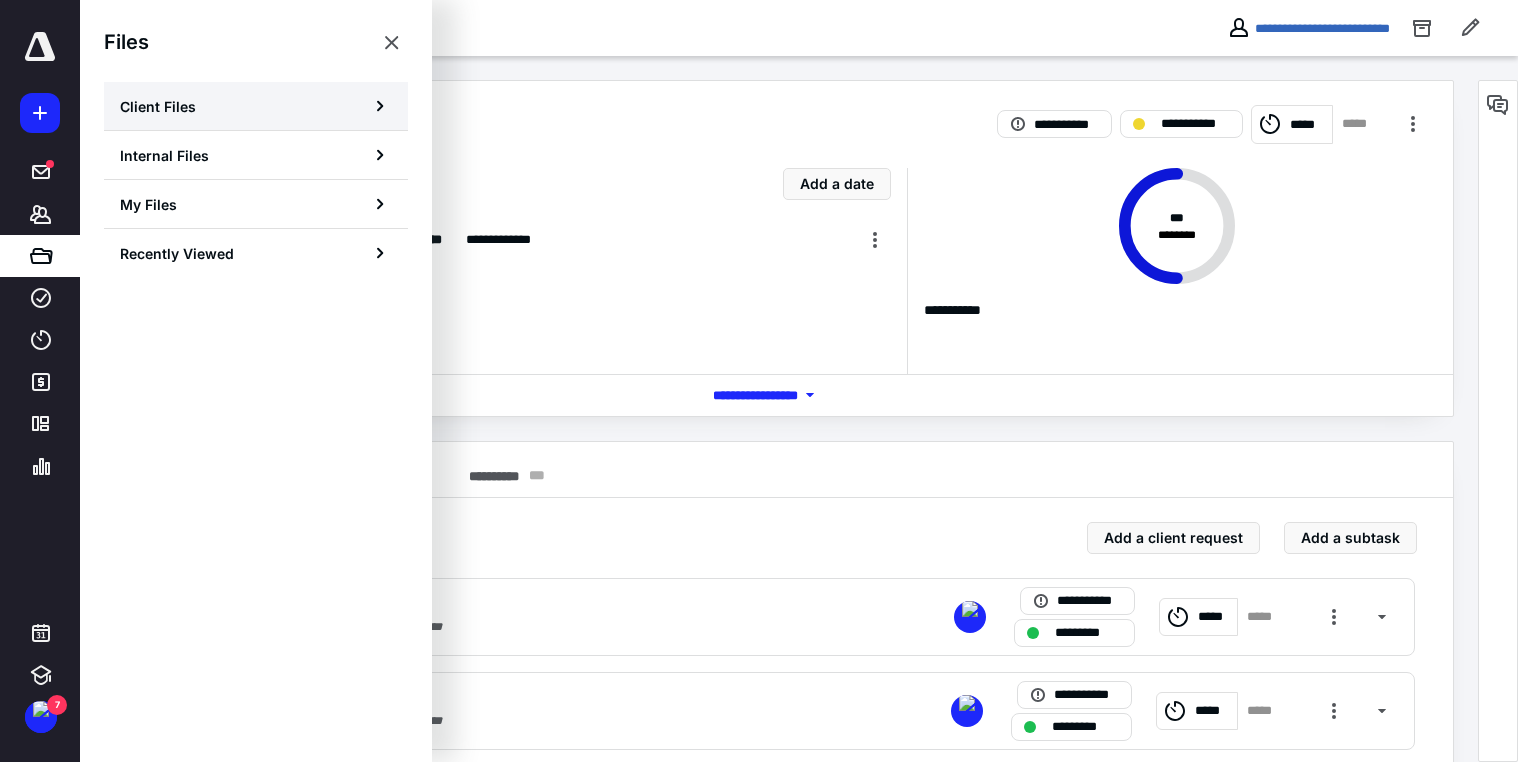 click on "Client Files" at bounding box center [158, 106] 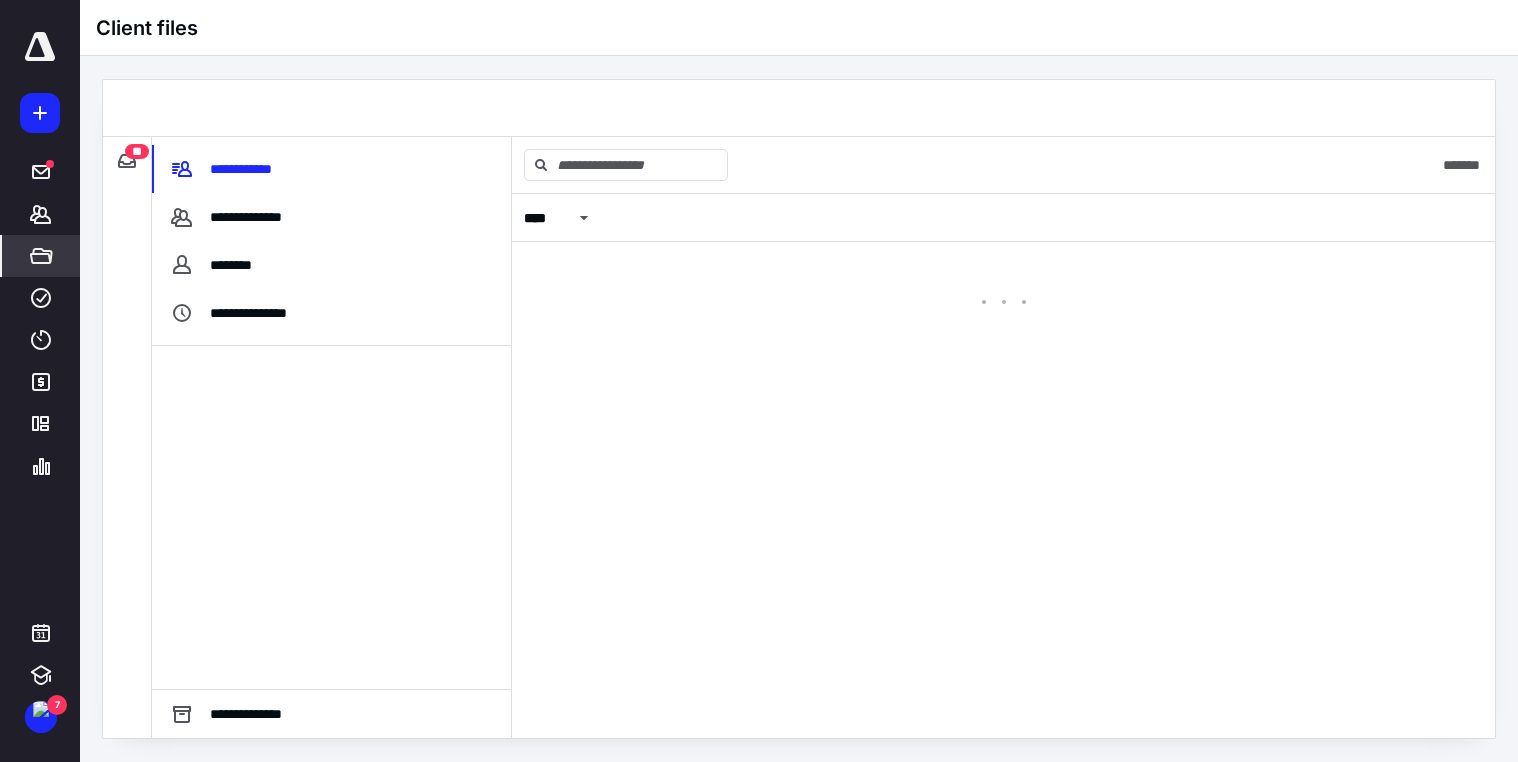 click at bounding box center [799, 108] 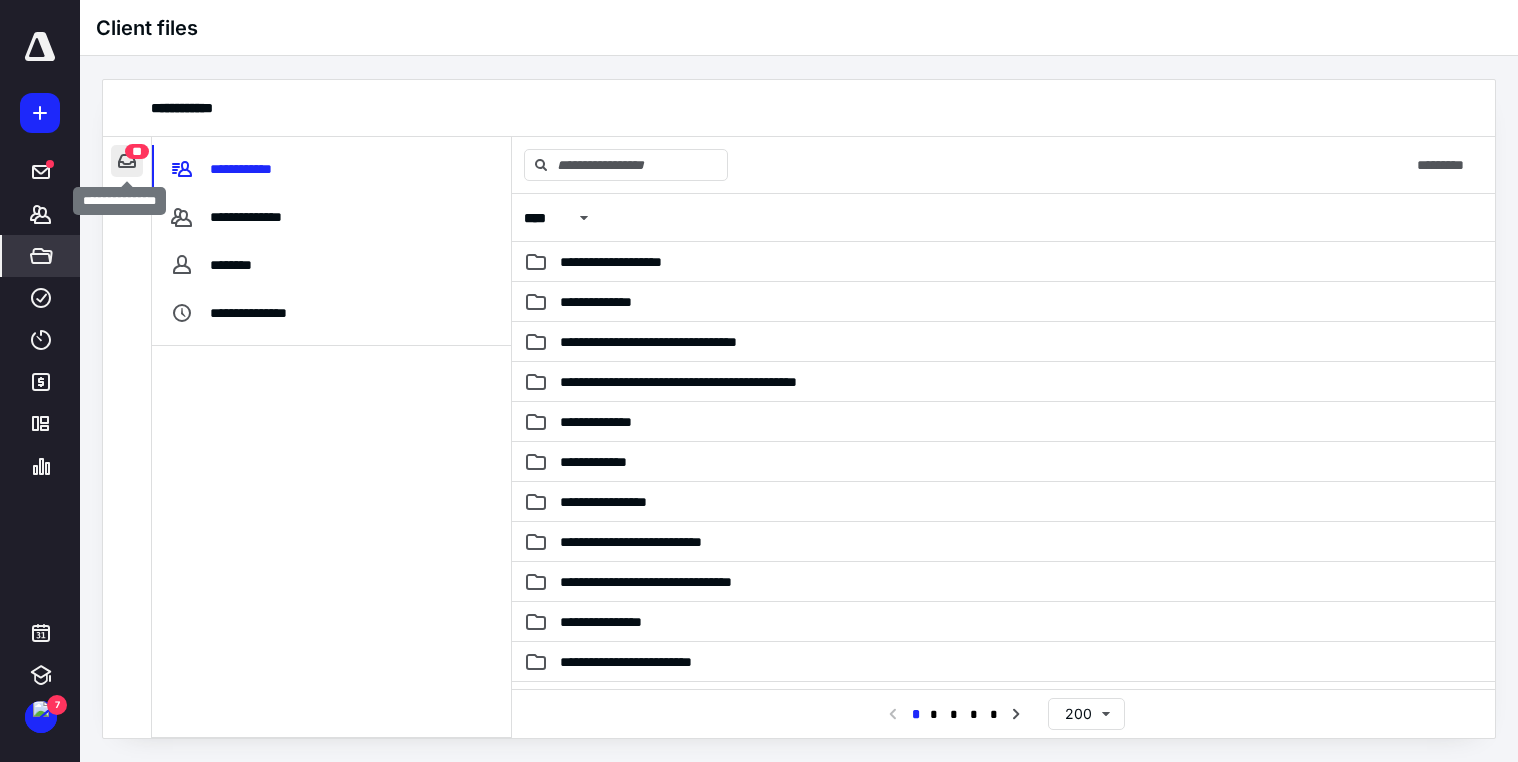 click at bounding box center [127, 161] 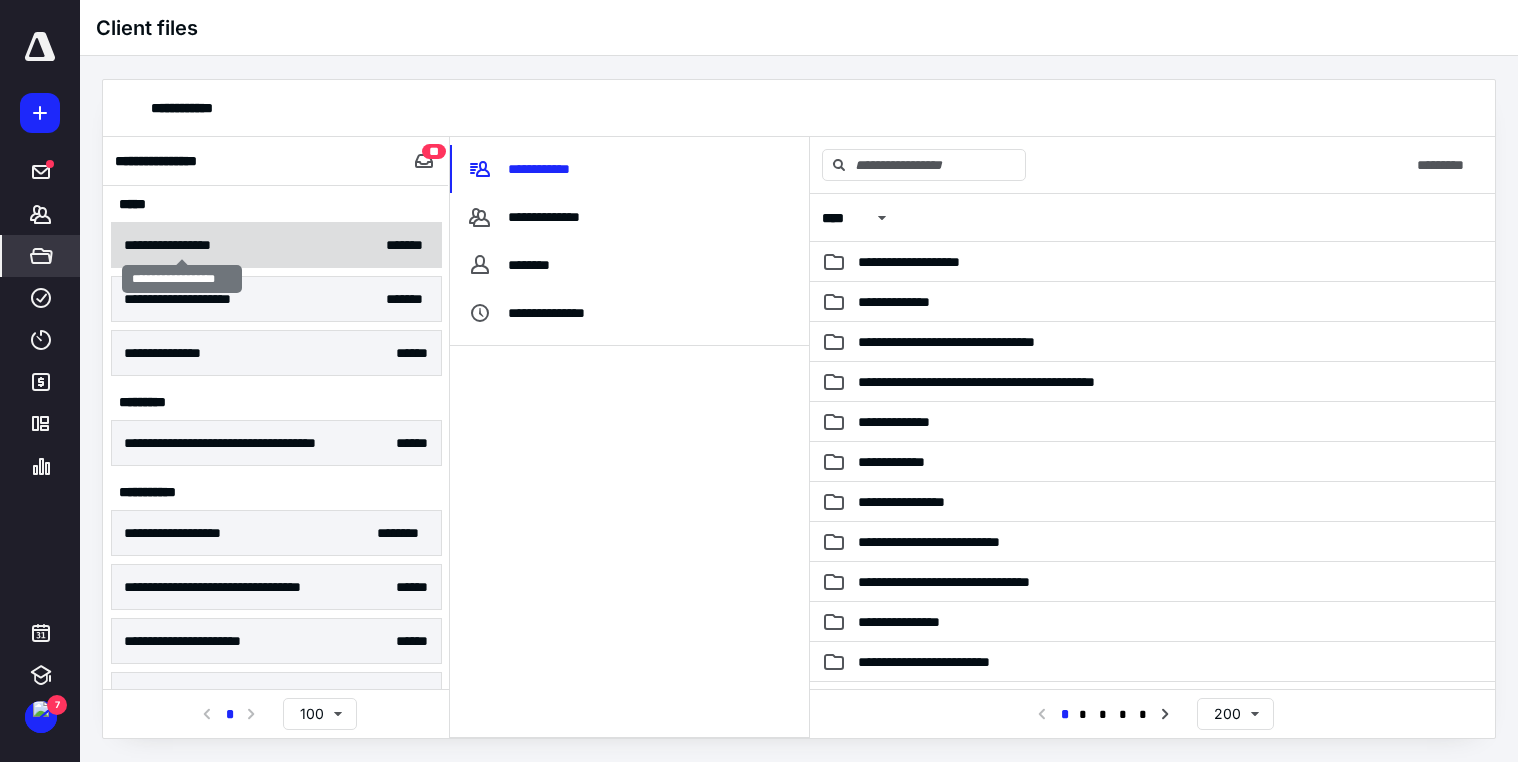 click on "**********" at bounding box center (181, 245) 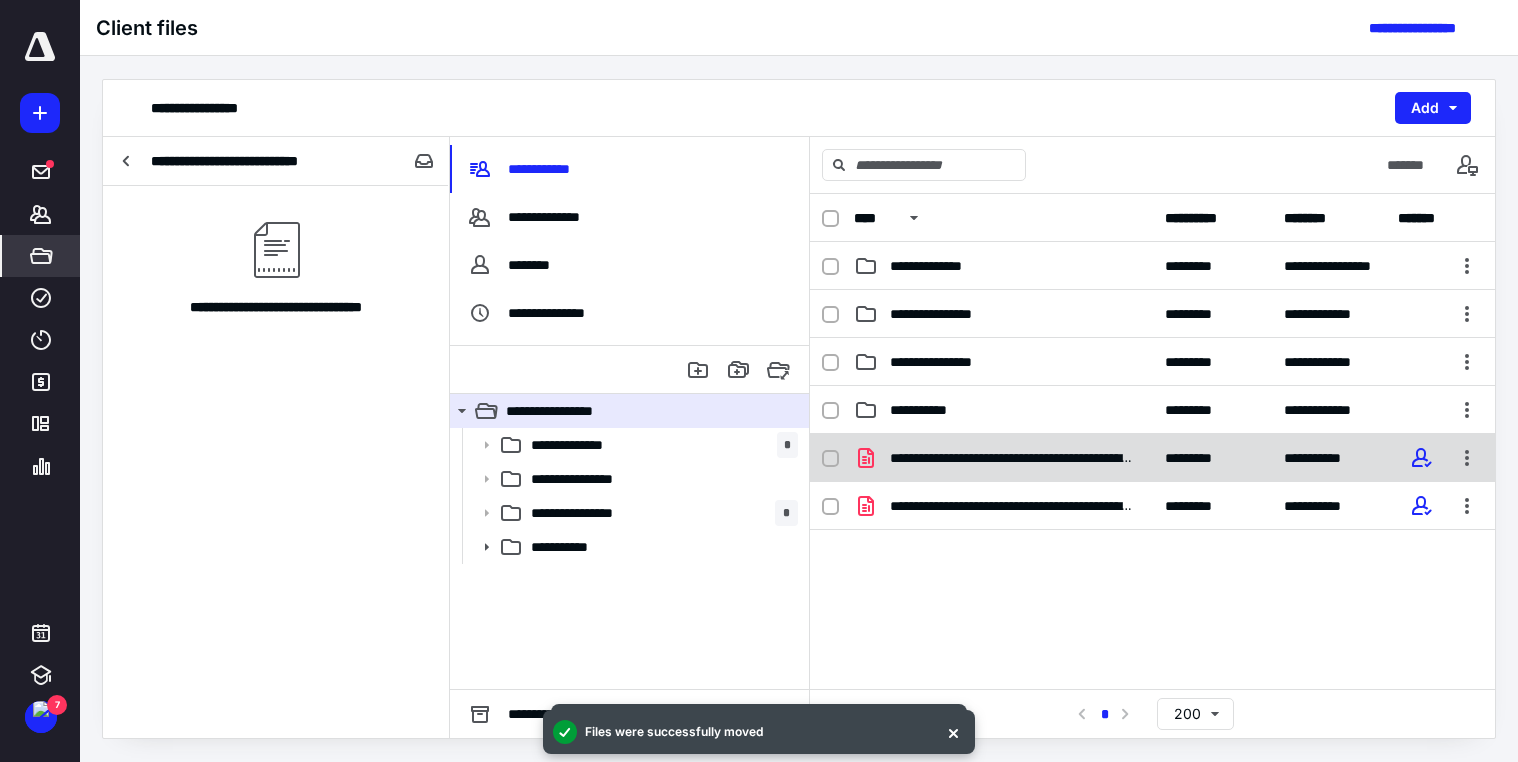 click at bounding box center (830, 459) 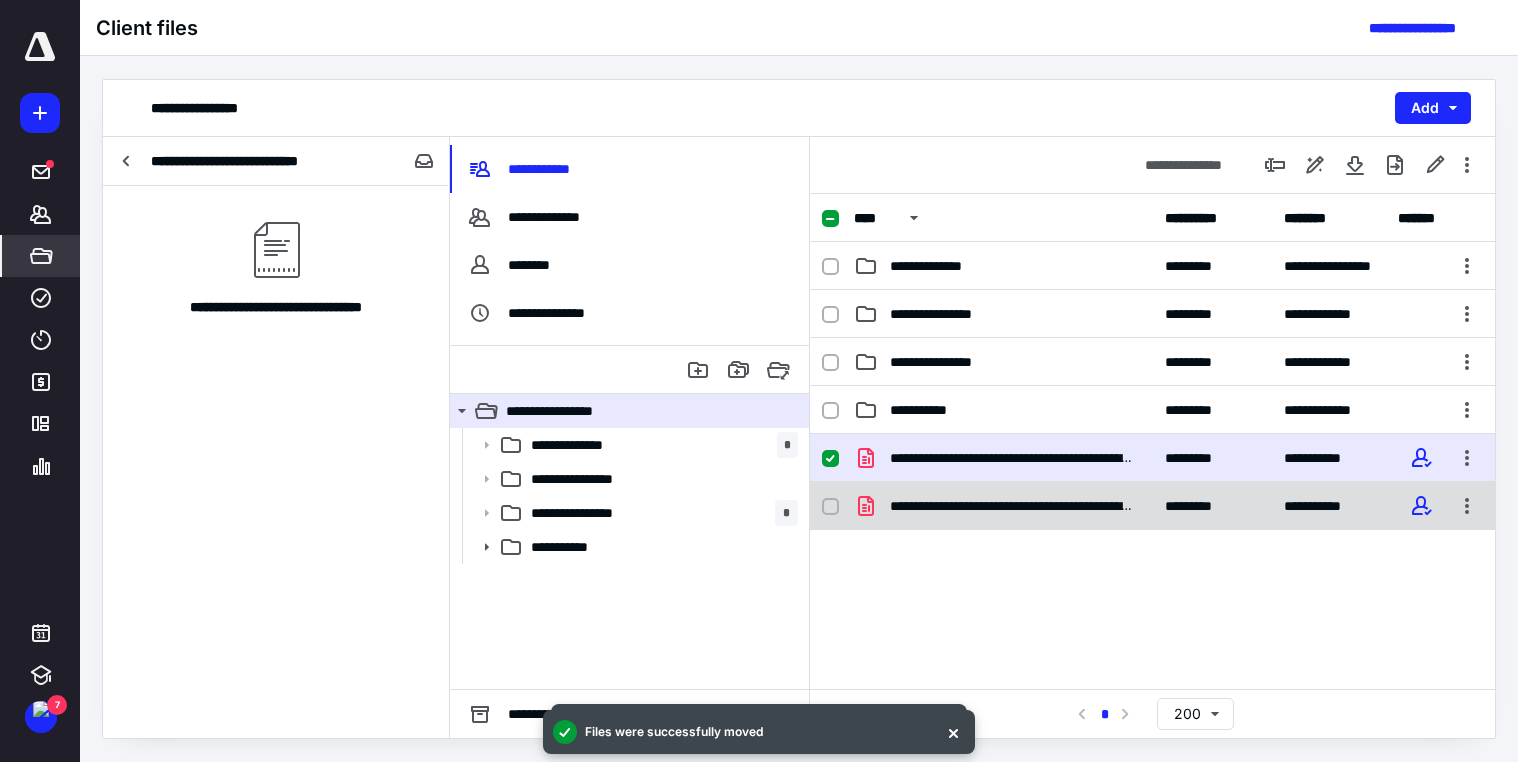 click 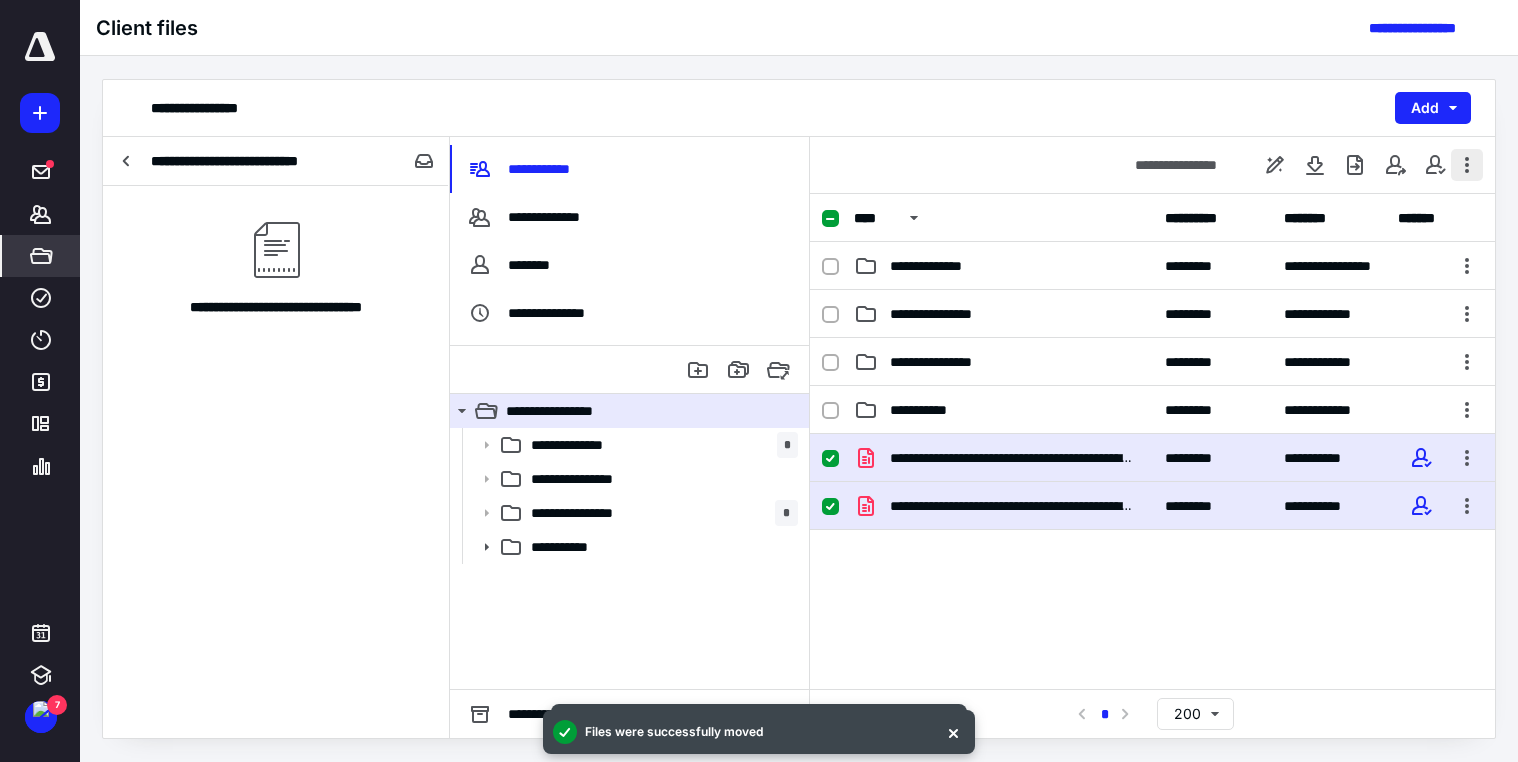 click at bounding box center [1467, 165] 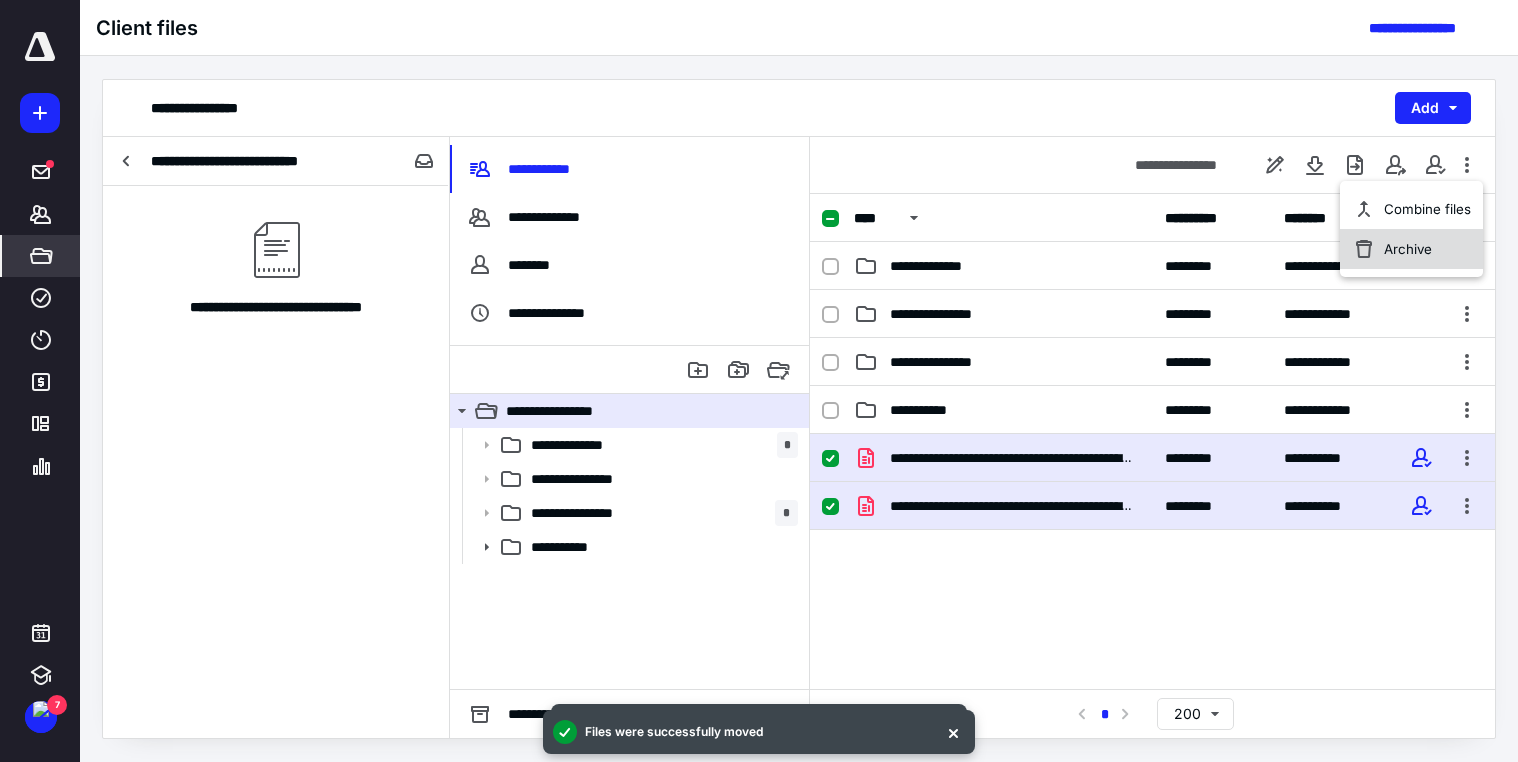 click on "Archive" at bounding box center [1408, 249] 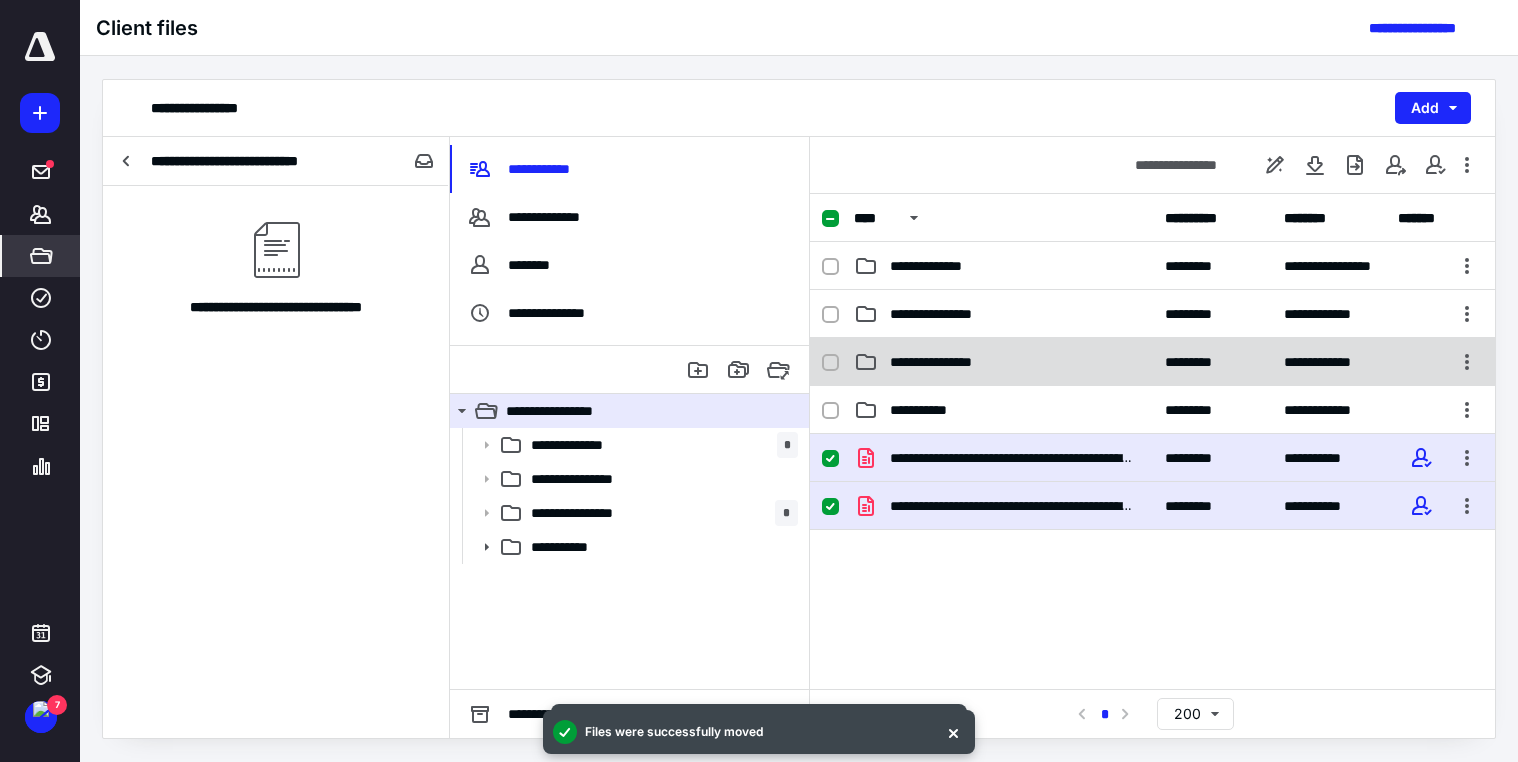 checkbox on "false" 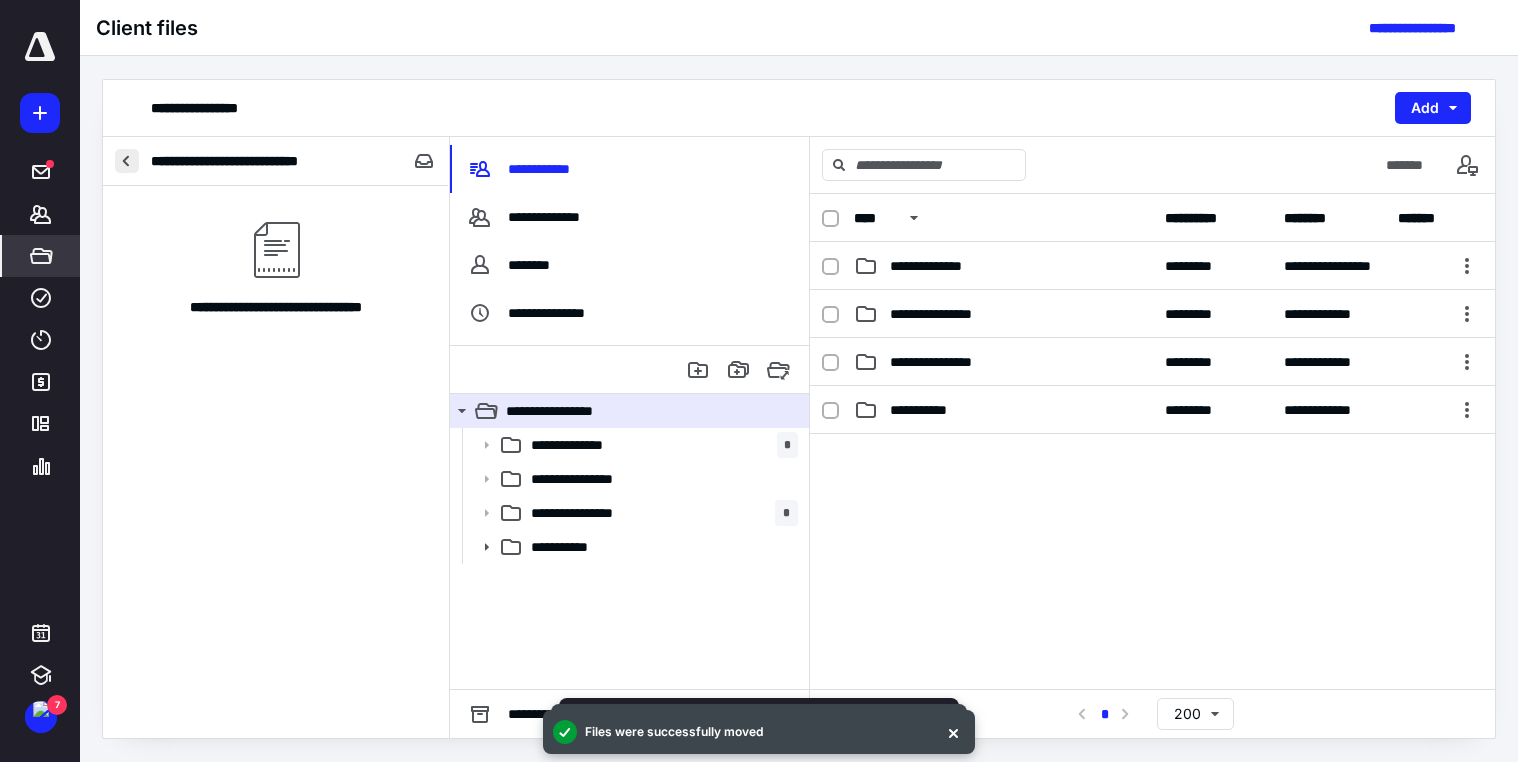 click at bounding box center [127, 161] 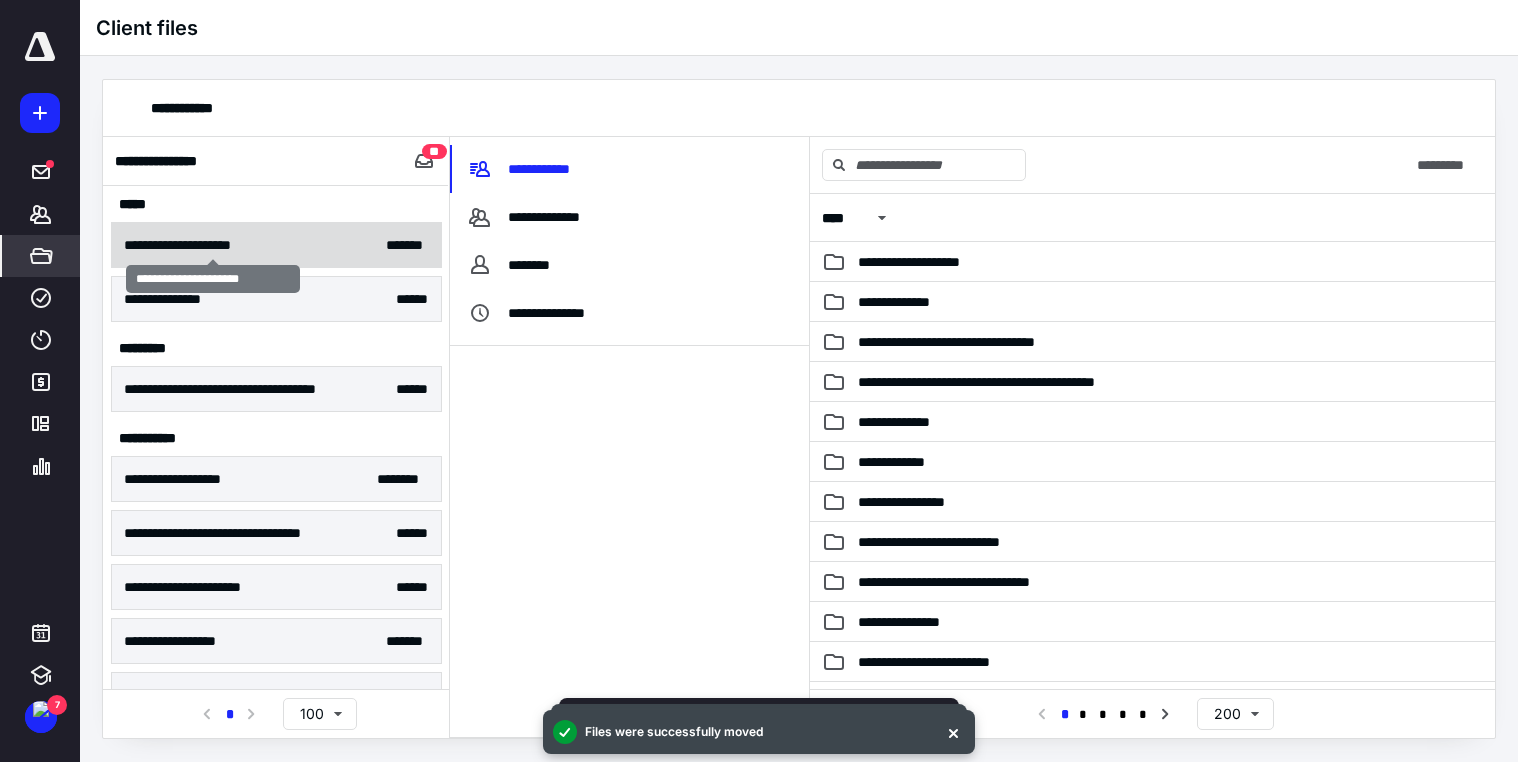 click on "**********" at bounding box center [213, 245] 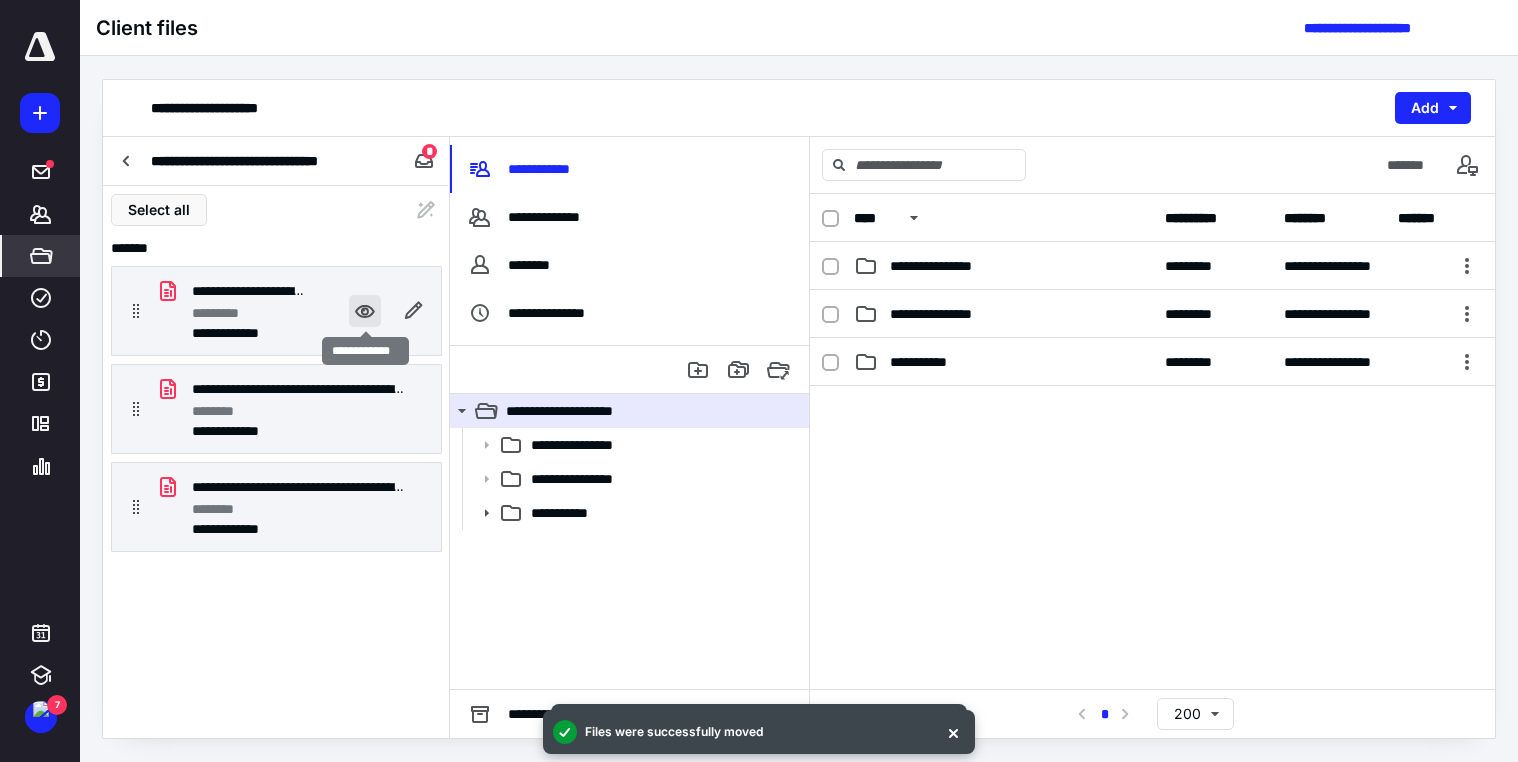 click at bounding box center [365, 311] 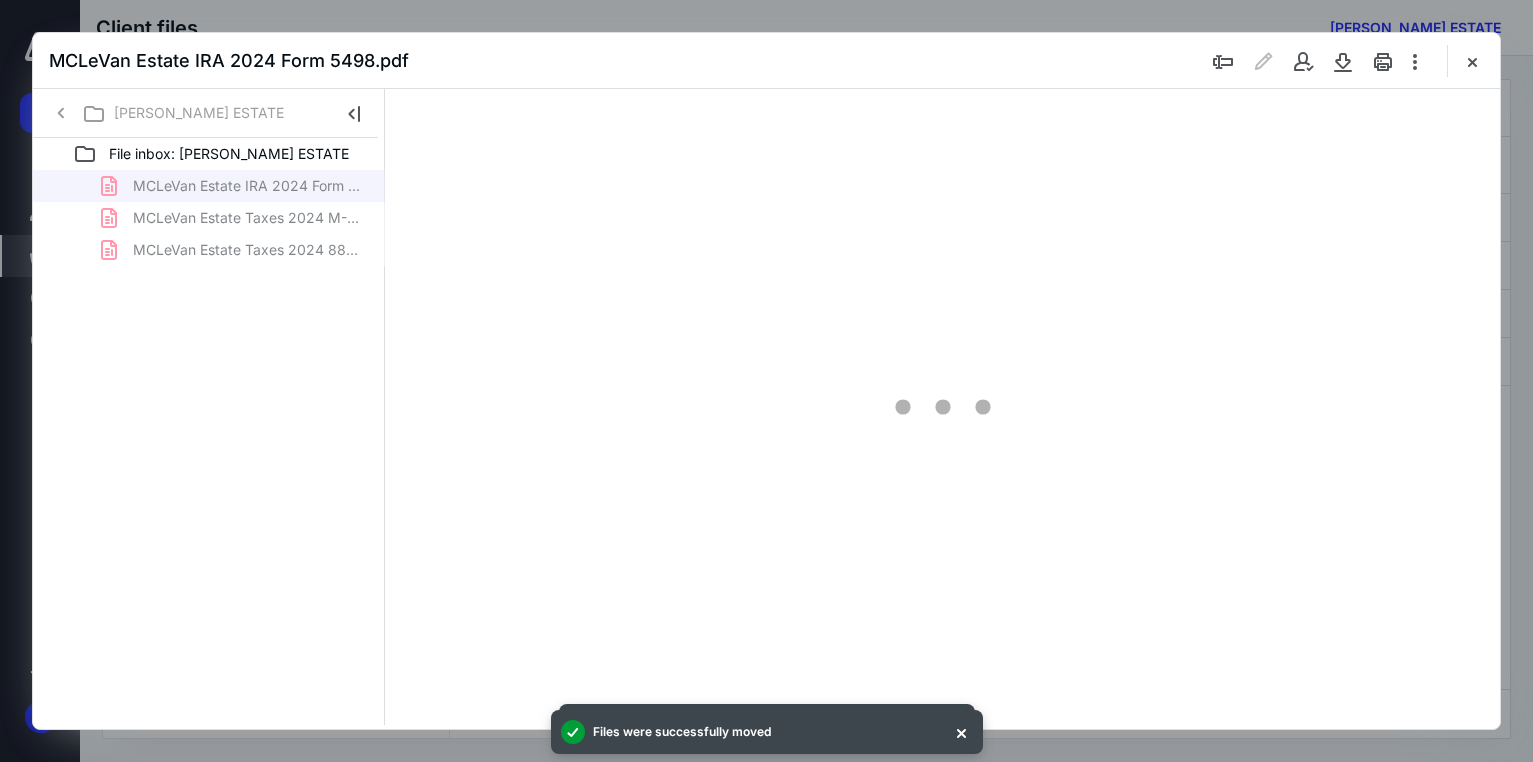 scroll, scrollTop: 0, scrollLeft: 0, axis: both 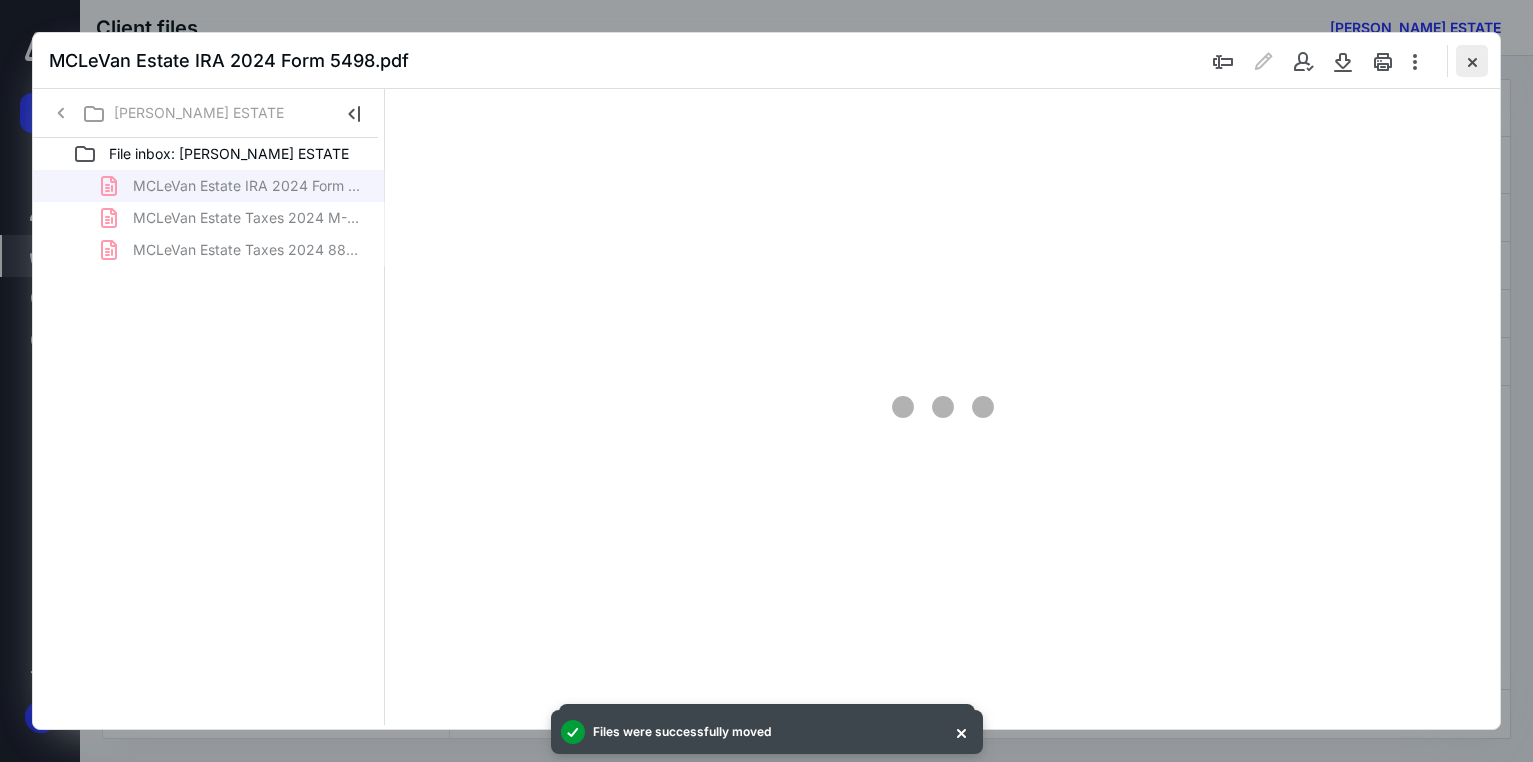 type on "177" 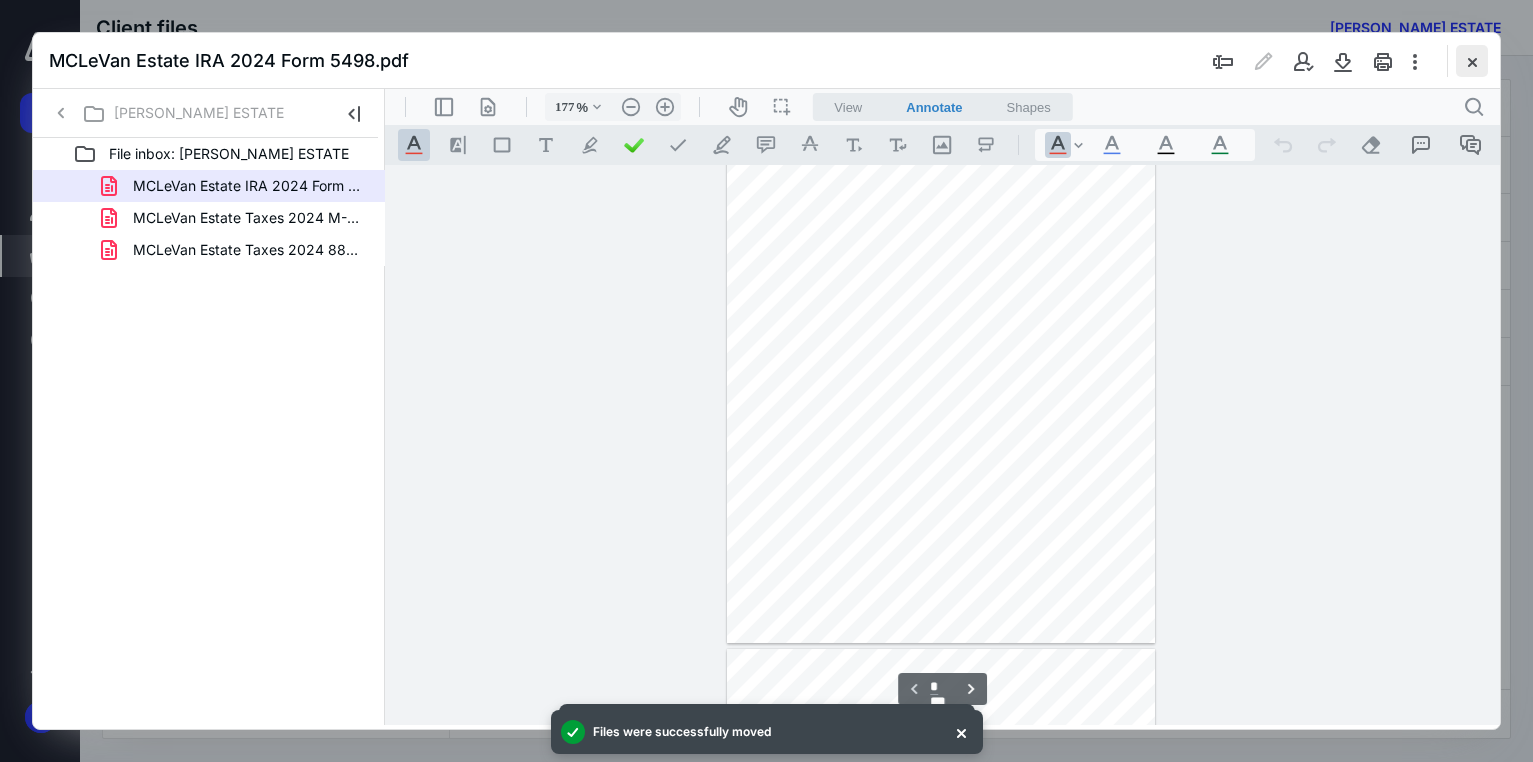 scroll, scrollTop: 199, scrollLeft: 0, axis: vertical 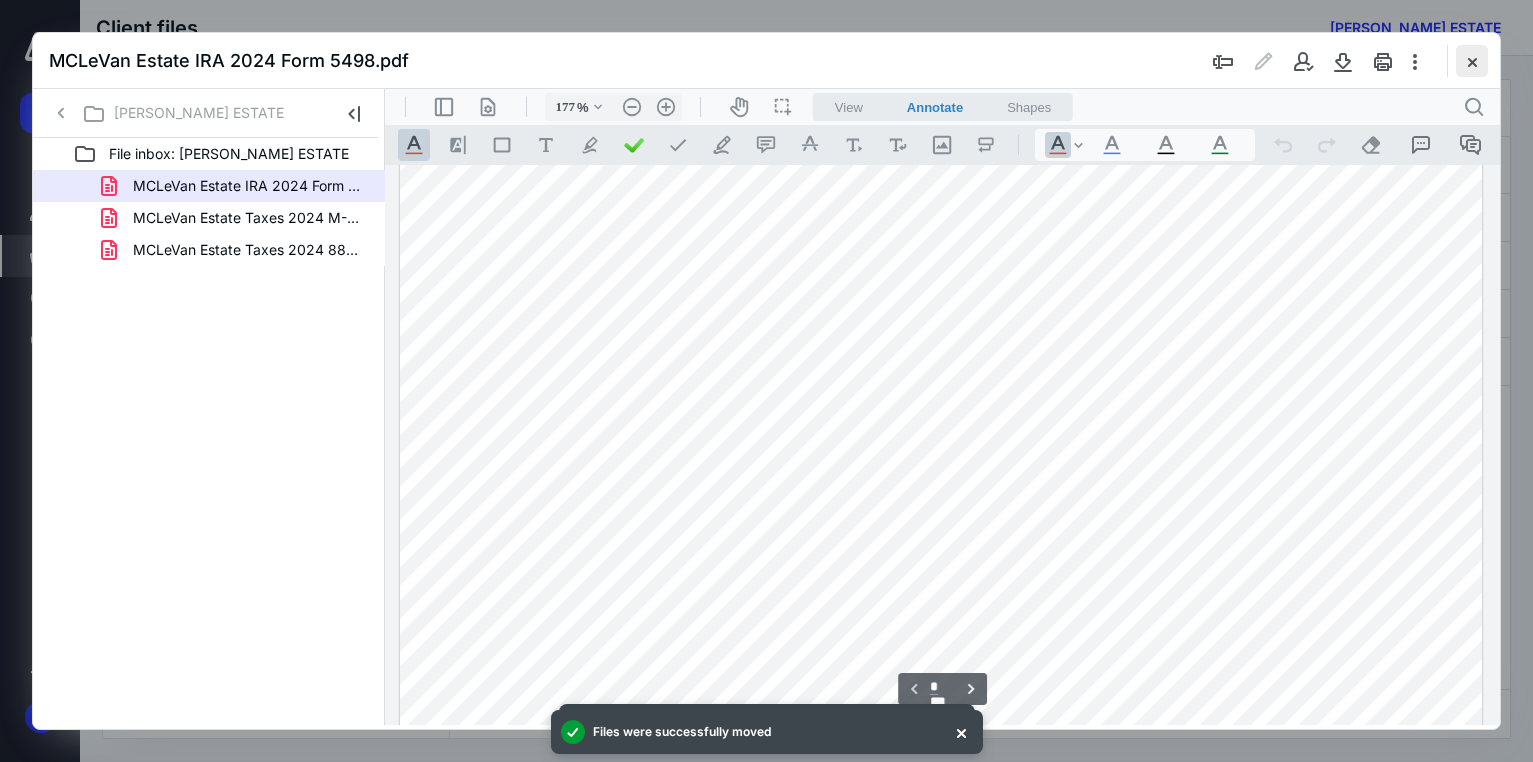 click at bounding box center [1472, 61] 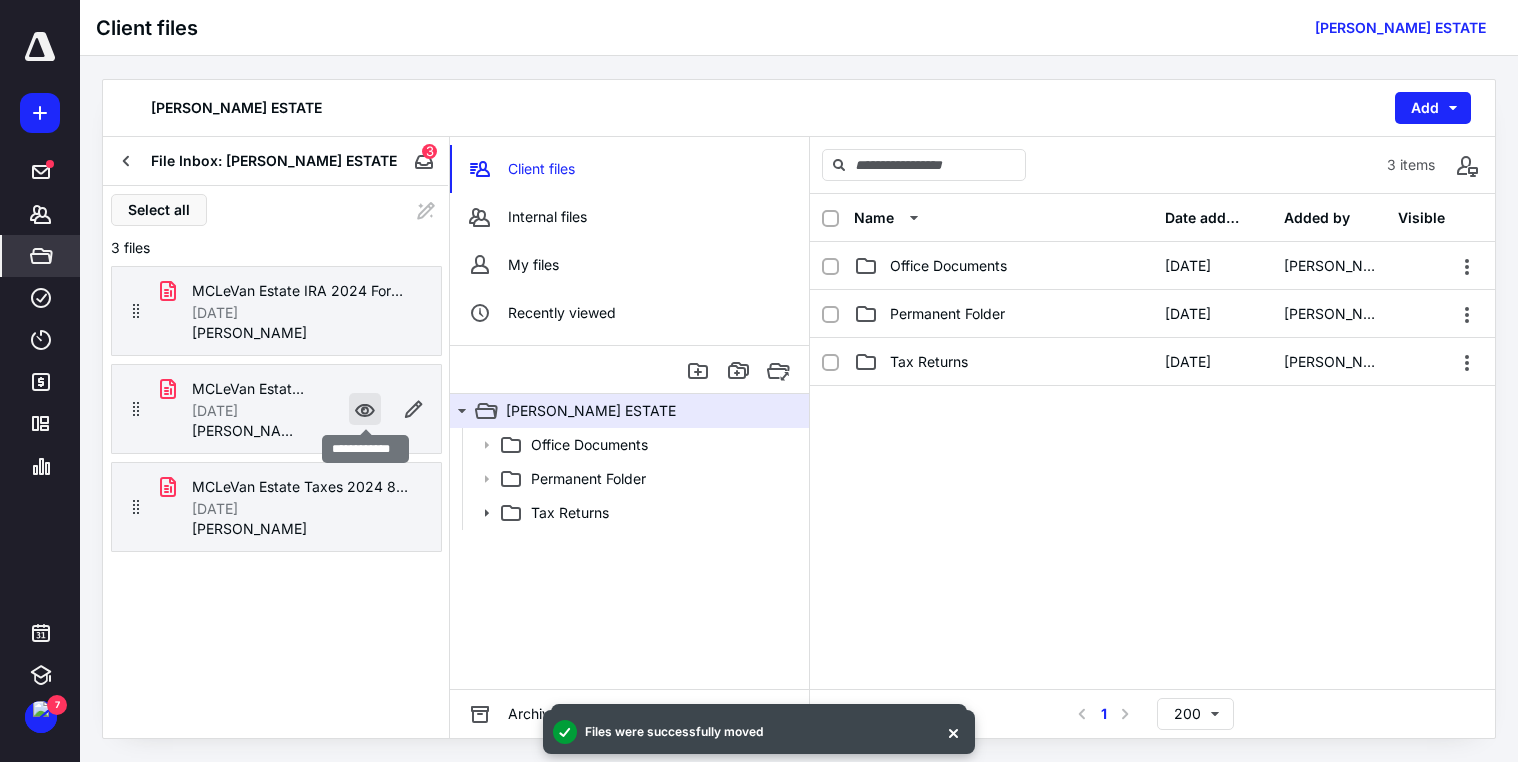 click at bounding box center [365, 409] 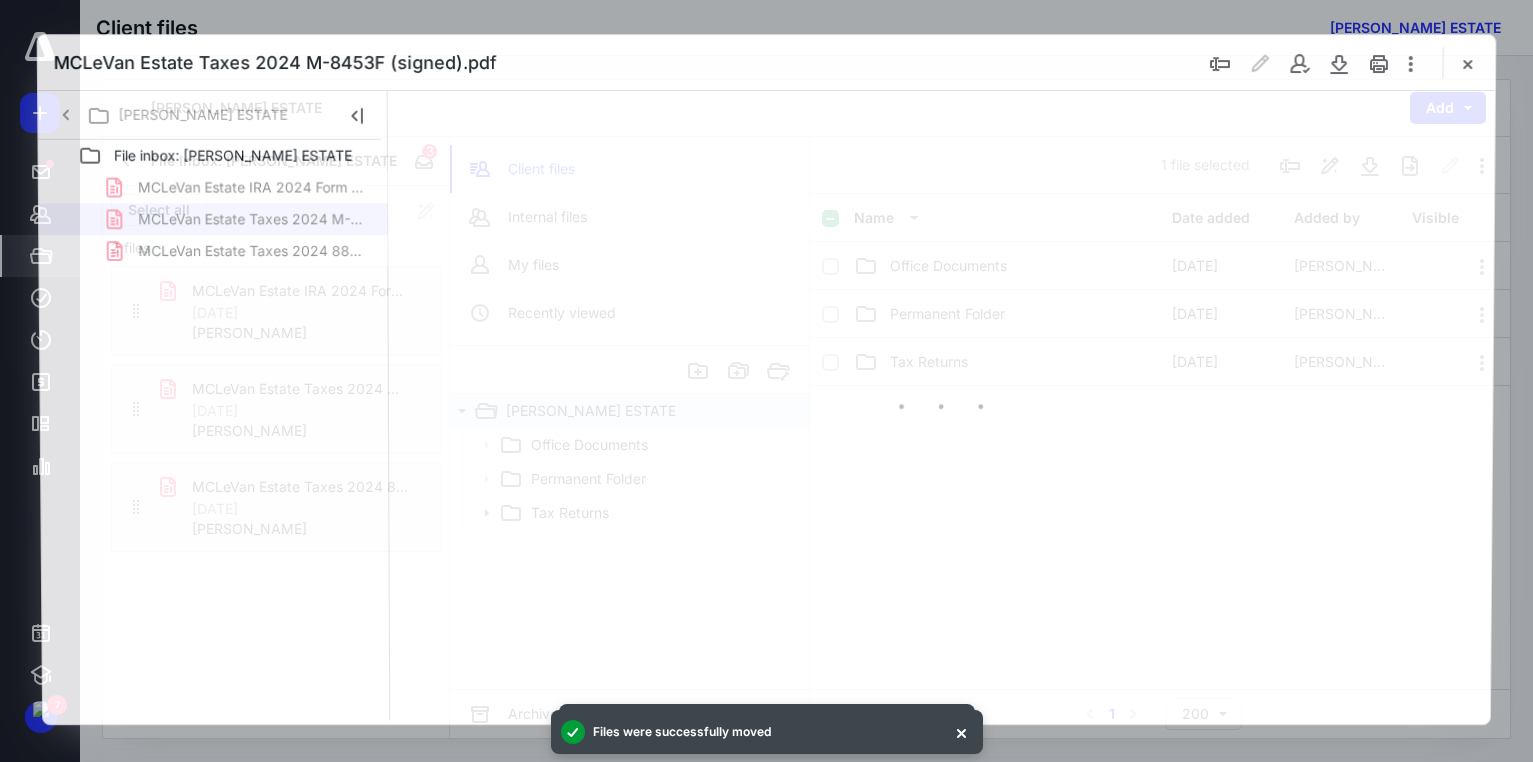 scroll, scrollTop: 0, scrollLeft: 0, axis: both 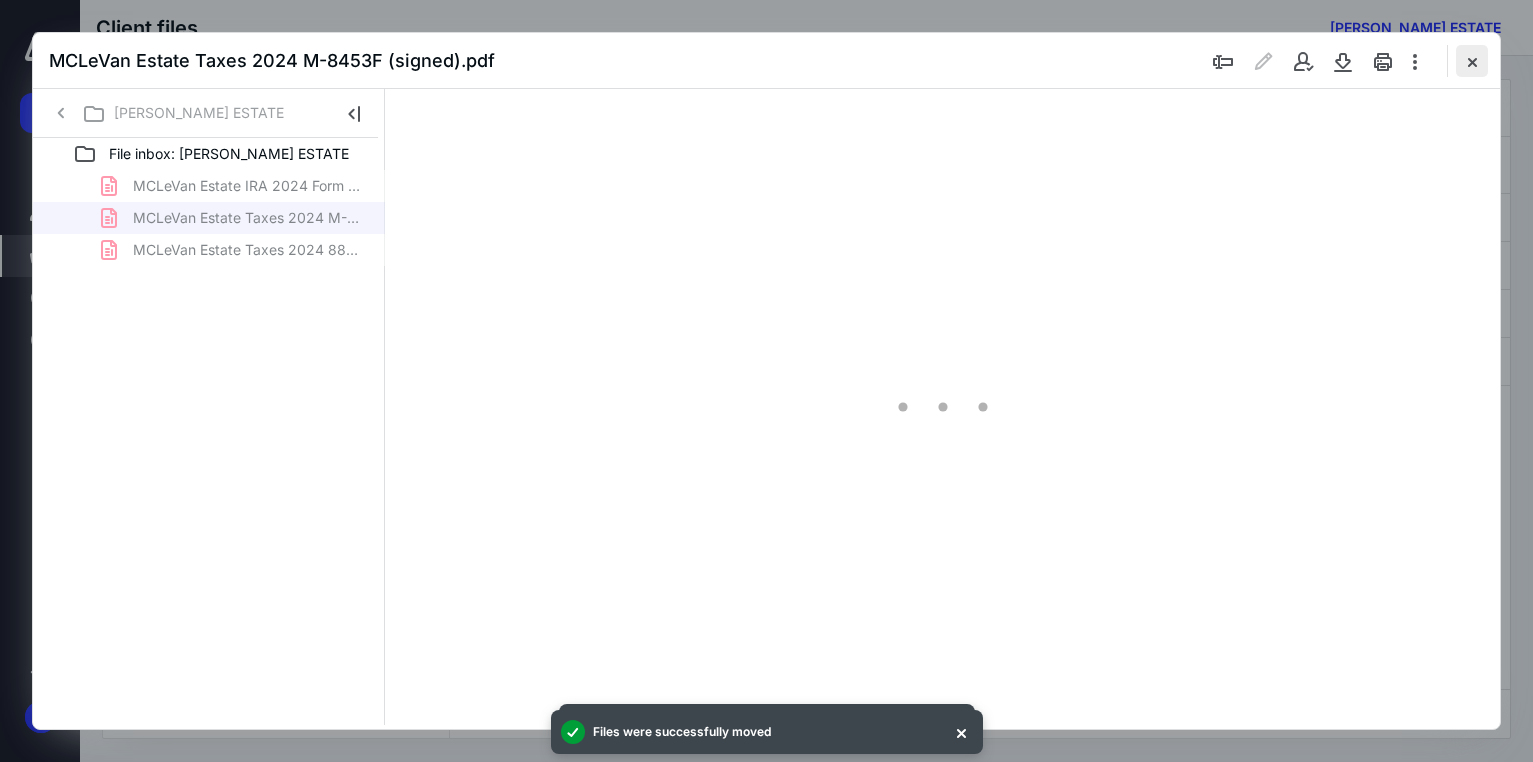 type on "178" 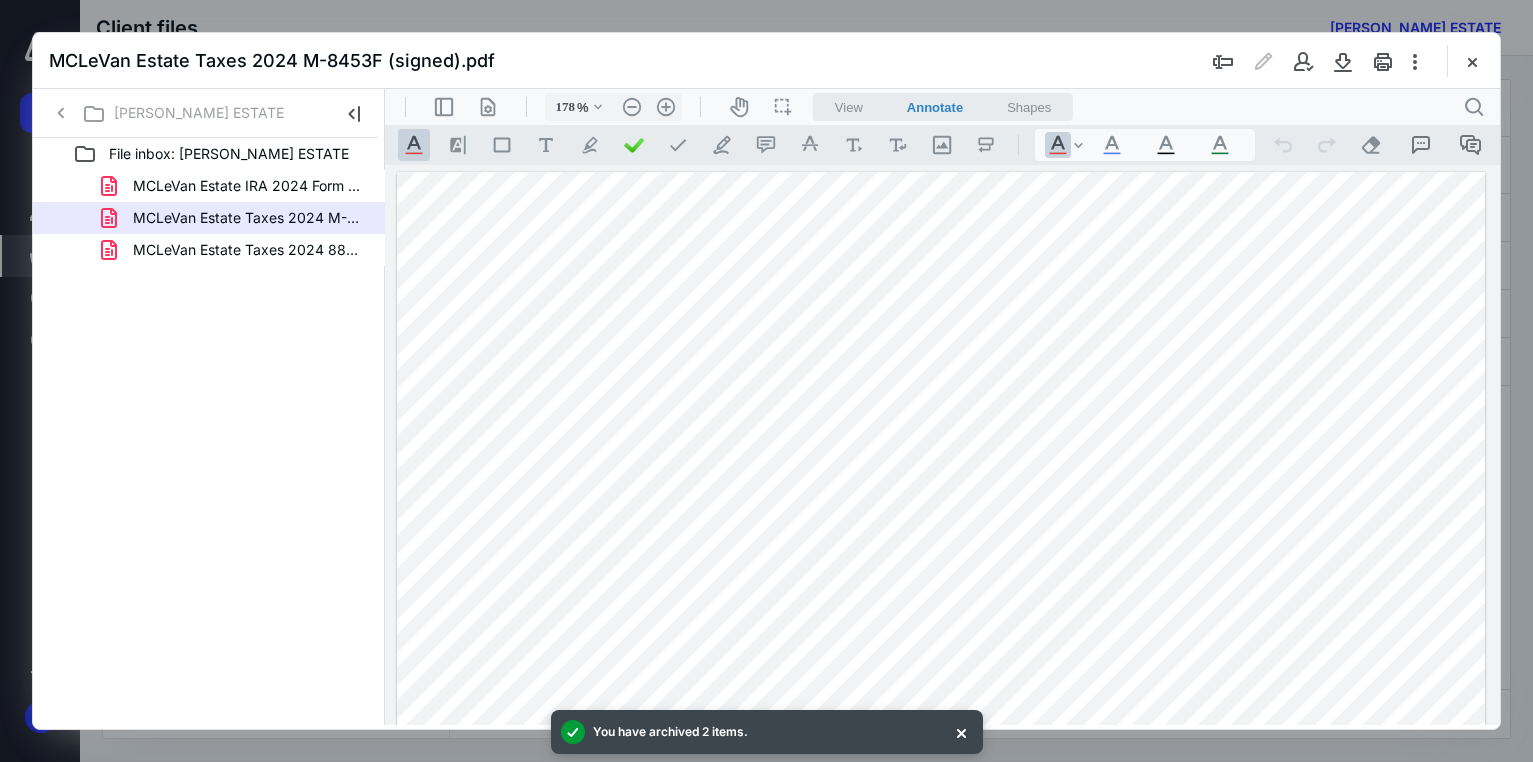 click at bounding box center [1472, 61] 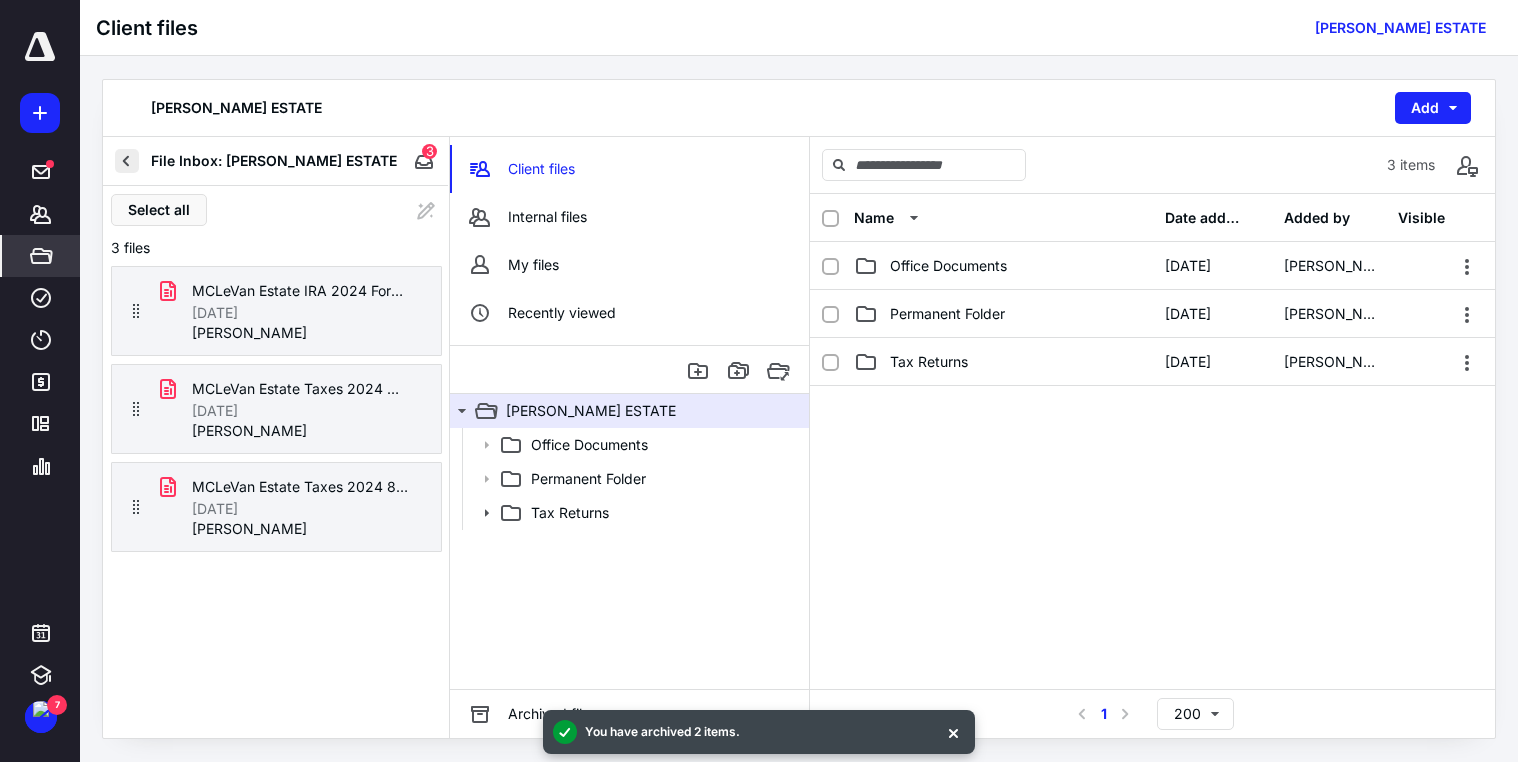 click at bounding box center (127, 161) 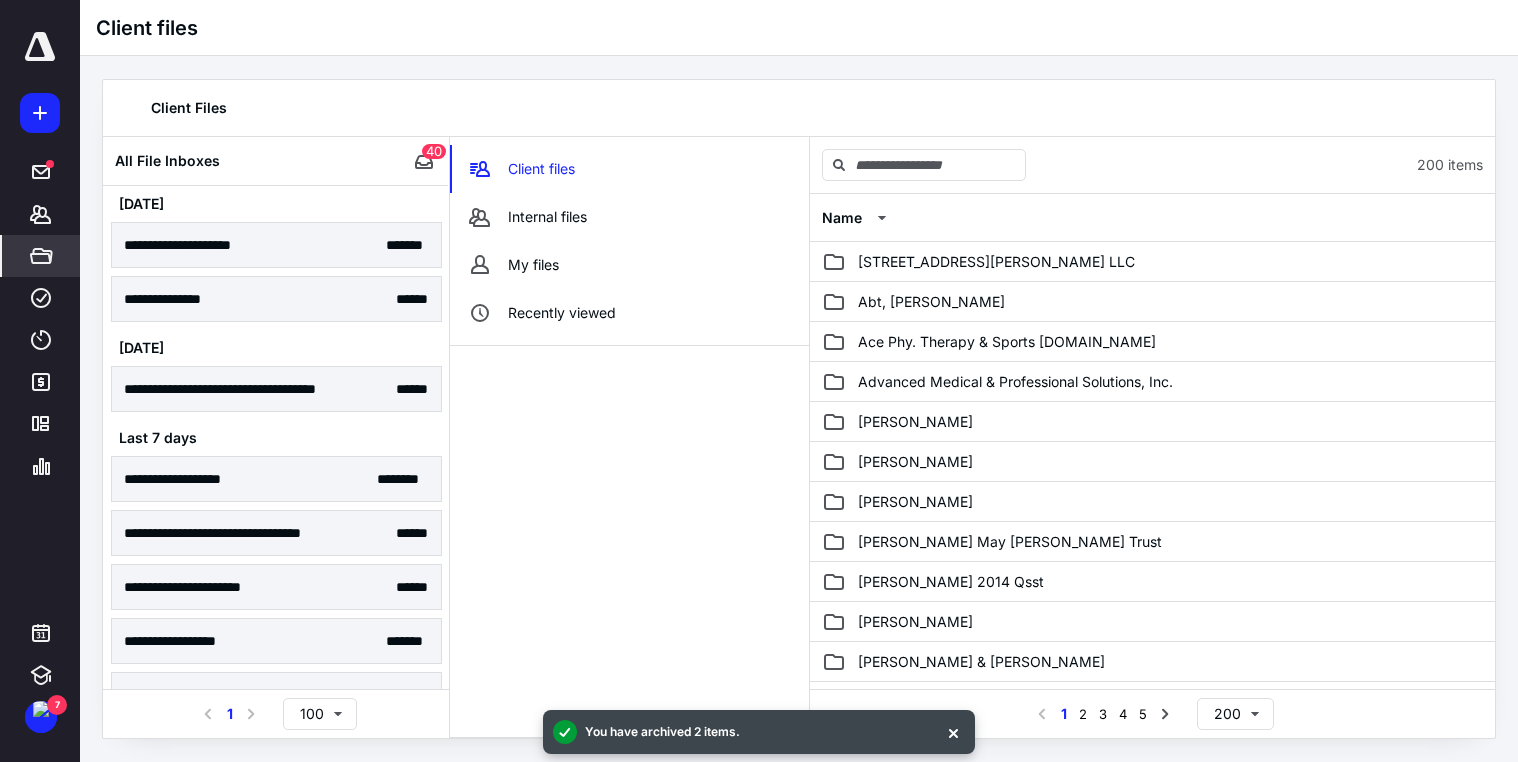 click on "**********" at bounding box center [276, 299] 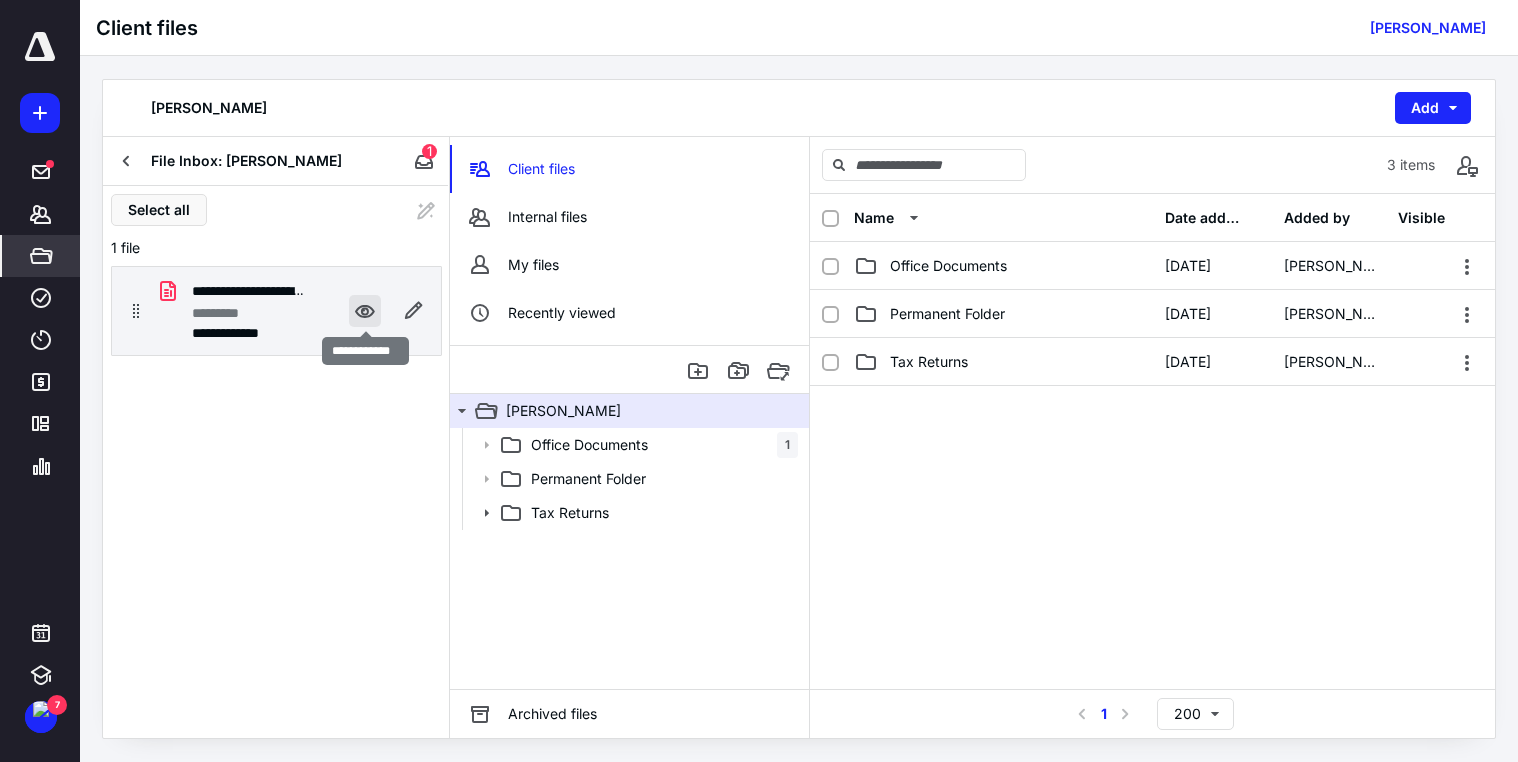 click at bounding box center (365, 311) 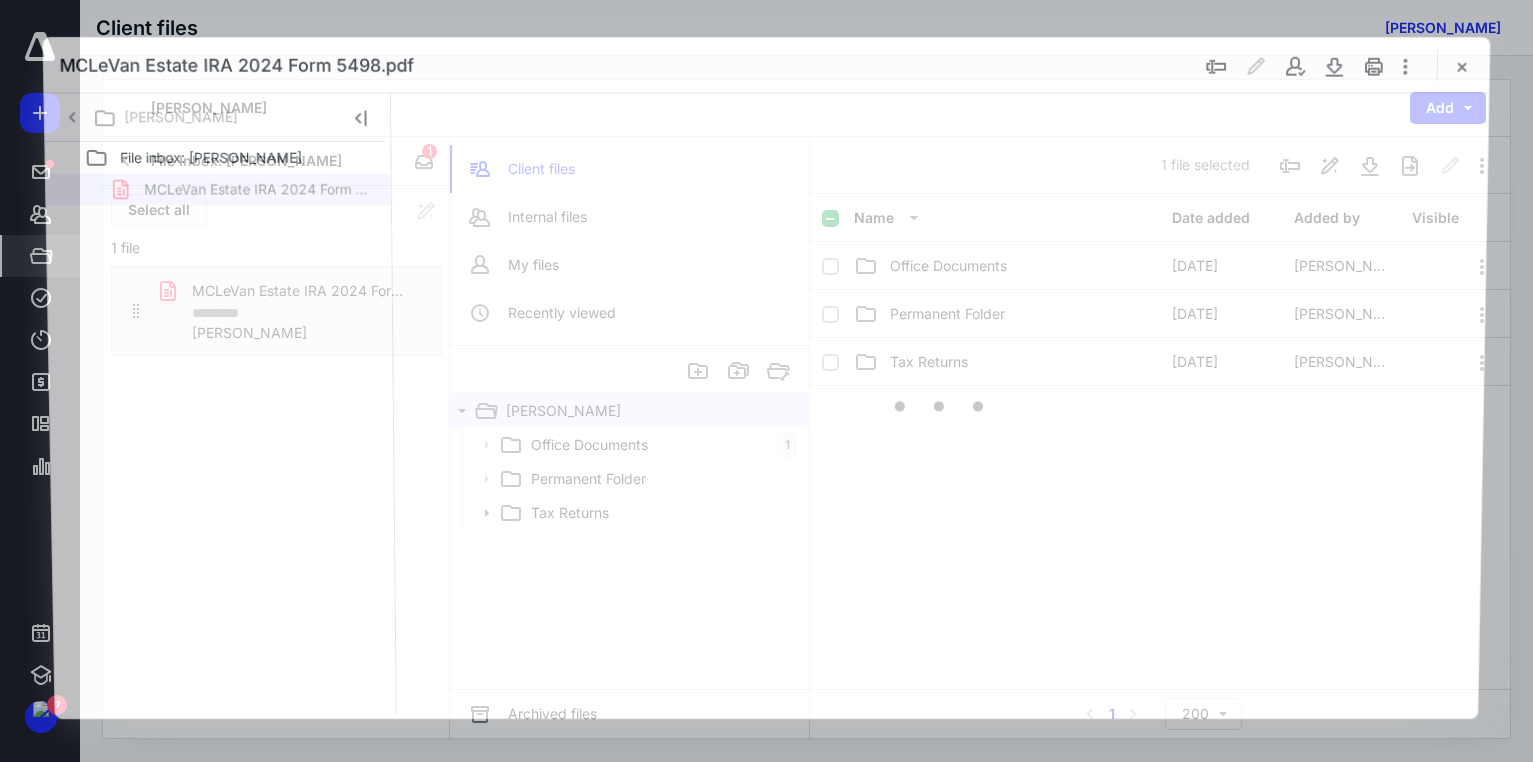 scroll, scrollTop: 0, scrollLeft: 0, axis: both 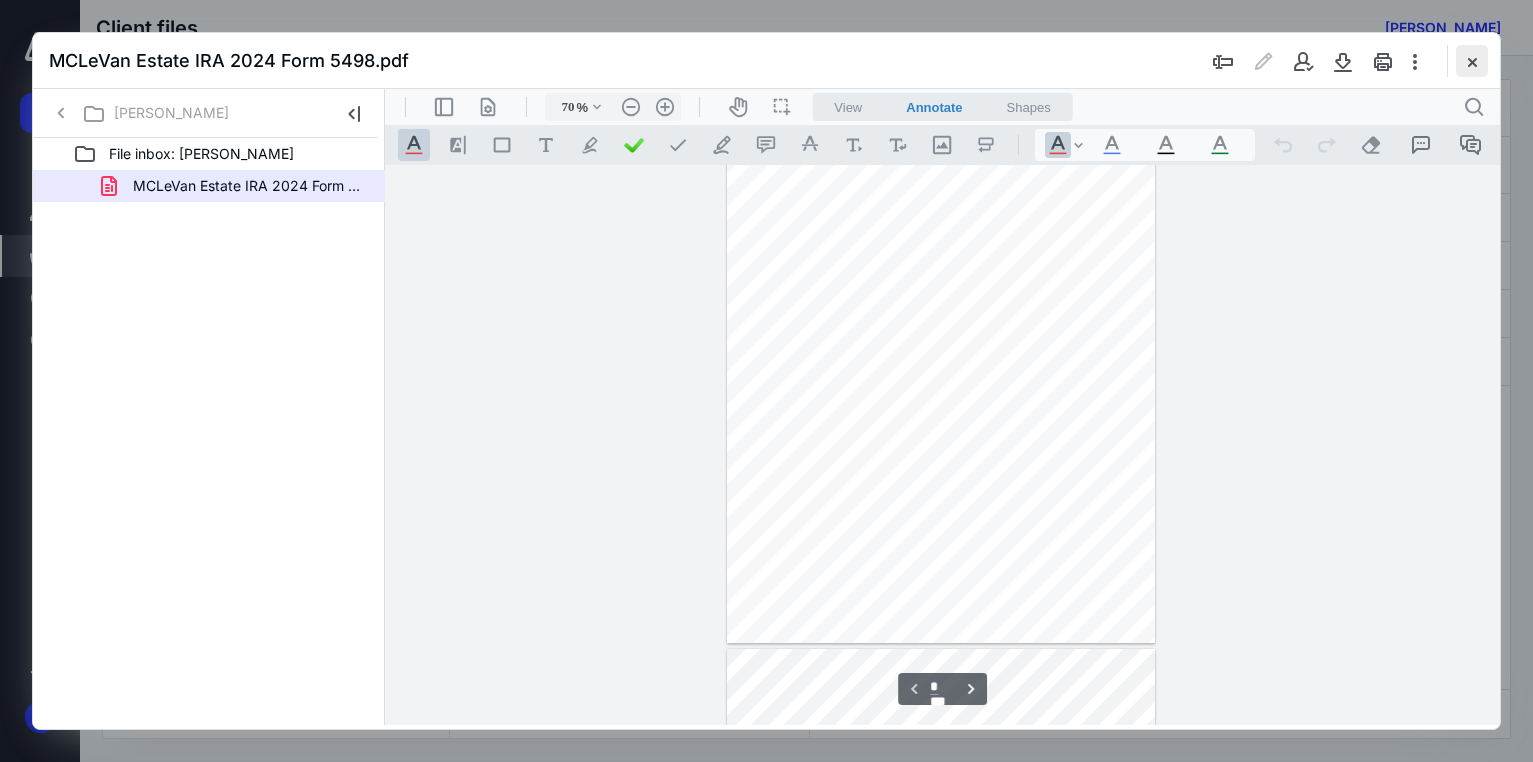 type on "177" 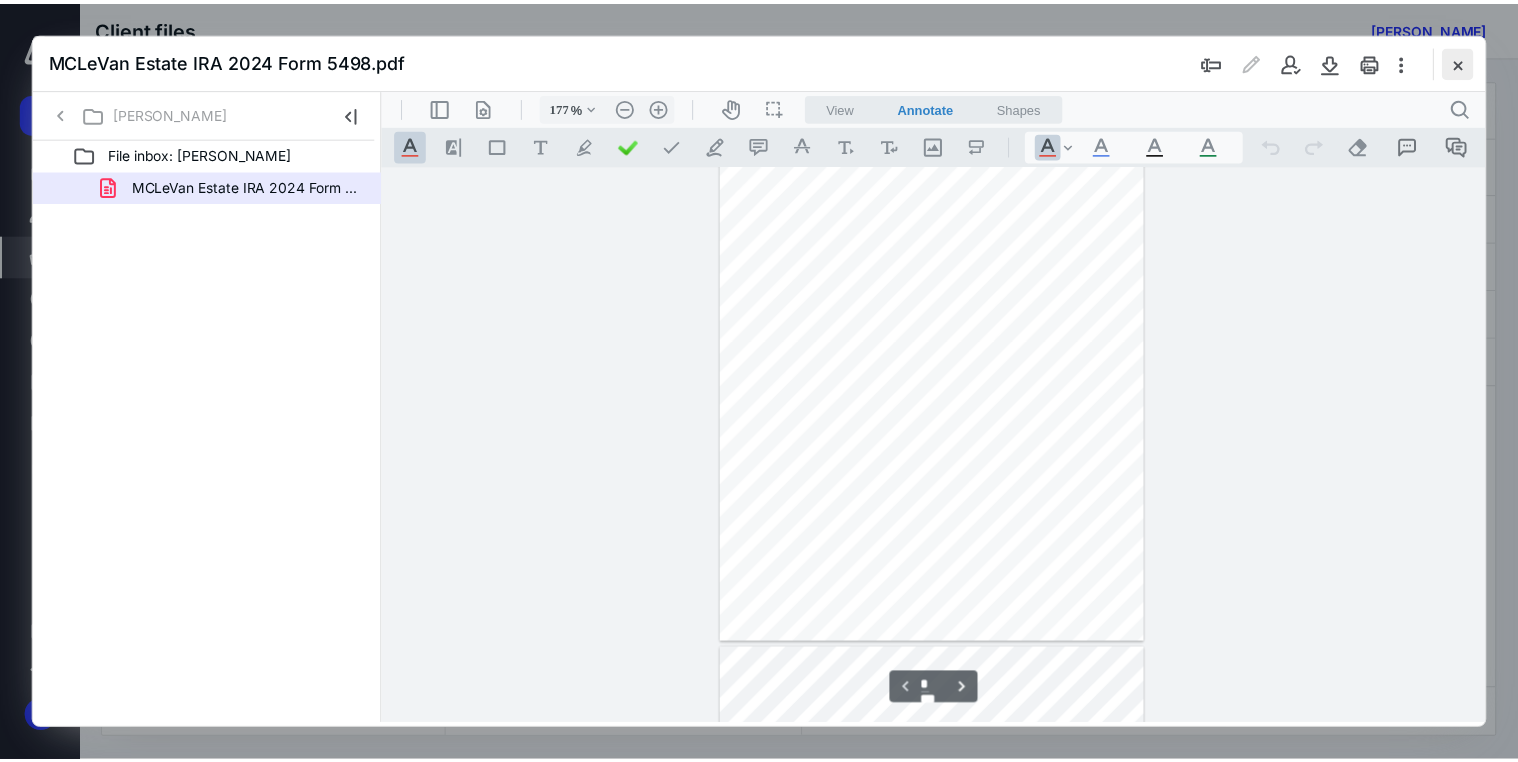 scroll, scrollTop: 199, scrollLeft: 0, axis: vertical 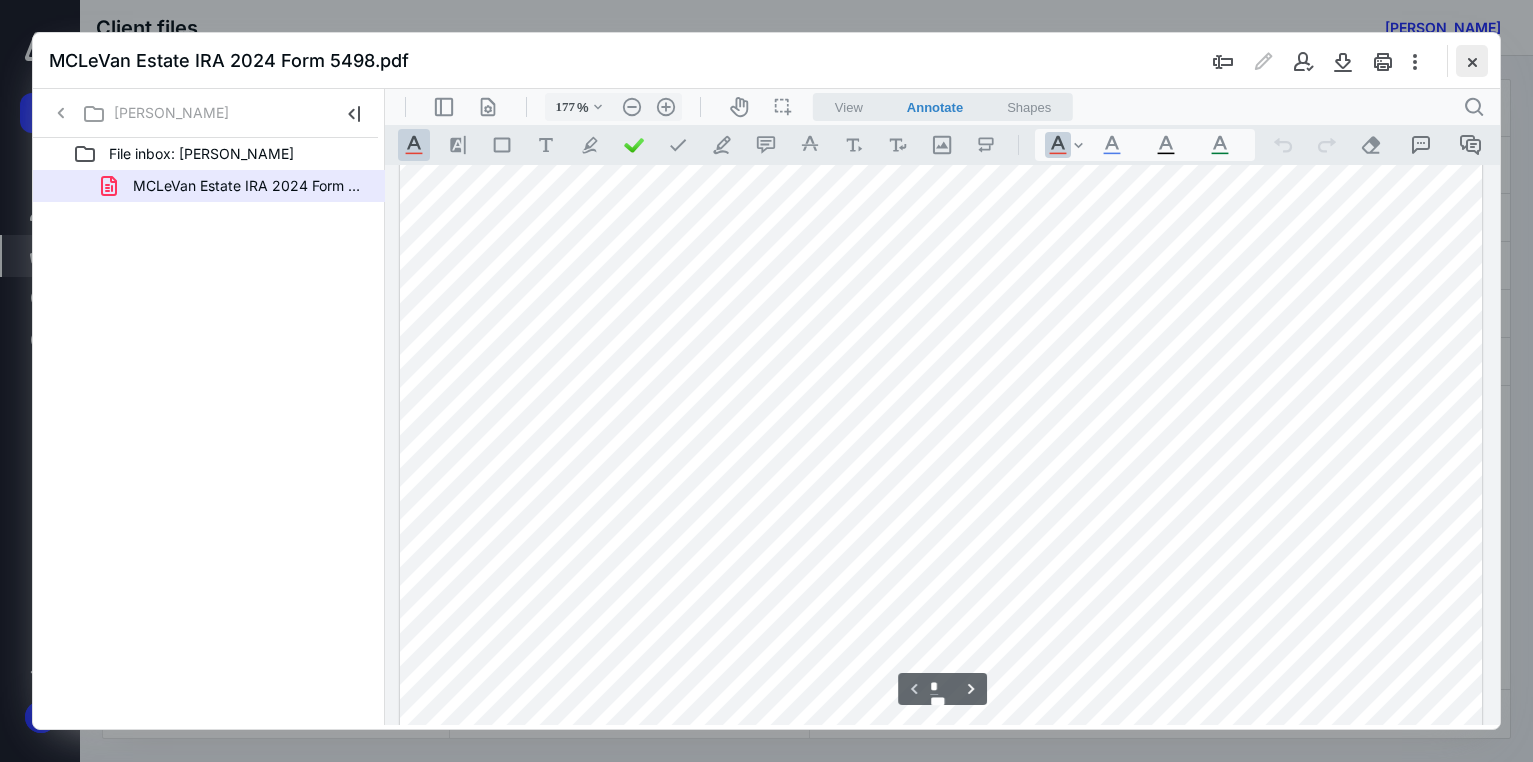 click at bounding box center (1472, 61) 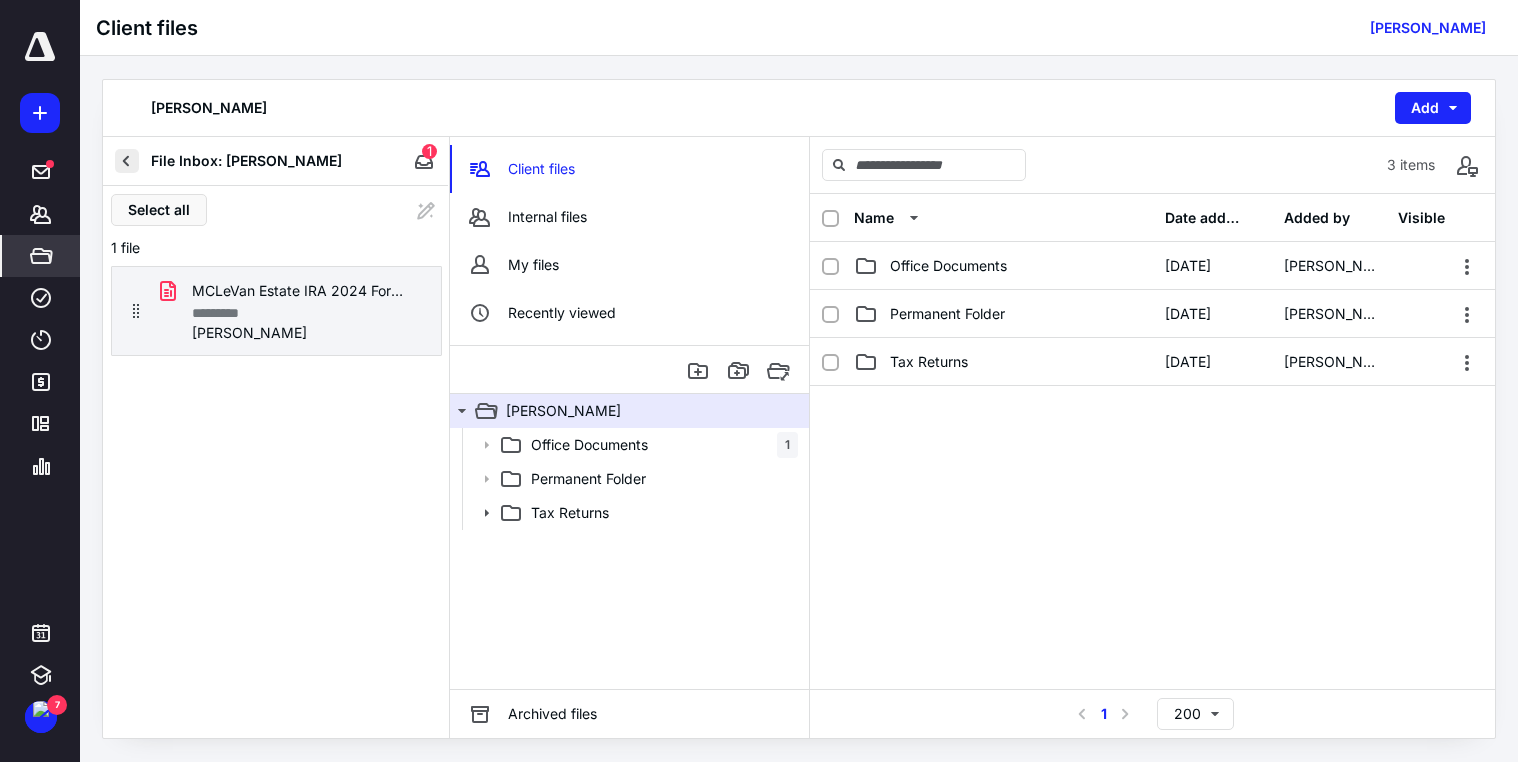 click at bounding box center (127, 161) 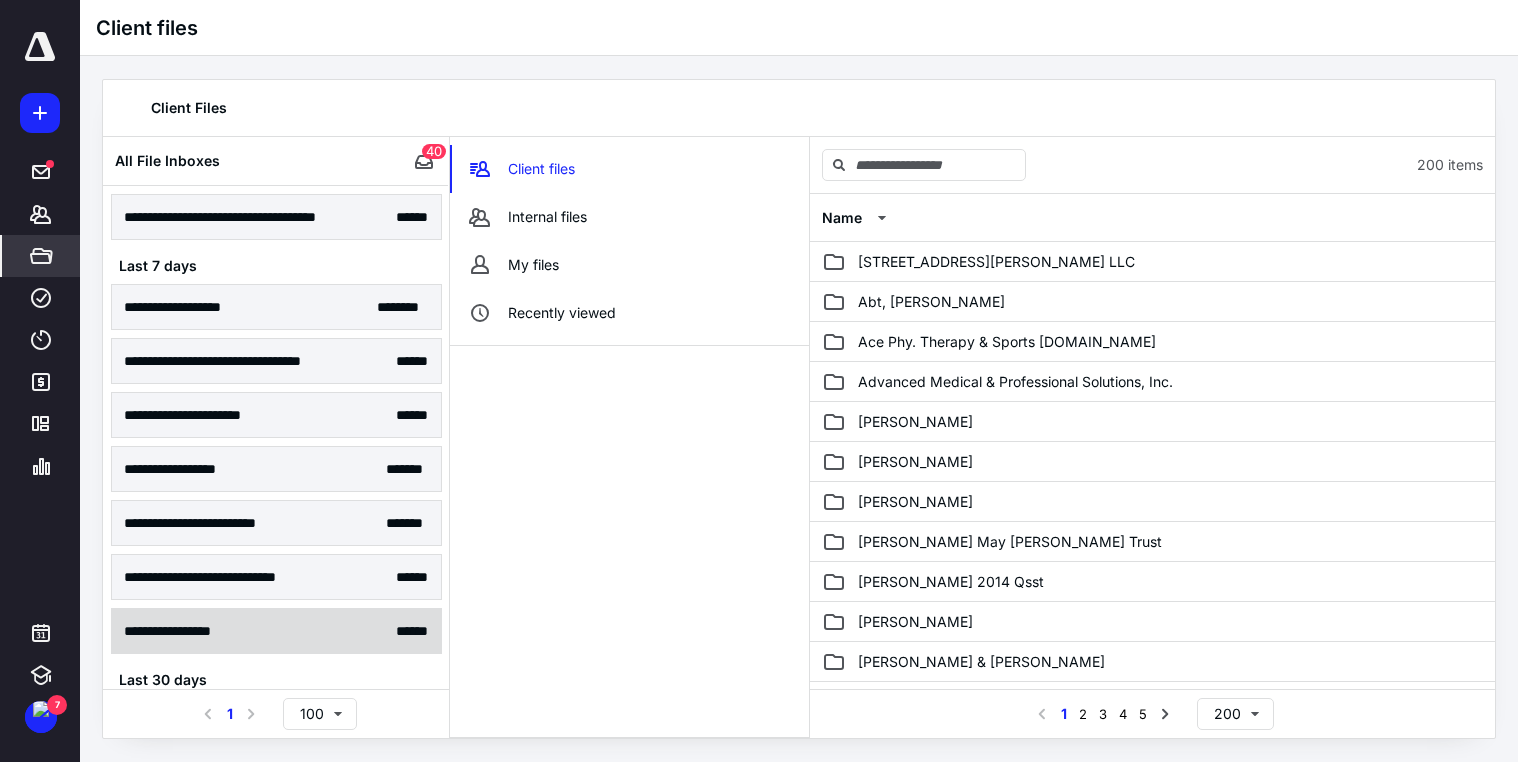 scroll, scrollTop: 335, scrollLeft: 0, axis: vertical 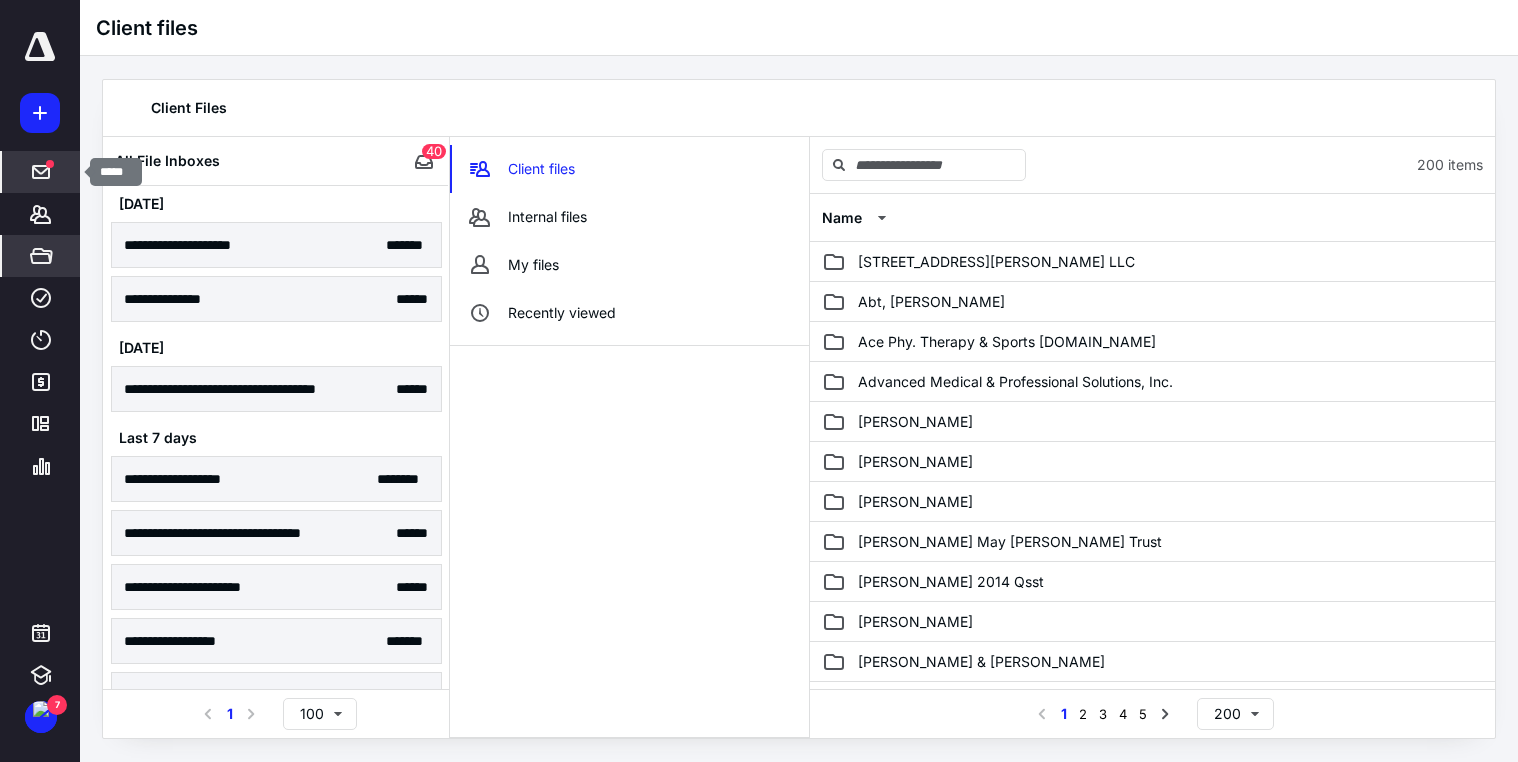 click 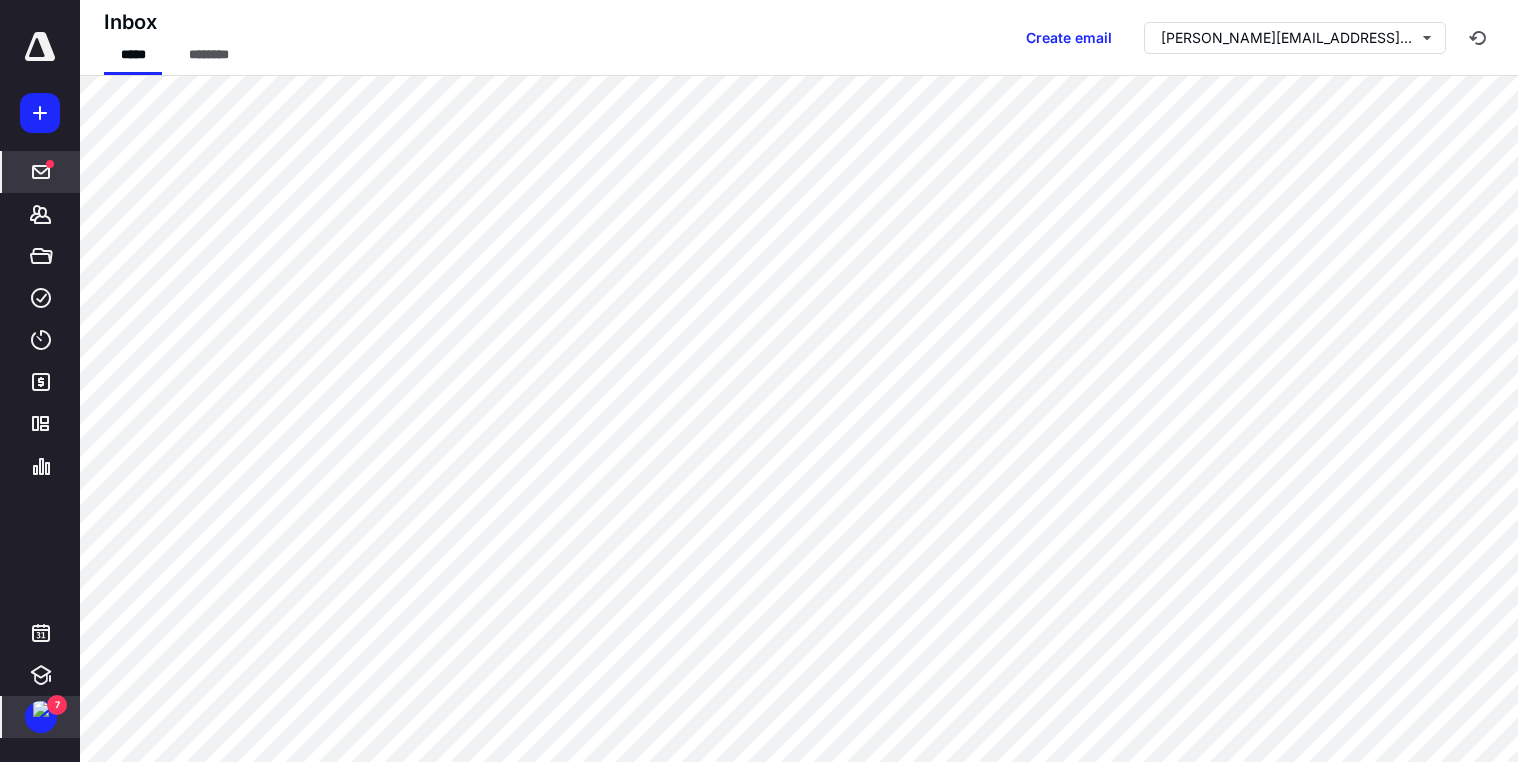 click at bounding box center (41, 709) 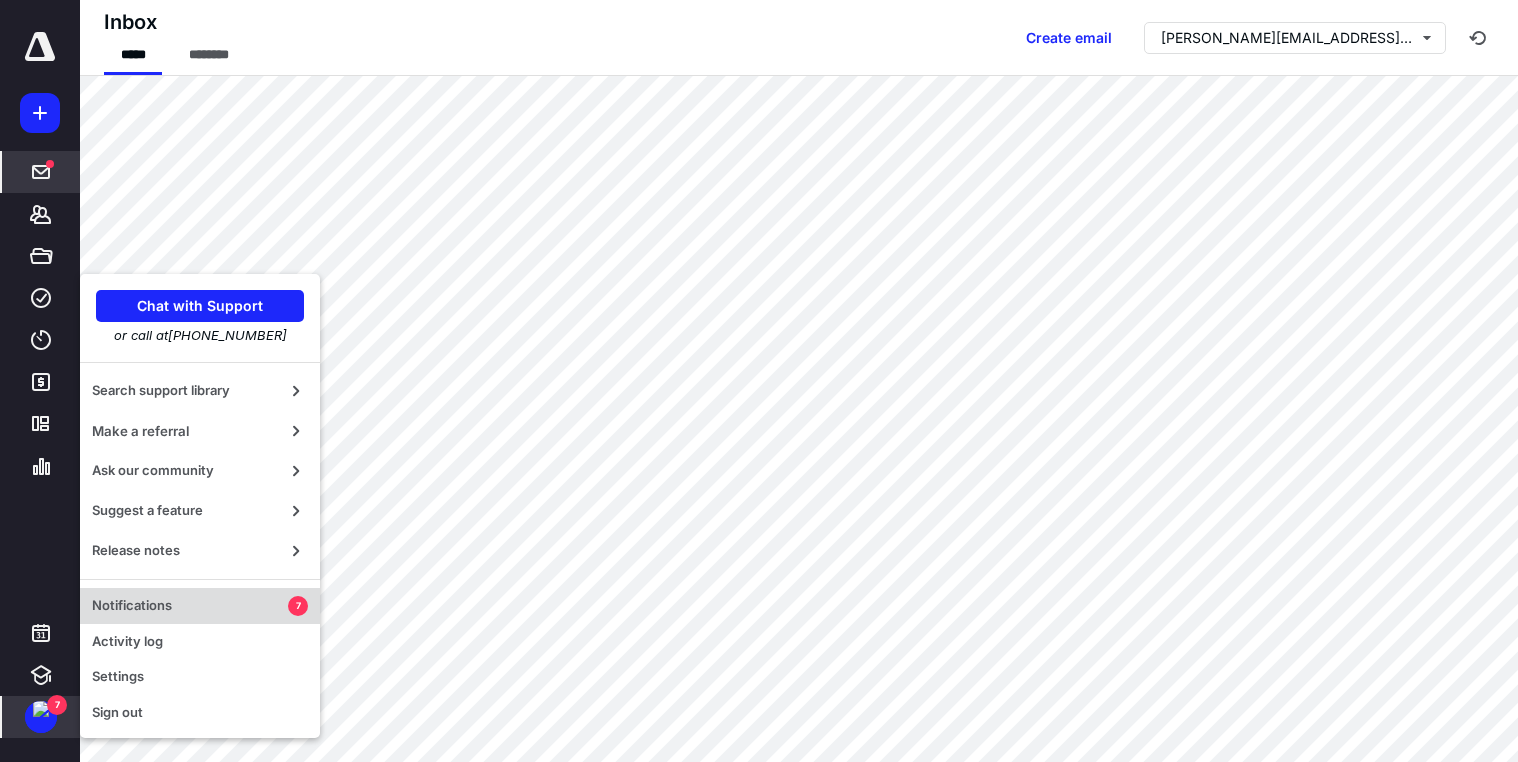 click on "Notifications" at bounding box center (190, 606) 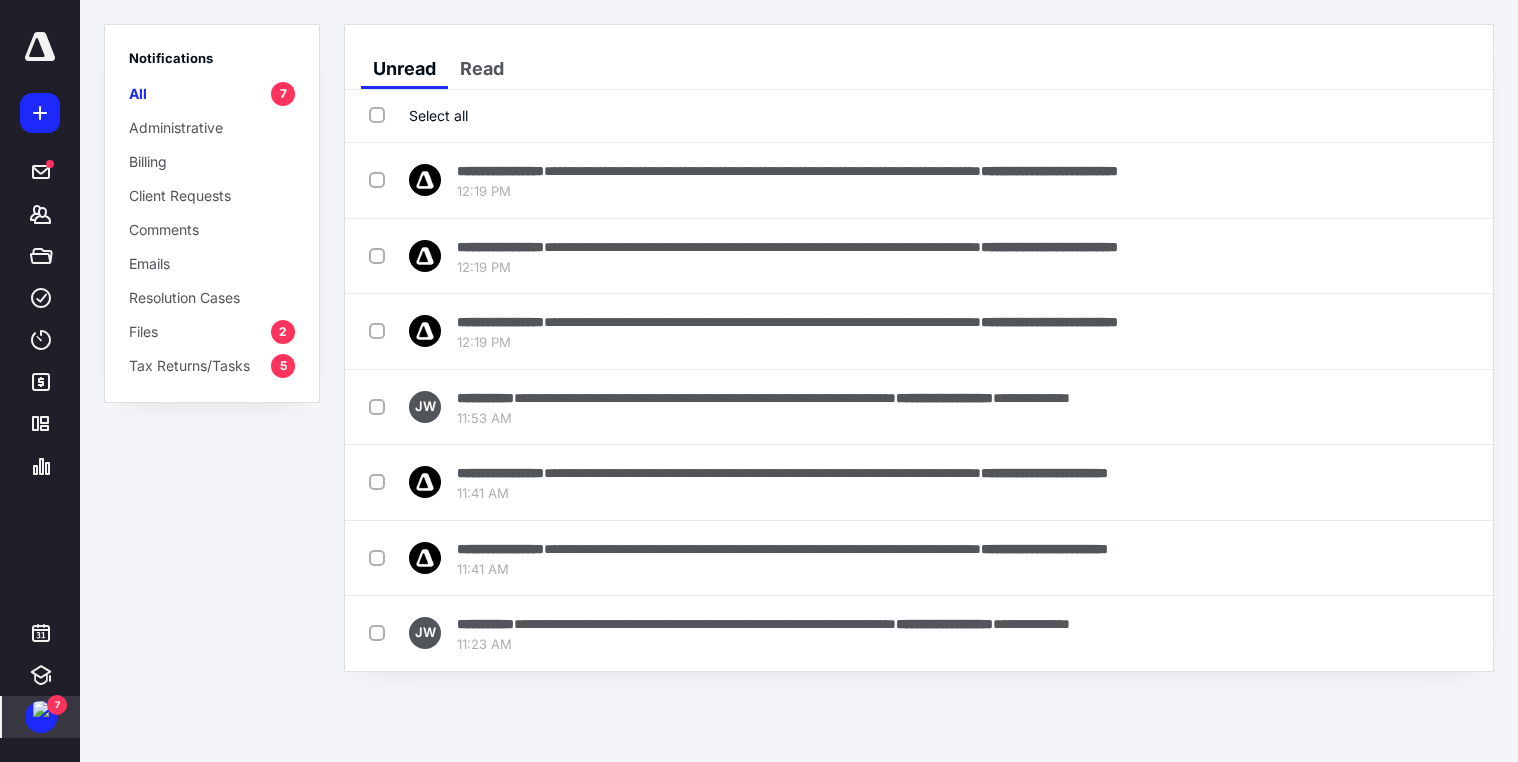 click on "Select all" at bounding box center [418, 115] 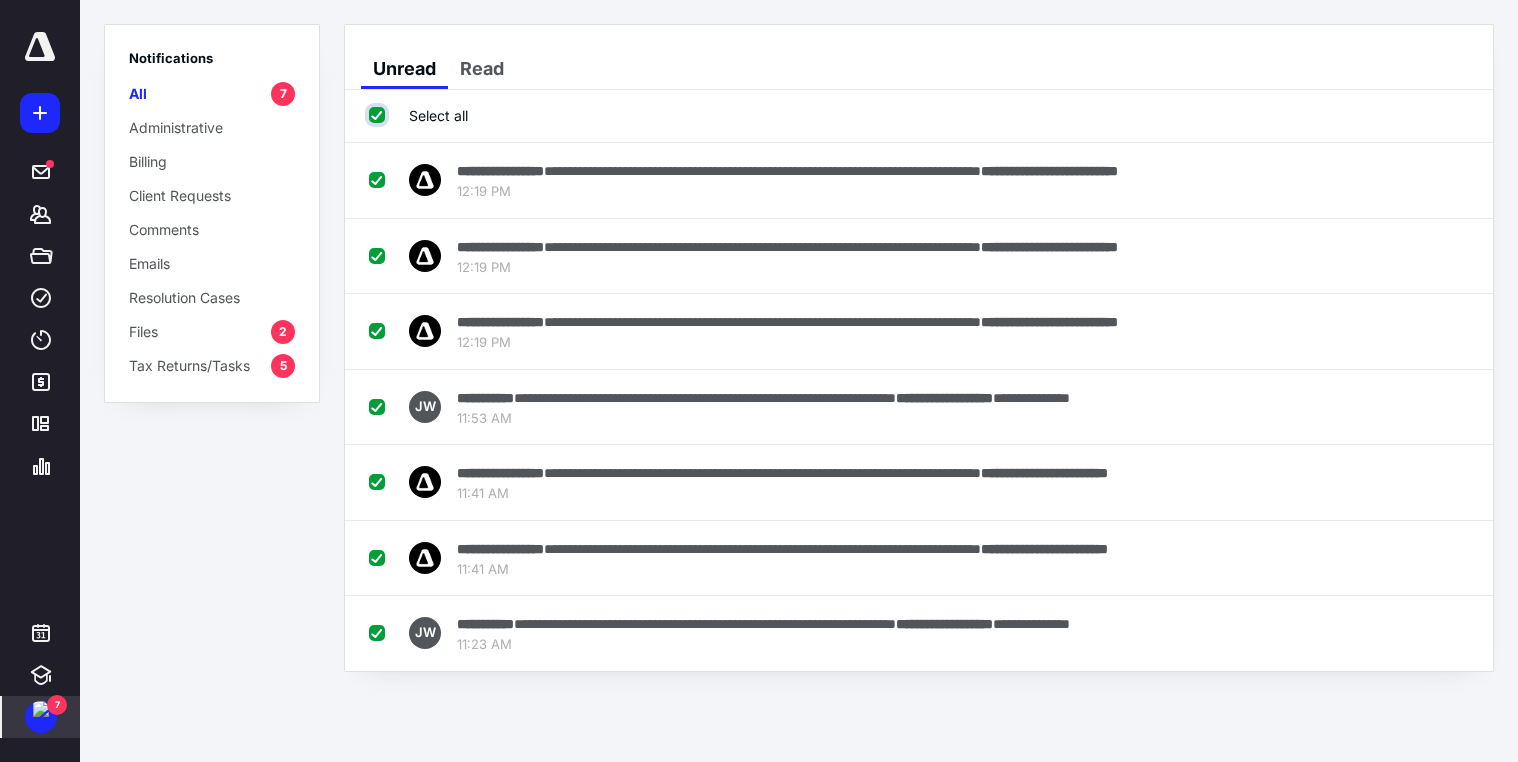 checkbox on "true" 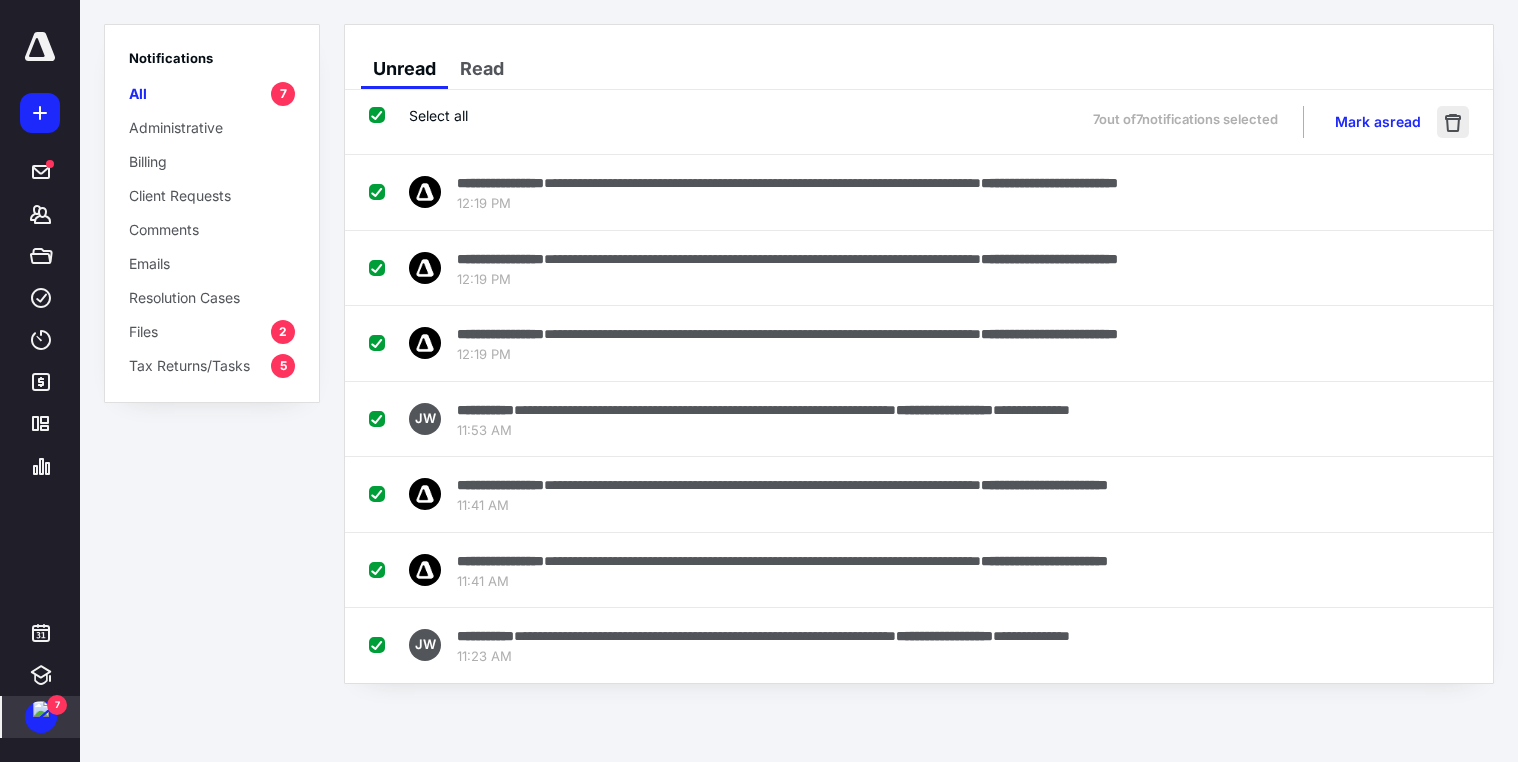 click at bounding box center (1453, 122) 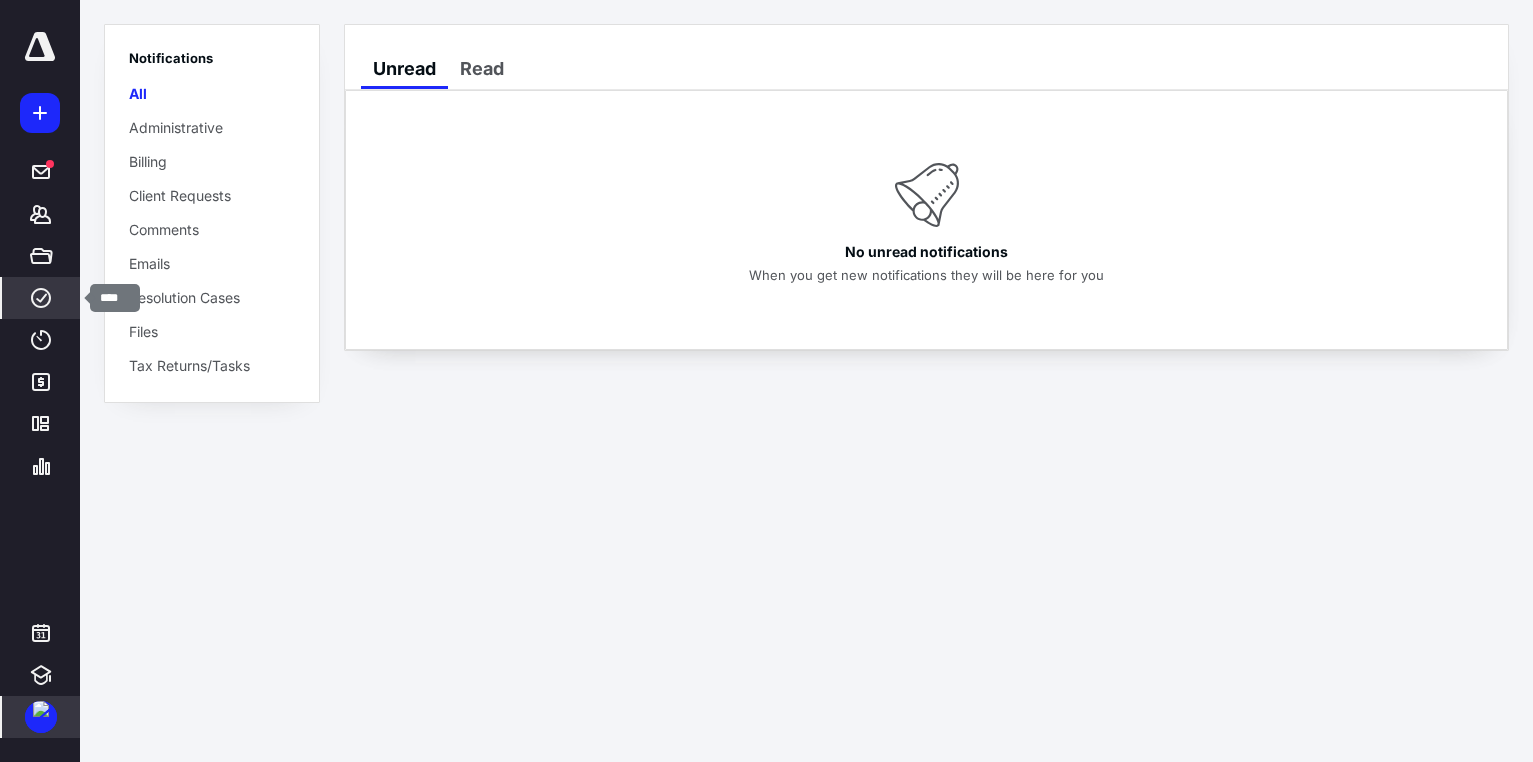 click 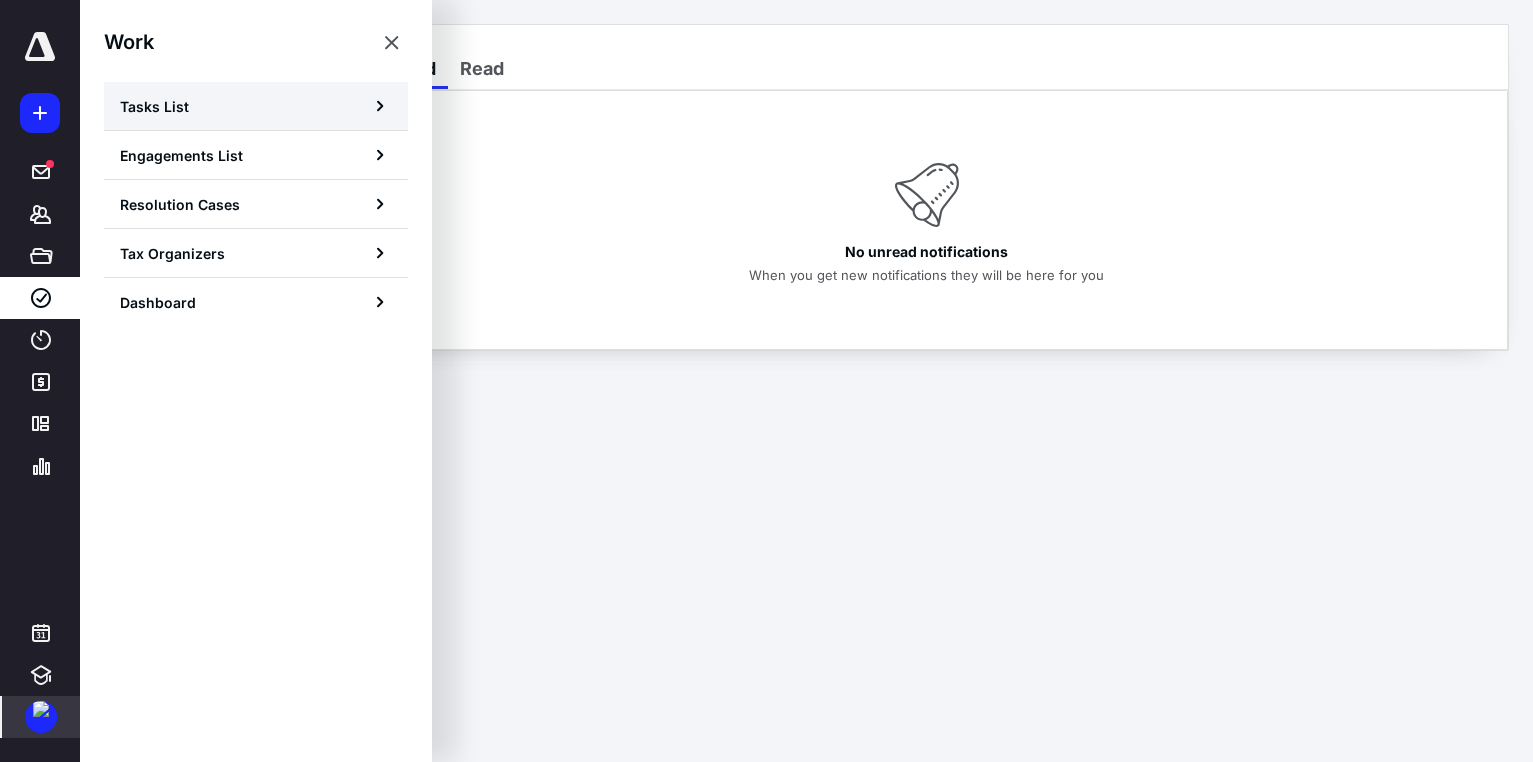 click on "Tasks List" at bounding box center (154, 106) 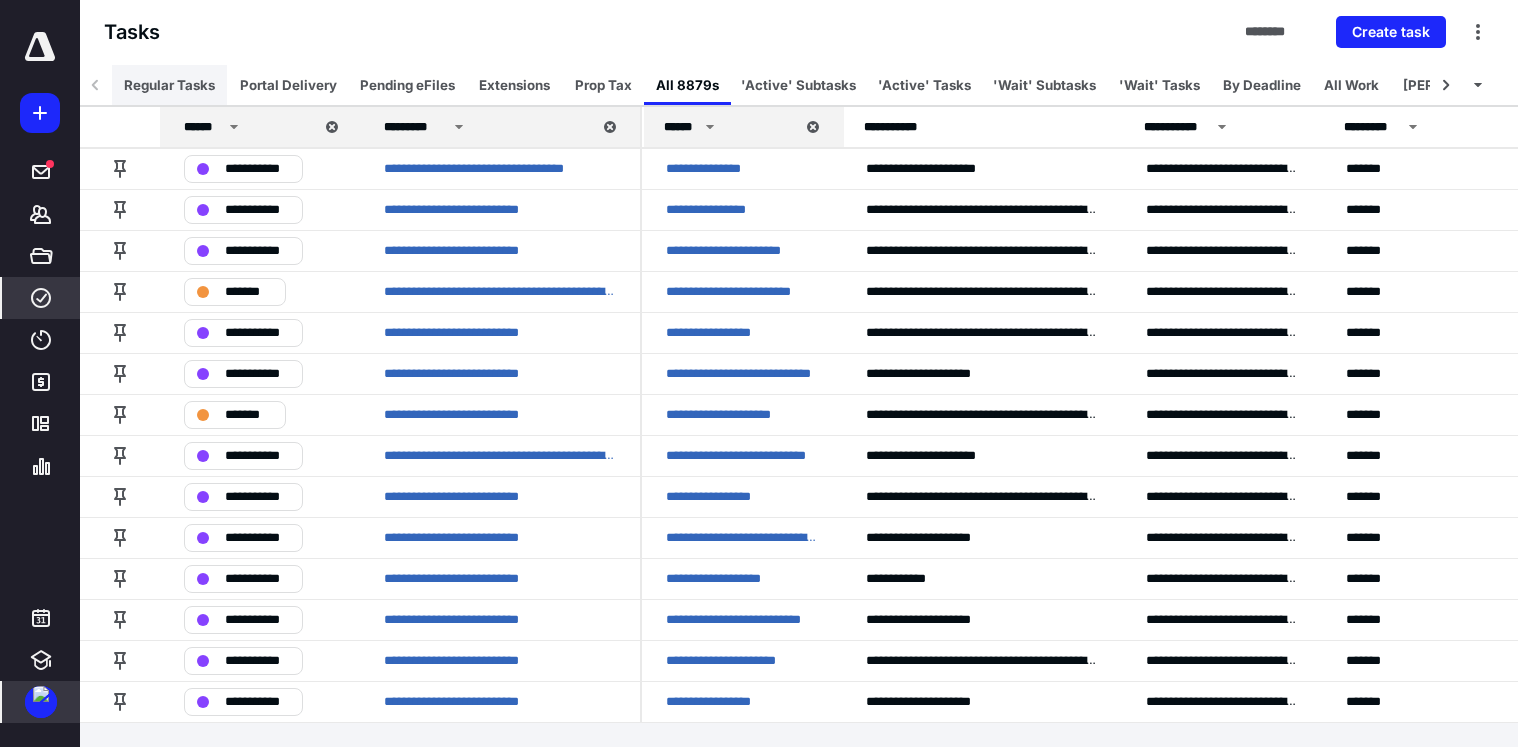 click on "Regular Tasks" at bounding box center (169, 85) 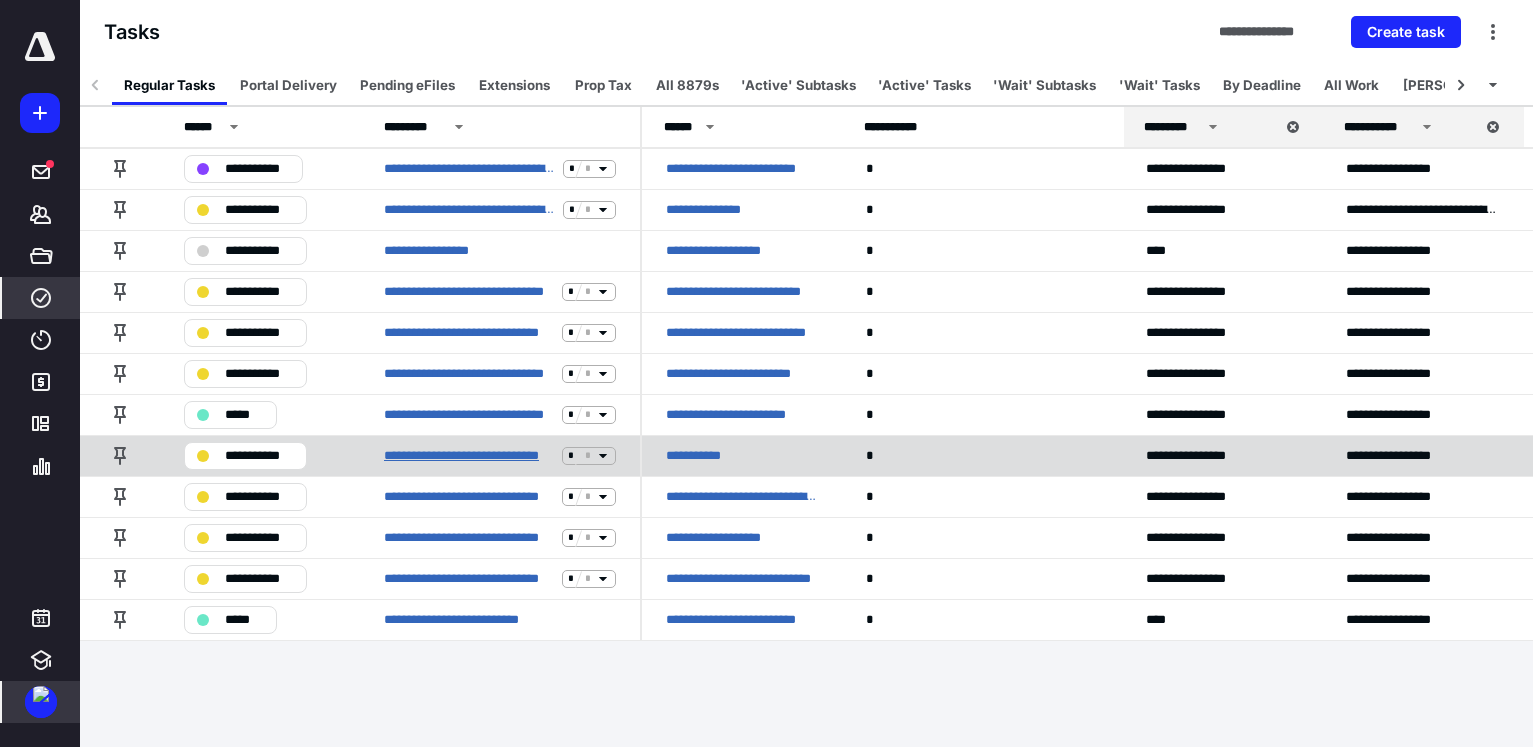 click on "**********" at bounding box center [469, 456] 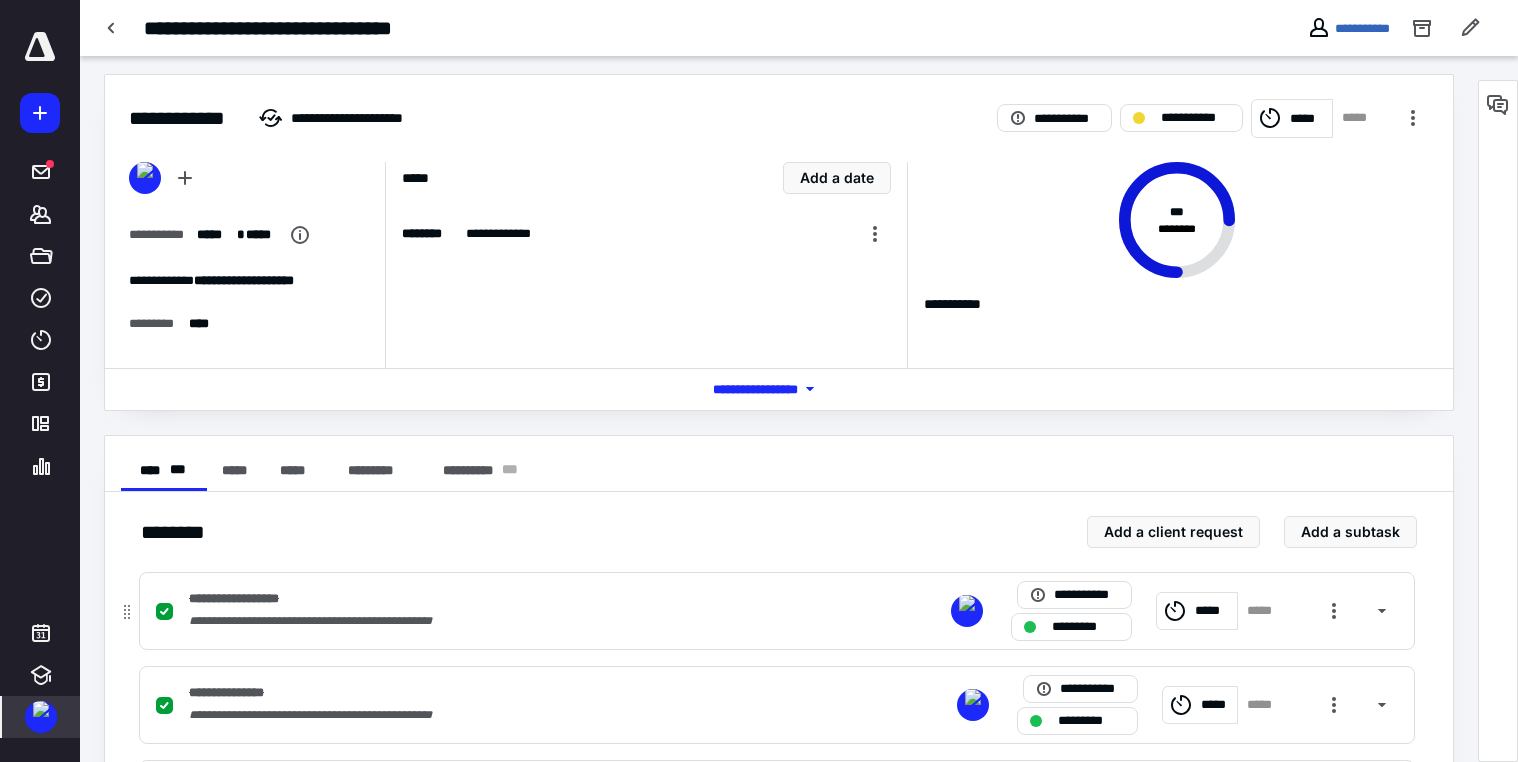 scroll, scrollTop: 245, scrollLeft: 0, axis: vertical 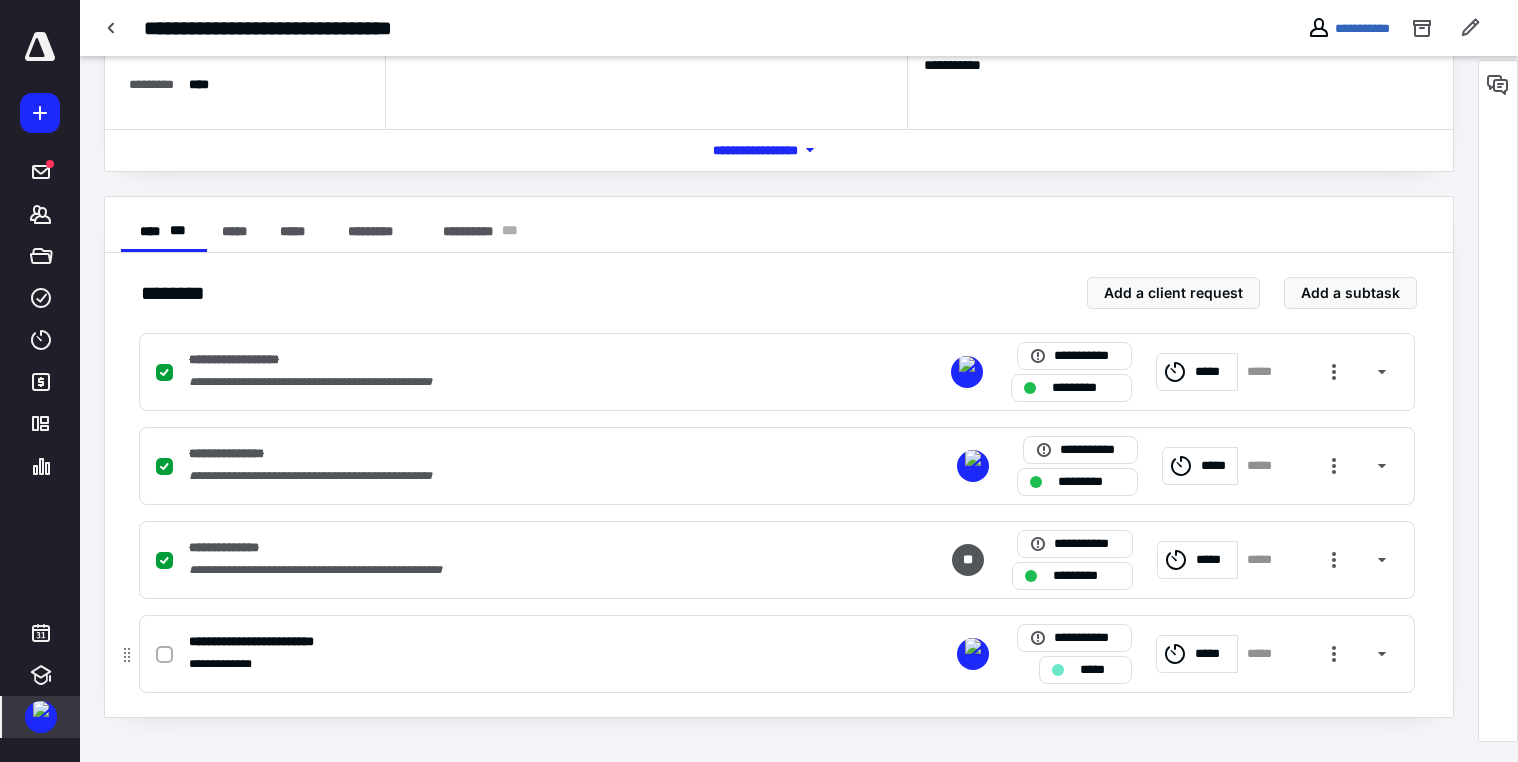 click on "*****" at bounding box center (1213, 654) 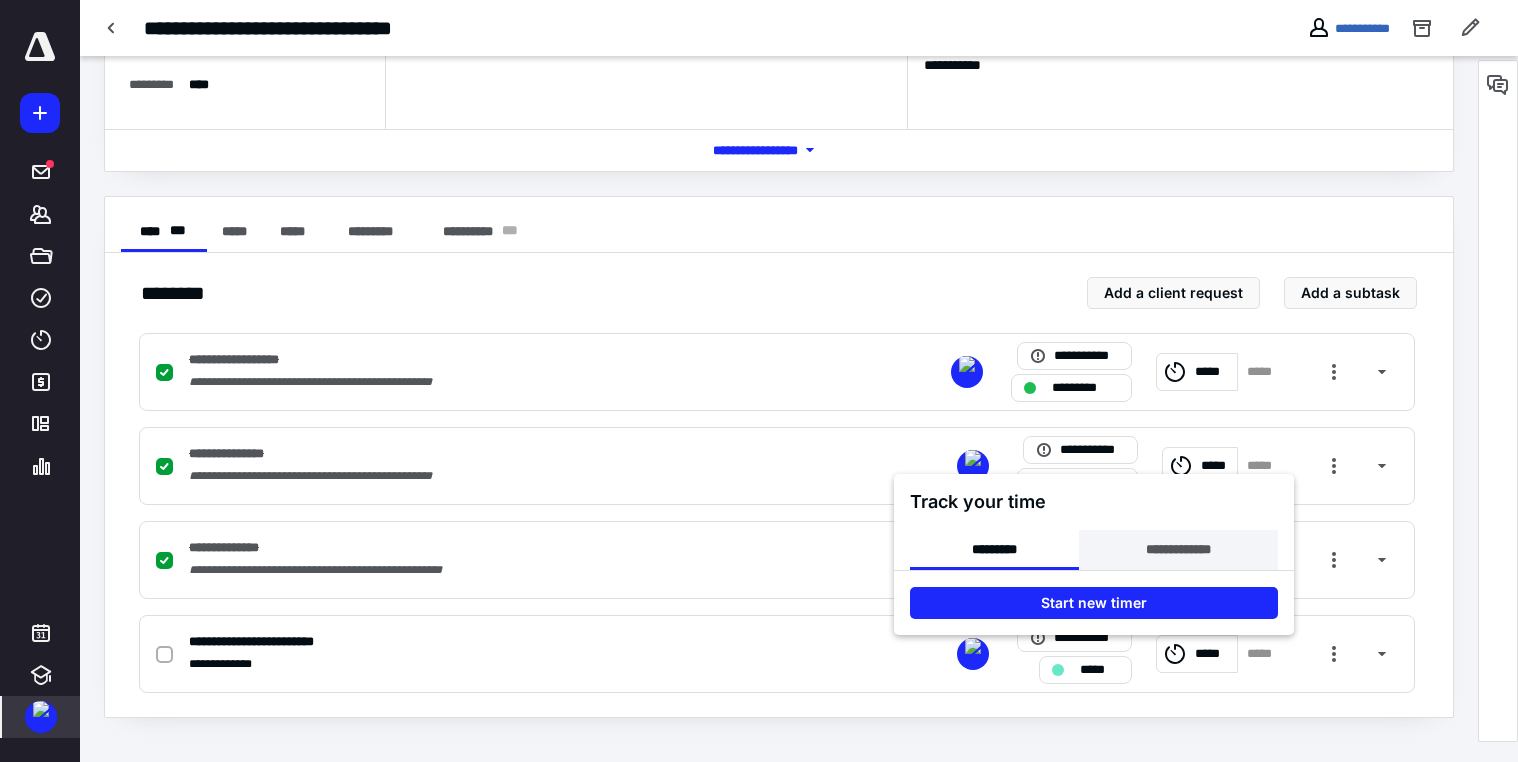 click on "**********" at bounding box center [1178, 550] 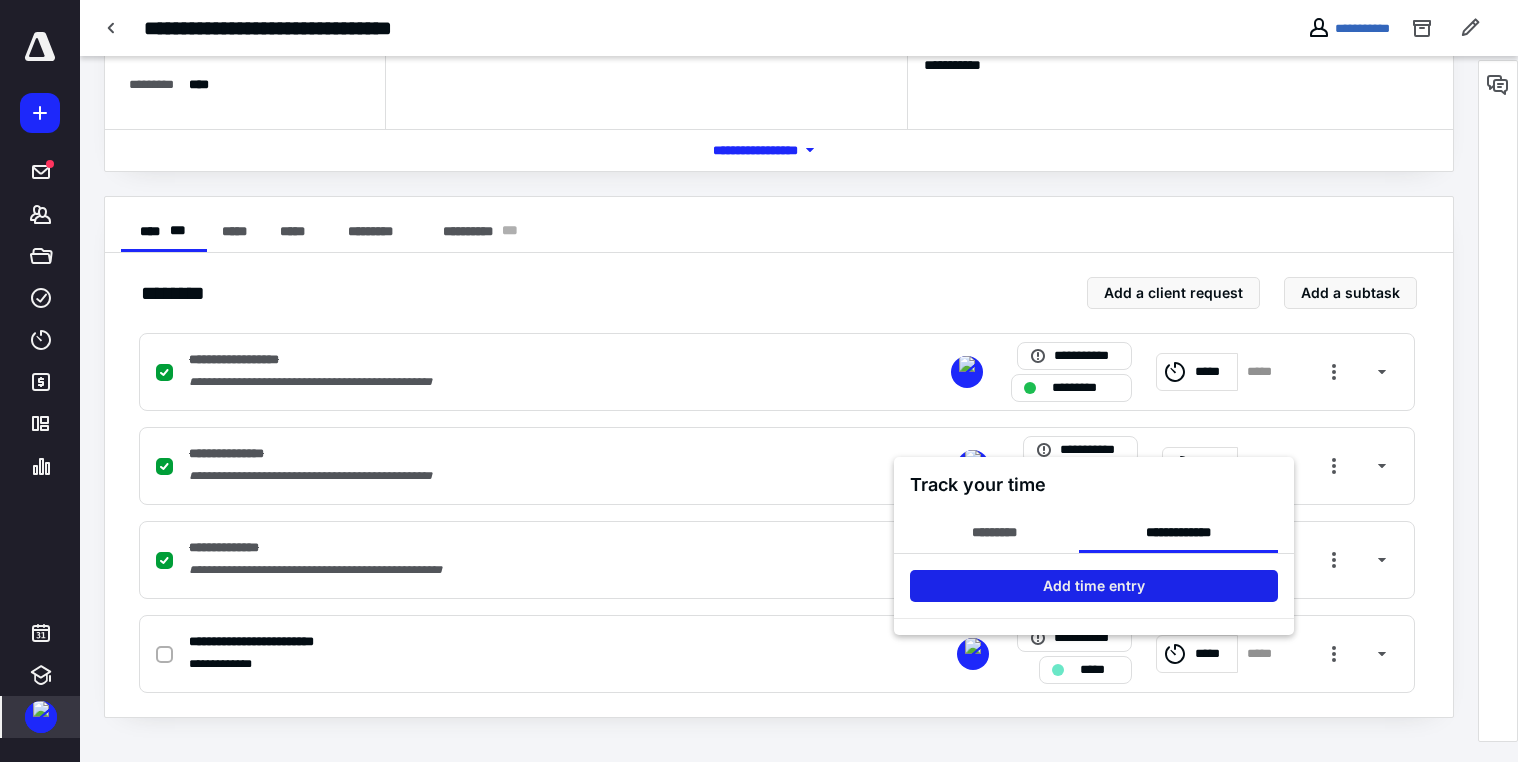 click on "Add time entry" at bounding box center (1094, 586) 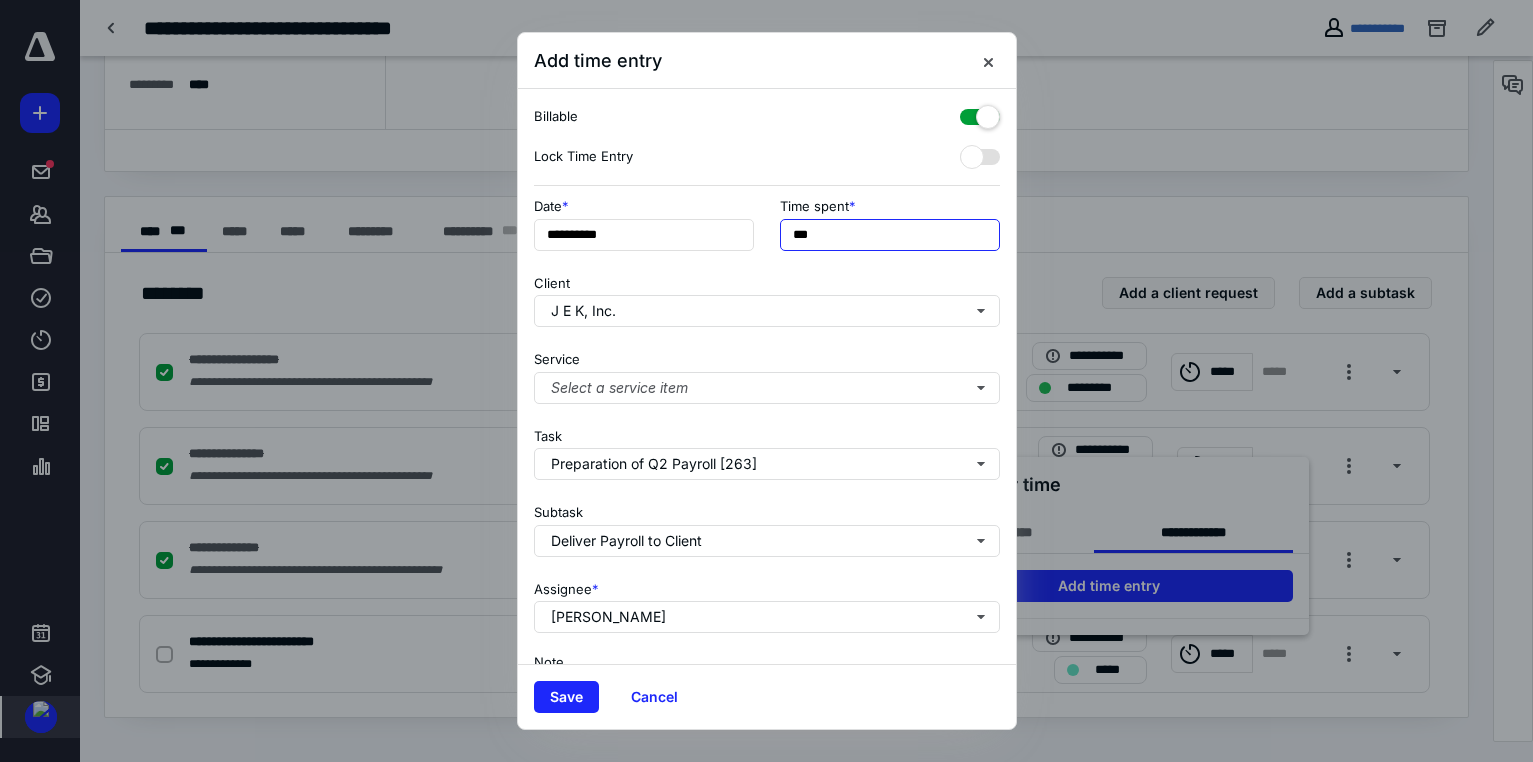 drag, startPoint x: 808, startPoint y: 238, endPoint x: 733, endPoint y: 216, distance: 78.160095 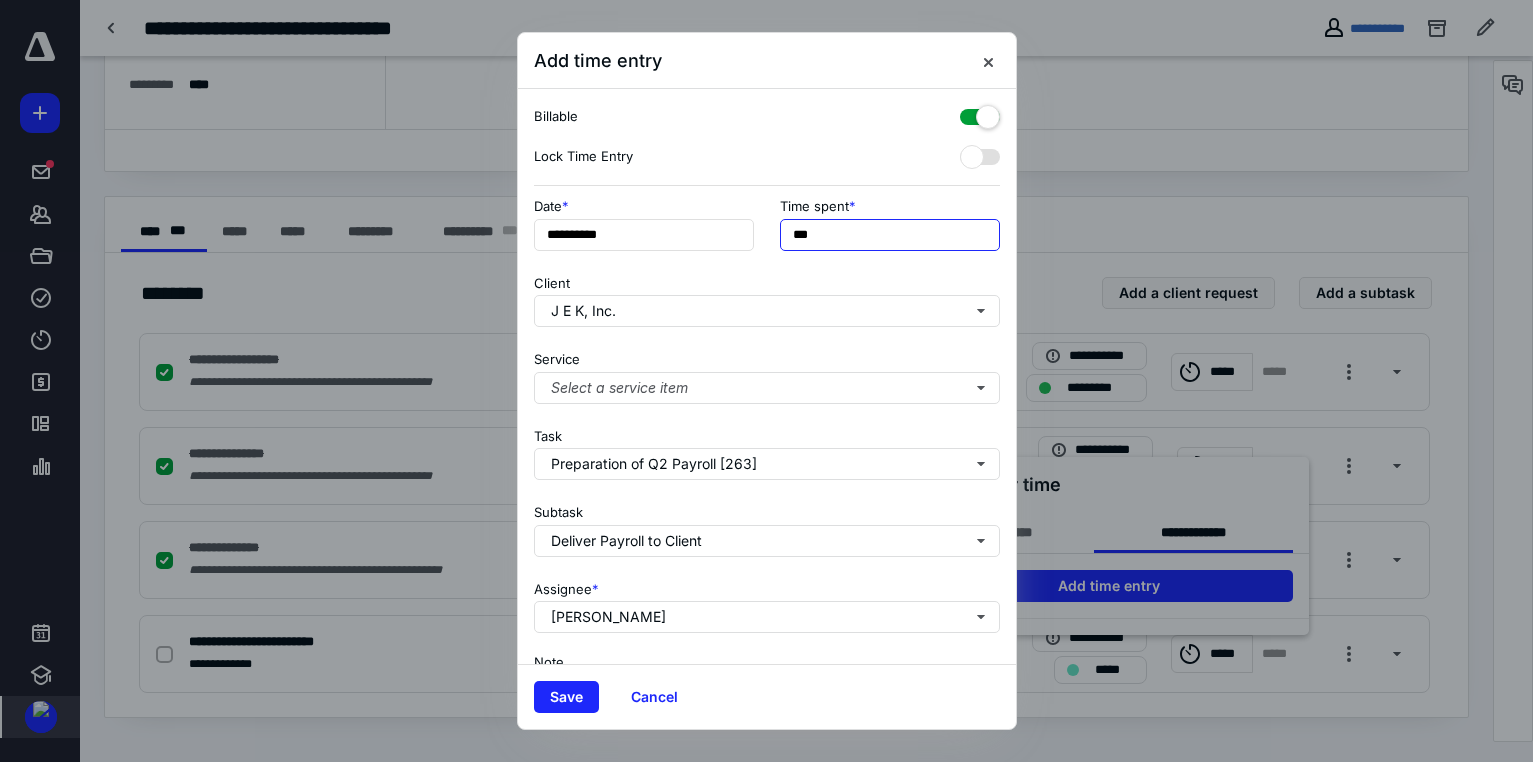 type on "***" 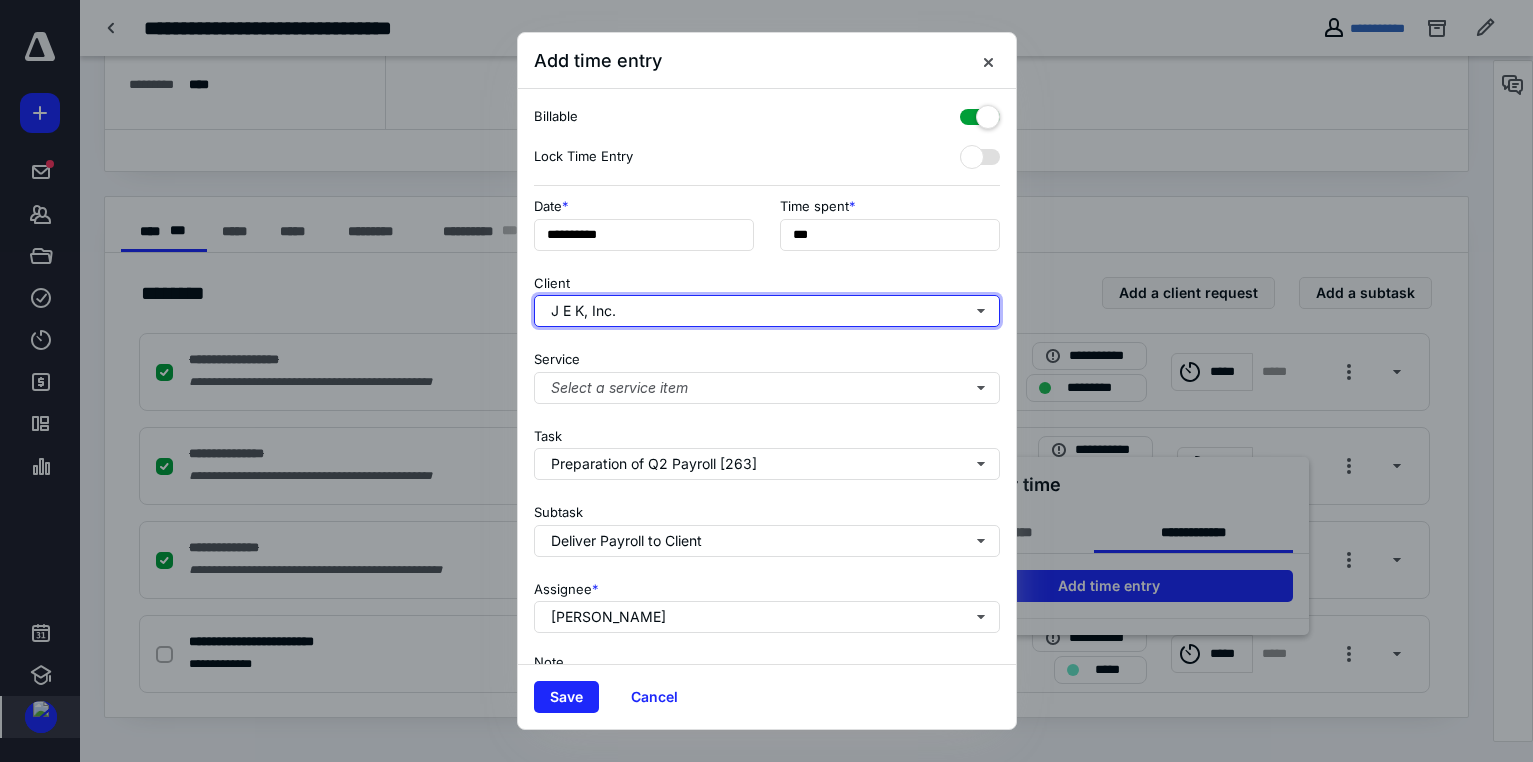 type 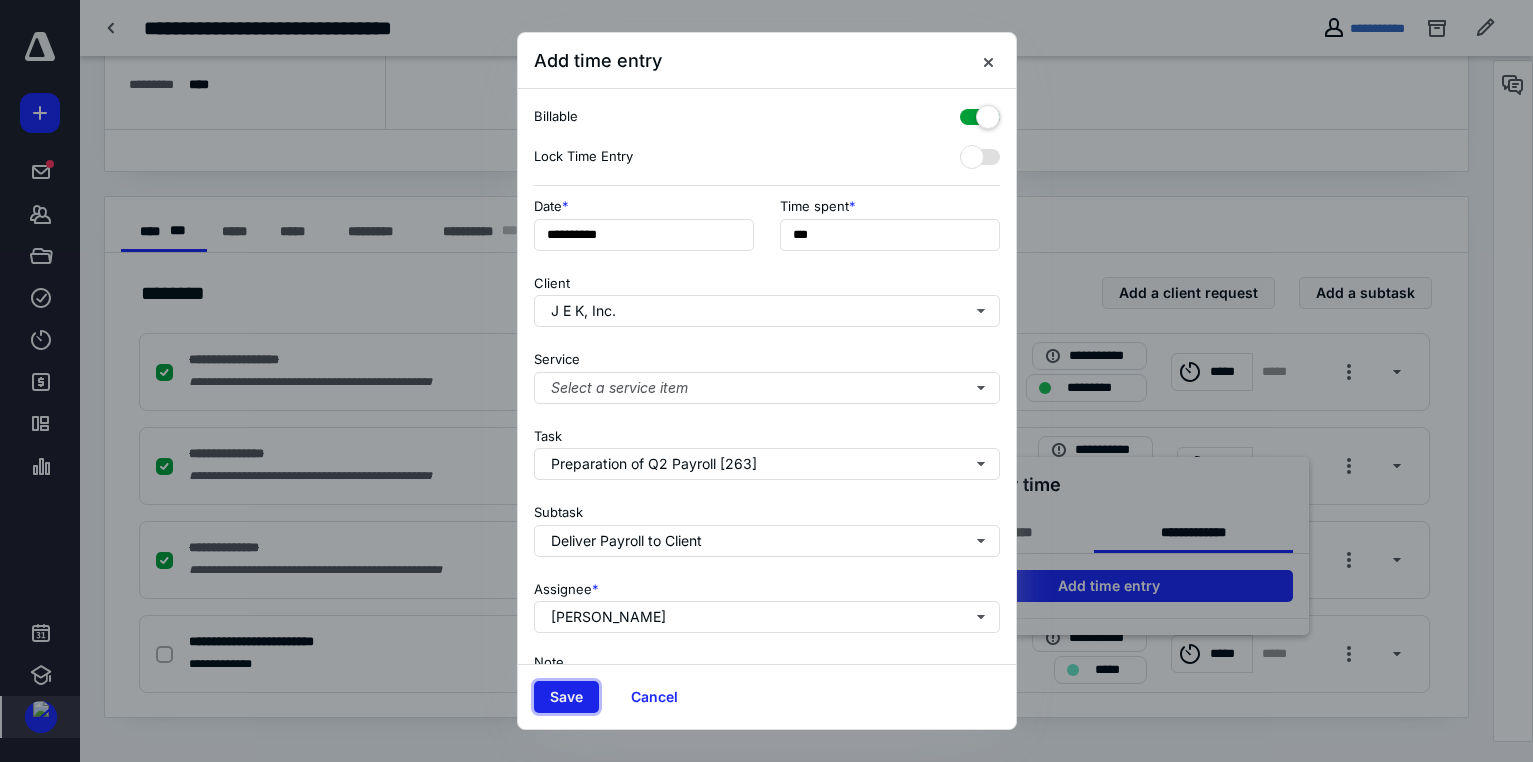 click on "Save" at bounding box center (566, 697) 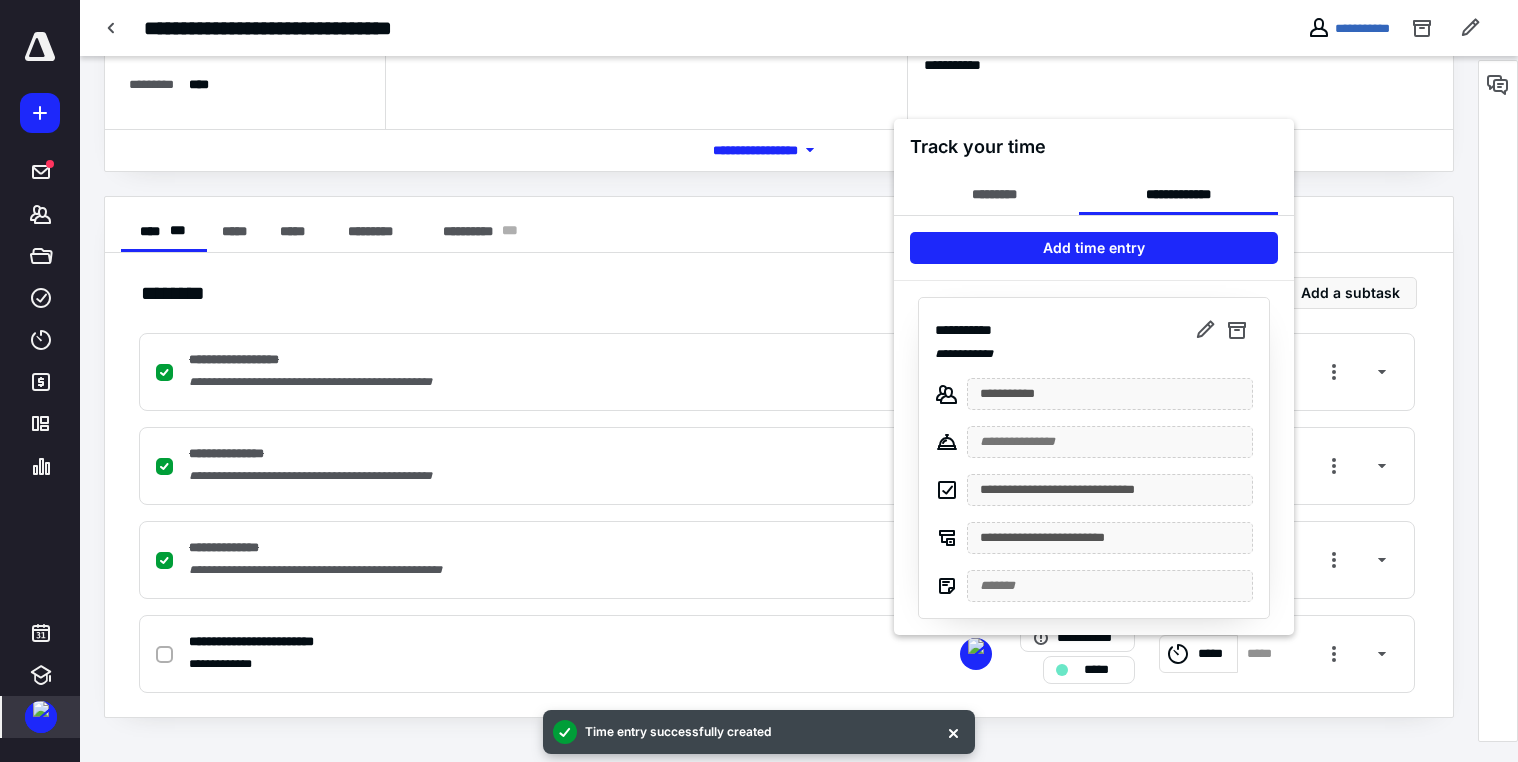click at bounding box center (759, 381) 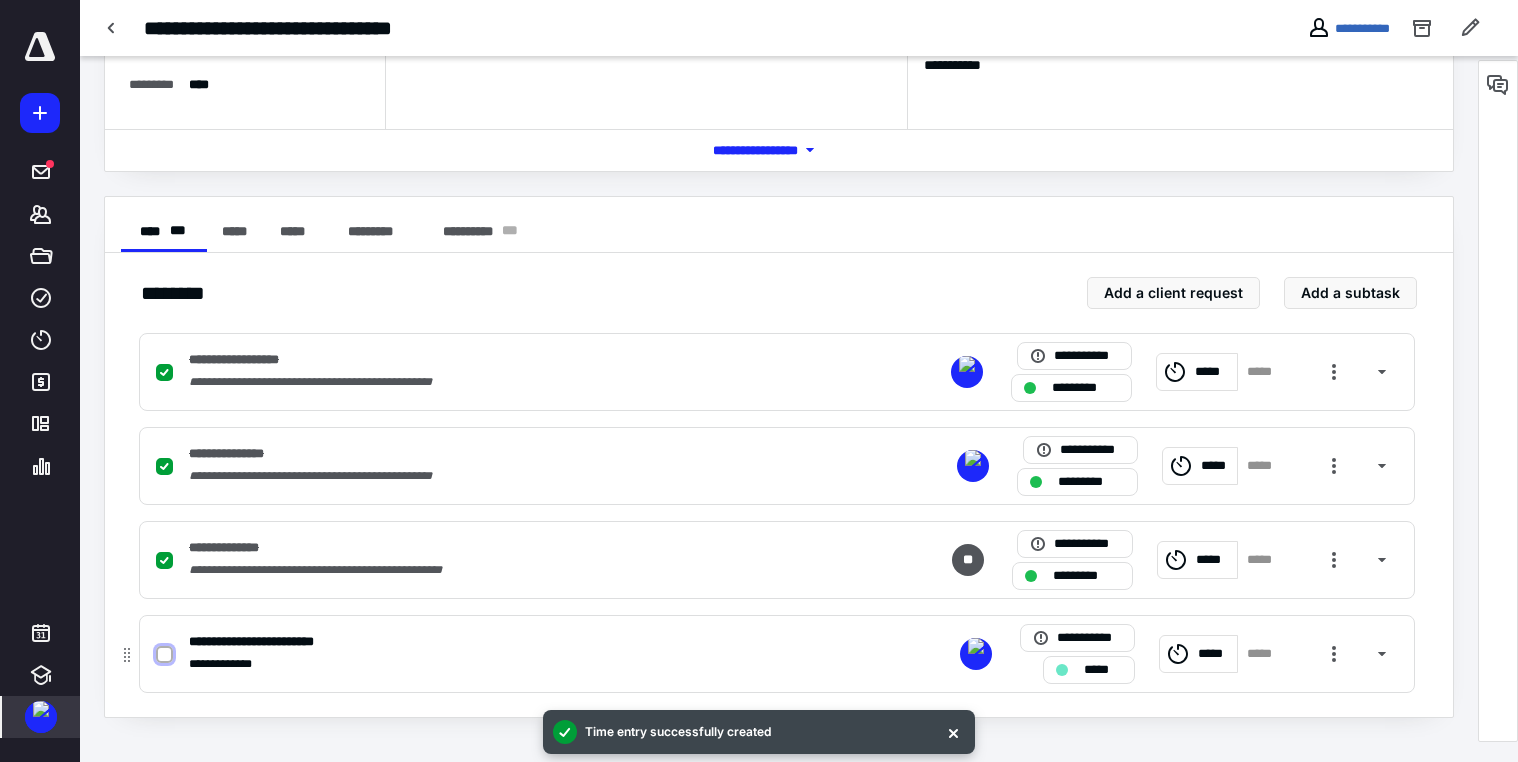 click at bounding box center (164, 655) 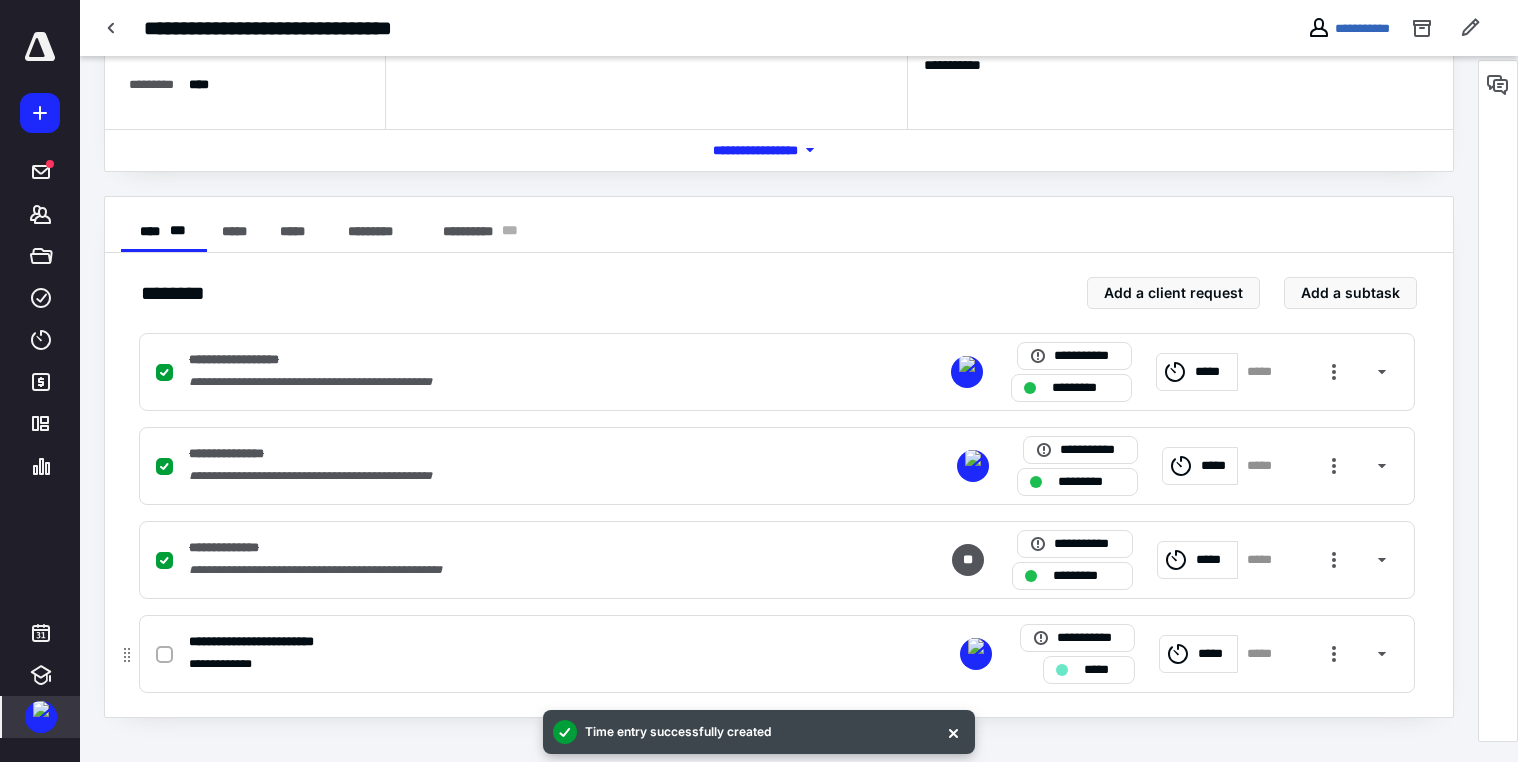 checkbox on "true" 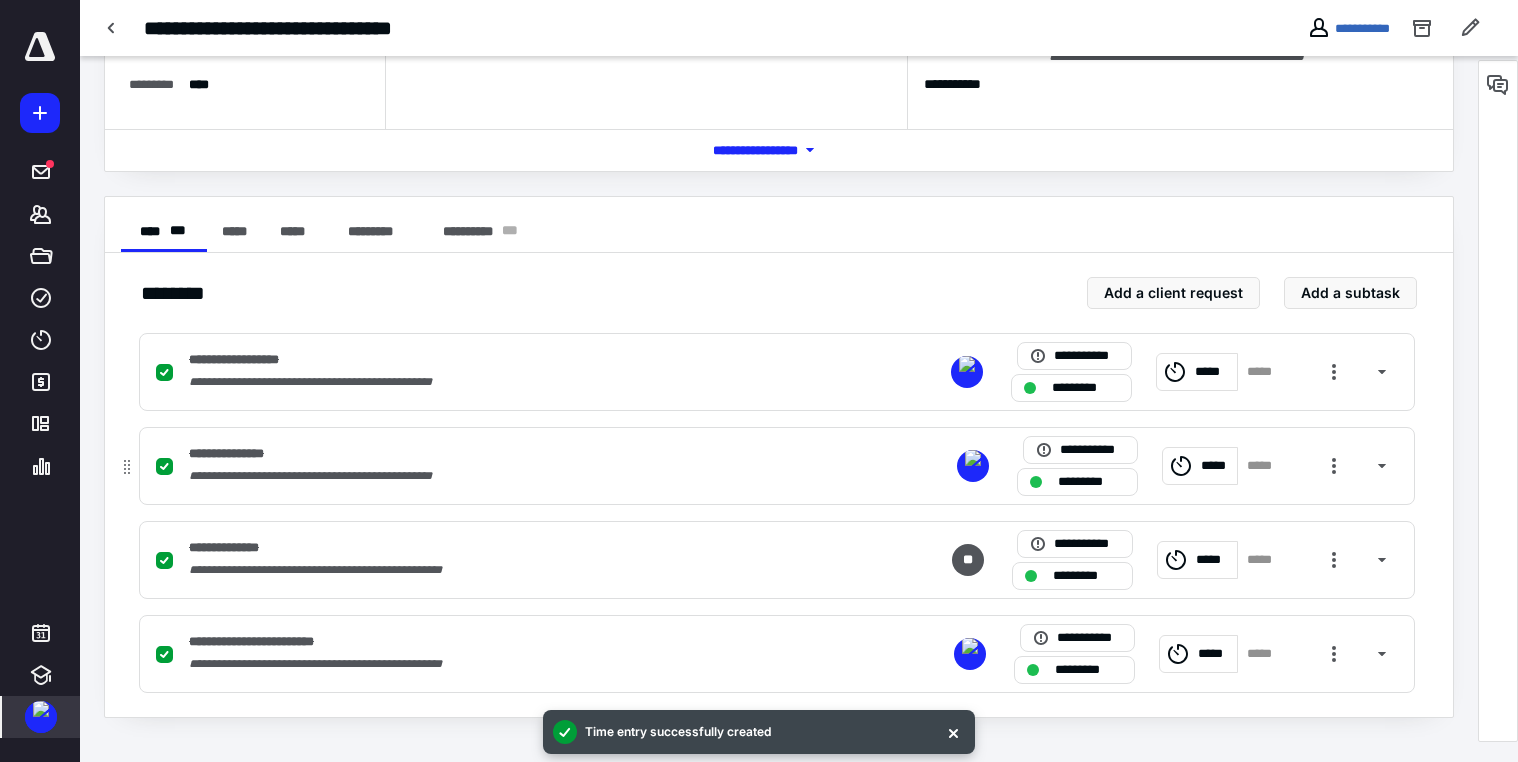 scroll, scrollTop: 0, scrollLeft: 0, axis: both 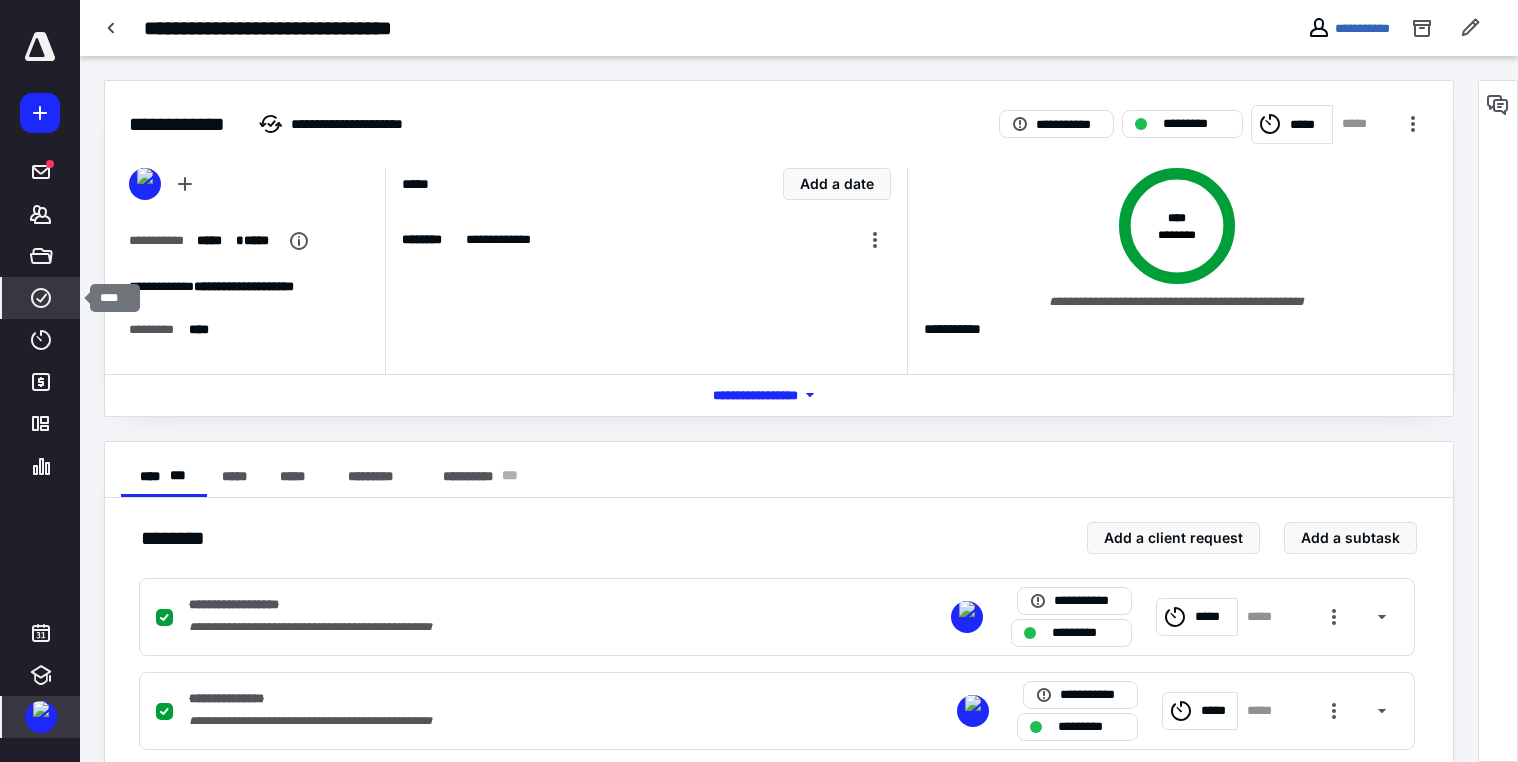 click 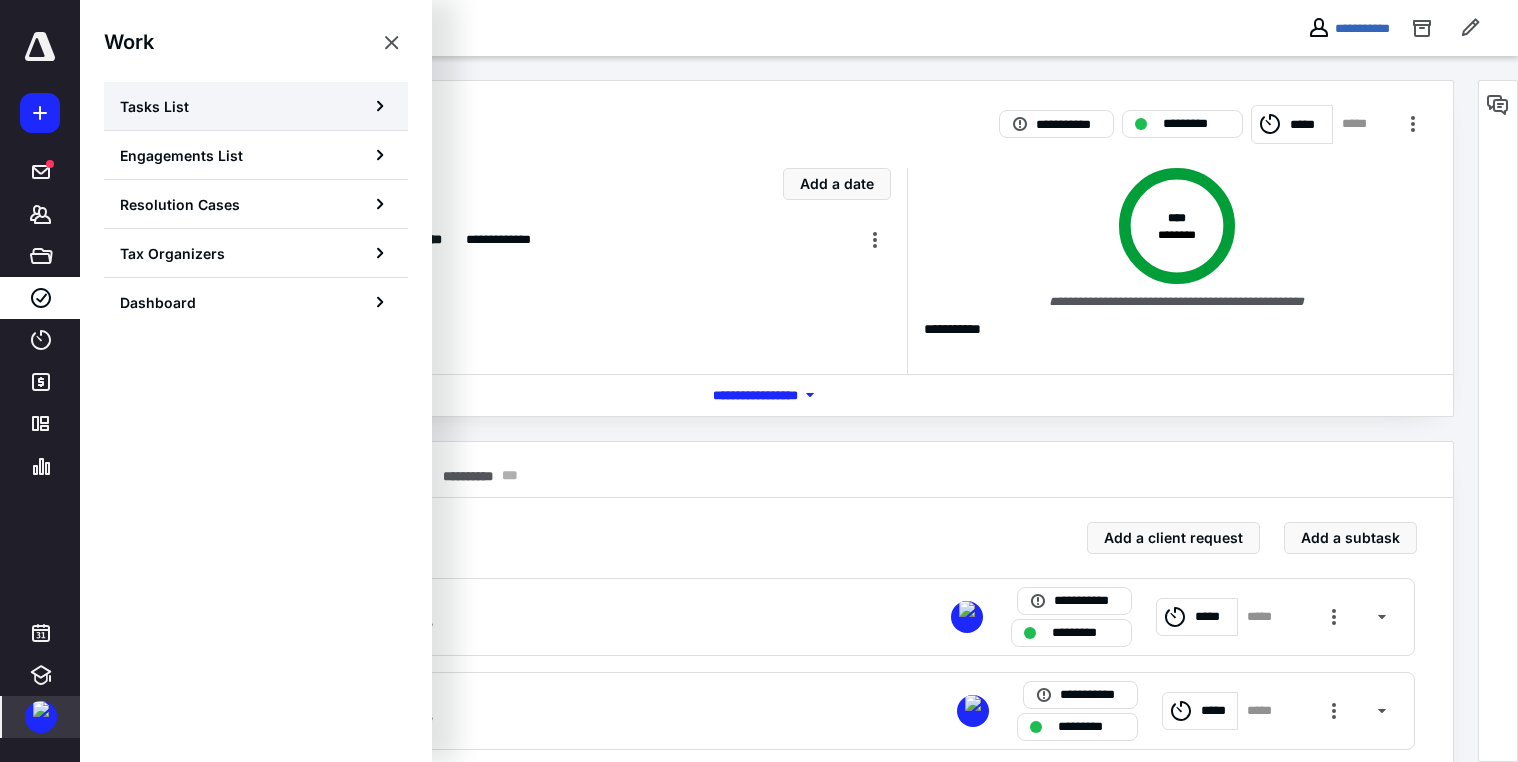click on "Tasks List" at bounding box center (154, 106) 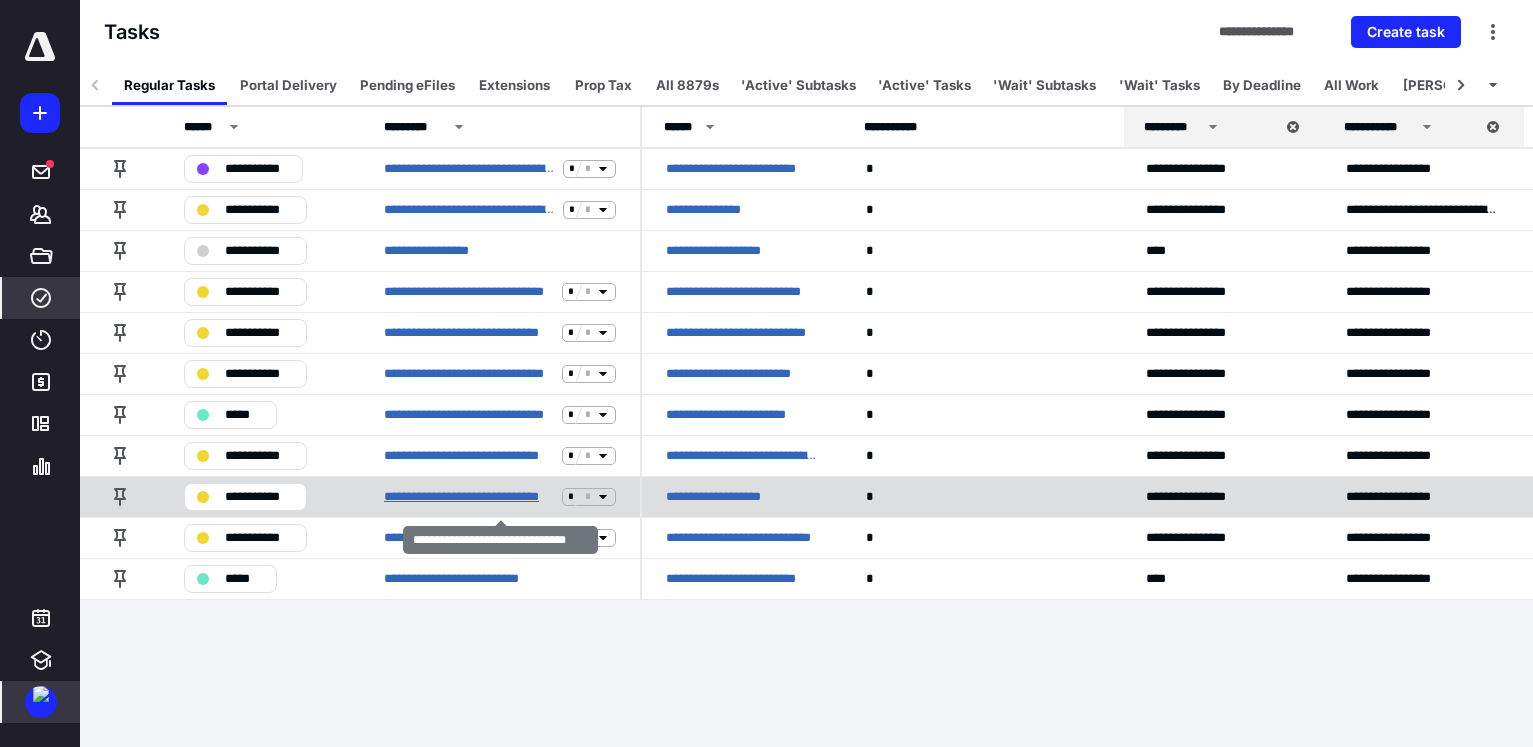 click on "**********" at bounding box center [469, 497] 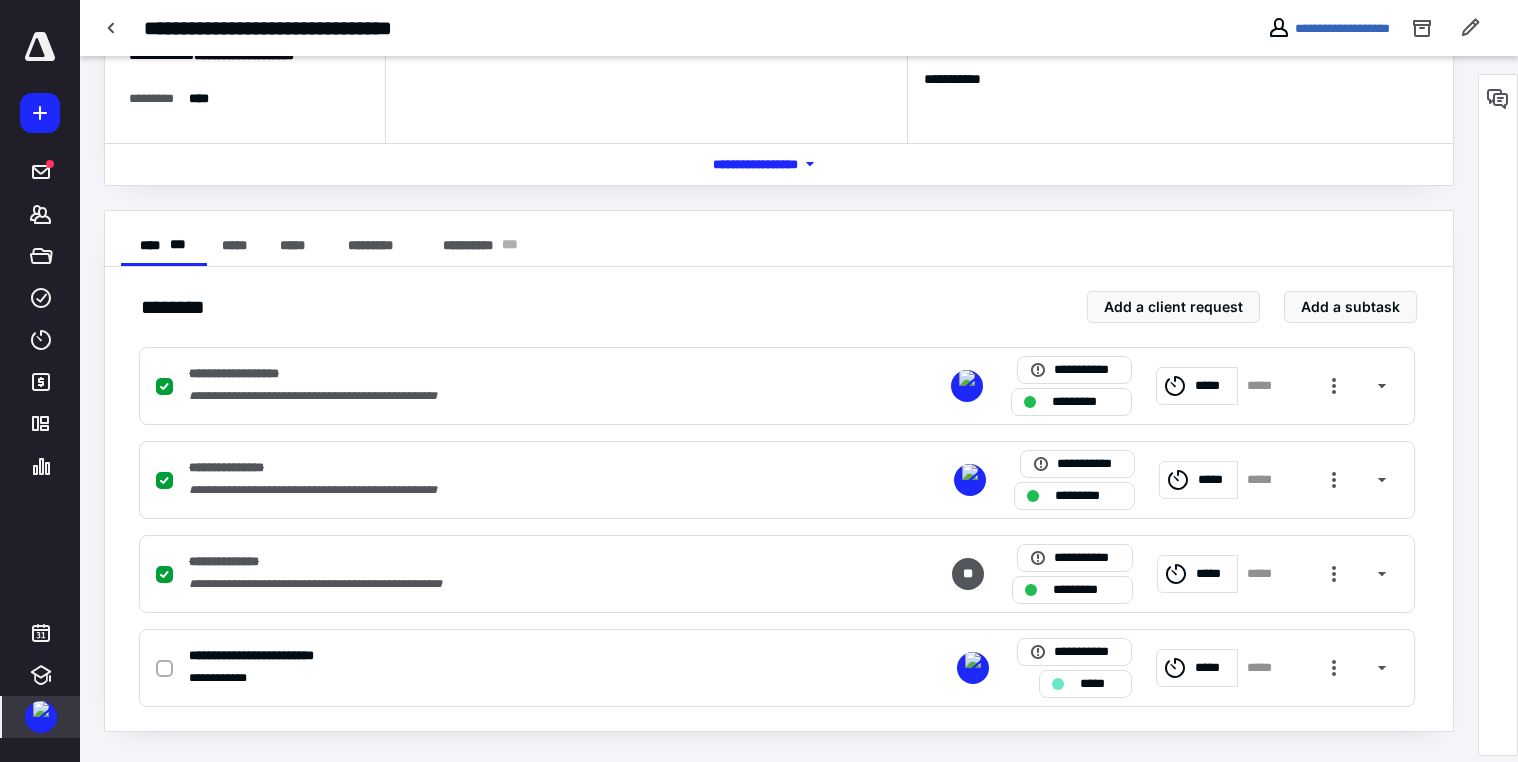 scroll, scrollTop: 245, scrollLeft: 0, axis: vertical 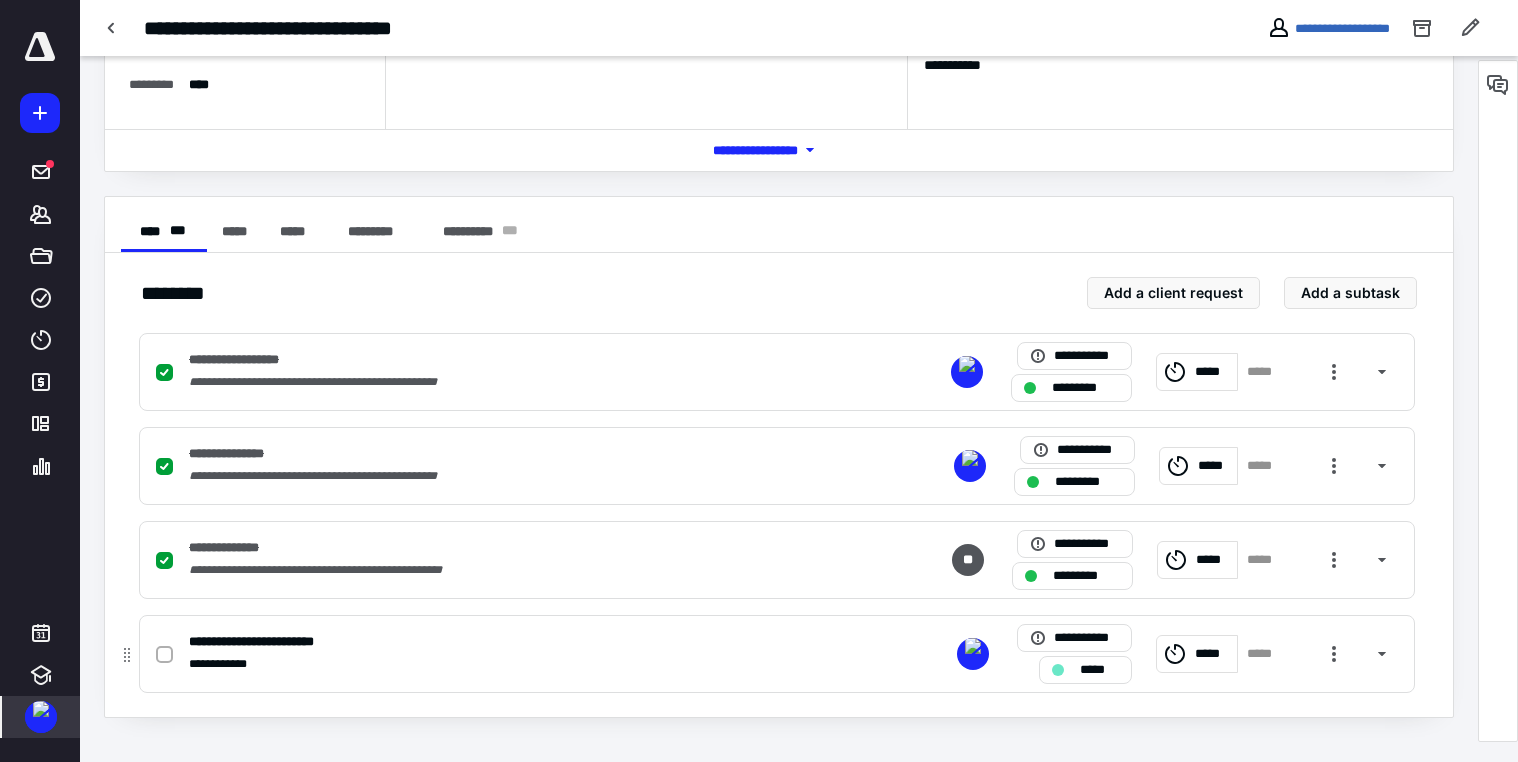 click on "*****" at bounding box center [1213, 654] 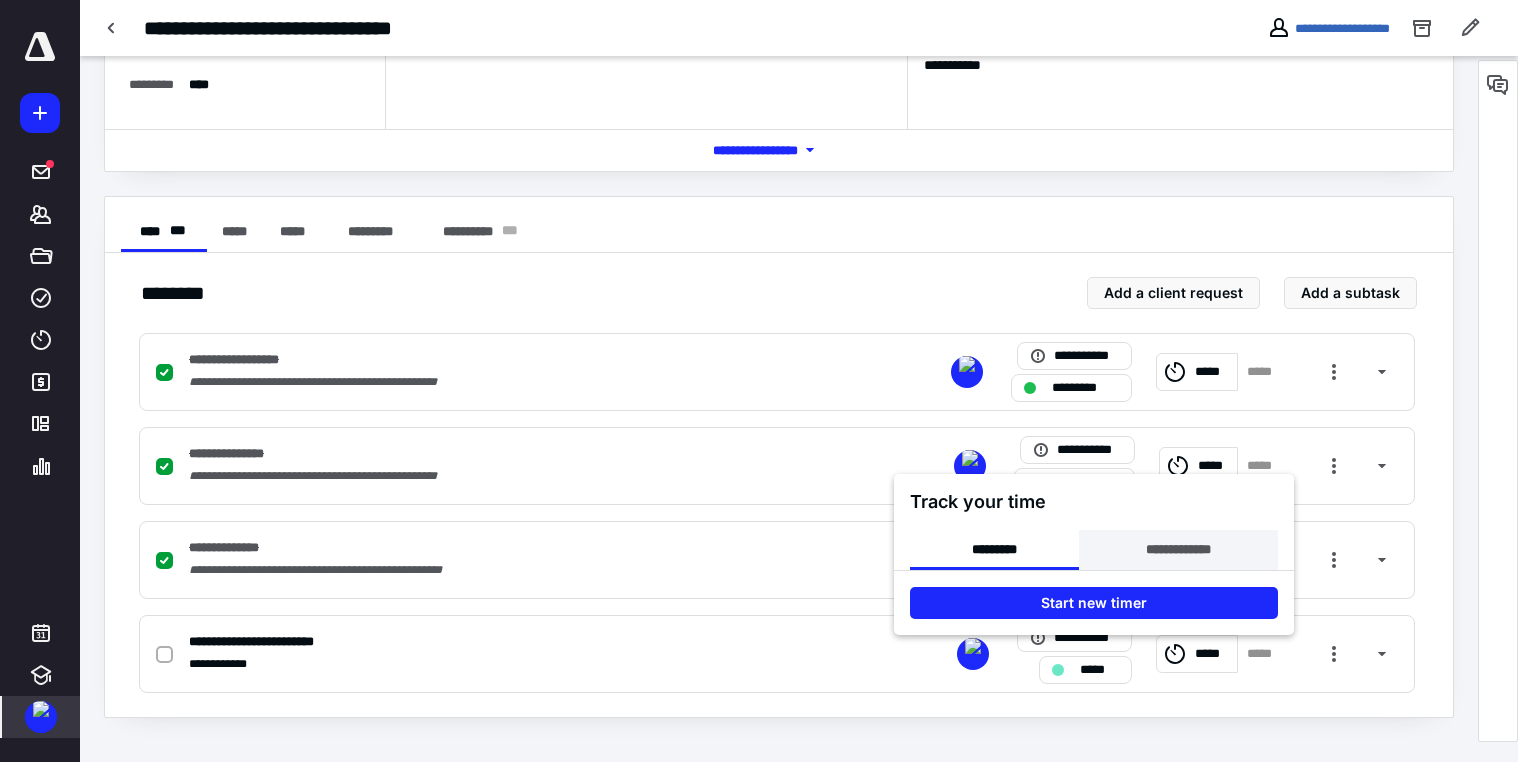 click on "**********" at bounding box center (1178, 550) 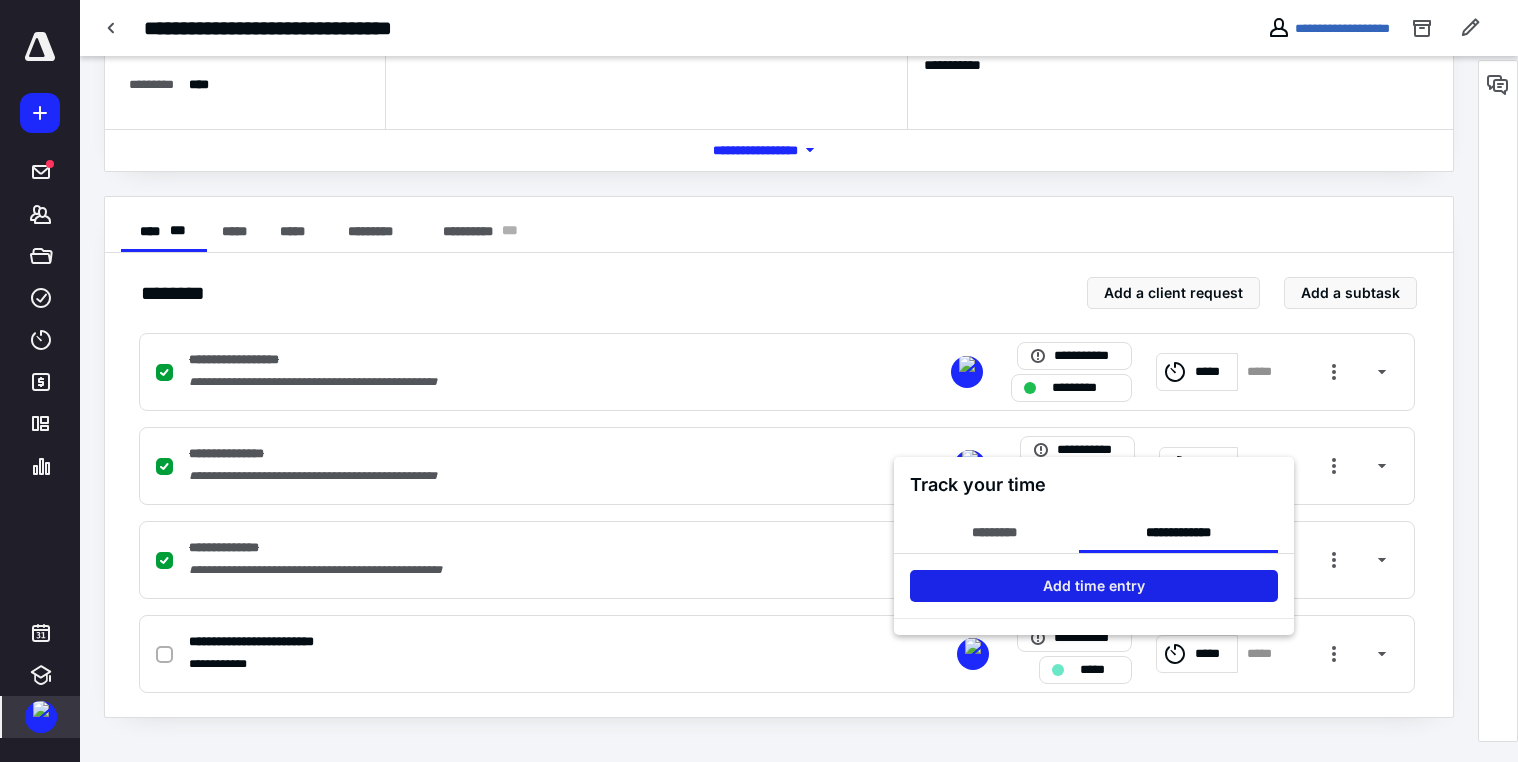 click on "Add time entry" at bounding box center (1094, 586) 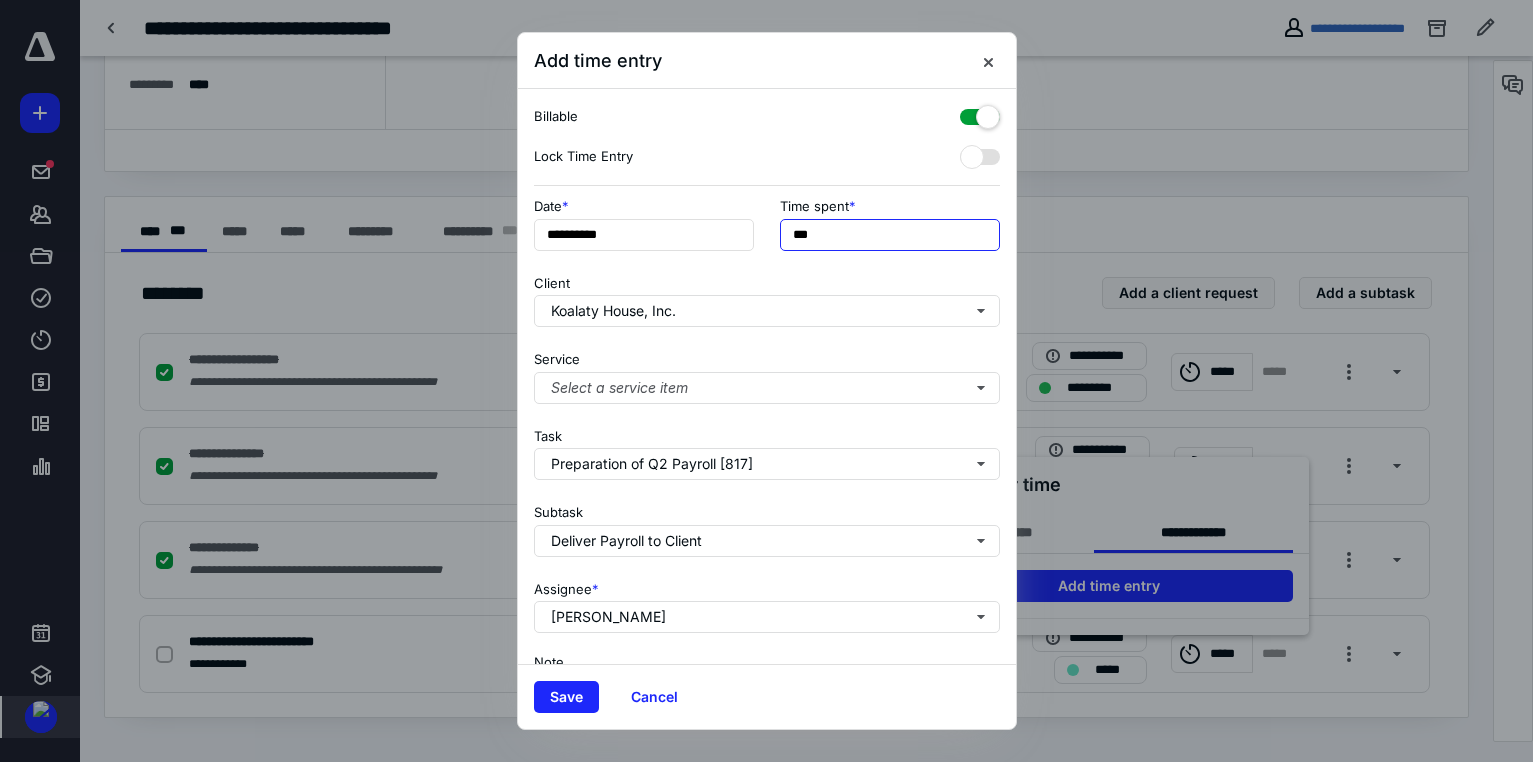 drag, startPoint x: 808, startPoint y: 236, endPoint x: 754, endPoint y: 231, distance: 54.230988 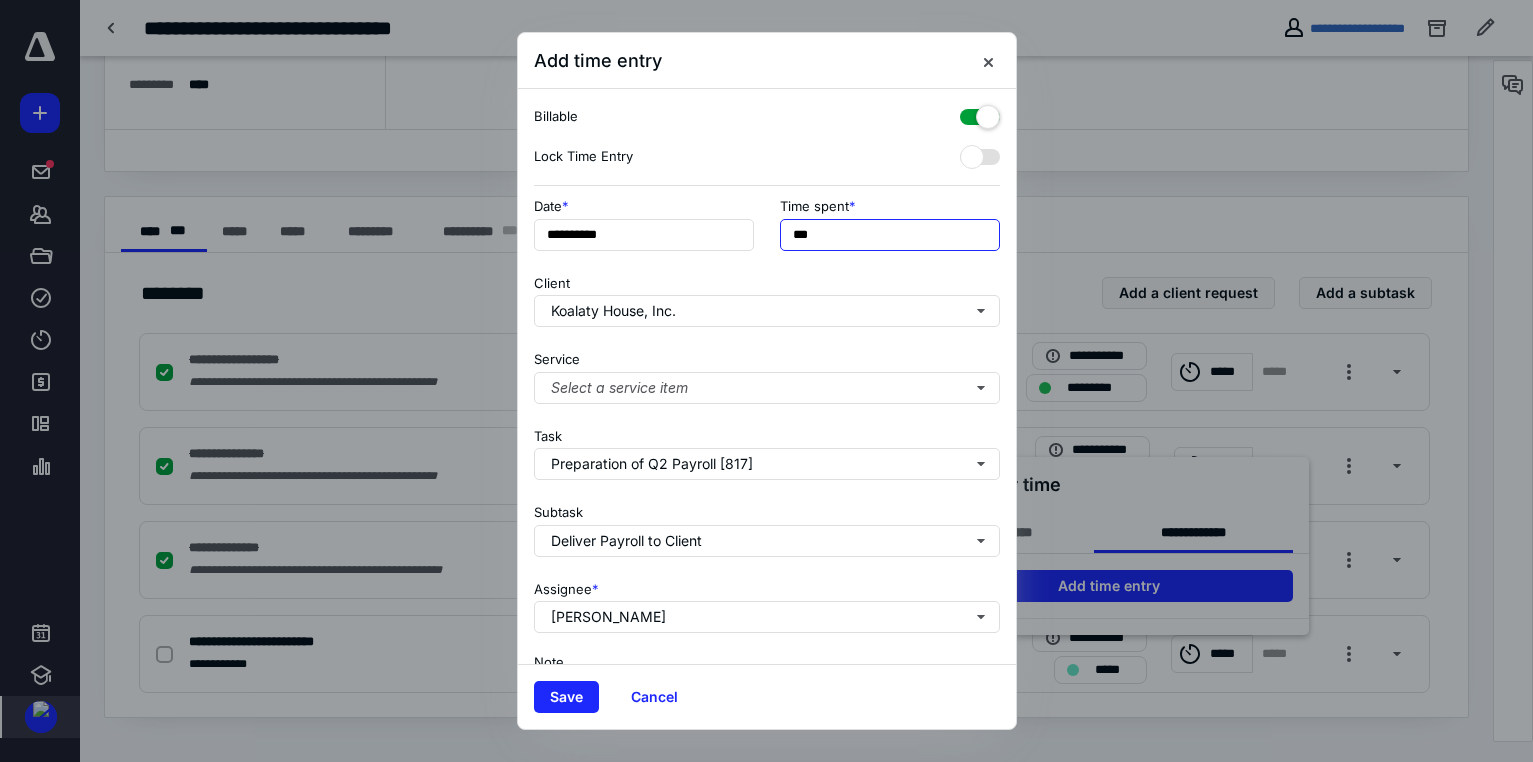 type on "***" 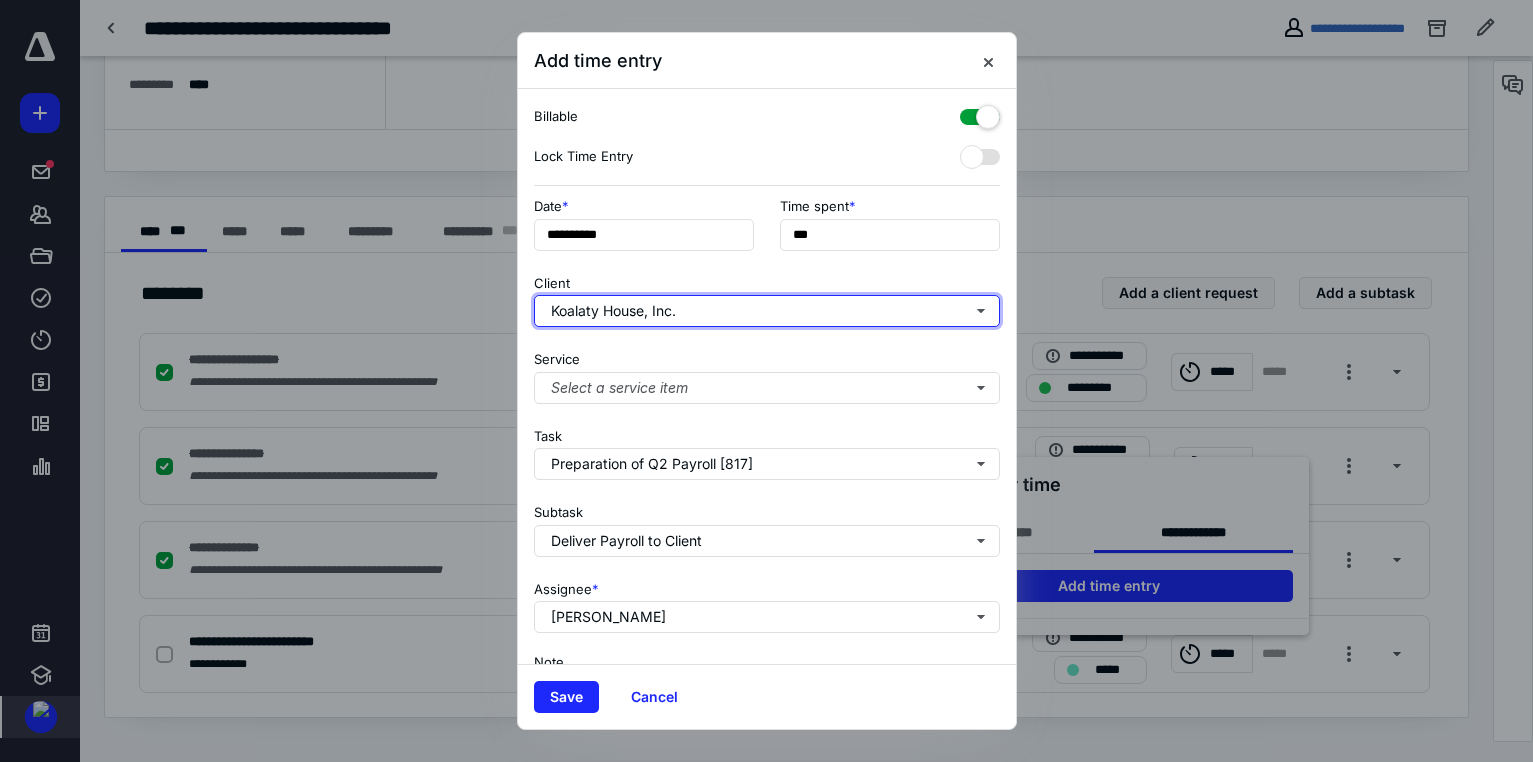 type 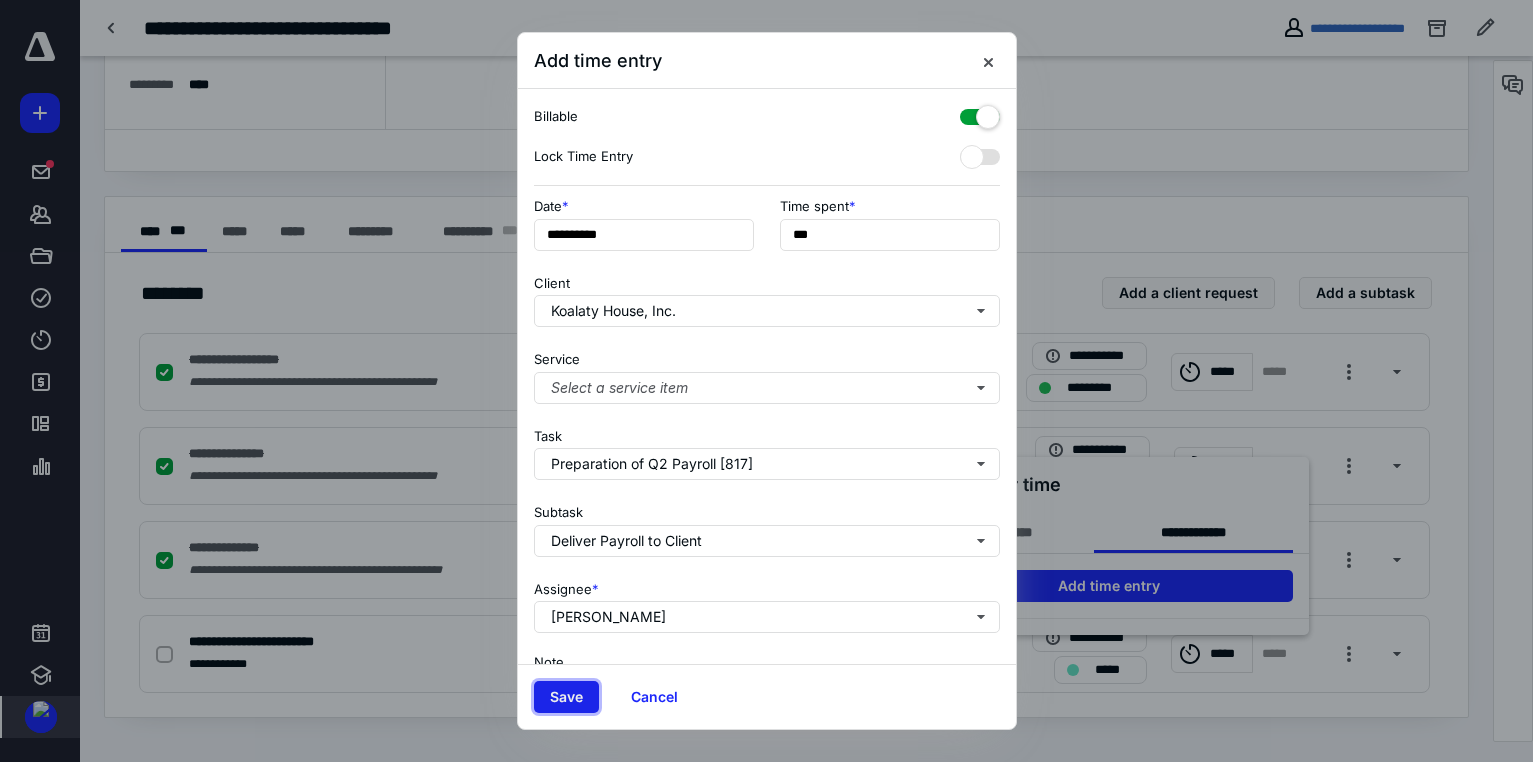 click on "Save" at bounding box center [566, 697] 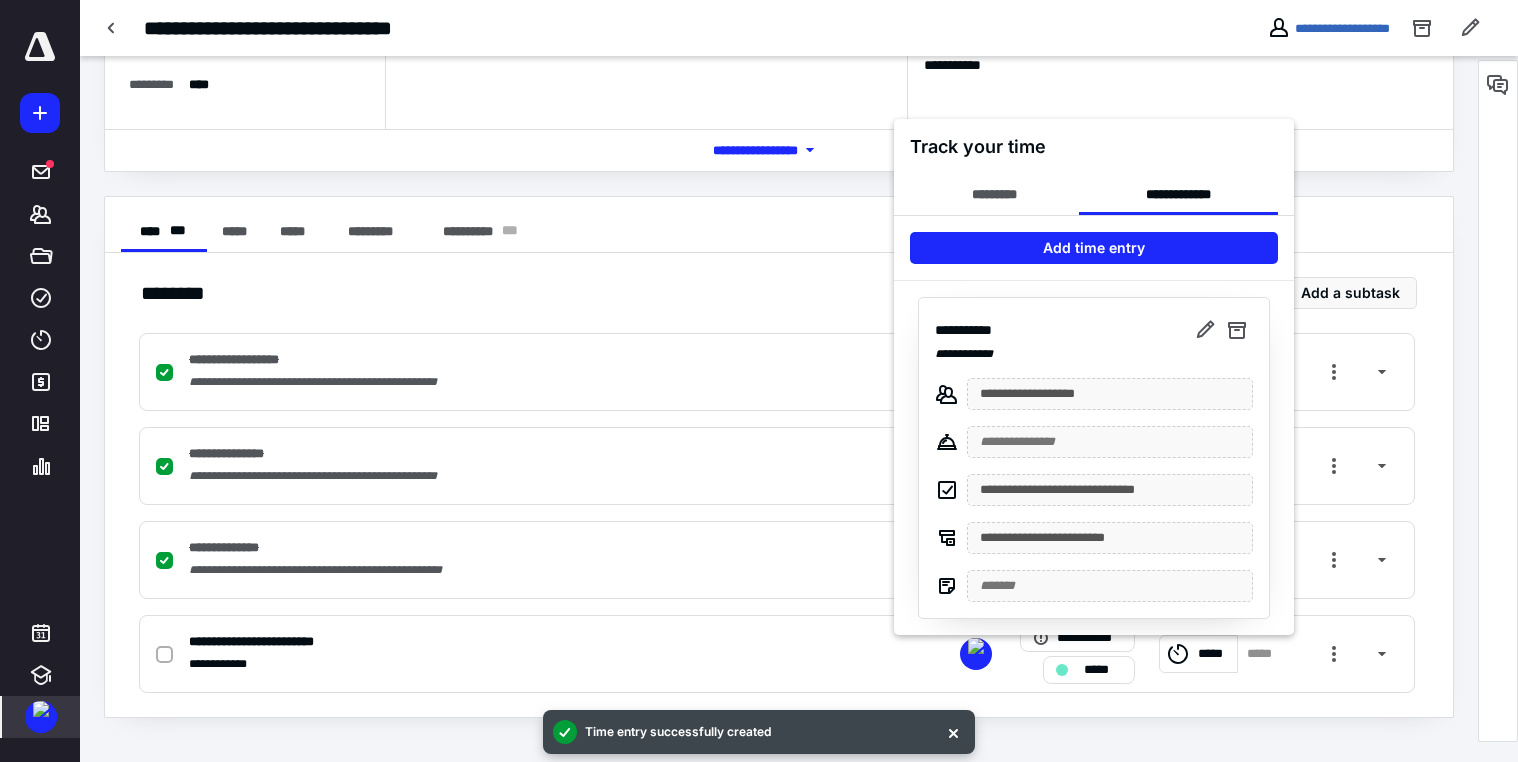 click at bounding box center [759, 381] 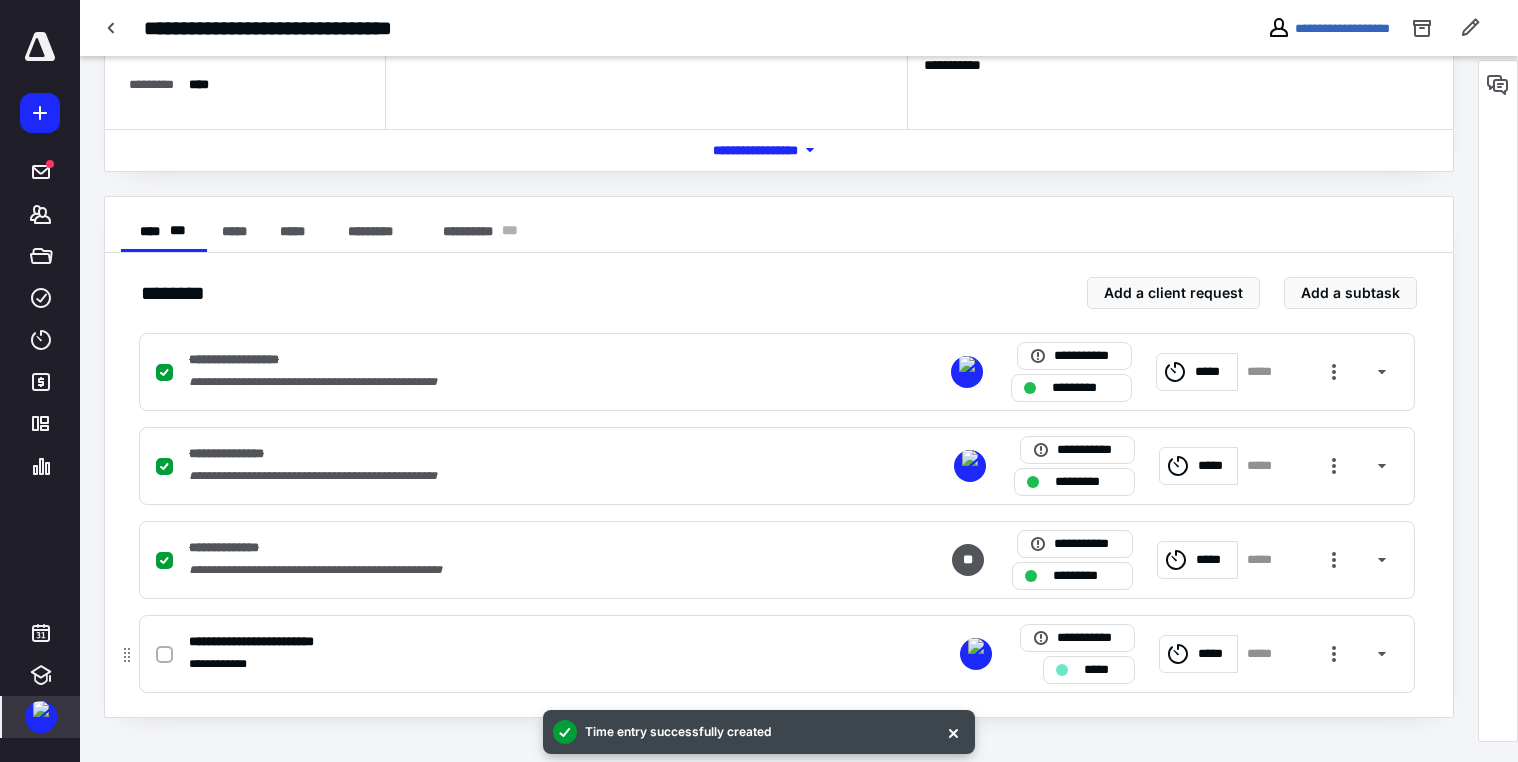 click 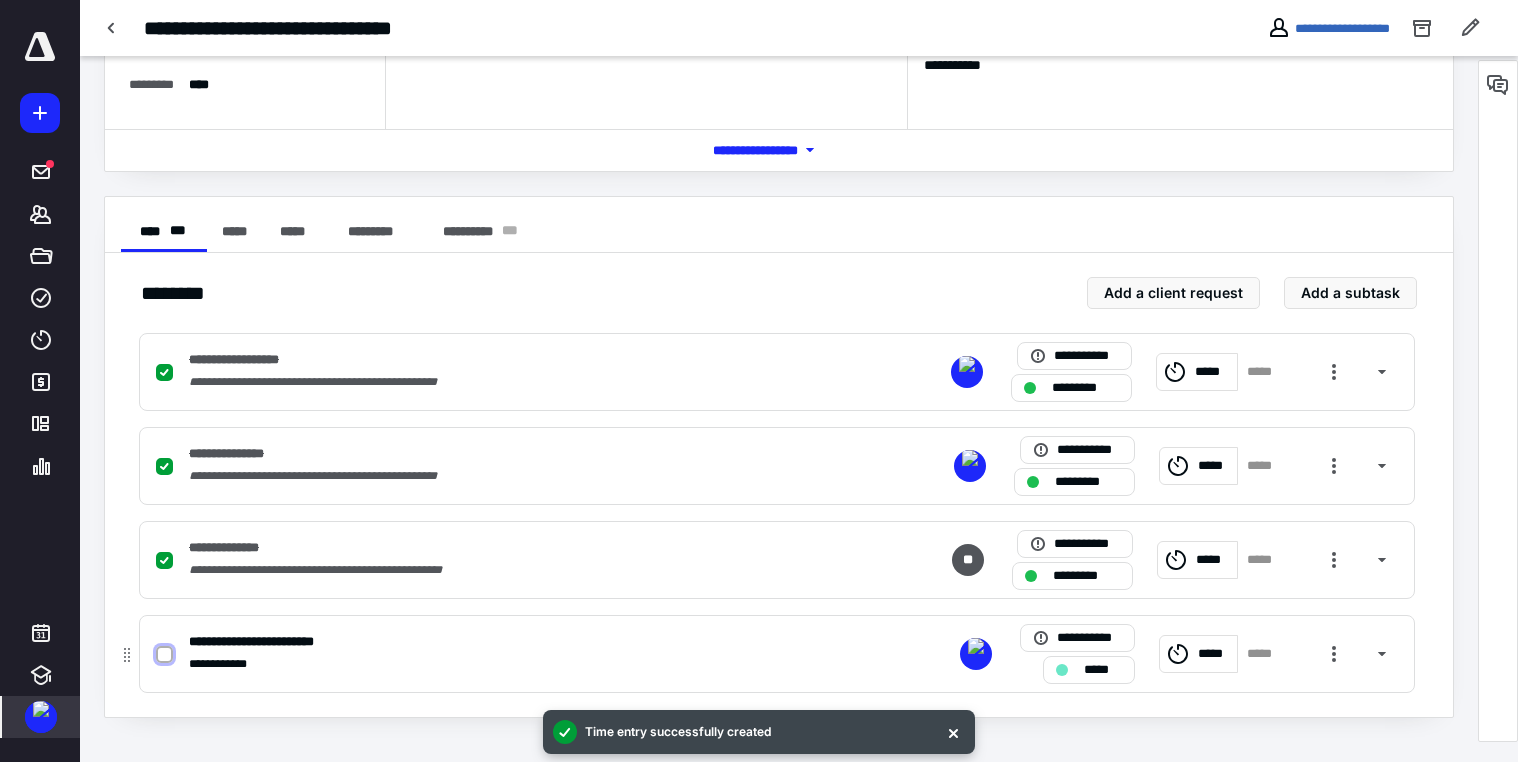 click at bounding box center (164, 655) 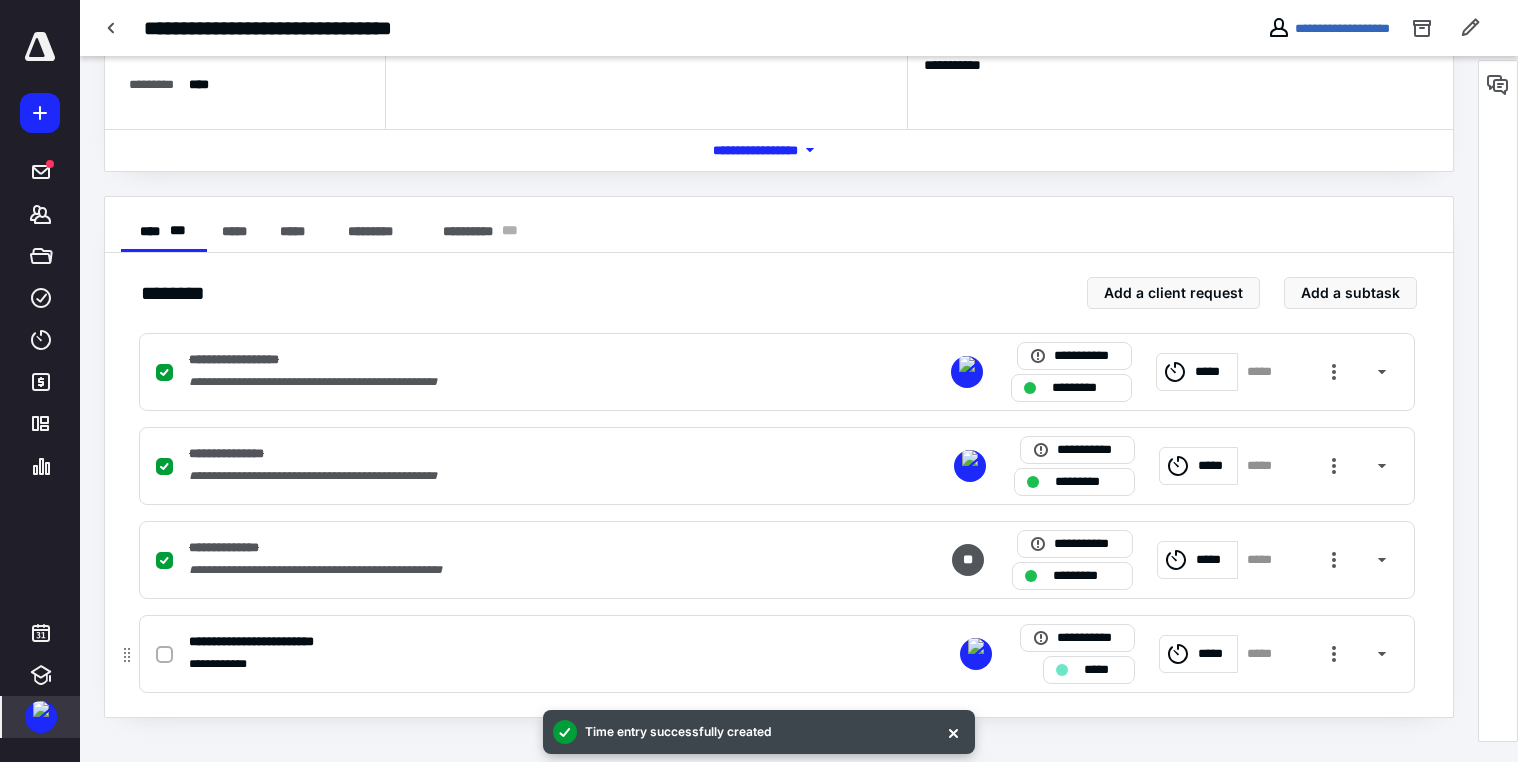 checkbox on "true" 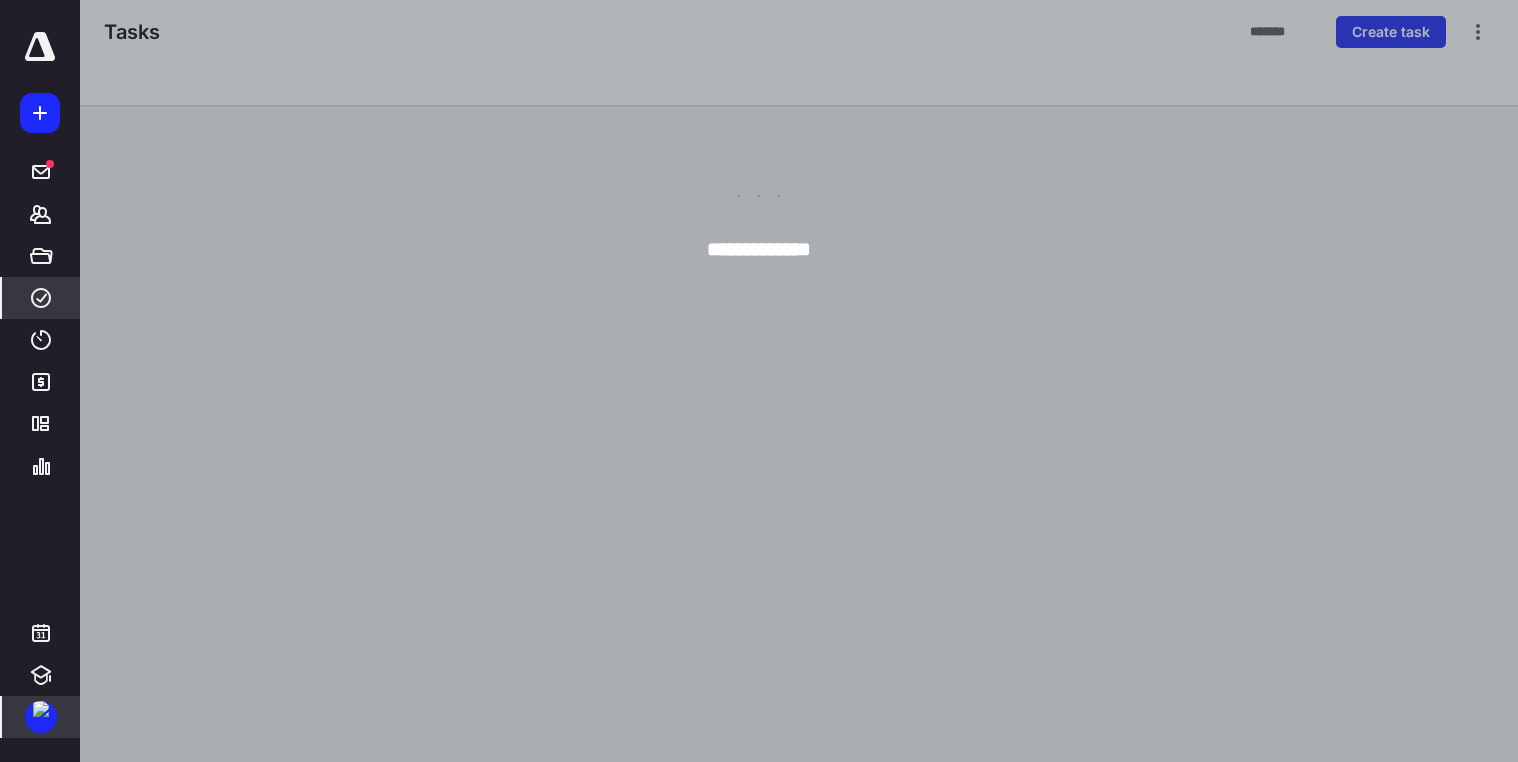 scroll, scrollTop: 0, scrollLeft: 0, axis: both 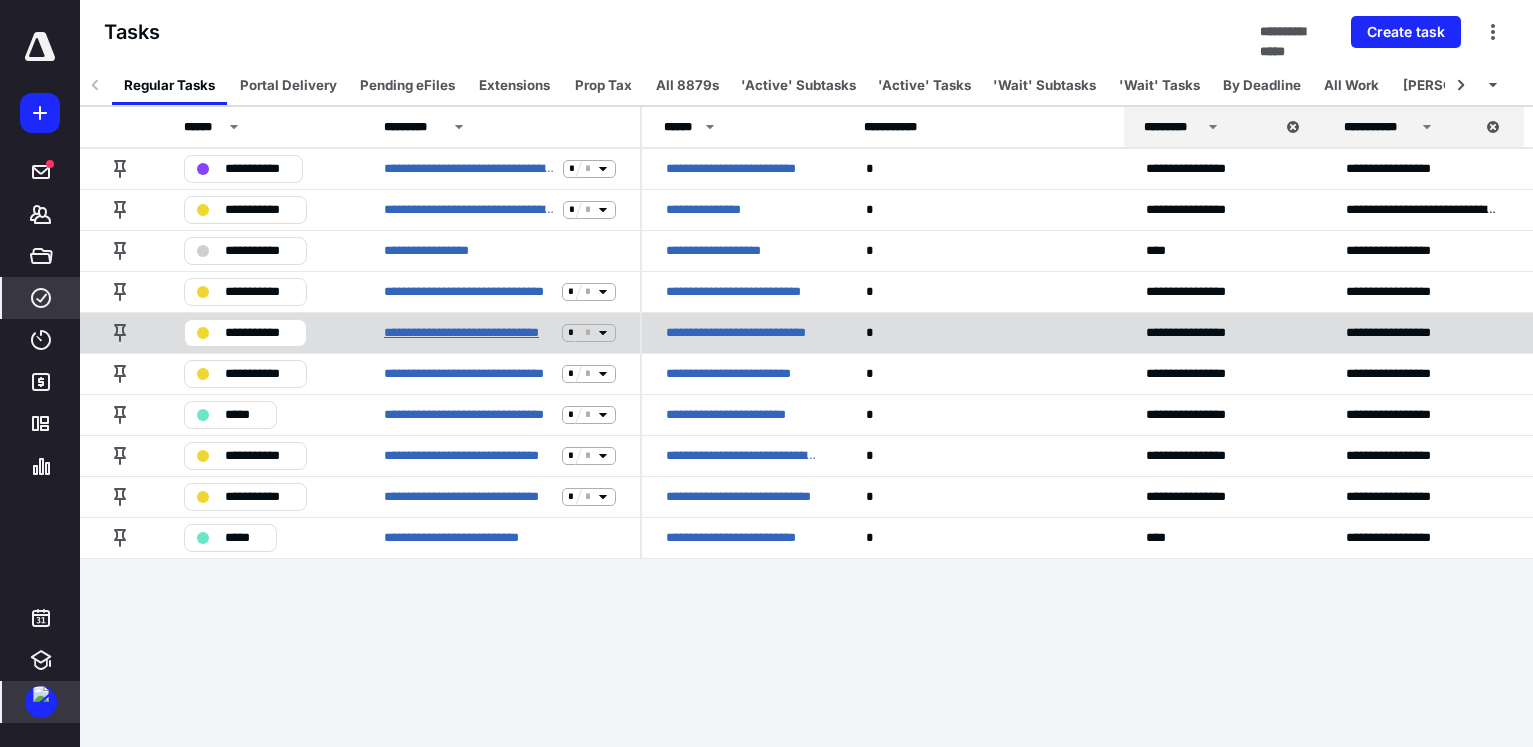click on "**********" at bounding box center [469, 333] 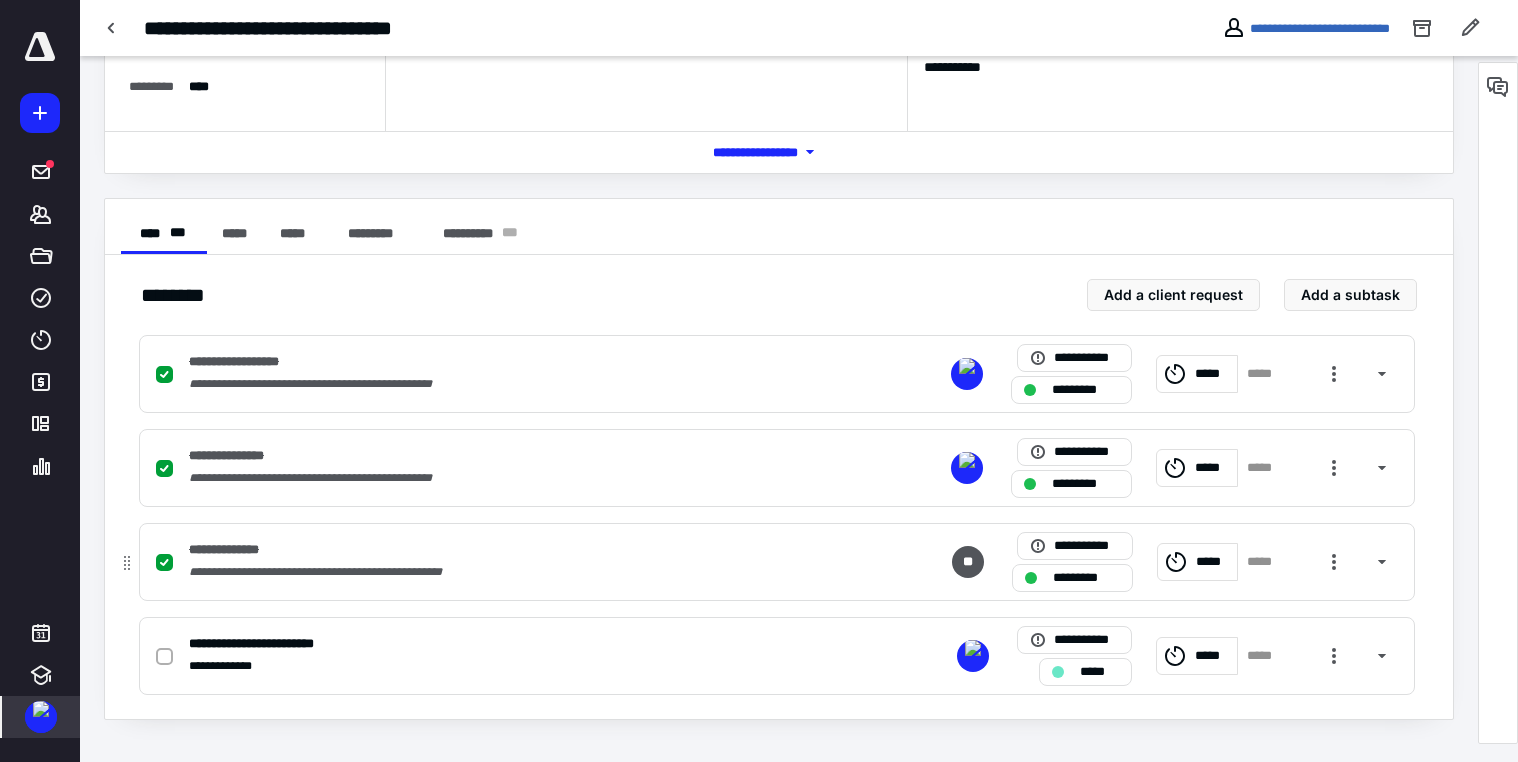 scroll, scrollTop: 245, scrollLeft: 0, axis: vertical 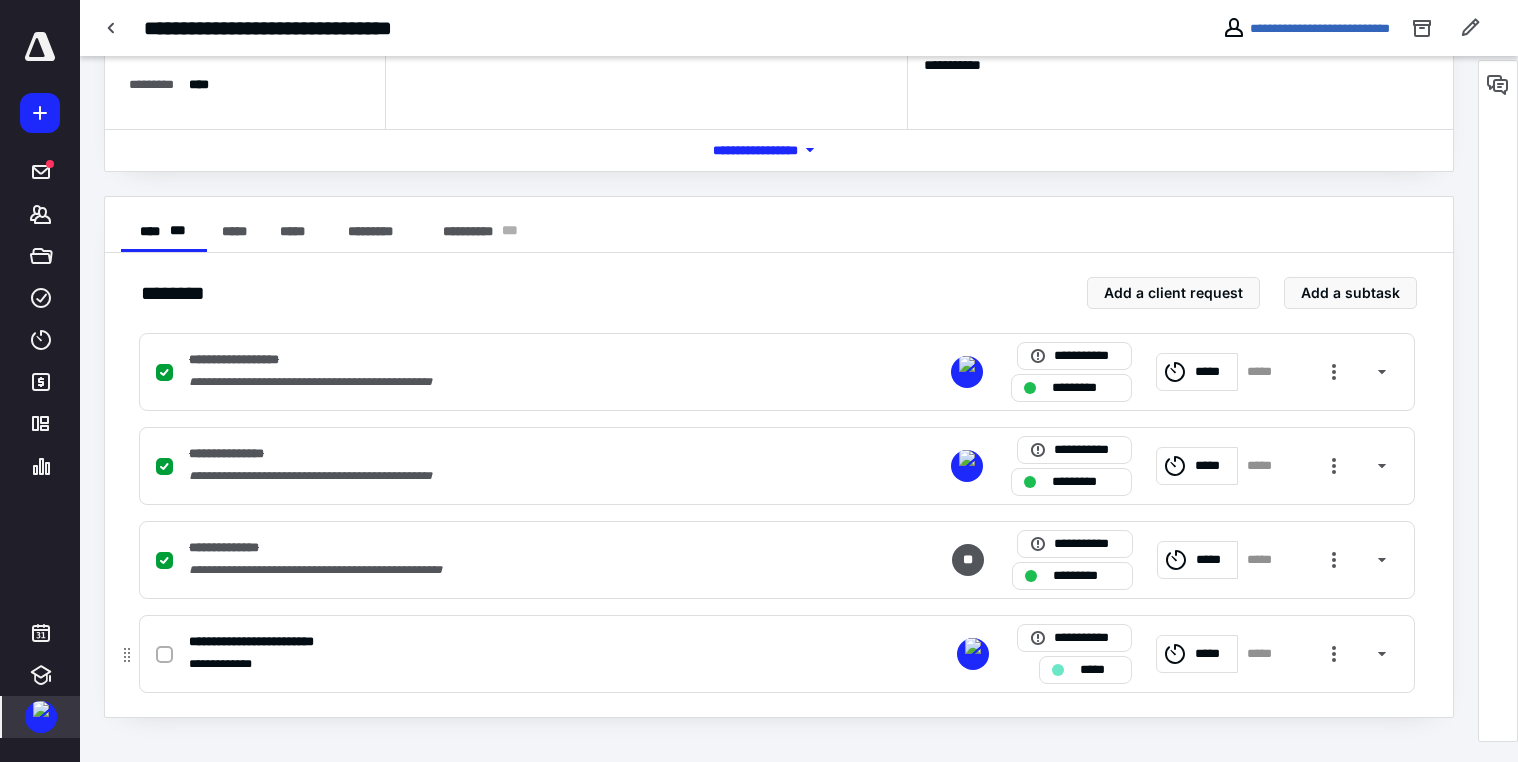 click on "*****" at bounding box center (1213, 654) 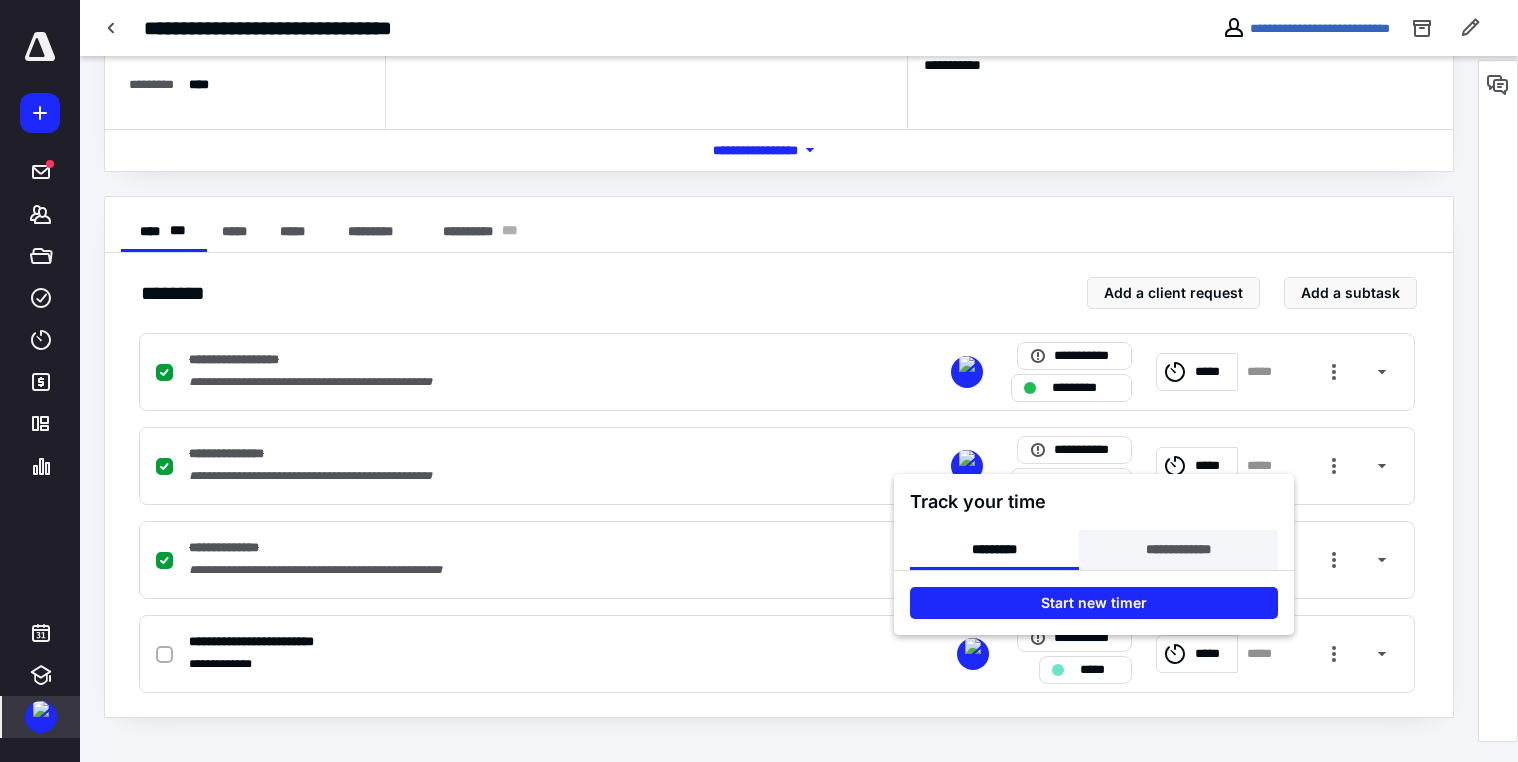 click on "**********" at bounding box center [1178, 550] 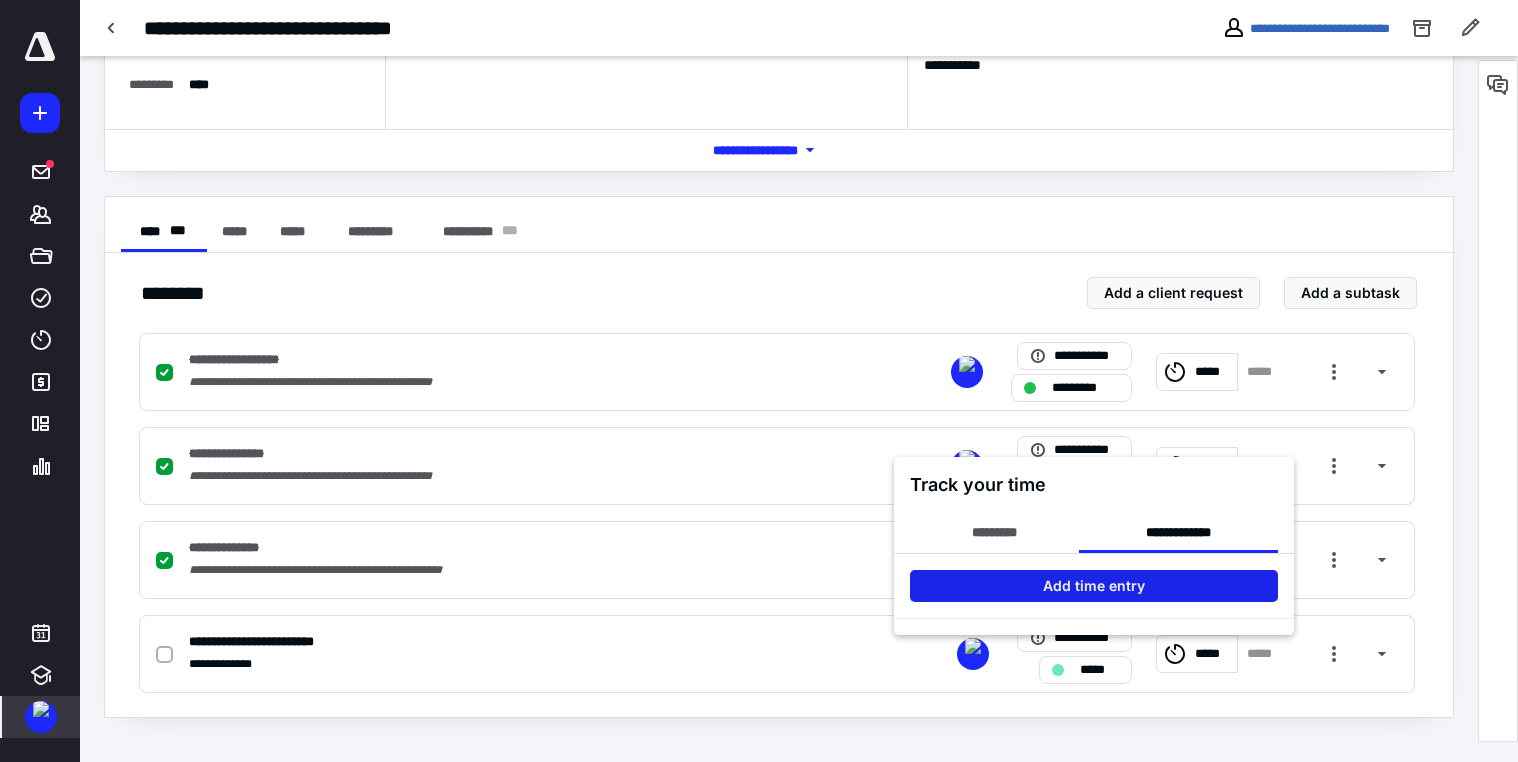 click on "Add time entry" at bounding box center (1094, 586) 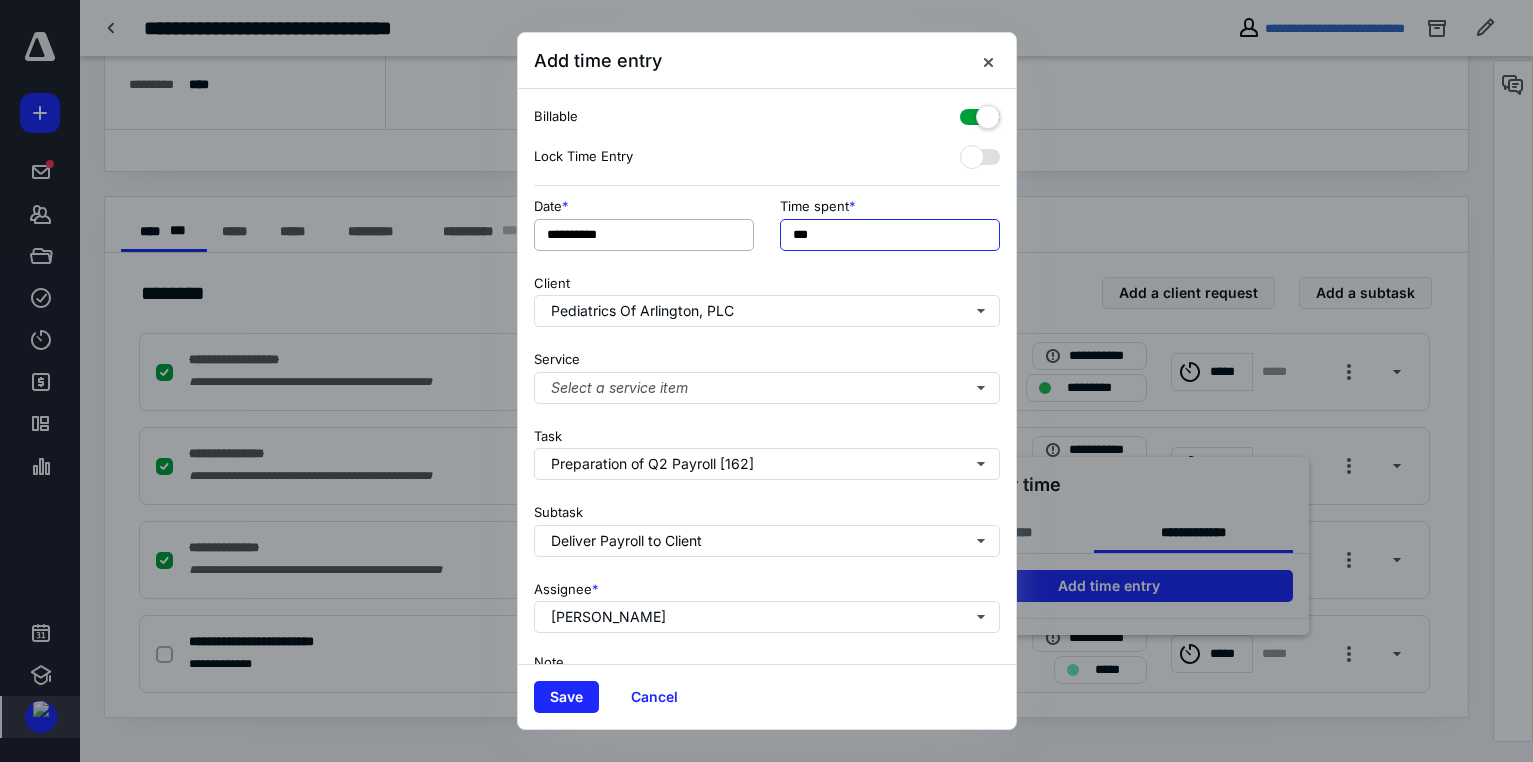 drag, startPoint x: 804, startPoint y: 234, endPoint x: 645, endPoint y: 225, distance: 159.25452 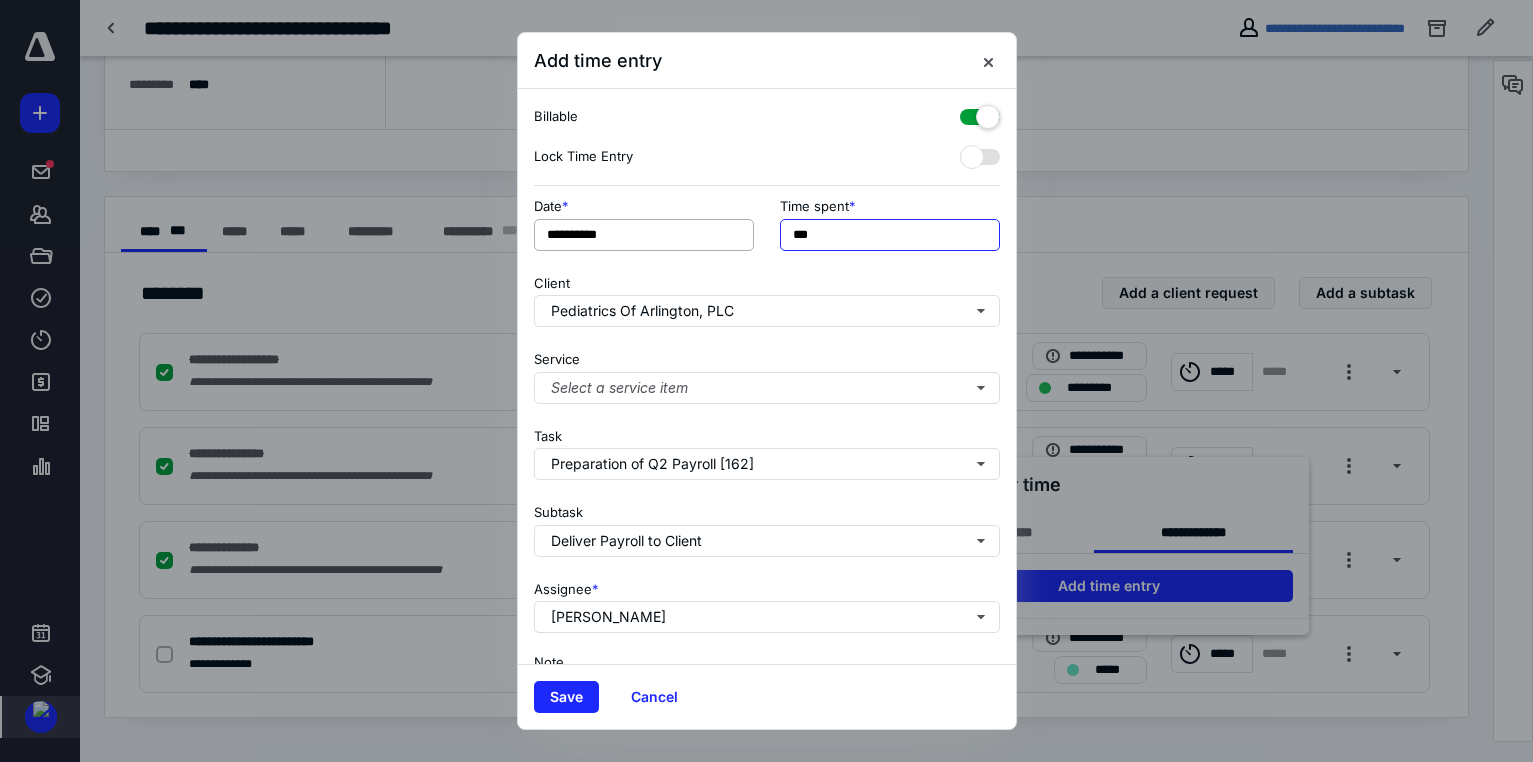 type on "***" 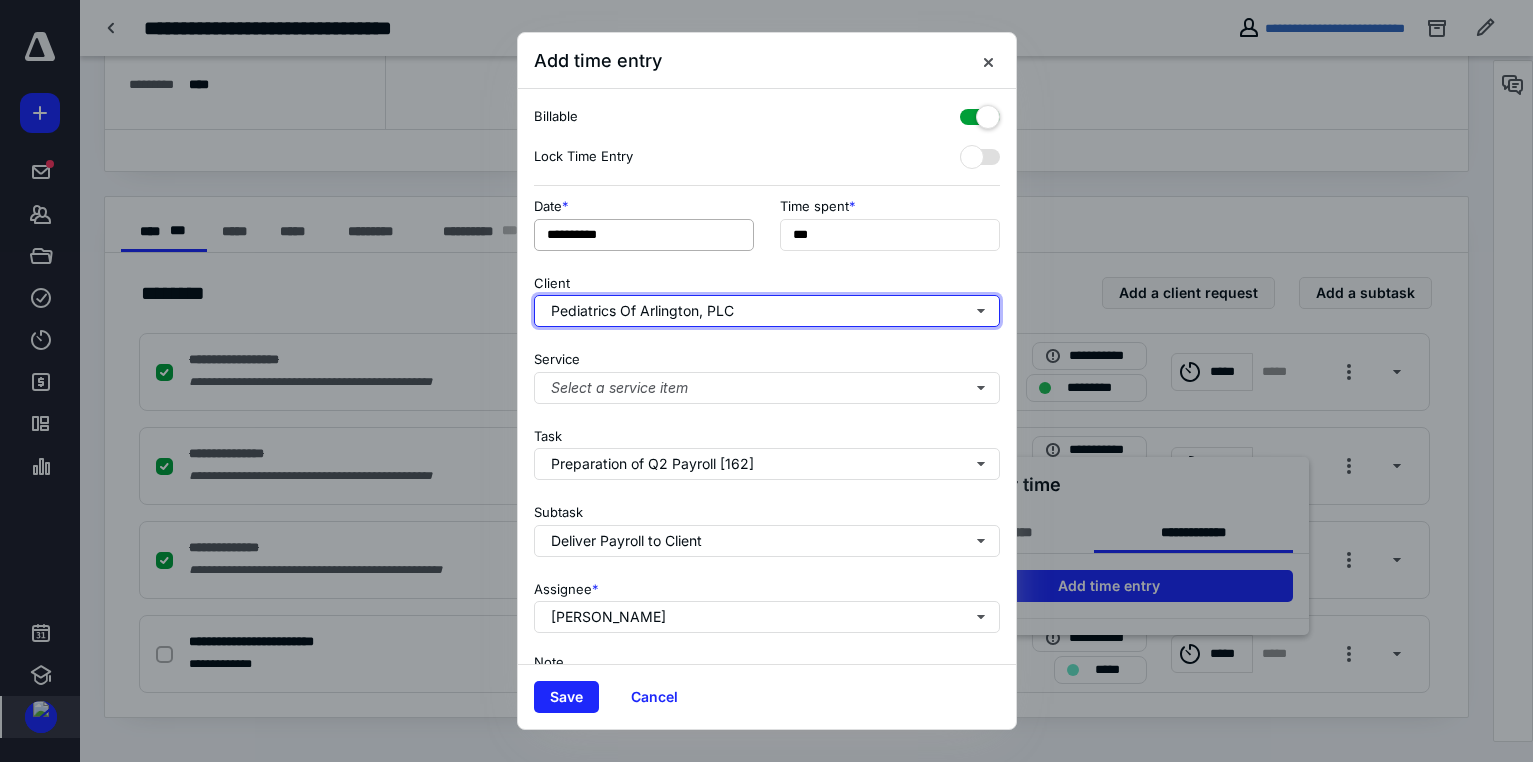 type 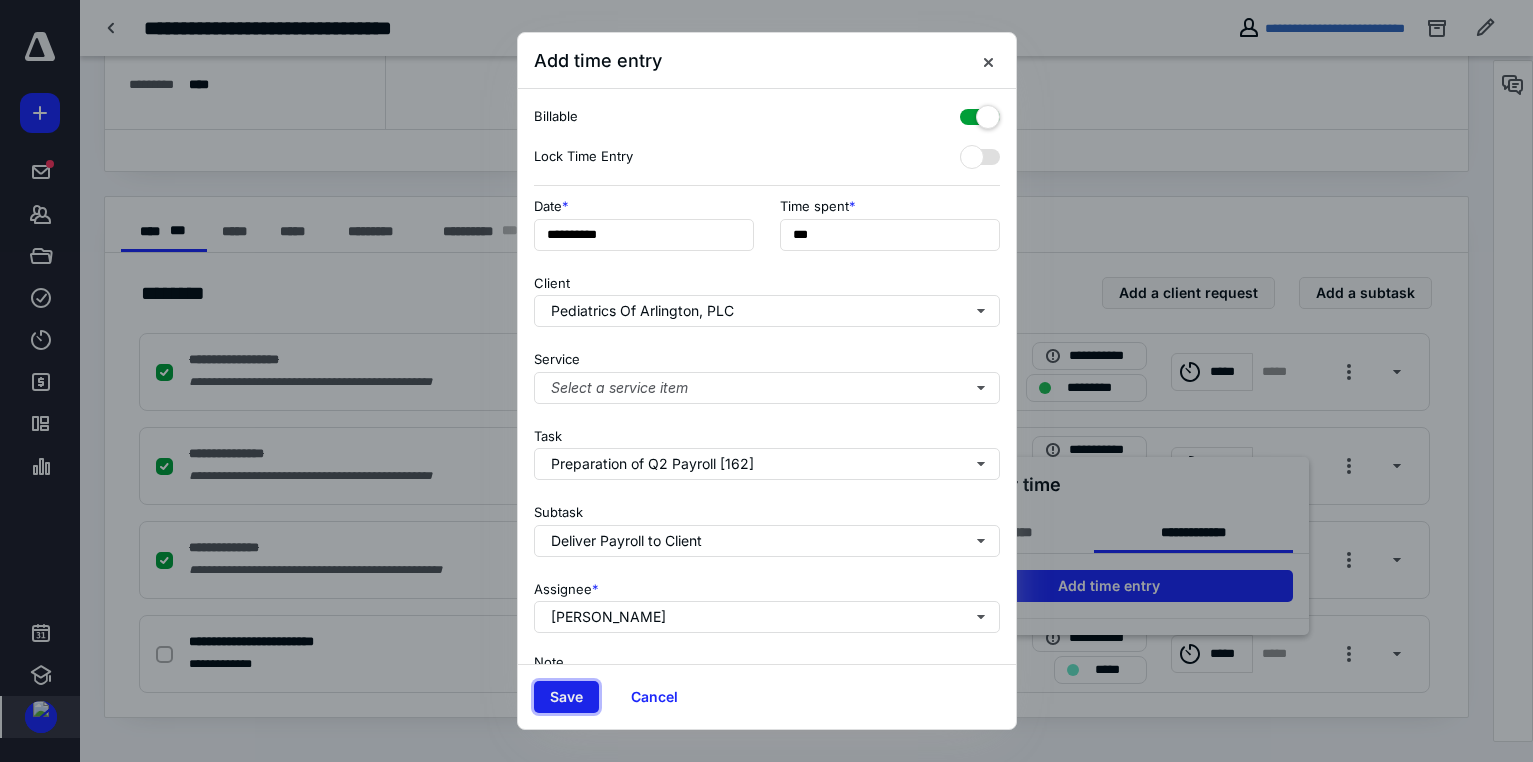click on "Save" at bounding box center (566, 697) 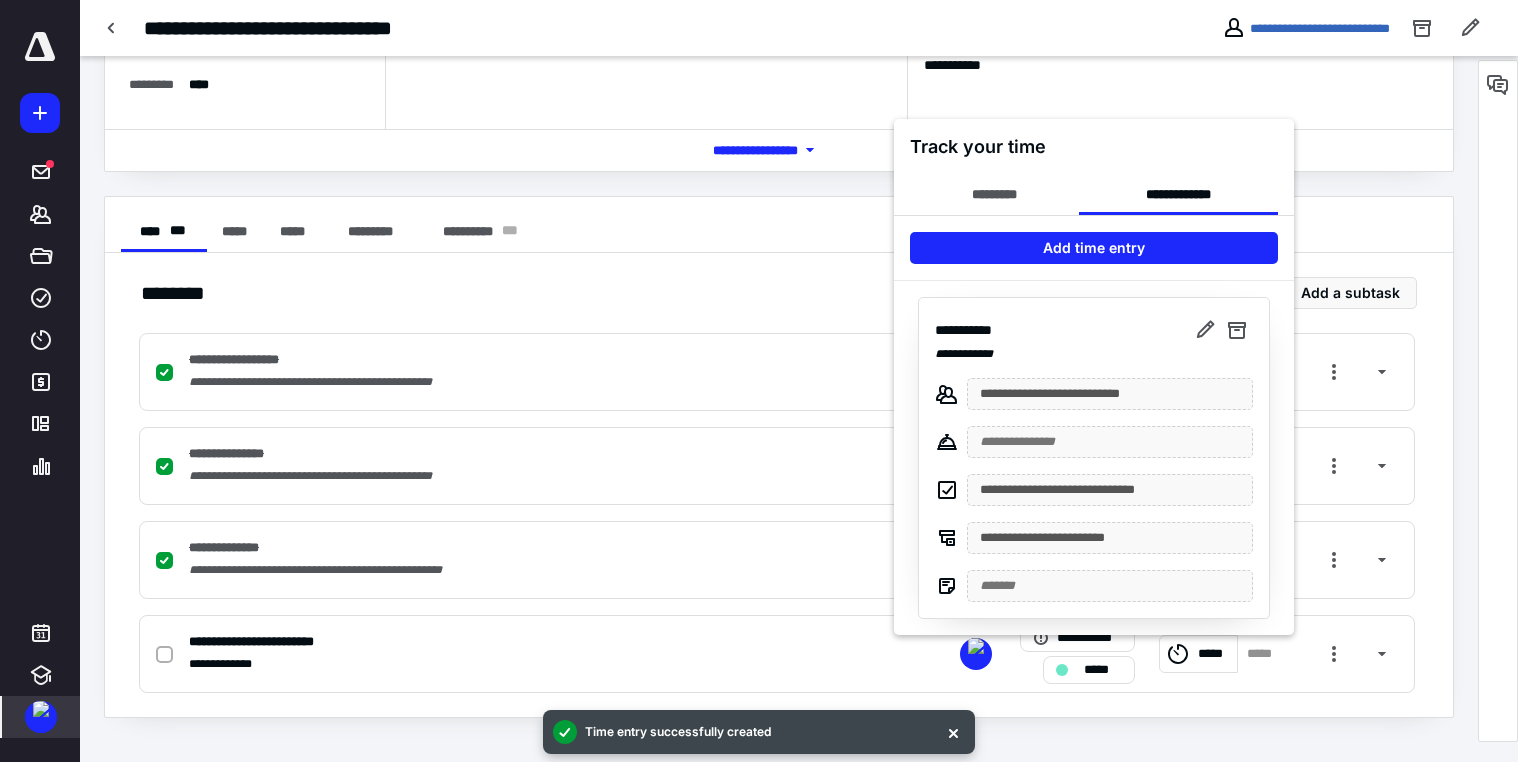 click at bounding box center [759, 381] 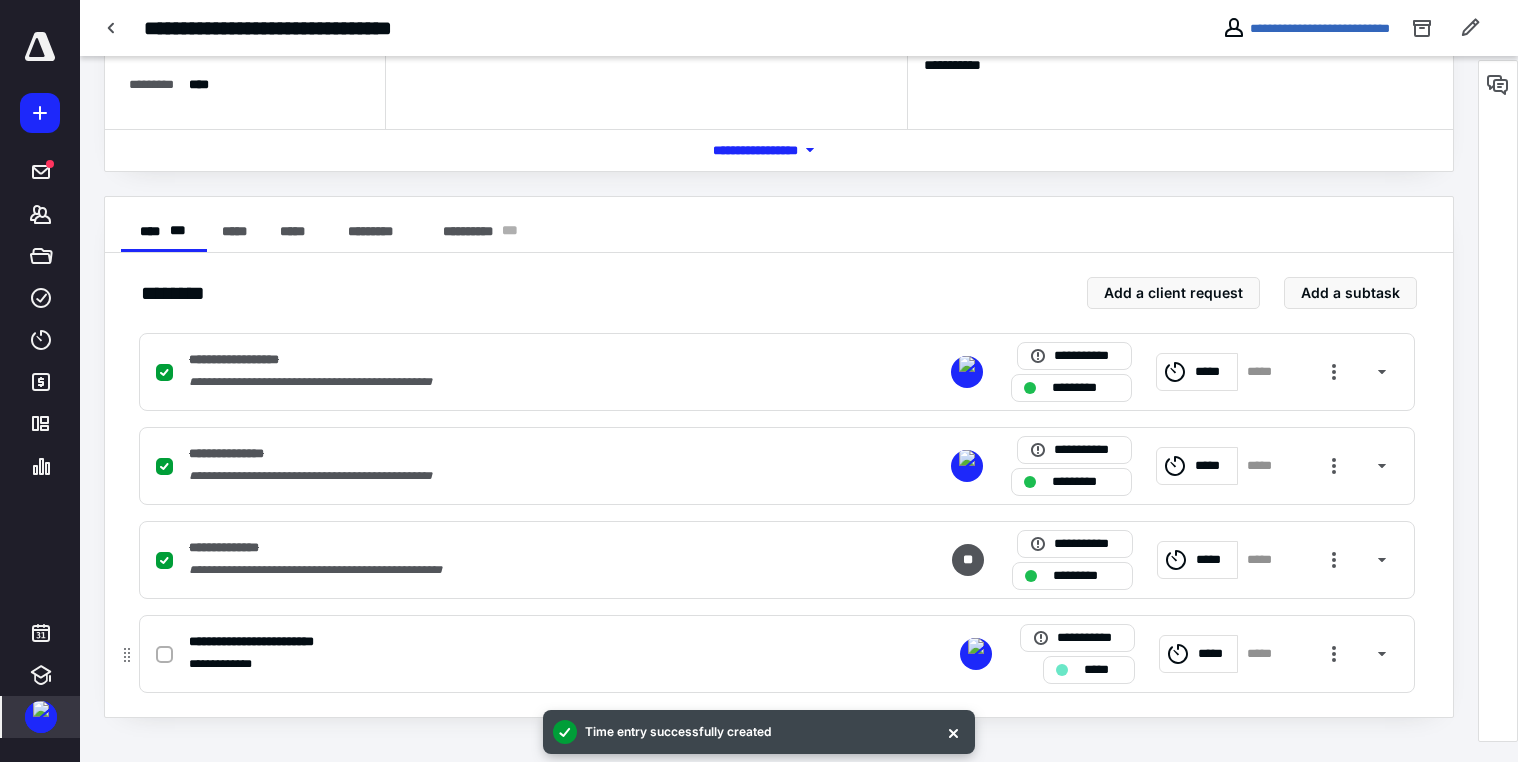 click 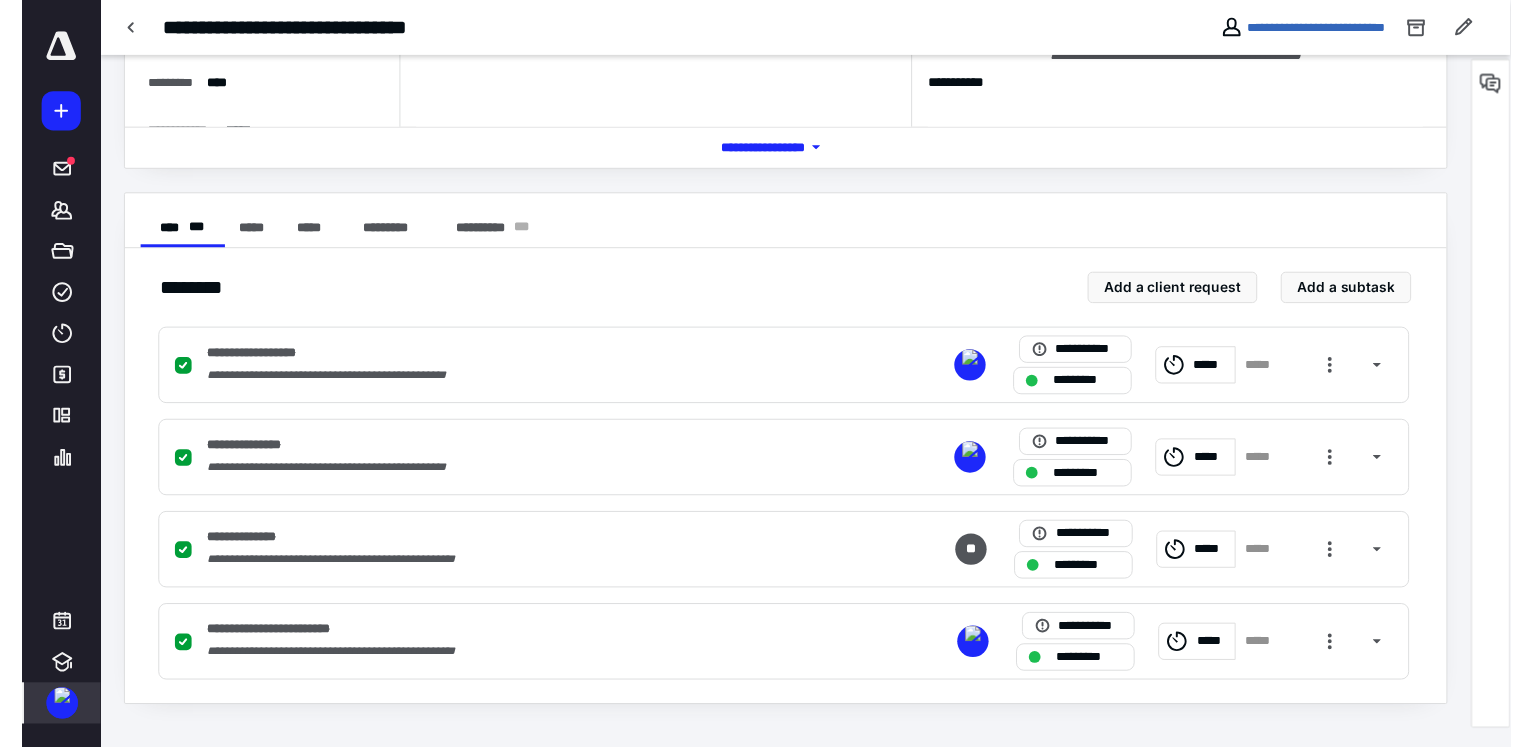 scroll, scrollTop: 0, scrollLeft: 0, axis: both 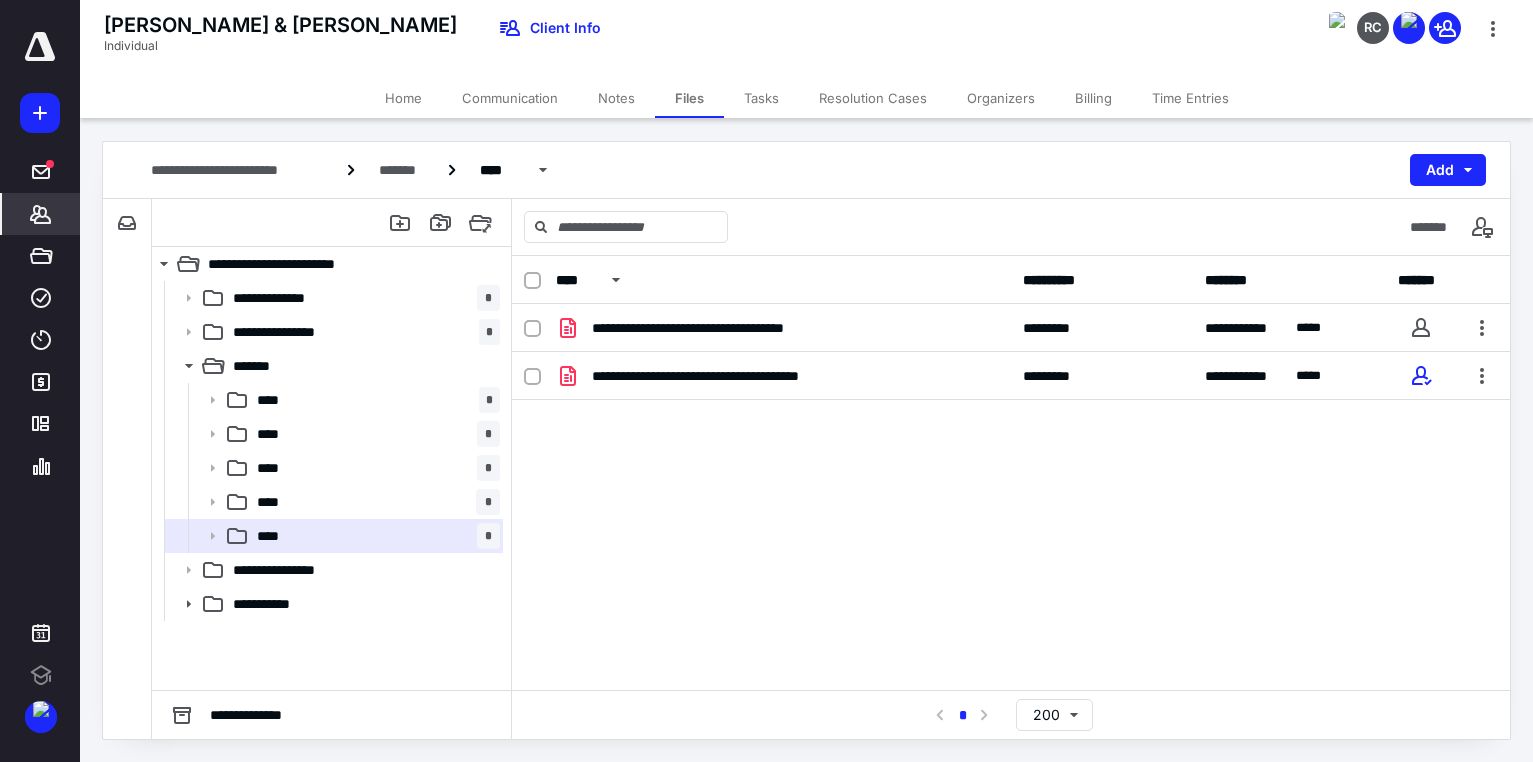 click on "*******" at bounding box center [41, 214] 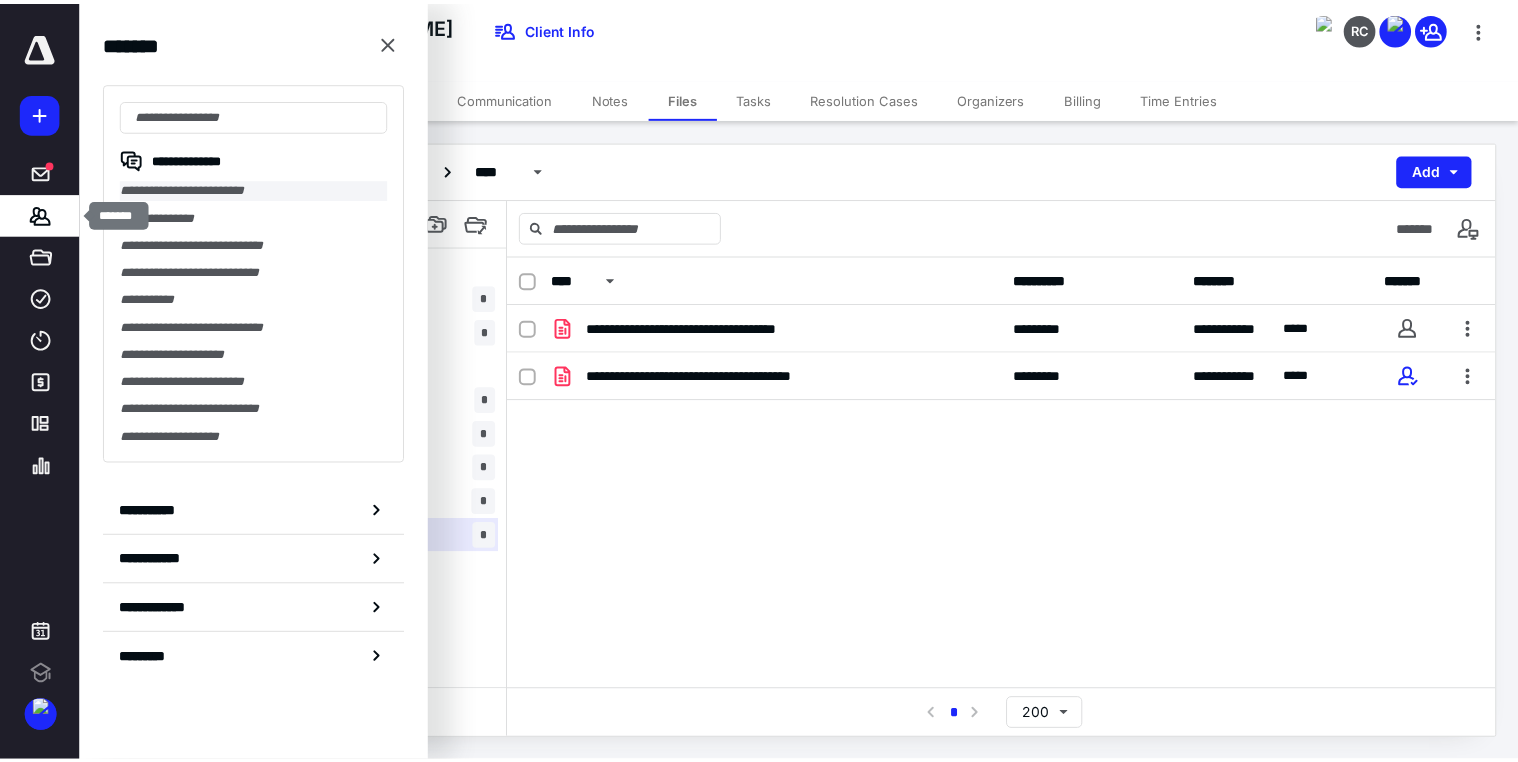 scroll, scrollTop: 0, scrollLeft: 0, axis: both 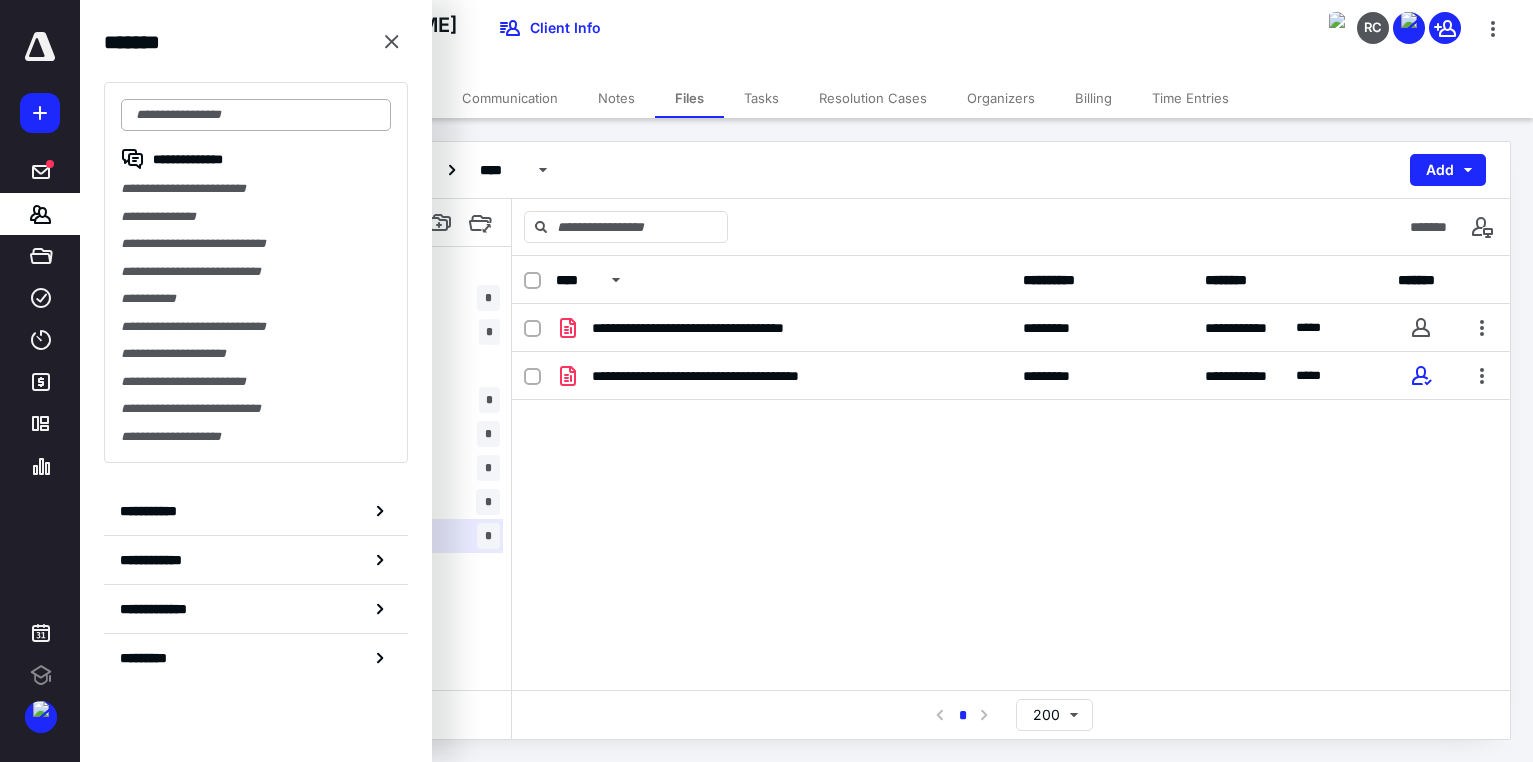 click at bounding box center (256, 115) 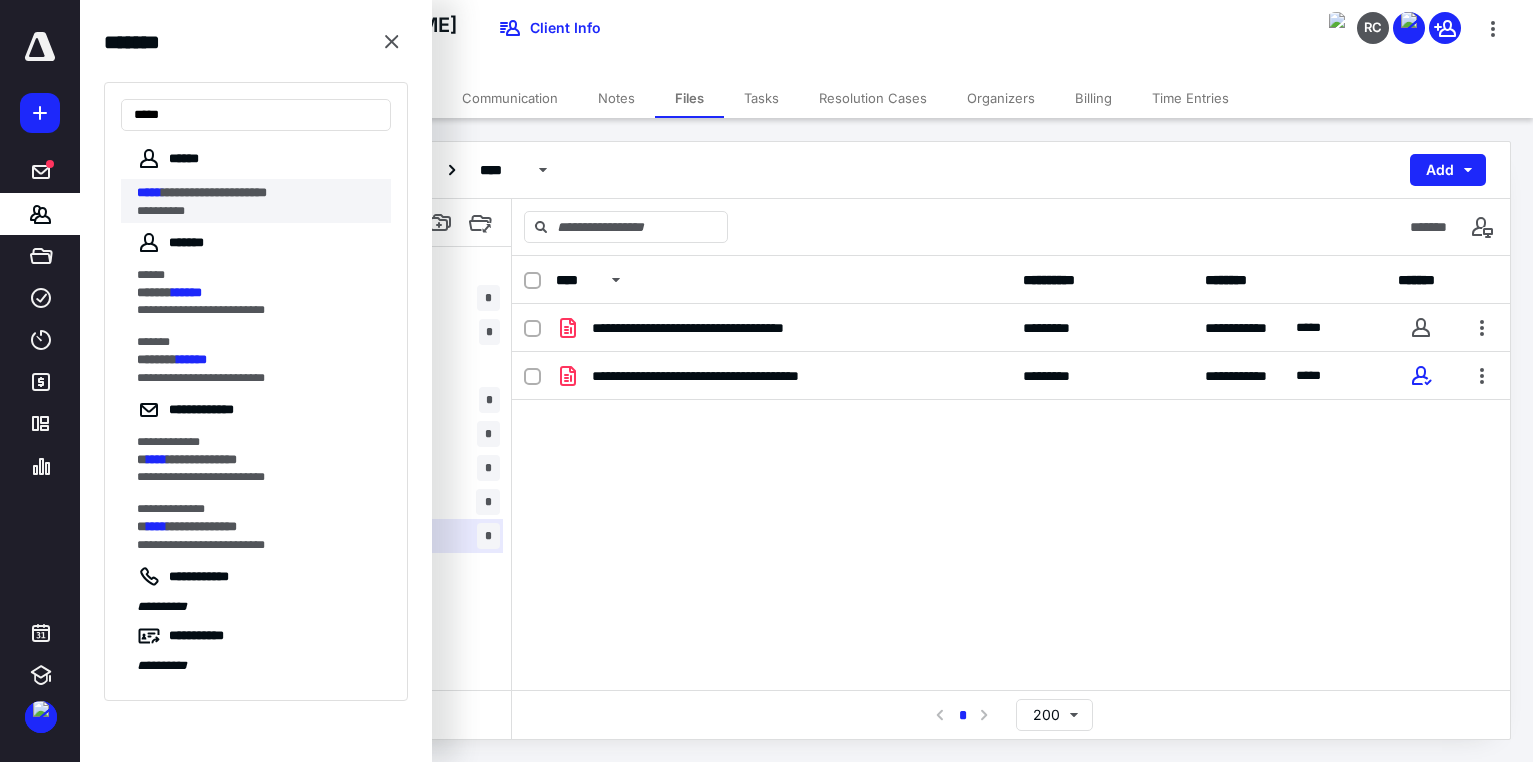 type on "*****" 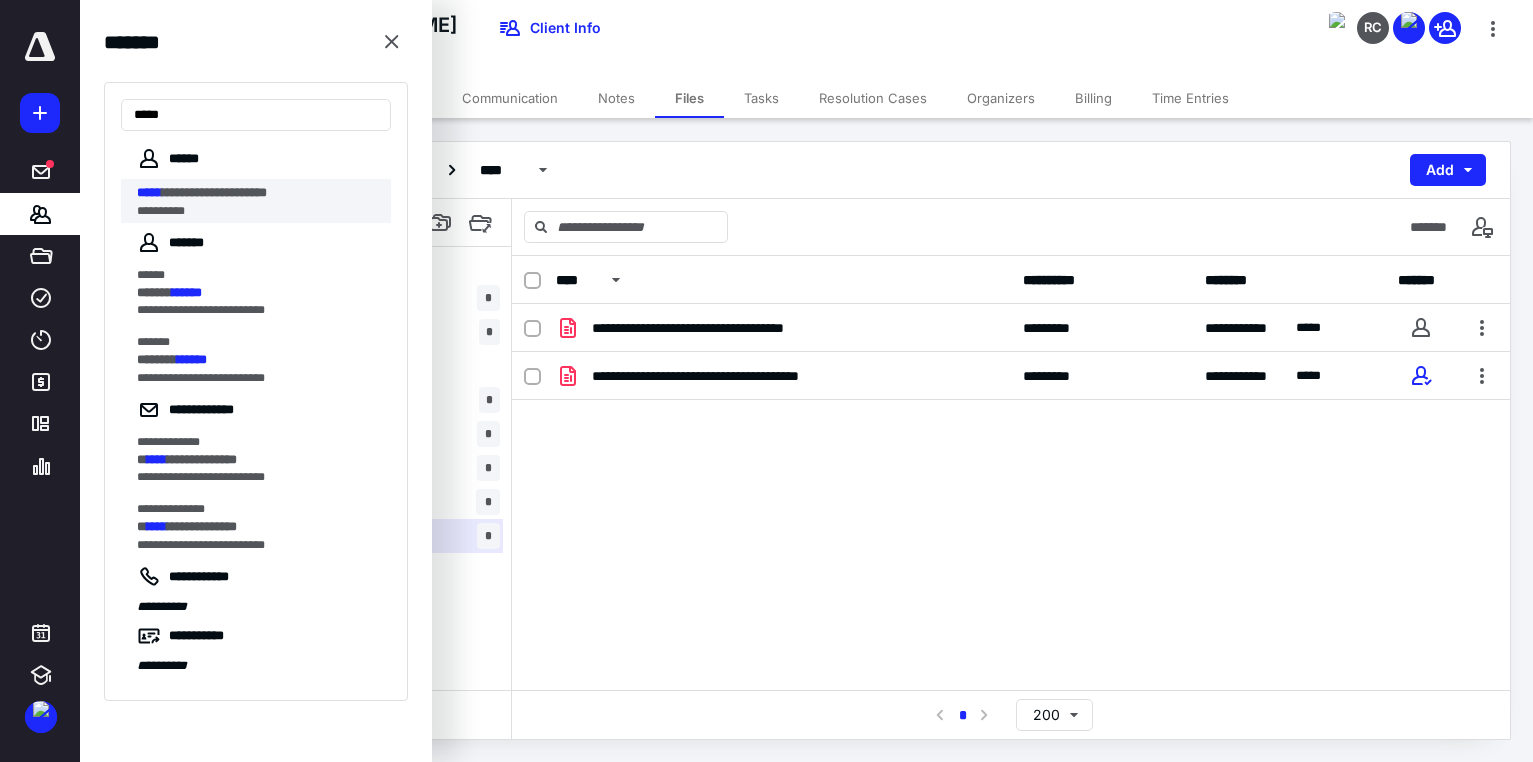 click on "**********" at bounding box center [258, 193] 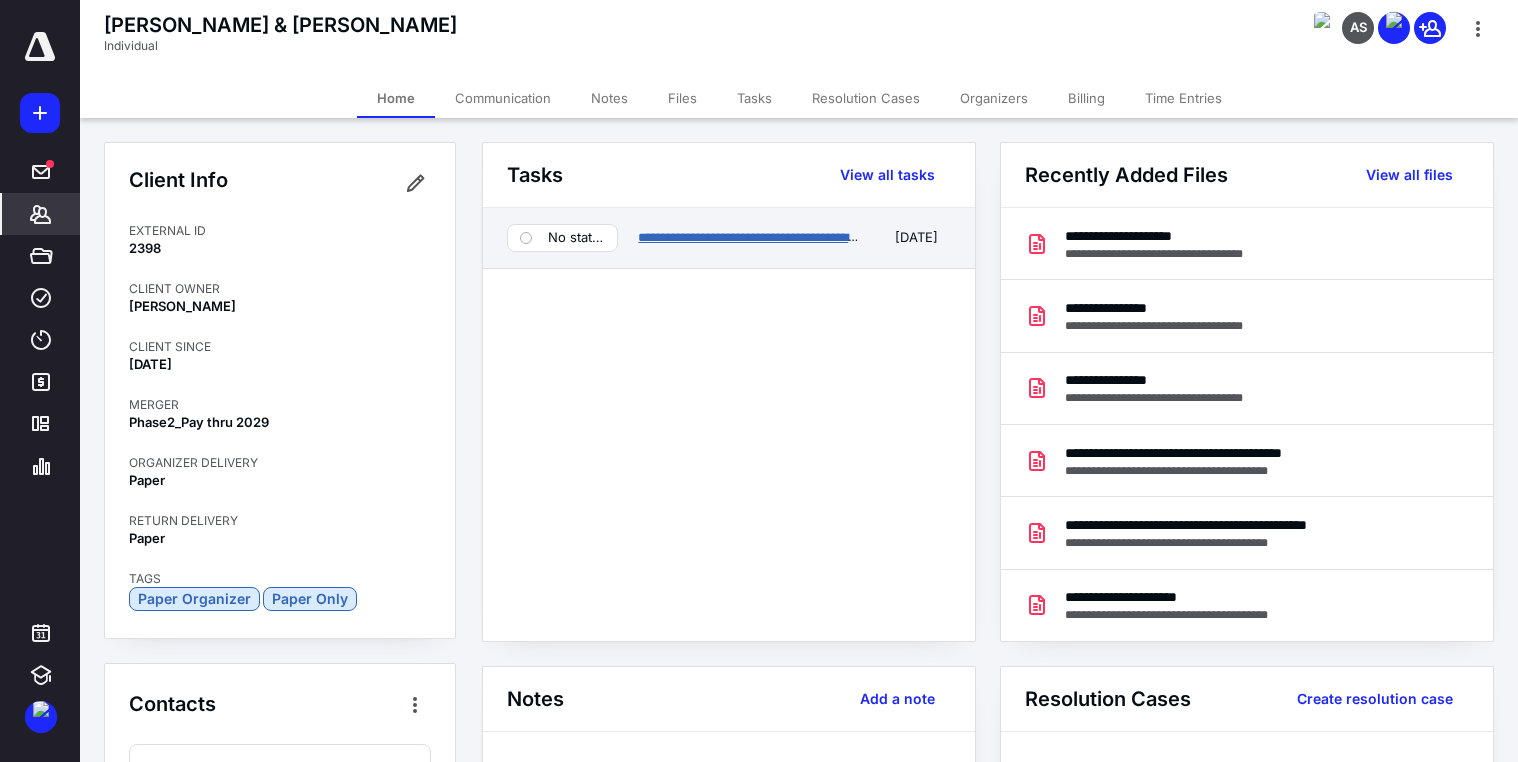 click on "**********" at bounding box center (758, 237) 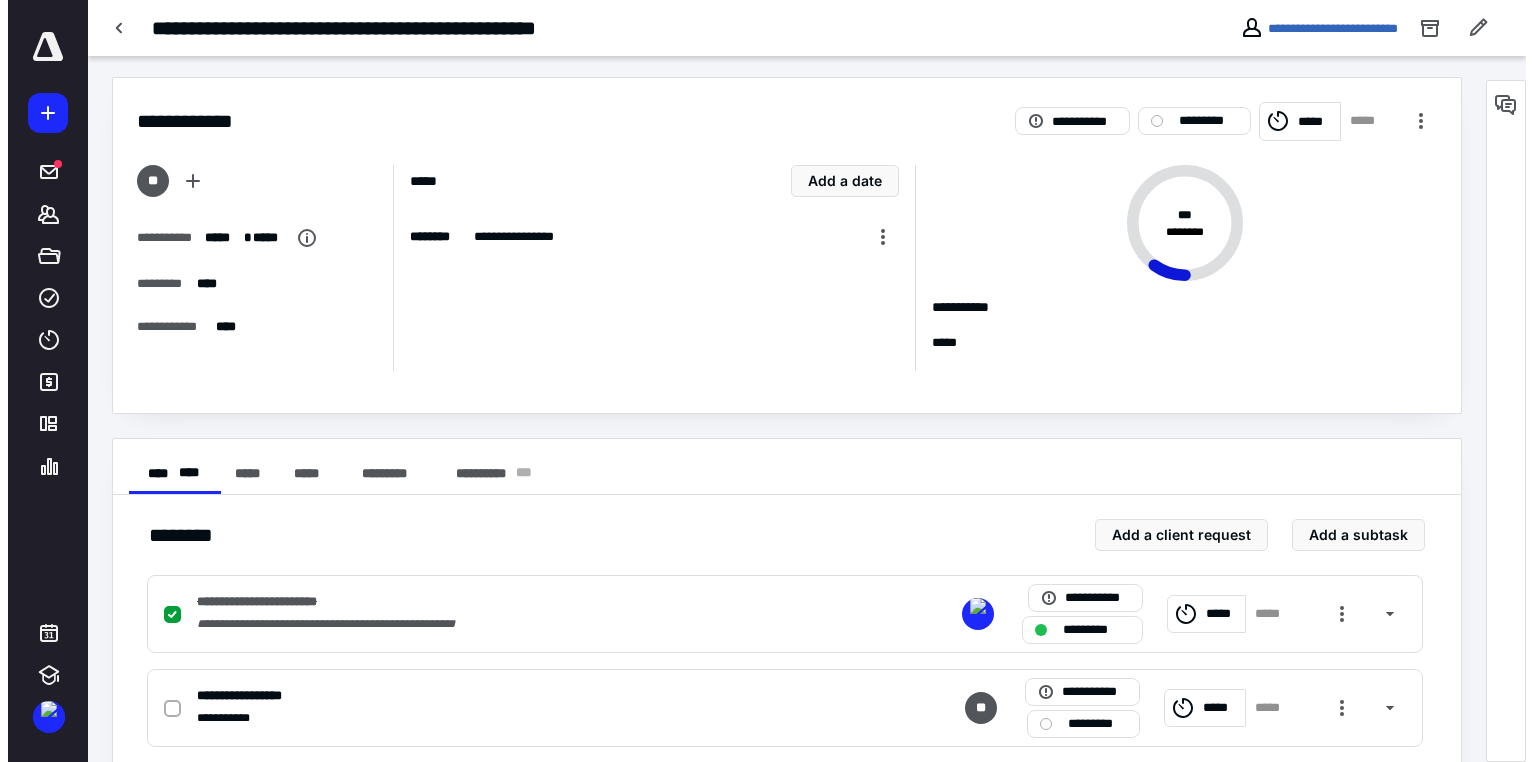 scroll, scrollTop: 0, scrollLeft: 0, axis: both 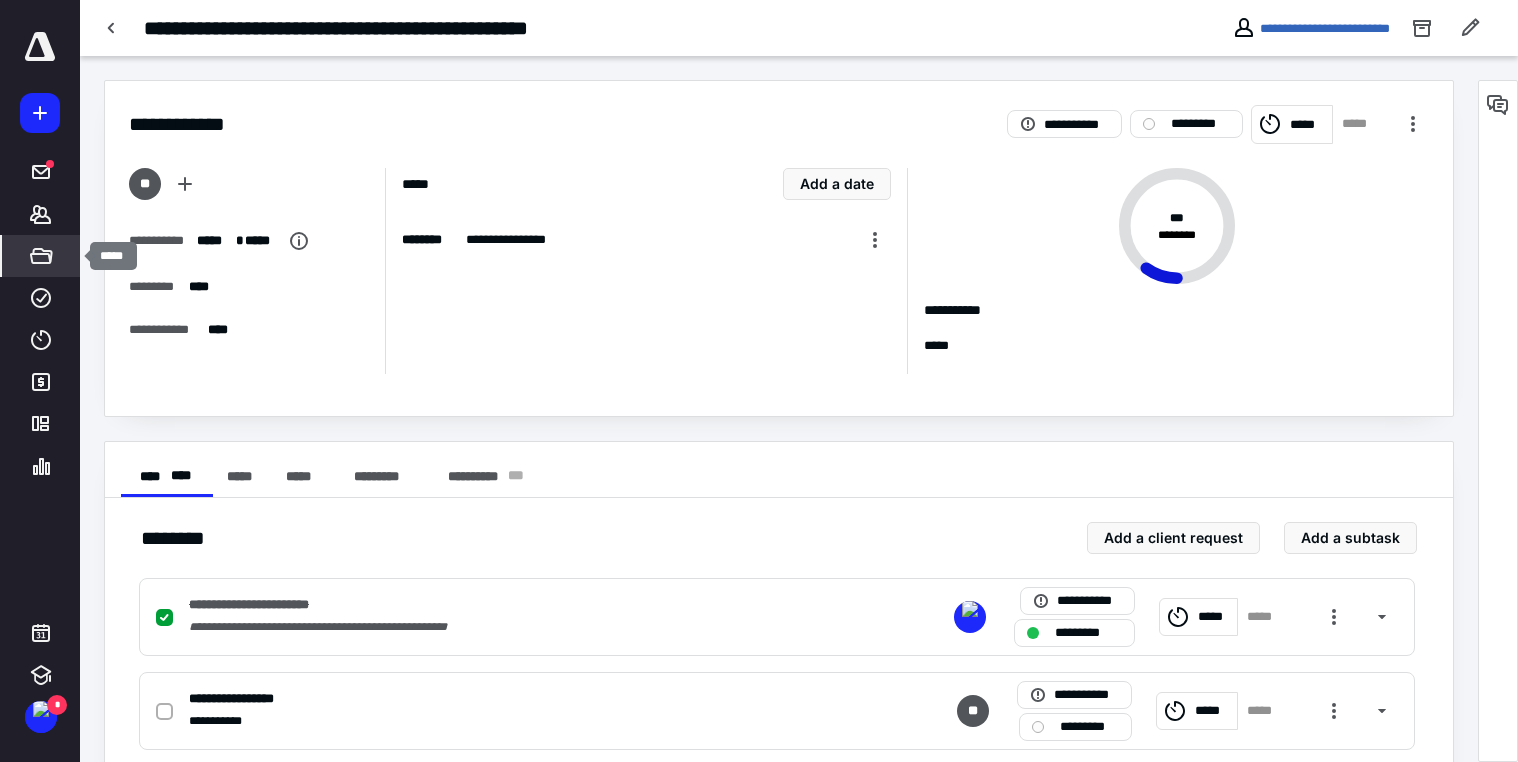 click 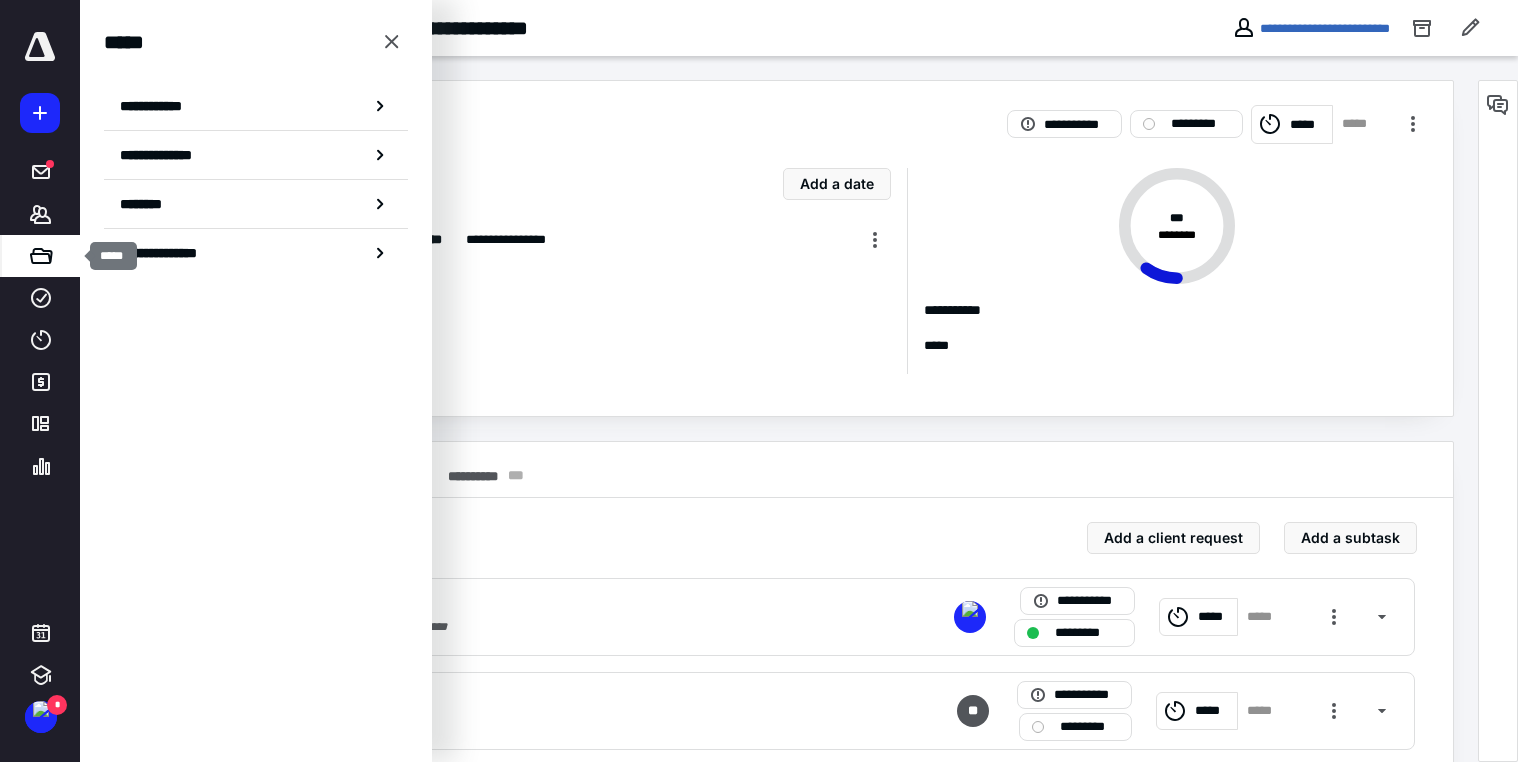 click 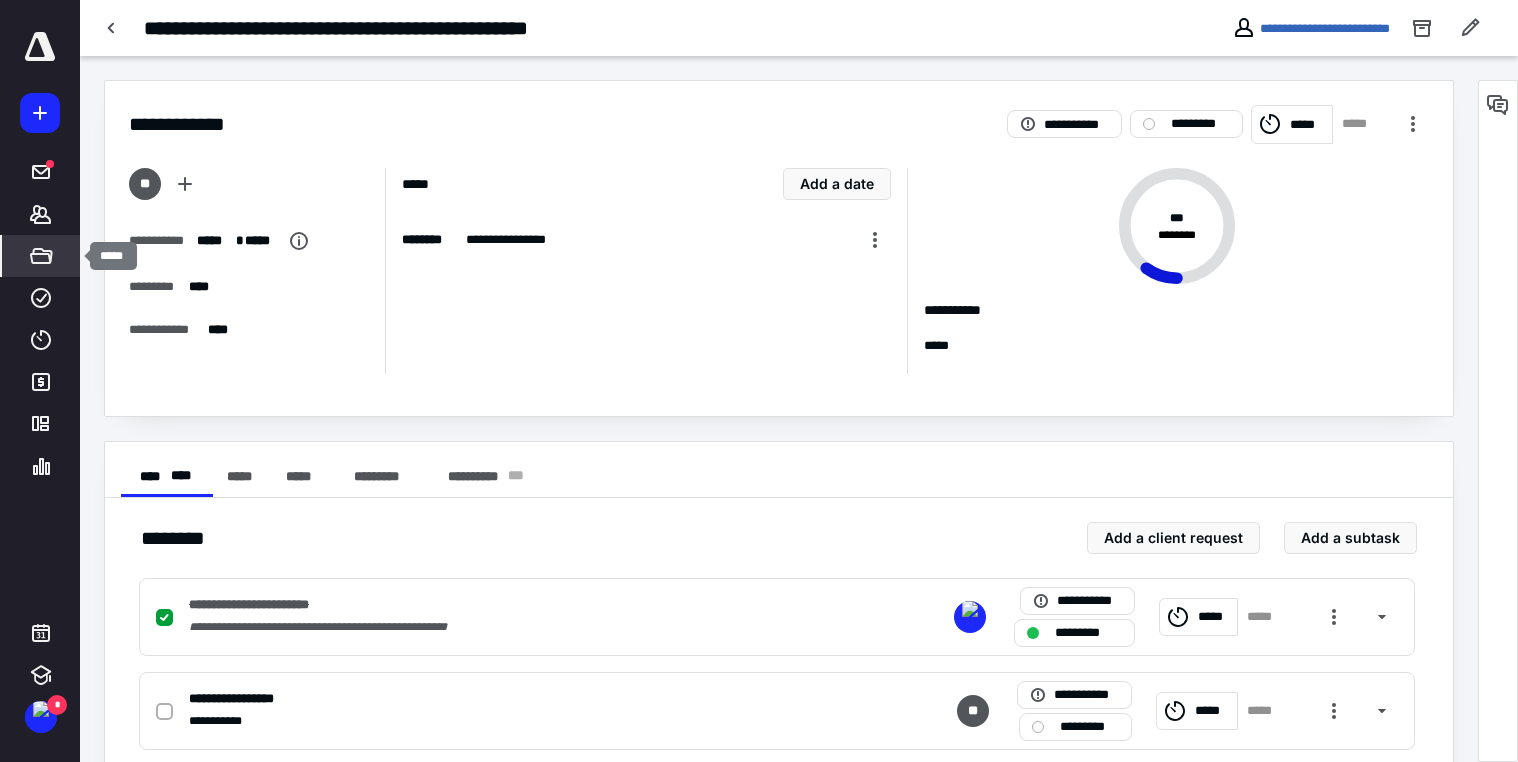 click 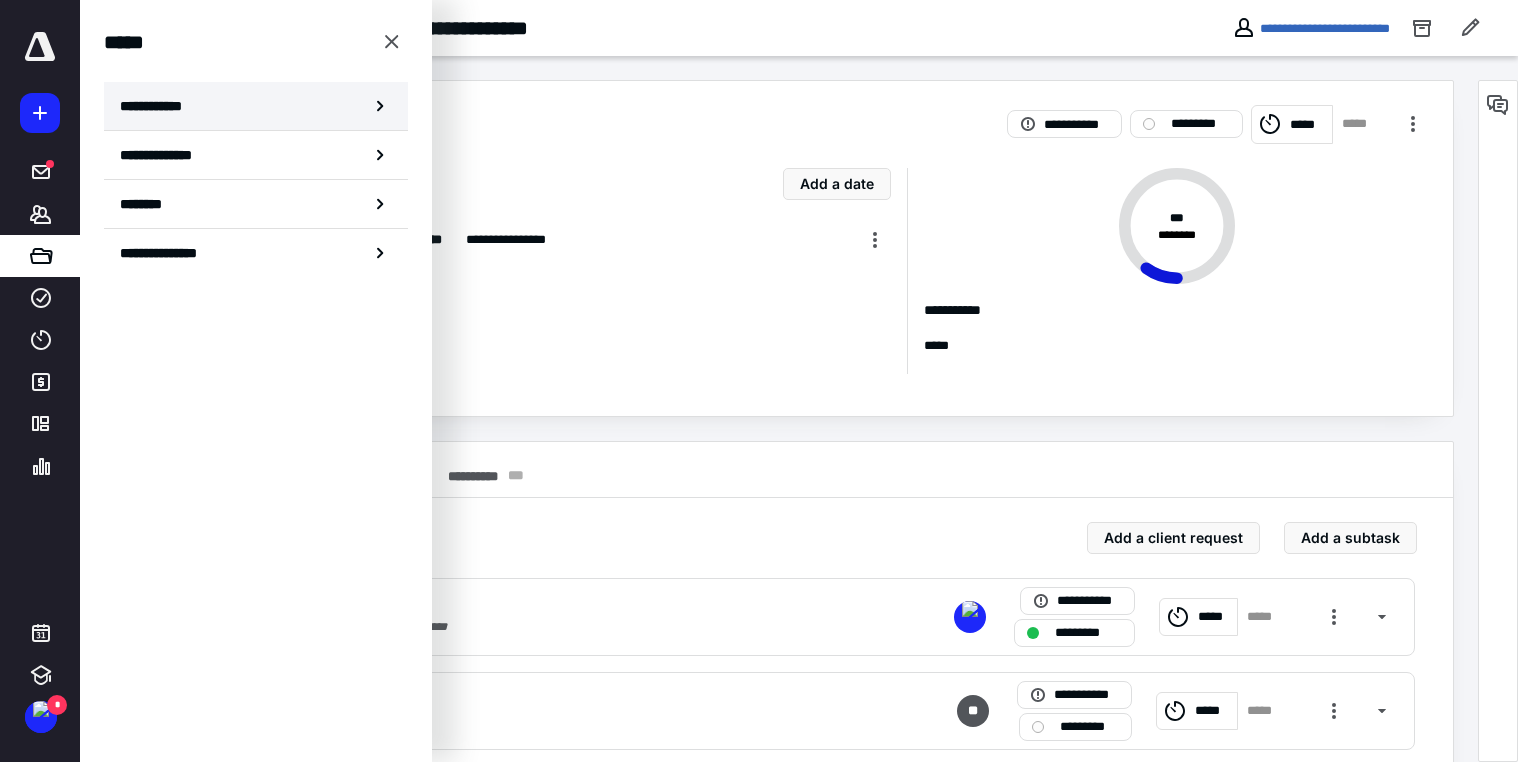 click on "**********" at bounding box center (157, 106) 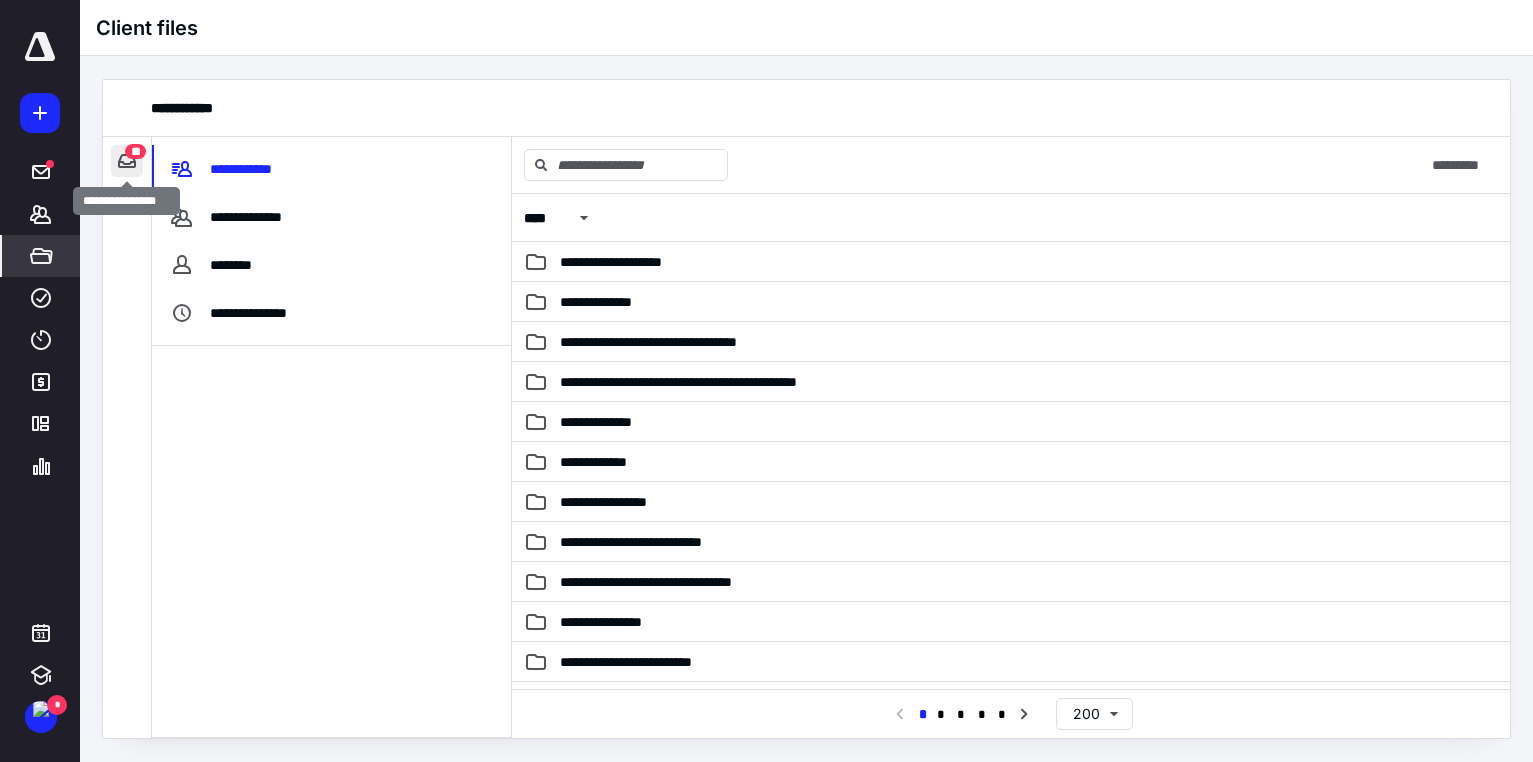 click at bounding box center [127, 161] 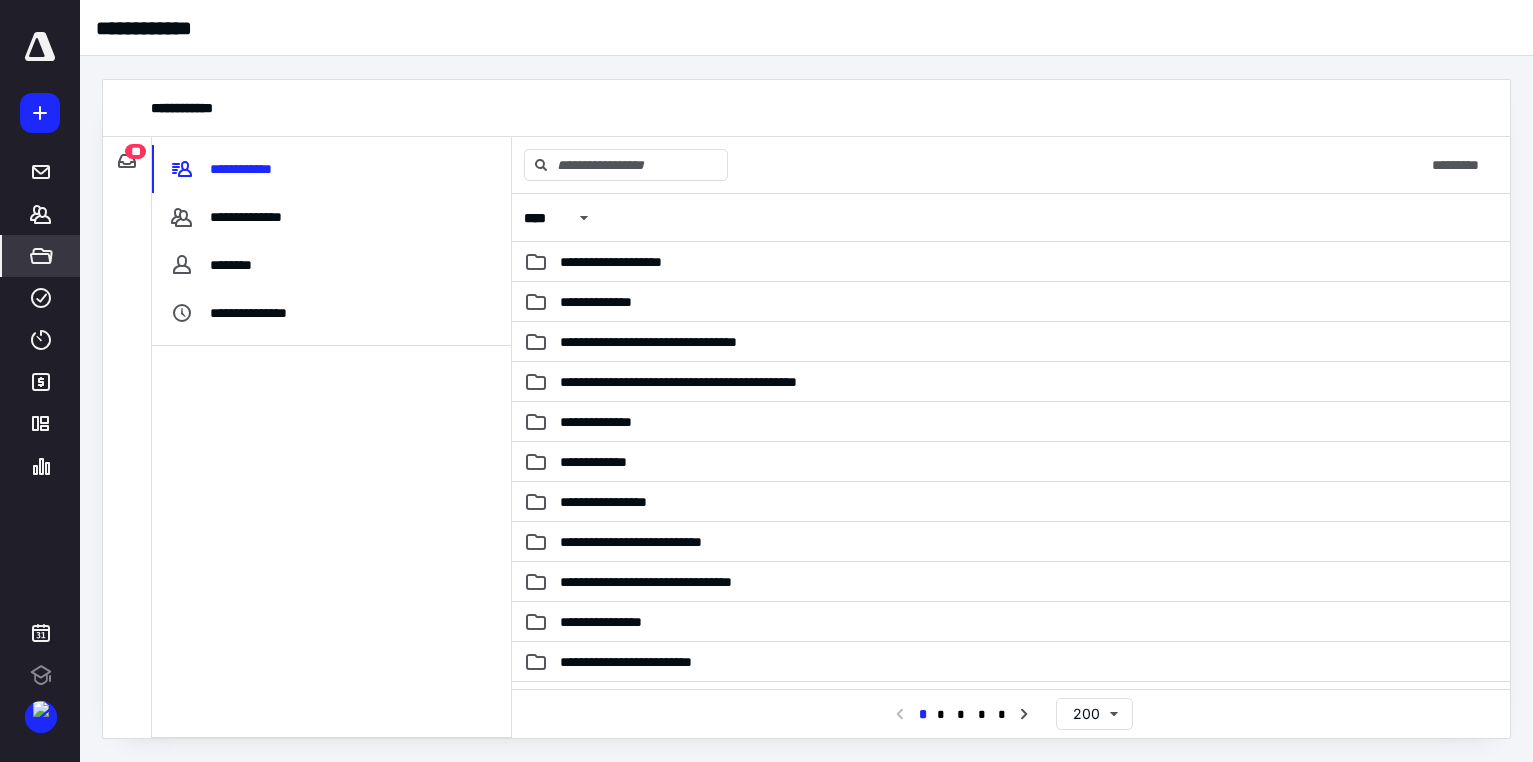 scroll, scrollTop: 0, scrollLeft: 0, axis: both 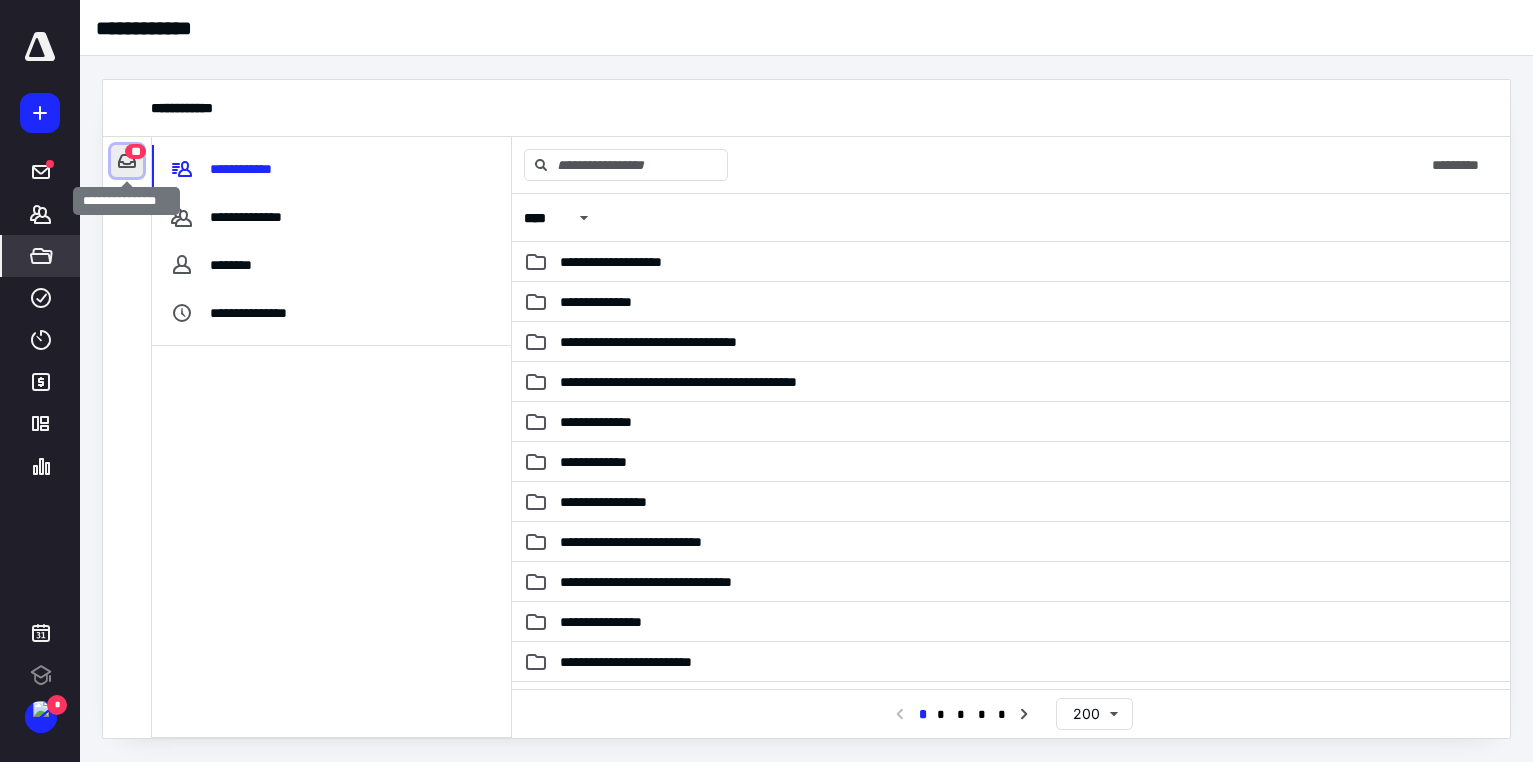 click at bounding box center (127, 161) 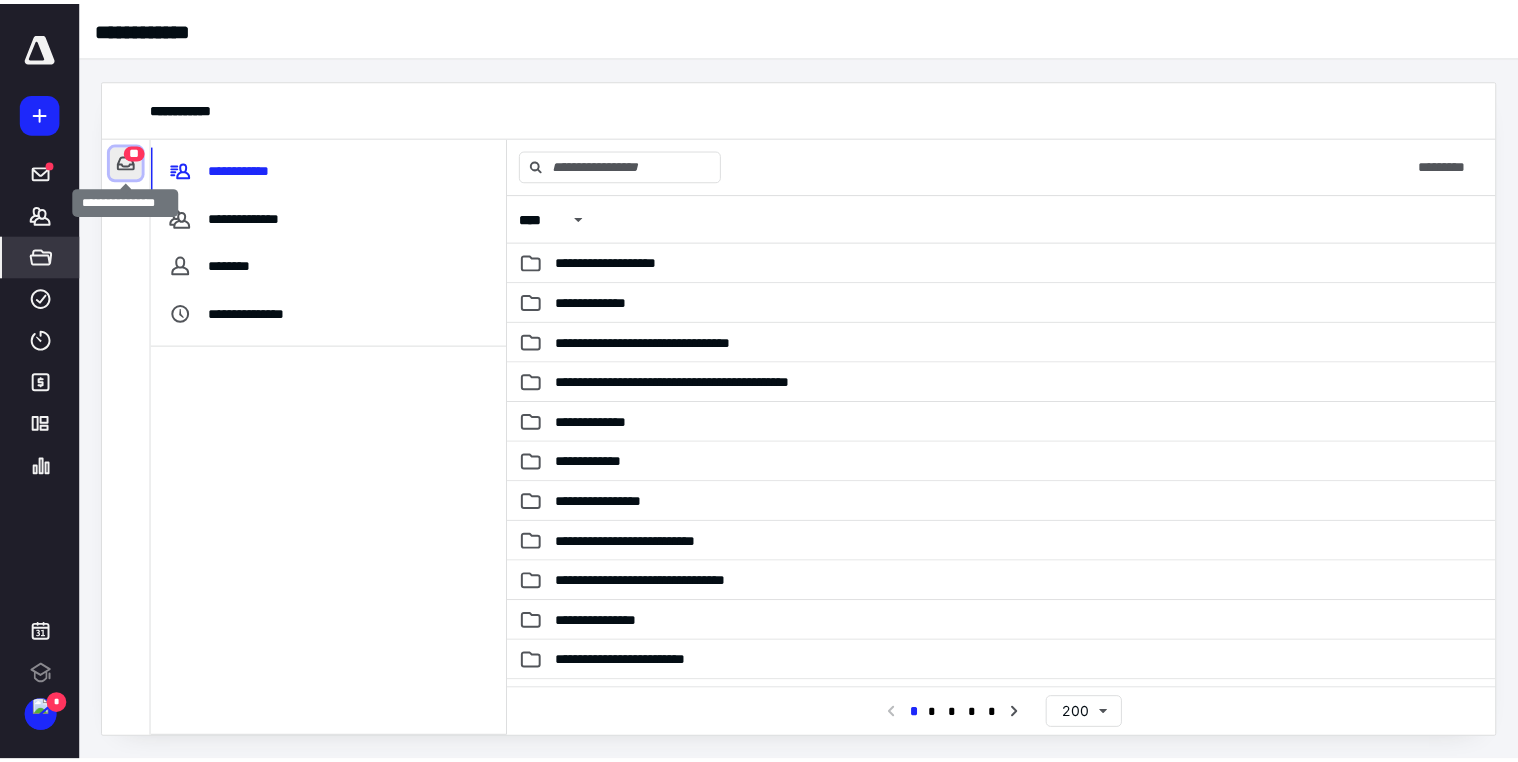scroll, scrollTop: 0, scrollLeft: 0, axis: both 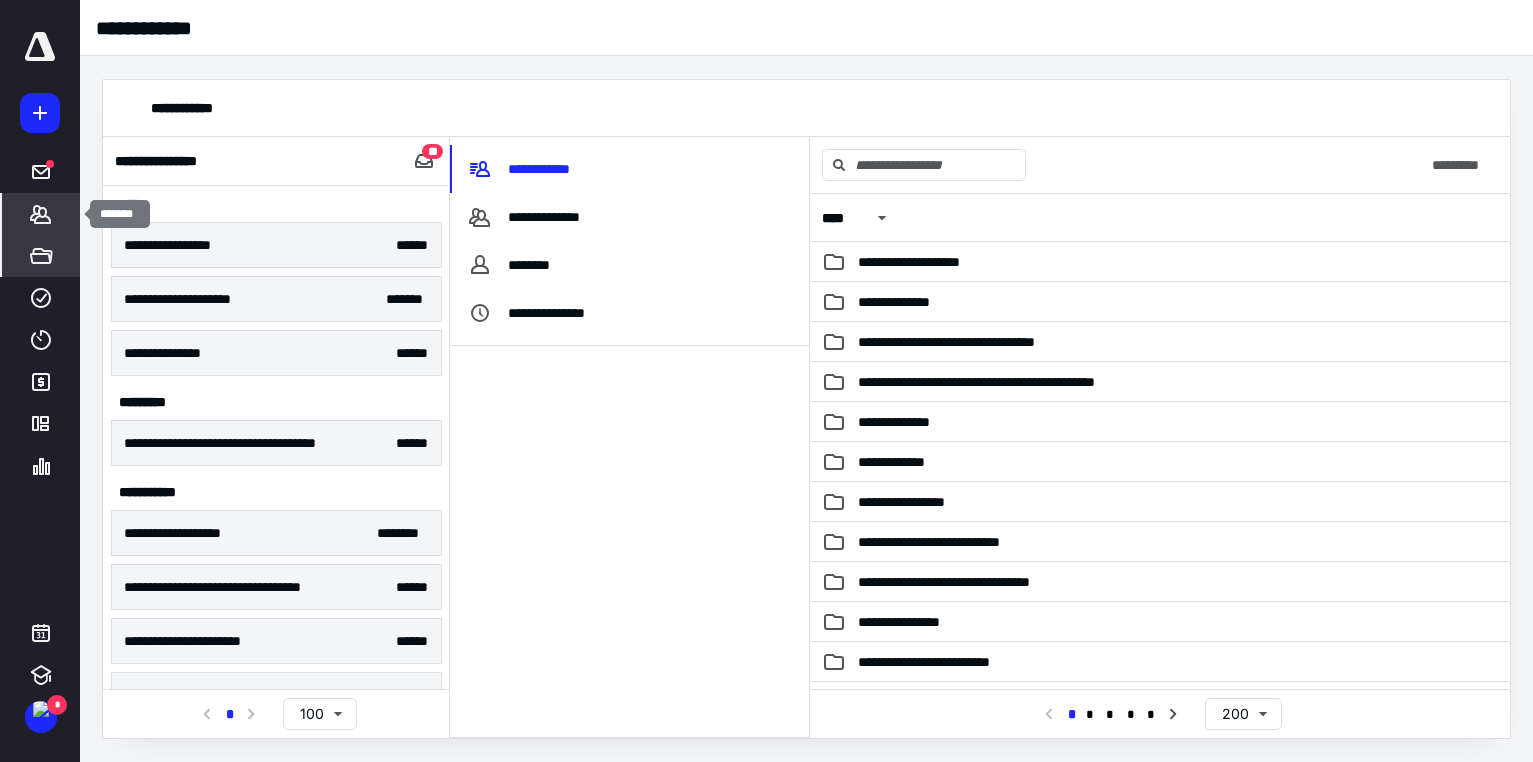 click on "*******" at bounding box center (41, 214) 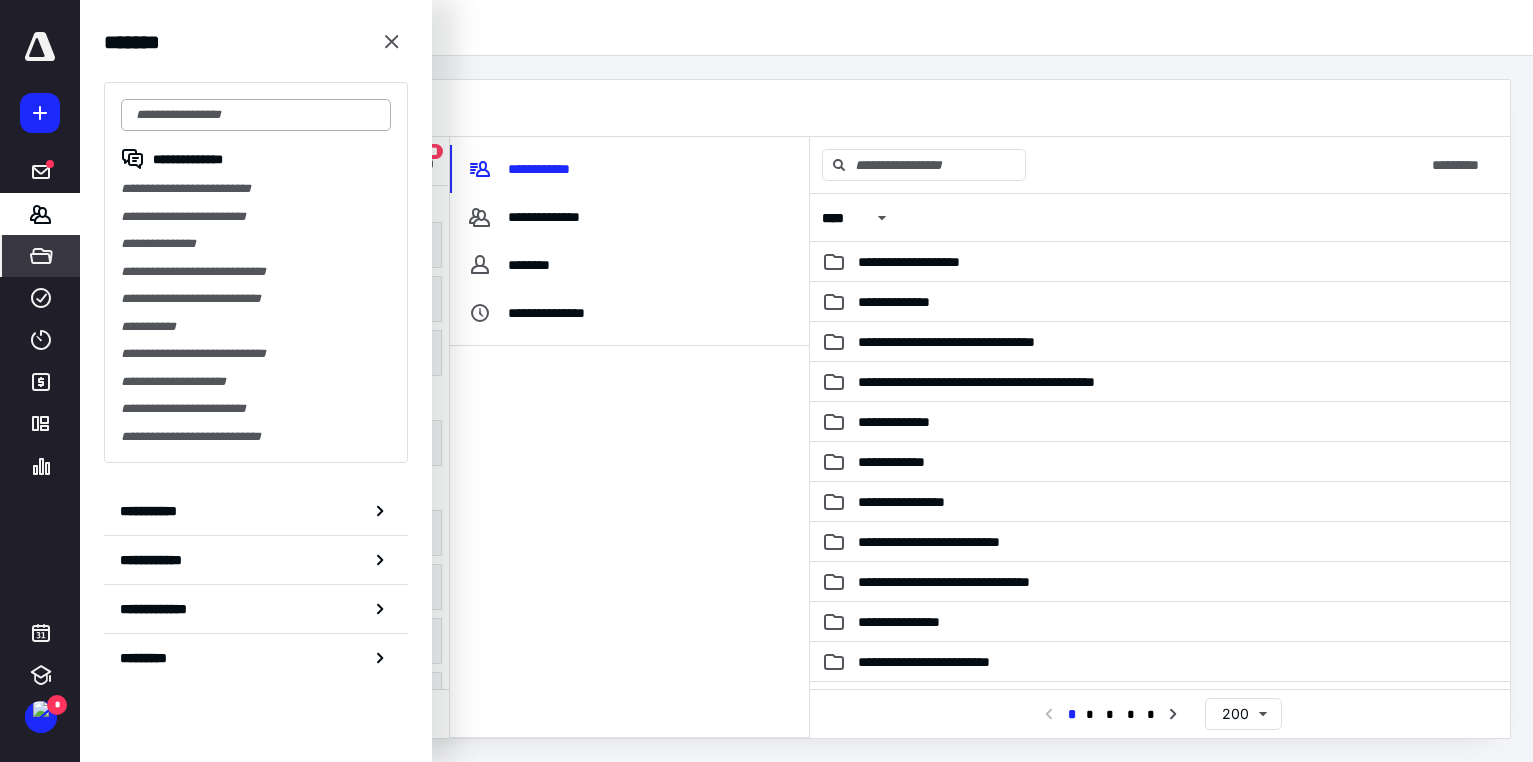 click at bounding box center (256, 115) 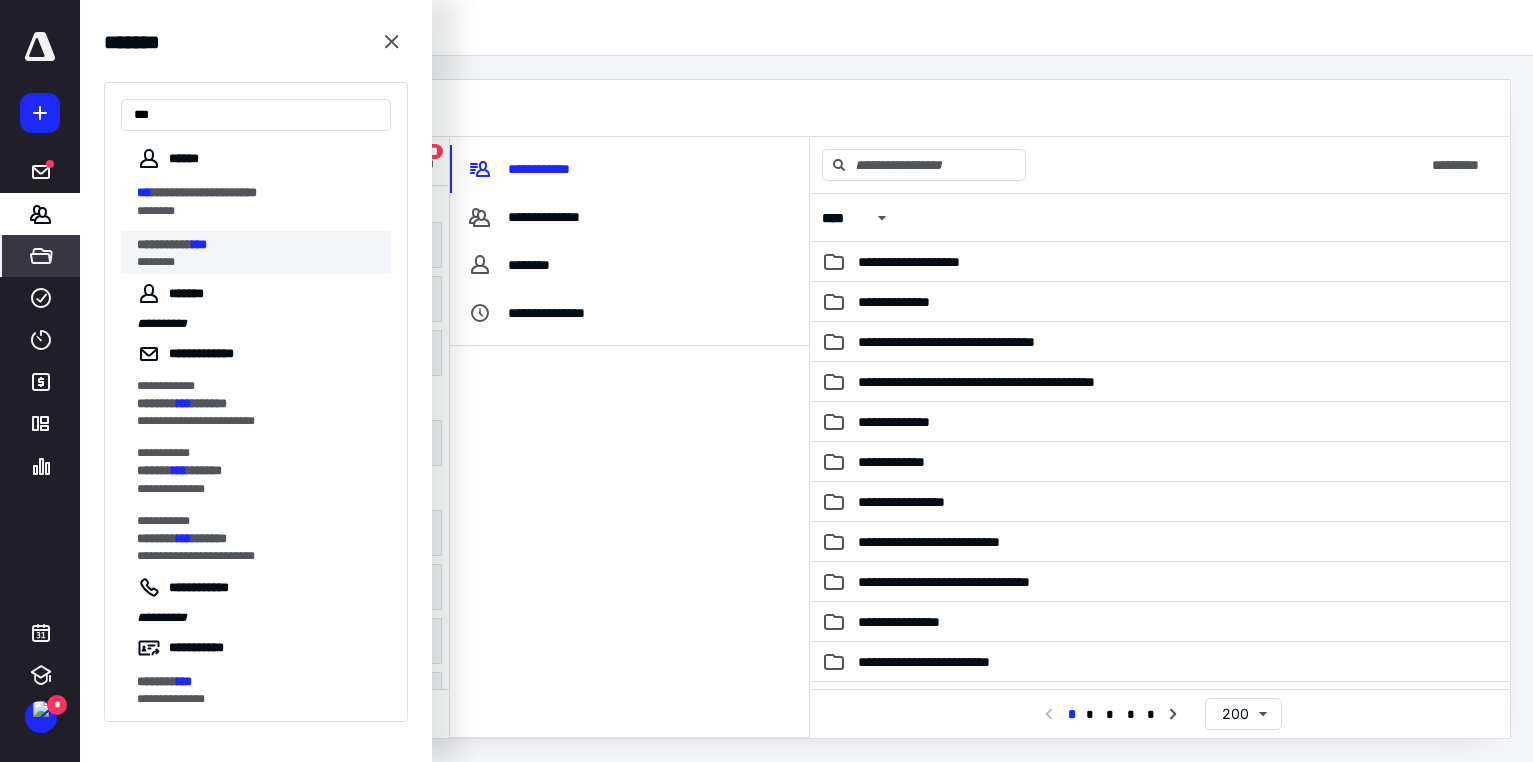 type on "***" 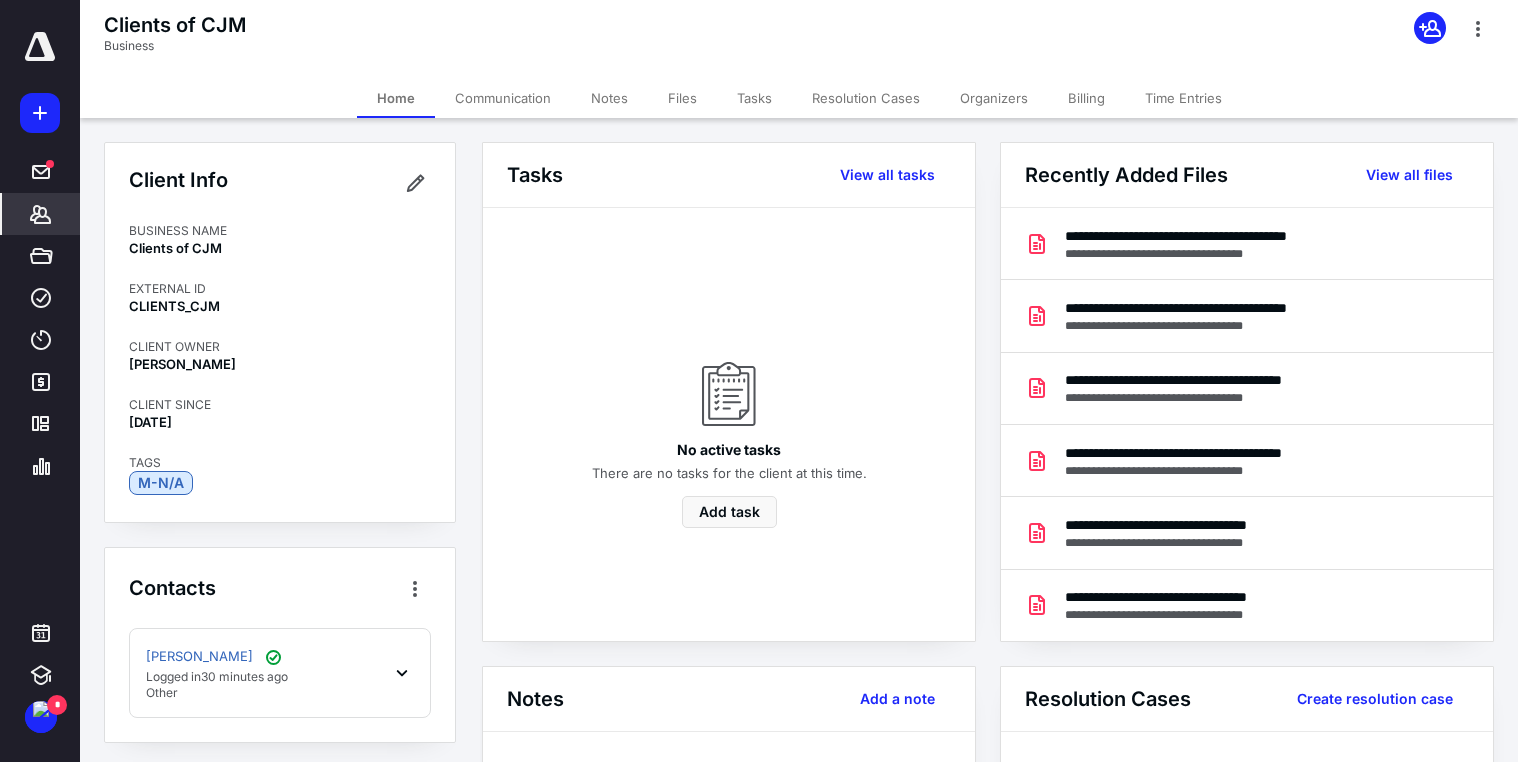 click 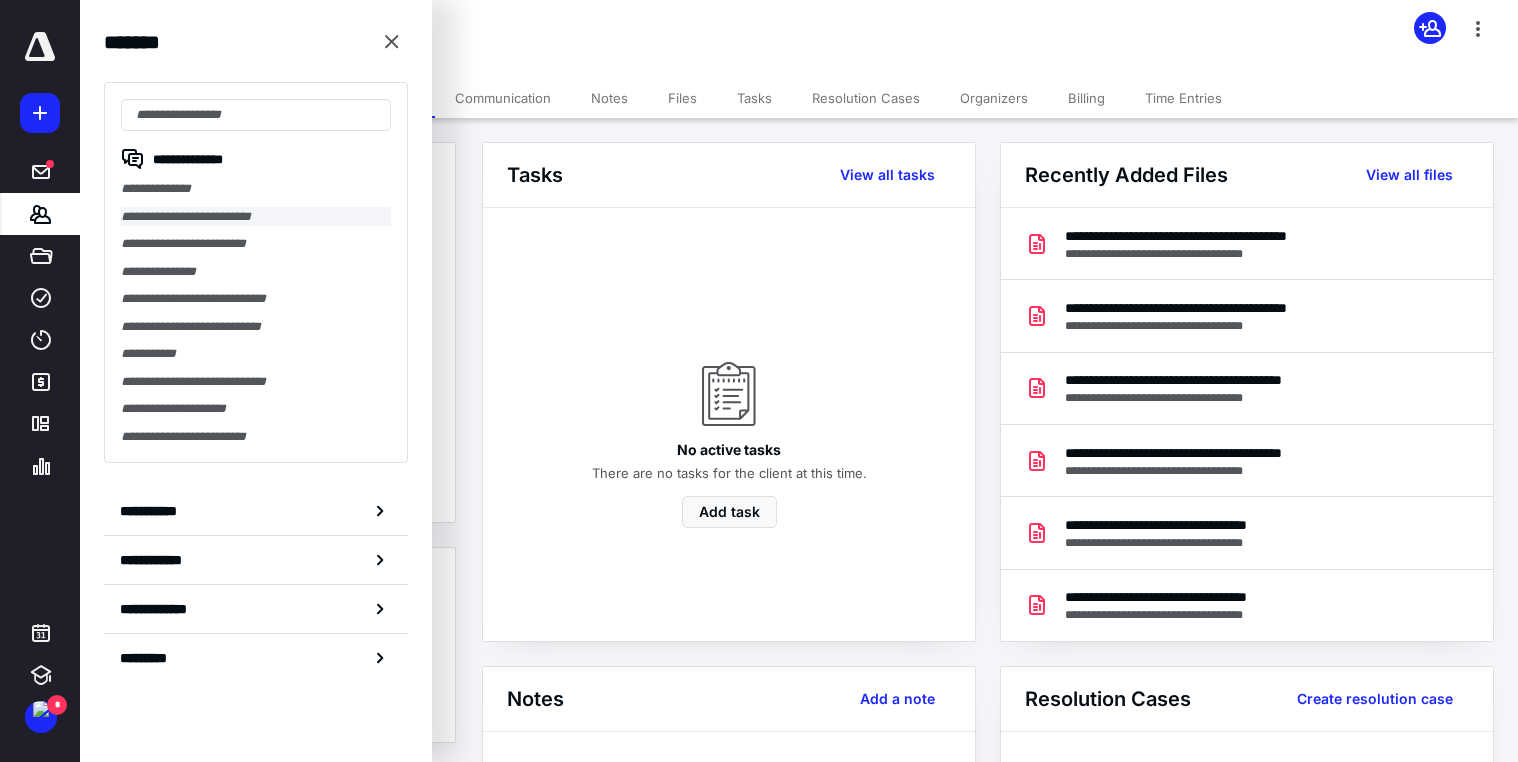 click on "**********" at bounding box center (256, 217) 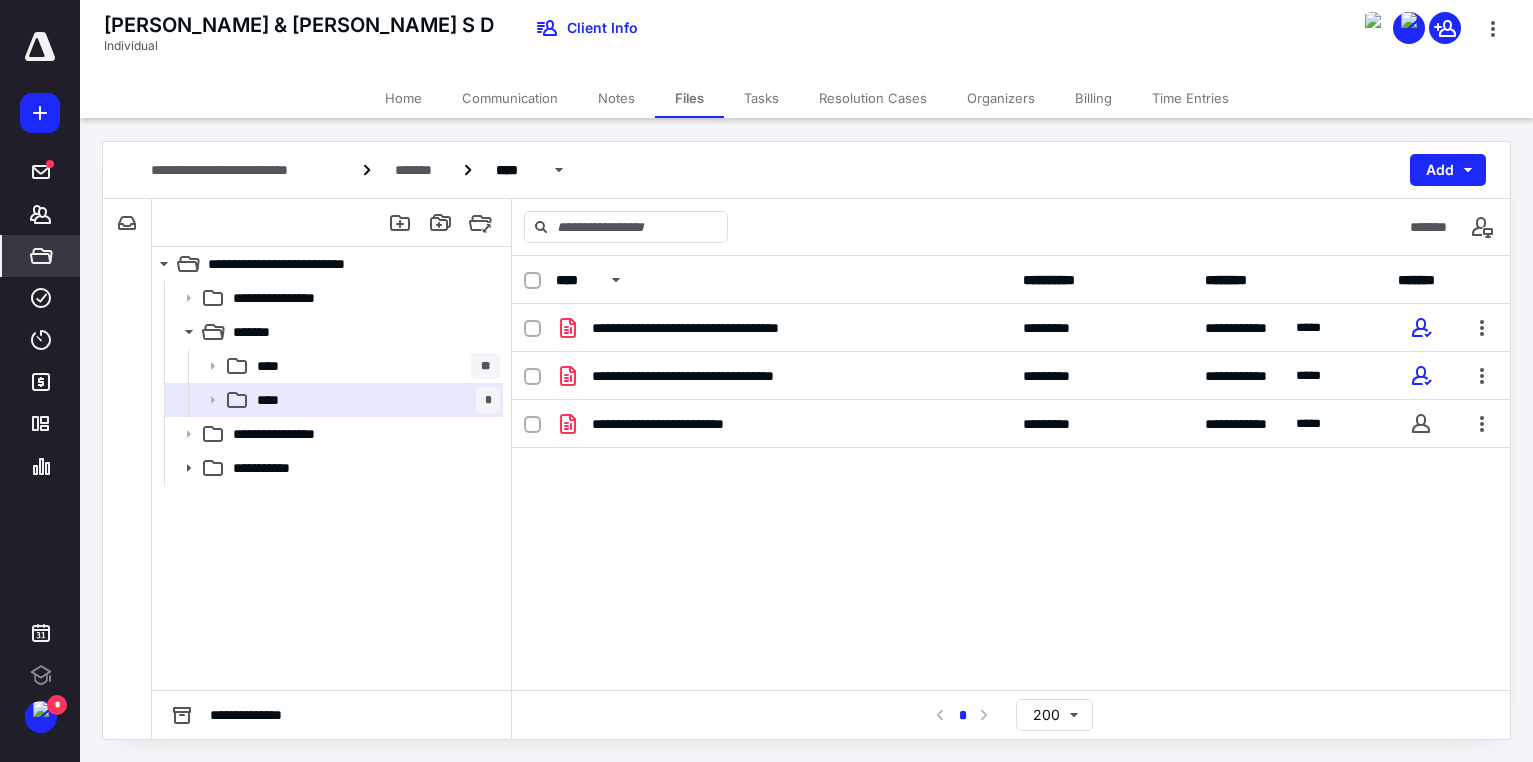 scroll, scrollTop: 0, scrollLeft: 0, axis: both 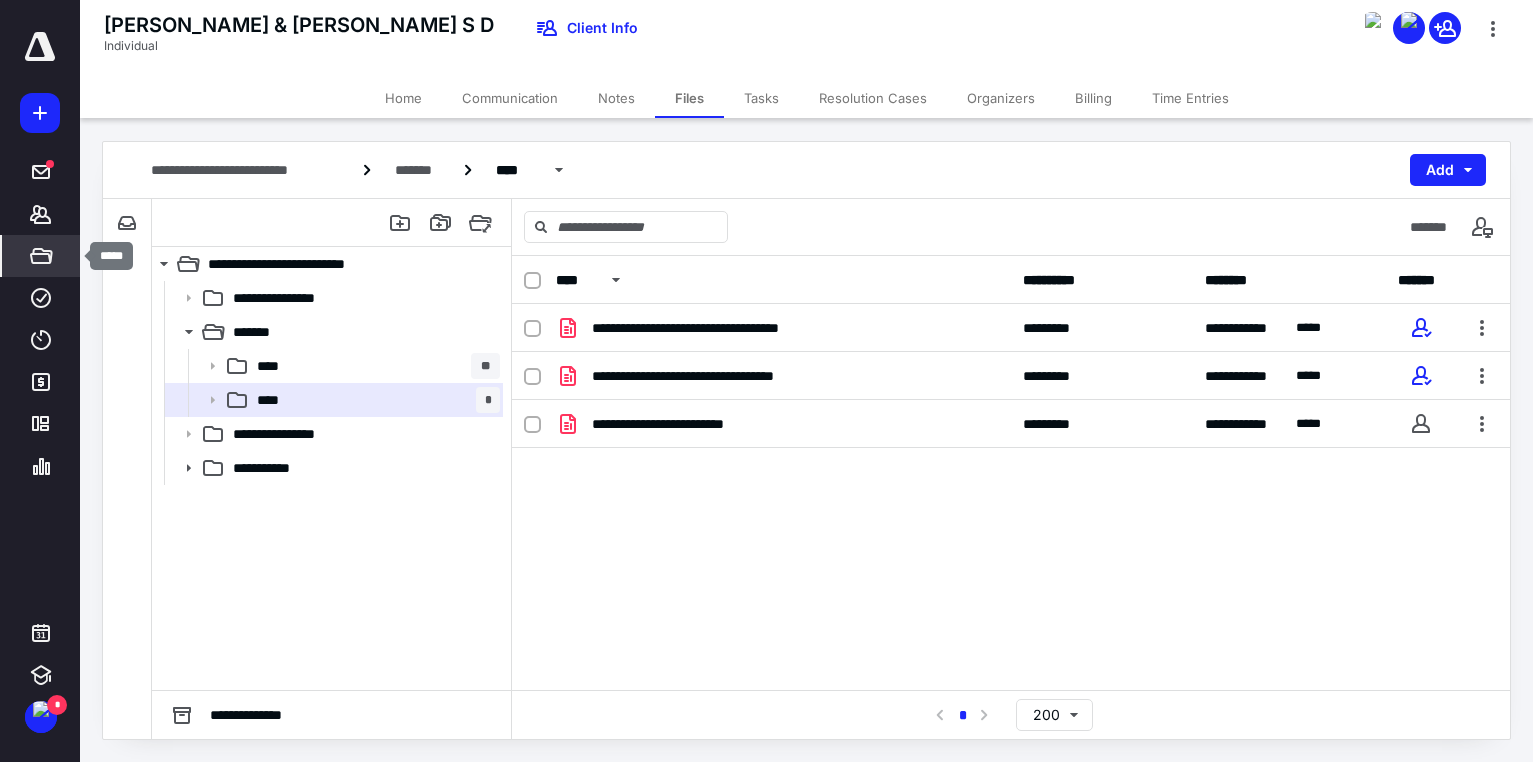 click 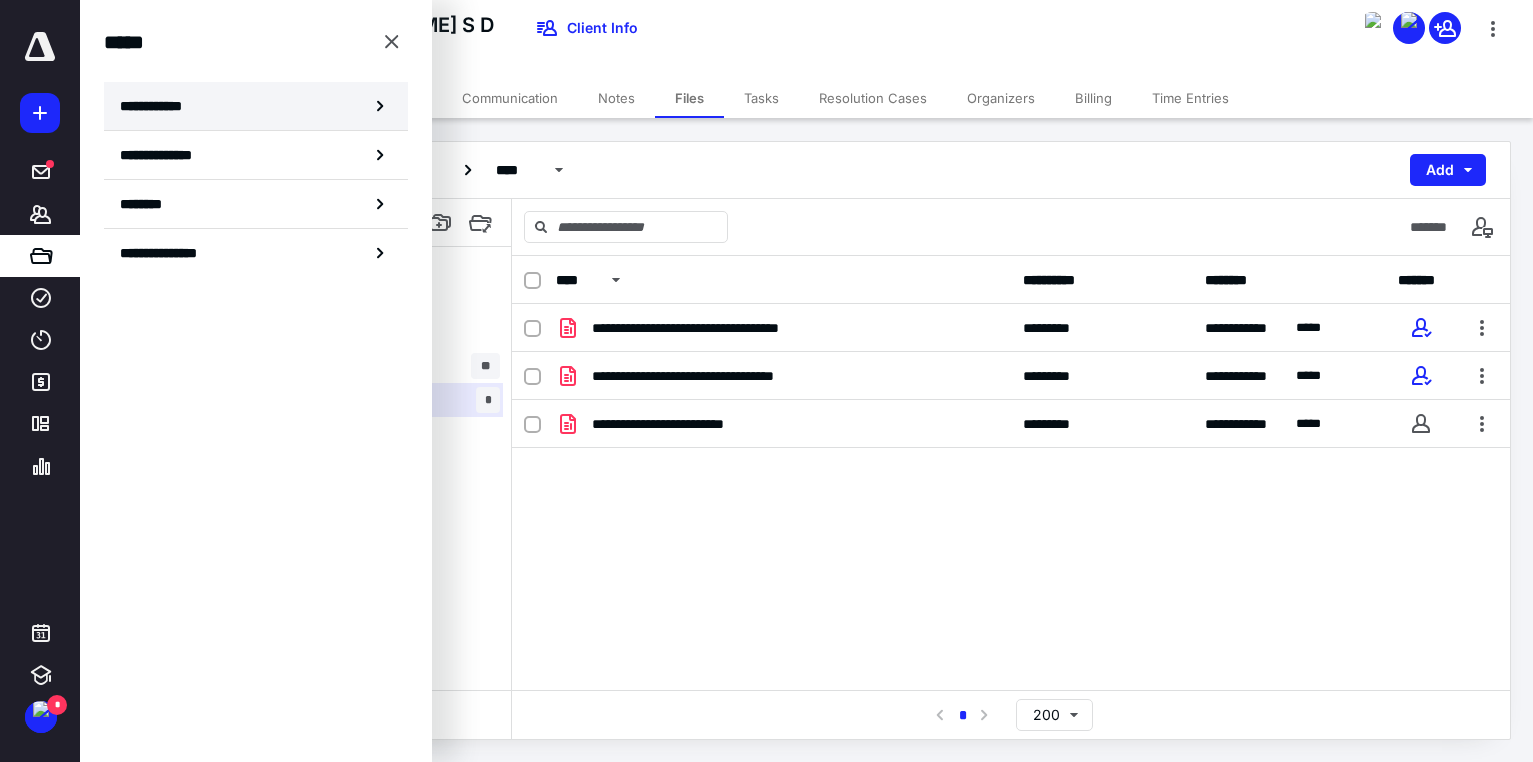 click on "**********" at bounding box center (157, 106) 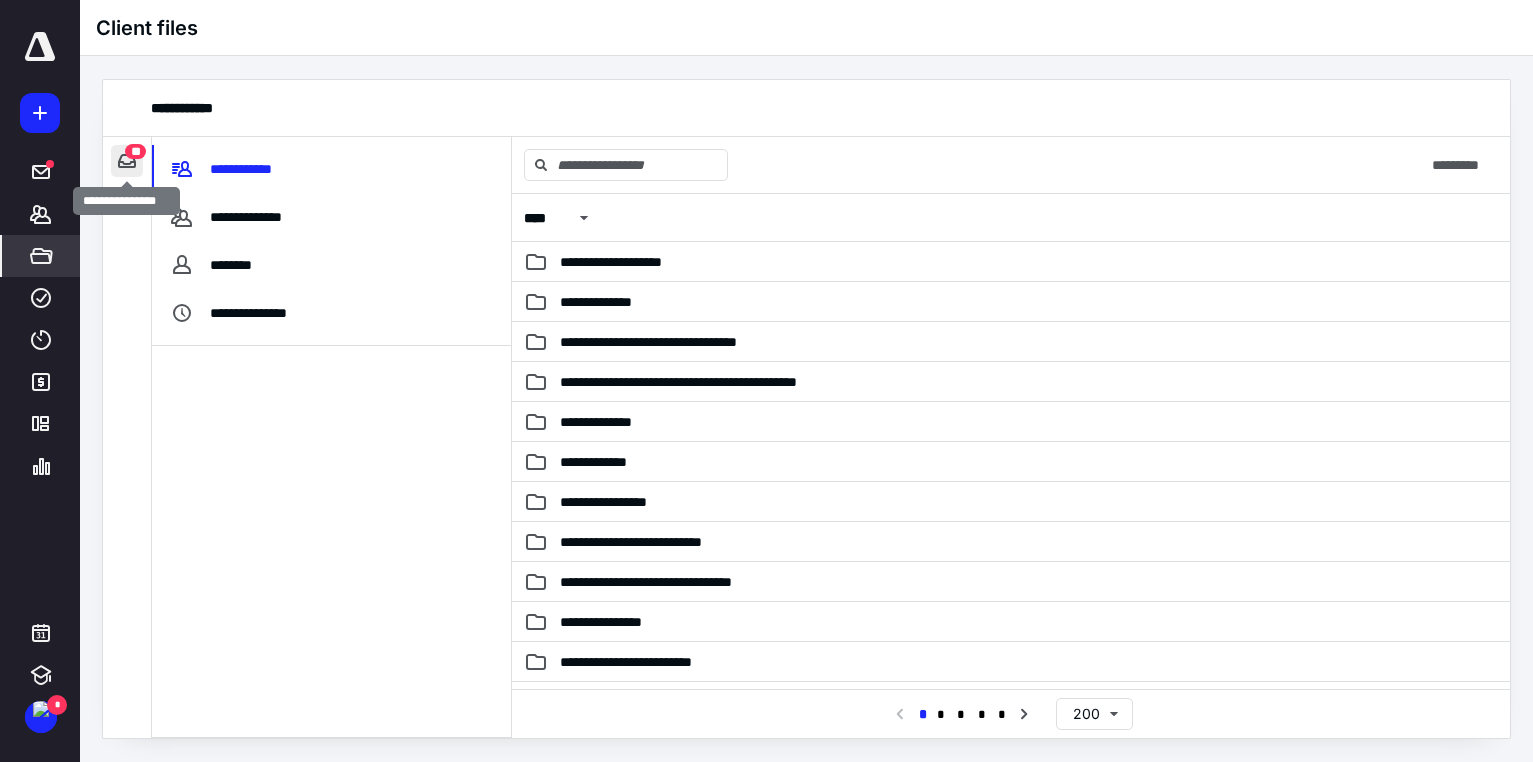 click at bounding box center [127, 161] 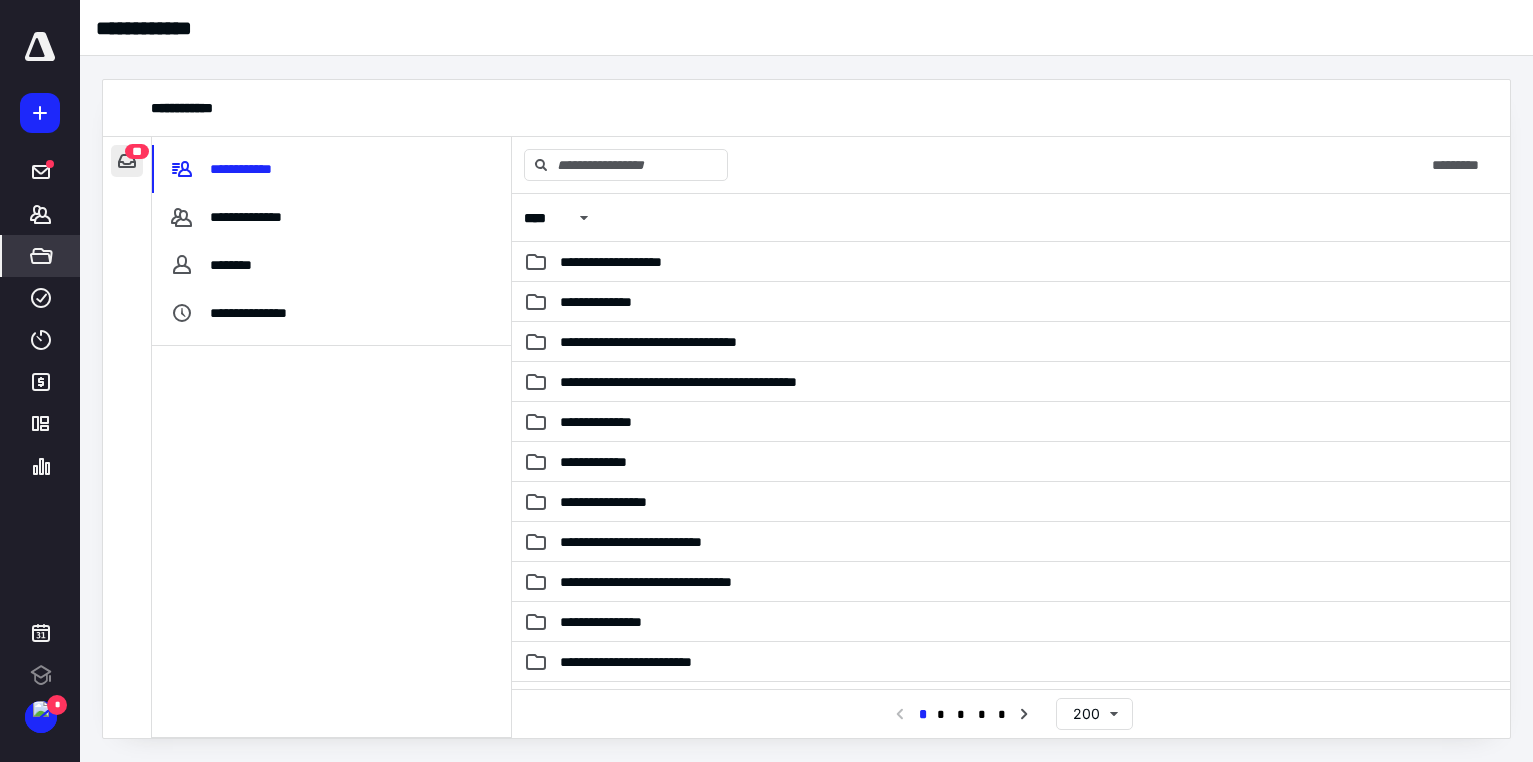 scroll, scrollTop: 0, scrollLeft: 0, axis: both 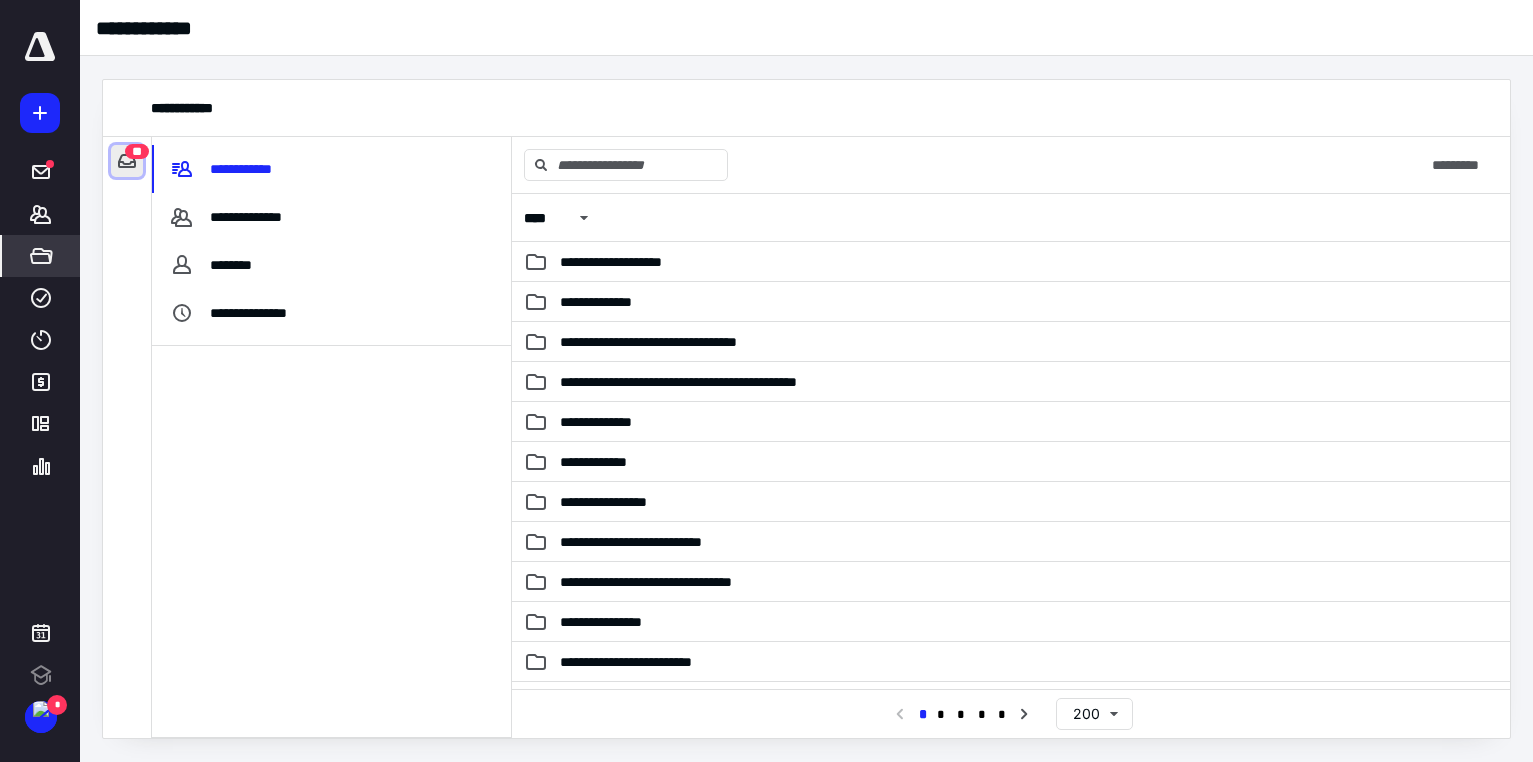 click at bounding box center (127, 161) 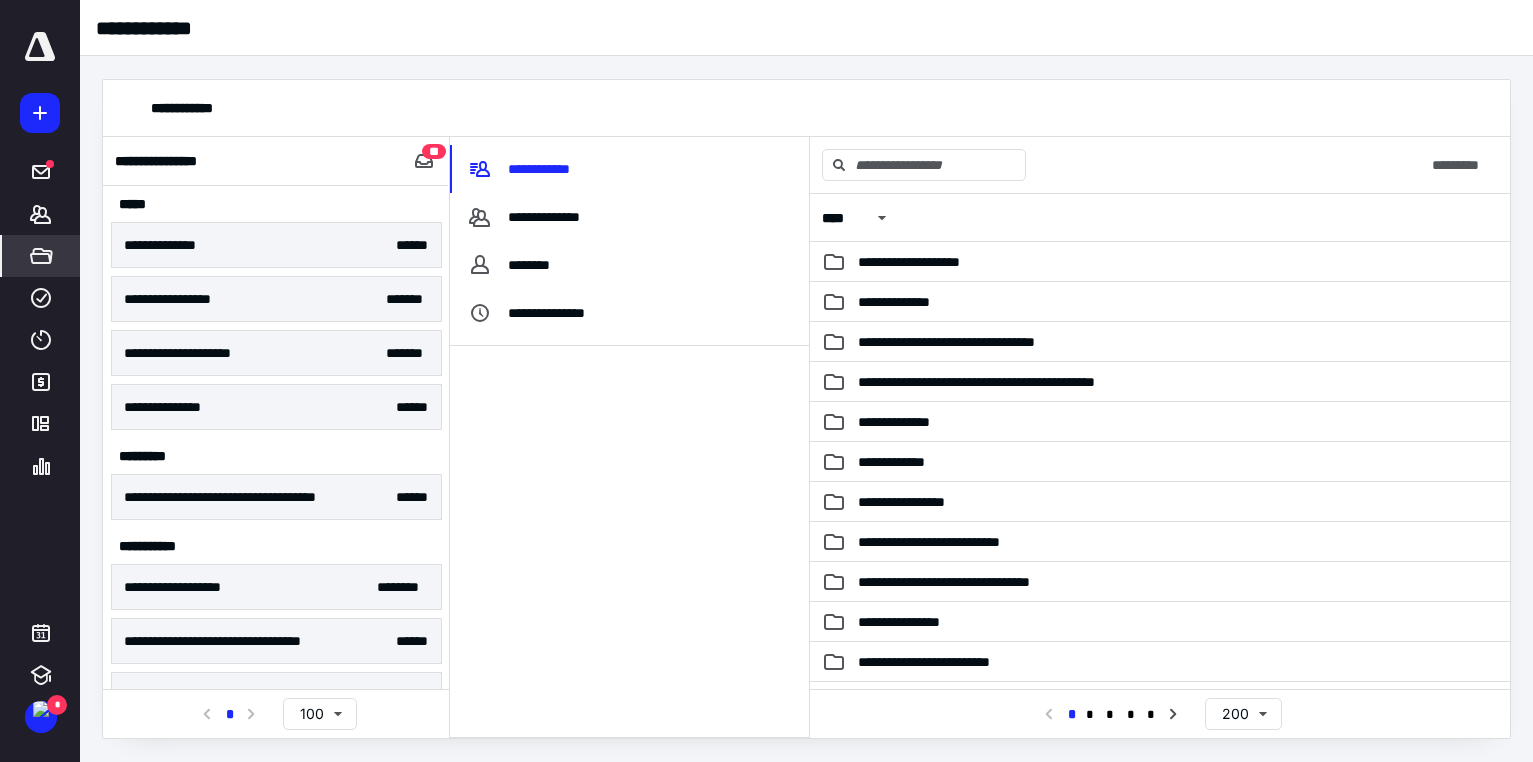 click on "**********" at bounding box center (173, 245) 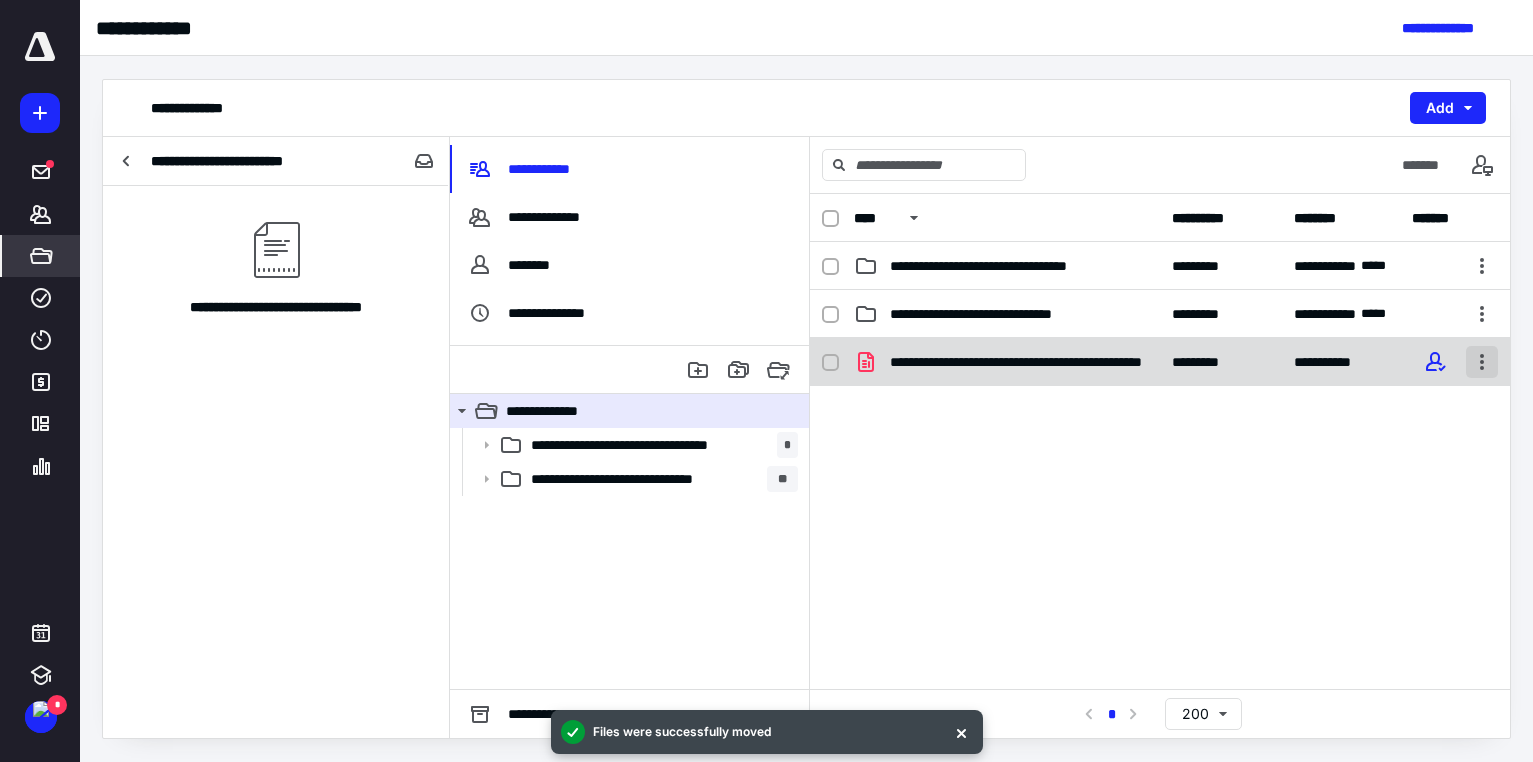 click at bounding box center [1482, 362] 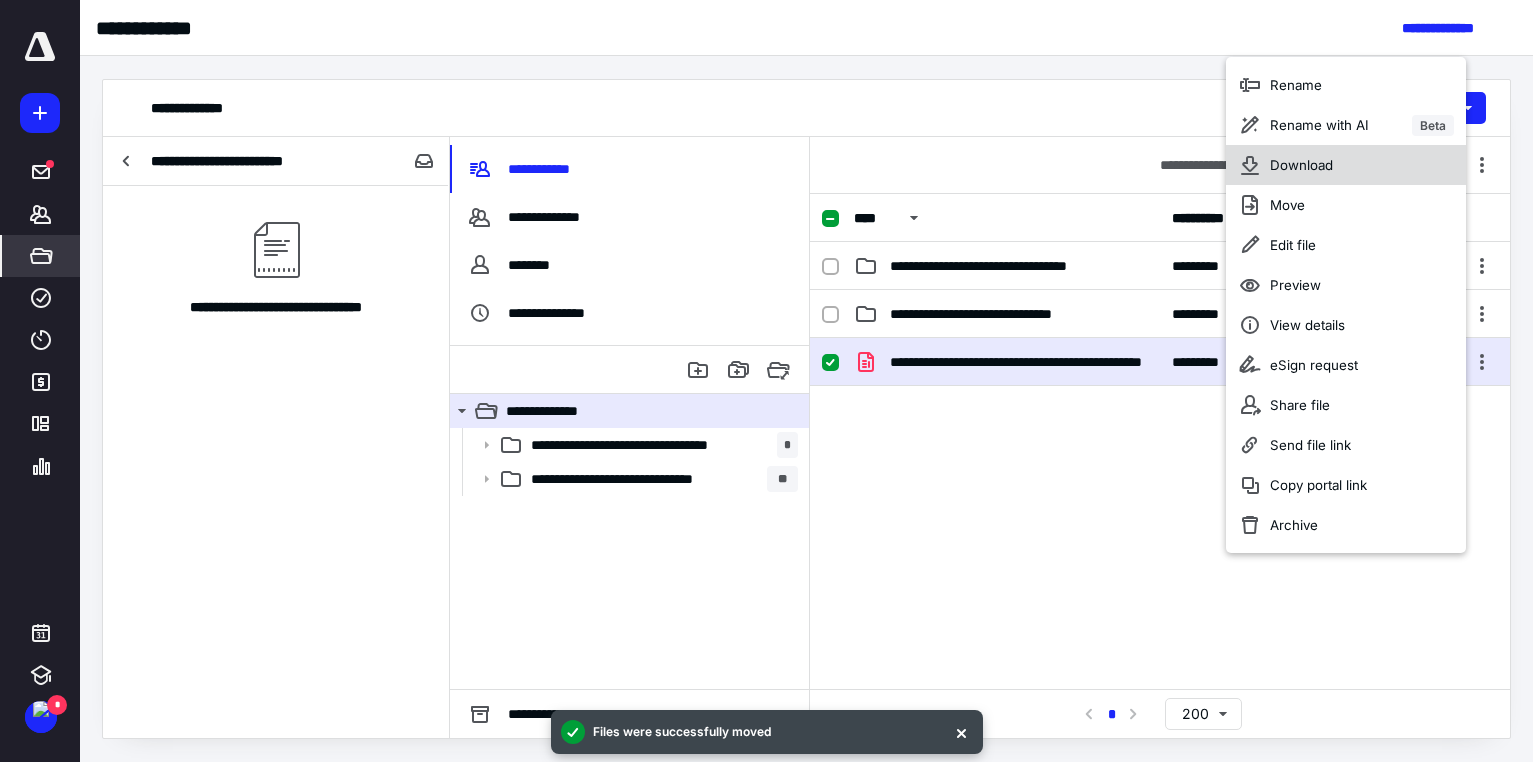 click on "Download" at bounding box center [1301, 165] 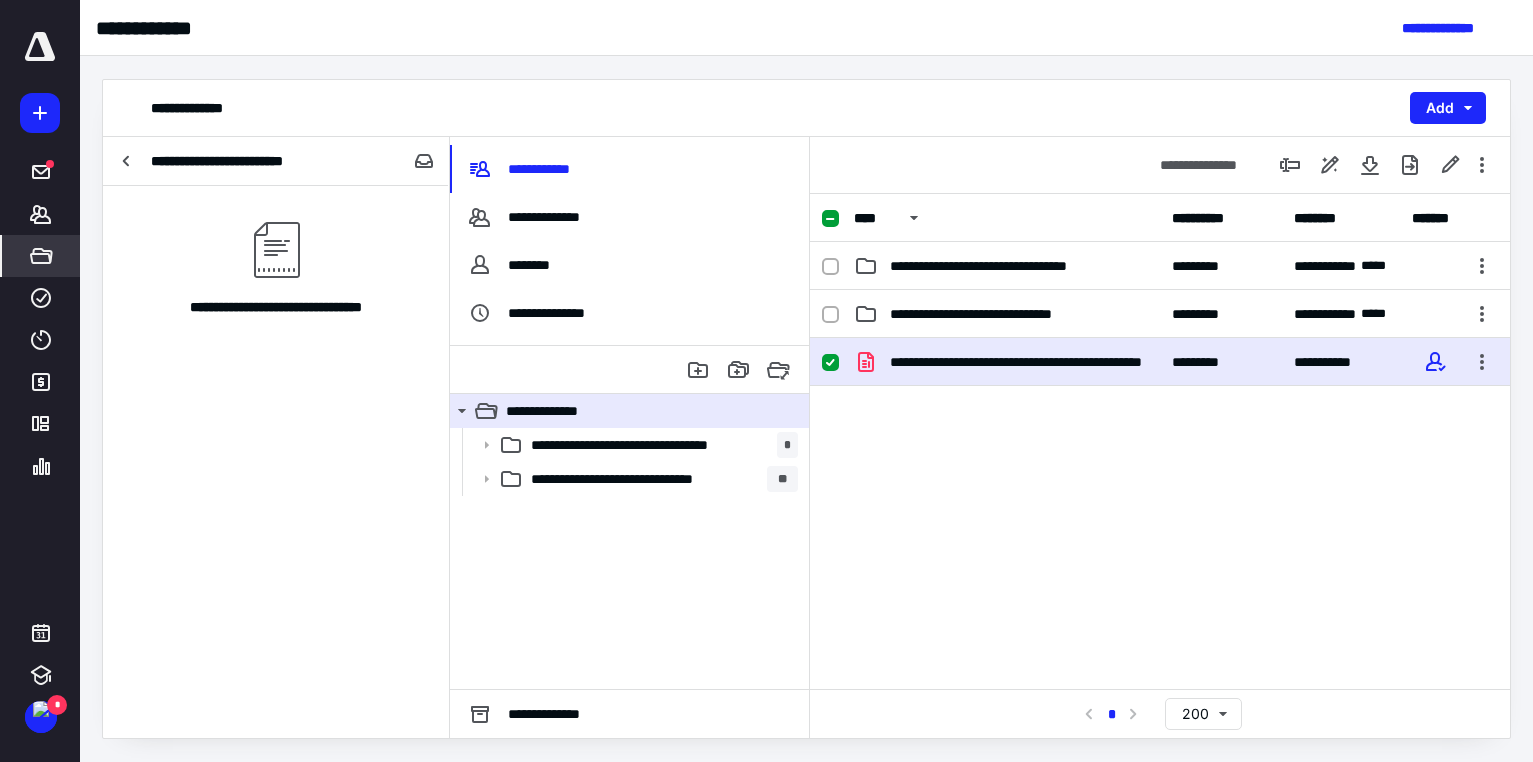 click on "**********" at bounding box center (1160, 488) 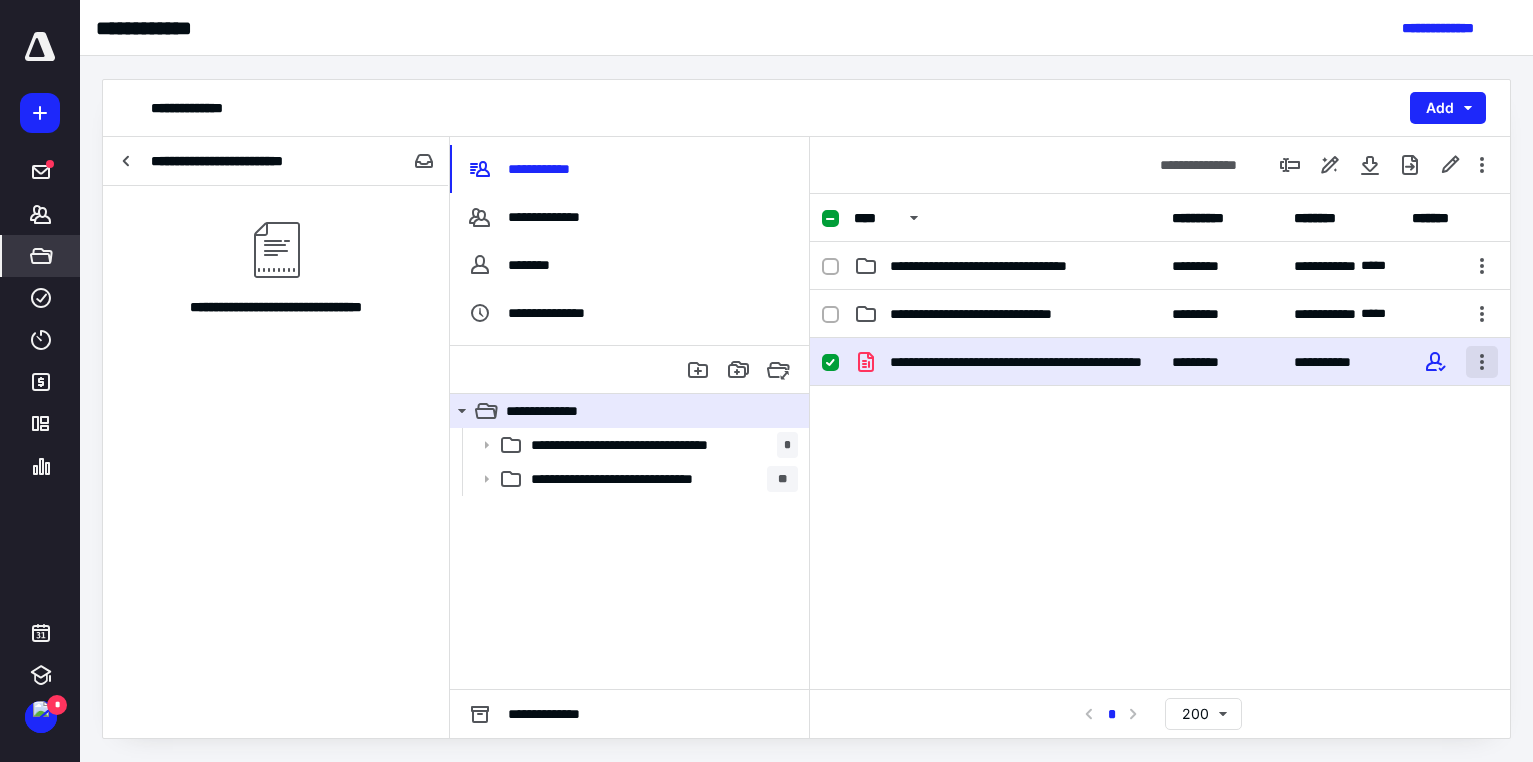 click at bounding box center [1482, 362] 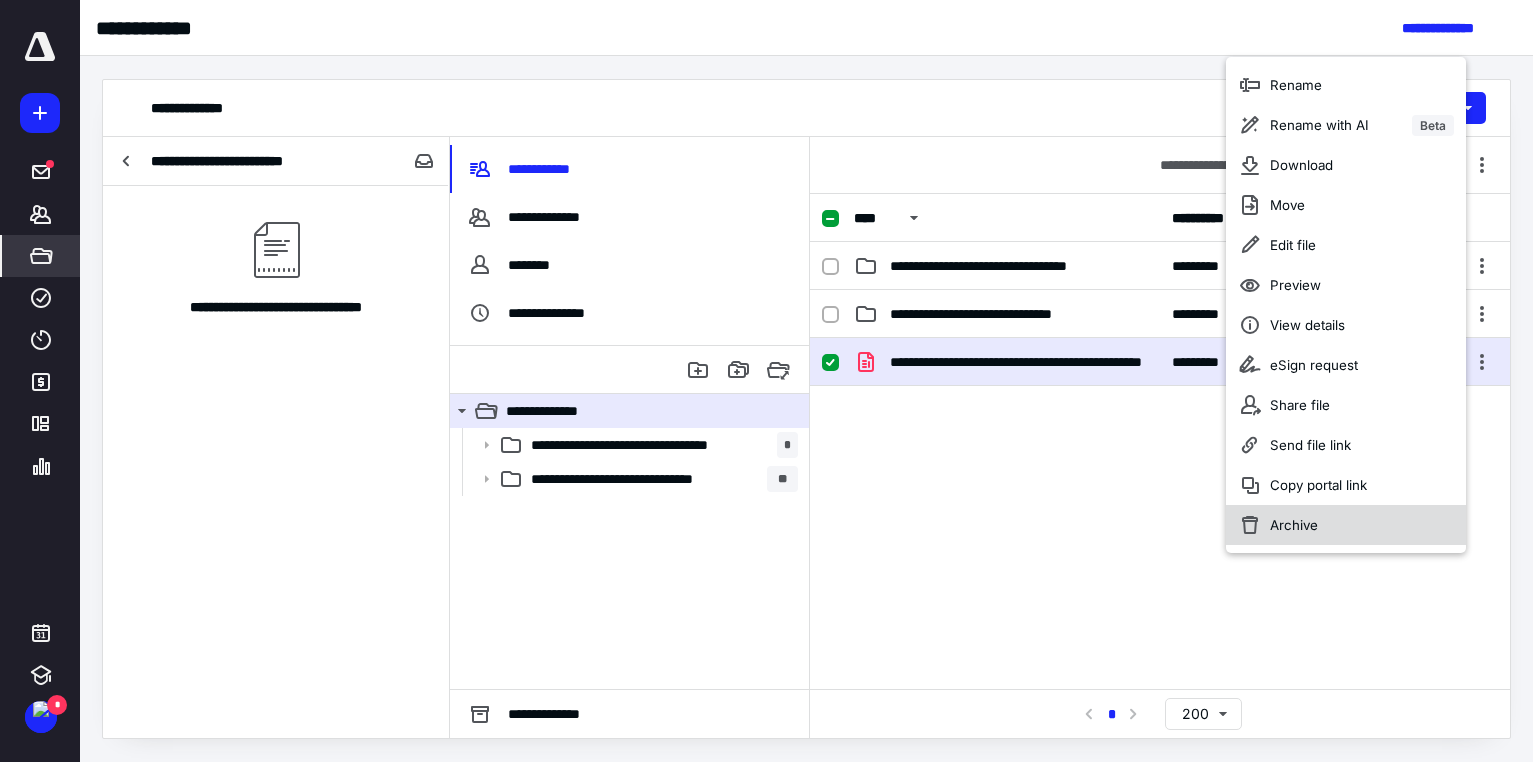 click on "Archive" at bounding box center [1294, 525] 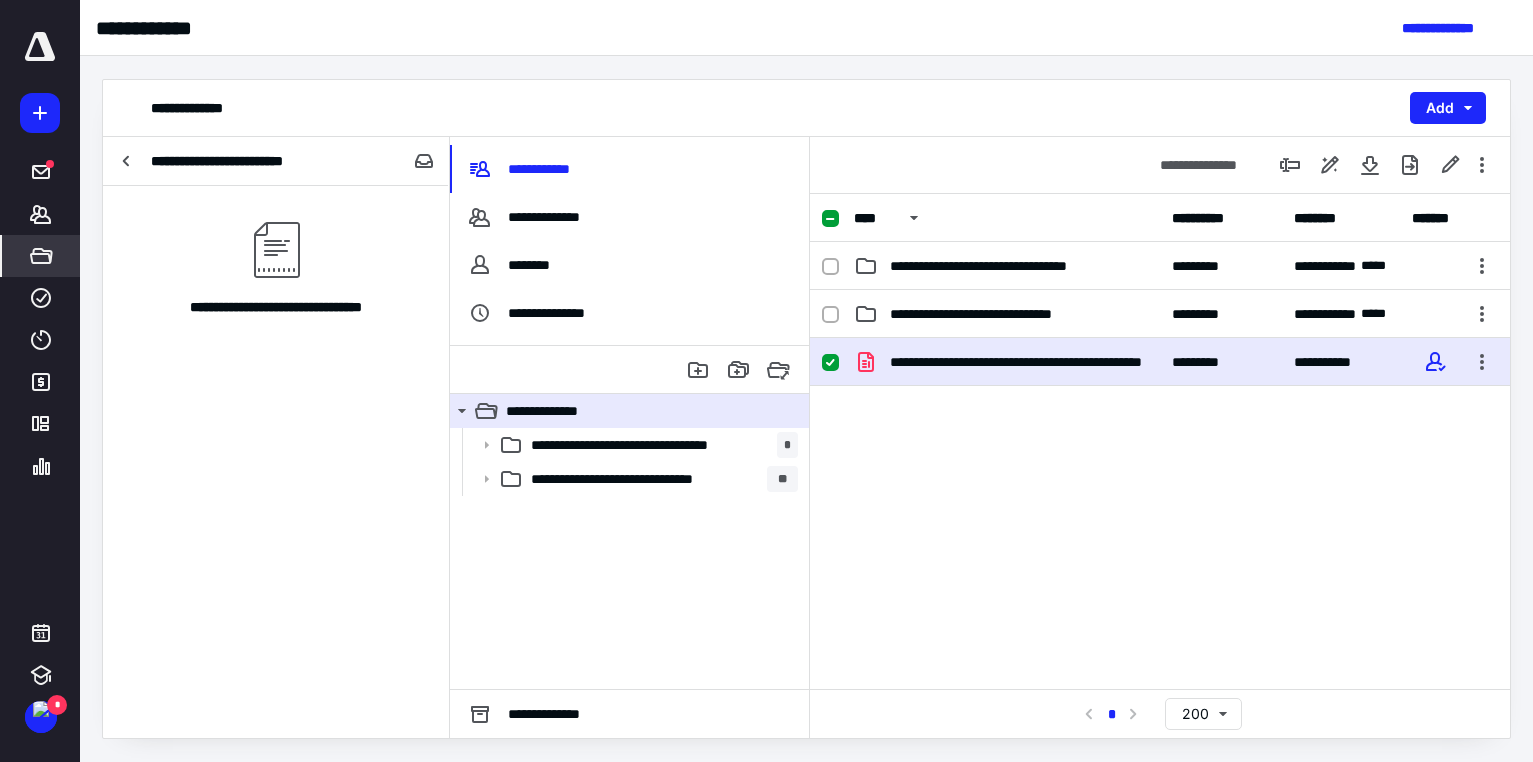 checkbox on "false" 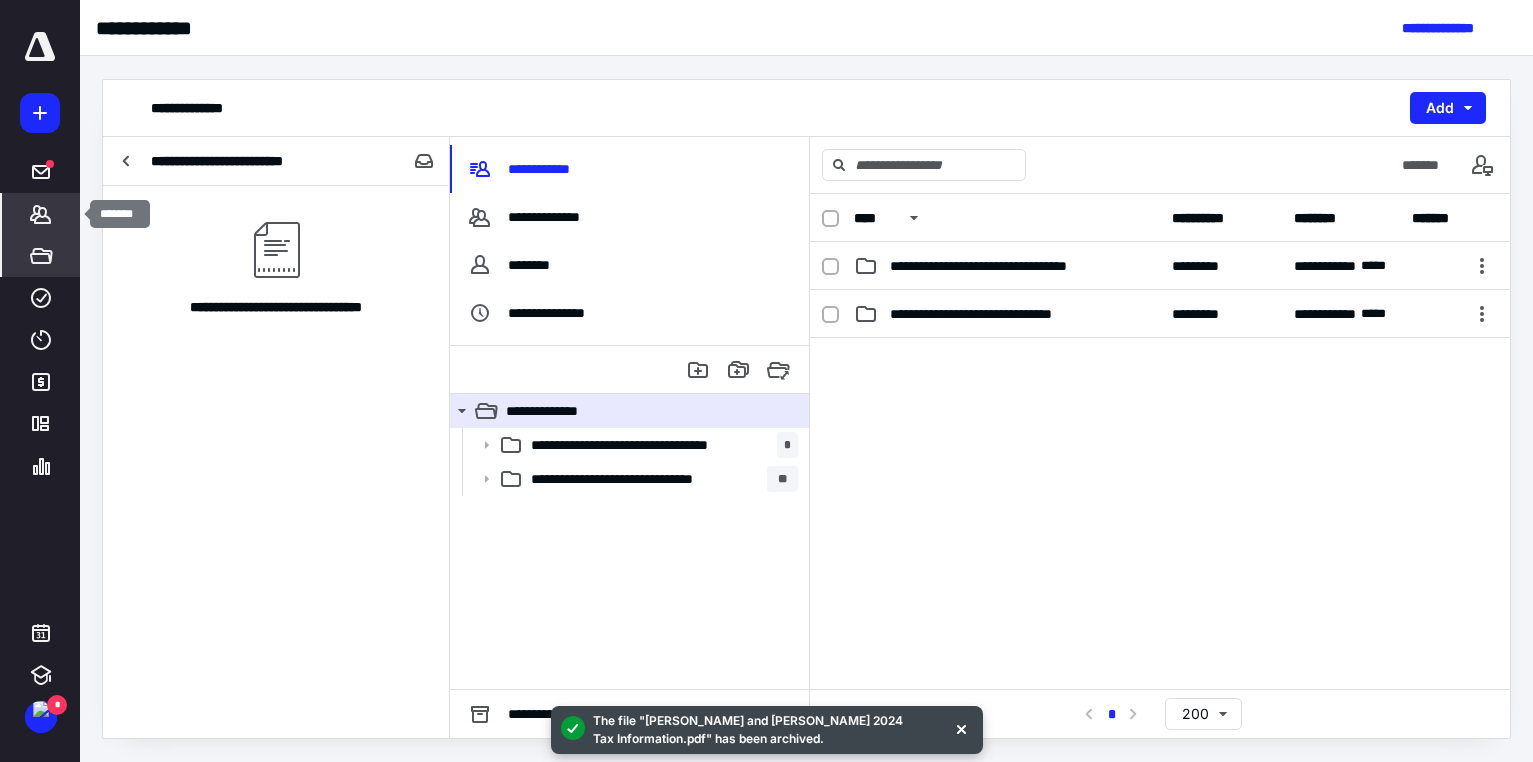 click 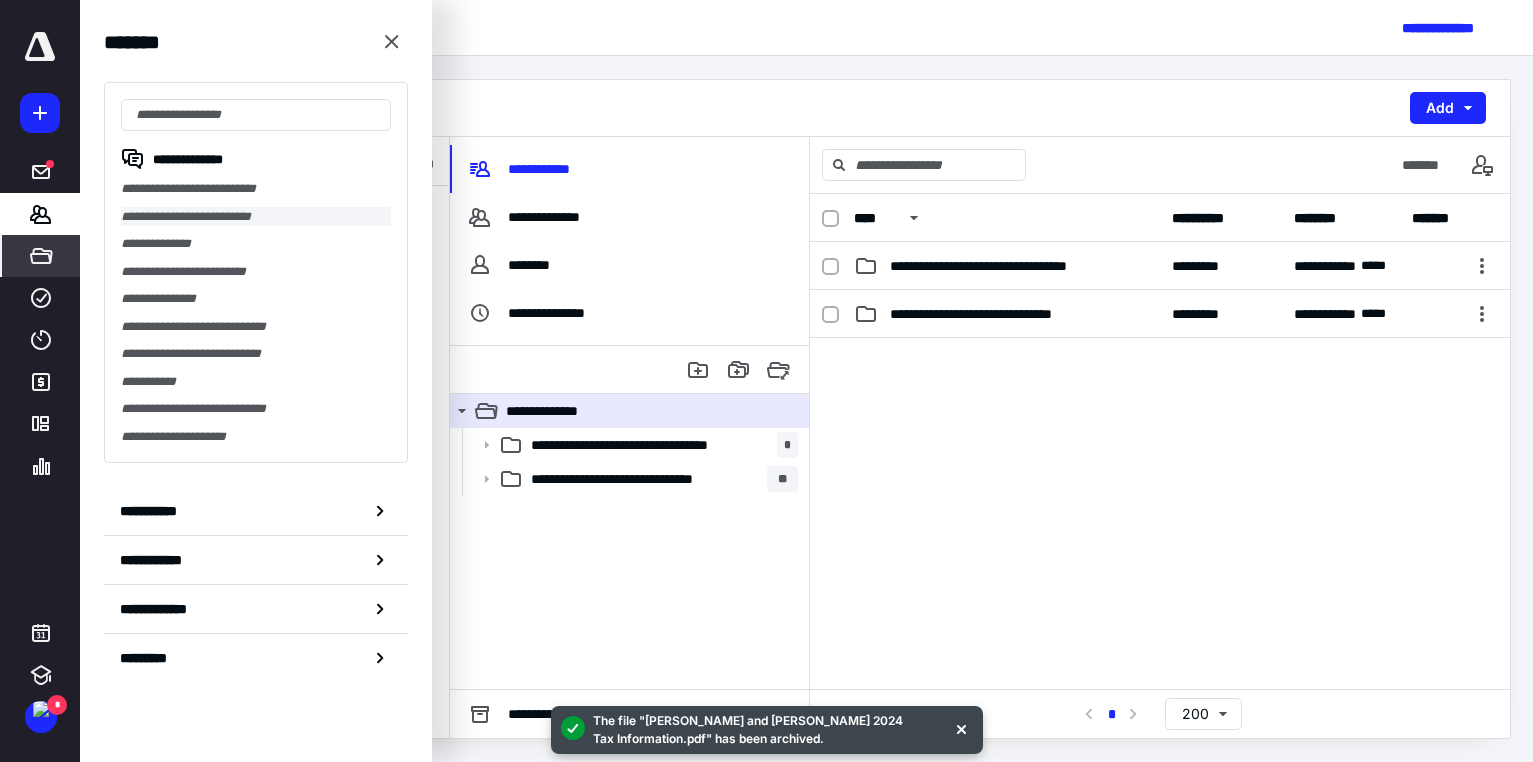 click on "**********" at bounding box center (256, 217) 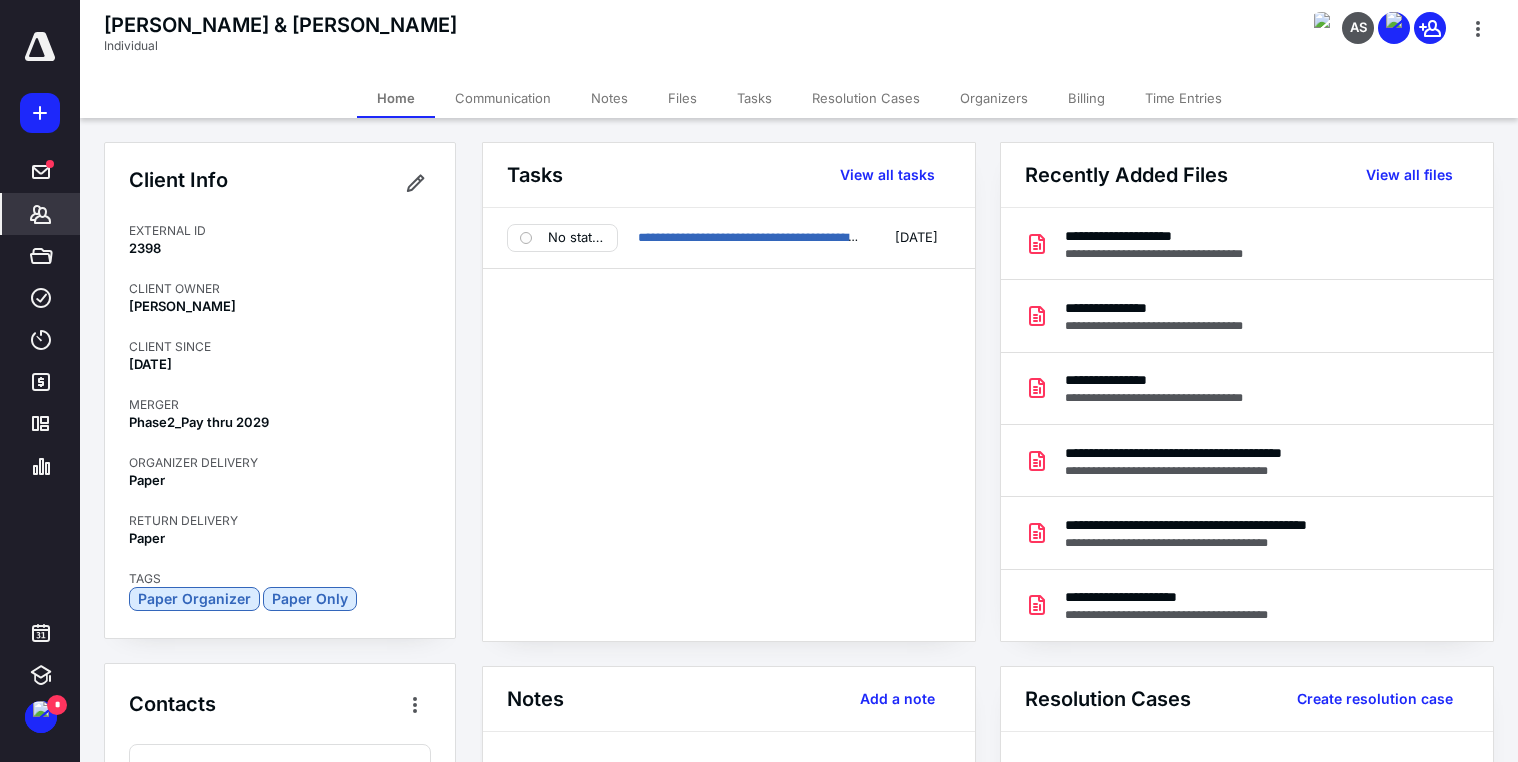 click on "Tasks" at bounding box center (754, 98) 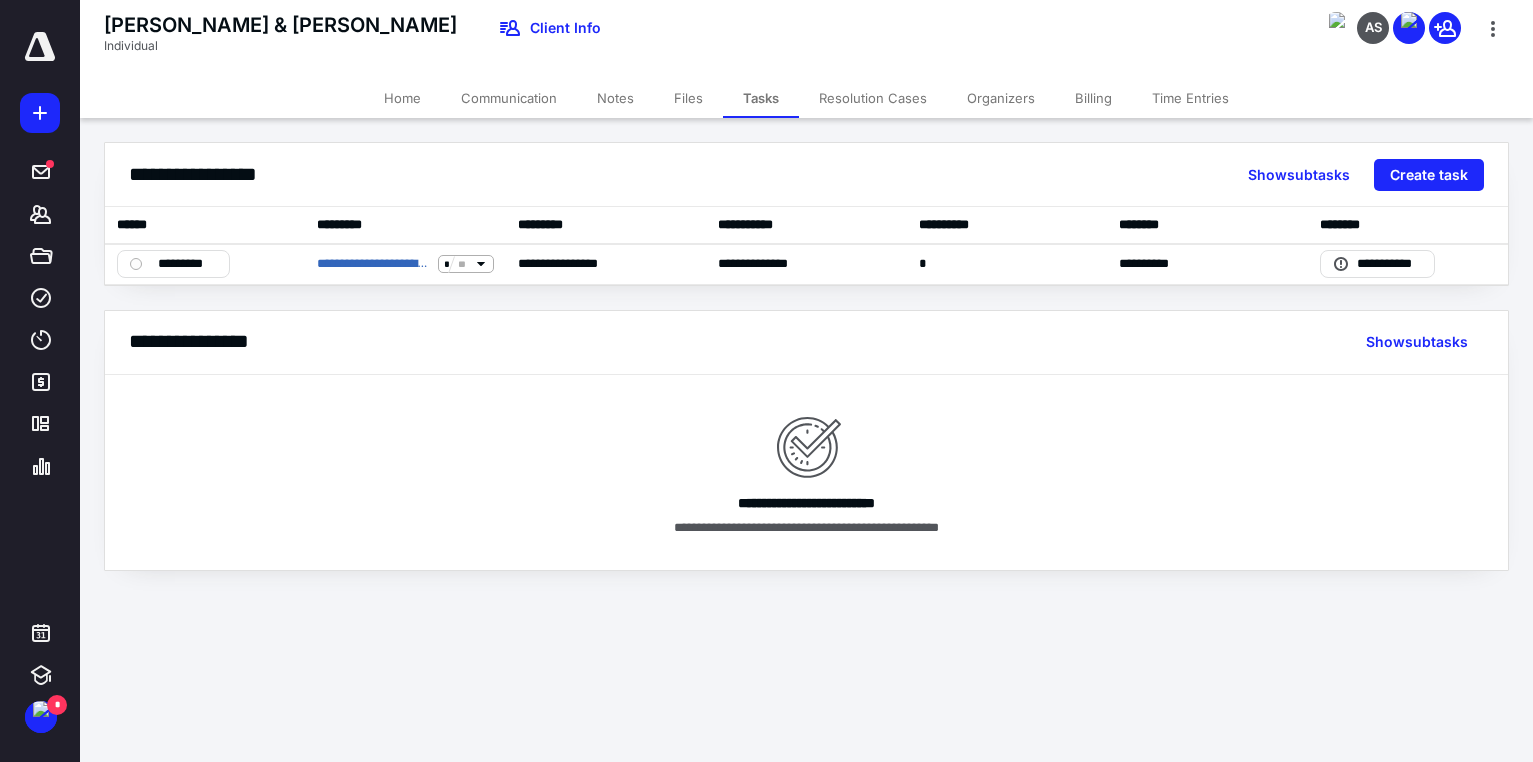 click on "Files" at bounding box center [688, 98] 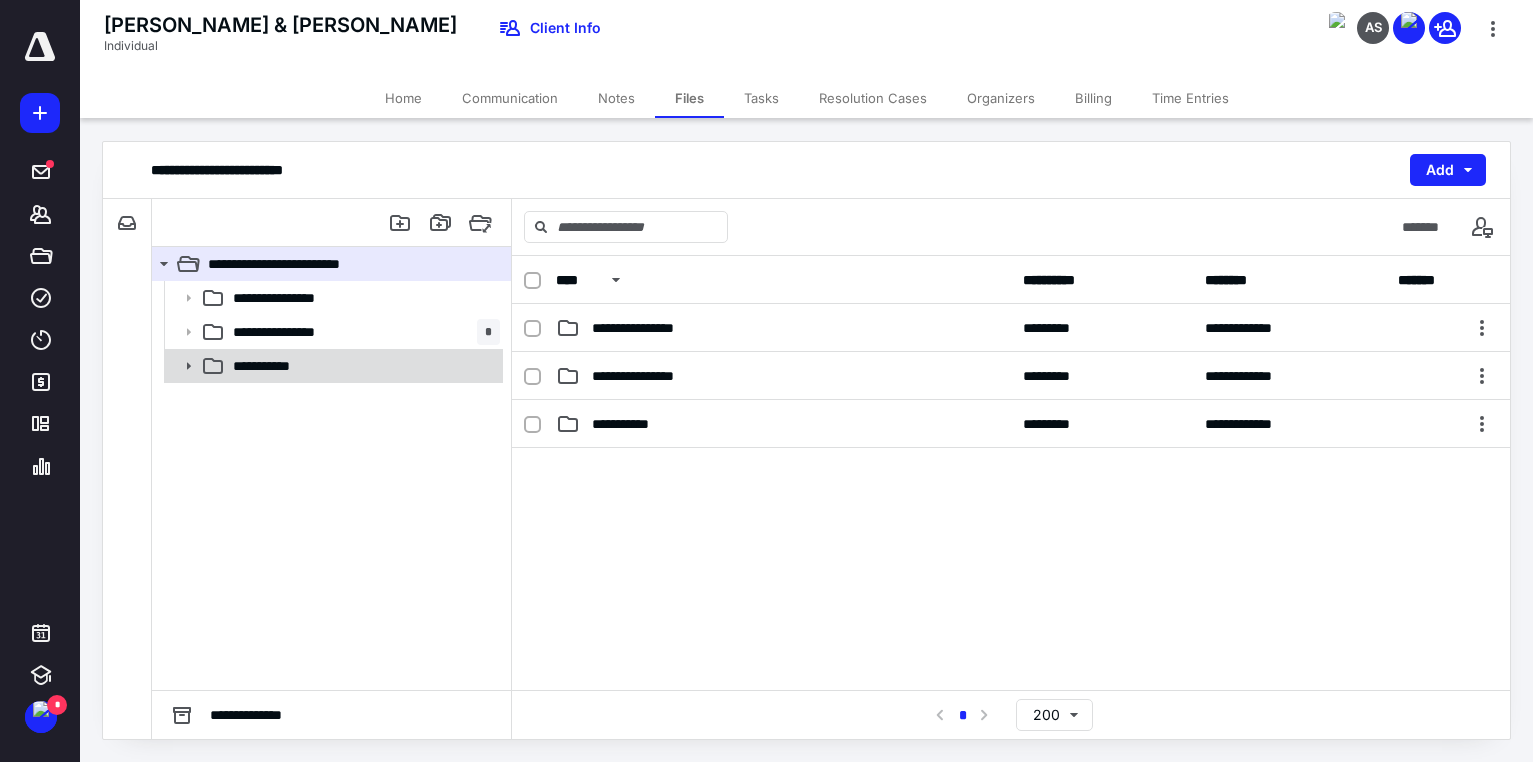 click 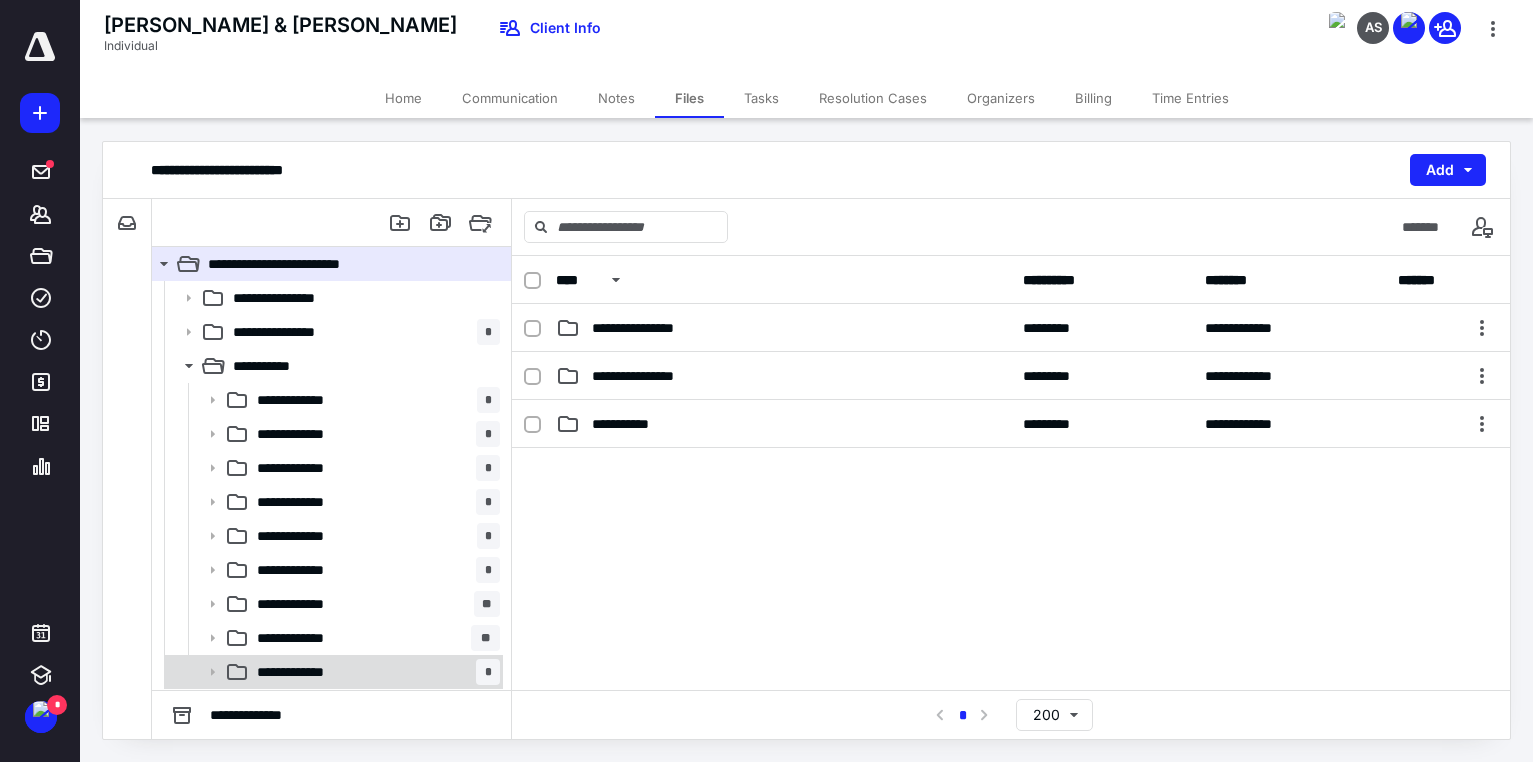 click on "**********" at bounding box center [305, 672] 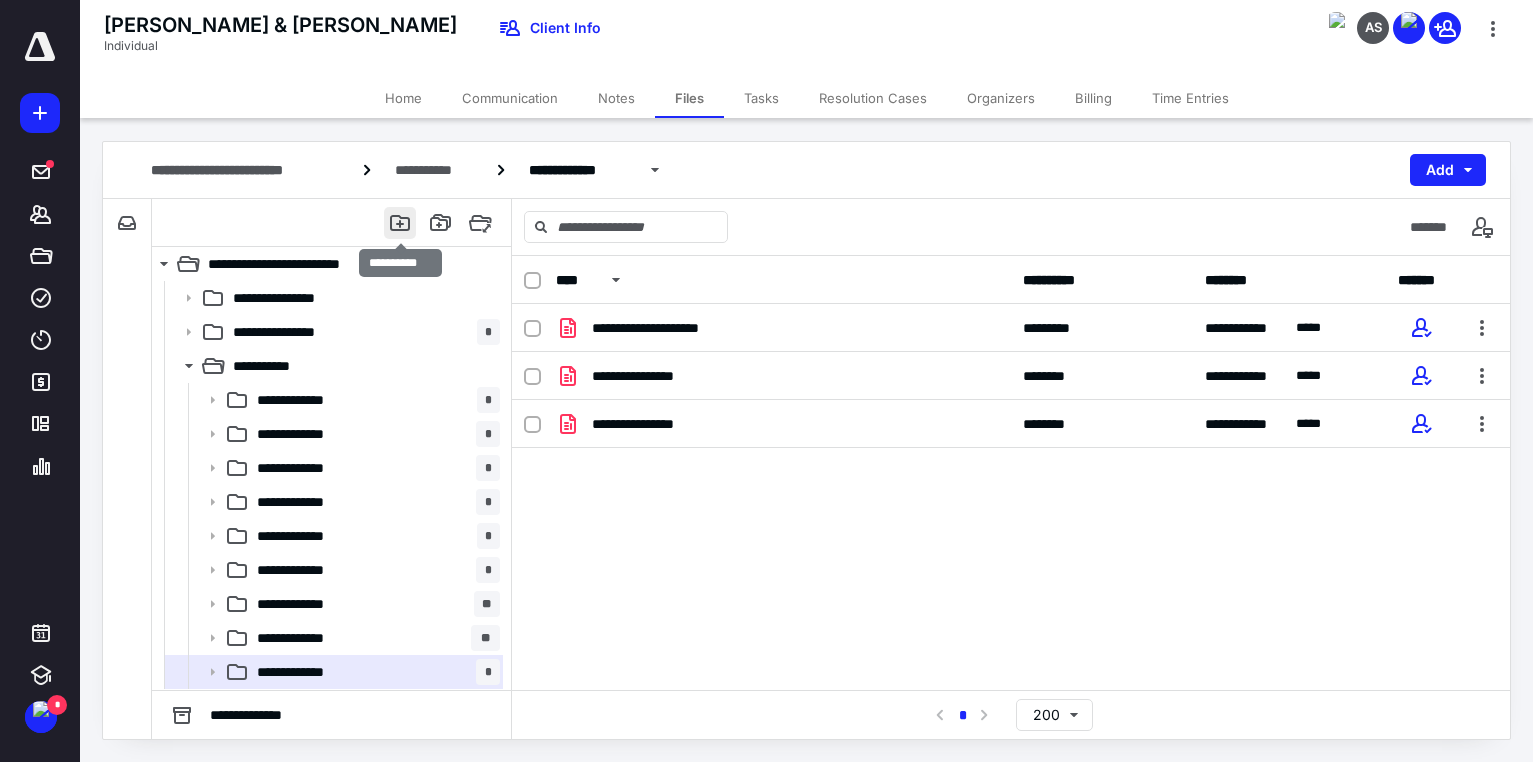 click at bounding box center [400, 223] 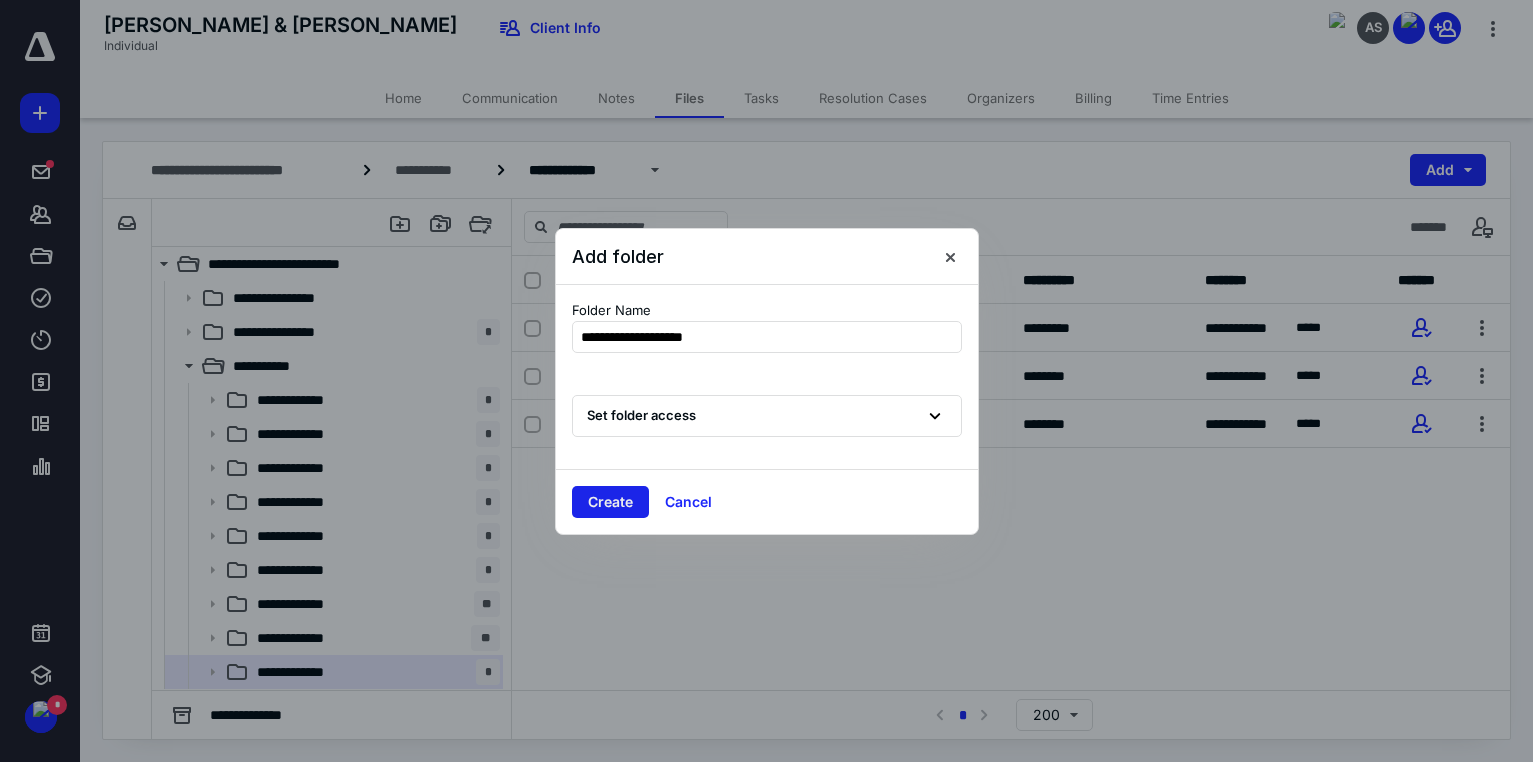type on "**********" 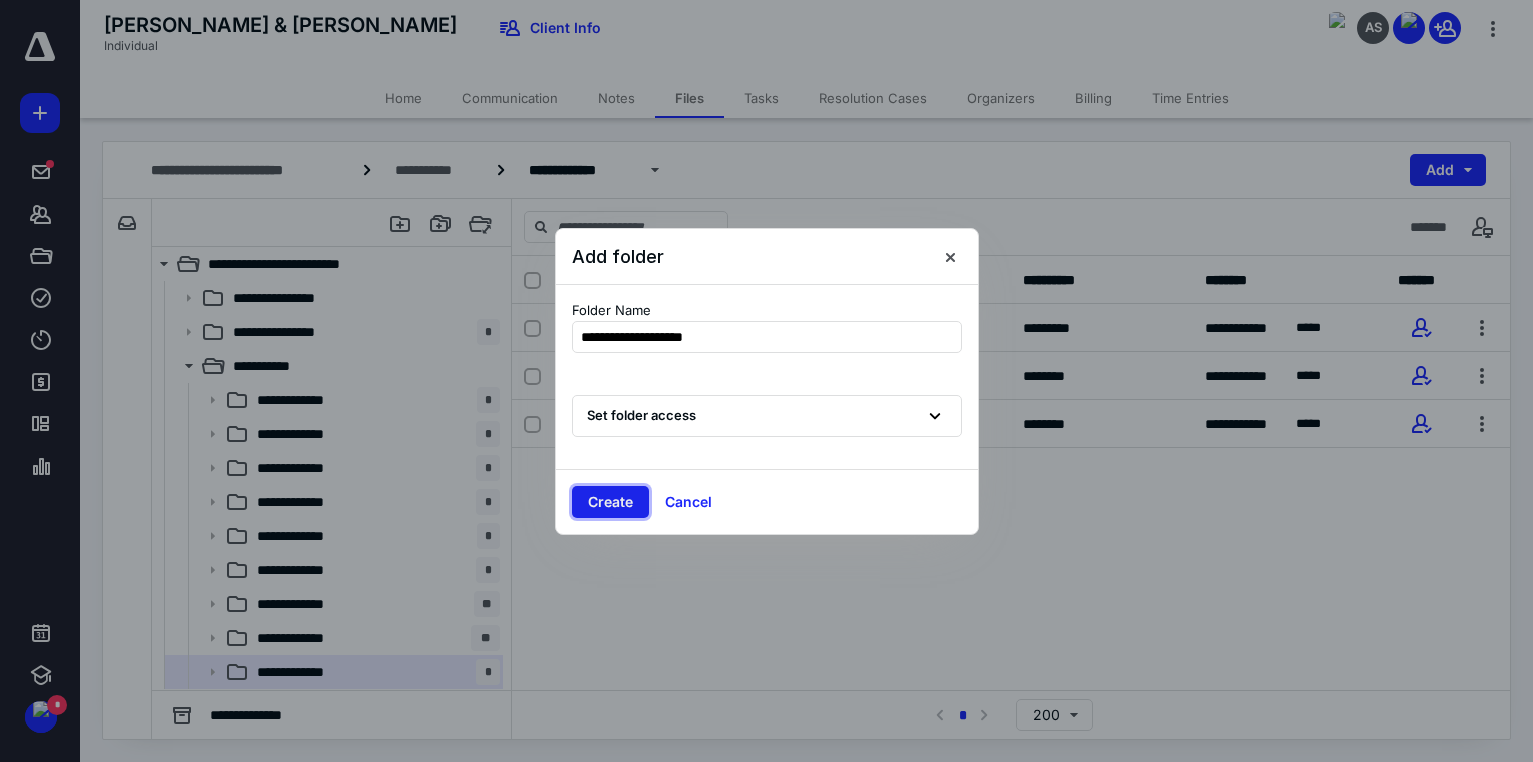 click on "Create" at bounding box center [610, 502] 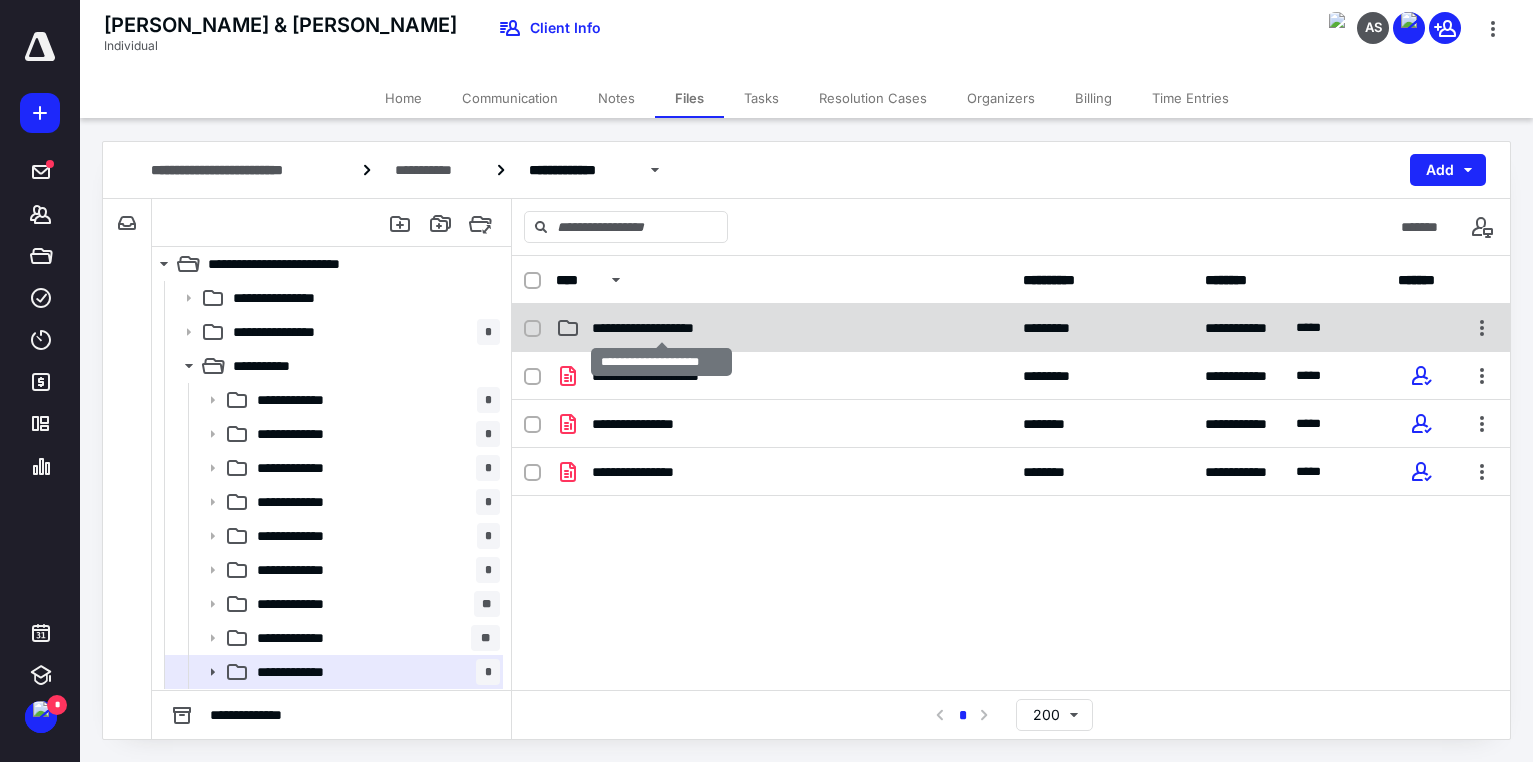 click on "**********" at bounding box center (662, 328) 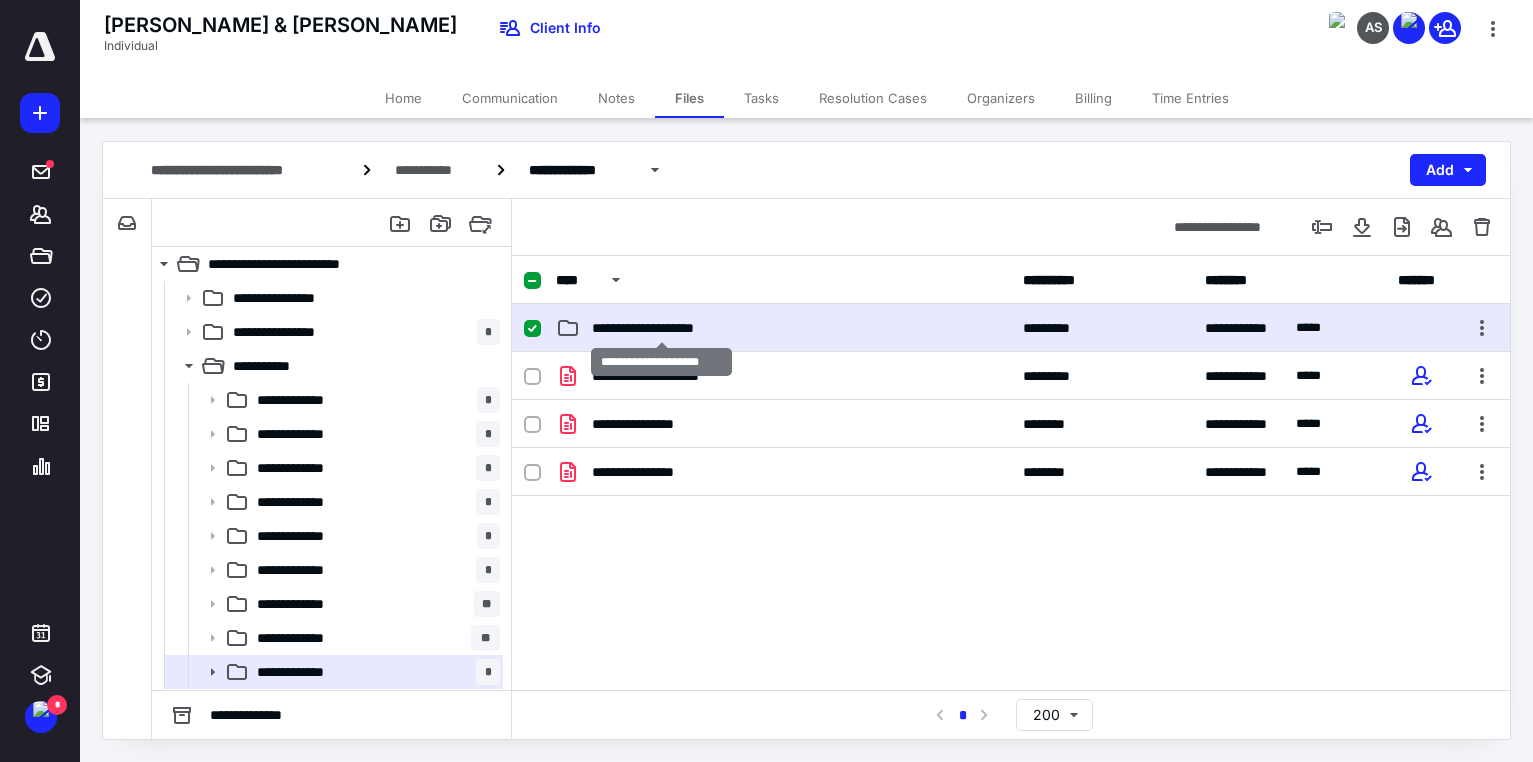 click on "**********" at bounding box center [662, 328] 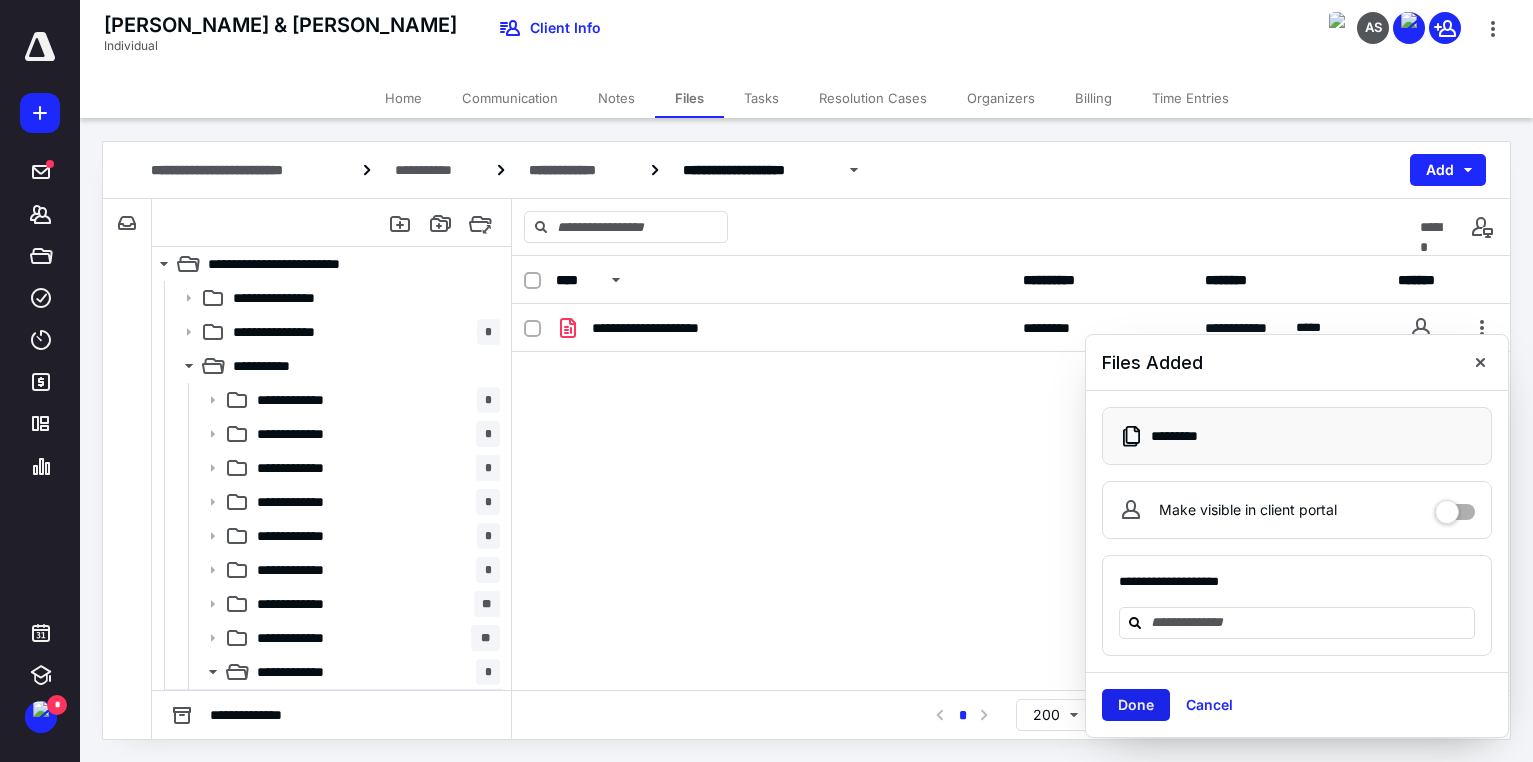 click on "Done" at bounding box center (1136, 705) 